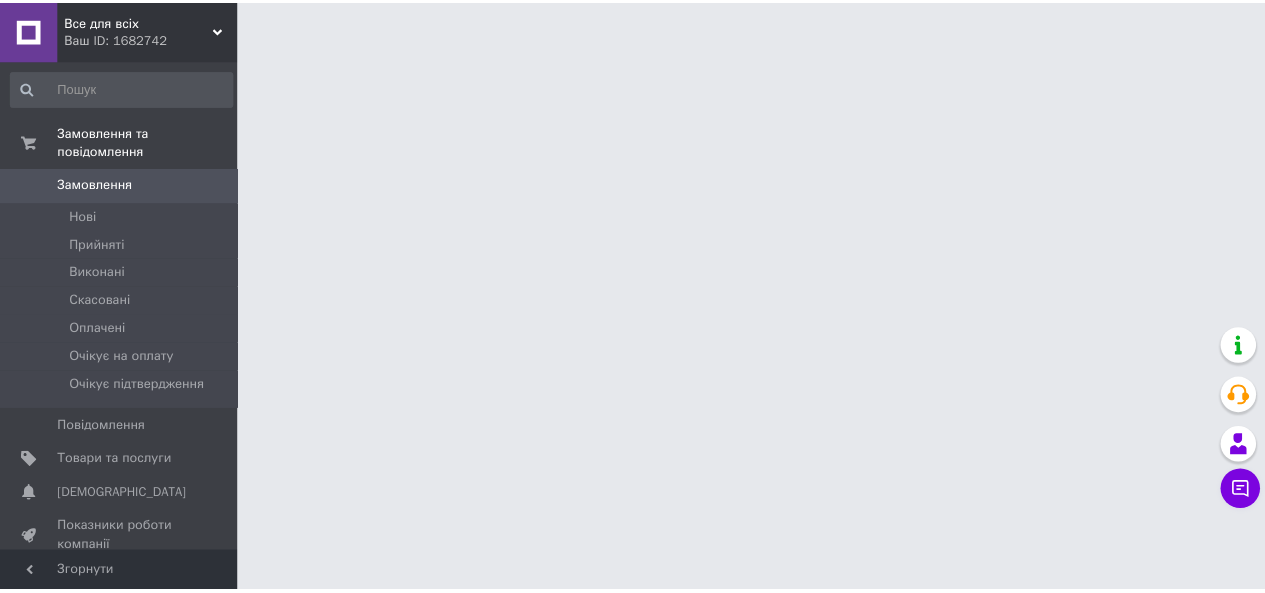 scroll, scrollTop: 0, scrollLeft: 0, axis: both 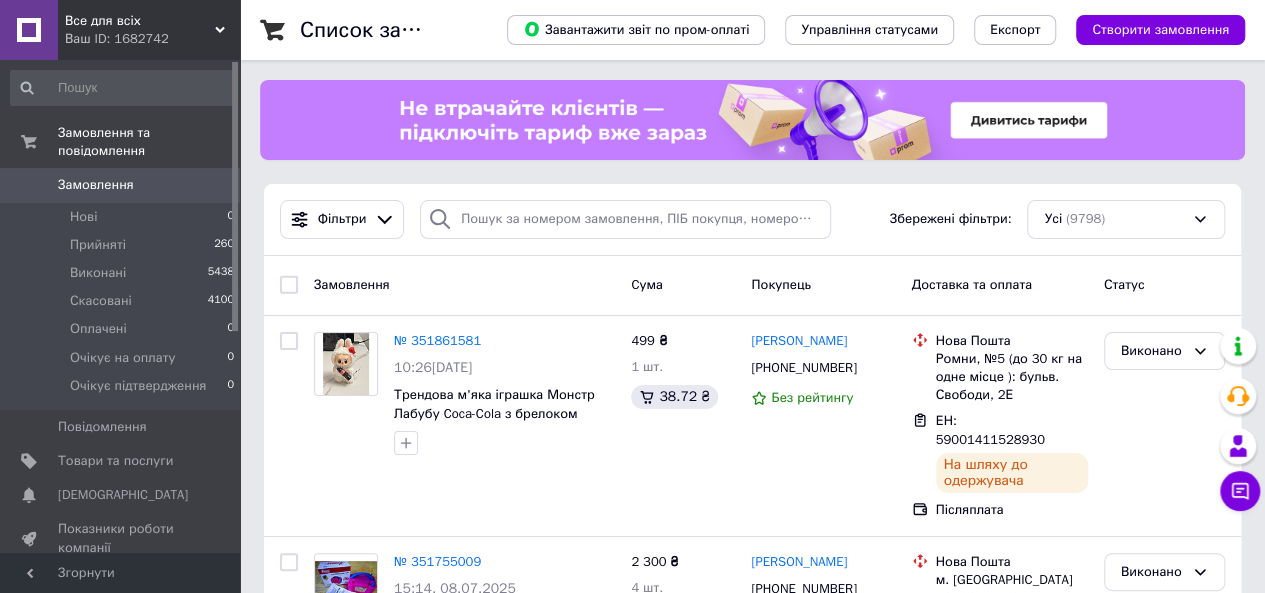 drag, startPoint x: 126, startPoint y: 39, endPoint x: 116, endPoint y: 86, distance: 48.052055 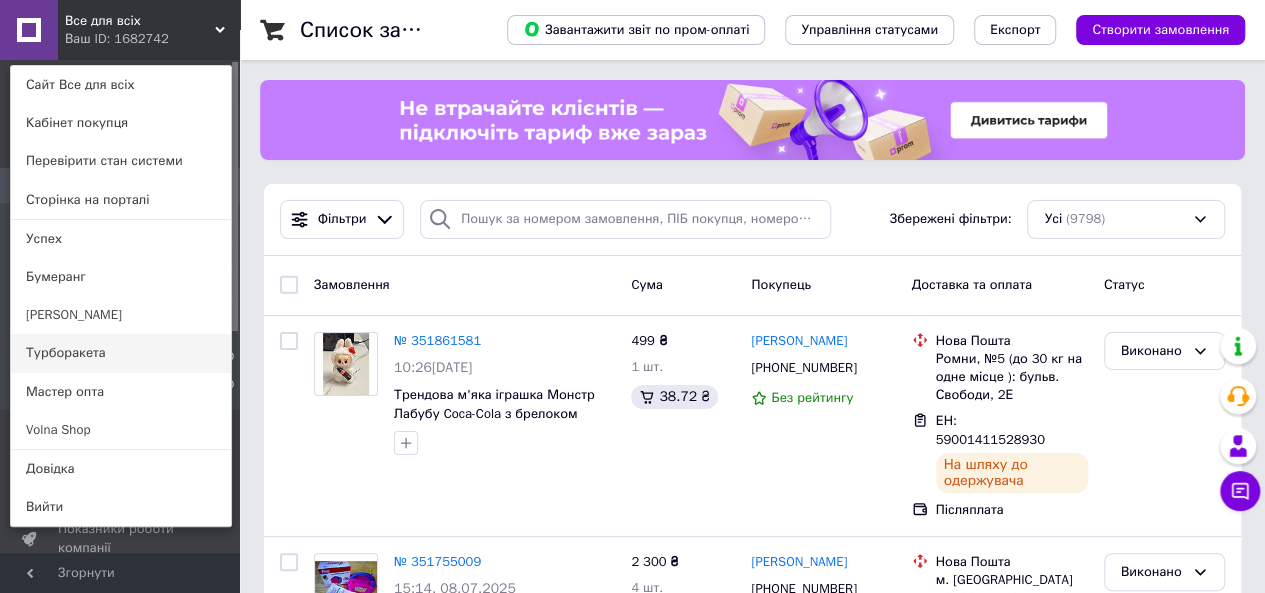 click on "Турборакета" at bounding box center (121, 353) 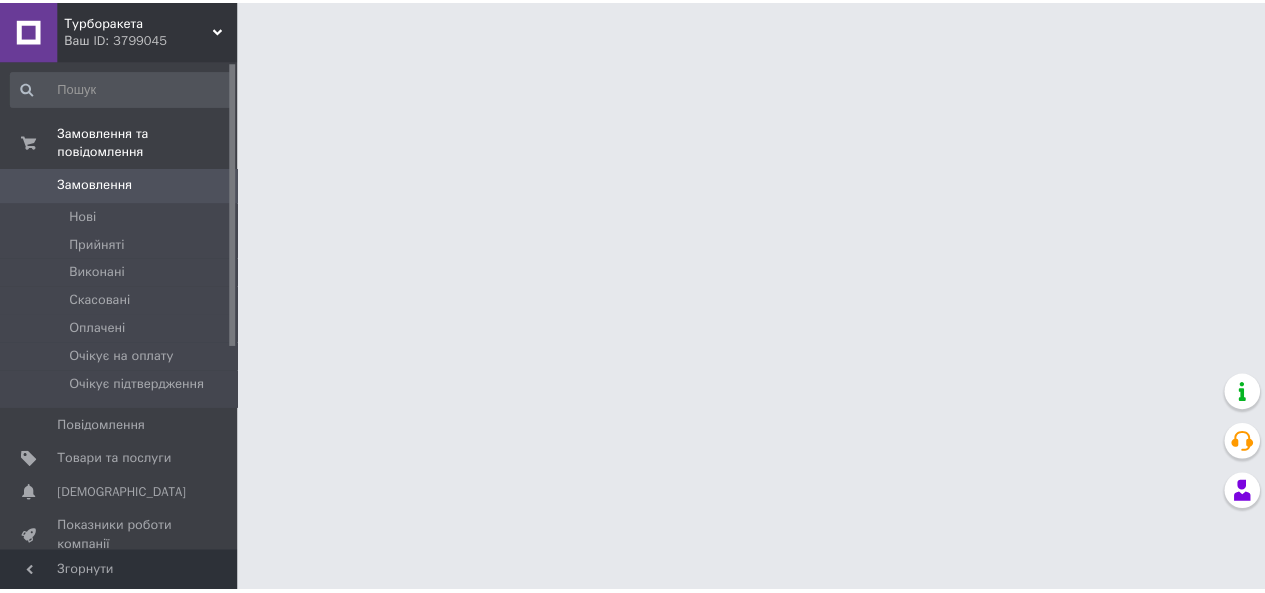 scroll, scrollTop: 0, scrollLeft: 0, axis: both 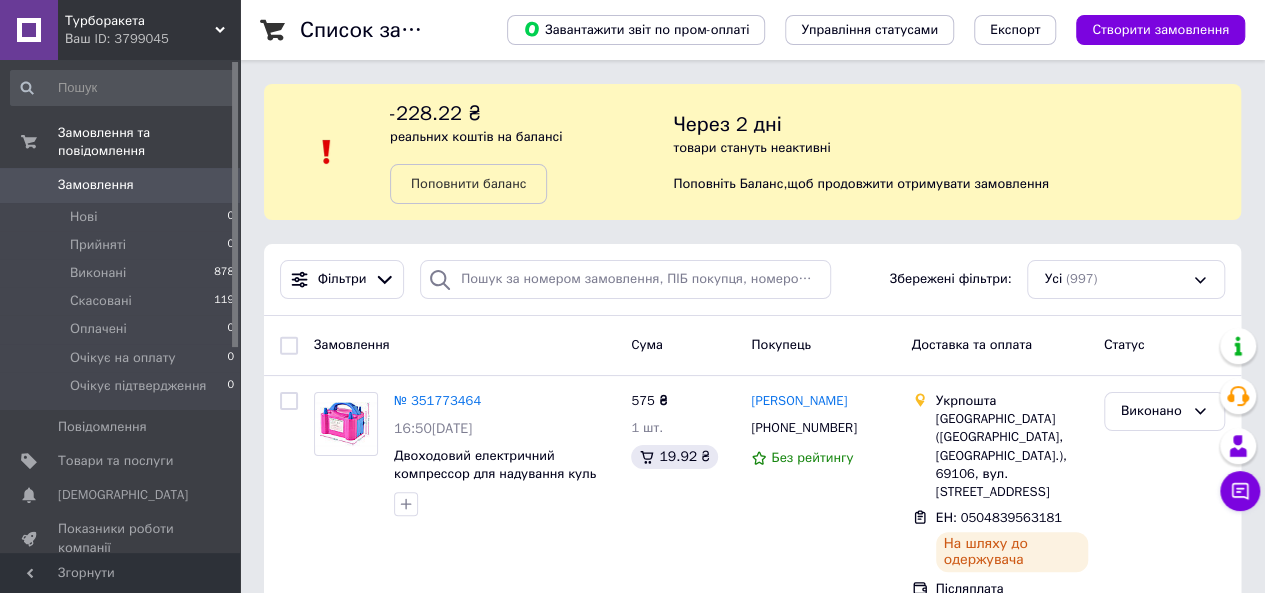 click on "Турборакета Ваш ID: 3799045" at bounding box center [149, 30] 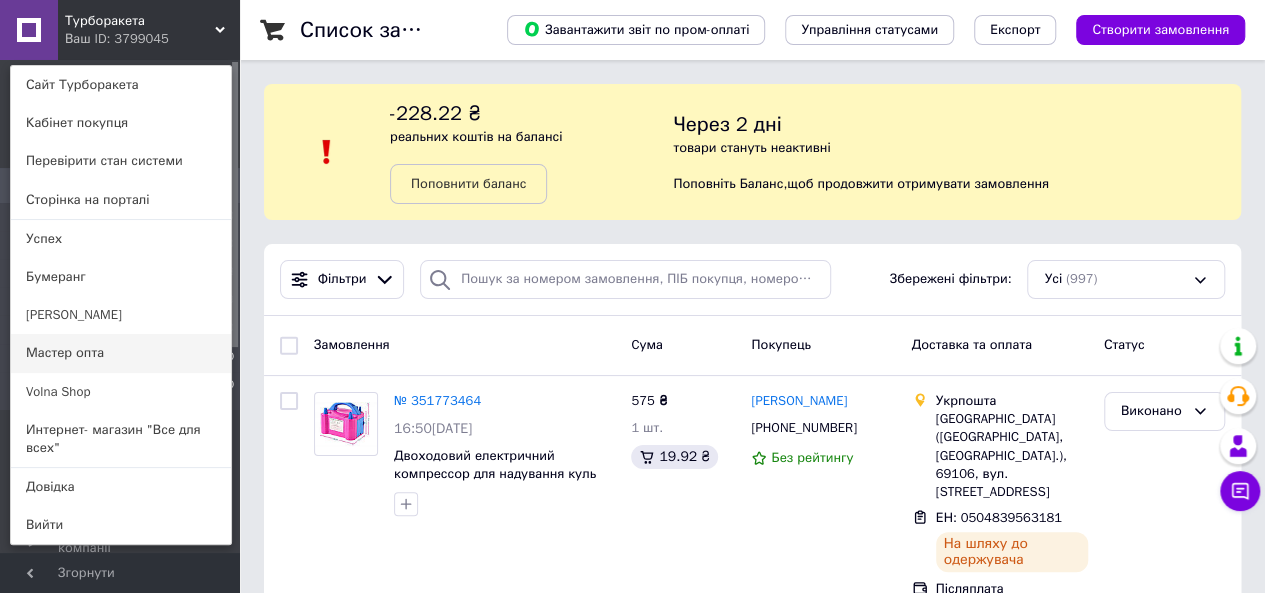 click on "Мастер опта" at bounding box center [121, 353] 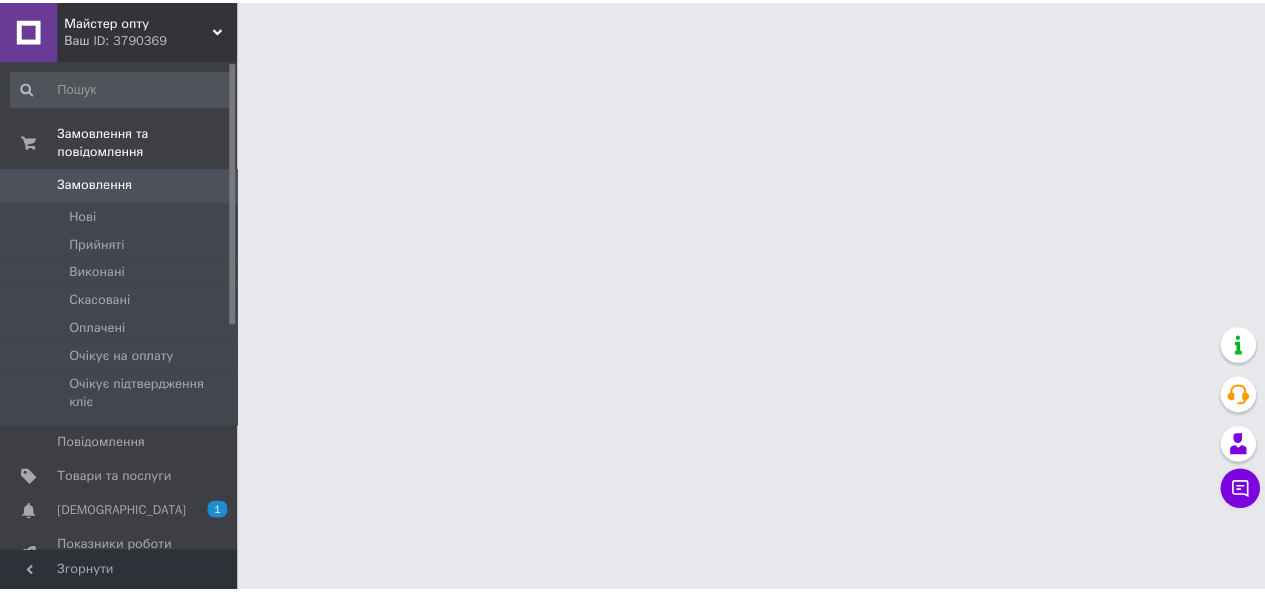 scroll, scrollTop: 0, scrollLeft: 0, axis: both 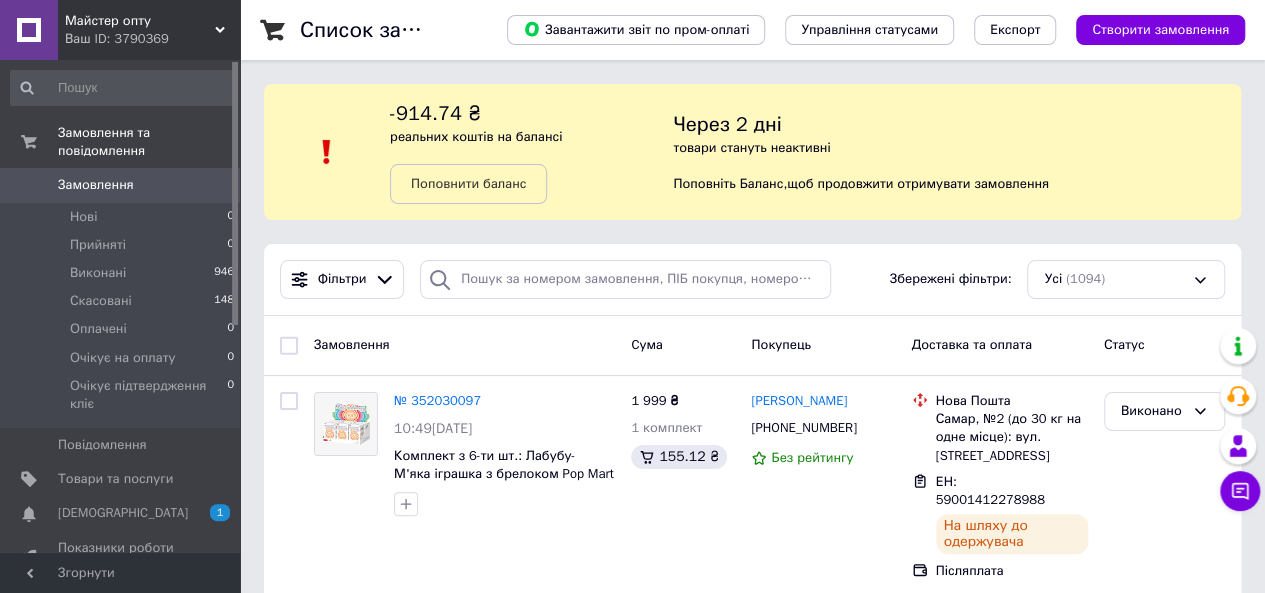 click on "Ваш ID: 3790369" at bounding box center (152, 39) 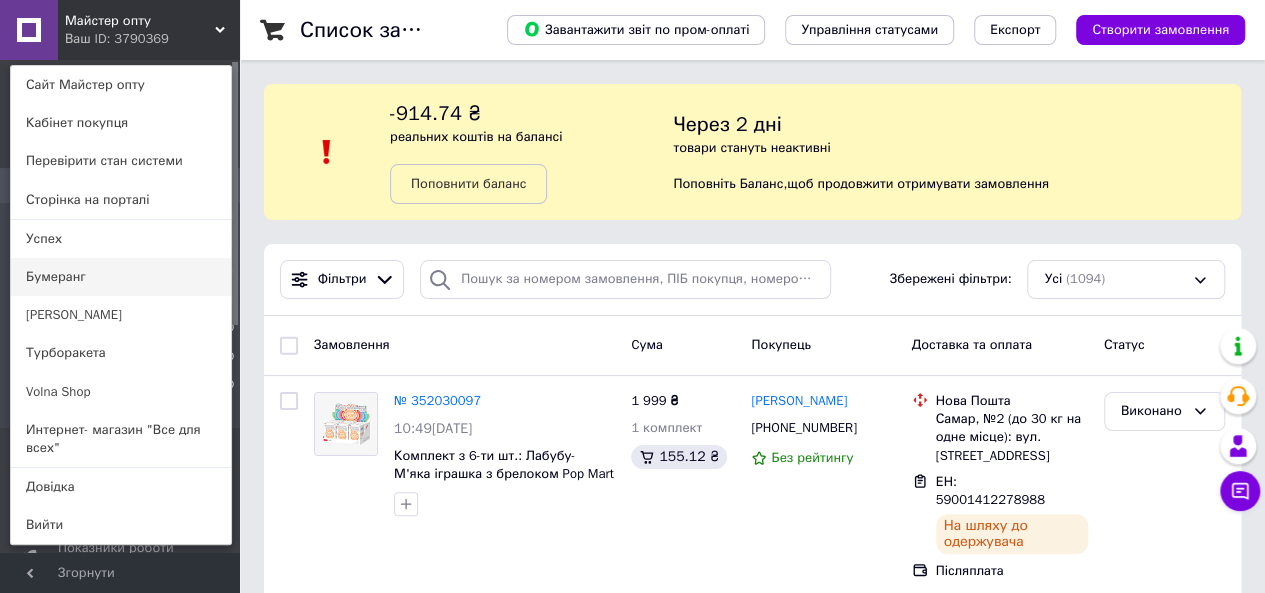 click on "Бумеранг" at bounding box center [121, 277] 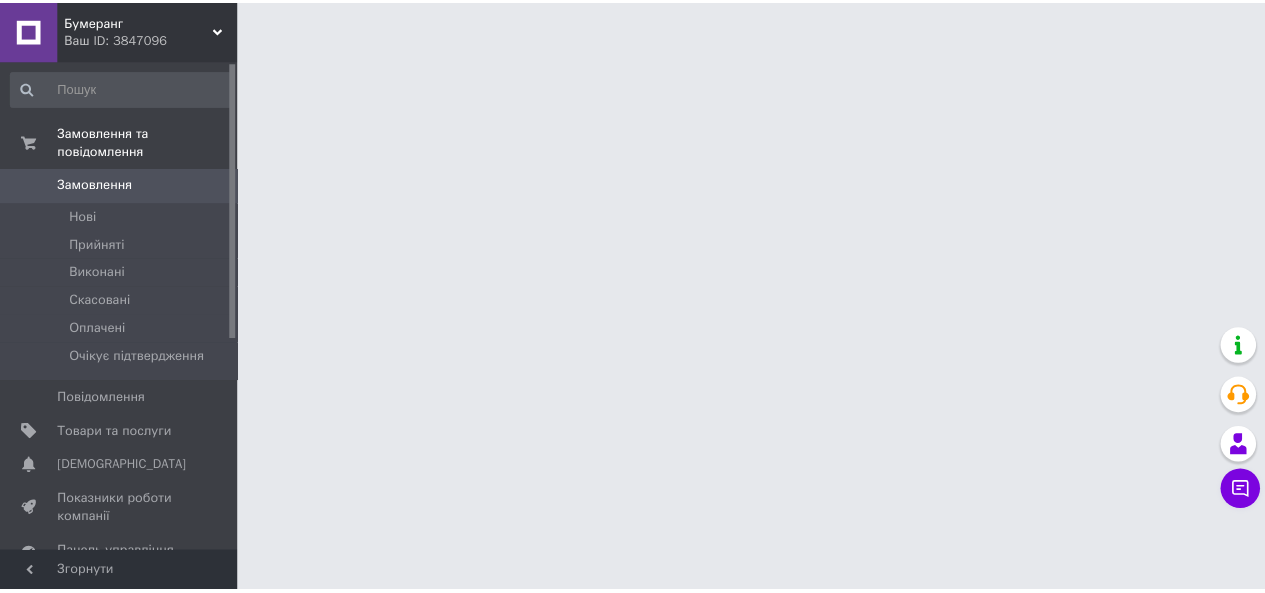 scroll, scrollTop: 0, scrollLeft: 0, axis: both 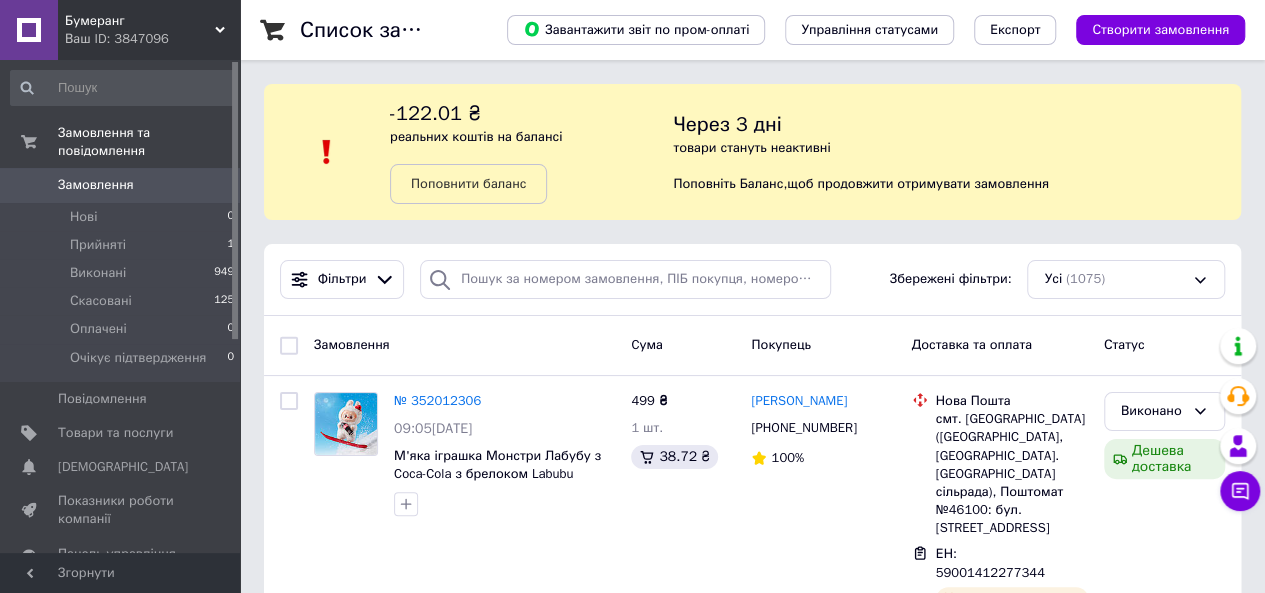 click on "Ваш ID: 3847096" at bounding box center (152, 39) 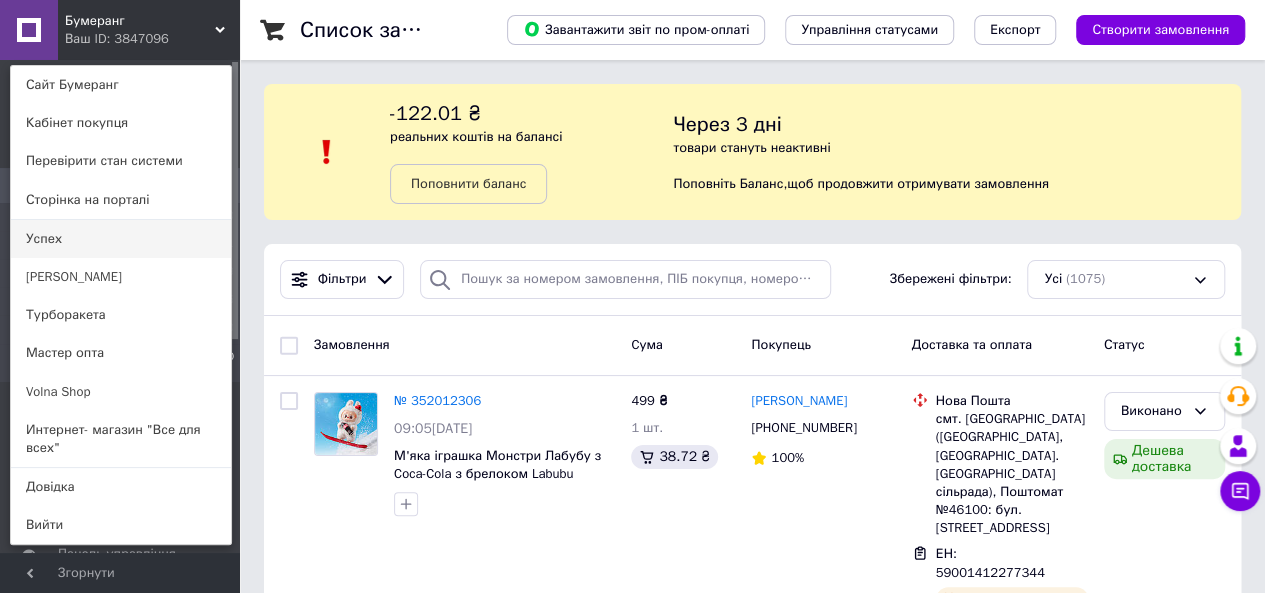 click on "Успех" at bounding box center (121, 239) 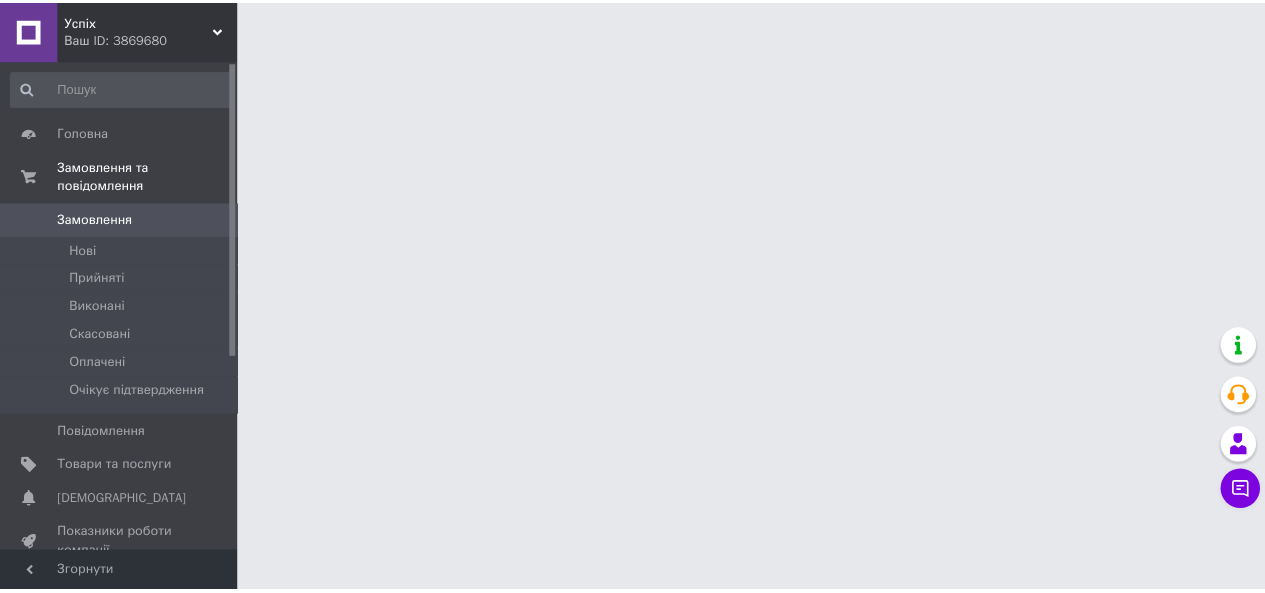 scroll, scrollTop: 0, scrollLeft: 0, axis: both 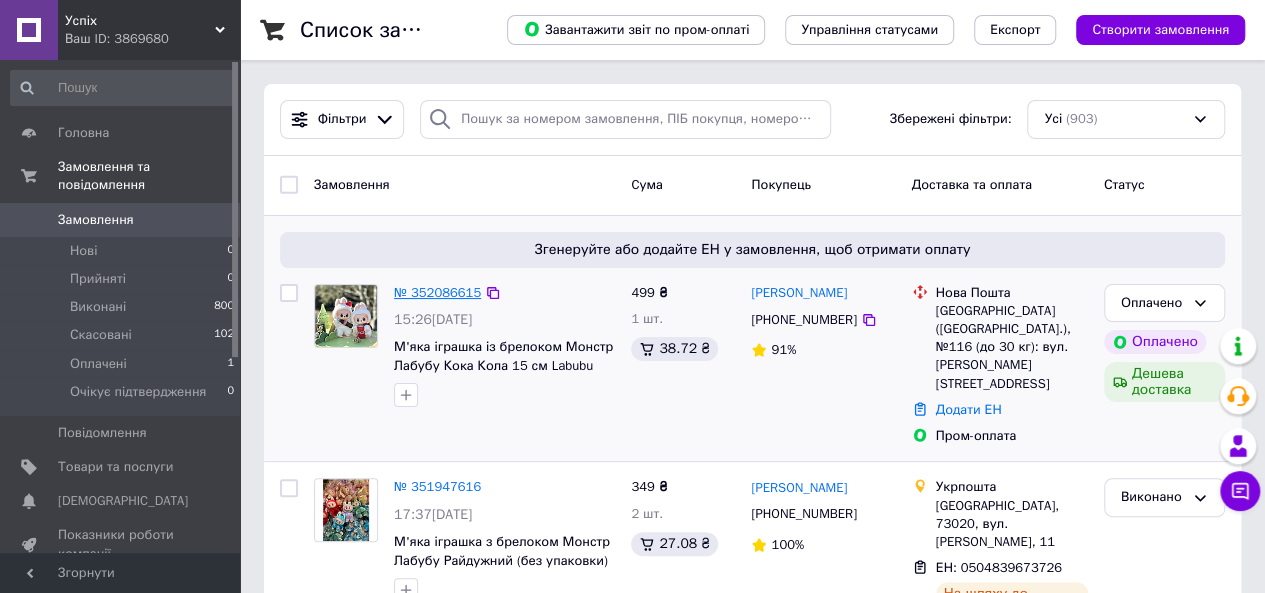 click on "№ 352086615" at bounding box center [437, 292] 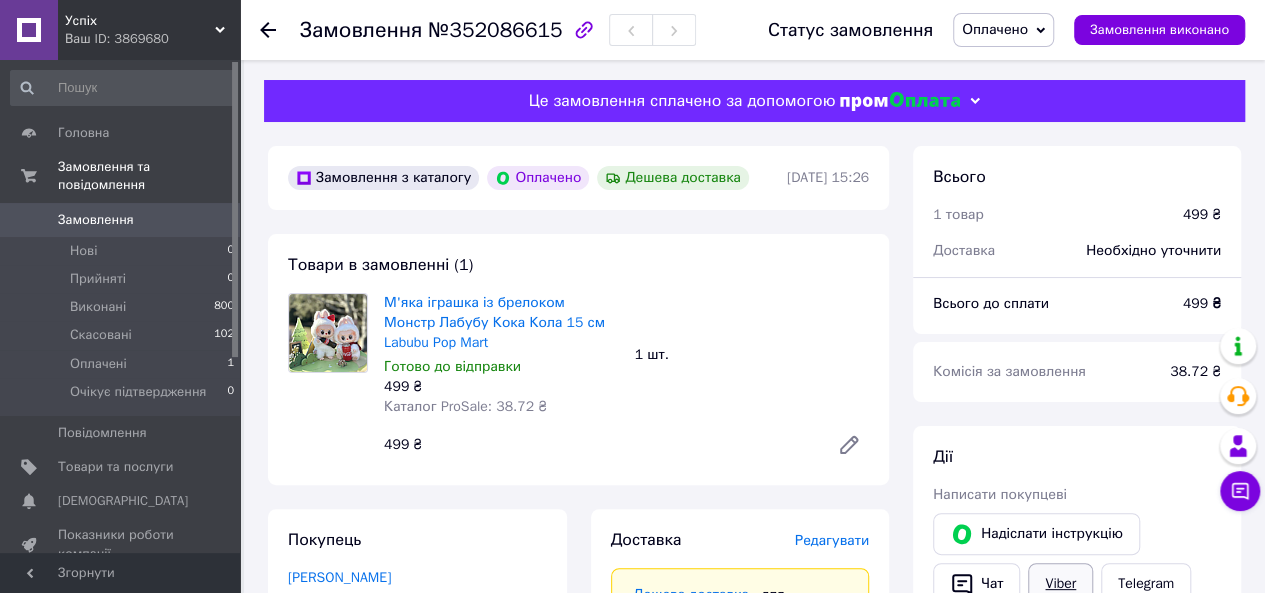 click on "Viber" at bounding box center [1060, 584] 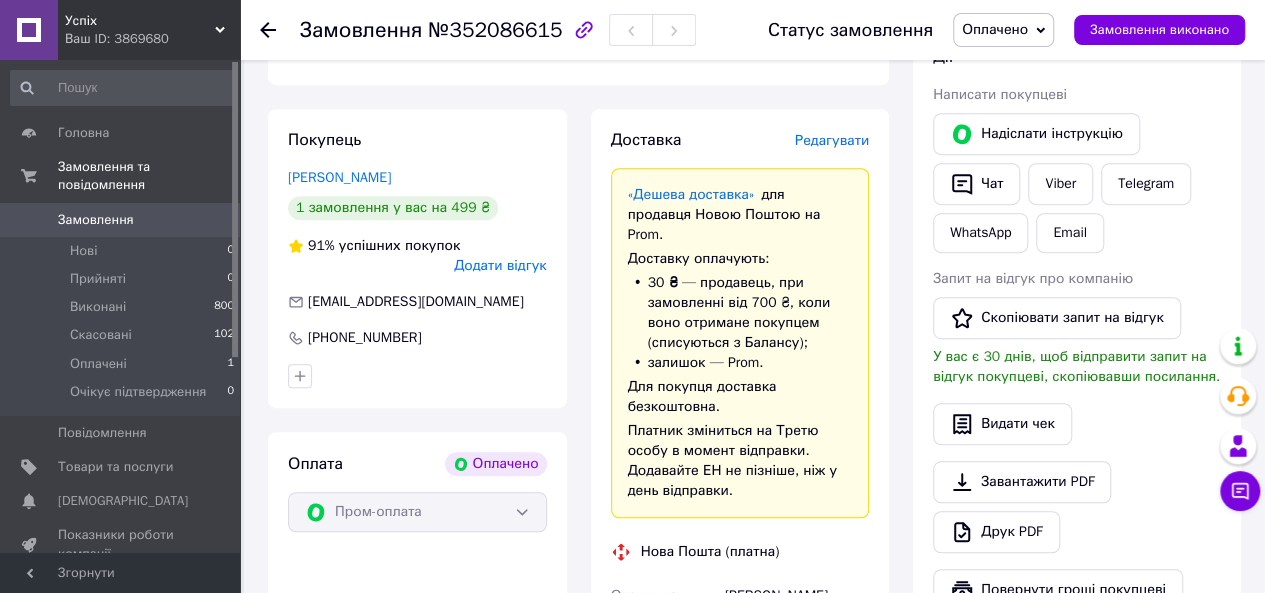 scroll, scrollTop: 600, scrollLeft: 0, axis: vertical 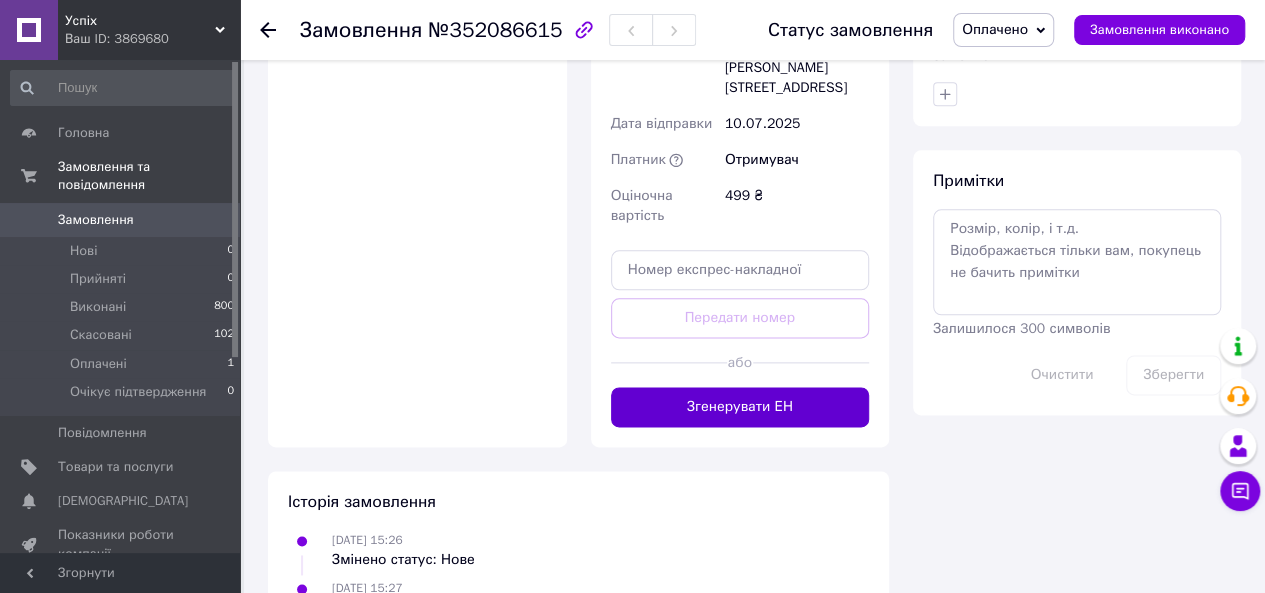 click on "Згенерувати ЕН" at bounding box center [740, 407] 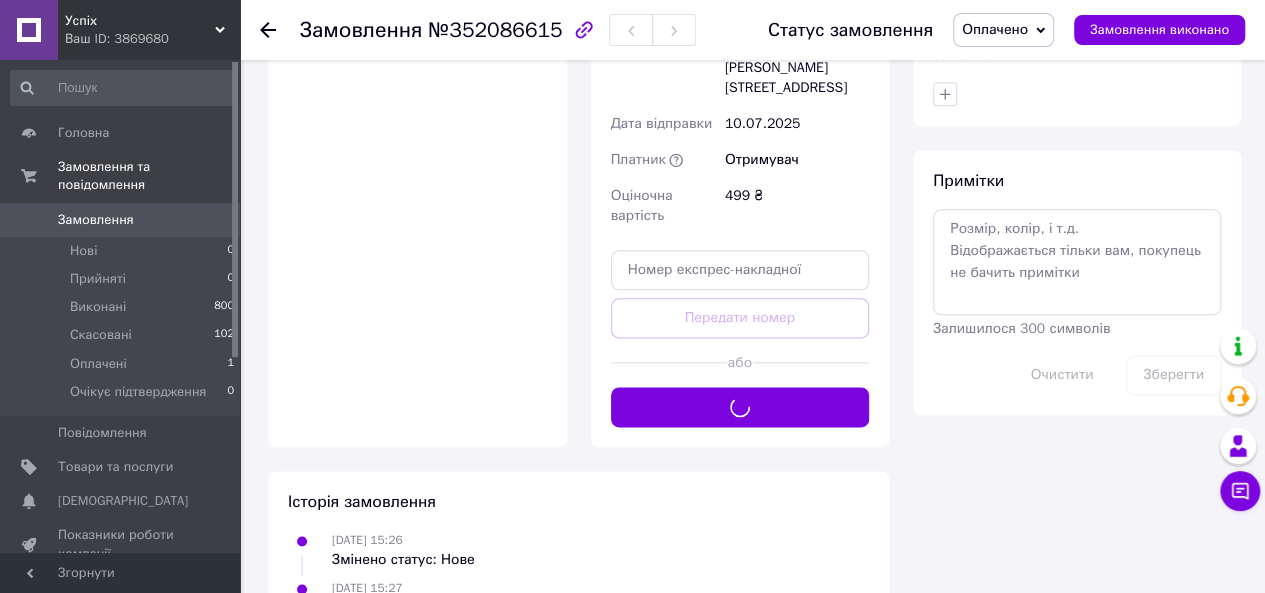click on "Оплачено" at bounding box center [1003, 30] 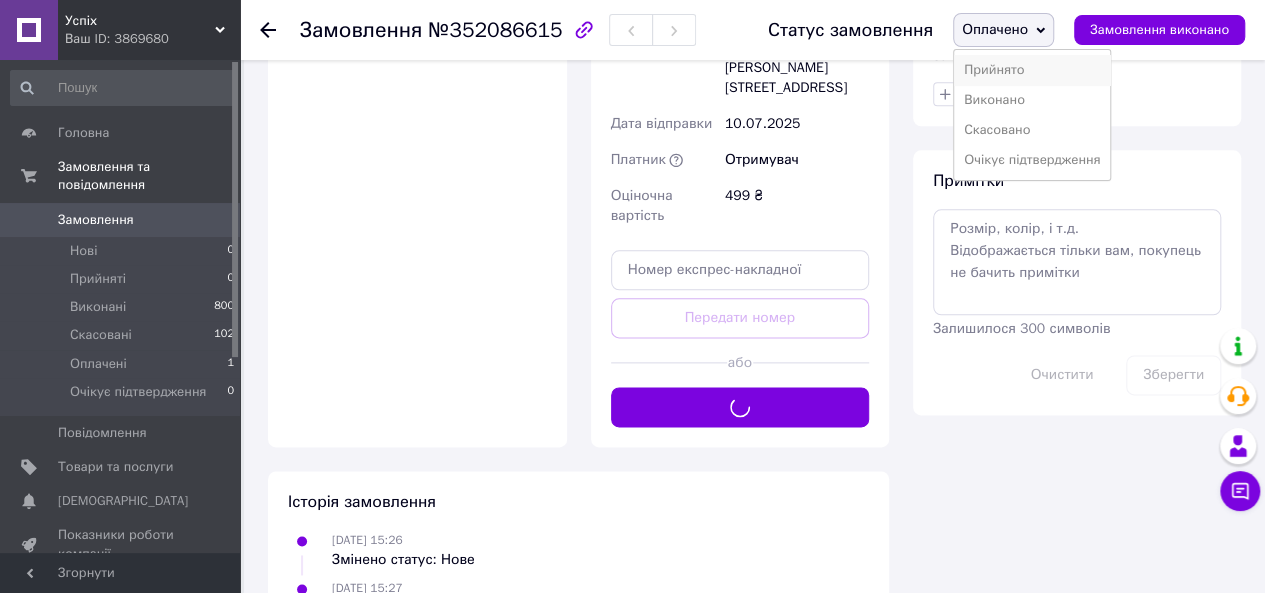 click on "Прийнято" at bounding box center (1032, 70) 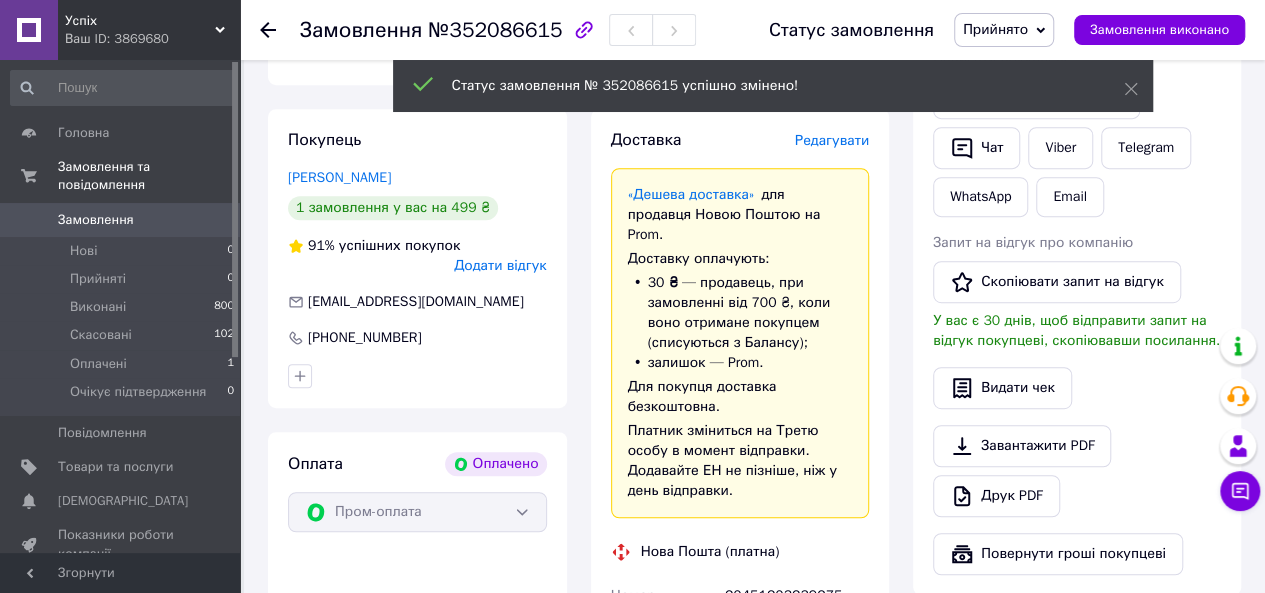 scroll, scrollTop: 700, scrollLeft: 0, axis: vertical 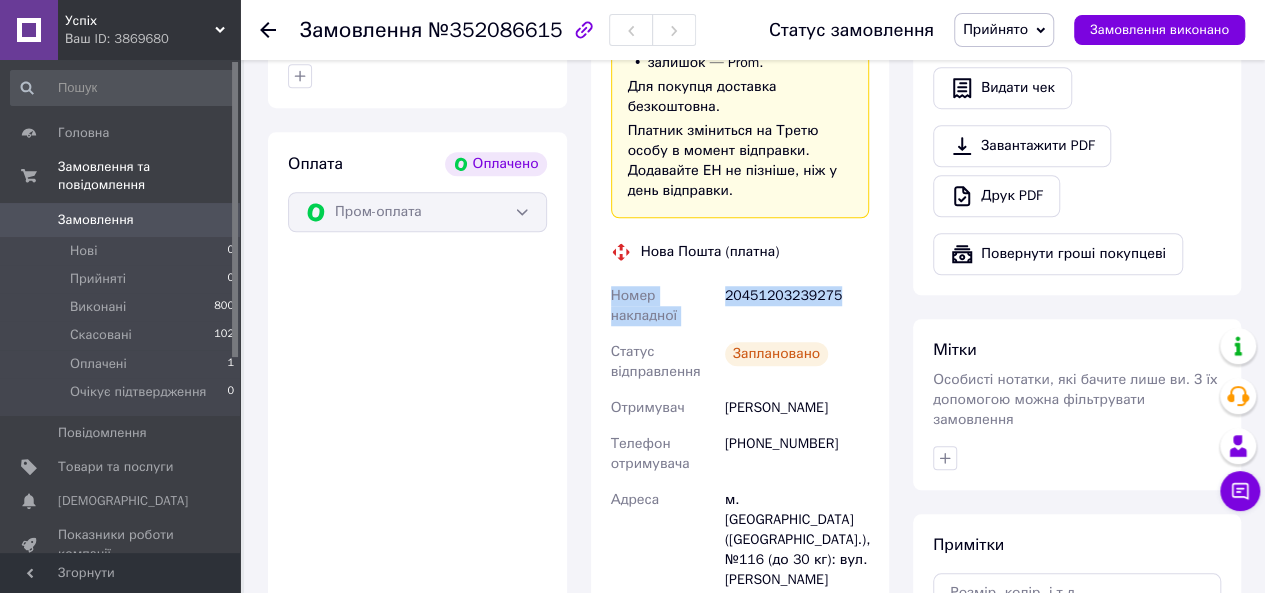 drag, startPoint x: 598, startPoint y: 245, endPoint x: 853, endPoint y: 266, distance: 255.86325 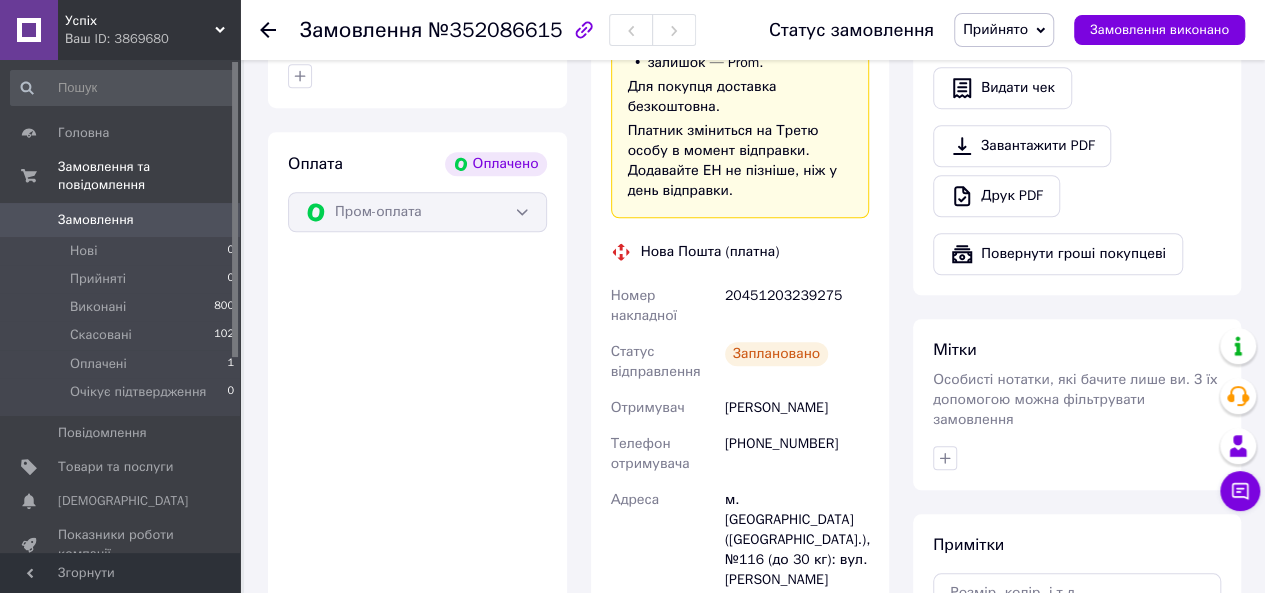 click on "Телефон отримувача" at bounding box center [664, 454] 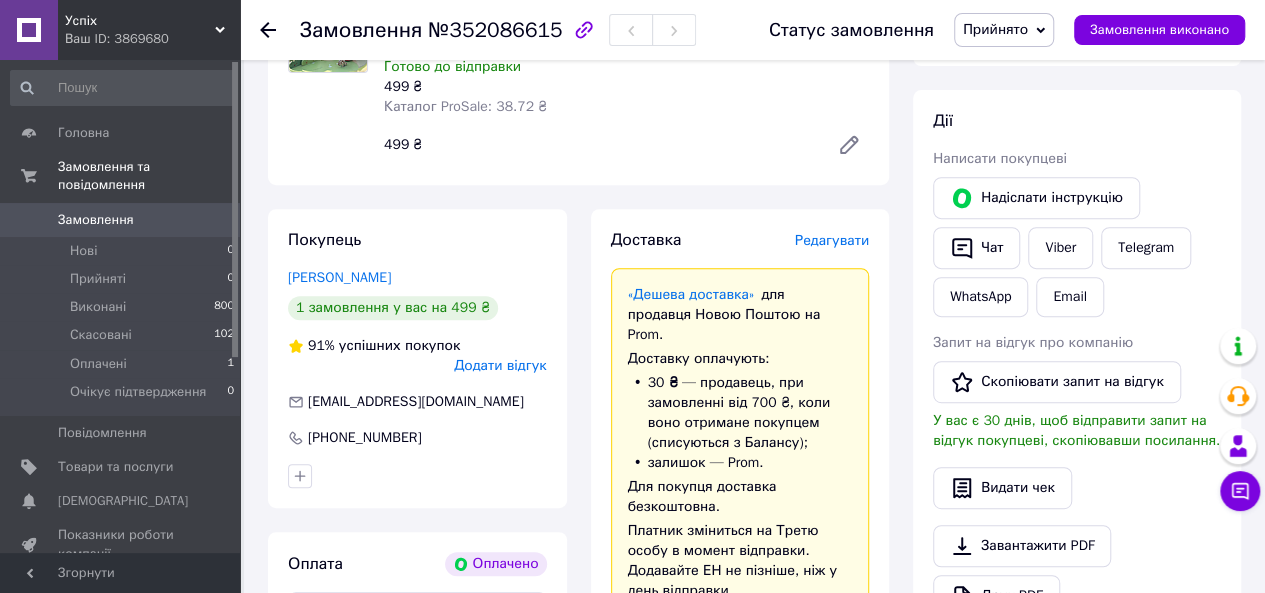 scroll, scrollTop: 200, scrollLeft: 0, axis: vertical 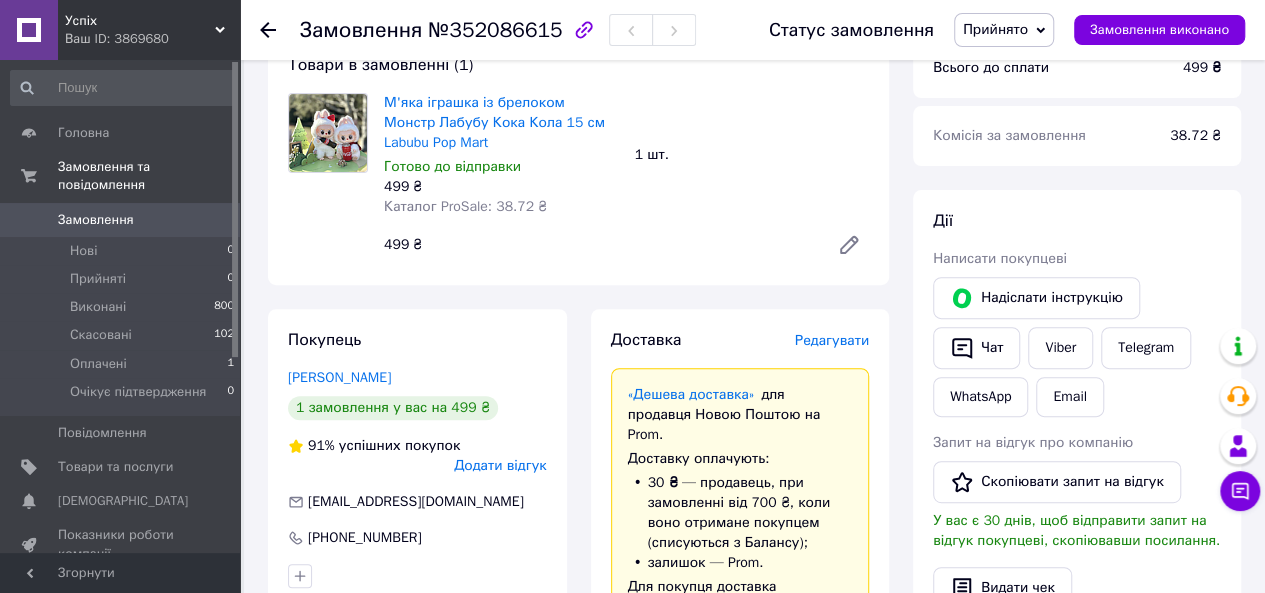 click on "Замовлення" at bounding box center (96, 220) 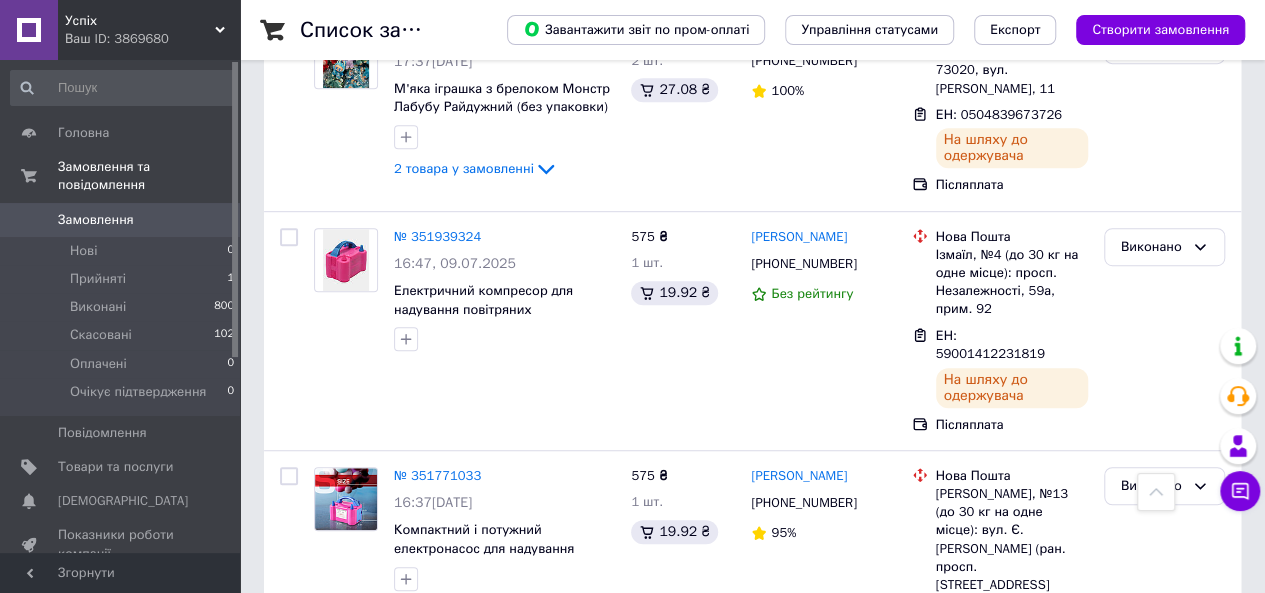 scroll, scrollTop: 600, scrollLeft: 0, axis: vertical 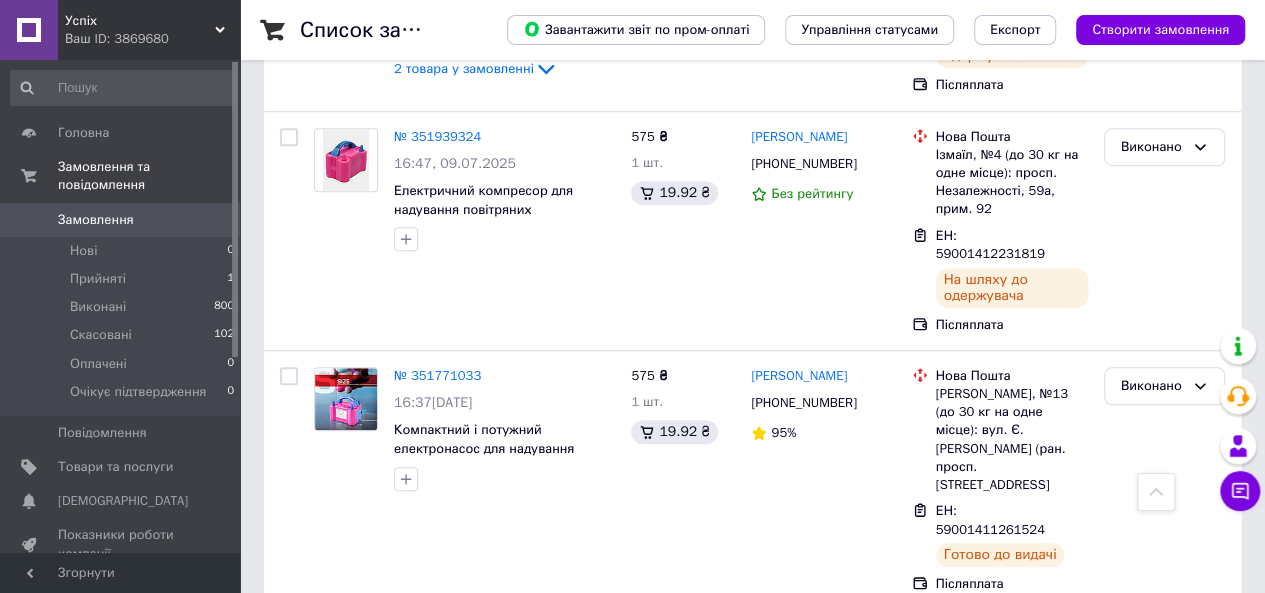 click on "Ваш ID: 3869680" at bounding box center [152, 39] 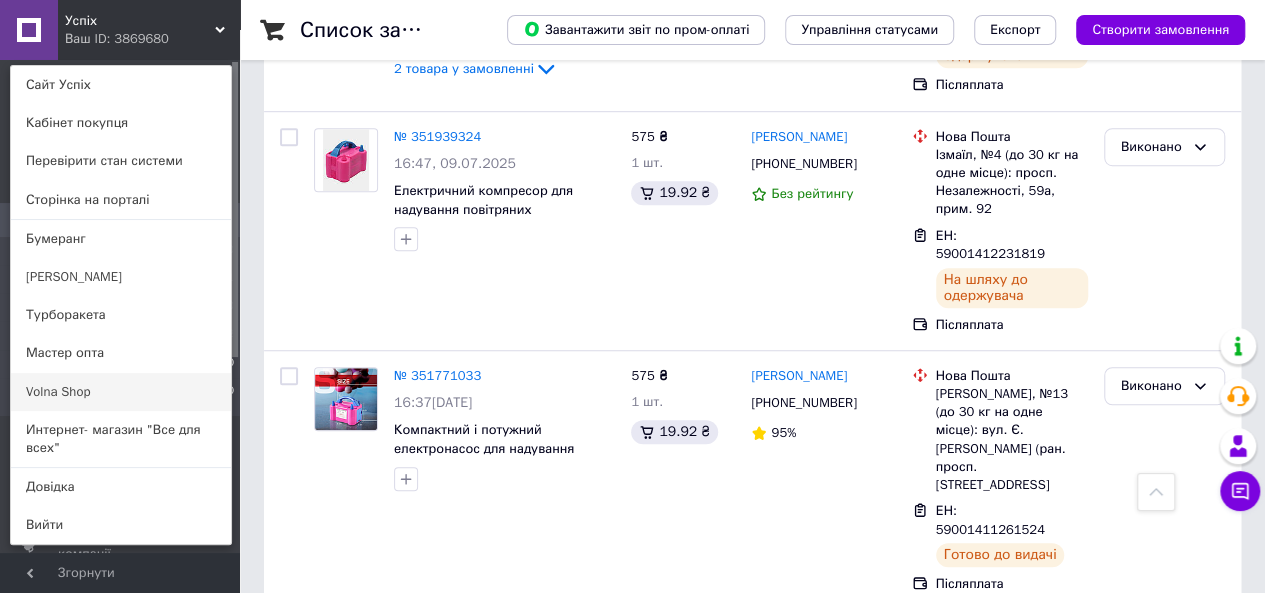 click on "Volna Shop" at bounding box center [121, 392] 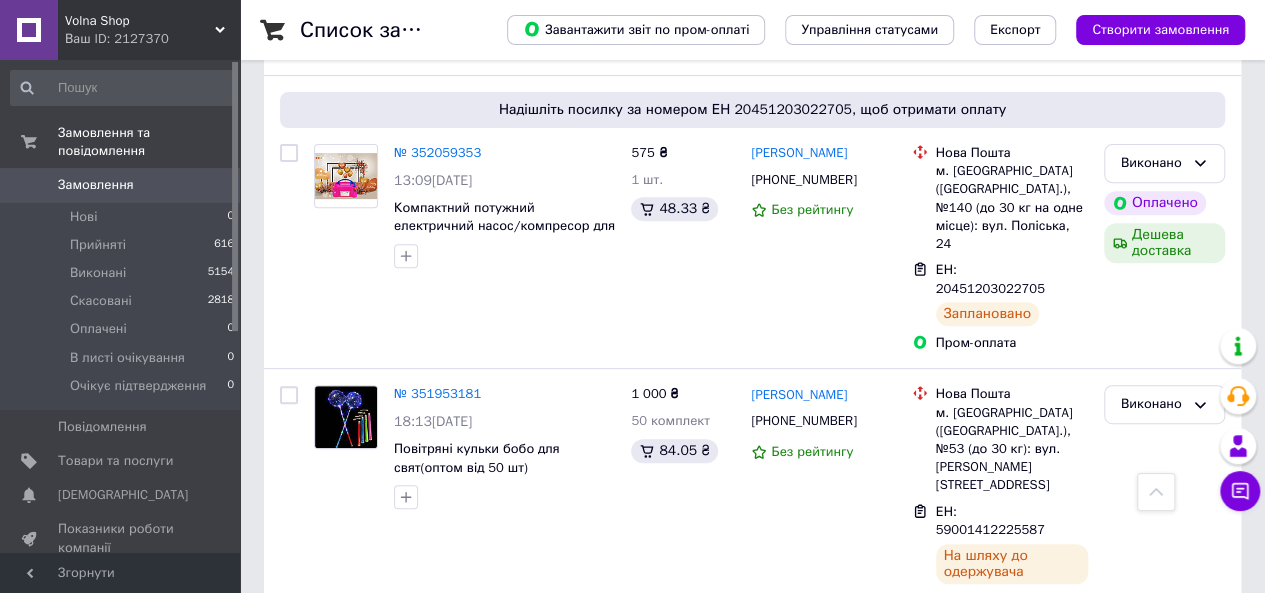 scroll, scrollTop: 0, scrollLeft: 0, axis: both 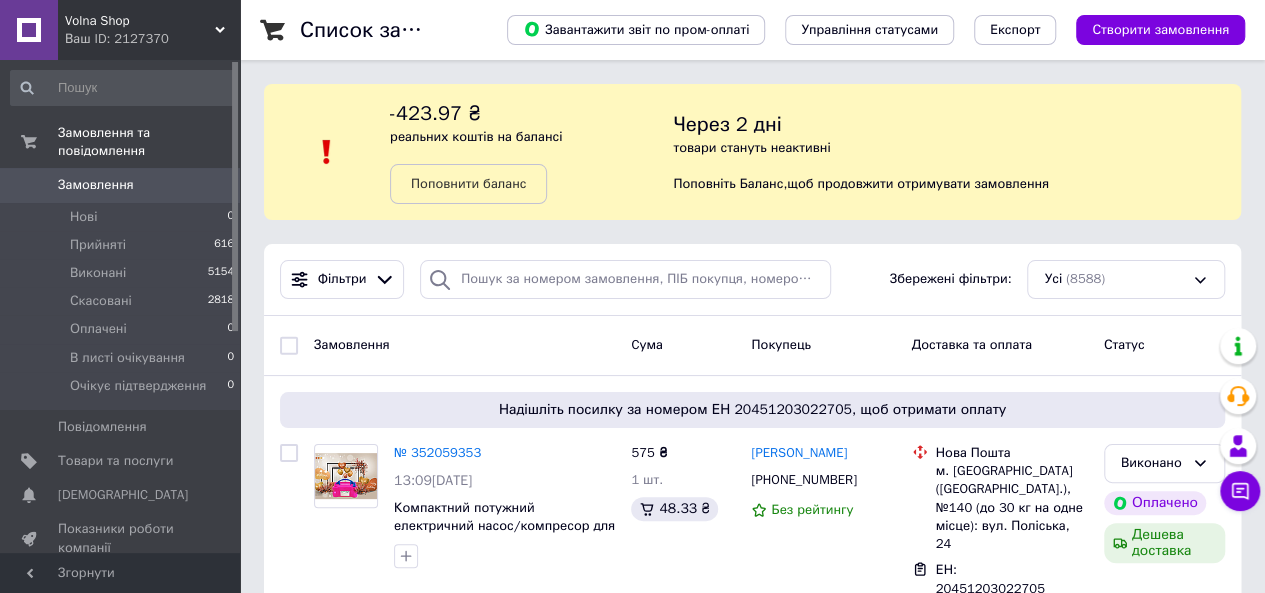 click on "Volna Shop" at bounding box center [140, 21] 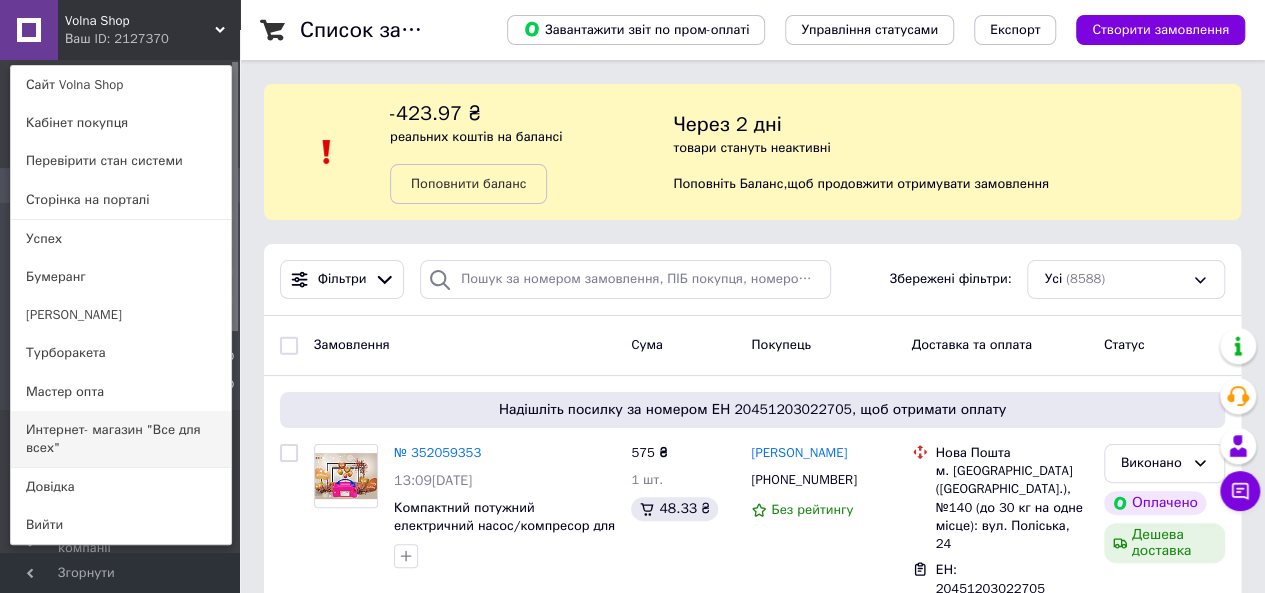 click on "Интернет- магазин  "Все для всех"" at bounding box center [121, 439] 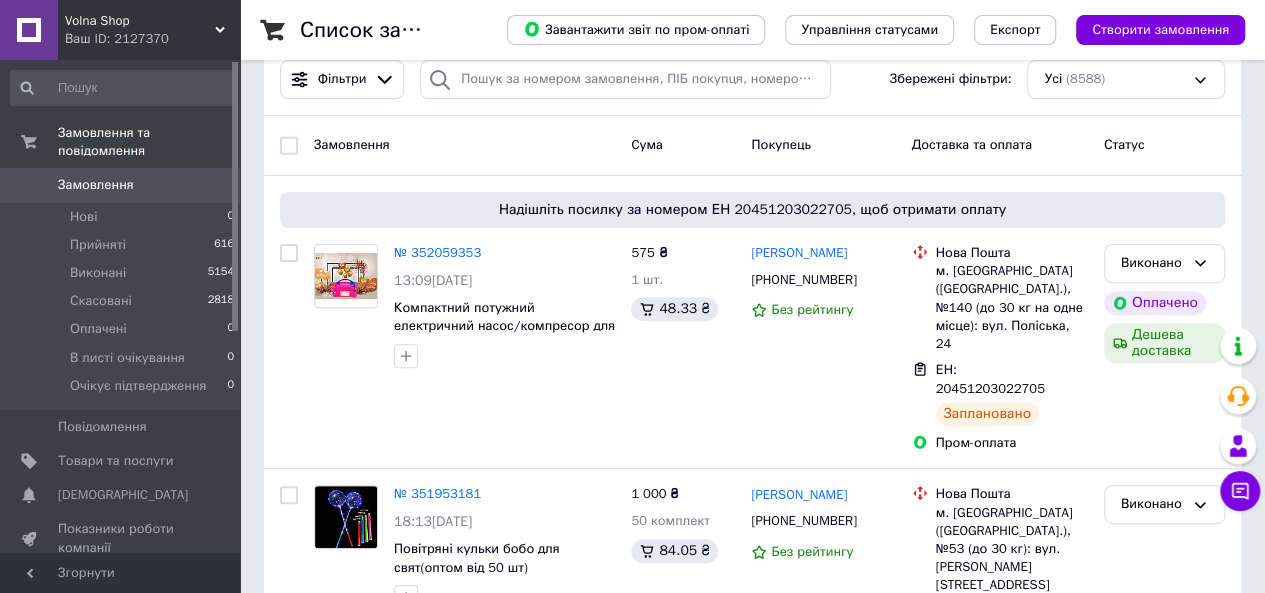 scroll, scrollTop: 400, scrollLeft: 0, axis: vertical 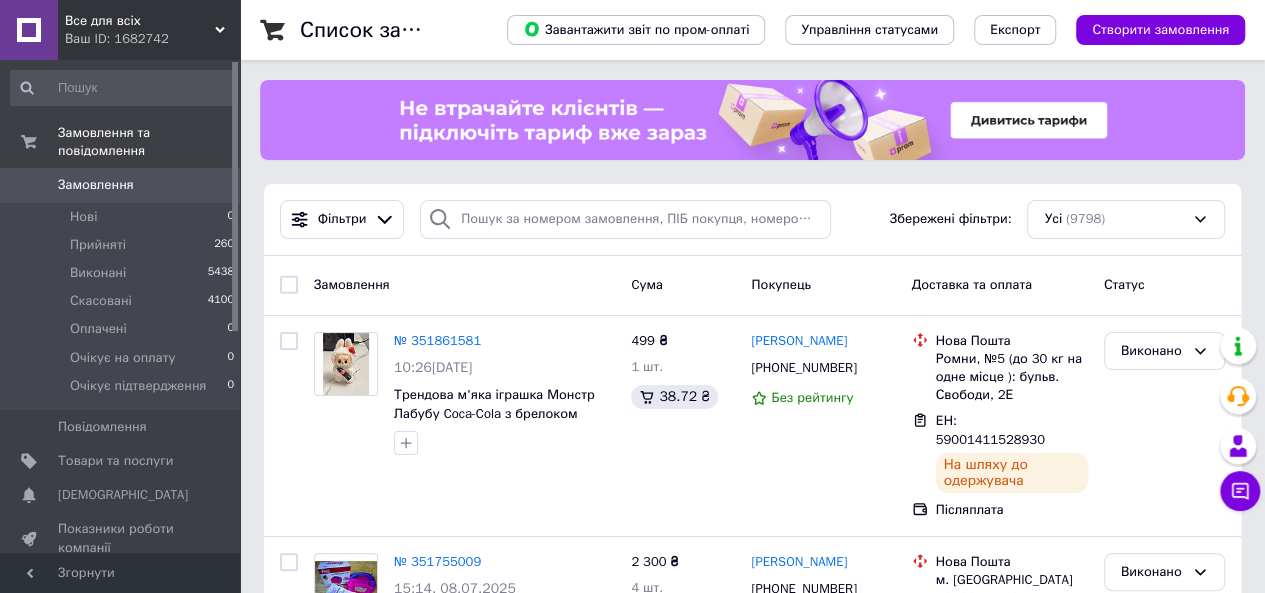 click on "Ваш ID: 1682742" at bounding box center (152, 39) 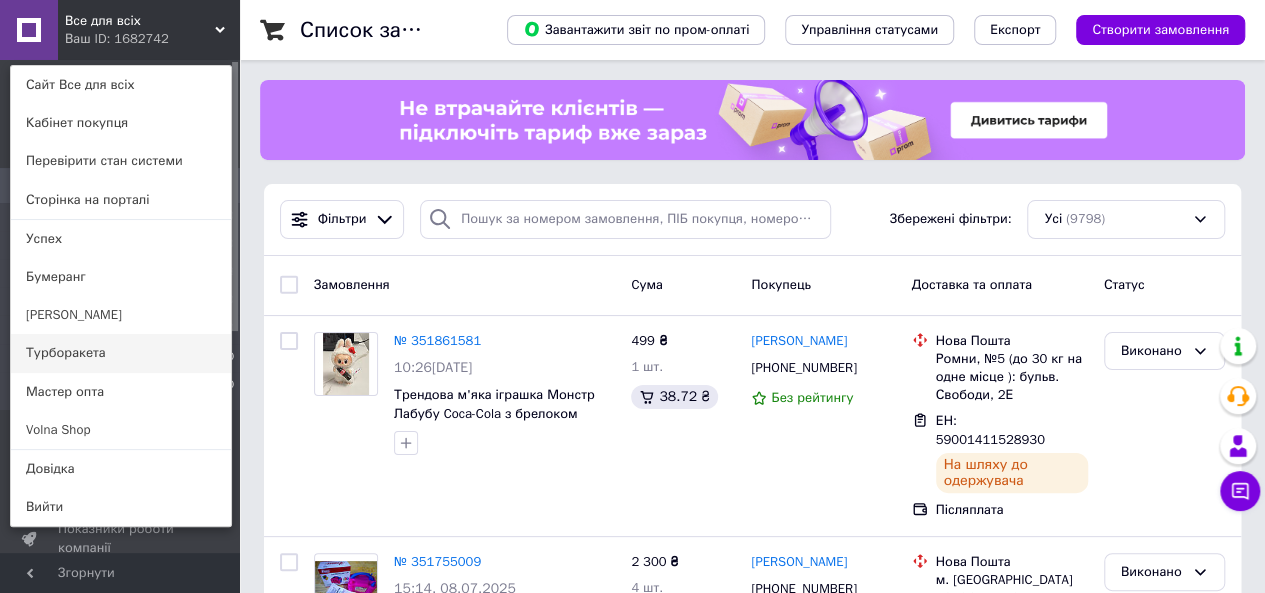 click on "Турборакета" at bounding box center (121, 353) 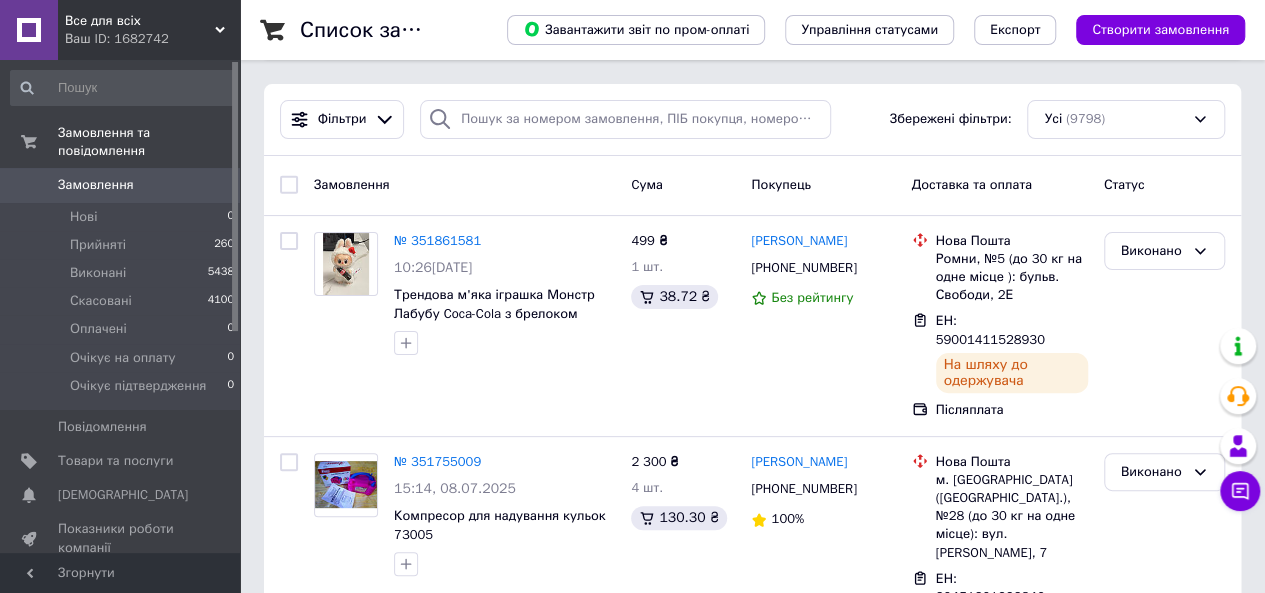 scroll, scrollTop: 200, scrollLeft: 0, axis: vertical 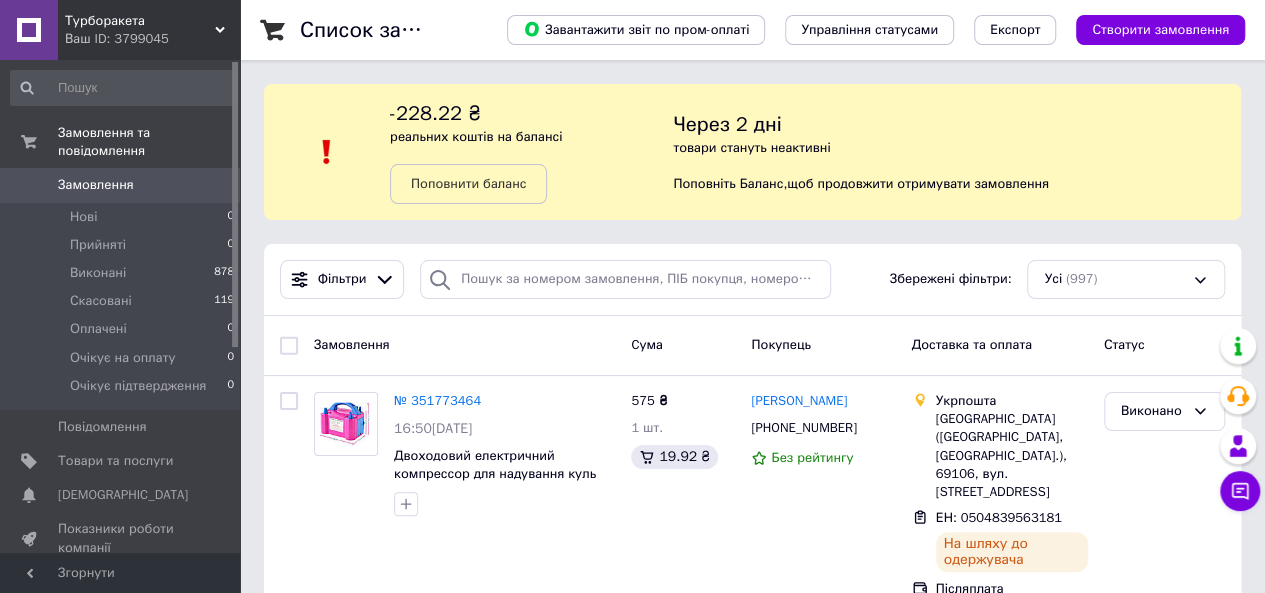 click on "Ваш ID: 3799045" at bounding box center [152, 39] 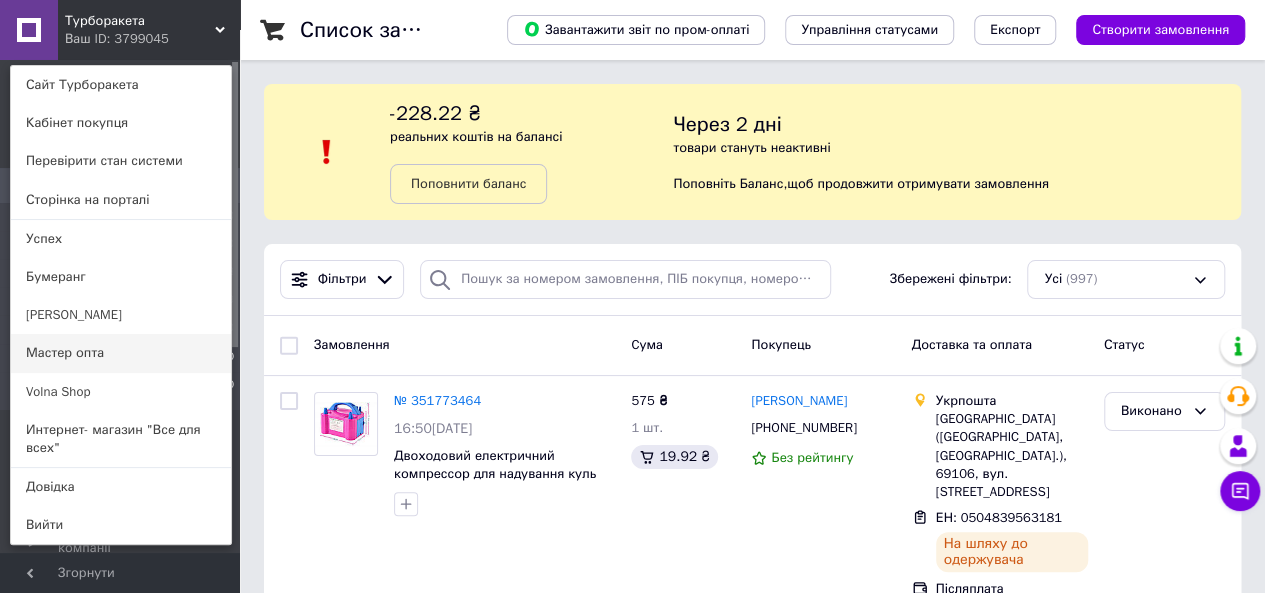click on "Мастер опта" at bounding box center [121, 353] 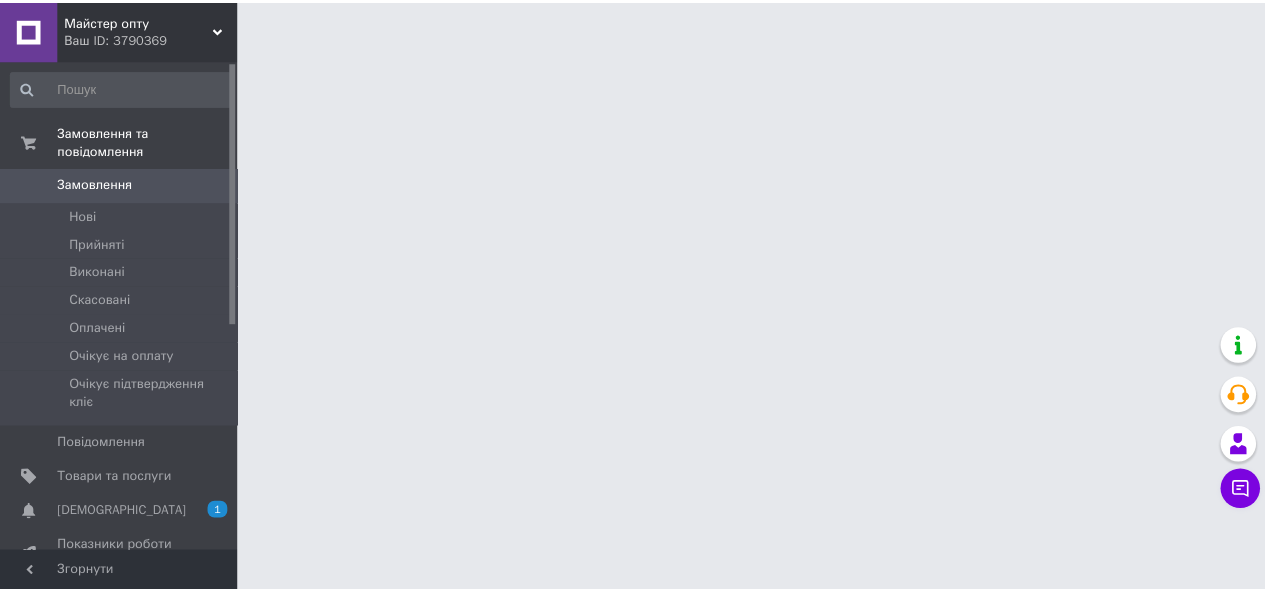 scroll, scrollTop: 0, scrollLeft: 0, axis: both 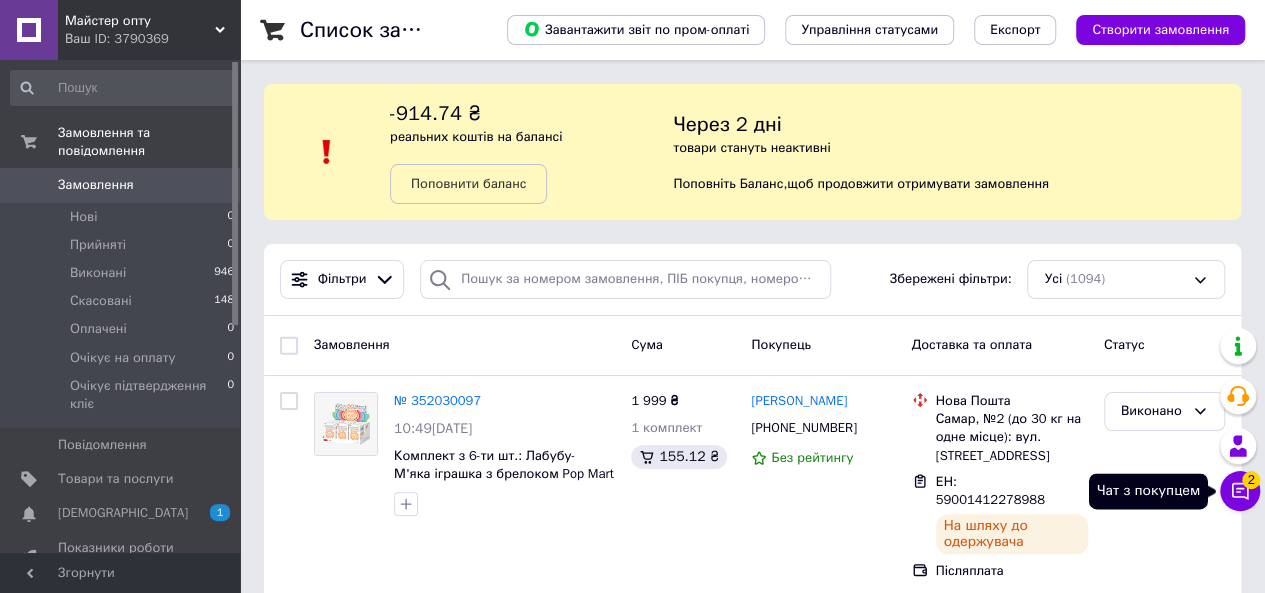 click 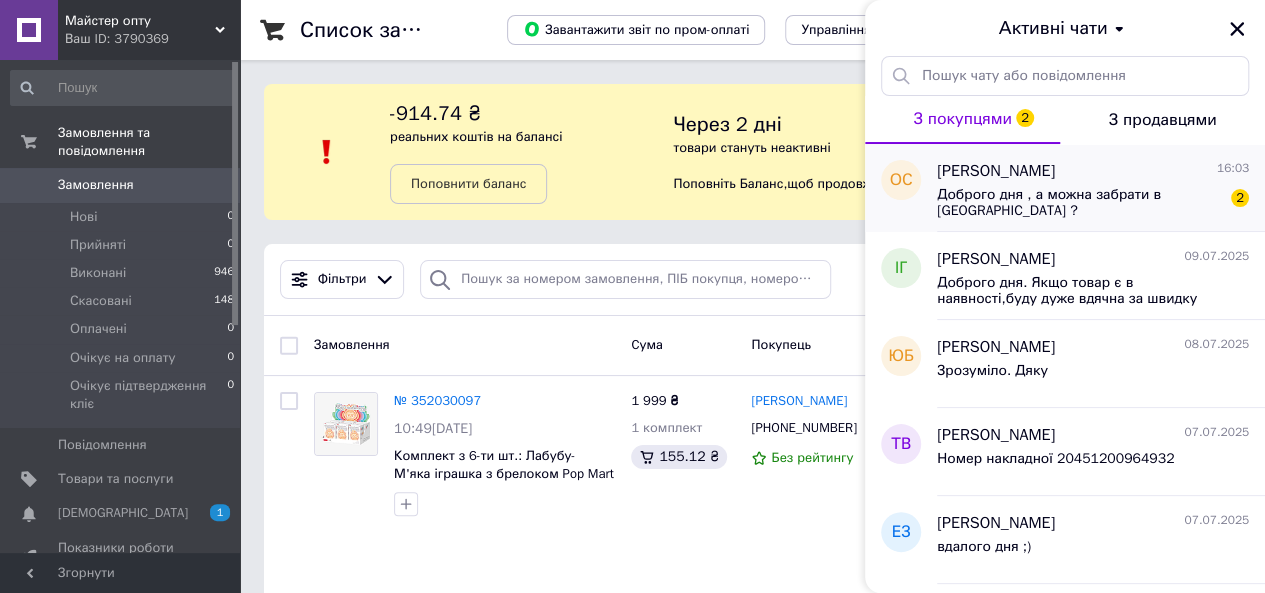 click on "Доброго дня , а можна забрати в Одесі ? 2" at bounding box center [1093, 201] 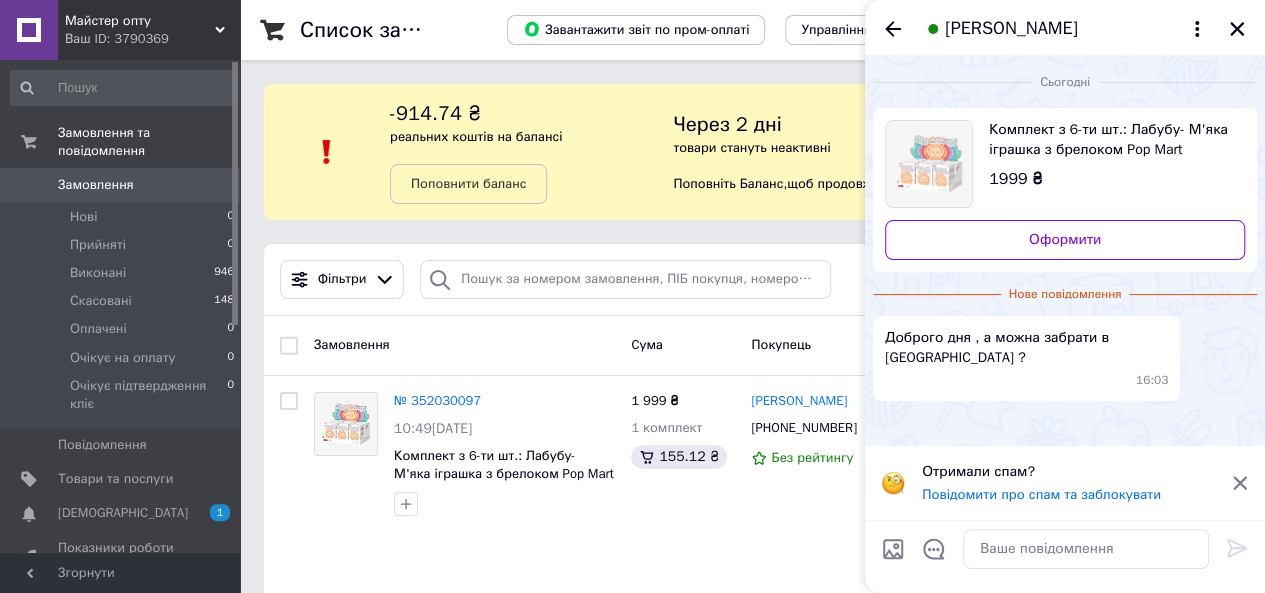 scroll, scrollTop: 100, scrollLeft: 0, axis: vertical 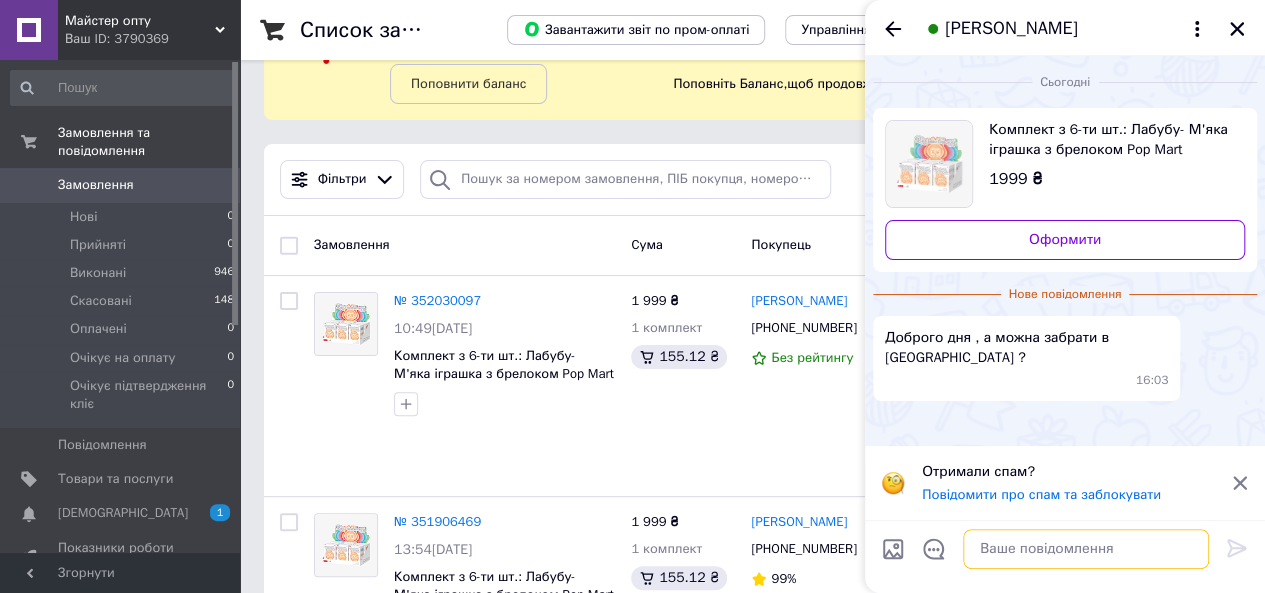 click at bounding box center [1086, 549] 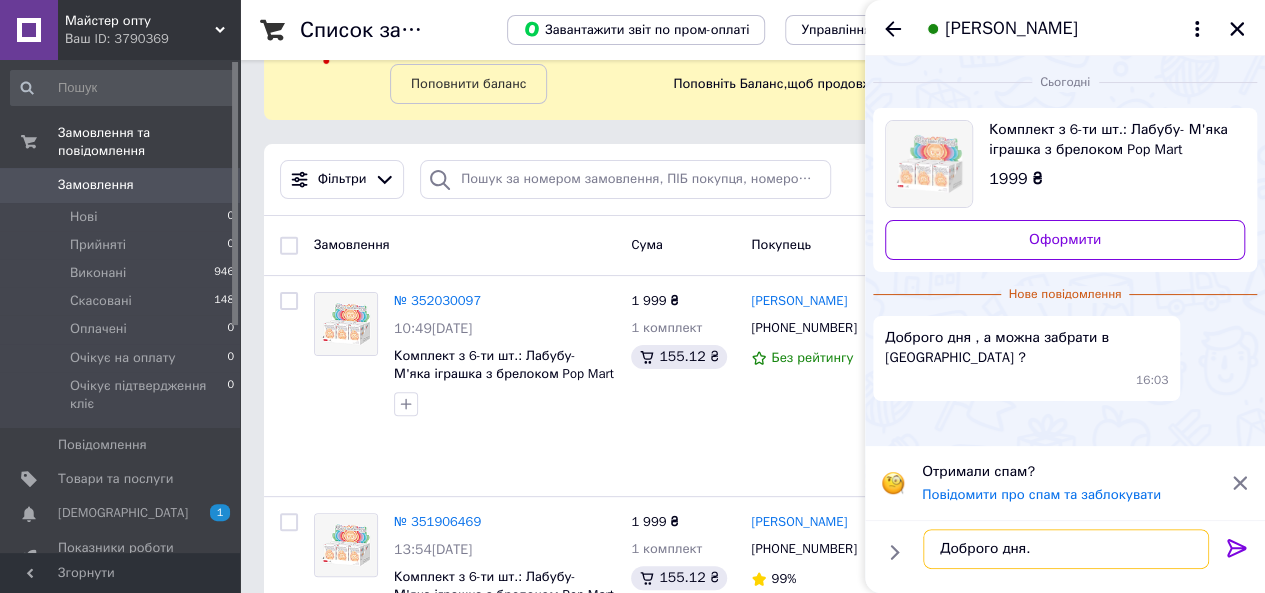 scroll, scrollTop: 12, scrollLeft: 0, axis: vertical 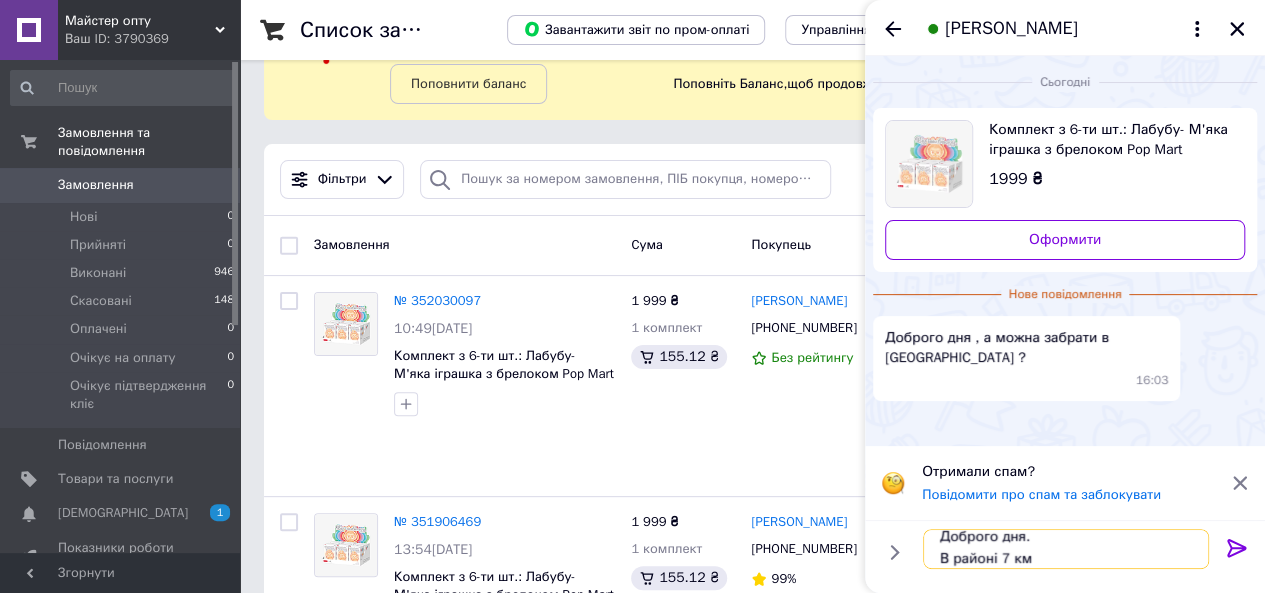 type on "Доброго дня.
В районі 7 км." 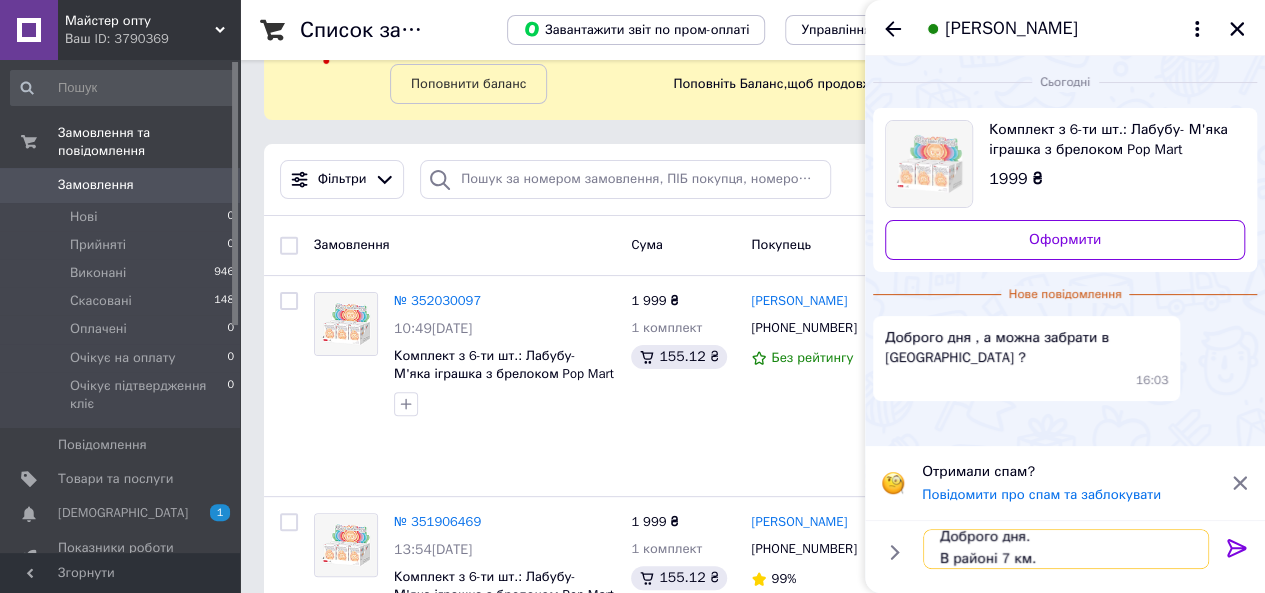 type 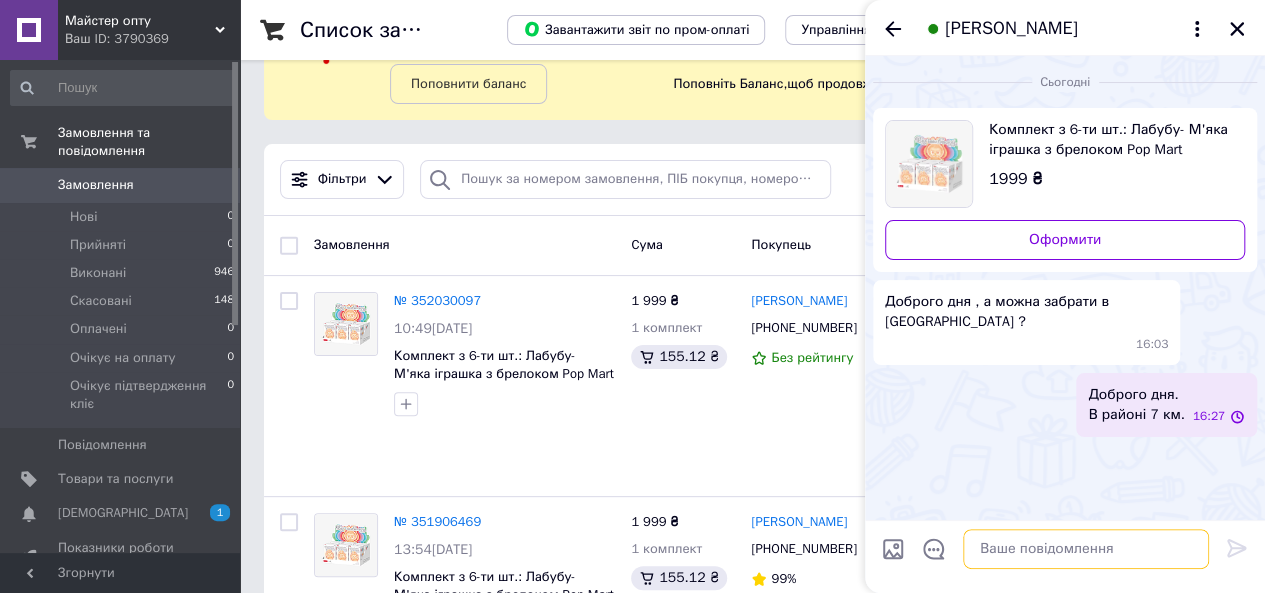 scroll, scrollTop: 0, scrollLeft: 0, axis: both 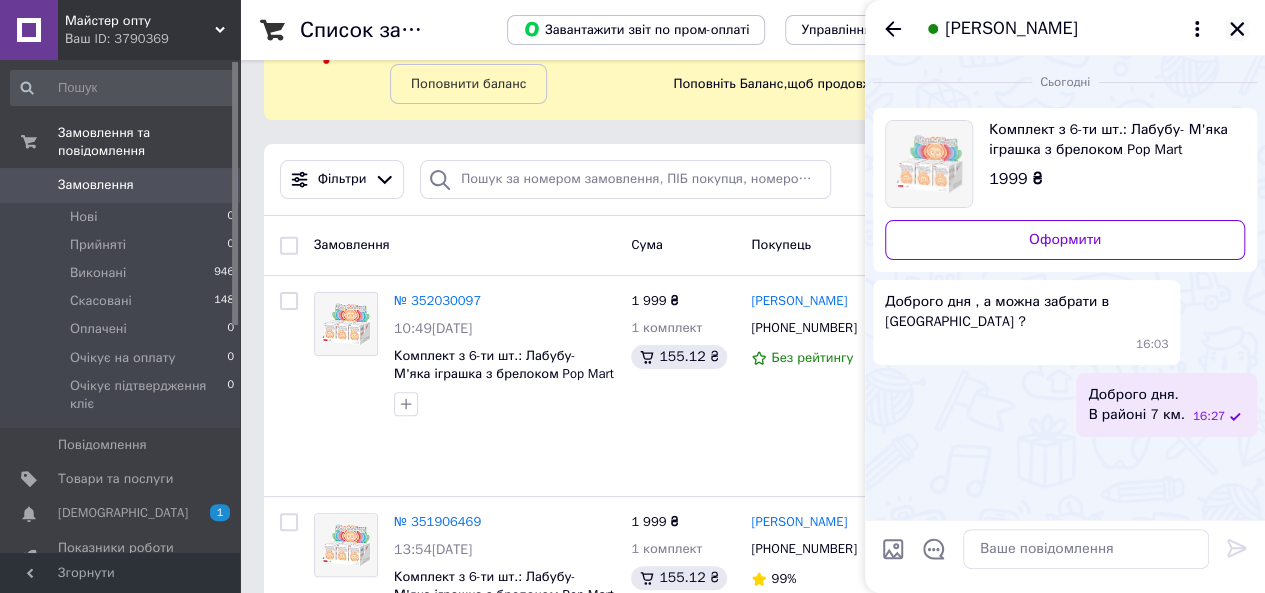 click 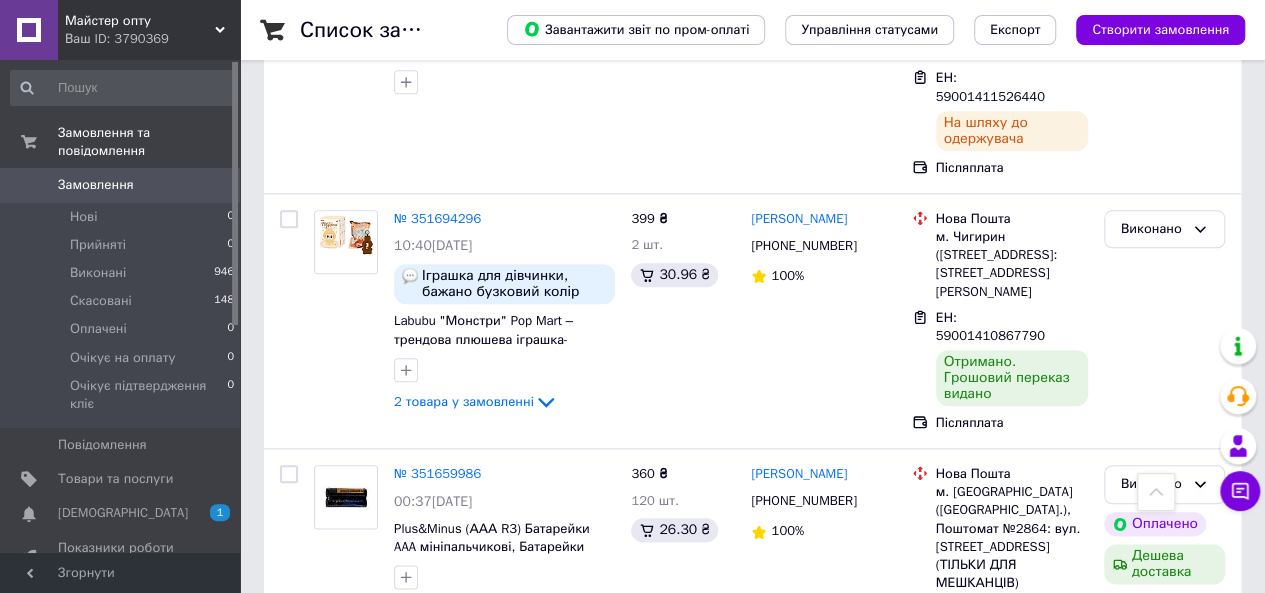 scroll, scrollTop: 1300, scrollLeft: 0, axis: vertical 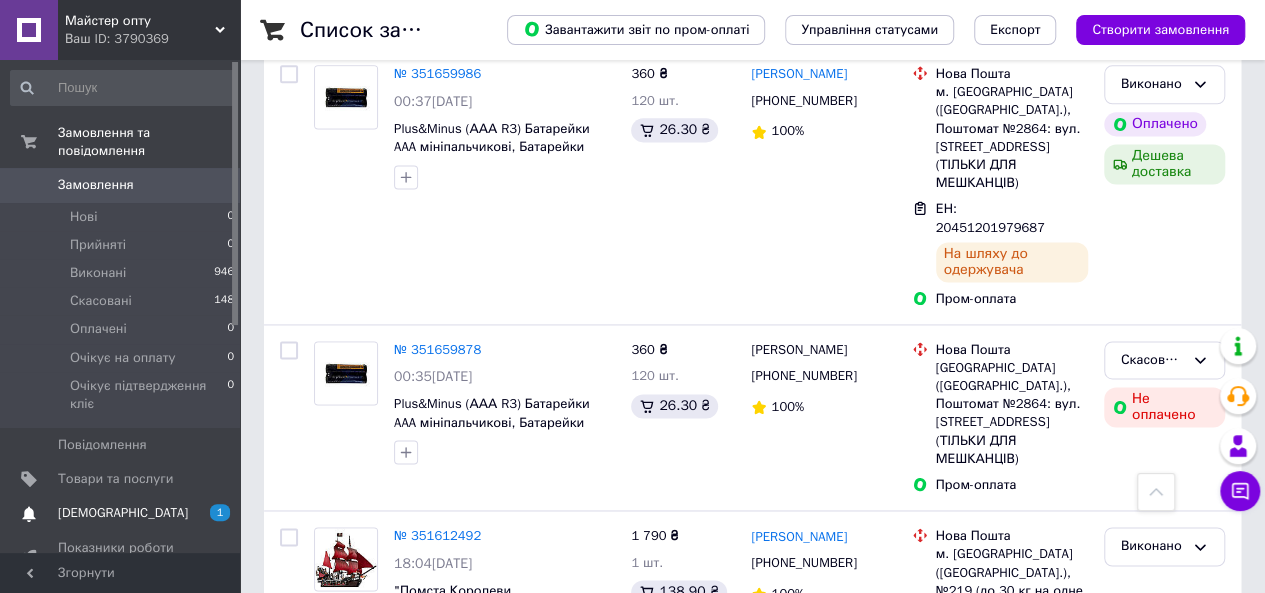 click on "Сповіщення 1 0" at bounding box center [123, 513] 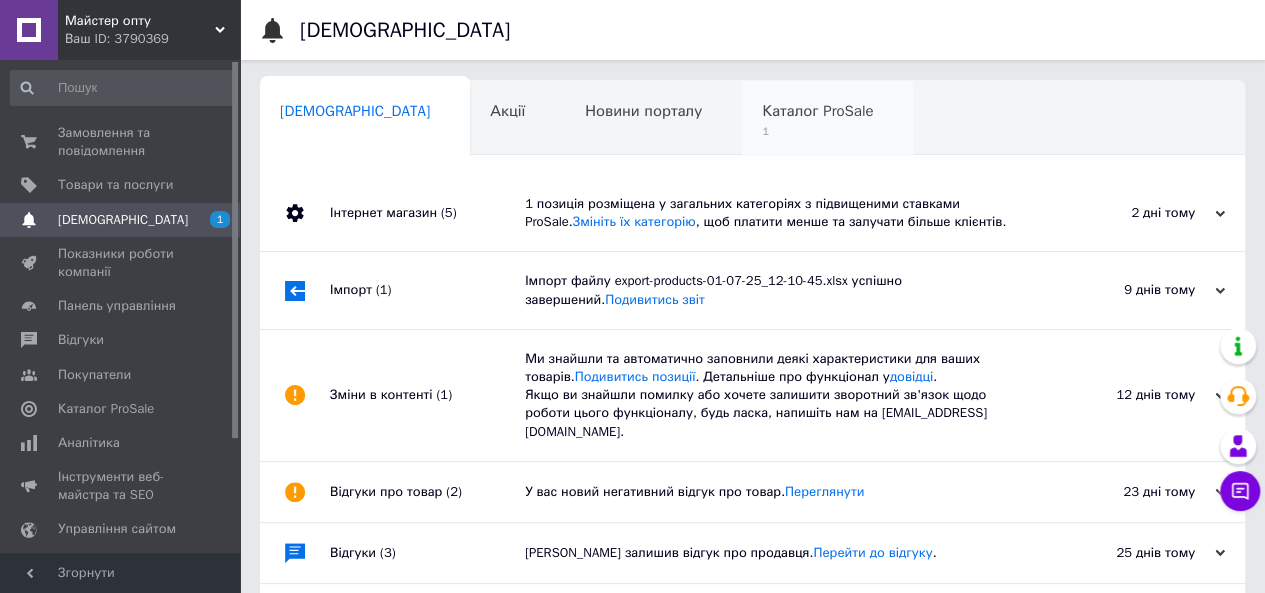 click on "Каталог ProSale 1" at bounding box center [827, 119] 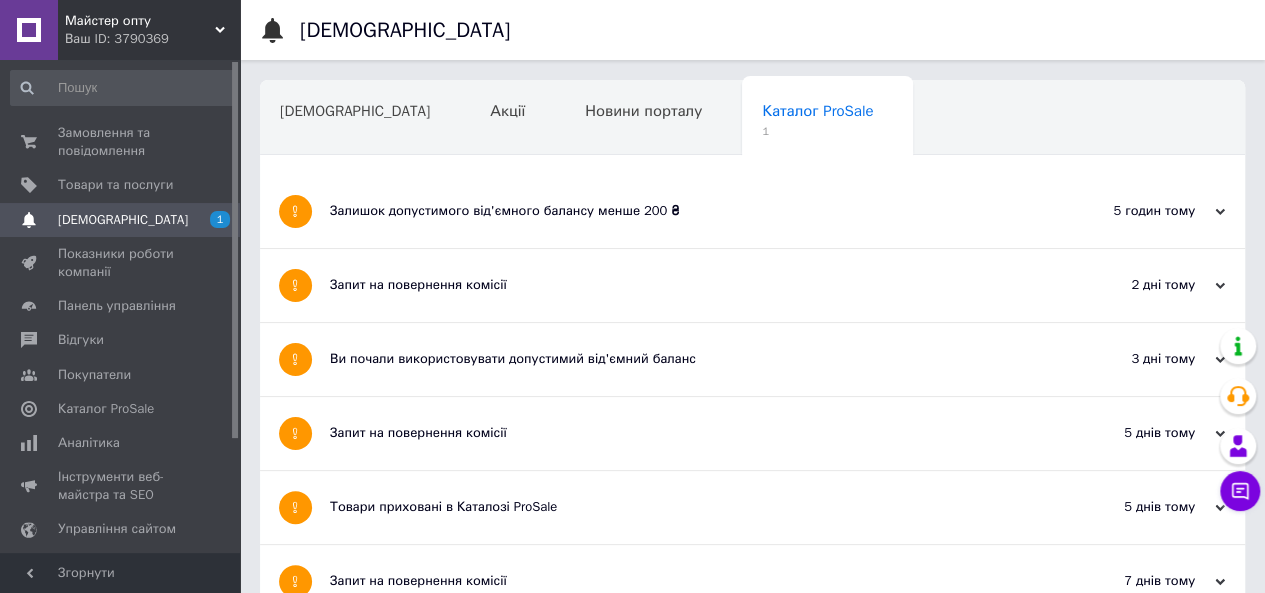 click on "Залишок допустимого від'ємного балансу менше 200 ₴" at bounding box center (677, 211) 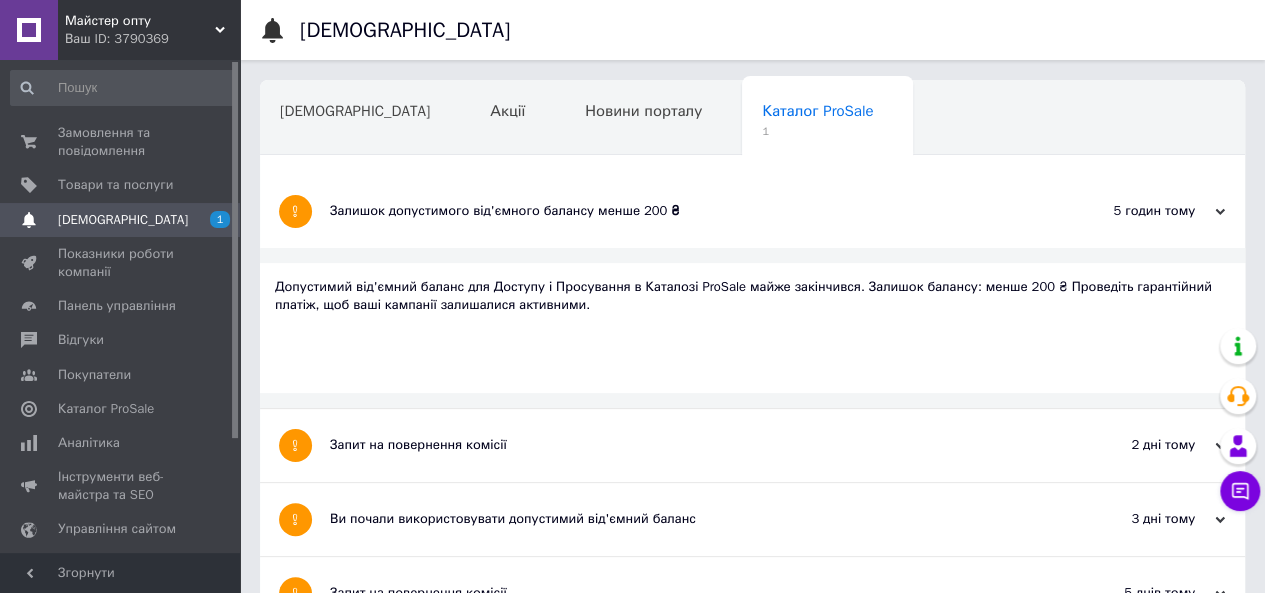 click on "Майстер опту" at bounding box center [140, 21] 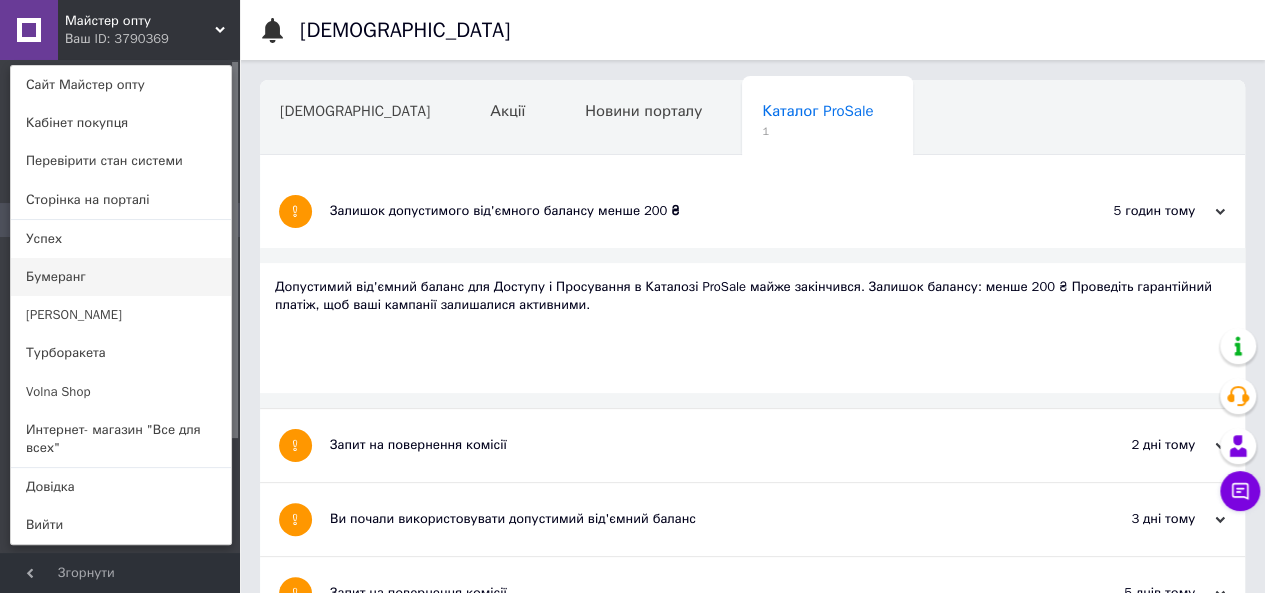 click on "Бумеранг" at bounding box center [121, 277] 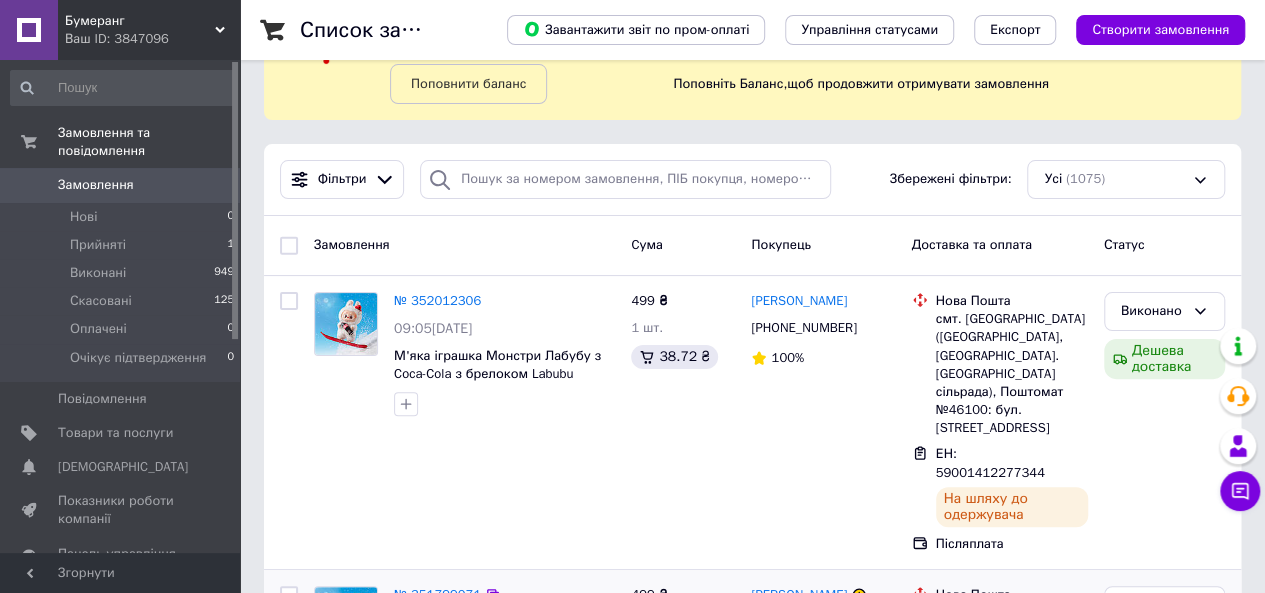 scroll, scrollTop: 0, scrollLeft: 0, axis: both 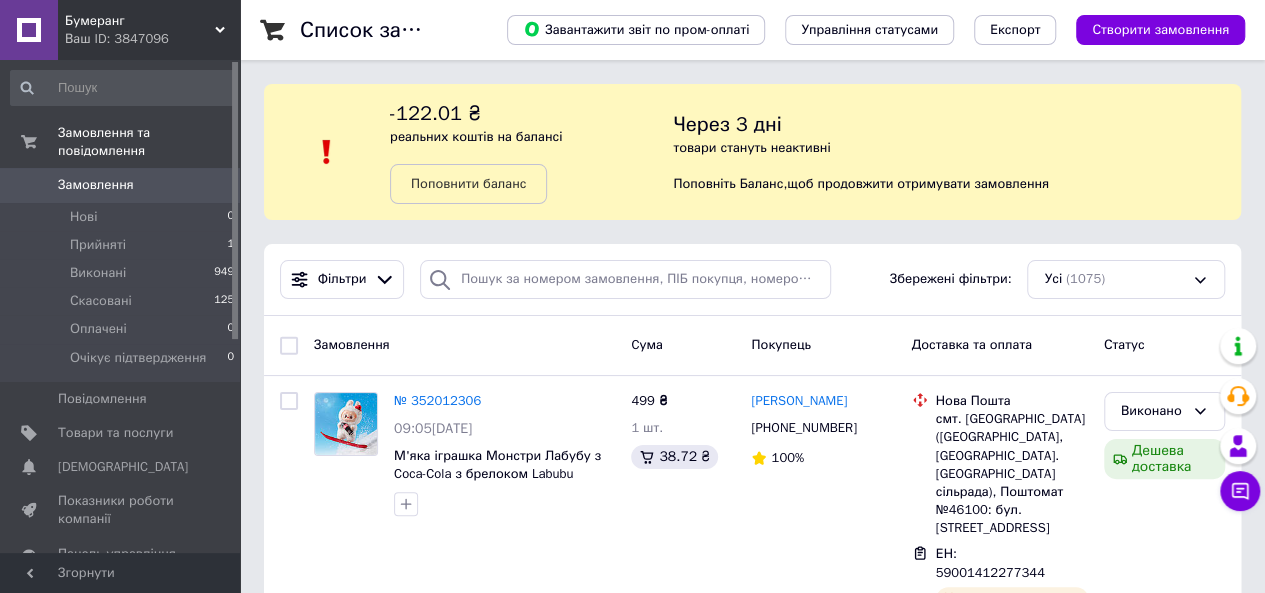 click on "Ваш ID: 3847096" at bounding box center (152, 39) 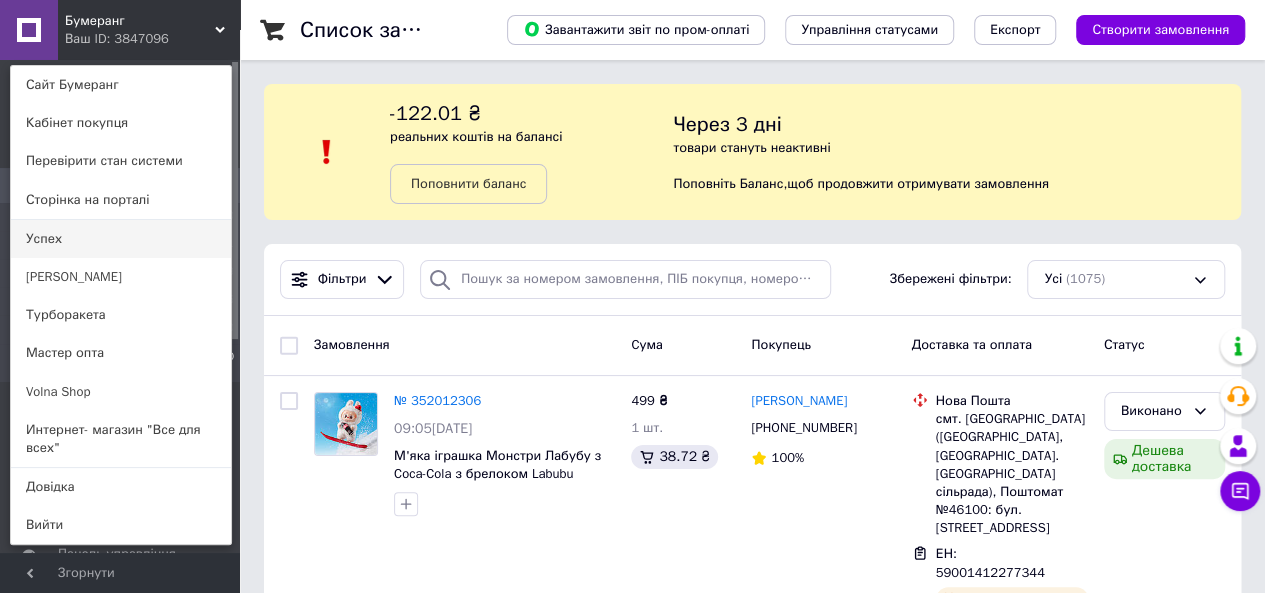 click on "Успех" at bounding box center [121, 239] 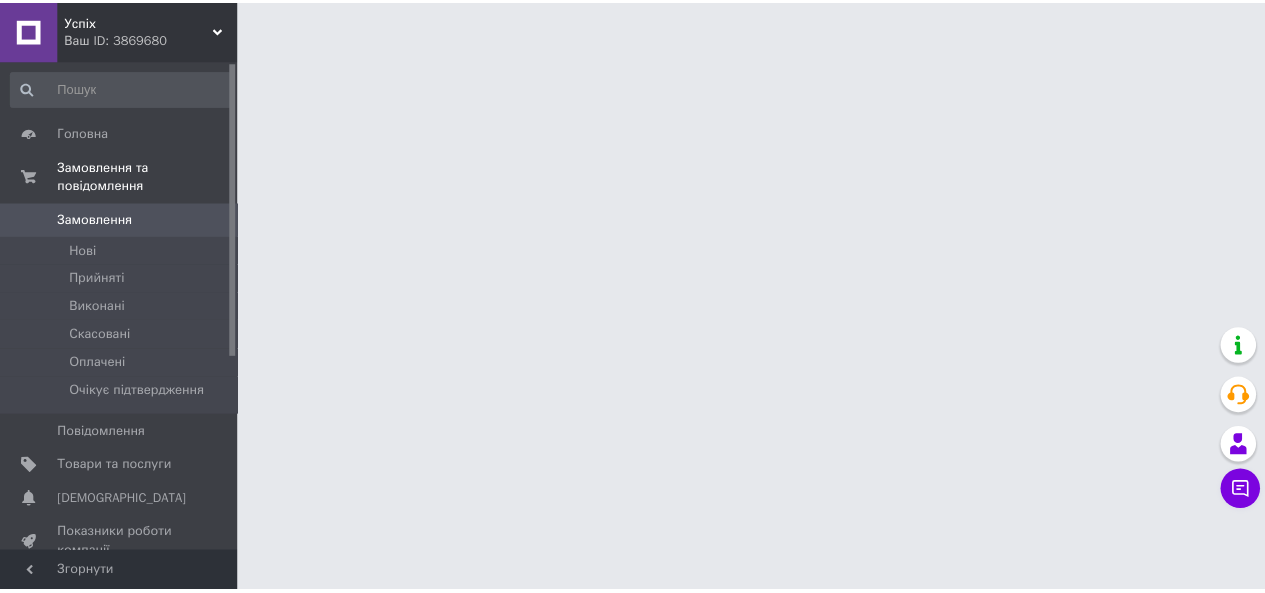 scroll, scrollTop: 0, scrollLeft: 0, axis: both 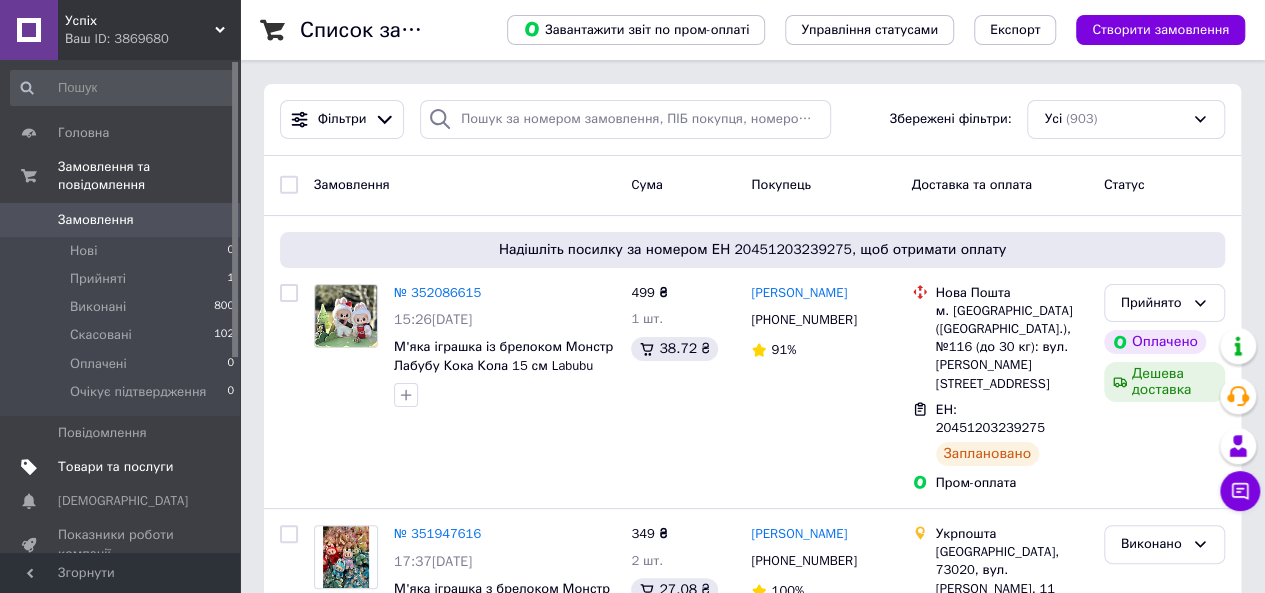 click on "Товари та послуги" at bounding box center (115, 467) 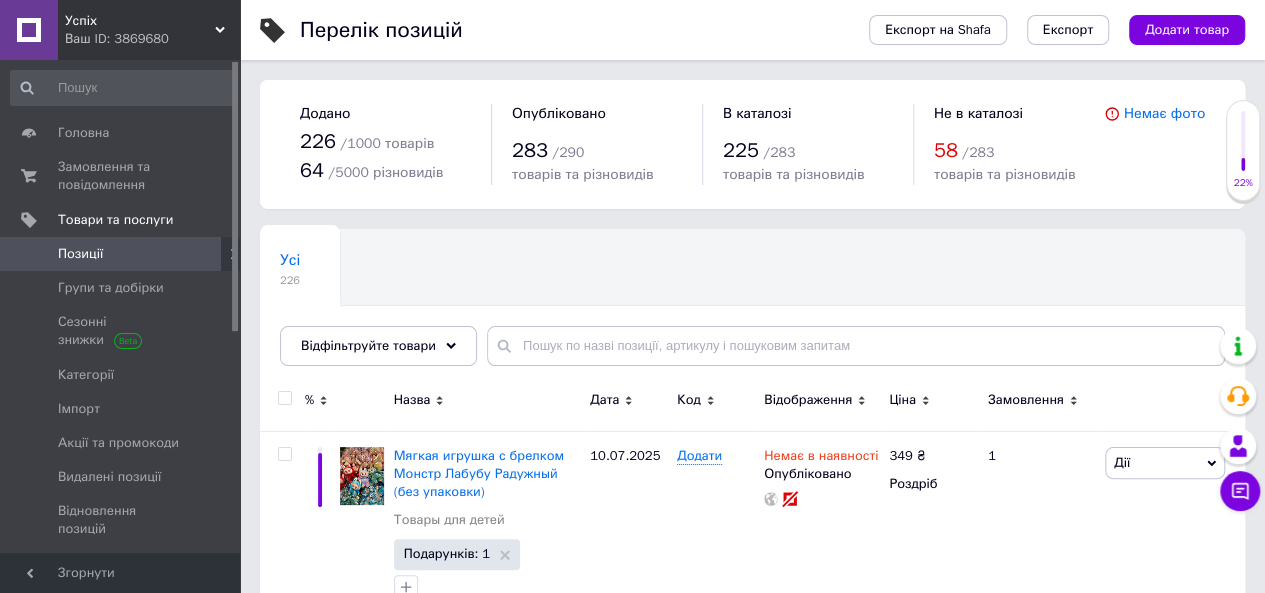 scroll, scrollTop: 100, scrollLeft: 0, axis: vertical 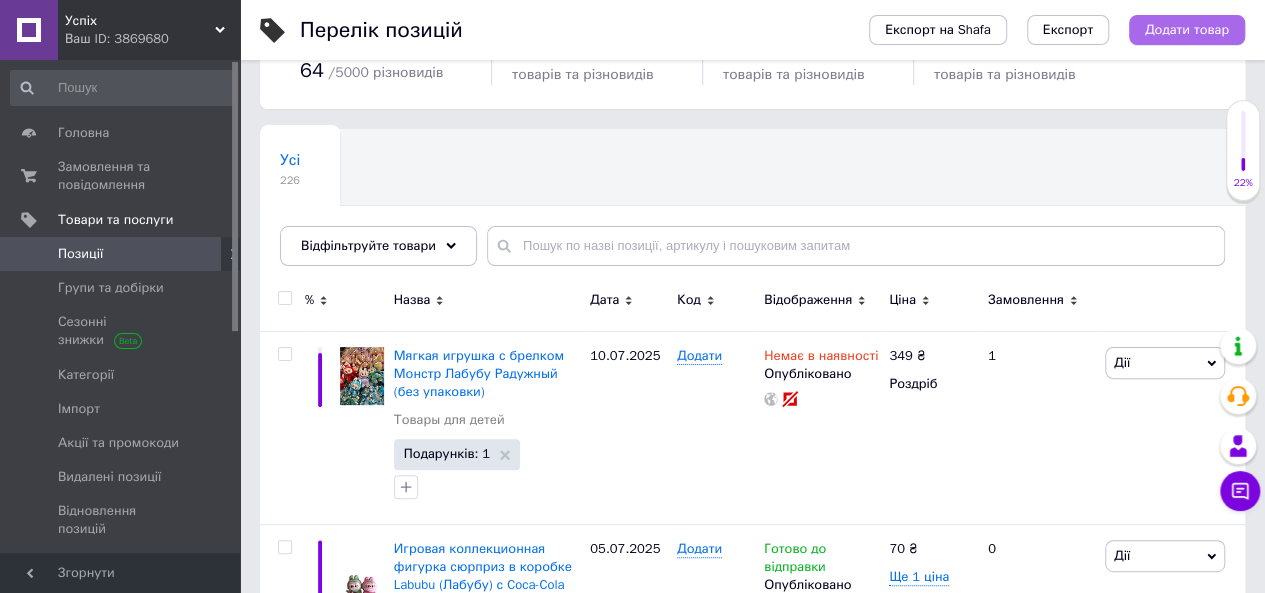 click on "Додати товар" at bounding box center (1187, 30) 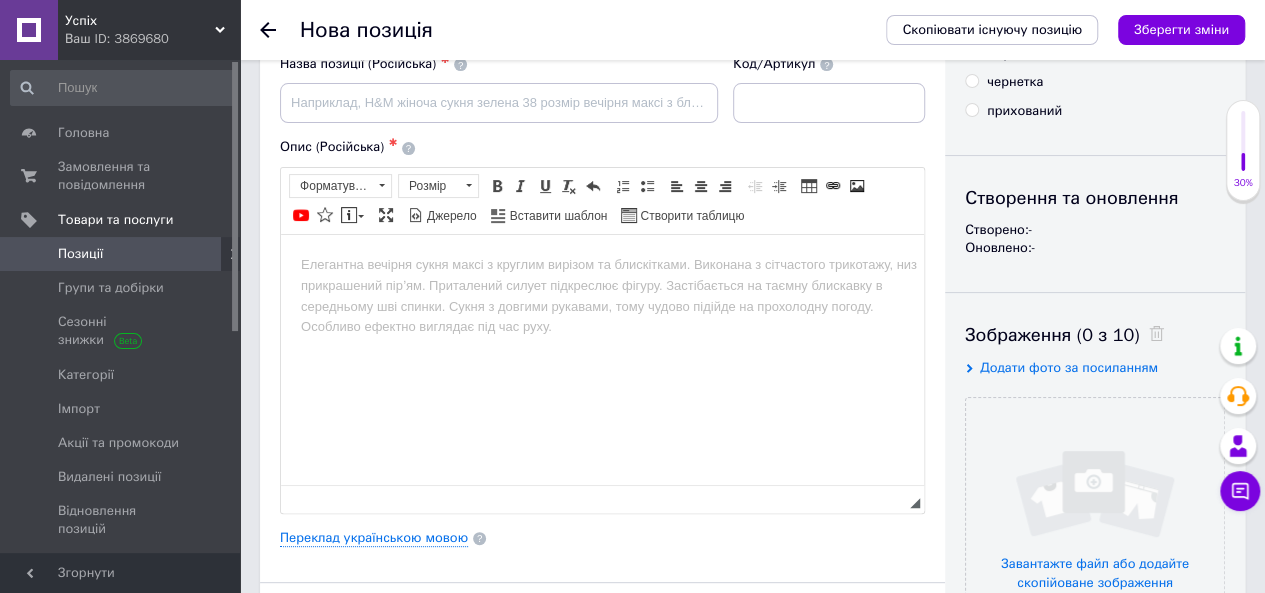 scroll, scrollTop: 300, scrollLeft: 0, axis: vertical 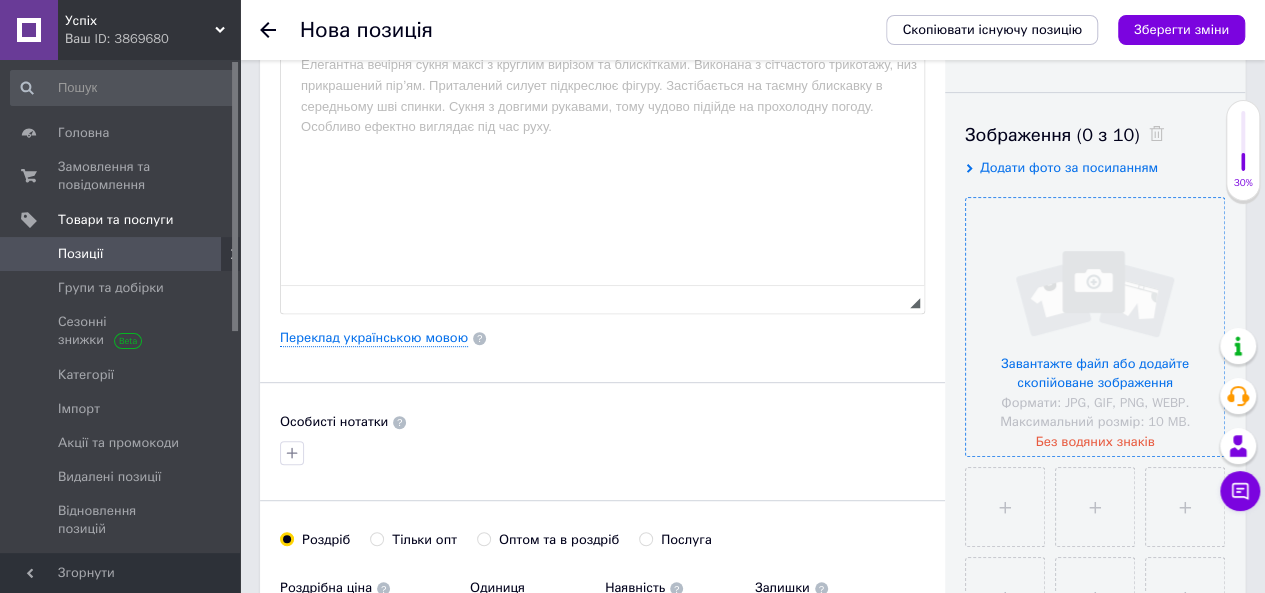 click at bounding box center [1095, 327] 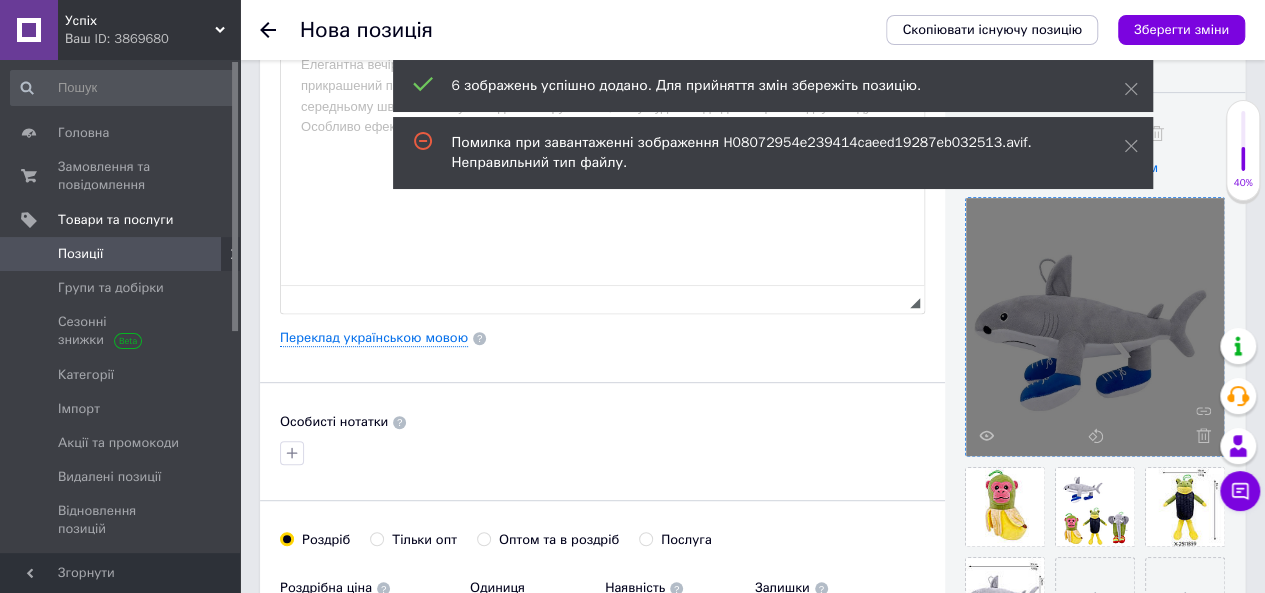 scroll, scrollTop: 500, scrollLeft: 0, axis: vertical 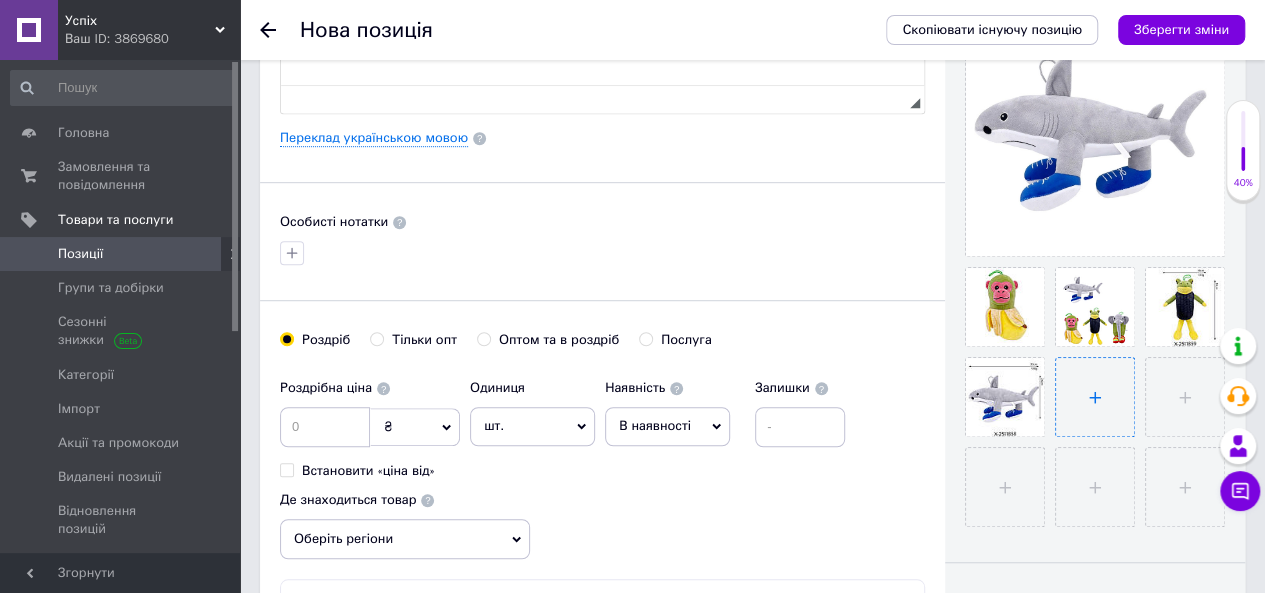 click at bounding box center (1095, 397) 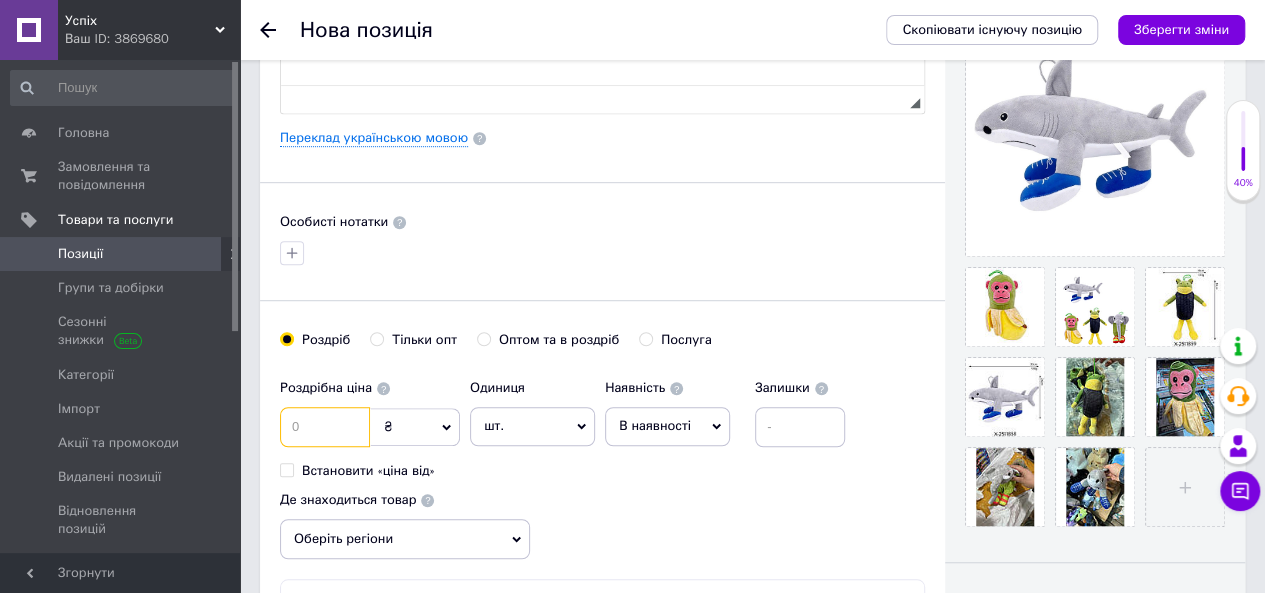 click at bounding box center [325, 427] 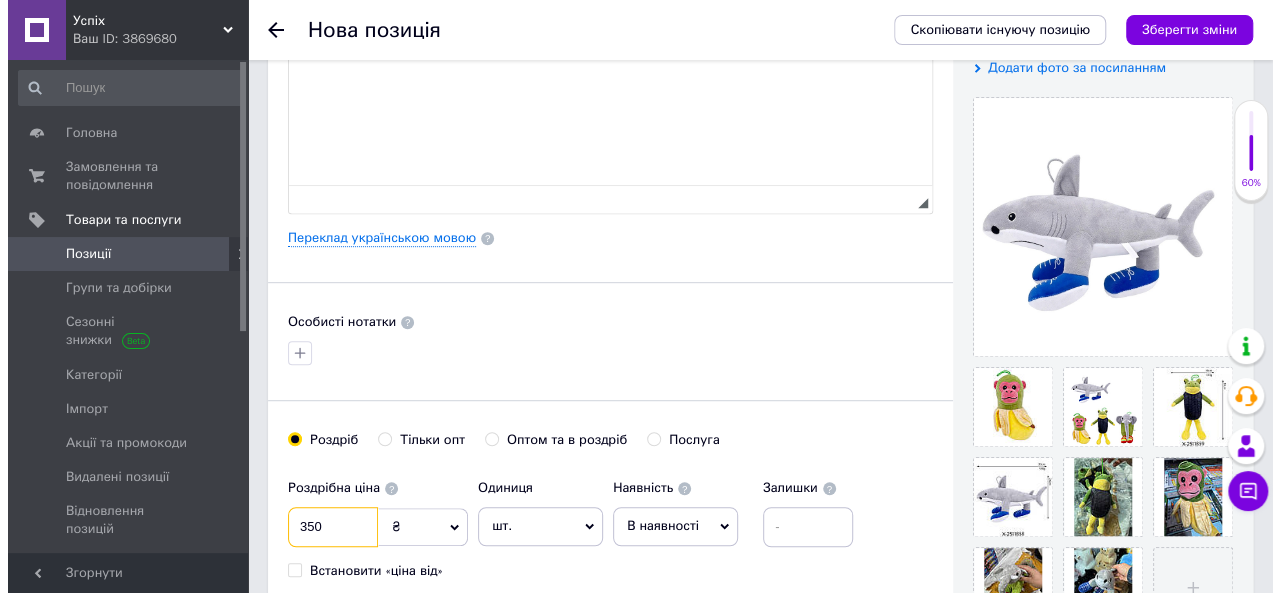 scroll, scrollTop: 300, scrollLeft: 0, axis: vertical 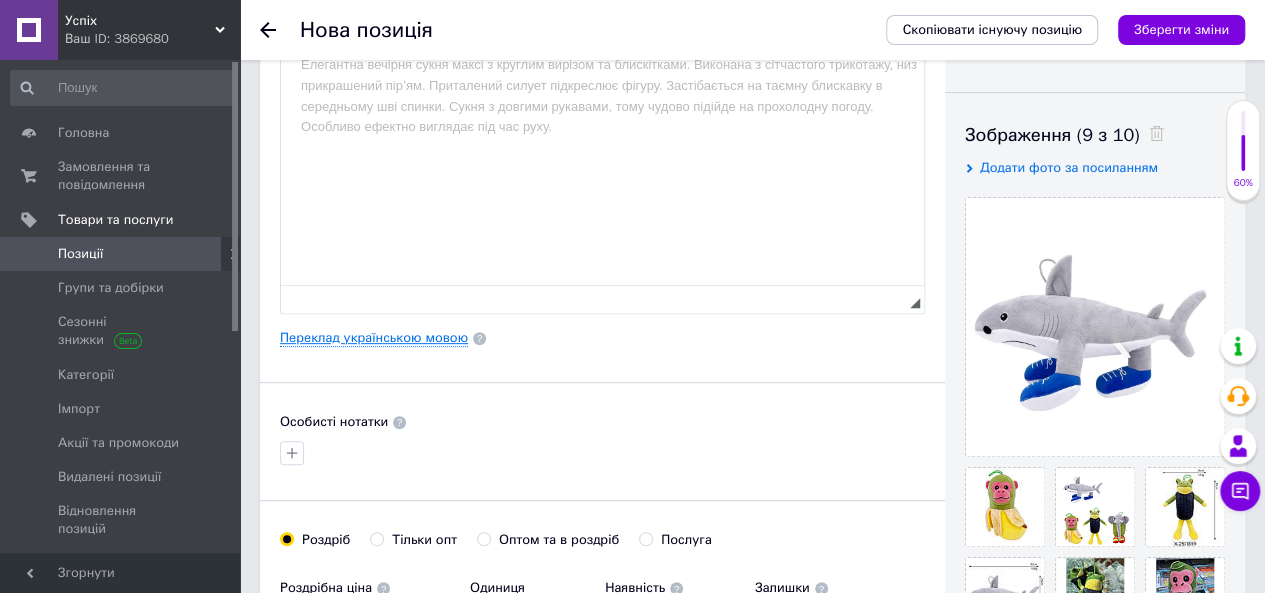 type on "350" 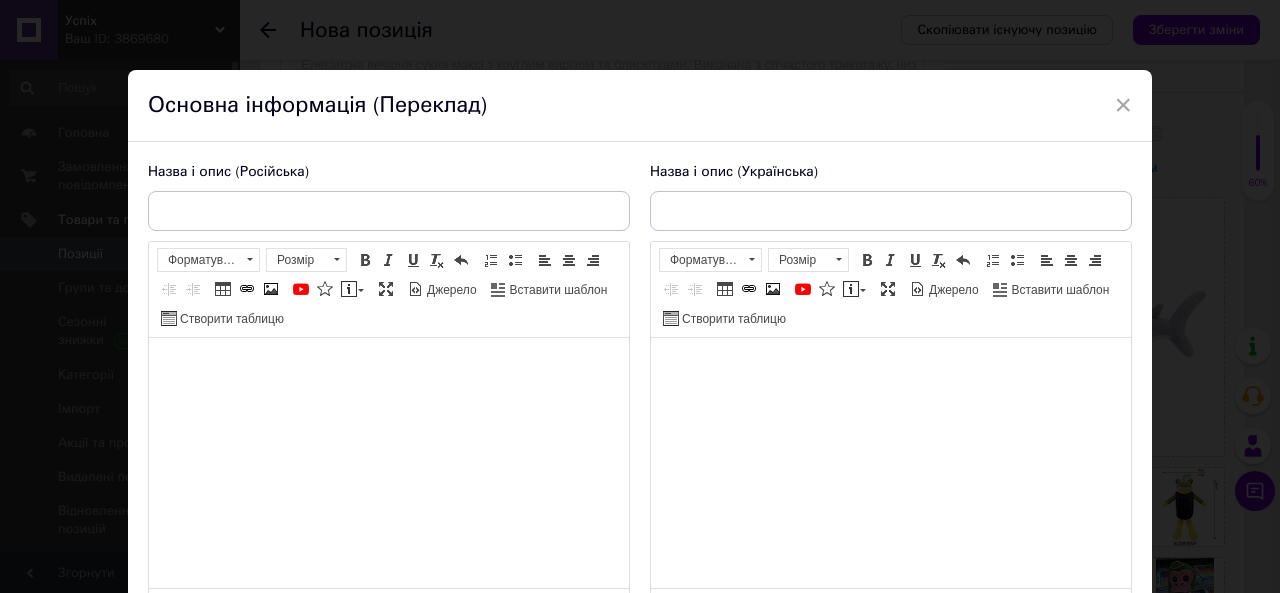 click on "Назва і опис (Російська) Желаемого персонажа указывайте в комментарии к заказу.
Длина игрушки 28-32 см. Розширений текстовий редактор, 31A35047-E7D1-4F68-8C5C-CB0DCD1D45DC Панель інструментів редактора Форматування Форматування Розмір Розмір   Жирний  Сполучення клавіш Ctrl+B   Курсив  Сполучення клавіш Ctrl+I   Підкреслений  Сполучення клавіш Ctrl+U   Видалити форматування   Повернути  Сполучення клавіш Ctrl+Z   Вставити/видалити нумерований список   Вставити/видалити маркований список   По лівому краю   По центру   По правому краю   Зменшити відступ   Збільшити відступ" at bounding box center (389, 390) 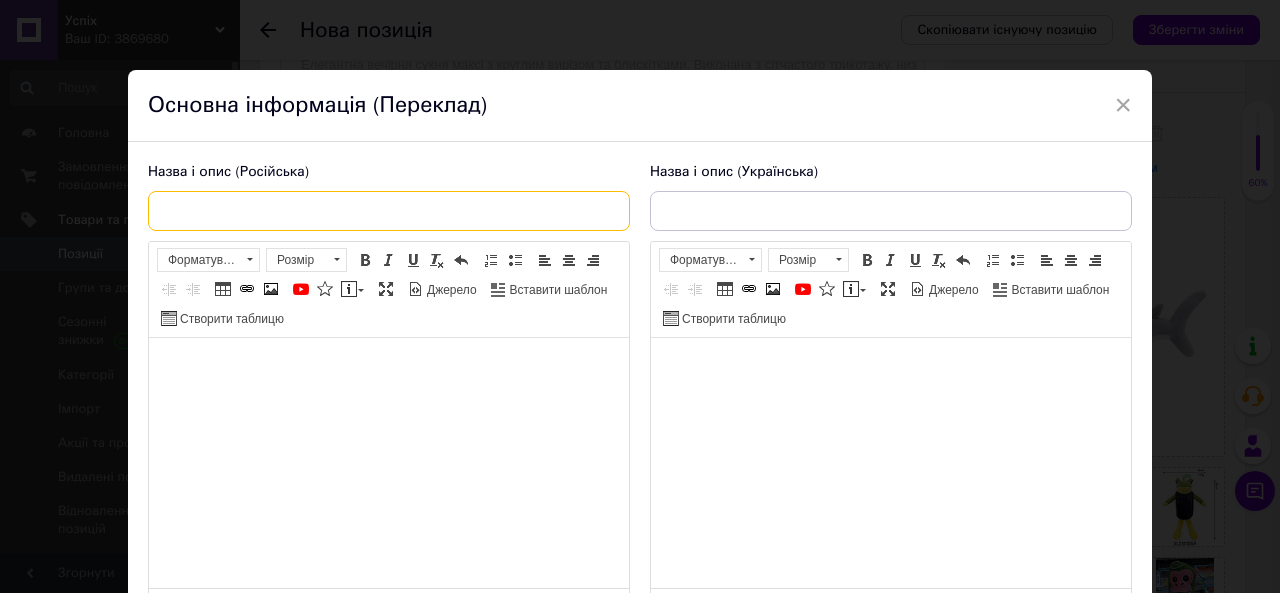 click at bounding box center [389, 211] 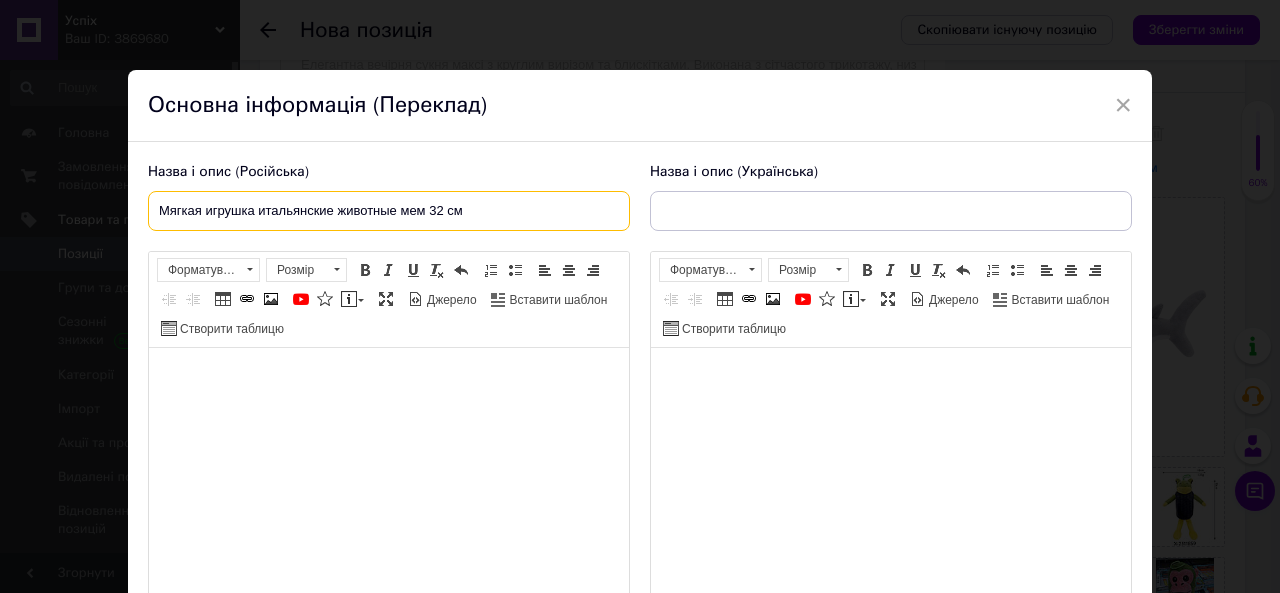 drag, startPoint x: 510, startPoint y: 222, endPoint x: 97, endPoint y: 213, distance: 413.09805 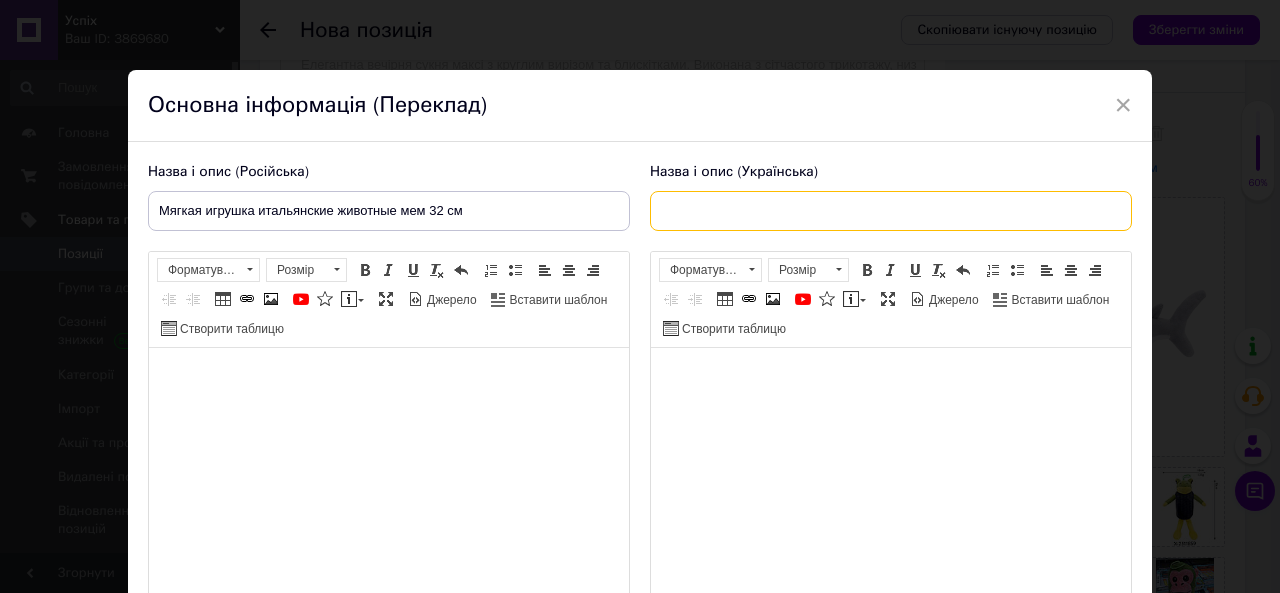 click at bounding box center [891, 211] 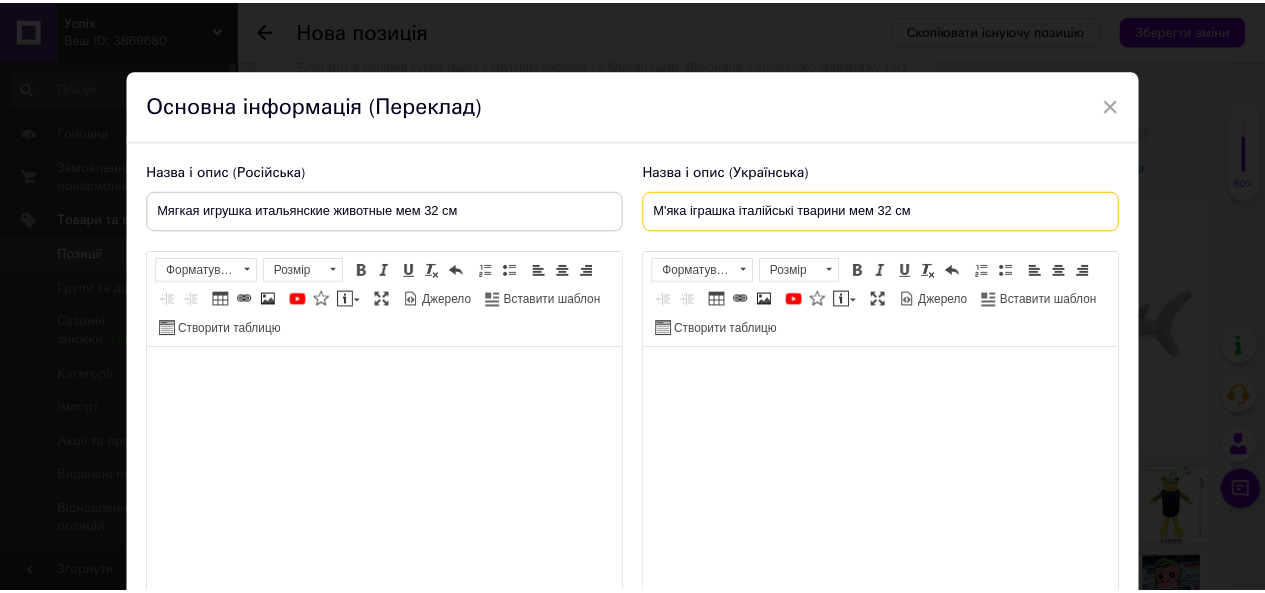 scroll, scrollTop: 100, scrollLeft: 0, axis: vertical 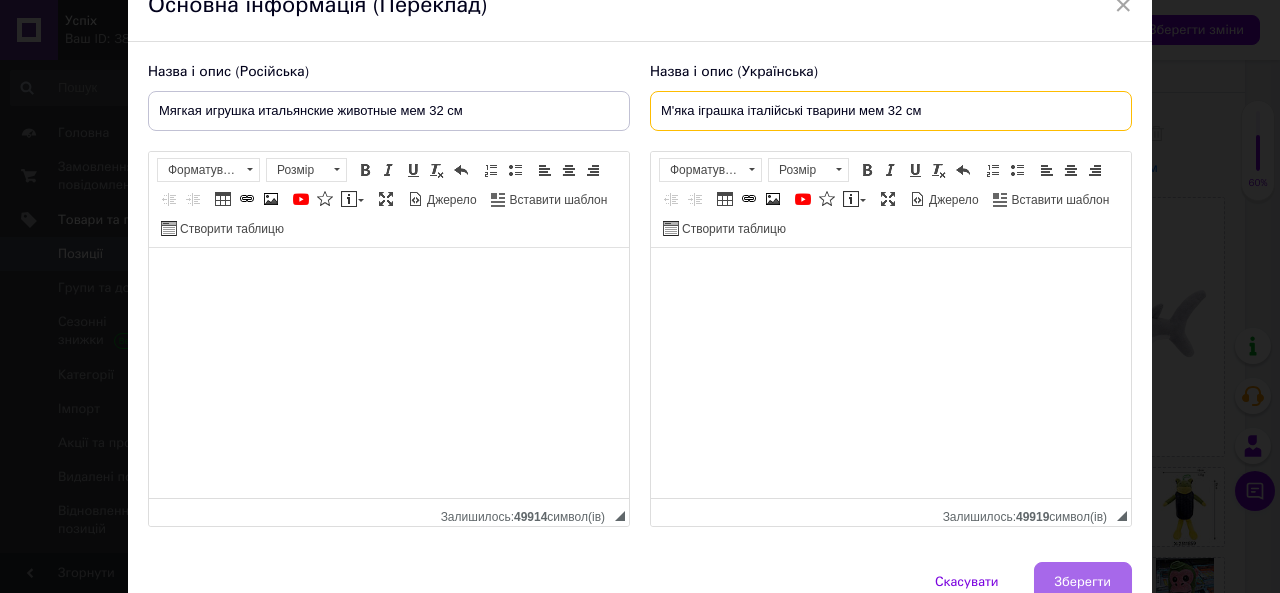 type on "М'яка іграшка італійські тварини мем 32 см" 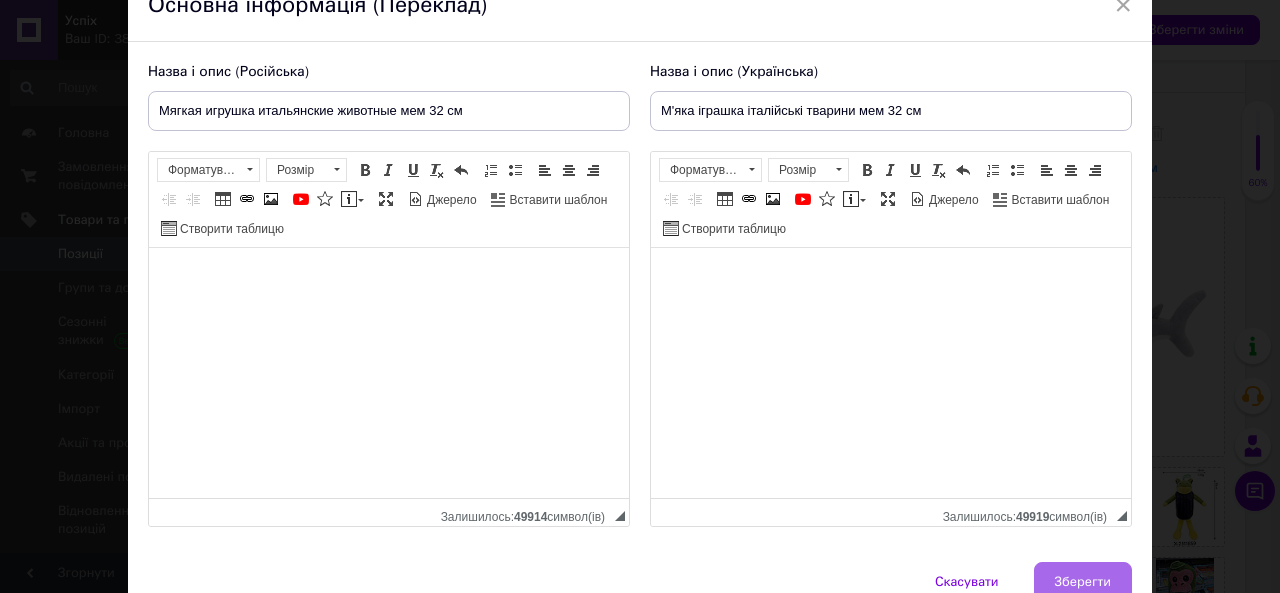 click on "Зберегти" at bounding box center [1083, 582] 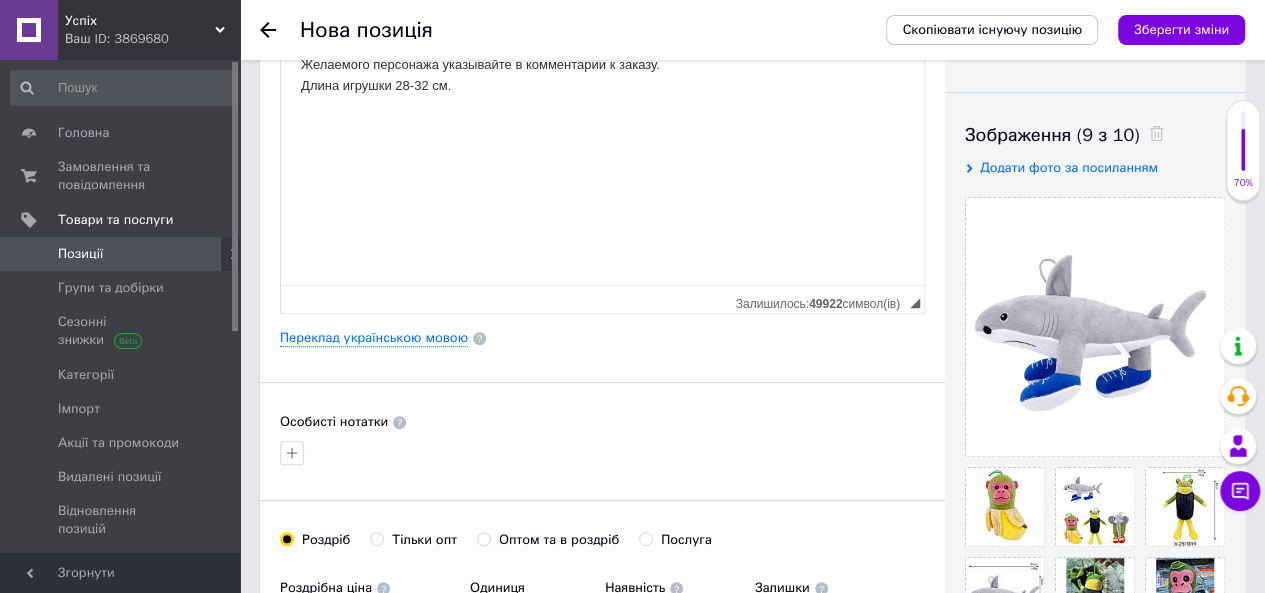 scroll, scrollTop: 0, scrollLeft: 0, axis: both 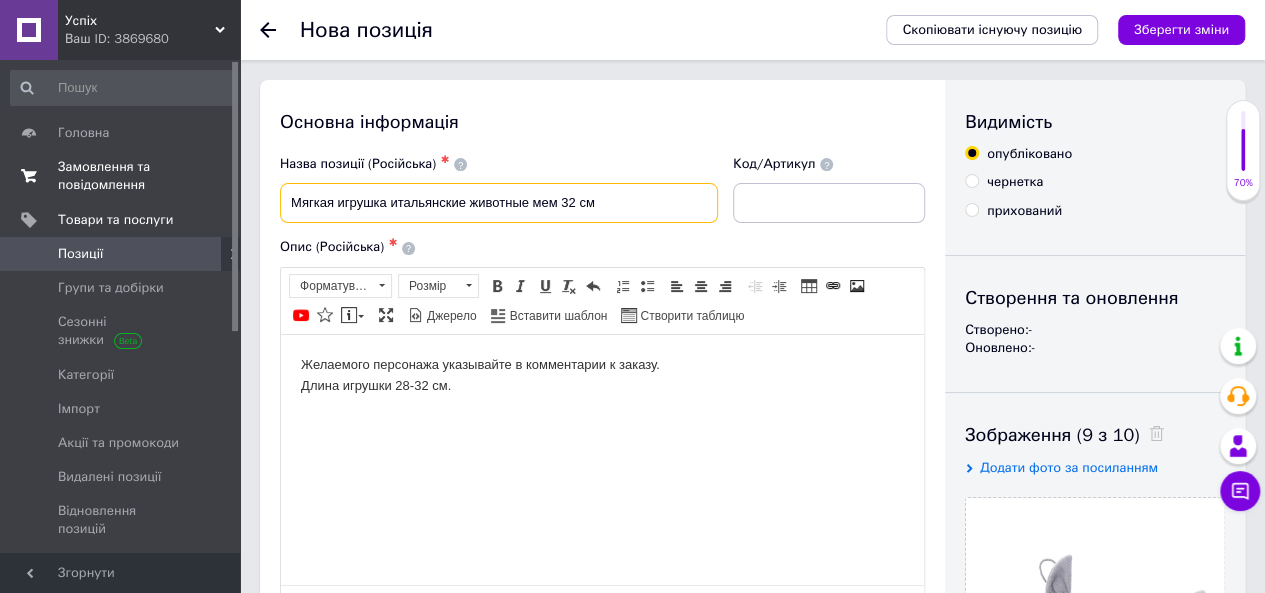 drag, startPoint x: 634, startPoint y: 199, endPoint x: 224, endPoint y: 200, distance: 410.00122 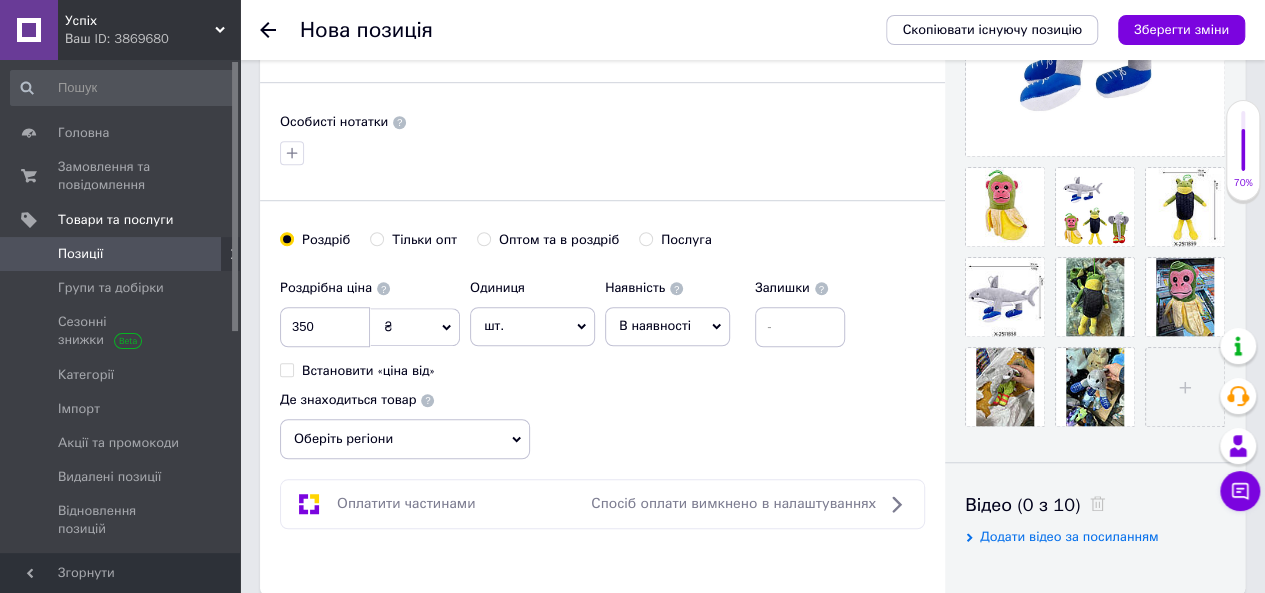 scroll, scrollTop: 900, scrollLeft: 0, axis: vertical 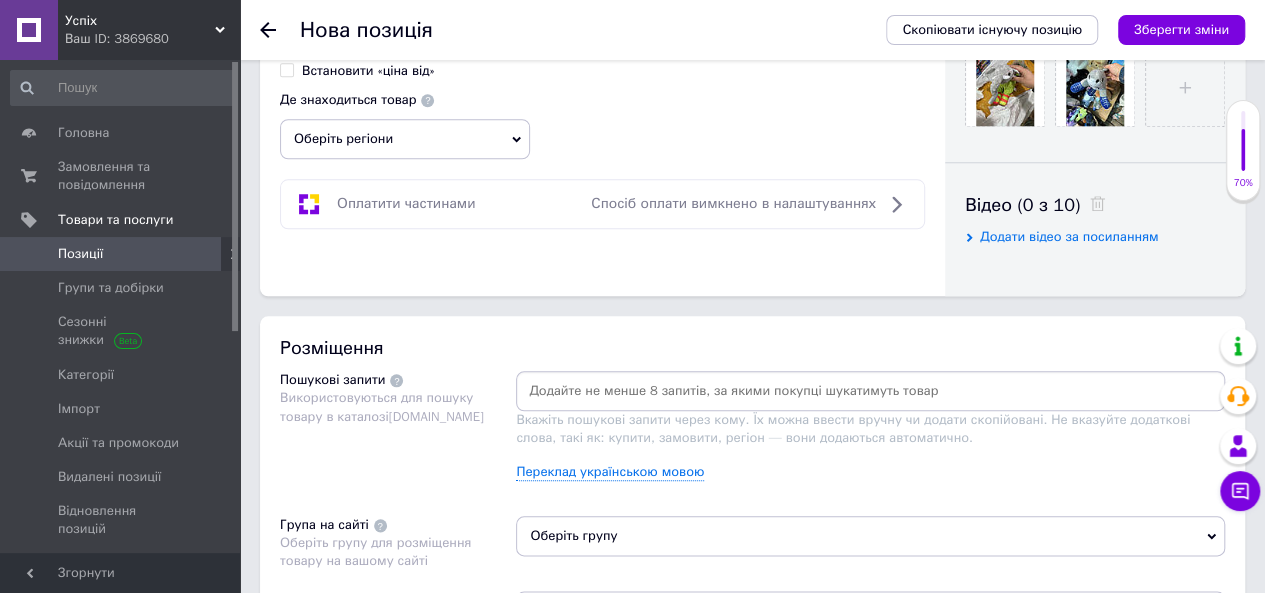 click at bounding box center [870, 391] 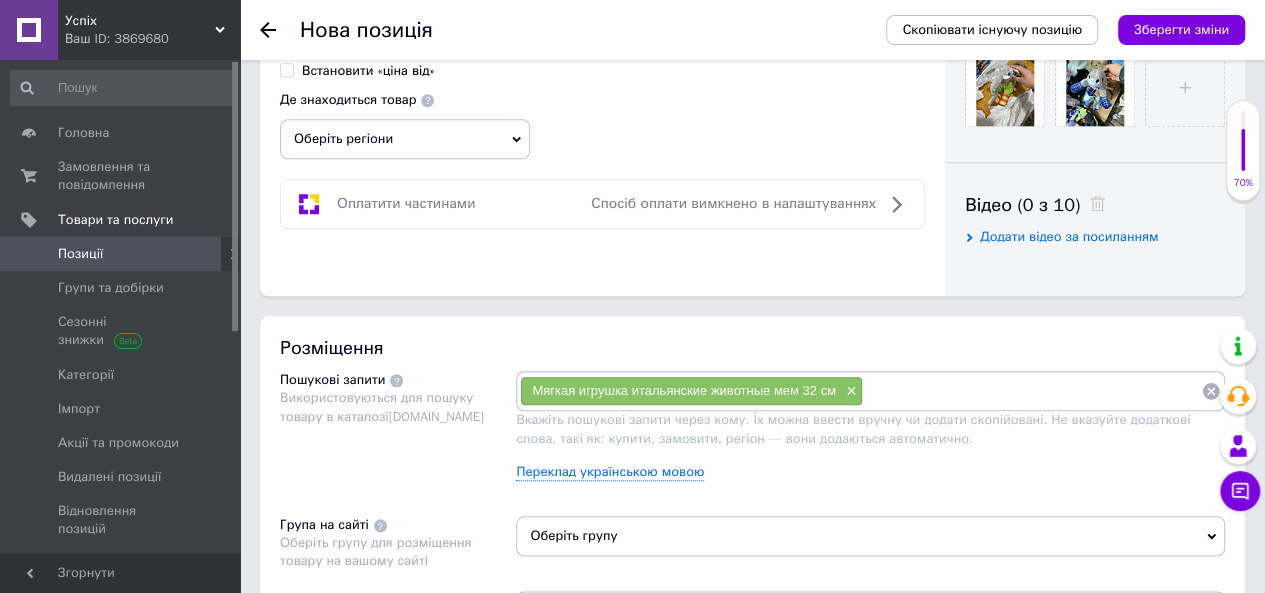 paste on "Мягкая игрушка итальянские животные мем 32 см" 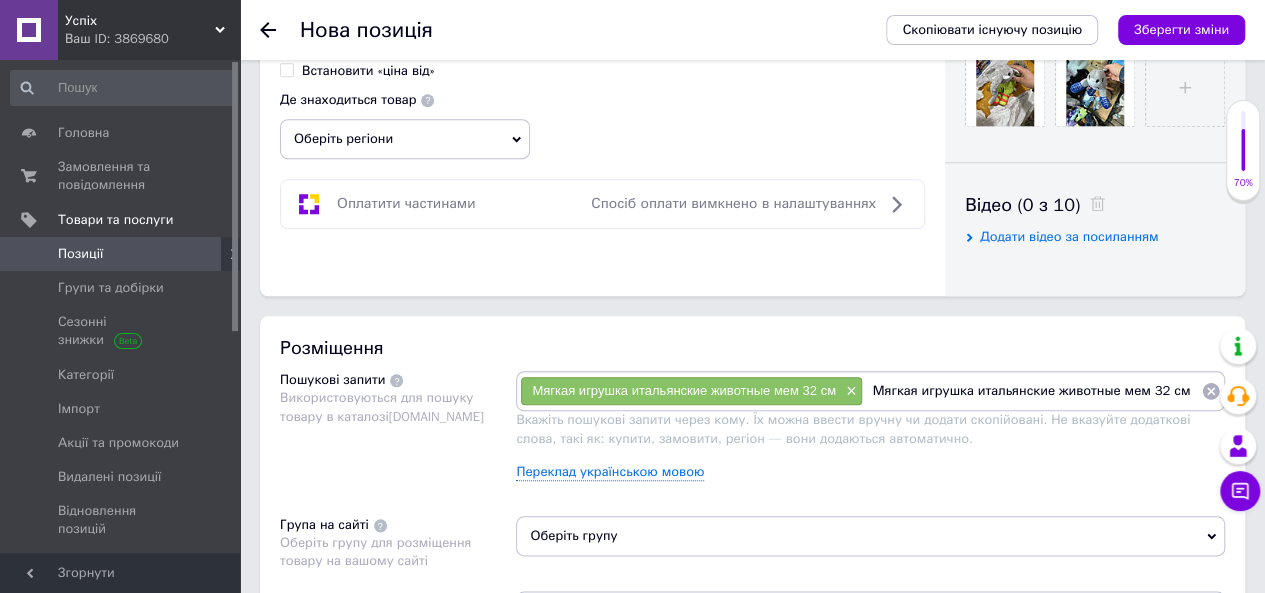click on "Мягкая игрушка итальянские животные мем 32 см" at bounding box center (1032, 391) 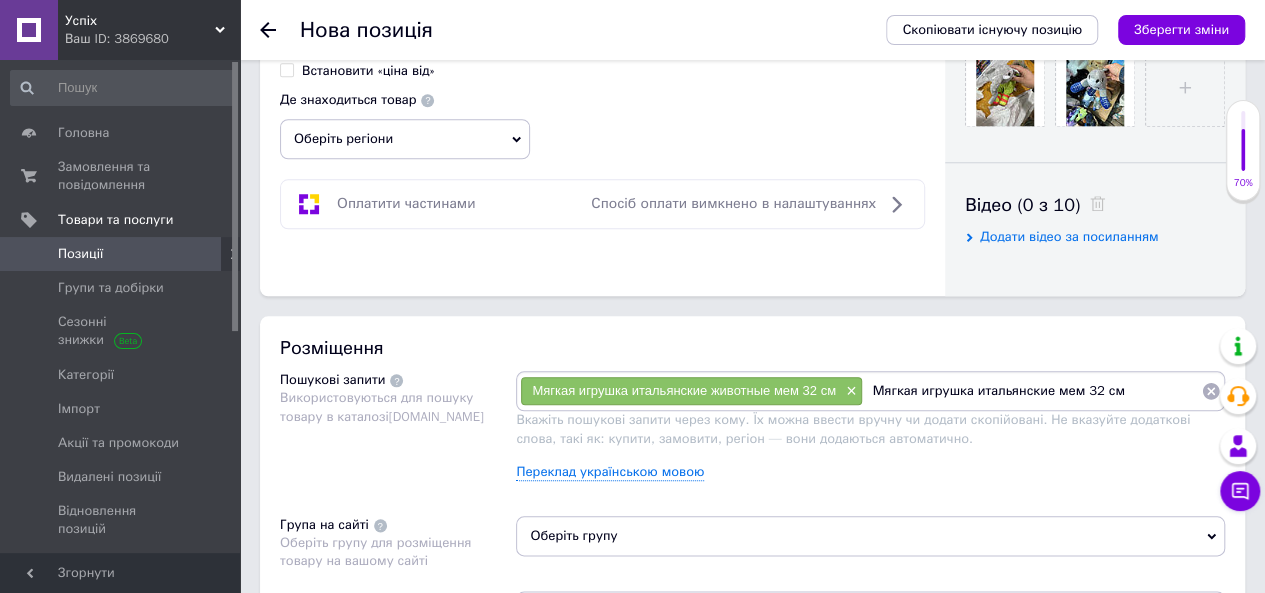 scroll, scrollTop: 0, scrollLeft: 0, axis: both 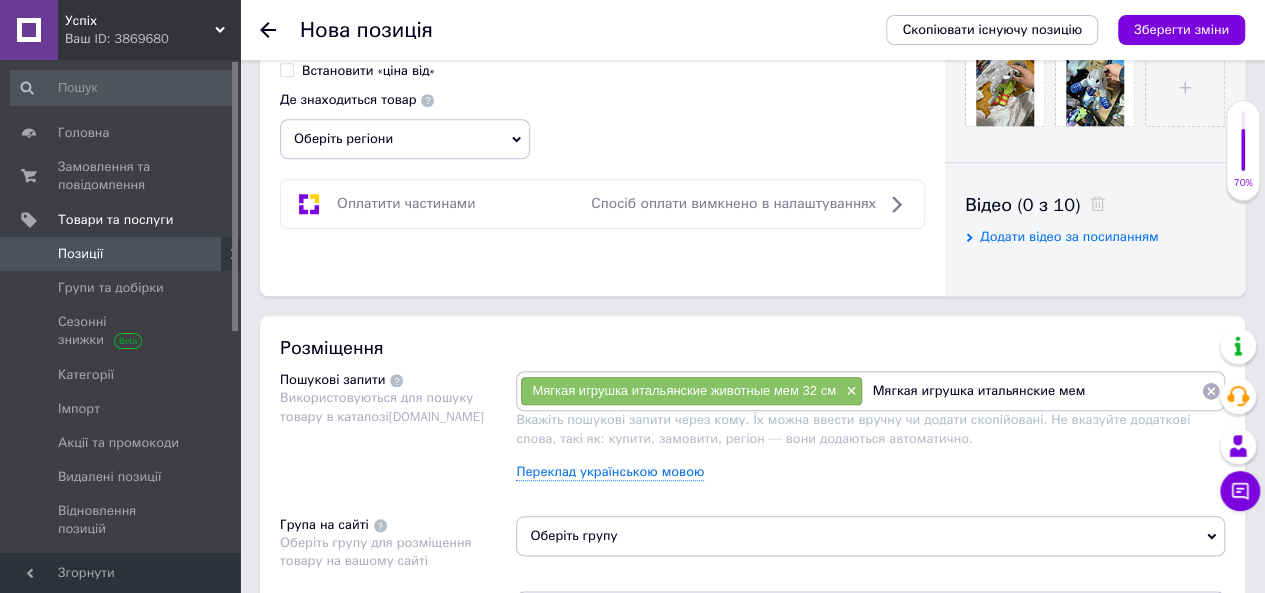 type on "Мягкая игрушка итальянские мем" 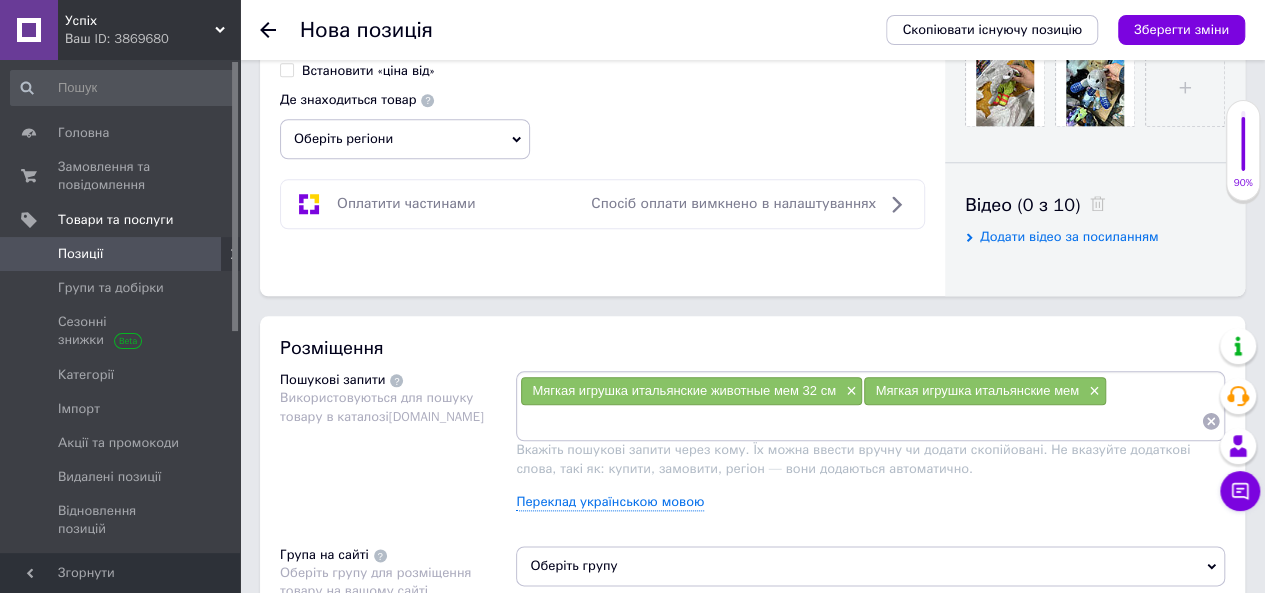 scroll, scrollTop: 0, scrollLeft: 0, axis: both 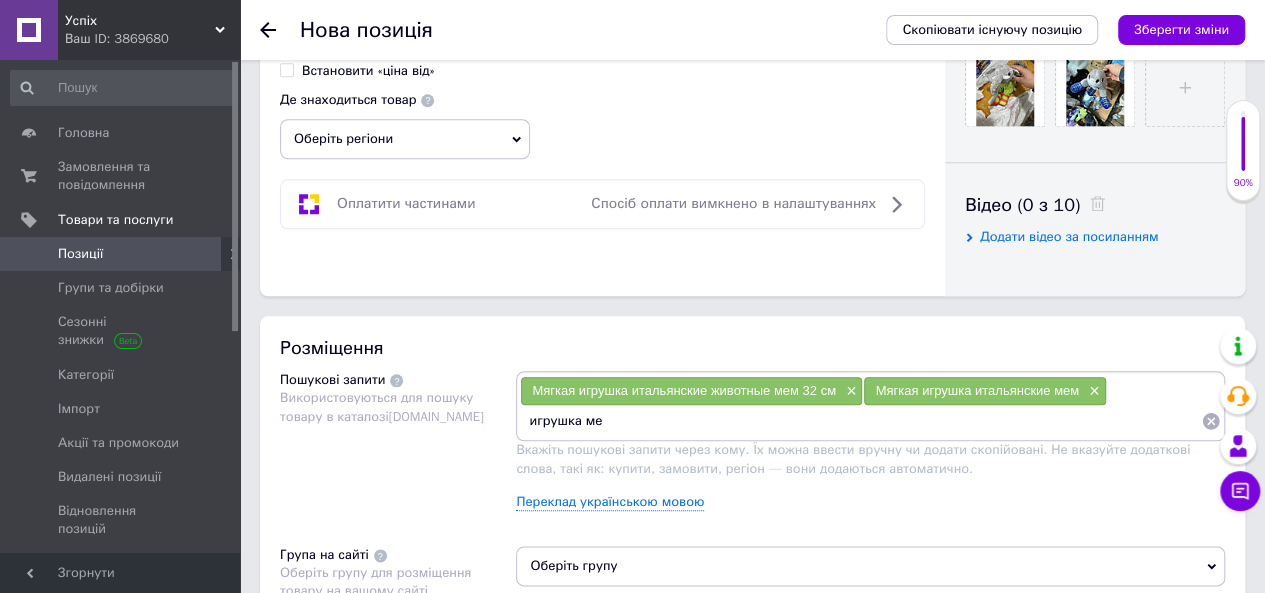 type on "игрушка мем" 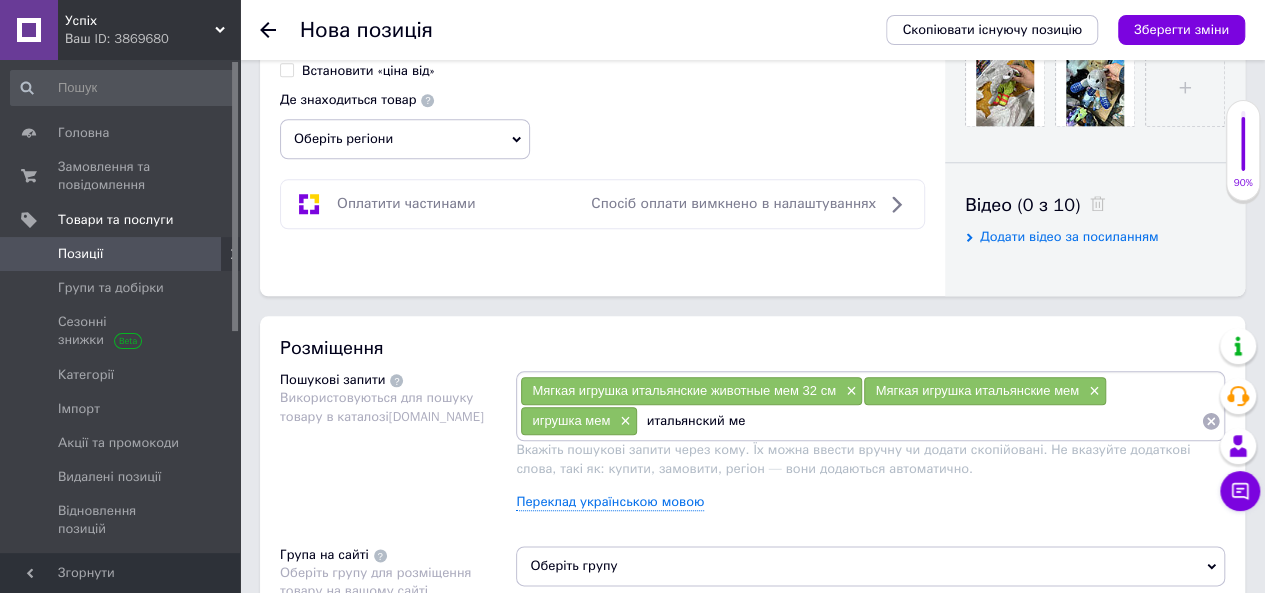 type on "итальянский мем" 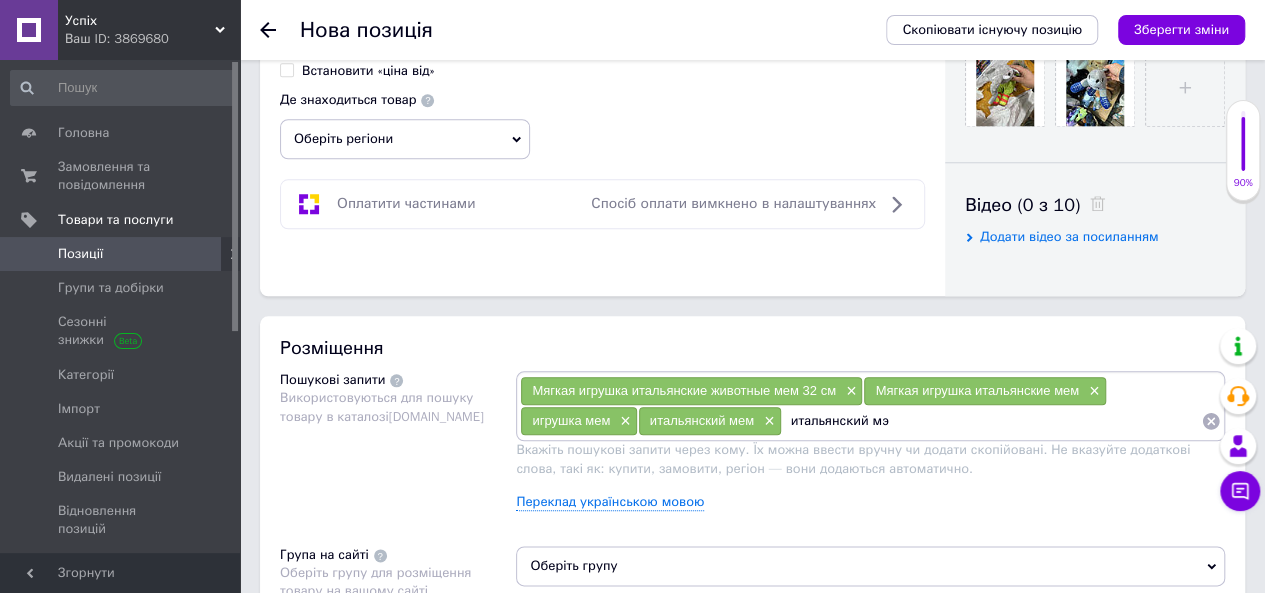 type on "итальянский мэм" 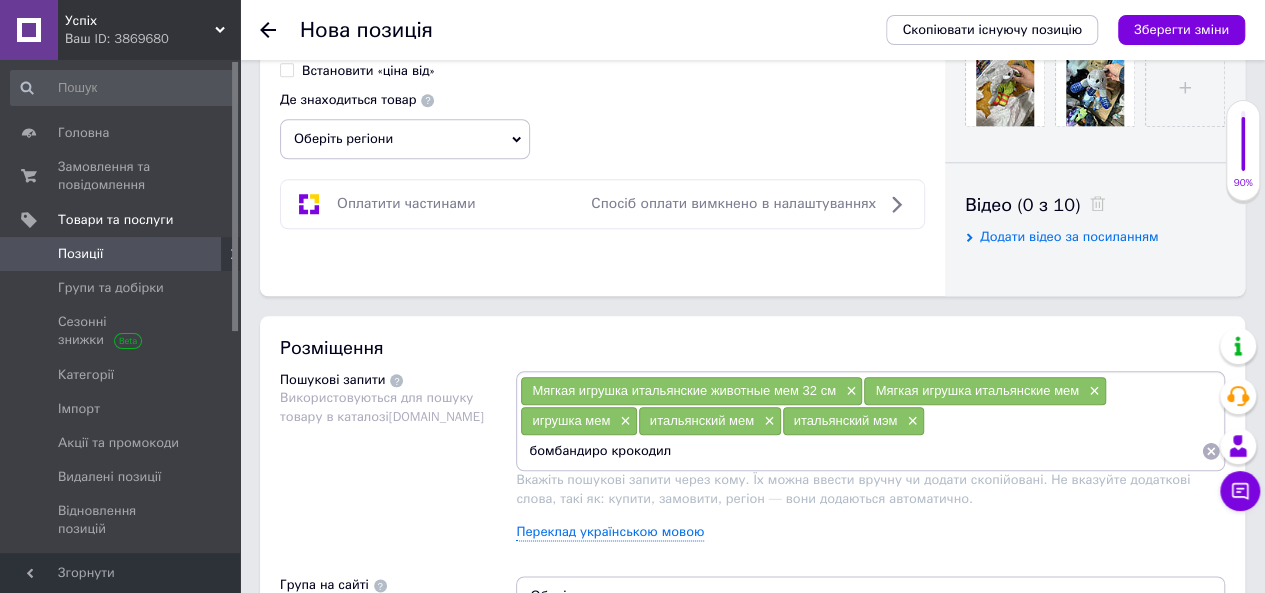 type on "бомбандиро крокодило" 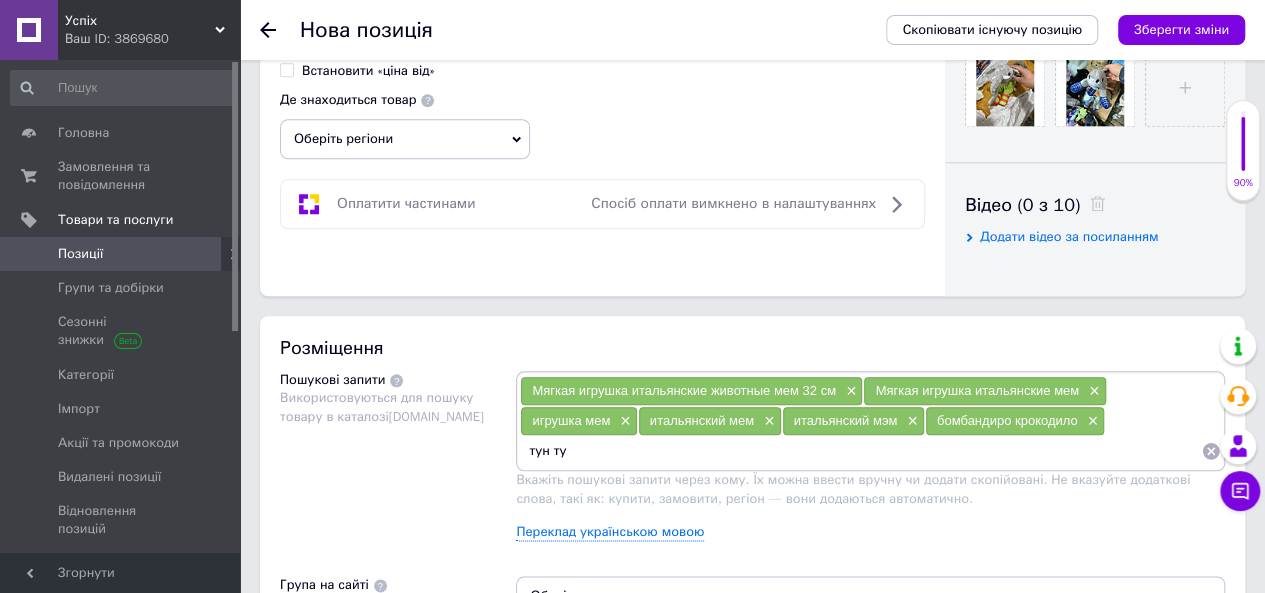 type on "тун тун" 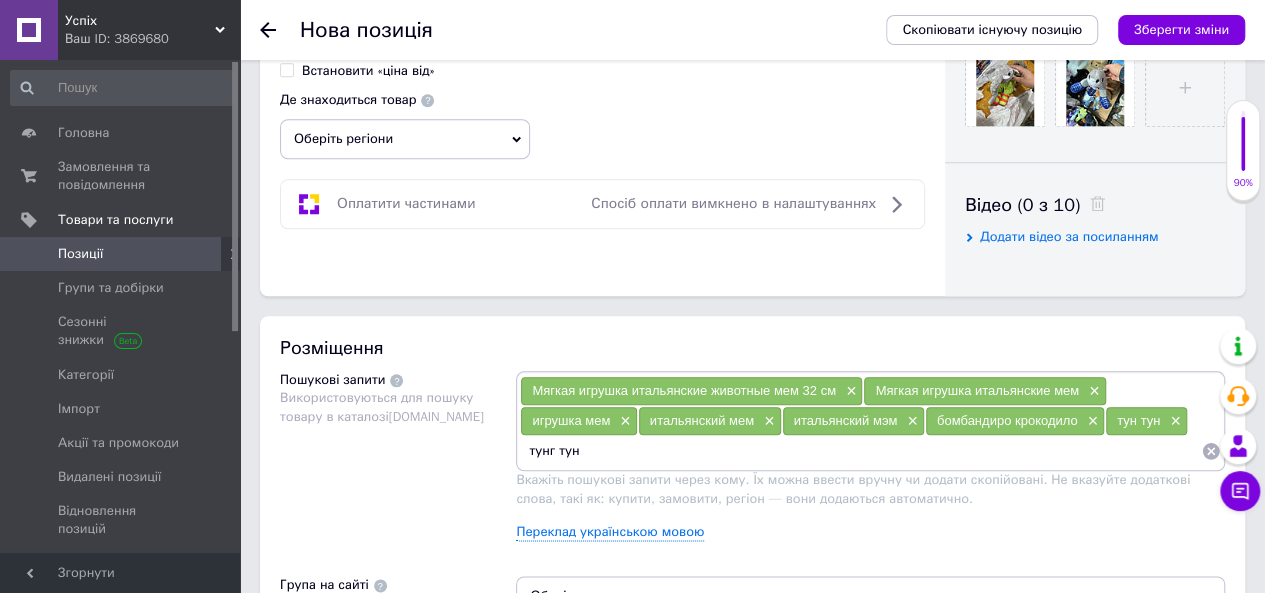 type on "тунг тунг" 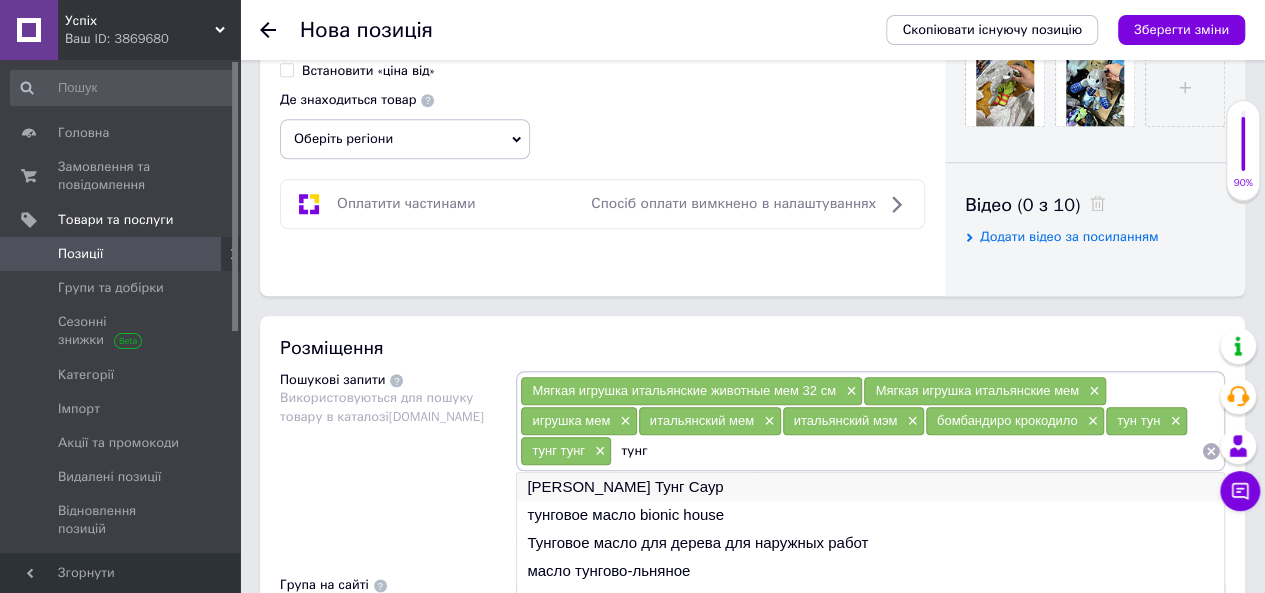 type on "тунг" 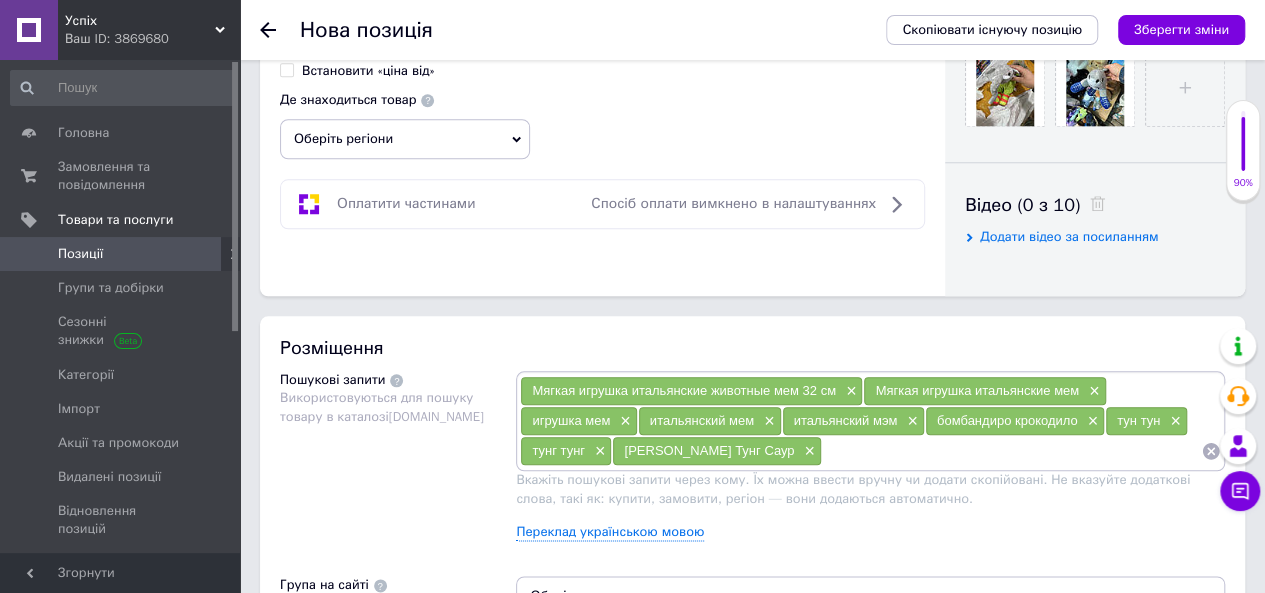 click at bounding box center [1011, 451] 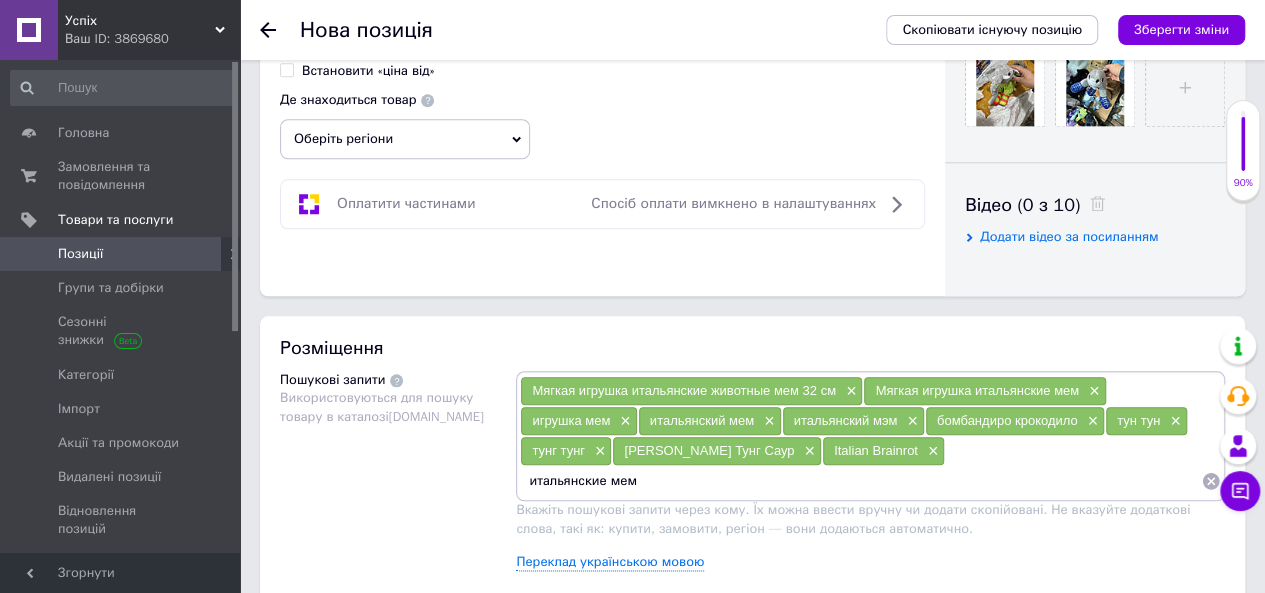 type on "итальянские мемы" 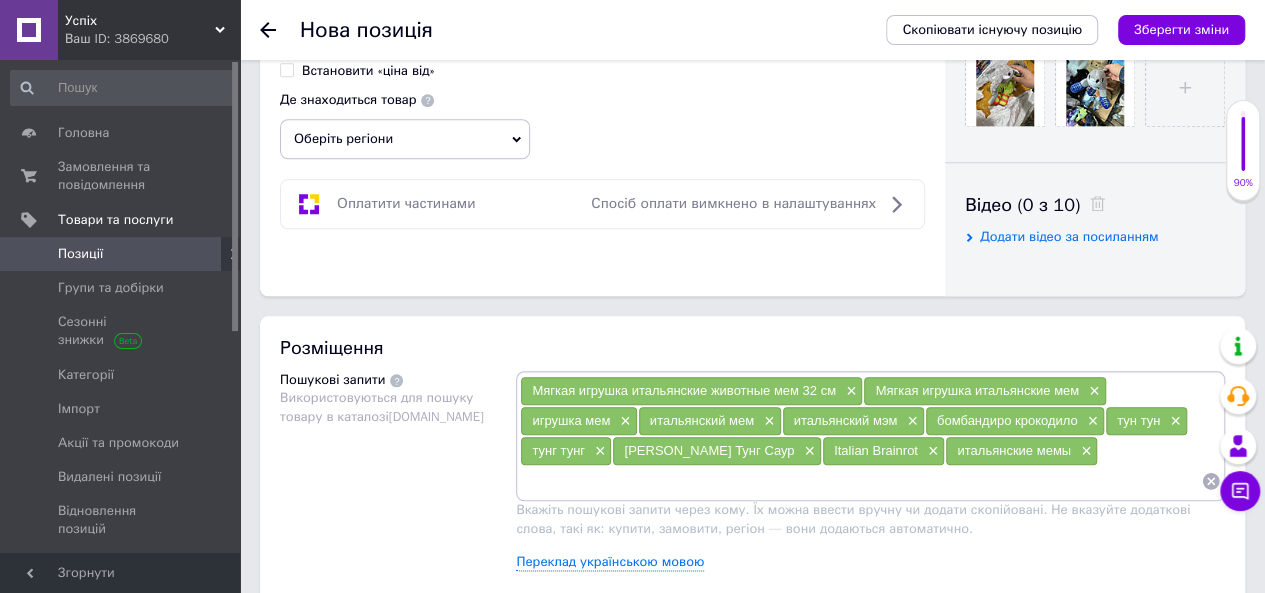 paste on "Уганда Наклз" 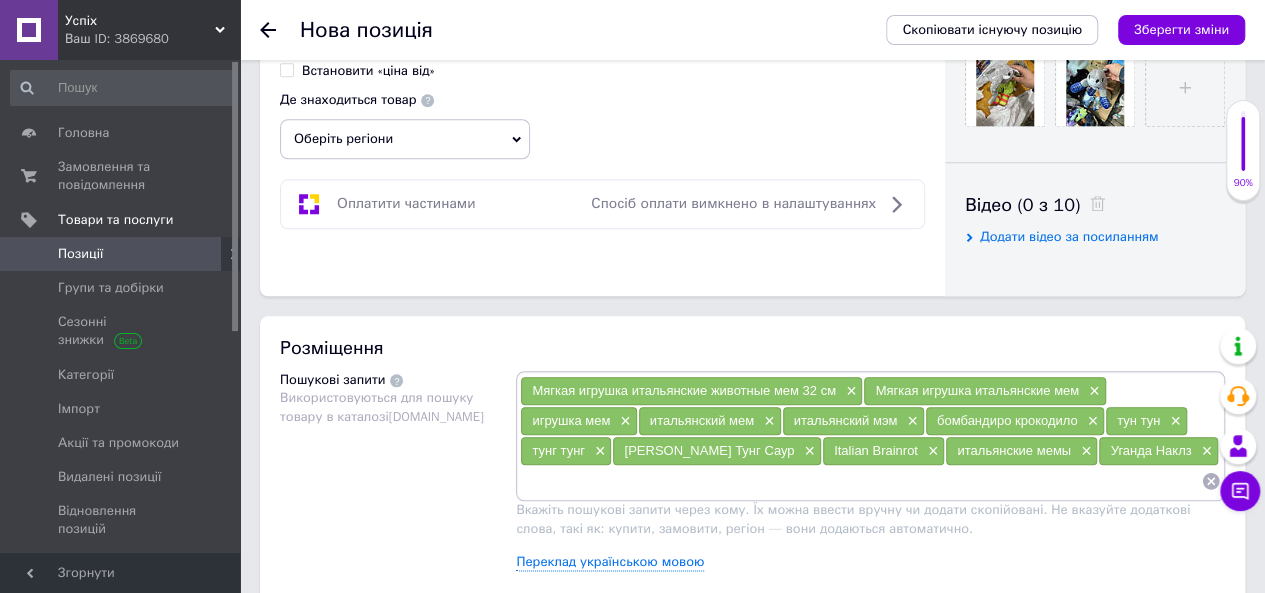 paste on "Мафиозник" 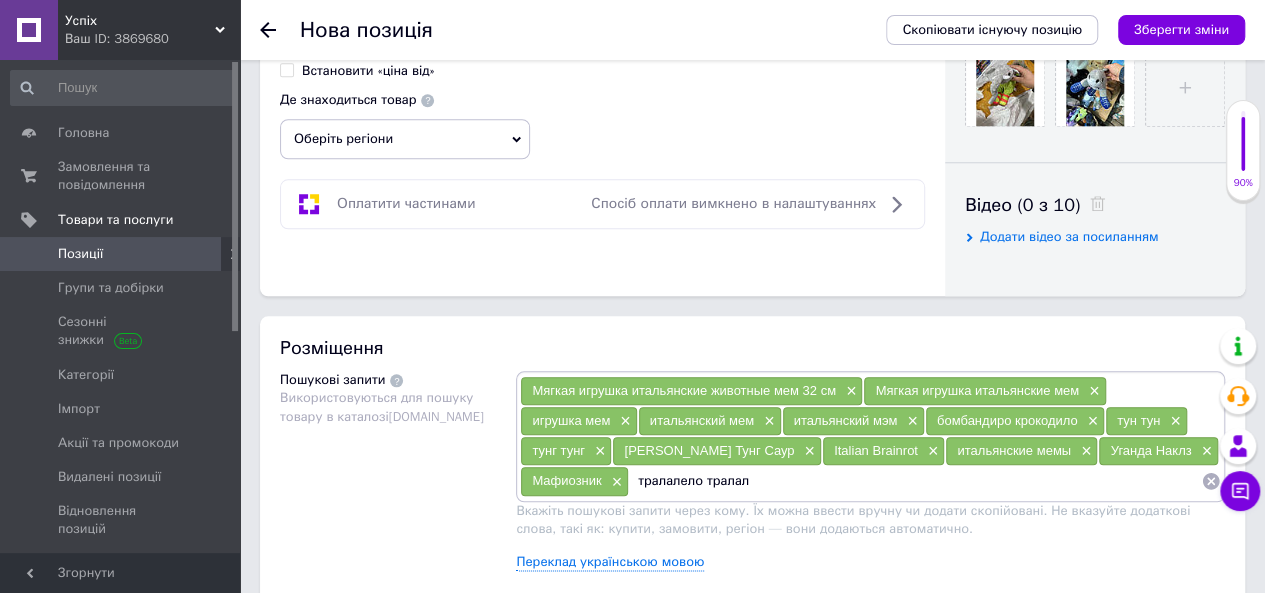 type on "тралалело тралала" 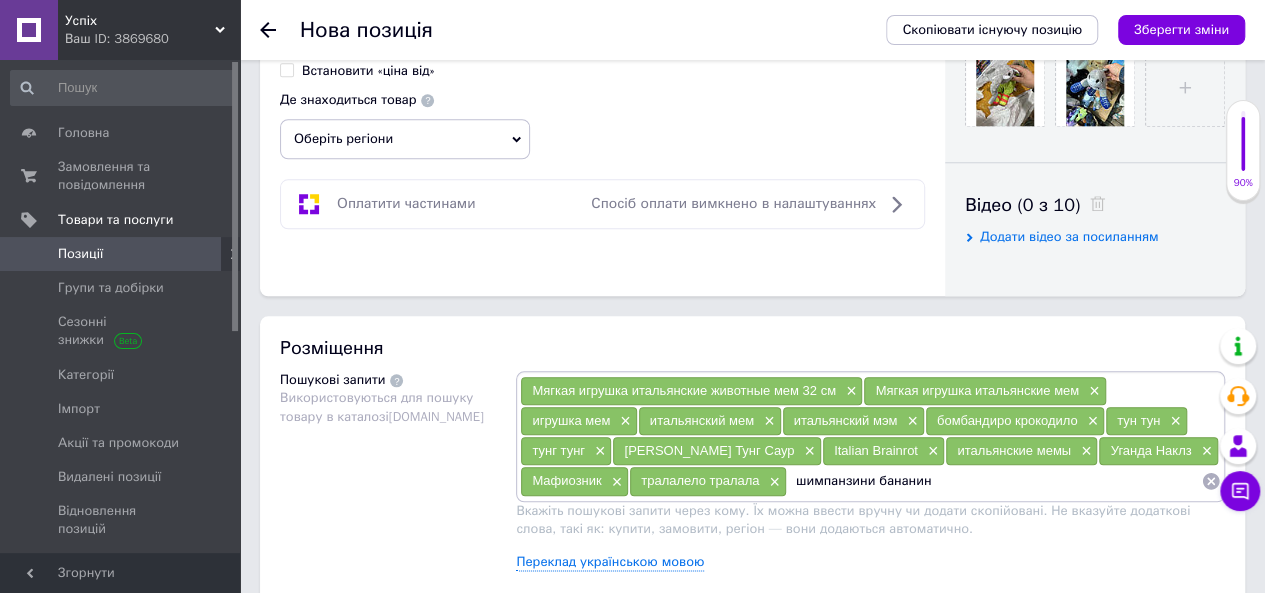 type on "шимпанзини бананини" 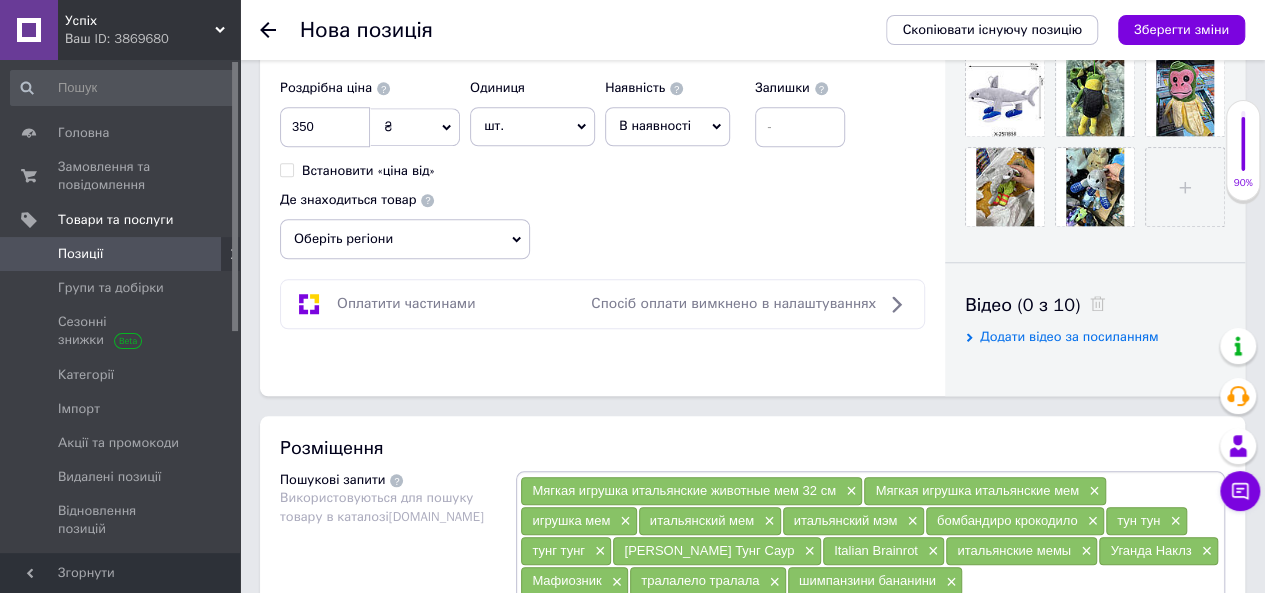 scroll, scrollTop: 1100, scrollLeft: 0, axis: vertical 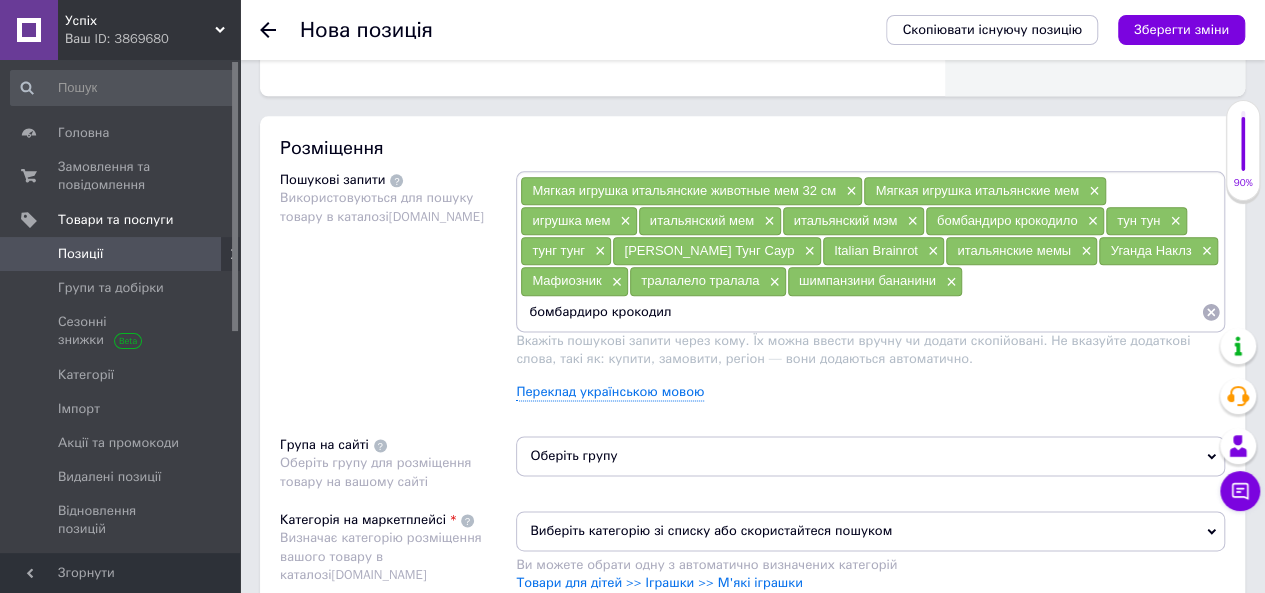 type on "бомбардиро крокодило" 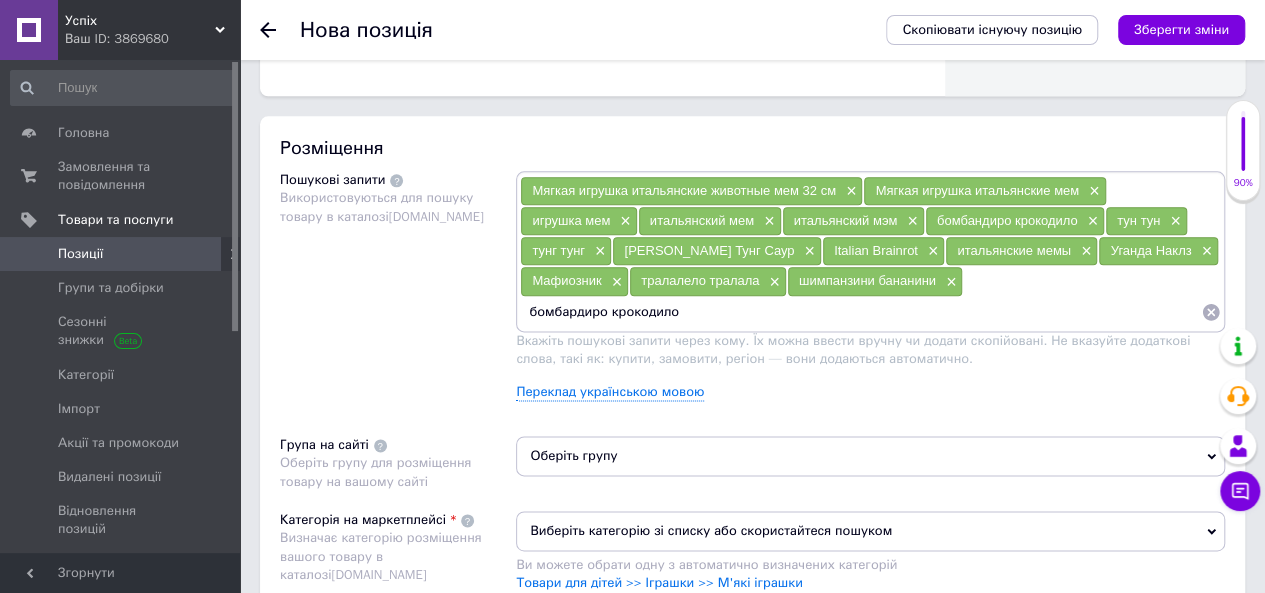 type 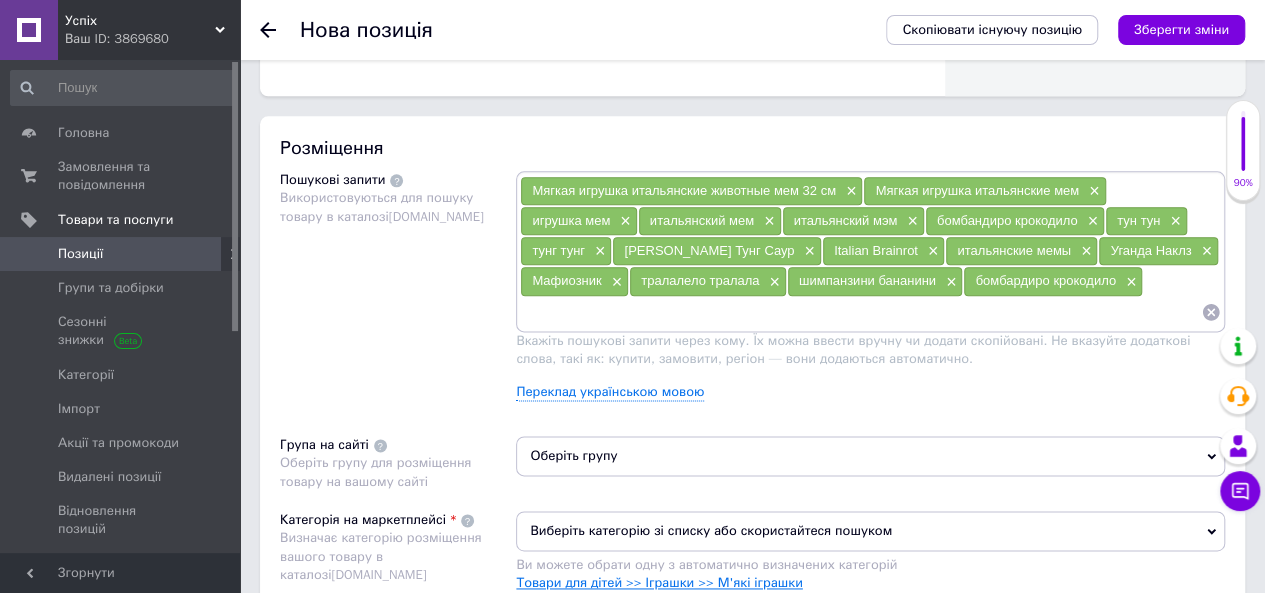 click on "Товари для дітей >> Іграшки >> М'які іграшки" at bounding box center [659, 582] 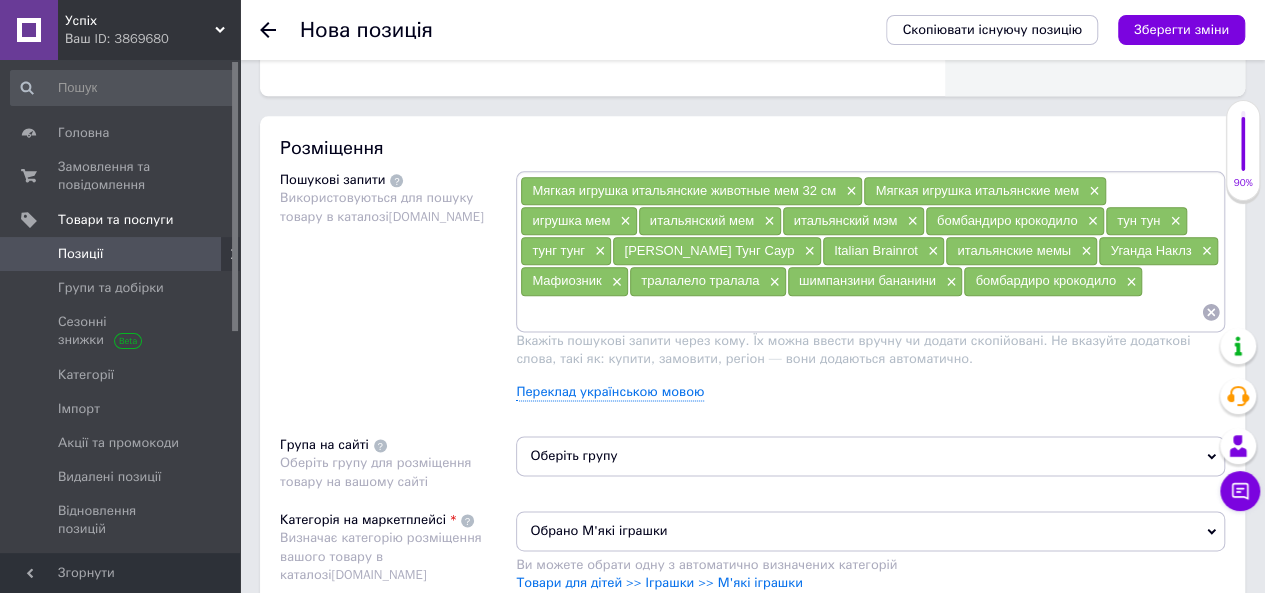 scroll, scrollTop: 1200, scrollLeft: 0, axis: vertical 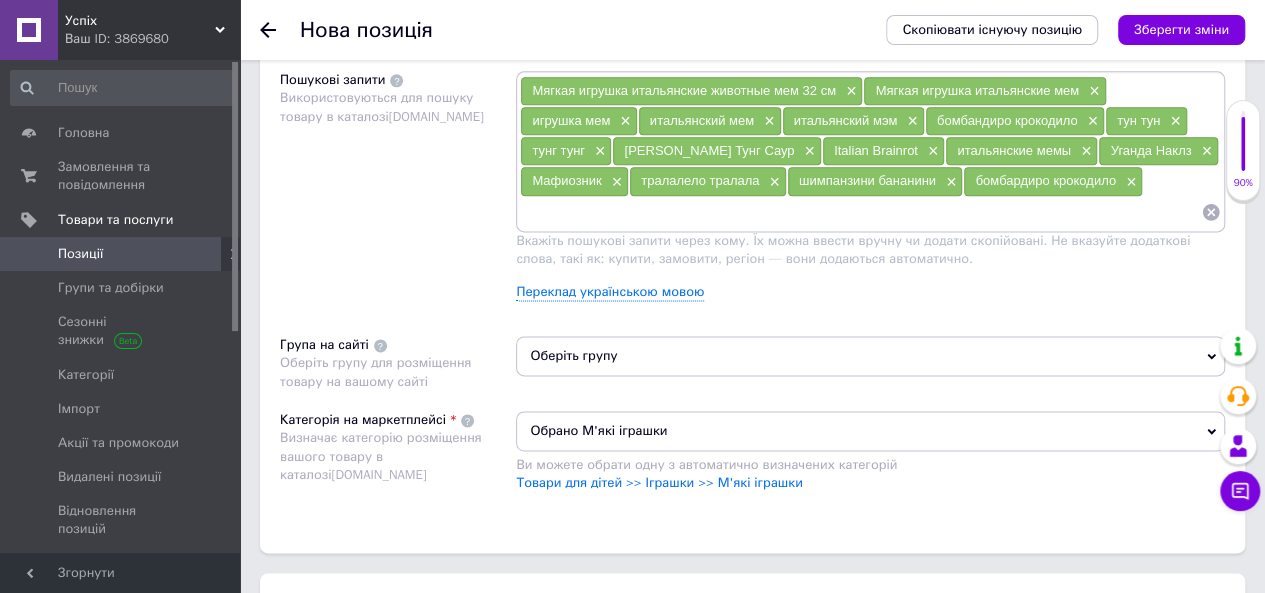 click on "Оберіть групу" at bounding box center (870, 356) 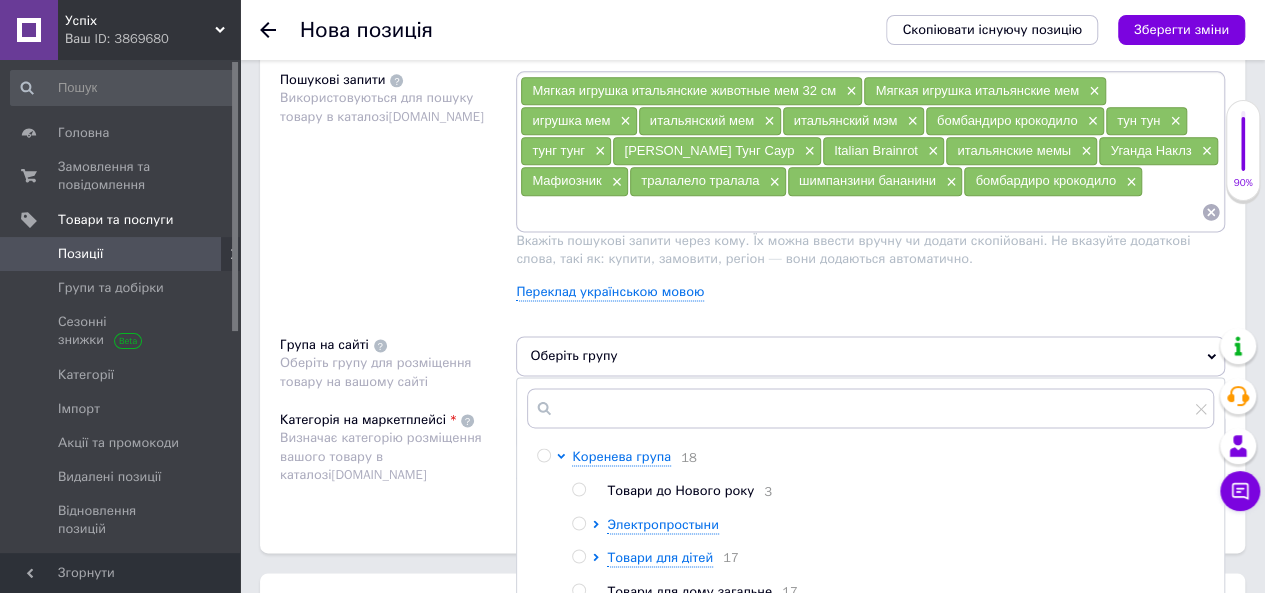 click at bounding box center [578, 556] 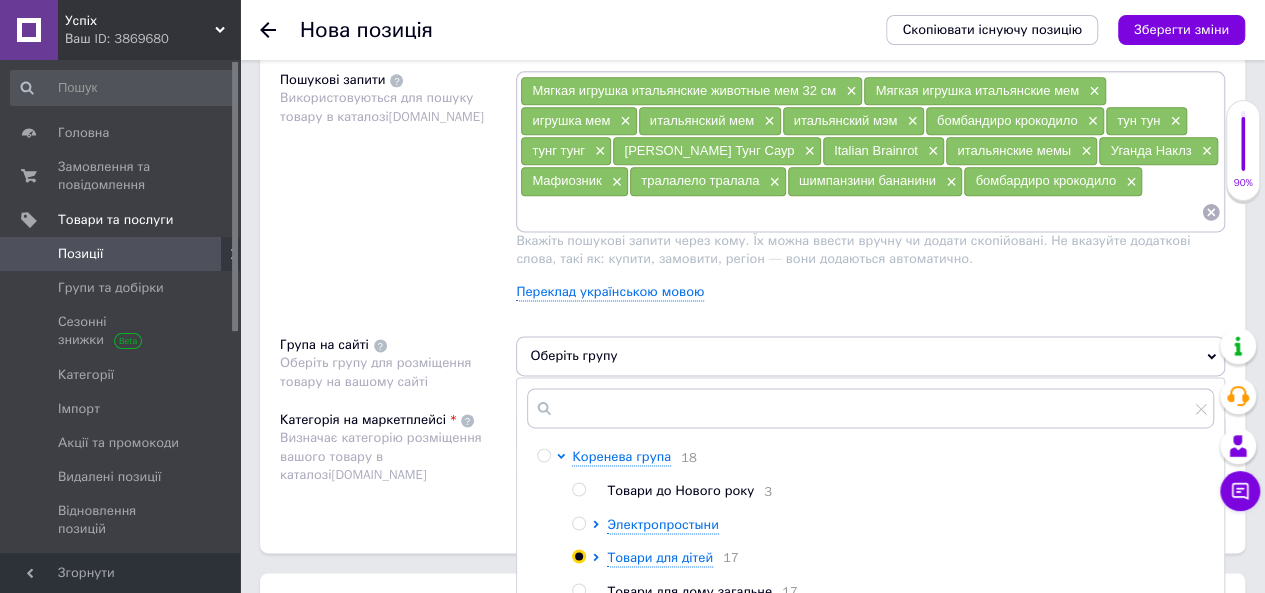 radio on "true" 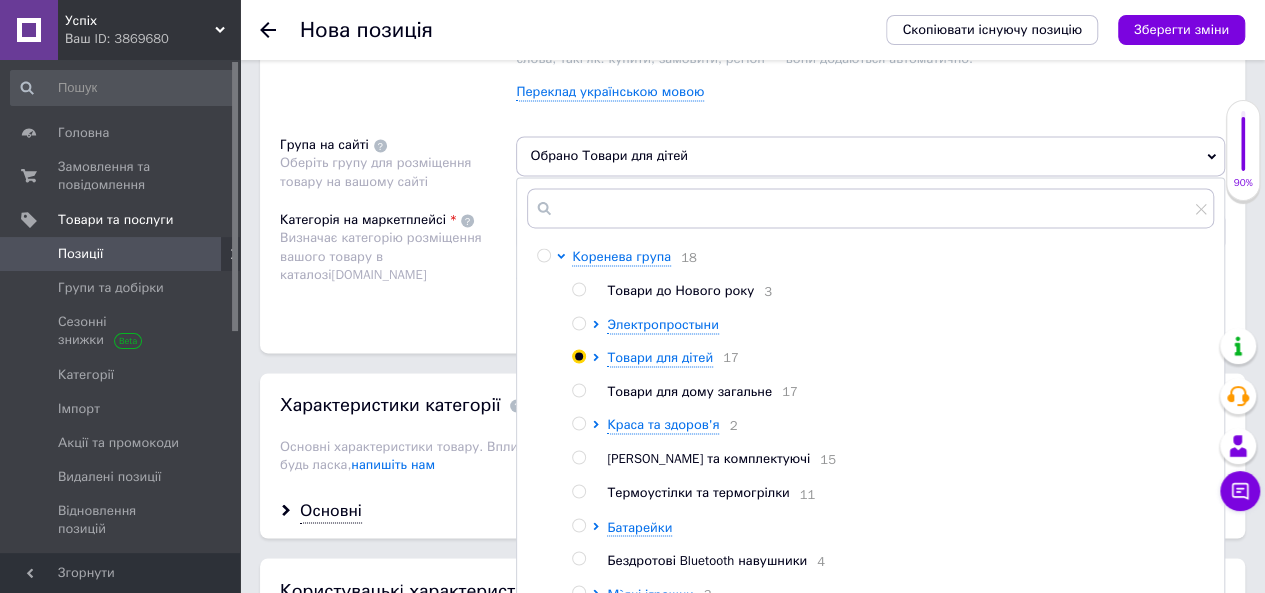scroll, scrollTop: 1500, scrollLeft: 0, axis: vertical 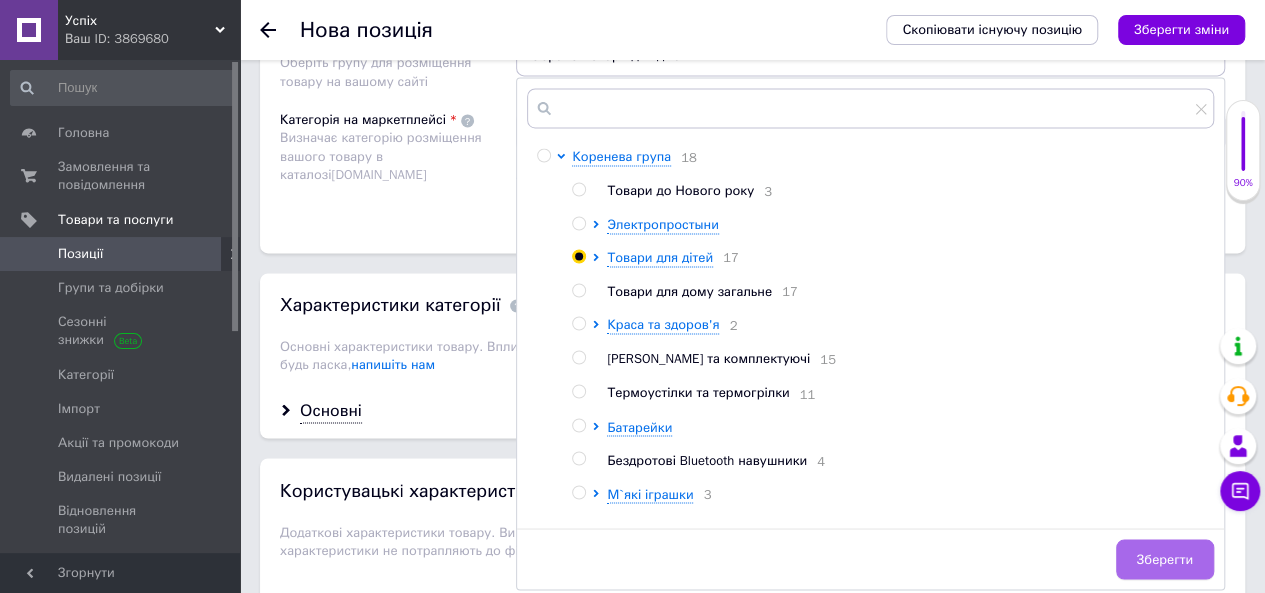 click on "Зберегти" at bounding box center (1165, 559) 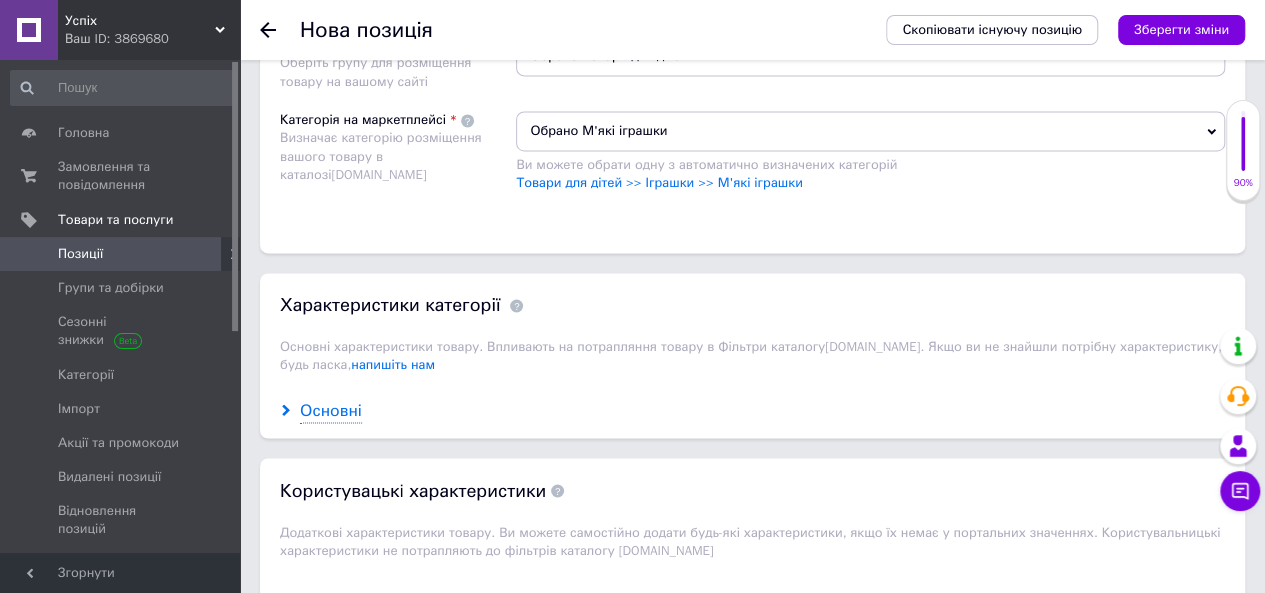 click on "Основні" at bounding box center [331, 410] 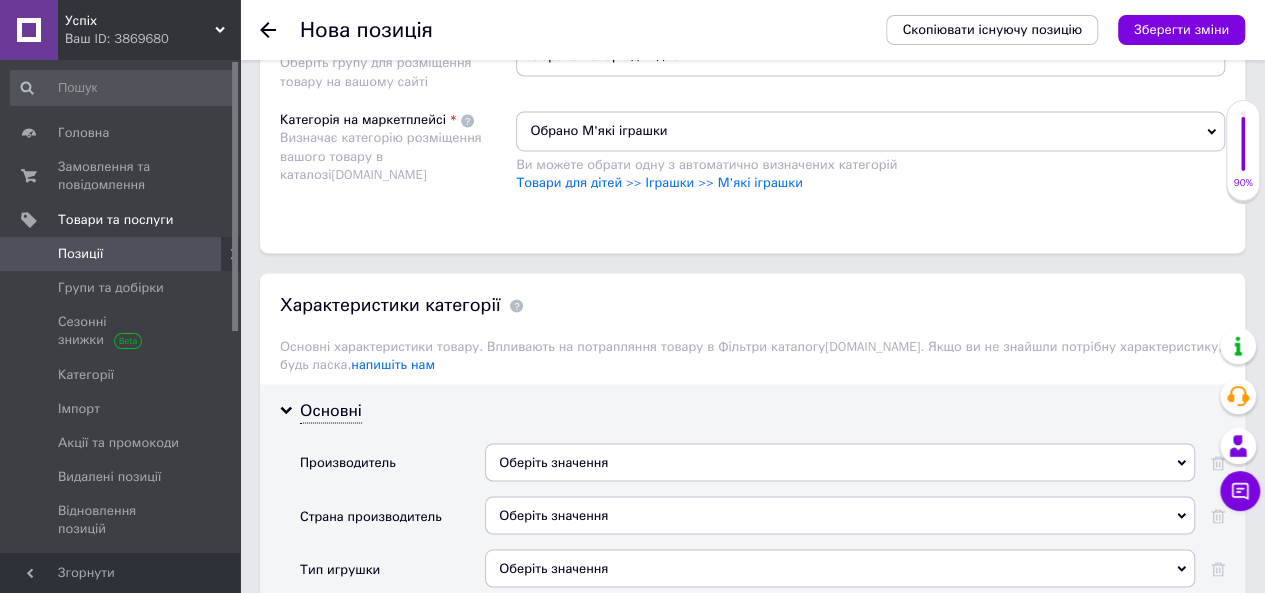 scroll, scrollTop: 1600, scrollLeft: 0, axis: vertical 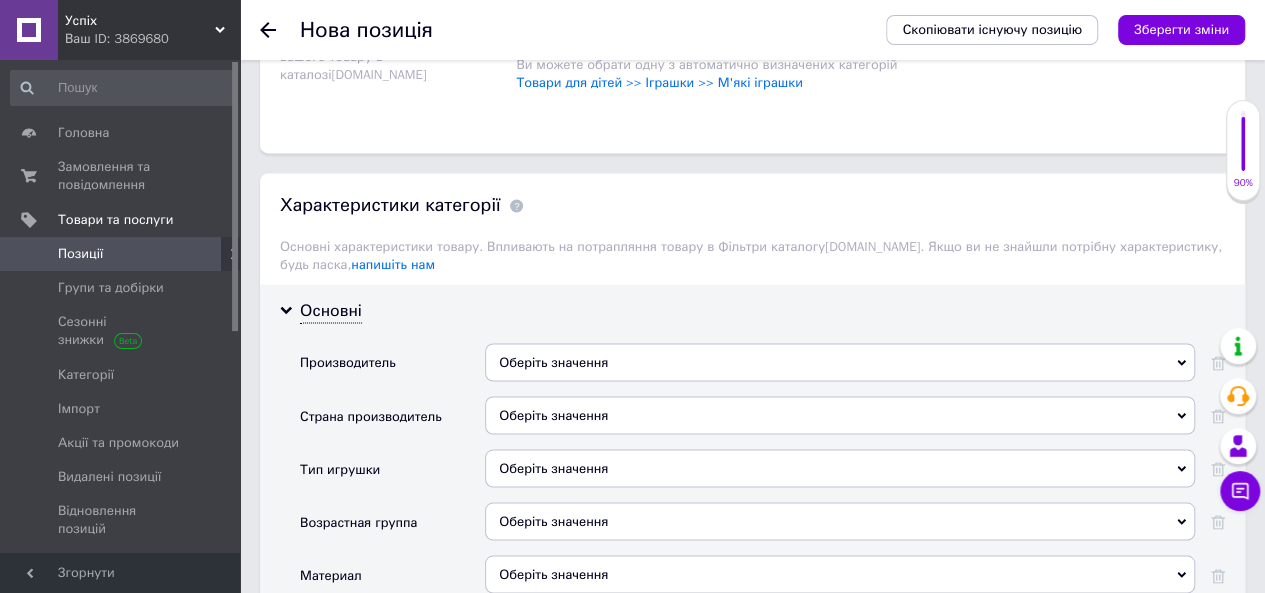 click on "Оберіть значення" at bounding box center (840, 415) 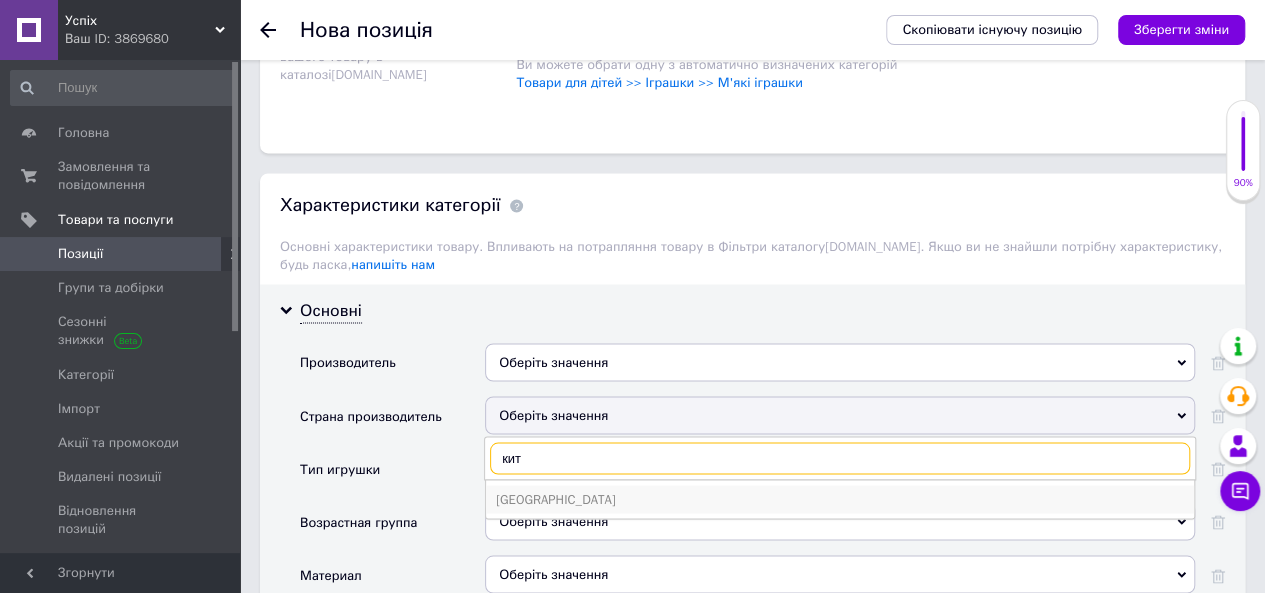 type on "кит" 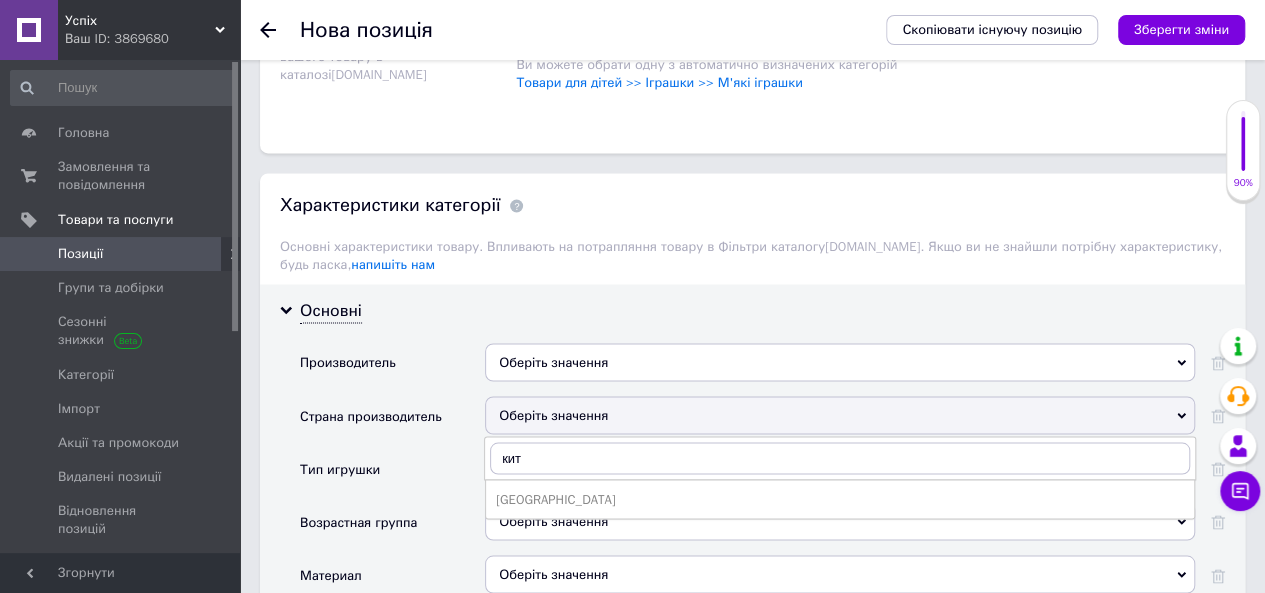 click on "Китай" at bounding box center [840, 499] 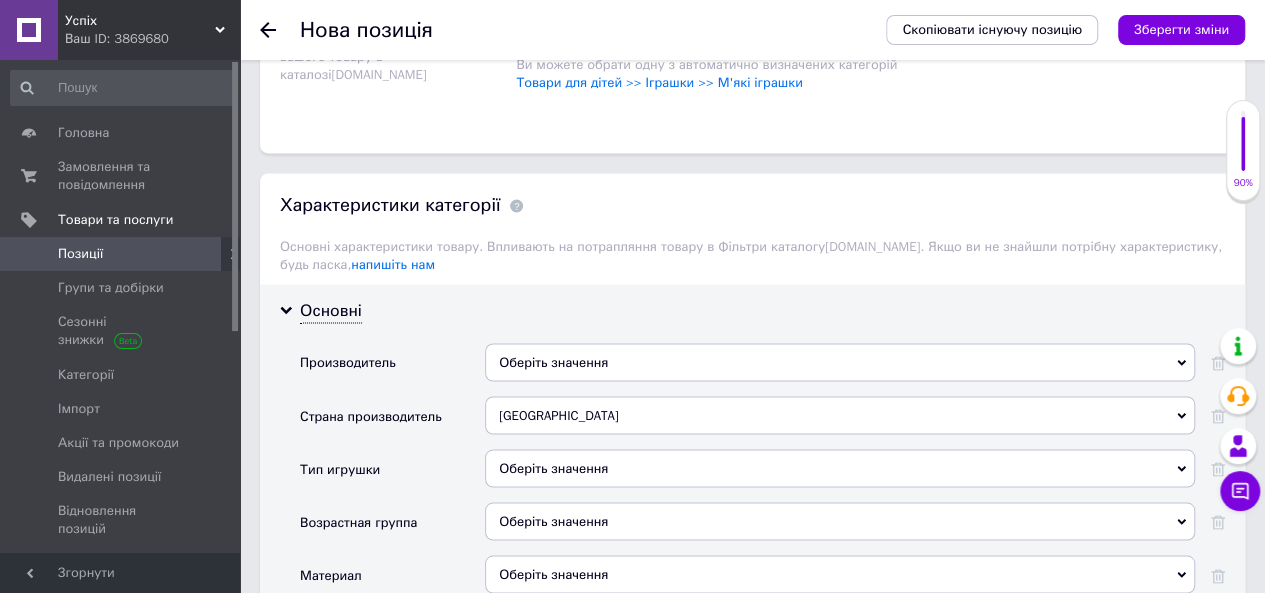scroll, scrollTop: 1700, scrollLeft: 0, axis: vertical 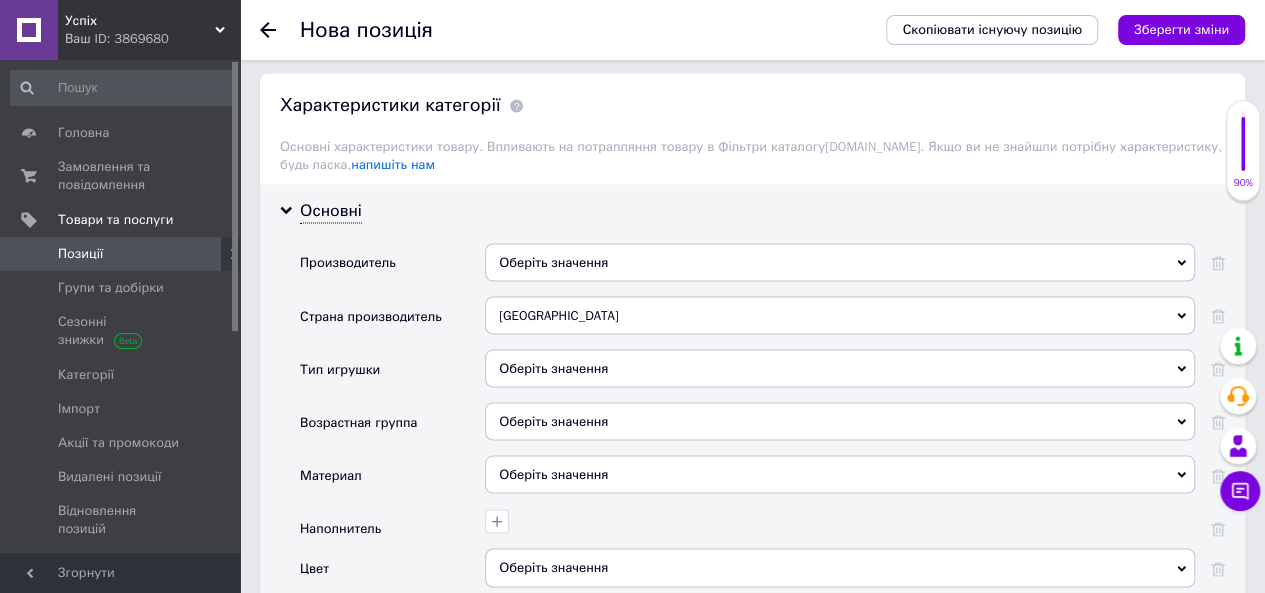 click on "Оберіть значення" at bounding box center (840, 368) 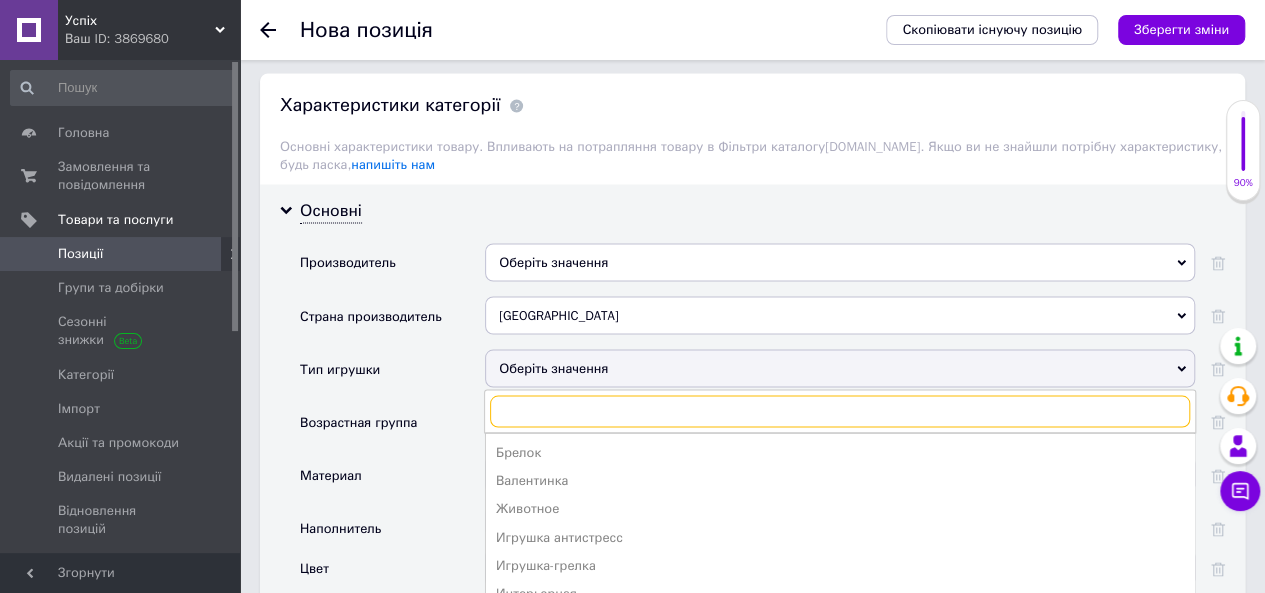 scroll, scrollTop: 1800, scrollLeft: 0, axis: vertical 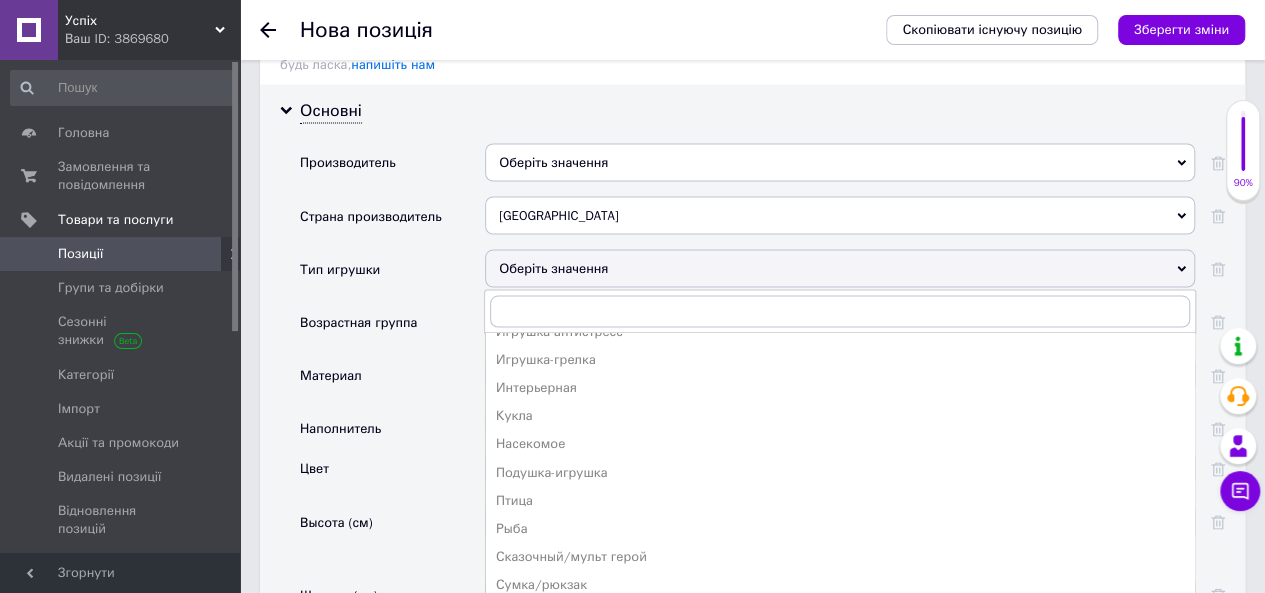 click on "Сказочный/мульт герой" at bounding box center (840, 556) 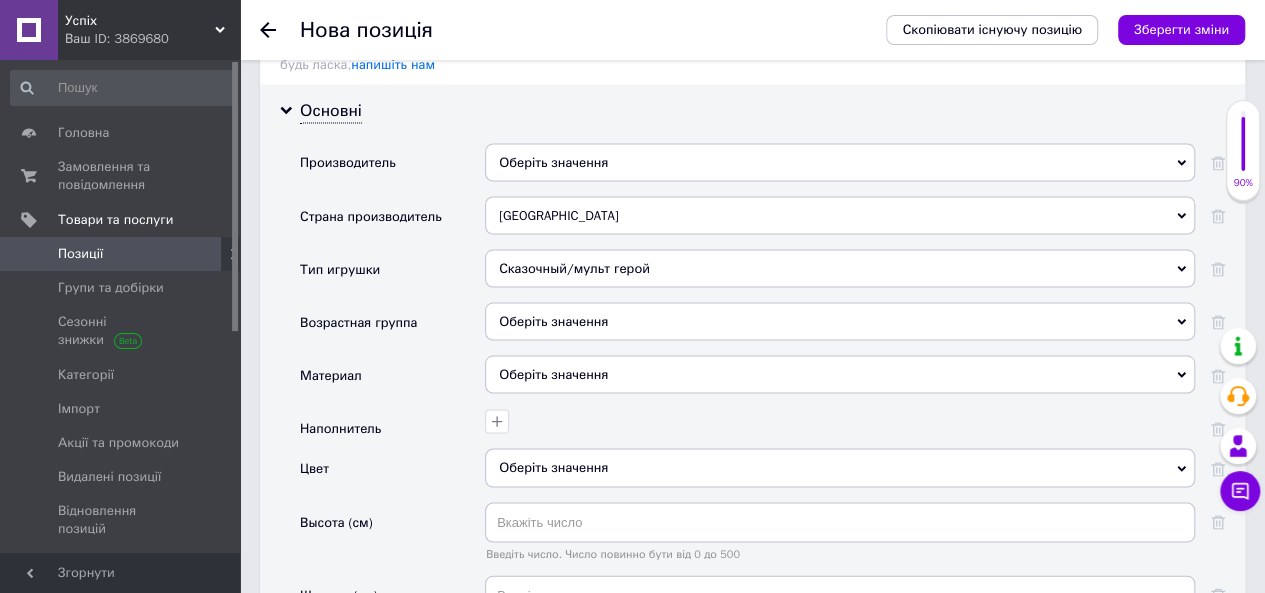 scroll, scrollTop: 1900, scrollLeft: 0, axis: vertical 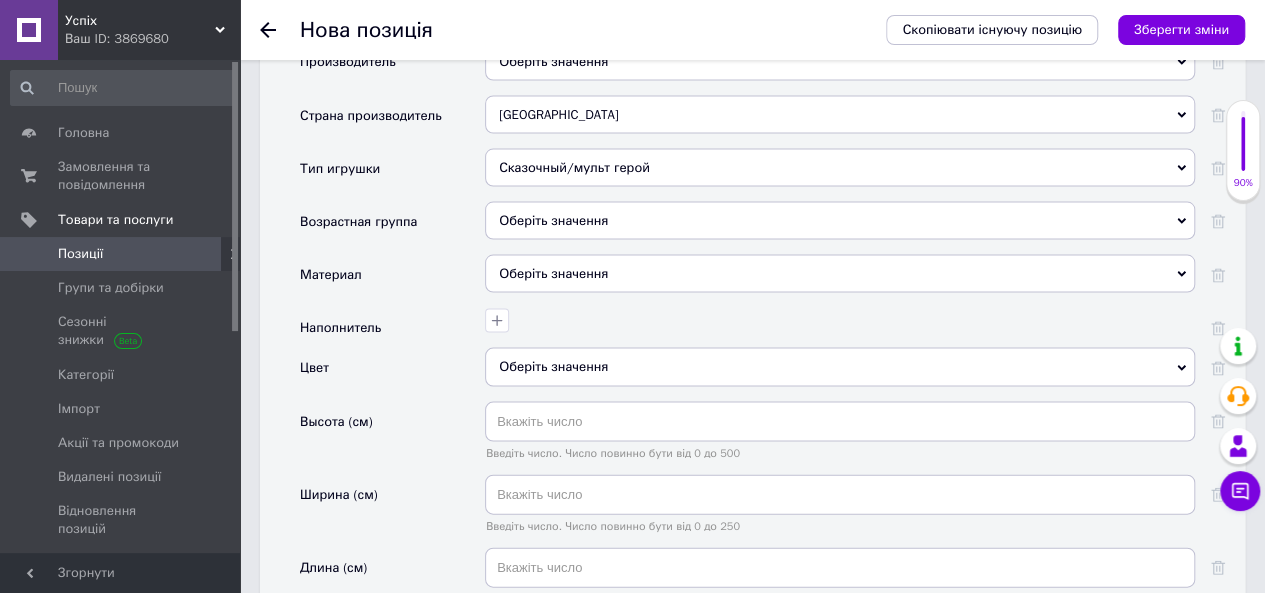 click on "Оберіть значення" at bounding box center [840, 367] 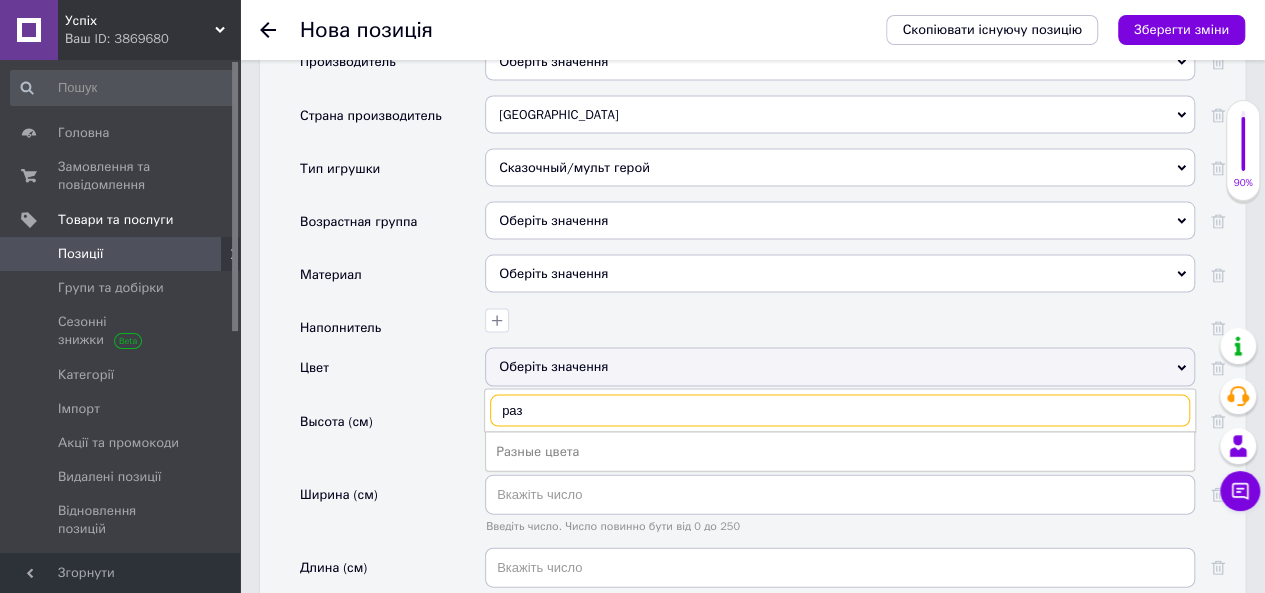 type on "раз" 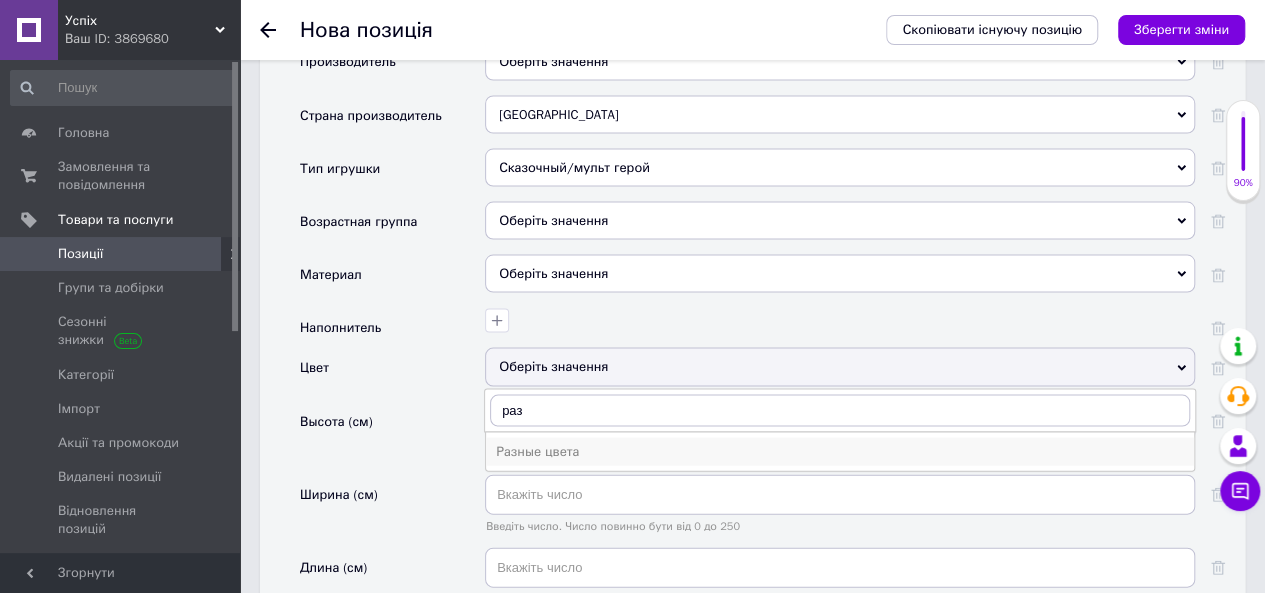 click on "Разные цвета" at bounding box center (840, 452) 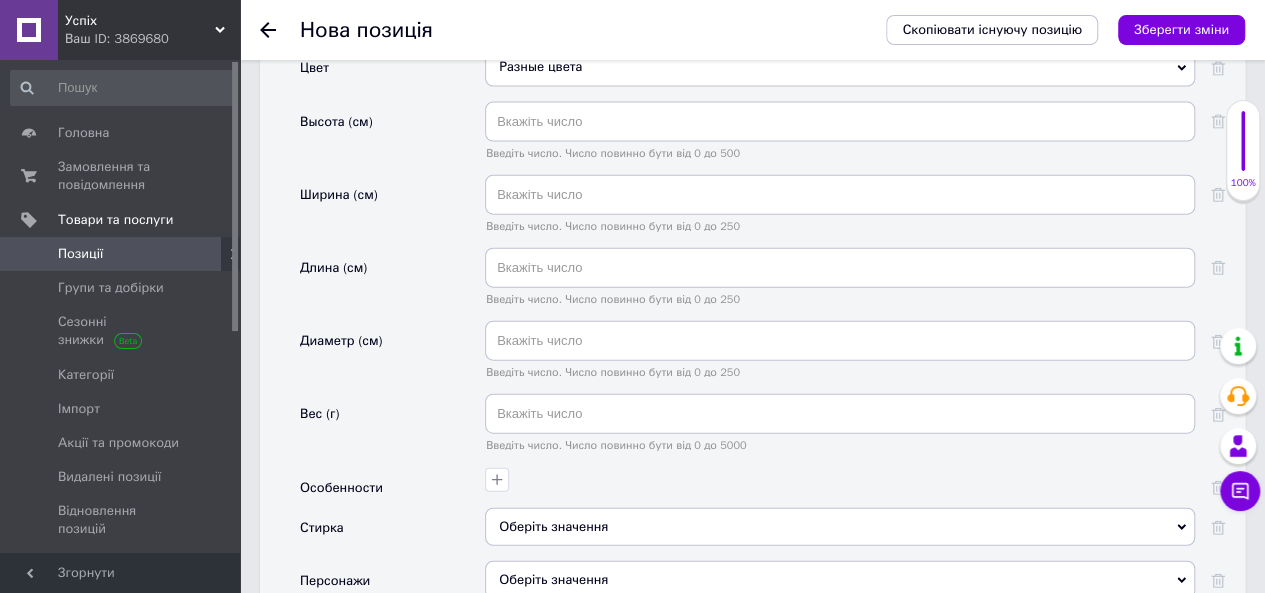 scroll, scrollTop: 2300, scrollLeft: 0, axis: vertical 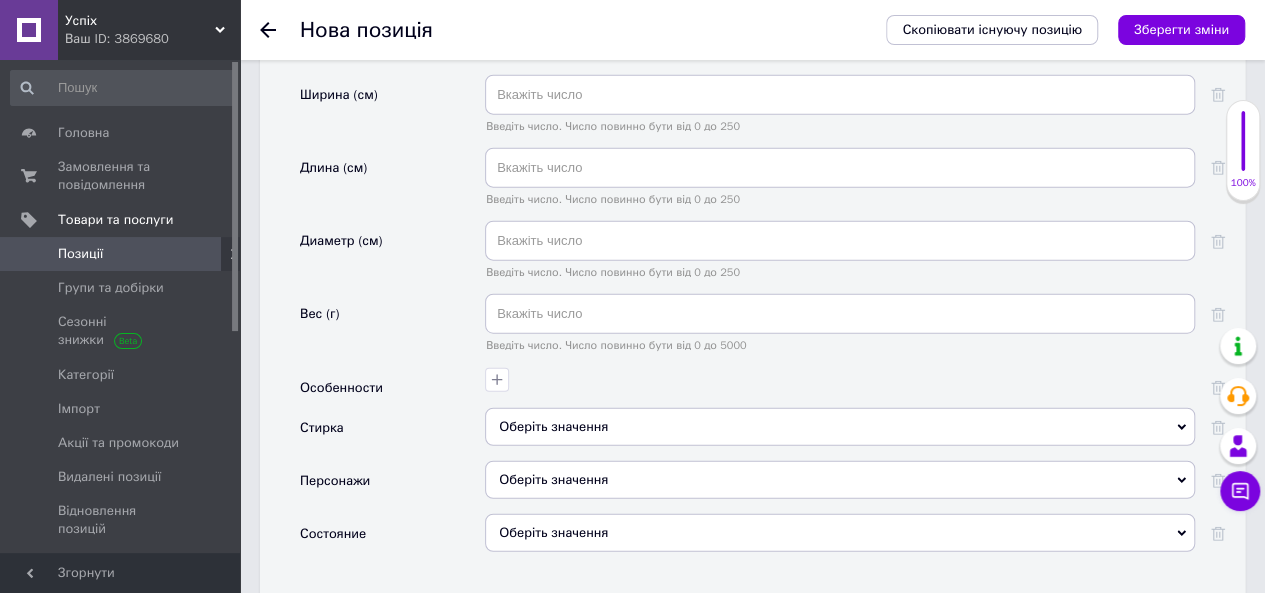 click on "Оберіть значення" at bounding box center [840, 480] 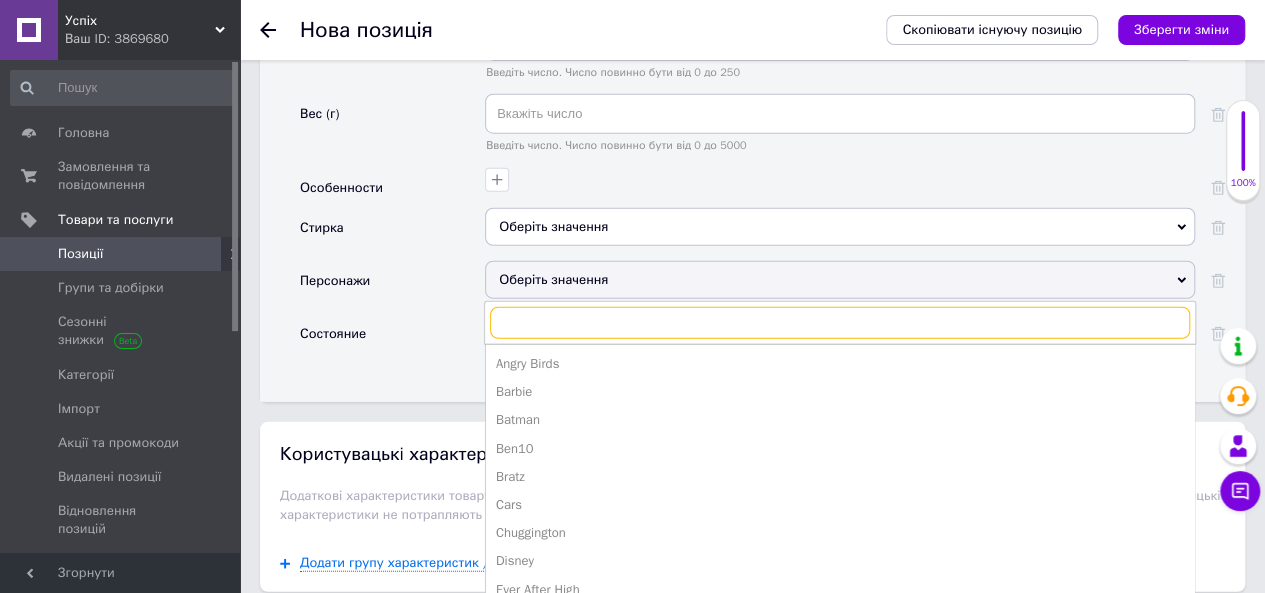 scroll, scrollTop: 2600, scrollLeft: 0, axis: vertical 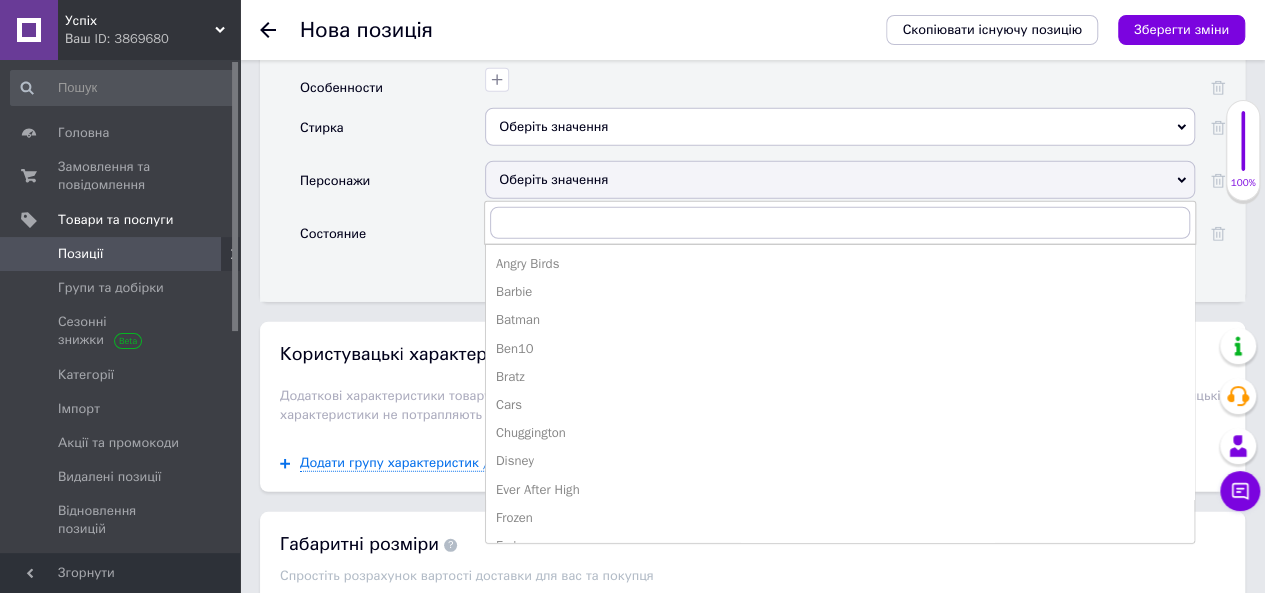 click on "Состояние" at bounding box center [392, 240] 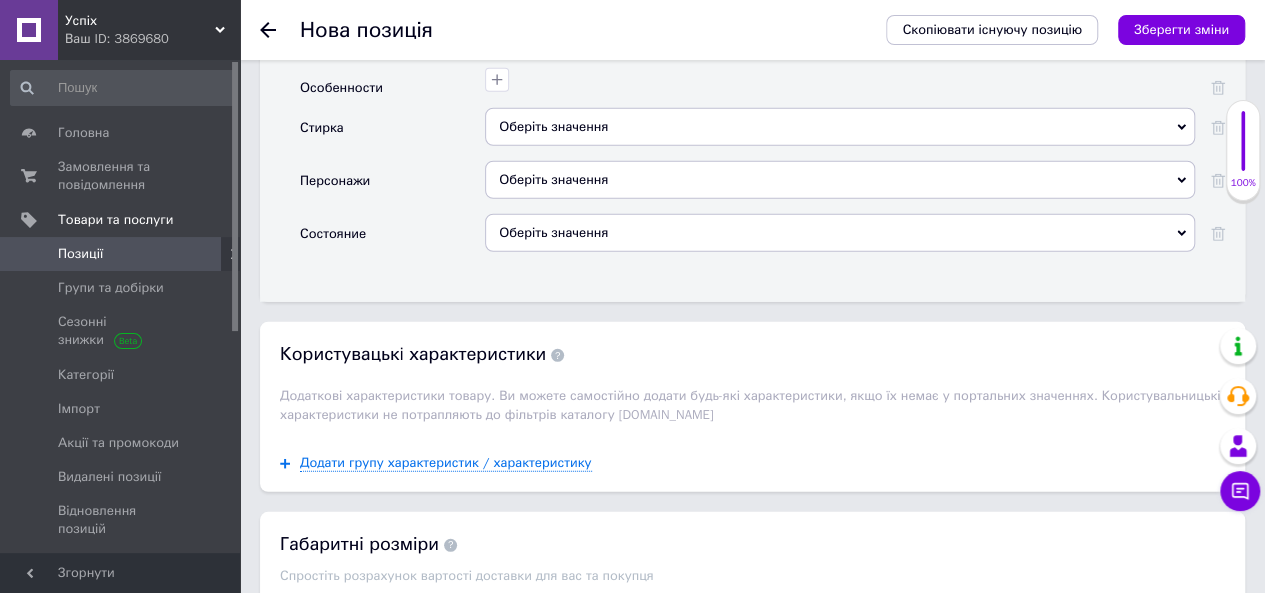 scroll, scrollTop: 2300, scrollLeft: 0, axis: vertical 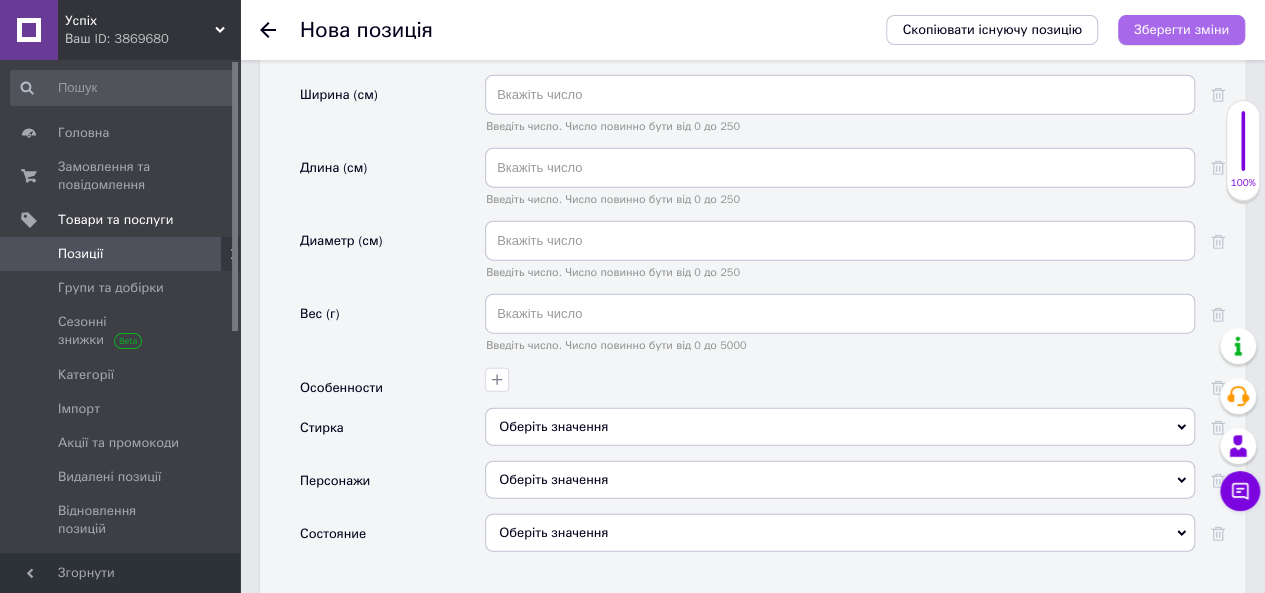 click on "Зберегти зміни" at bounding box center [1181, 29] 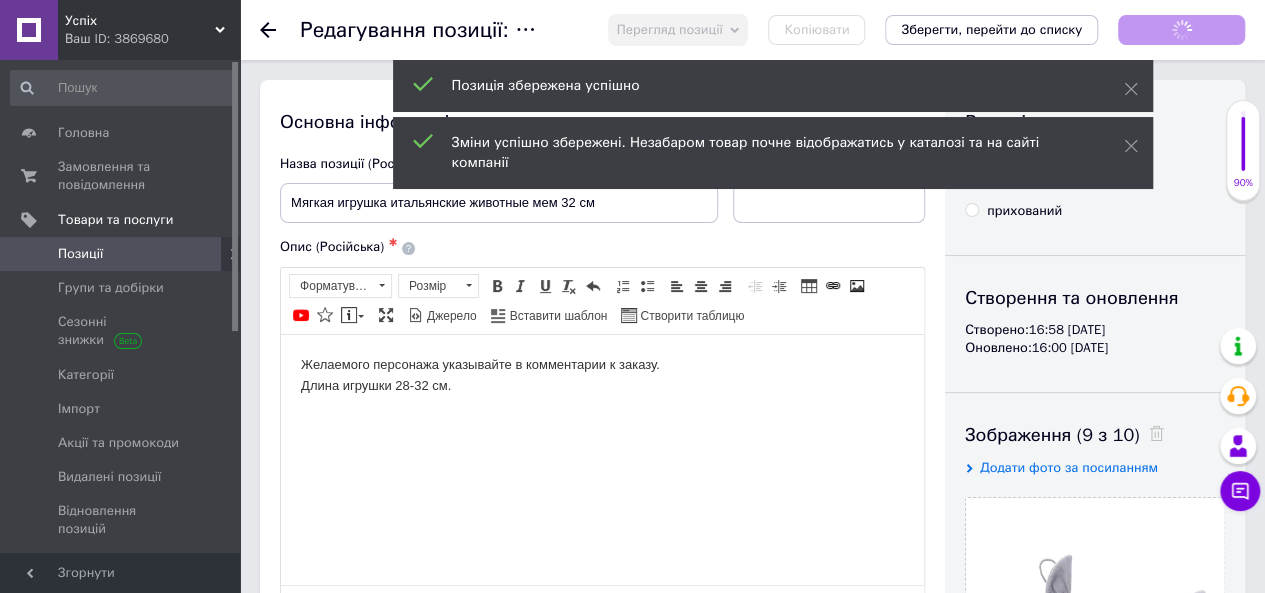 scroll, scrollTop: 0, scrollLeft: 0, axis: both 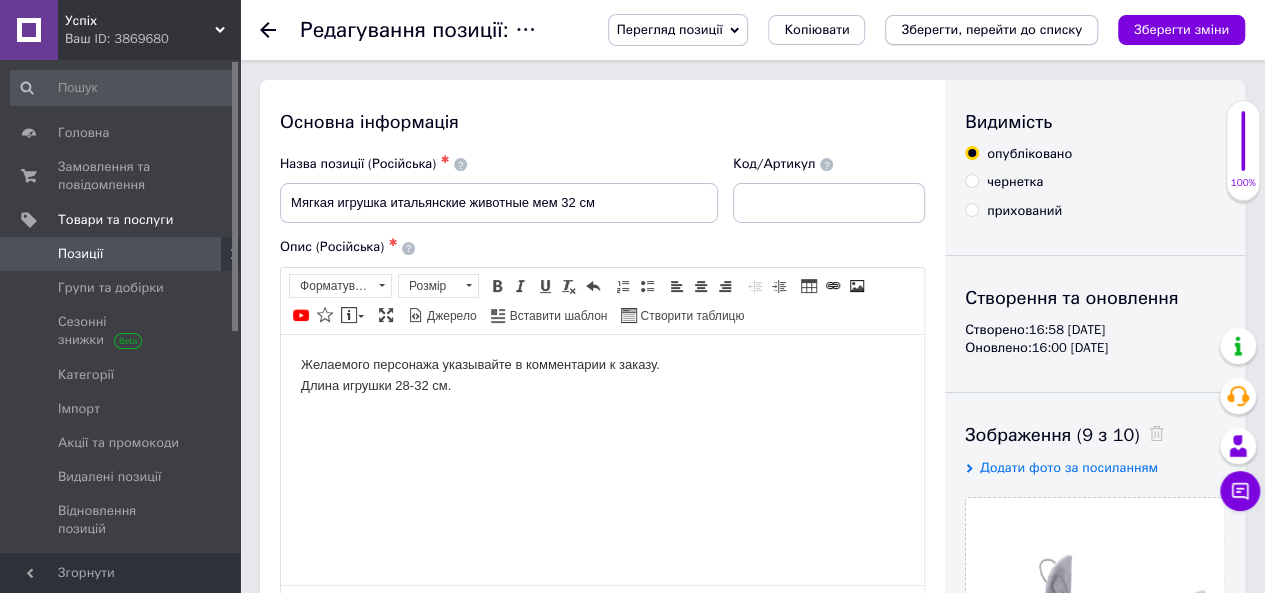 click on "Зберегти, перейти до списку" at bounding box center [991, 29] 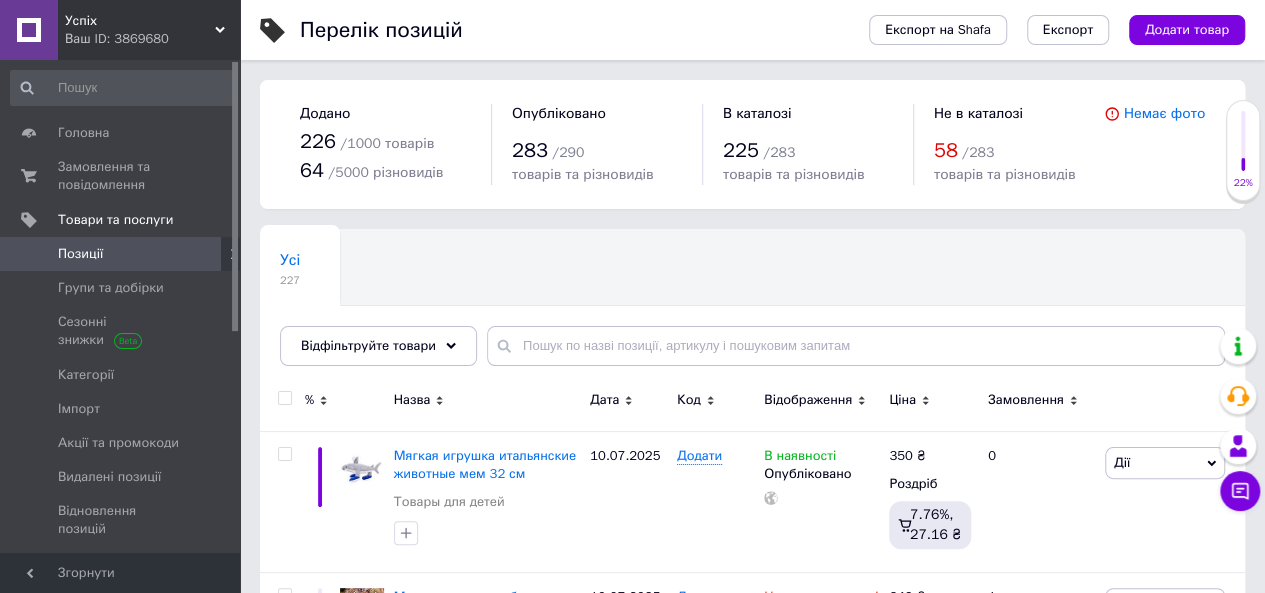 scroll, scrollTop: 200, scrollLeft: 0, axis: vertical 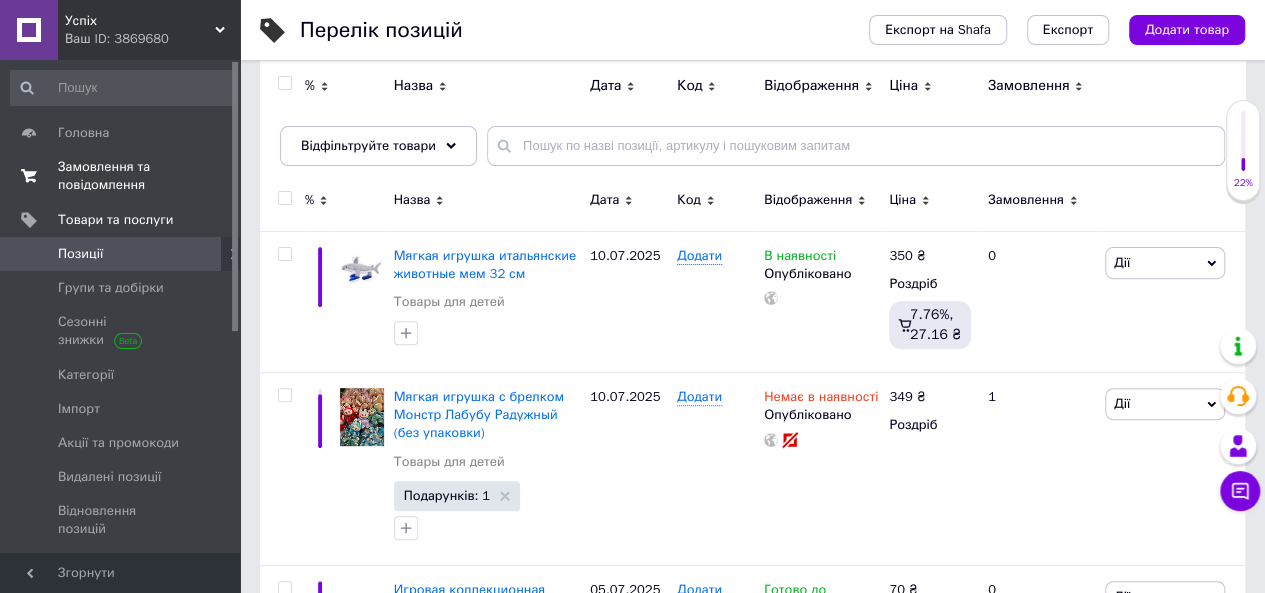 click on "Замовлення та повідомлення 0 0" at bounding box center [123, 176] 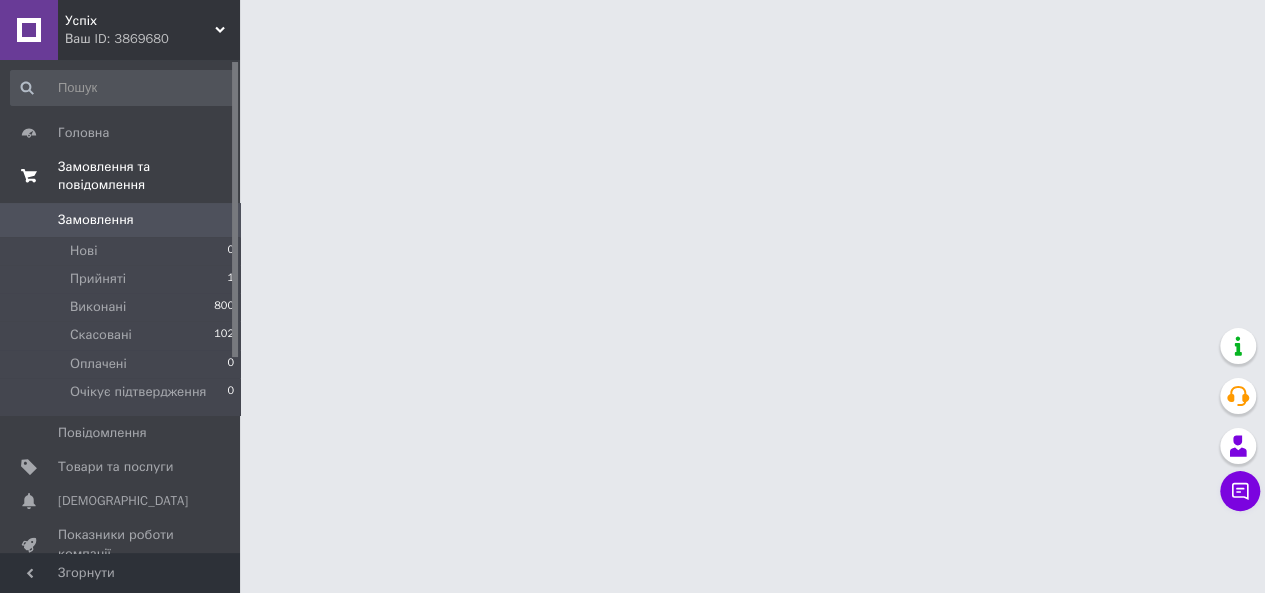 scroll, scrollTop: 0, scrollLeft: 0, axis: both 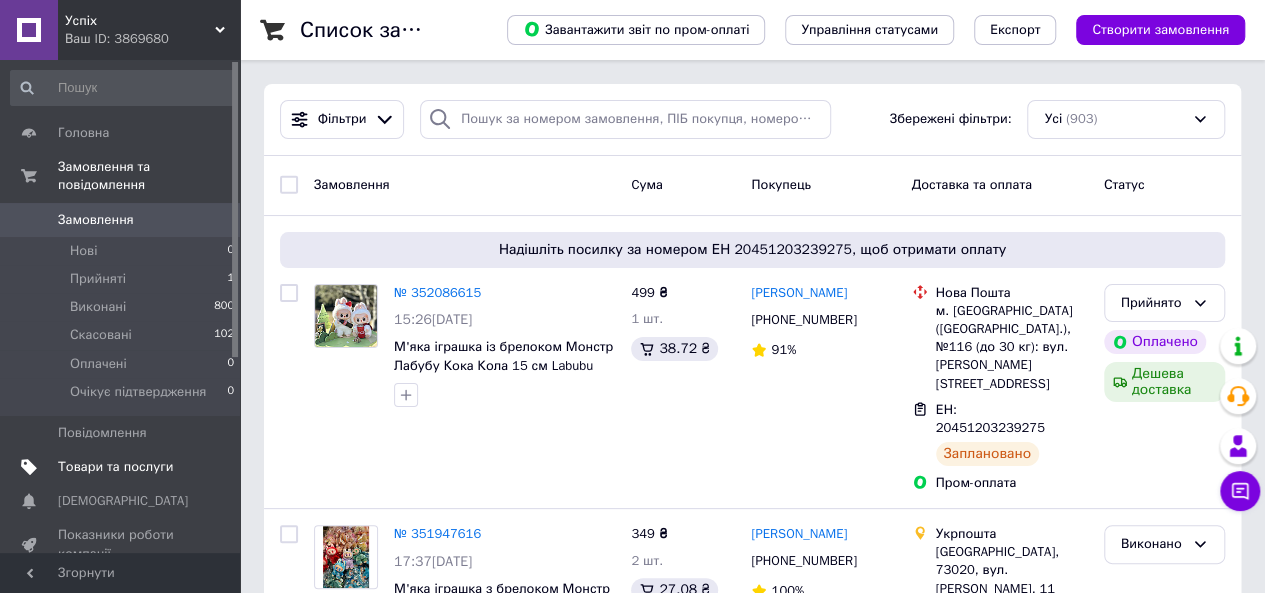 click on "Товари та послуги" at bounding box center [115, 467] 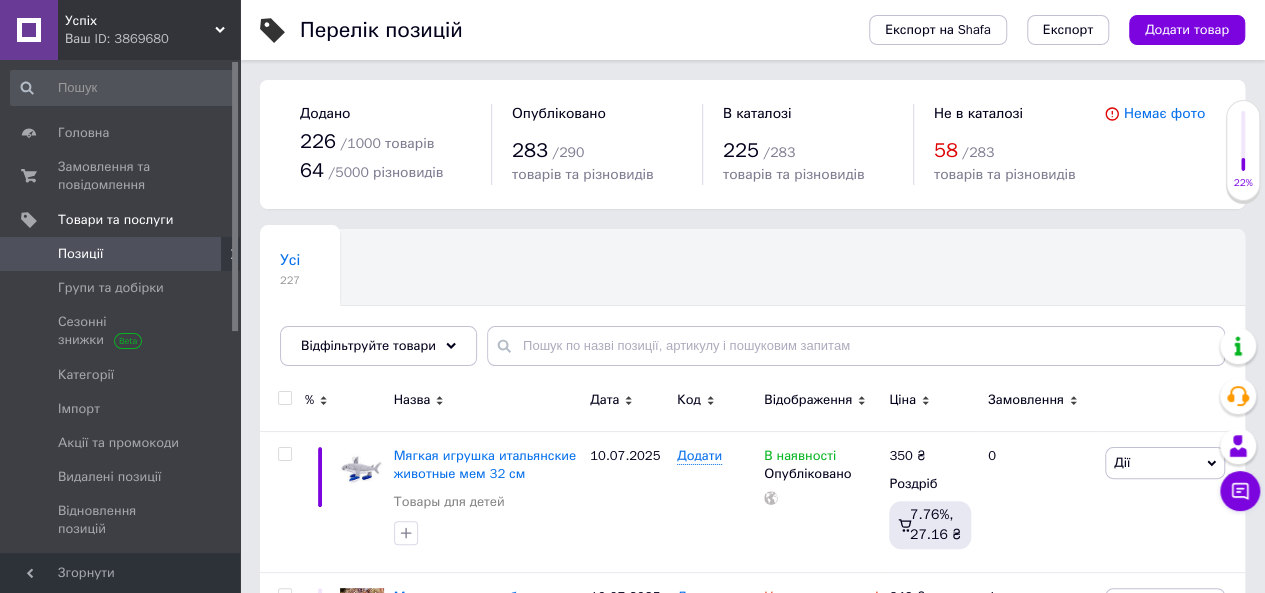 scroll, scrollTop: 100, scrollLeft: 0, axis: vertical 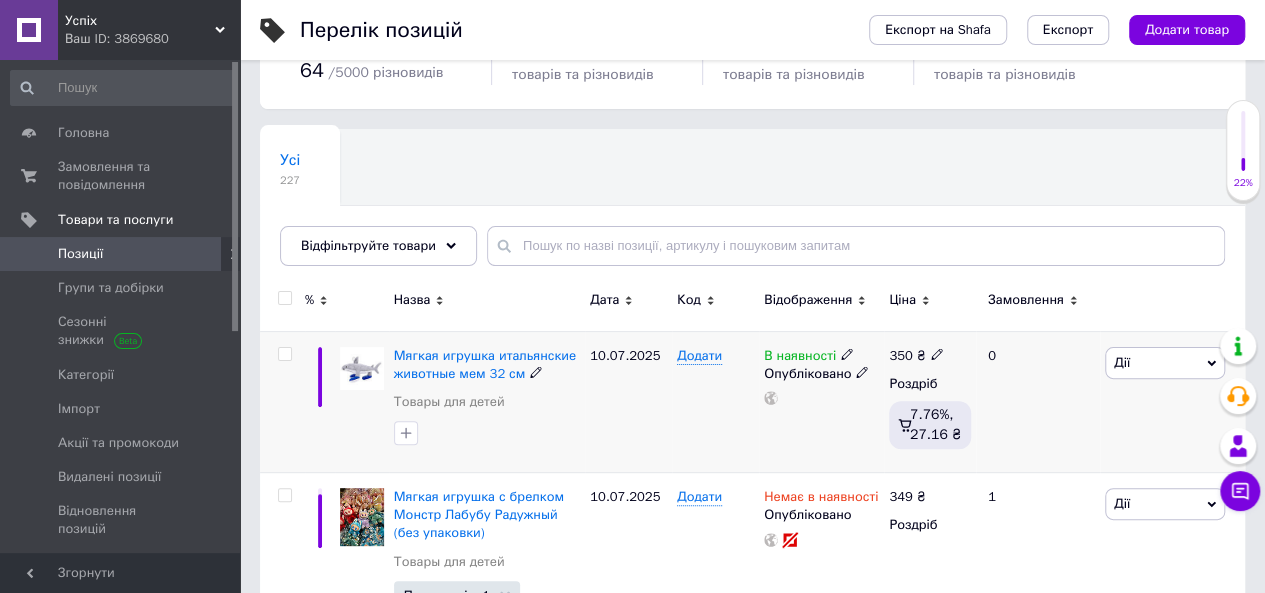 click 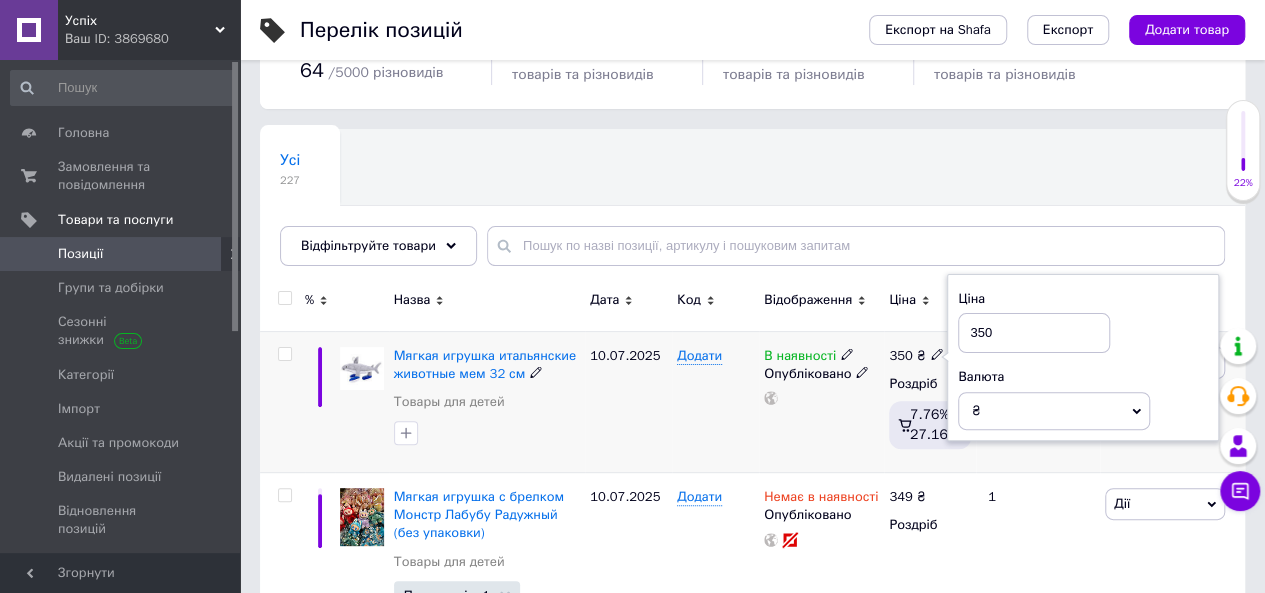 click on "350" at bounding box center (1034, 333) 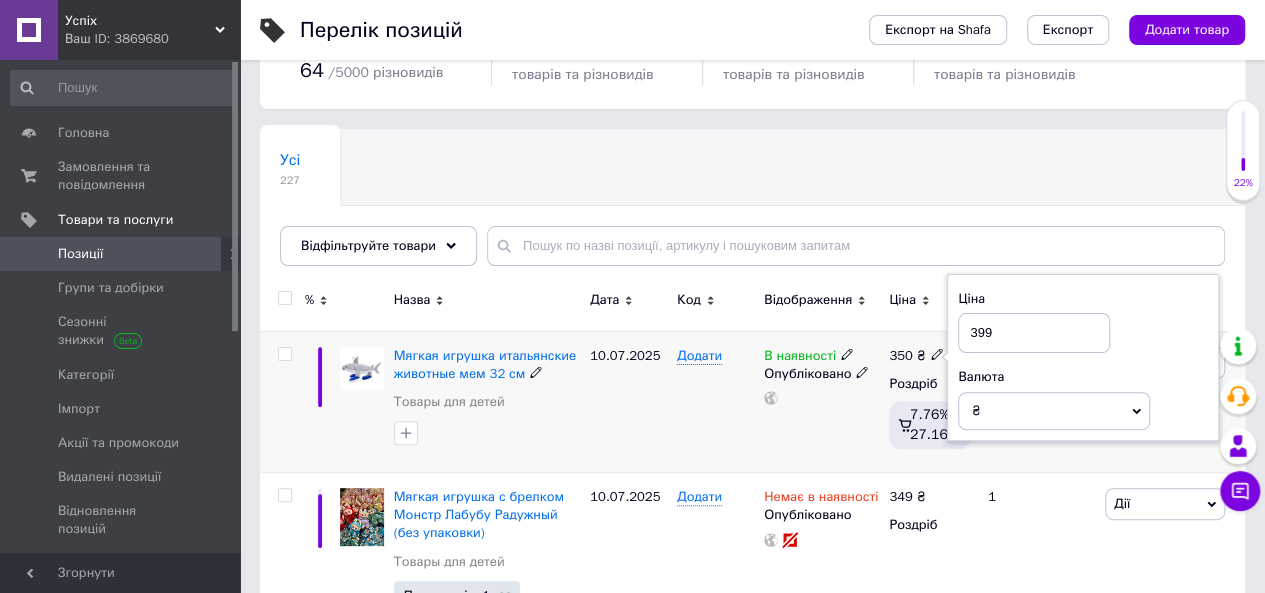 type on "399" 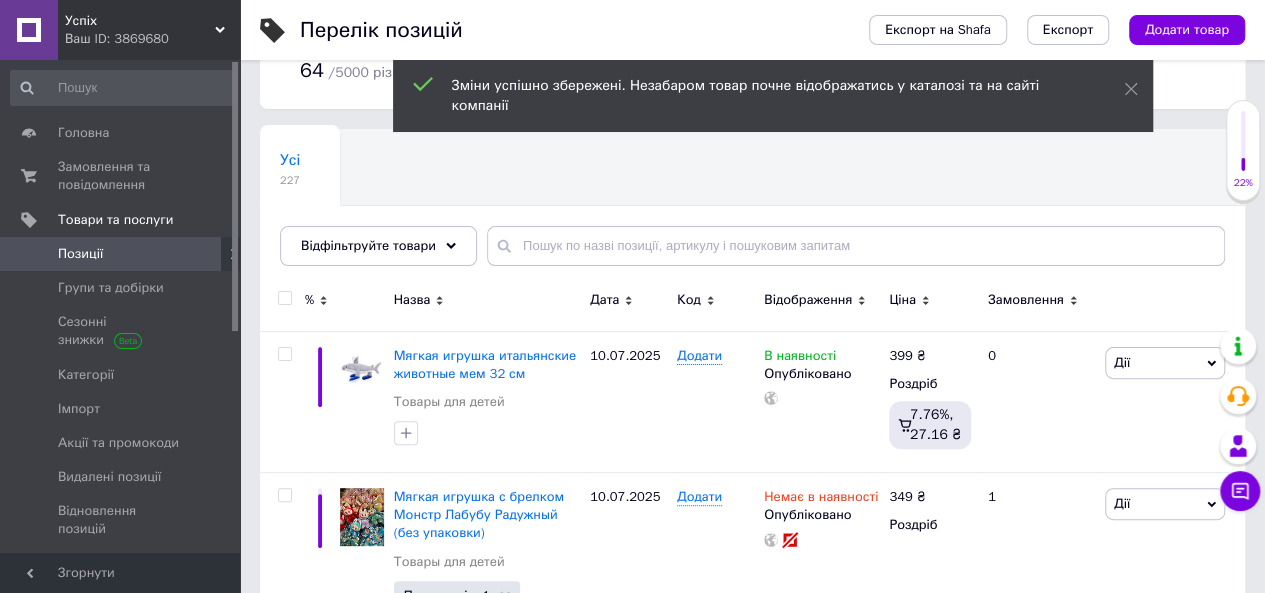 click on "Ваш ID: 3869680" at bounding box center [152, 39] 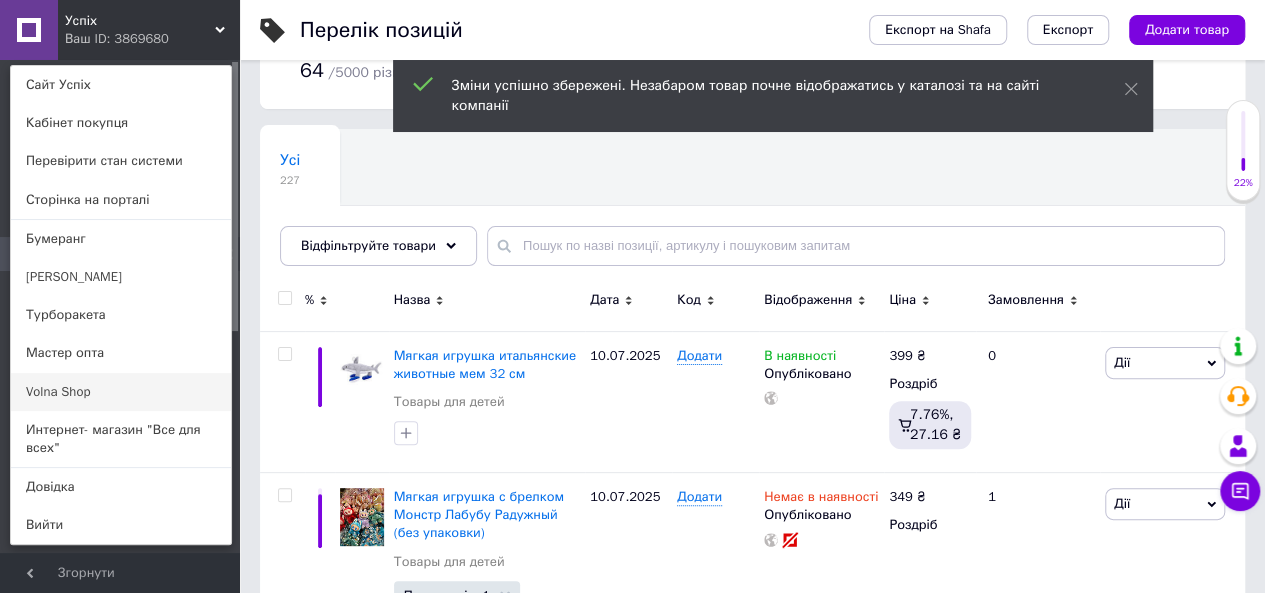 click on "Volna Shop" at bounding box center [121, 392] 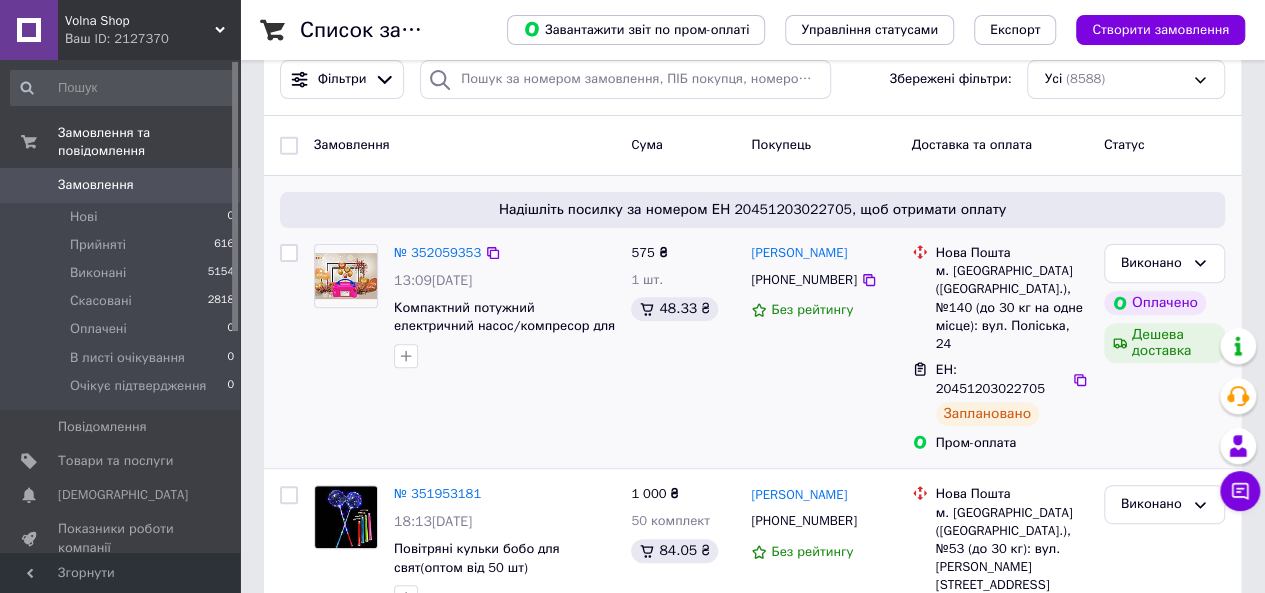 scroll, scrollTop: 400, scrollLeft: 0, axis: vertical 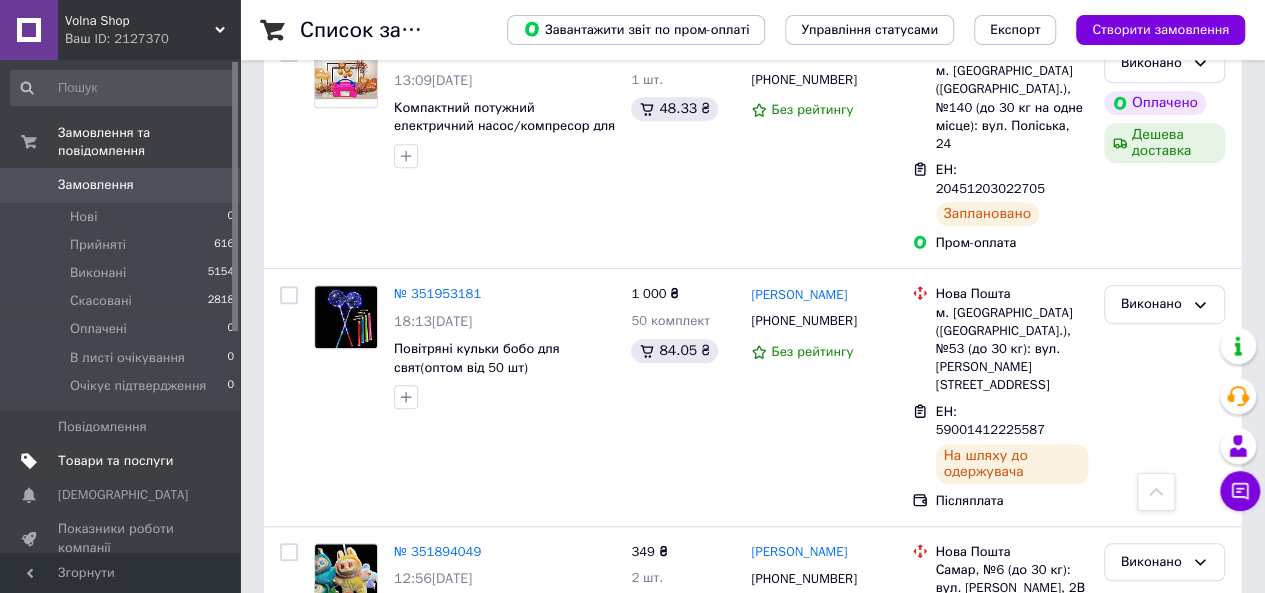 click on "Товари та послуги" at bounding box center [115, 461] 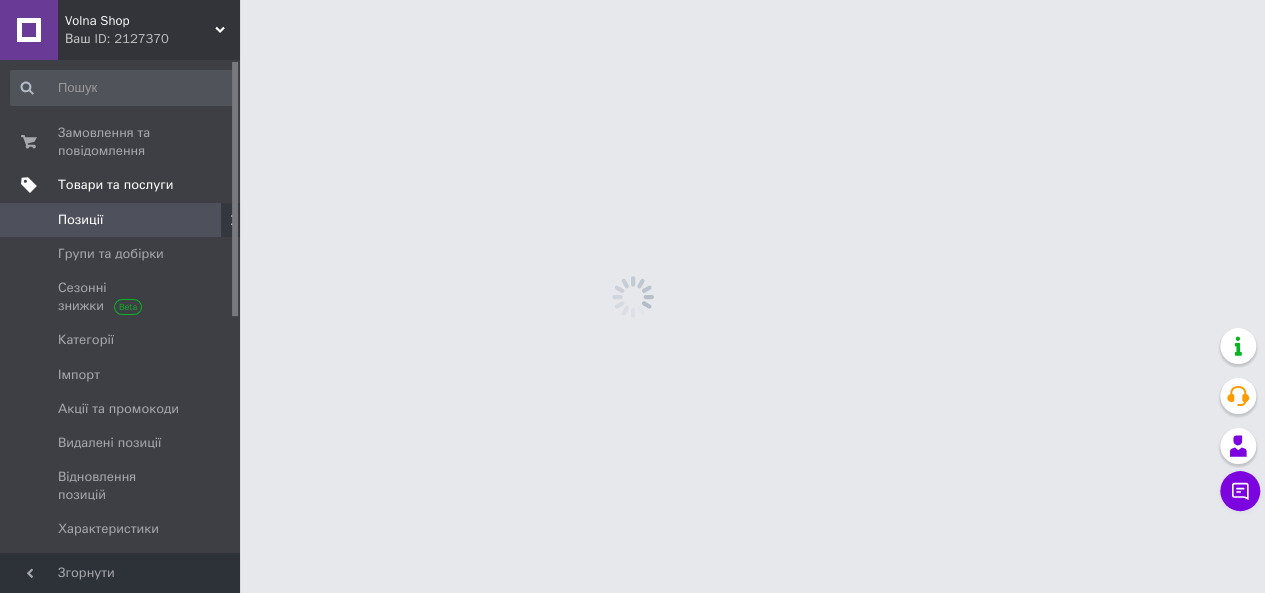 scroll, scrollTop: 0, scrollLeft: 0, axis: both 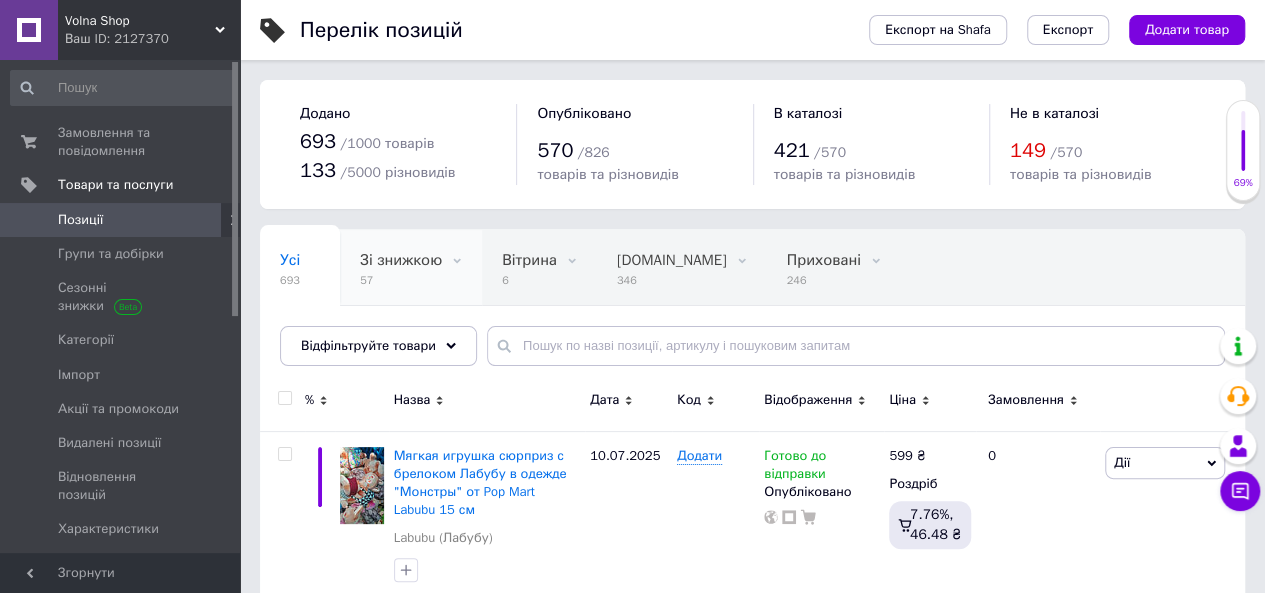 click on "57" at bounding box center [401, 280] 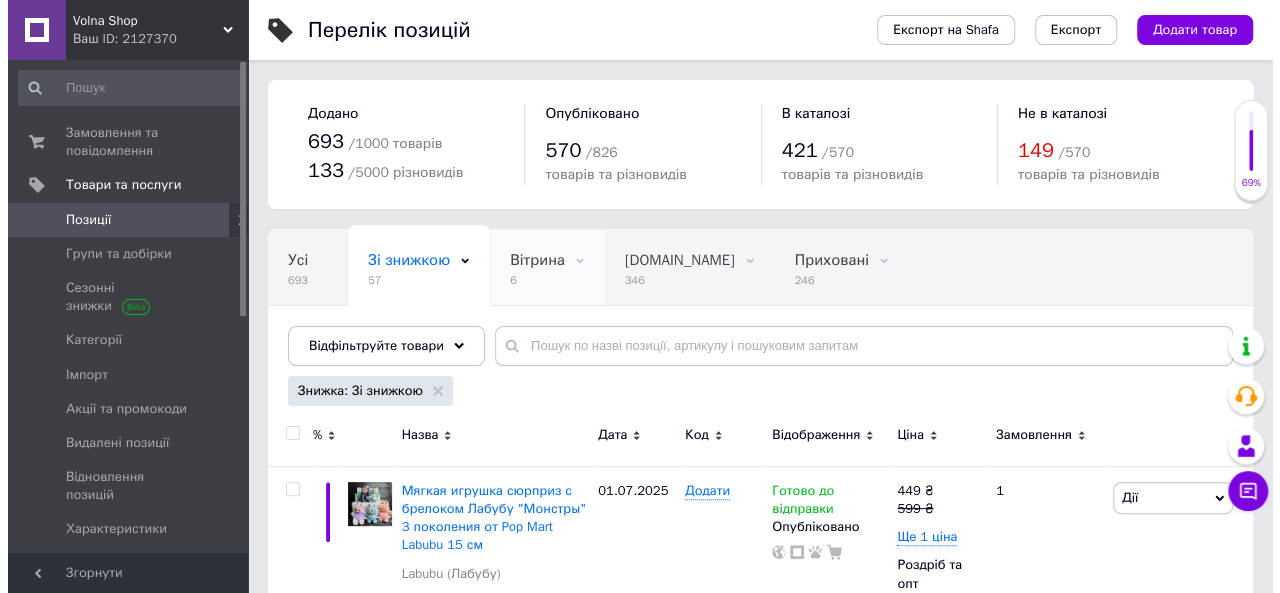 scroll, scrollTop: 100, scrollLeft: 0, axis: vertical 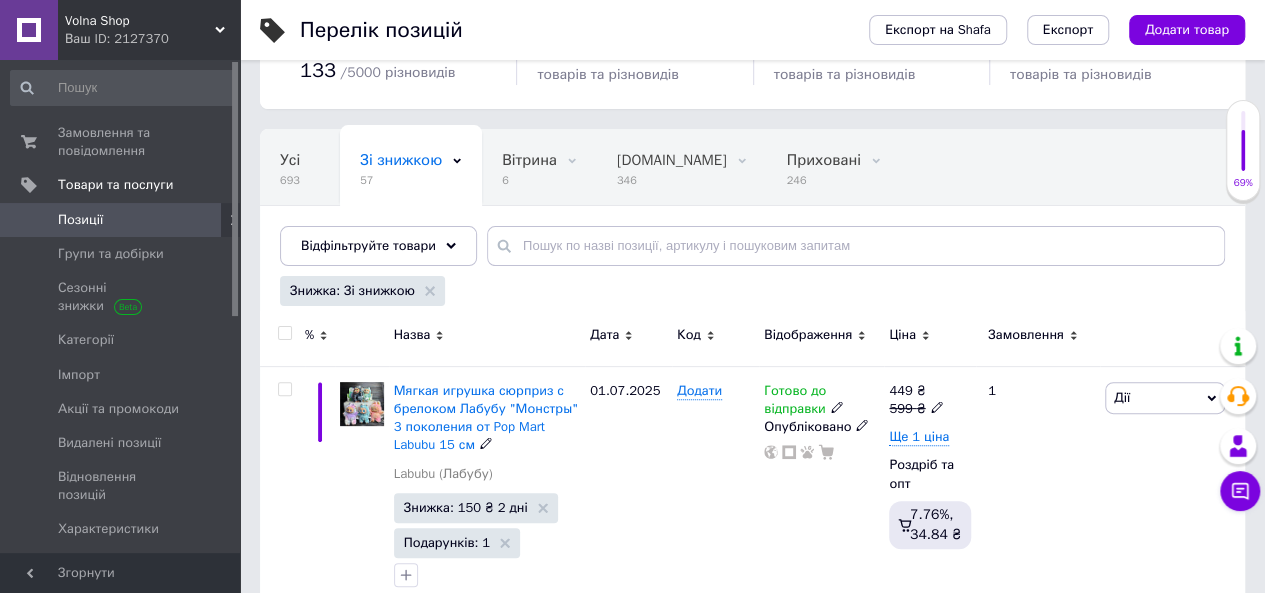 click at bounding box center [284, 333] 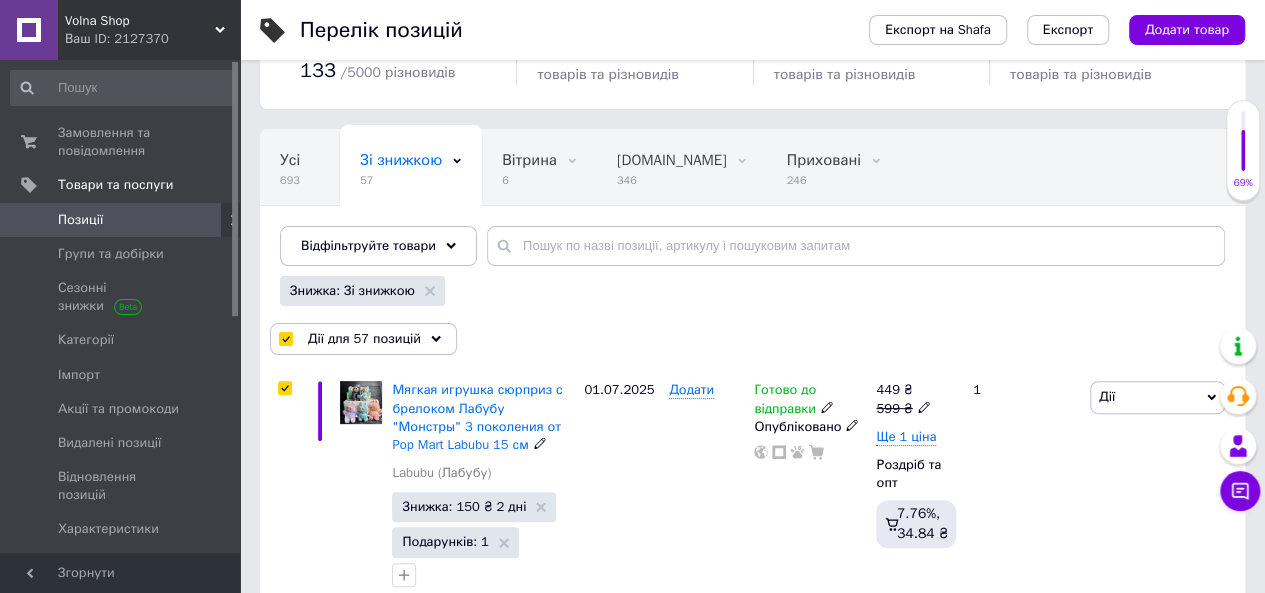 checkbox on "true" 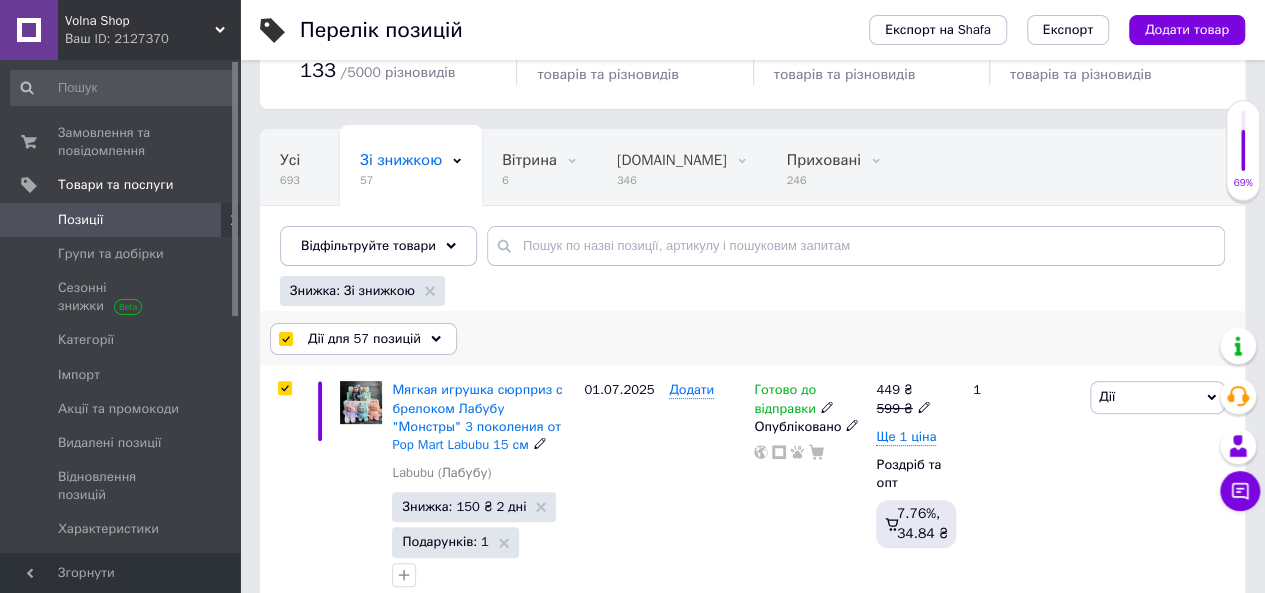 click on "Дії для 57 позицій" at bounding box center (364, 339) 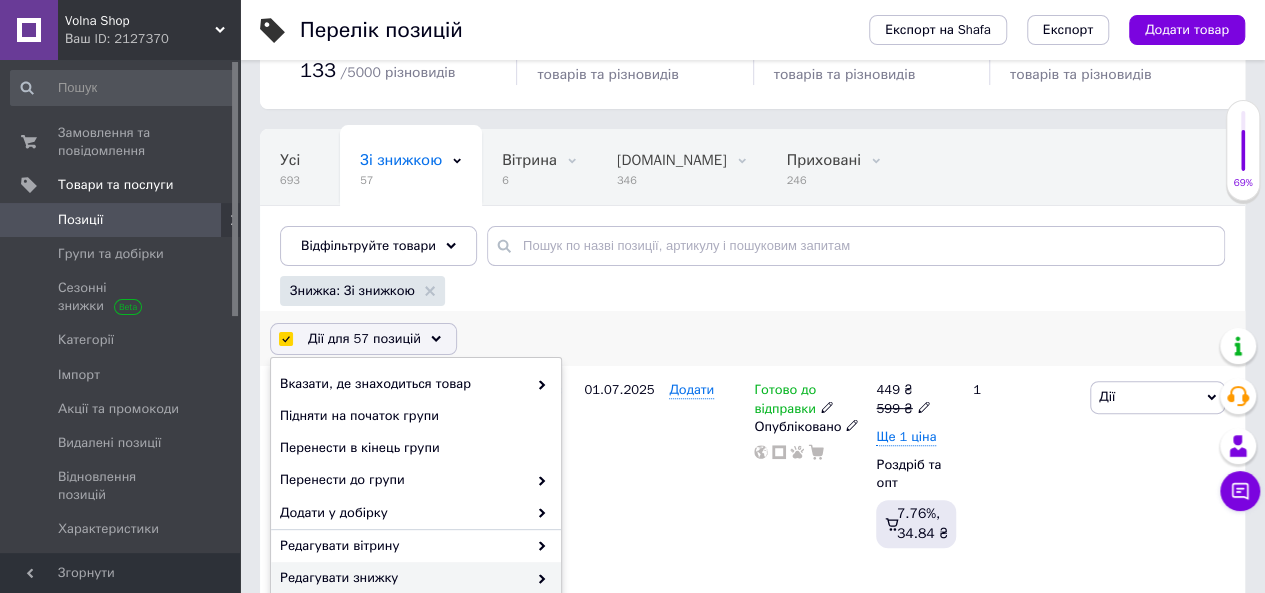 click on "Редагувати знижку" at bounding box center (403, 578) 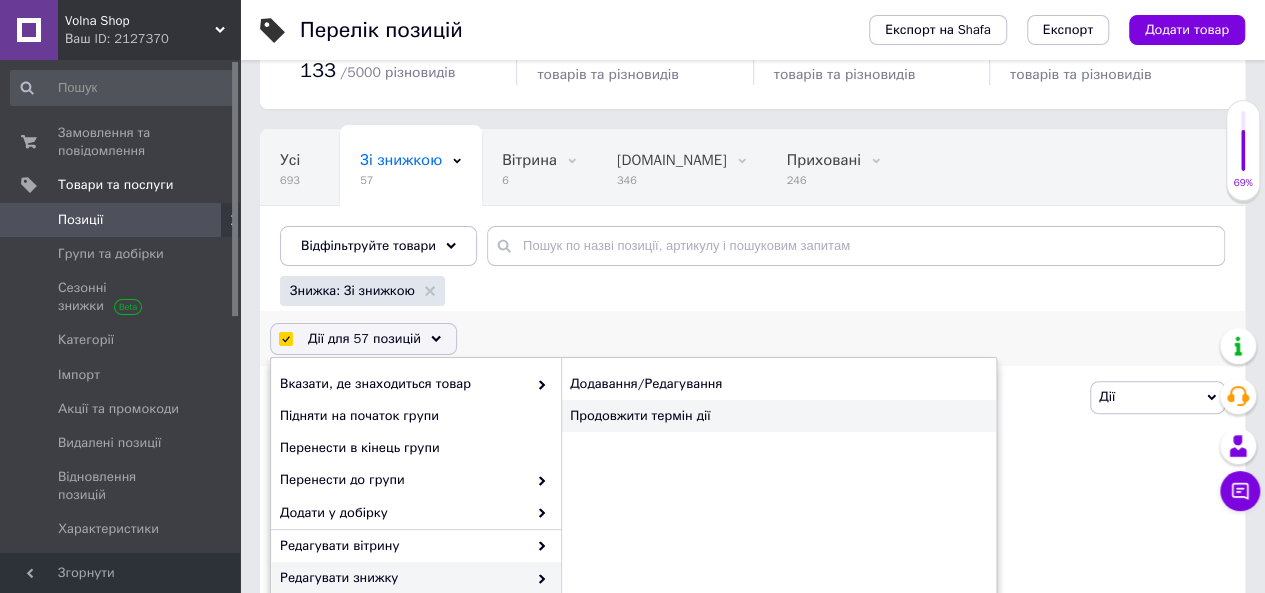 click on "Продовжити термін дії" at bounding box center [778, 416] 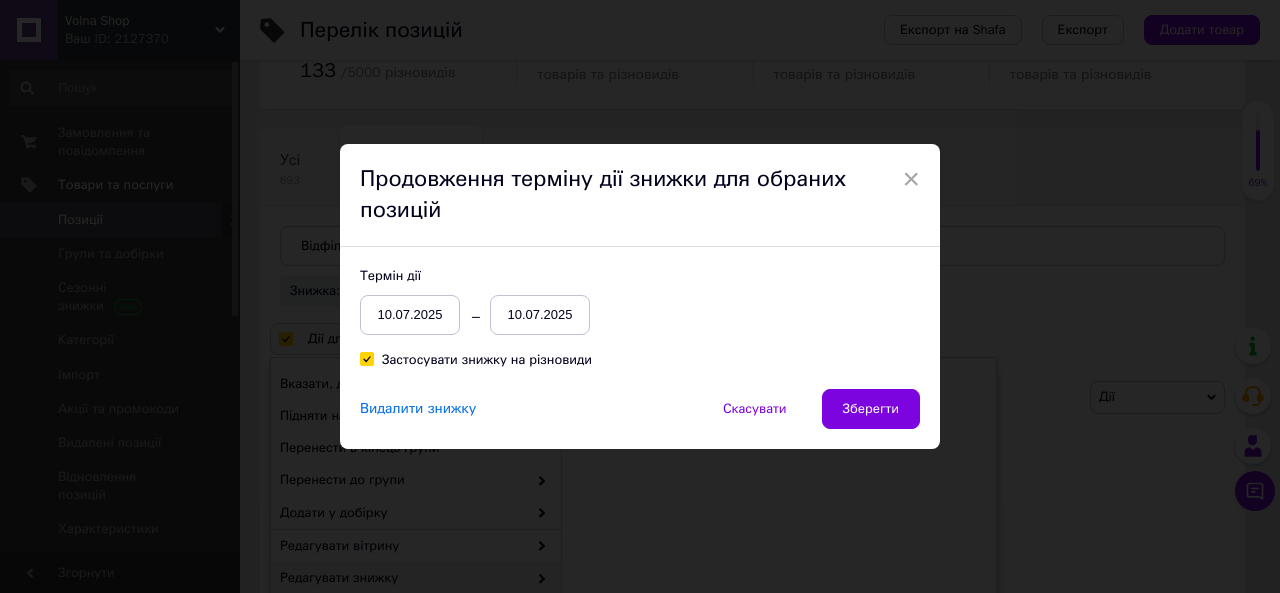 click on "10.07.2025" at bounding box center [540, 315] 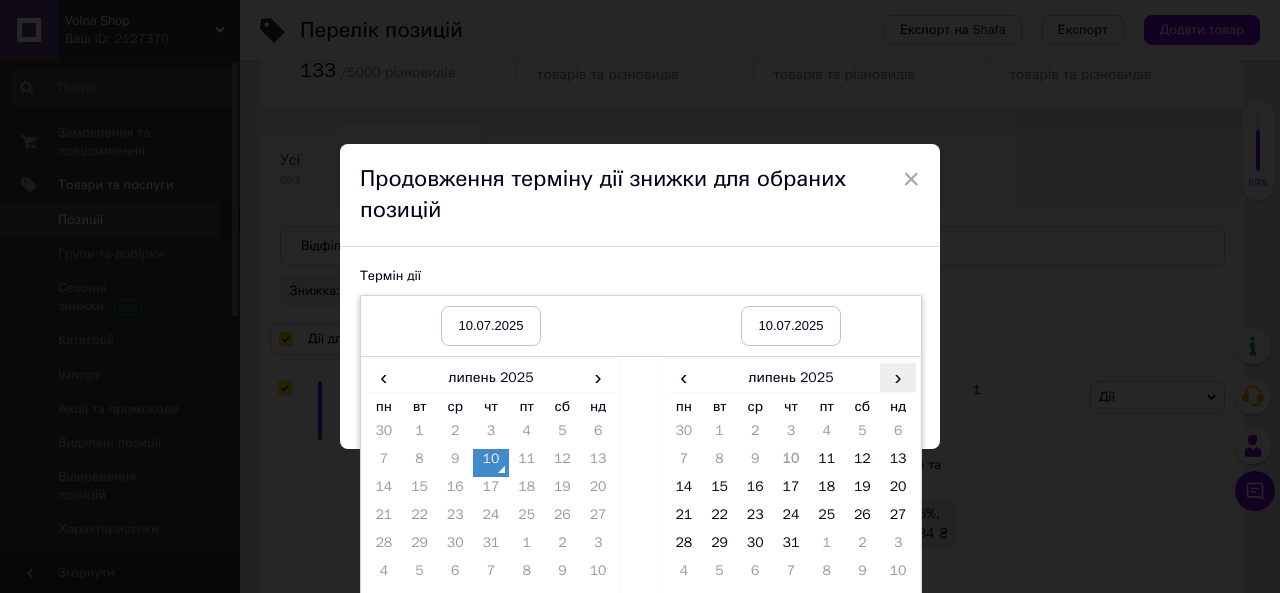 click on "›" at bounding box center (898, 377) 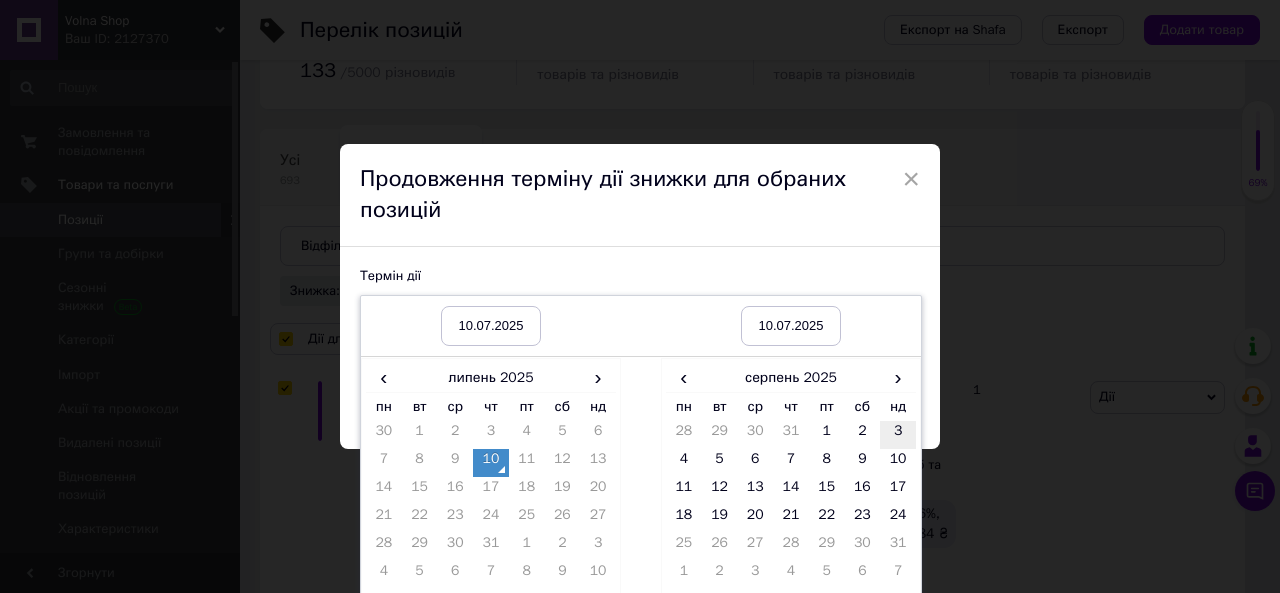 click on "3" at bounding box center (898, 435) 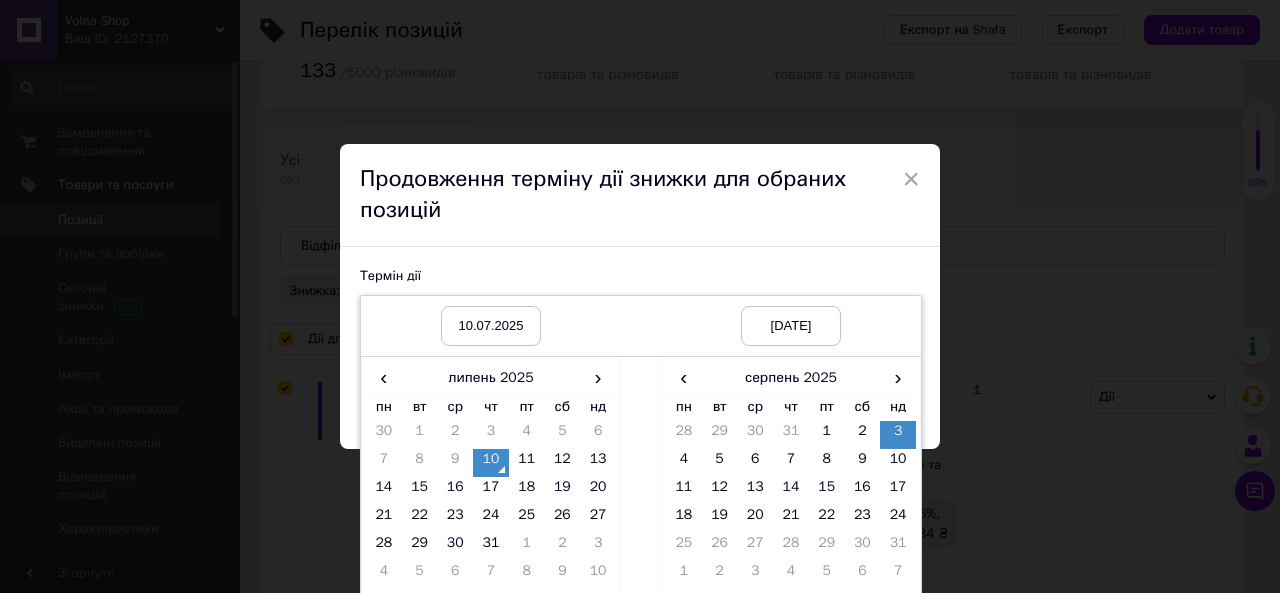 scroll, scrollTop: 60, scrollLeft: 0, axis: vertical 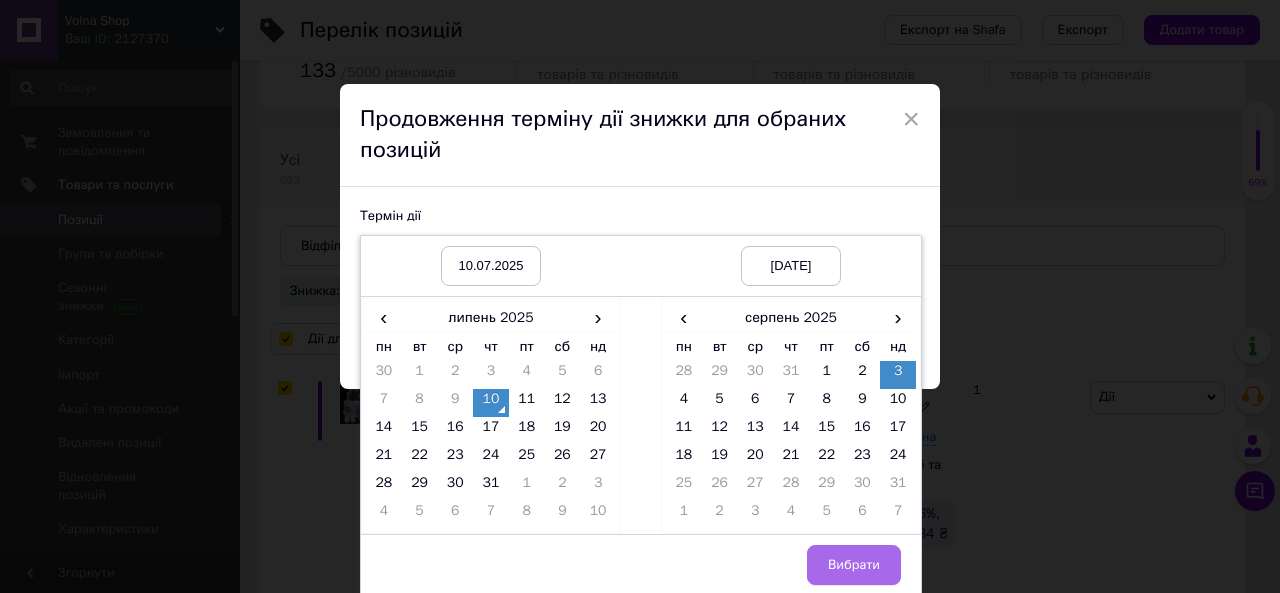 click on "Вибрати" at bounding box center [854, 565] 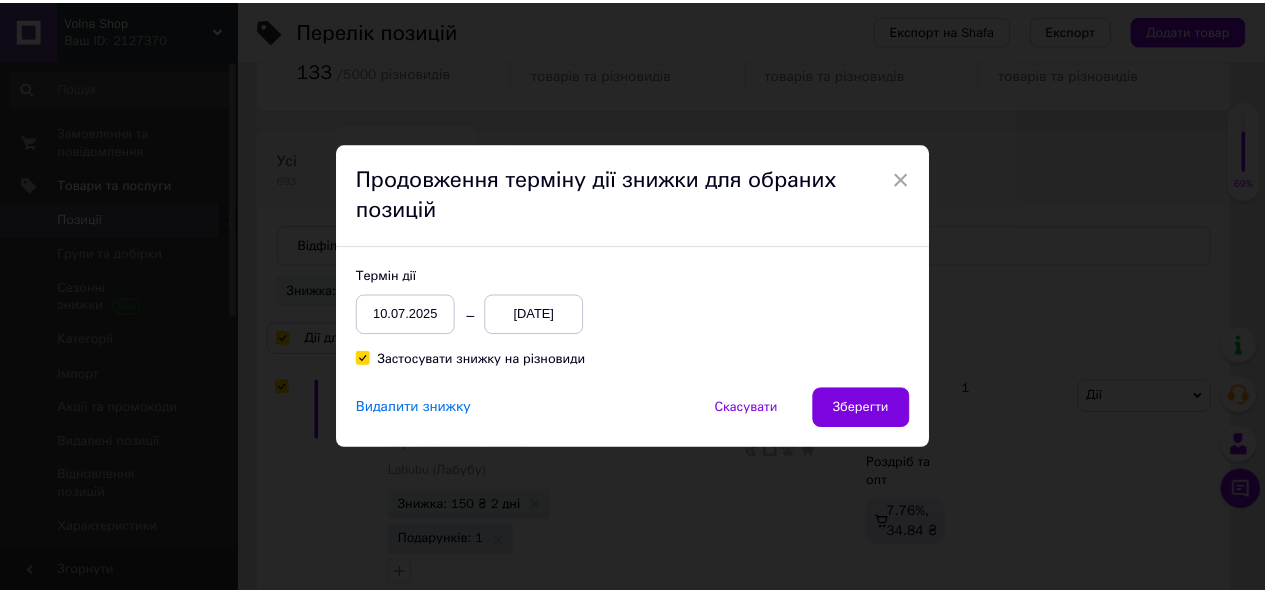 scroll, scrollTop: 0, scrollLeft: 0, axis: both 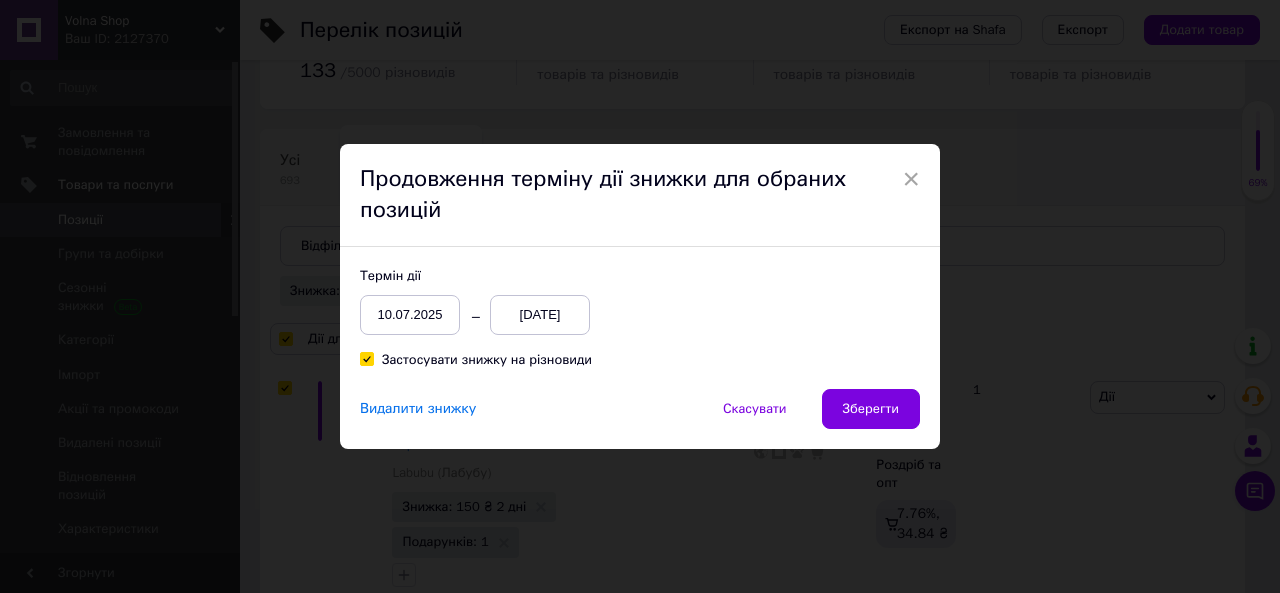 click on "Застосувати знижку на різновиди" at bounding box center (476, 360) 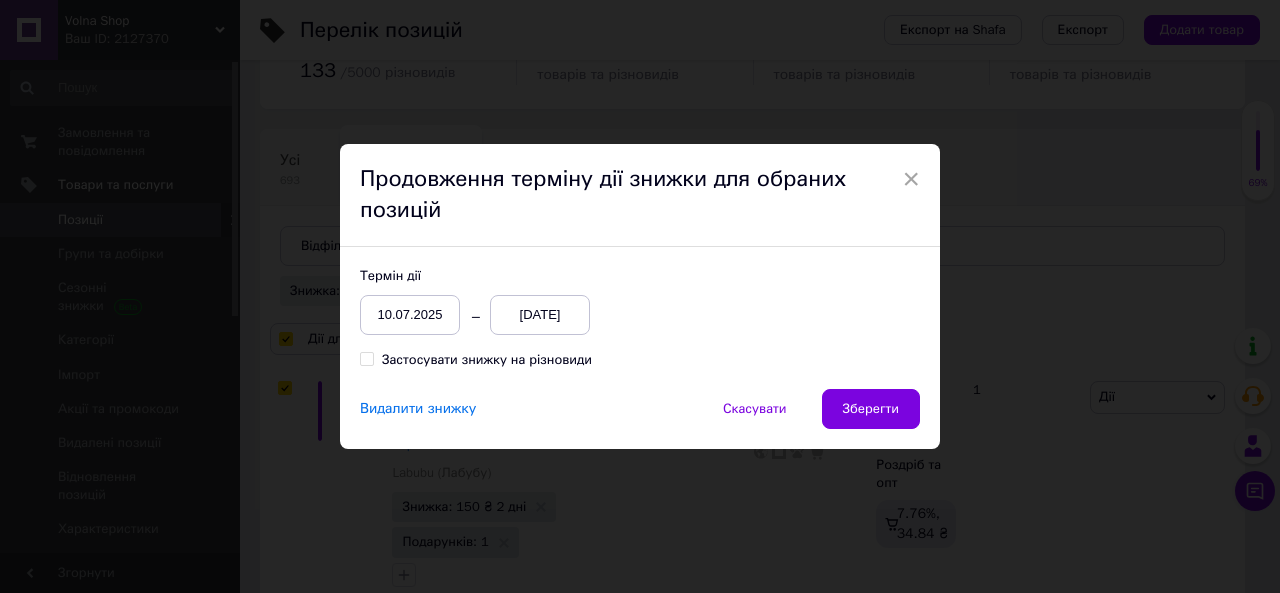checkbox on "false" 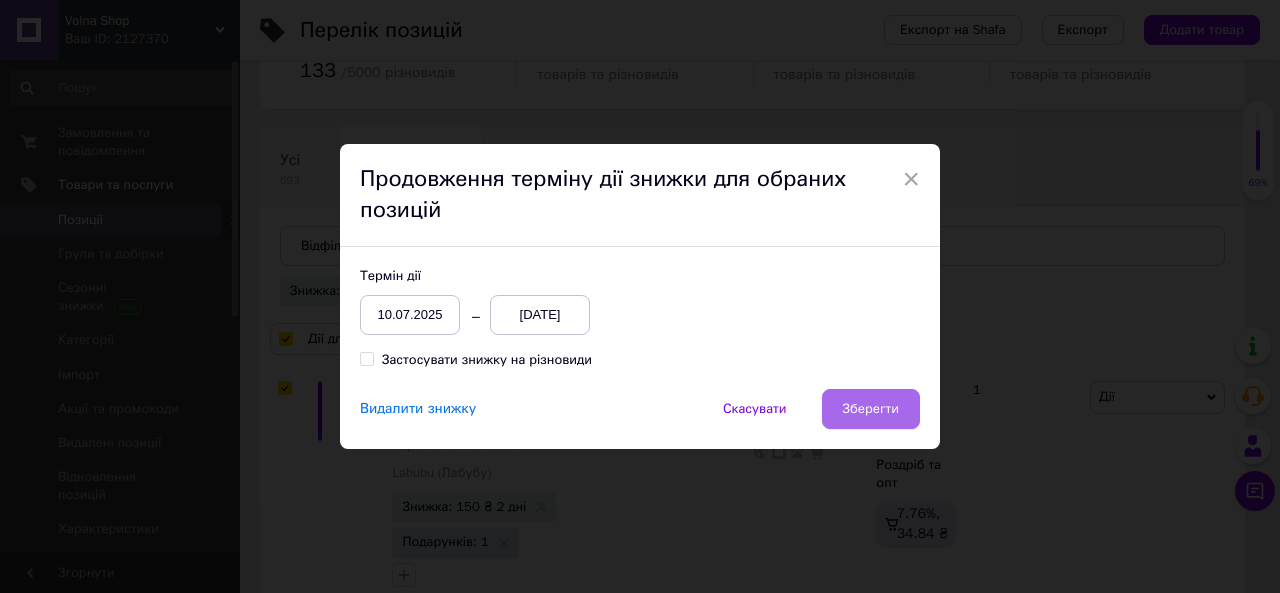 click on "Зберегти" at bounding box center [871, 409] 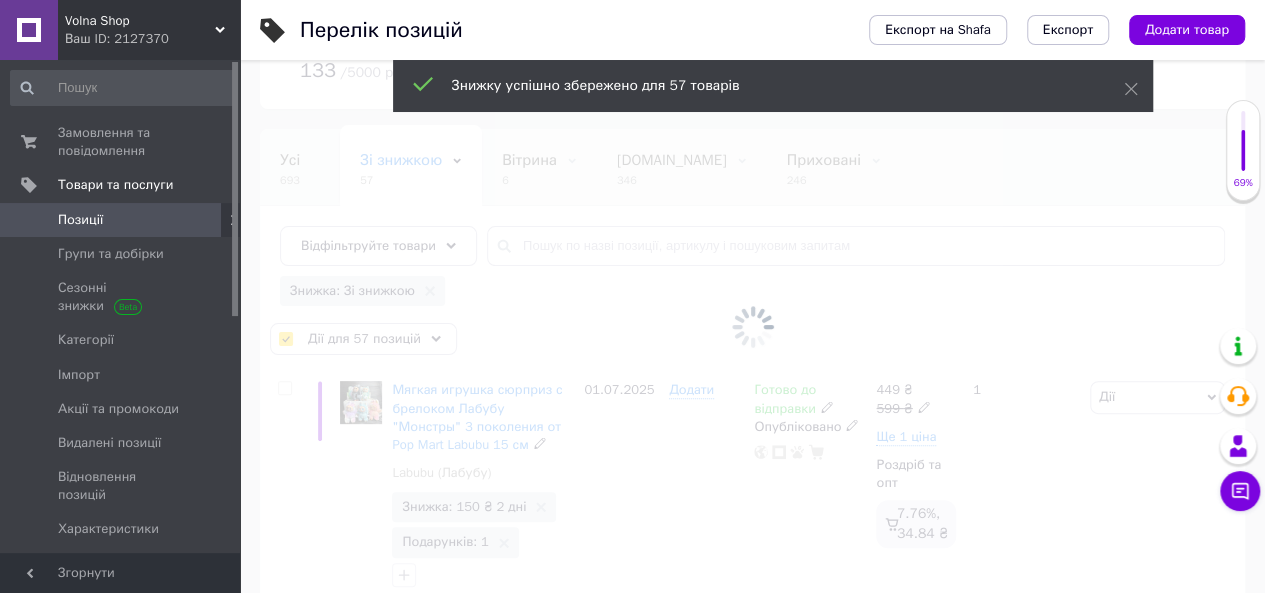checkbox on "false" 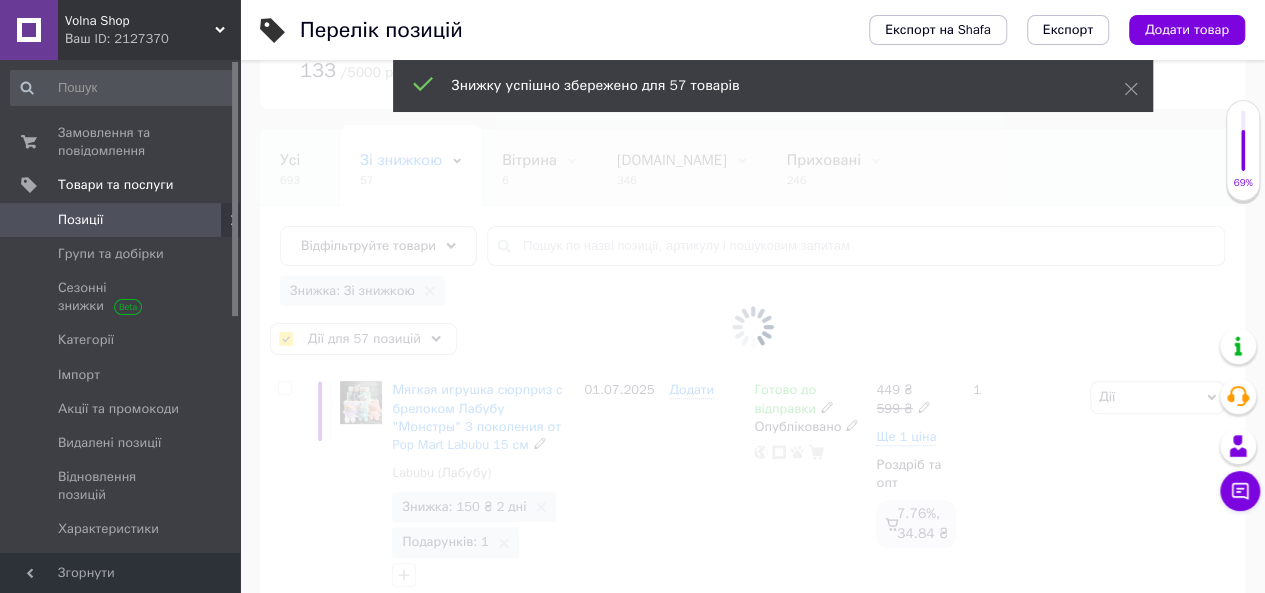 checkbox on "false" 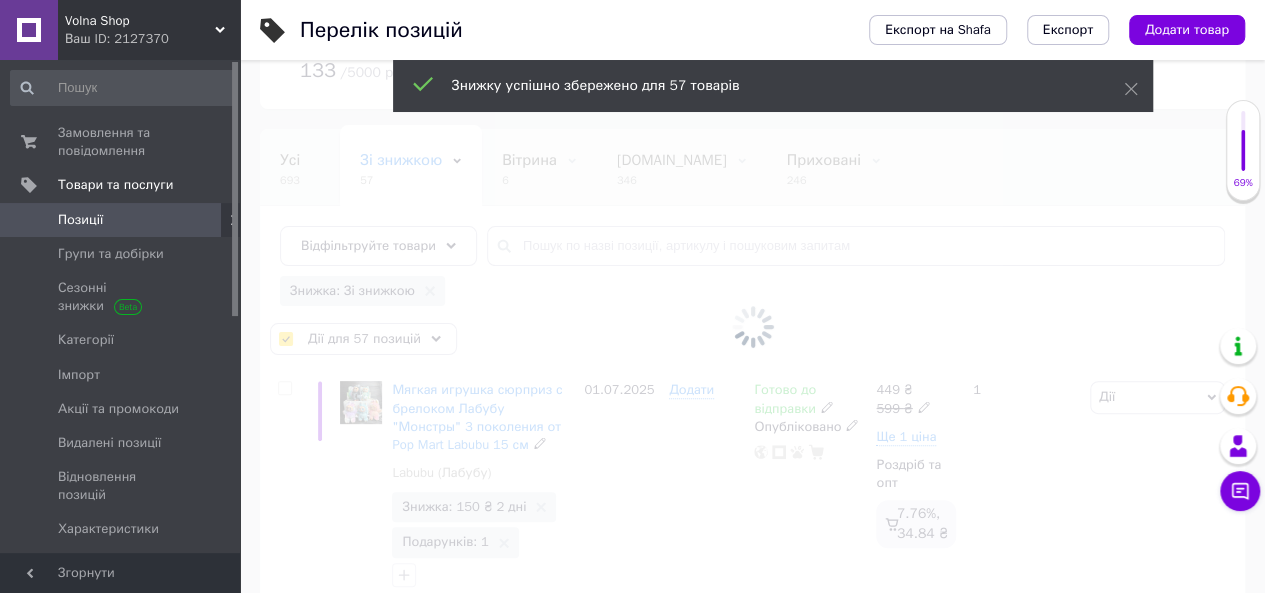 checkbox on "false" 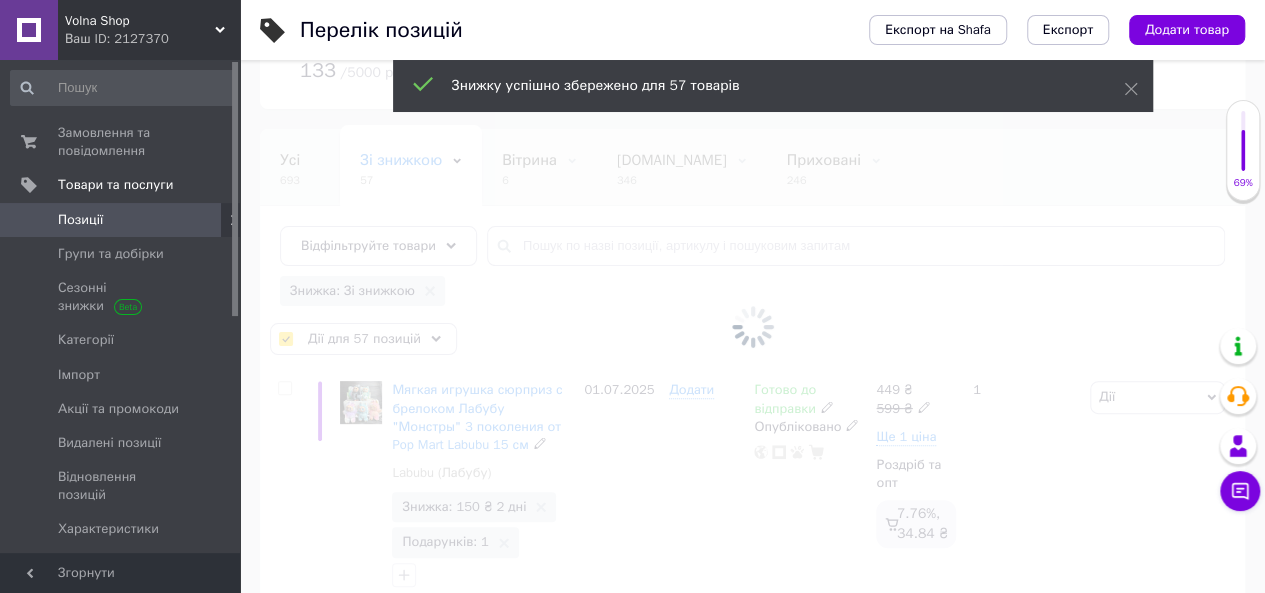 checkbox on "false" 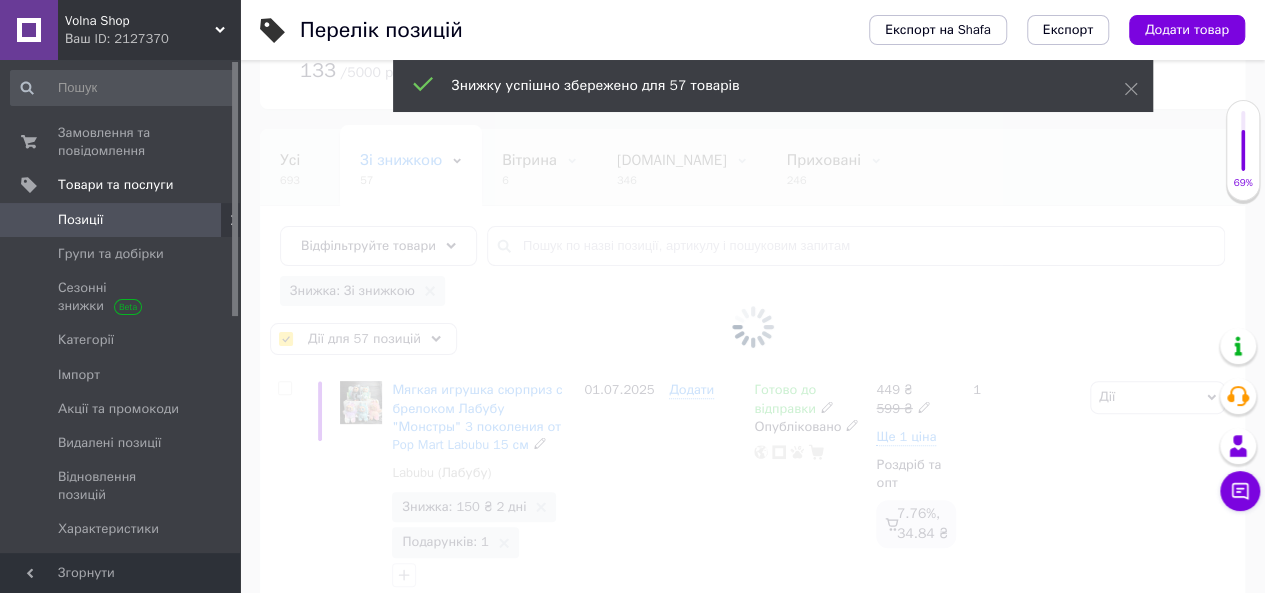 checkbox on "false" 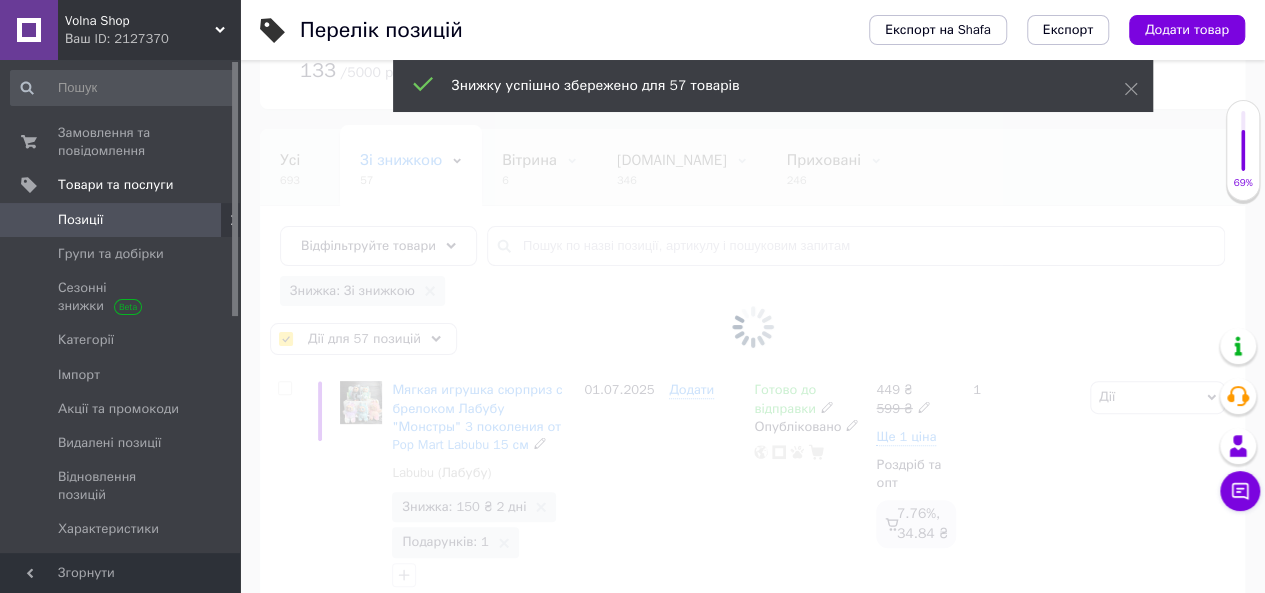 checkbox on "false" 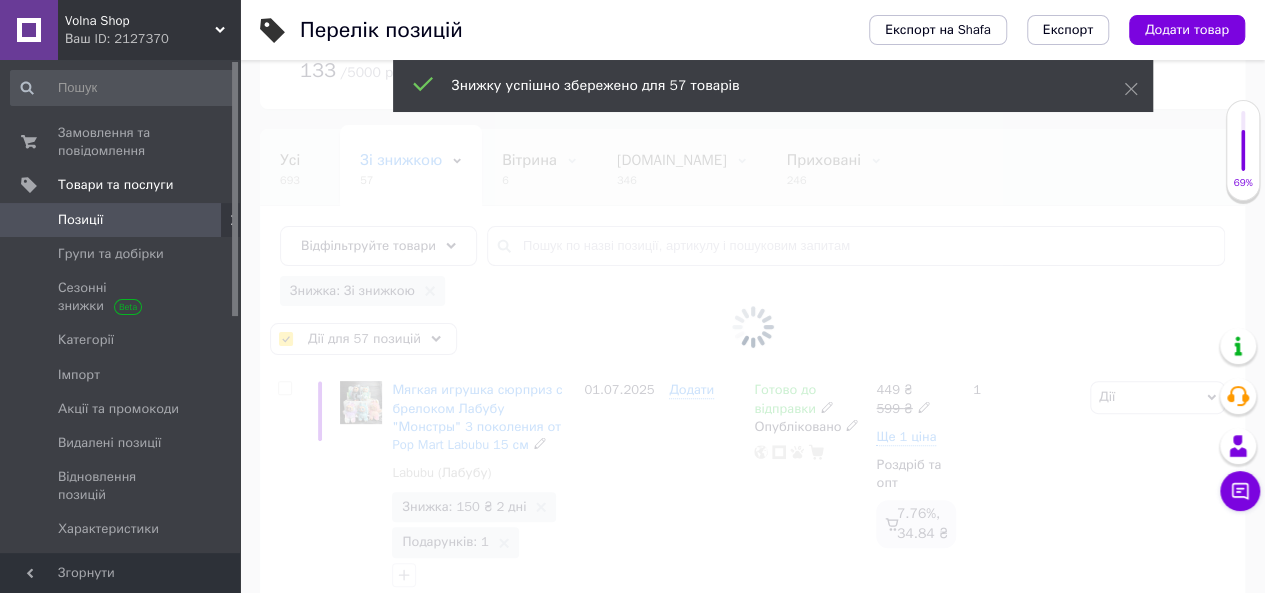 checkbox on "false" 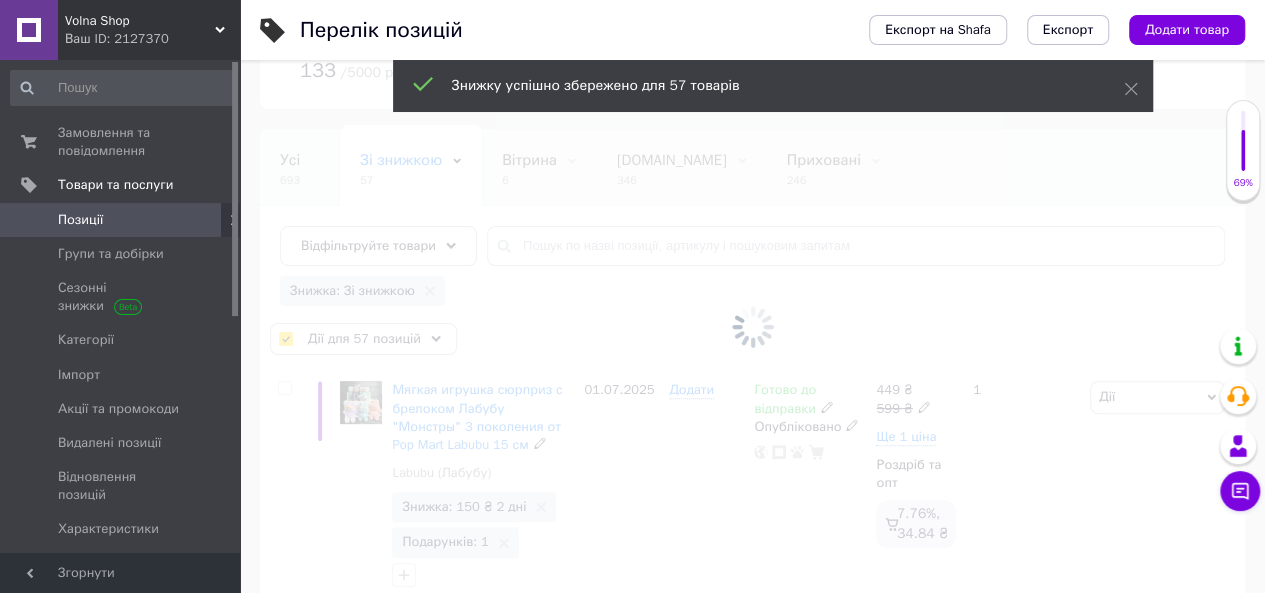 checkbox on "false" 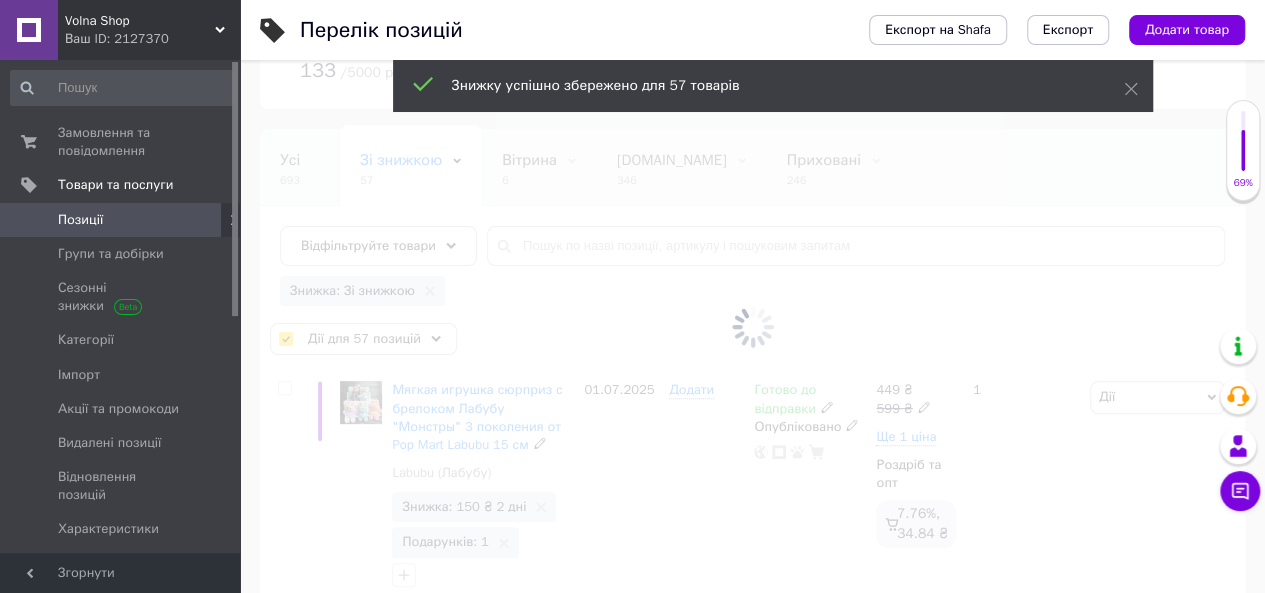 checkbox on "false" 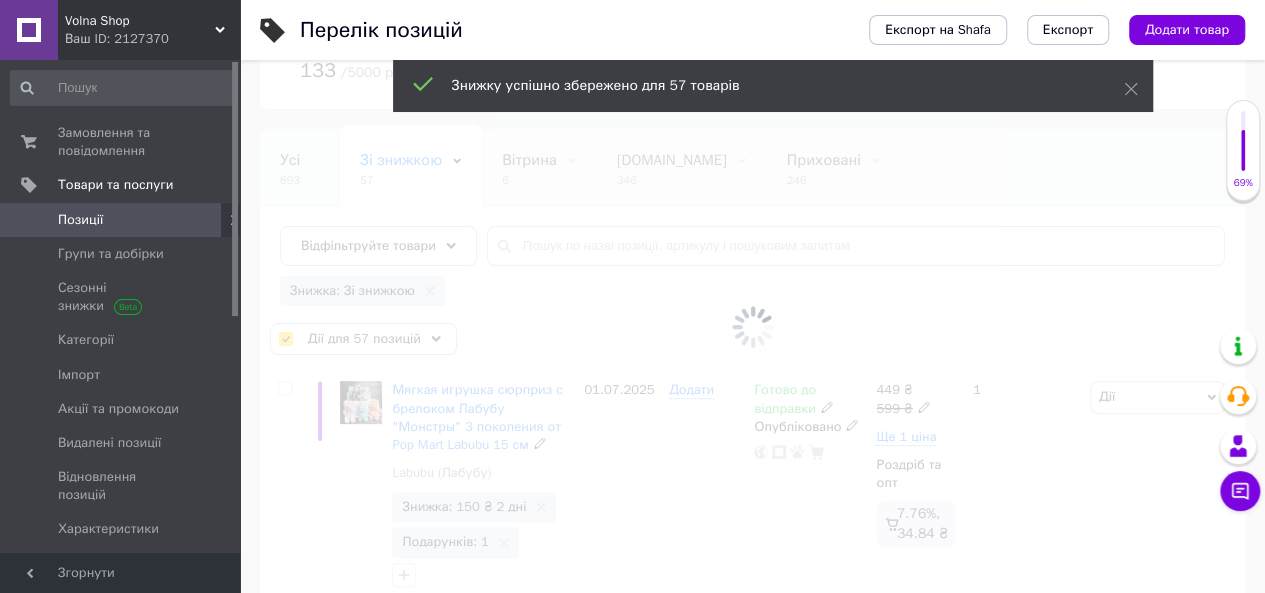 checkbox on "false" 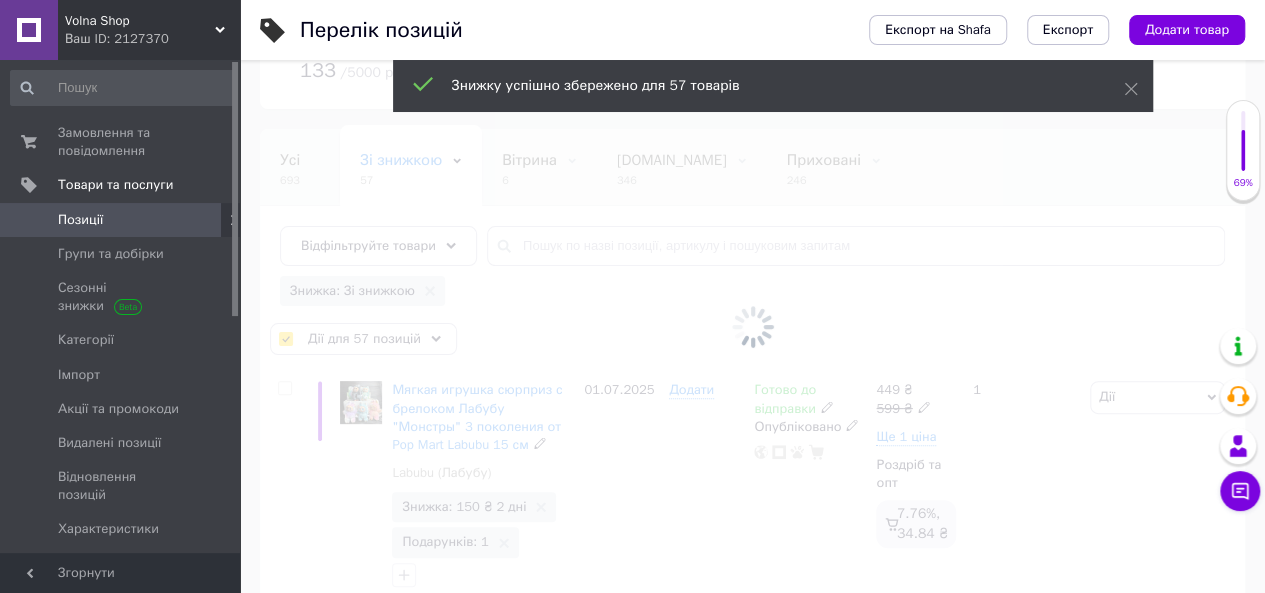 checkbox on "false" 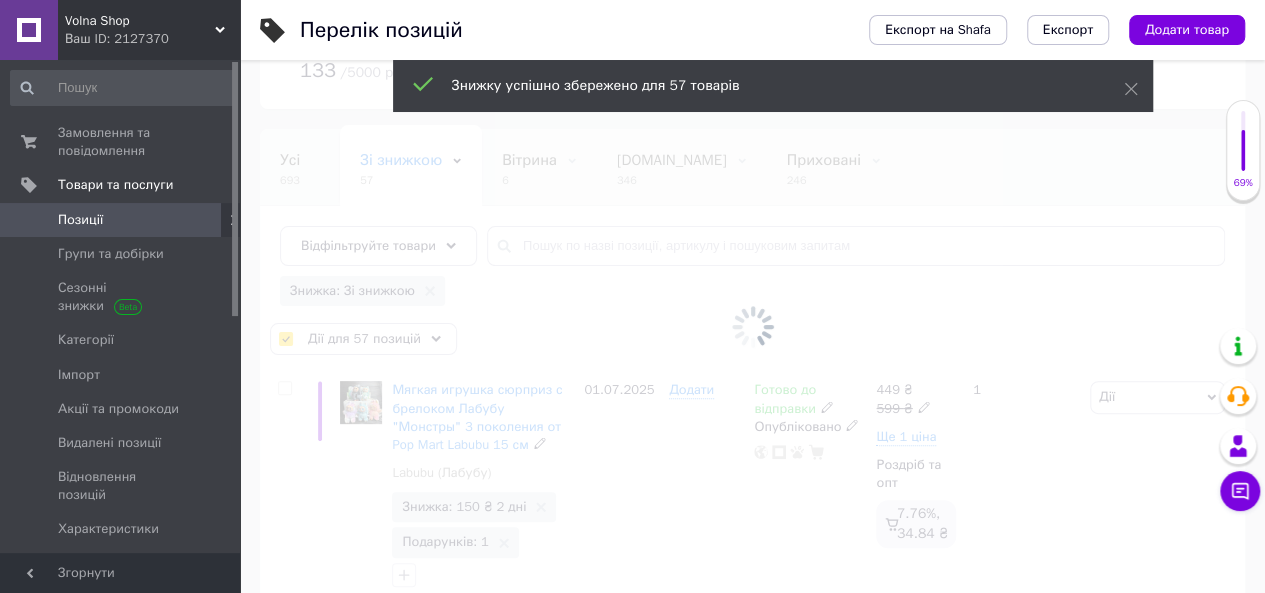 checkbox on "false" 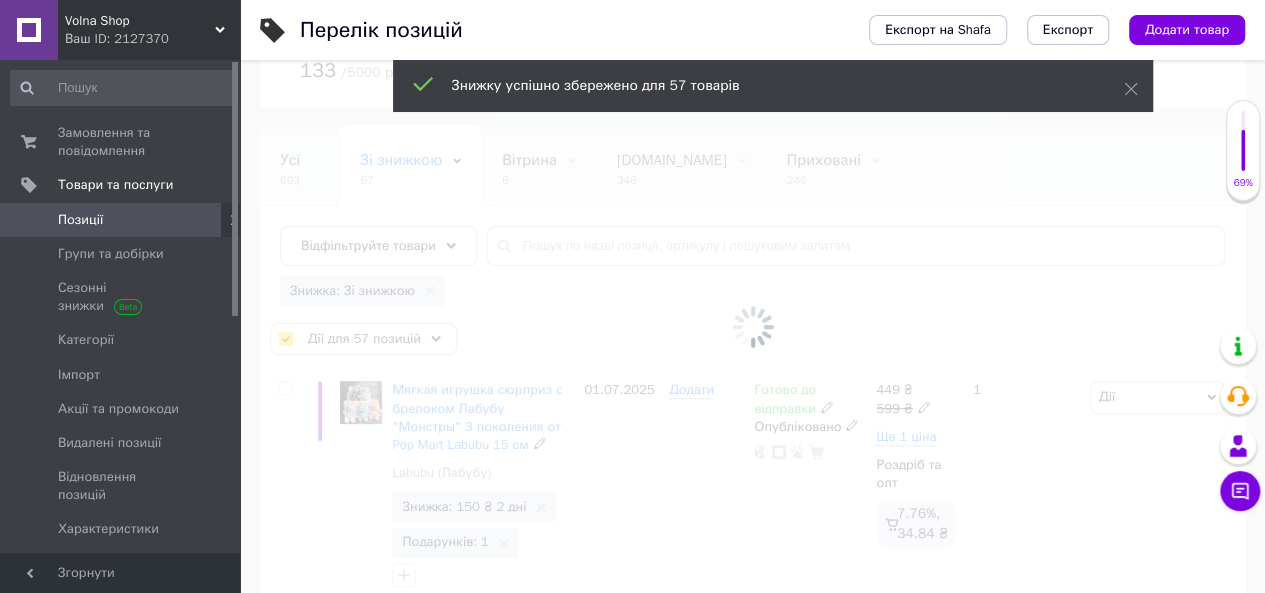 checkbox on "false" 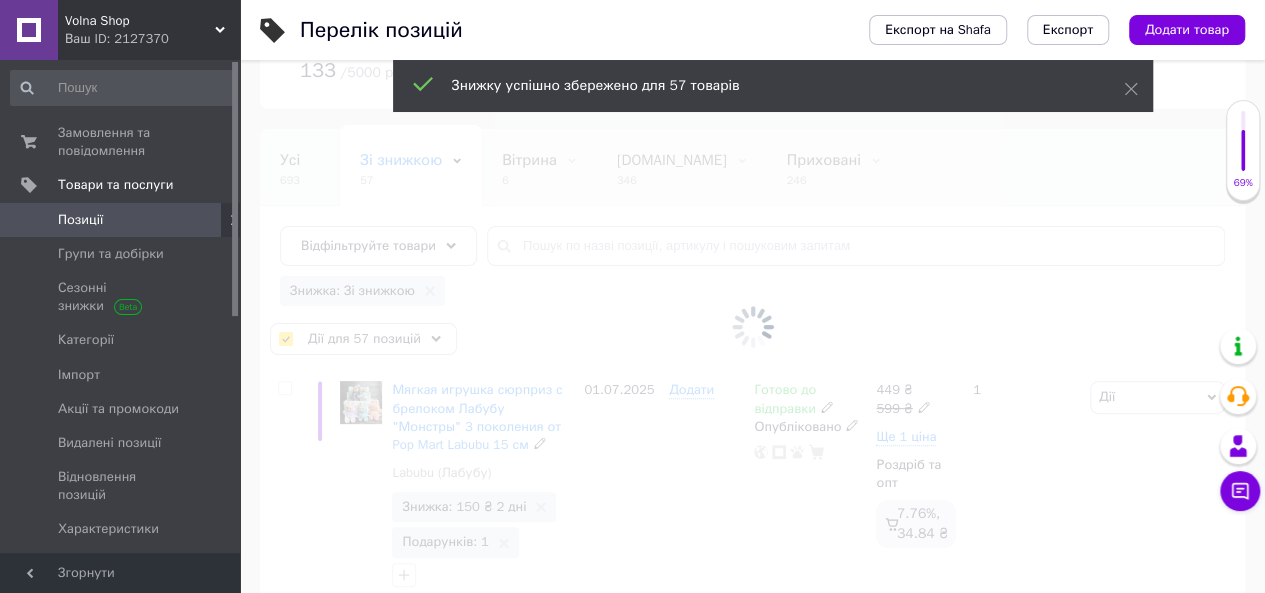 checkbox on "false" 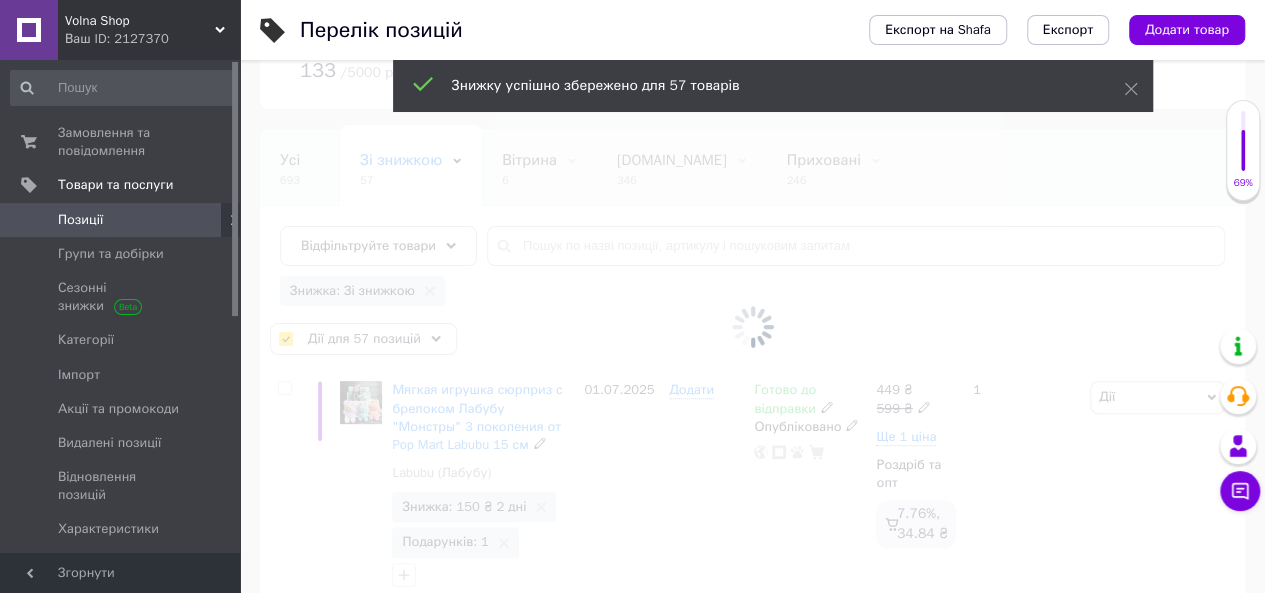 checkbox on "false" 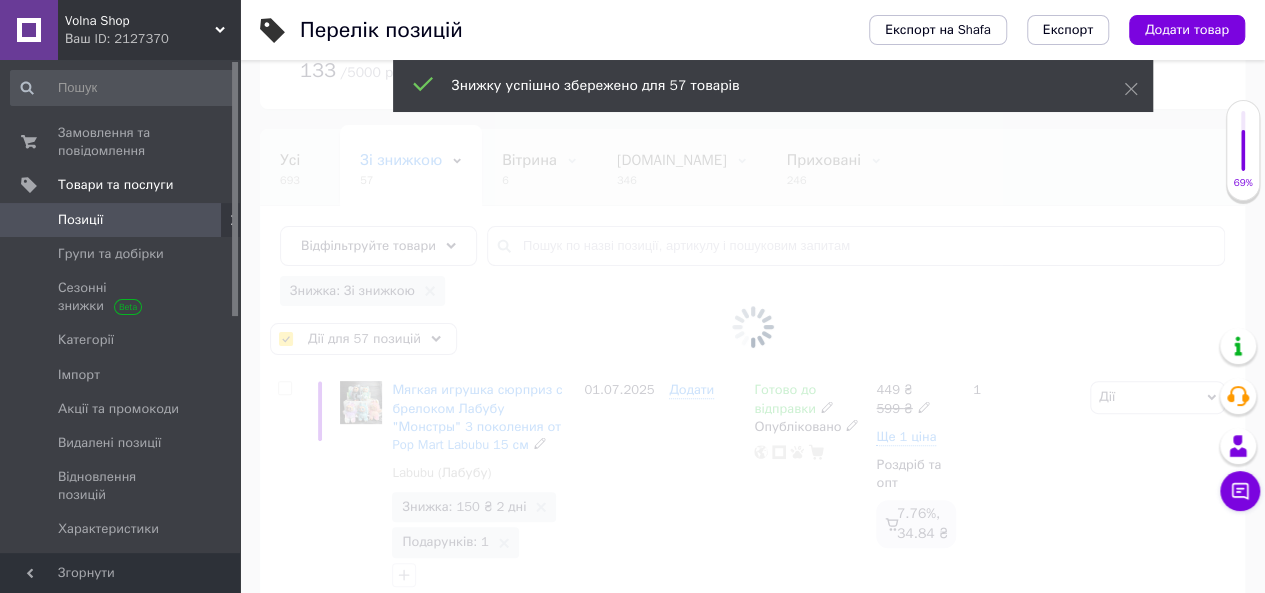 checkbox on "false" 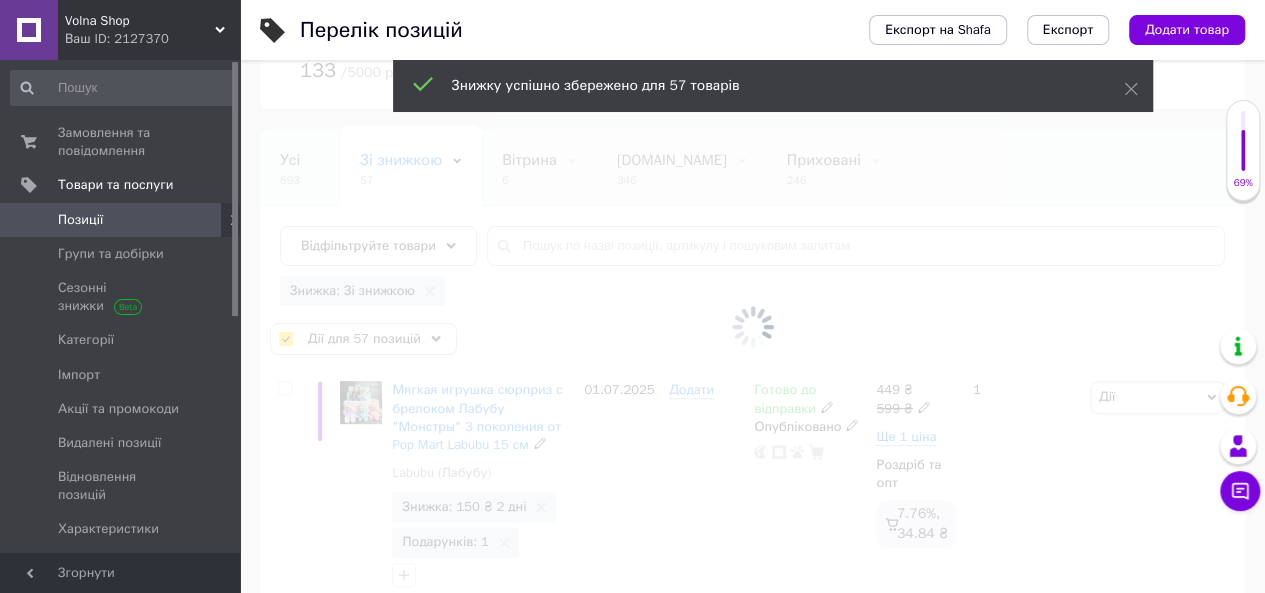 checkbox on "false" 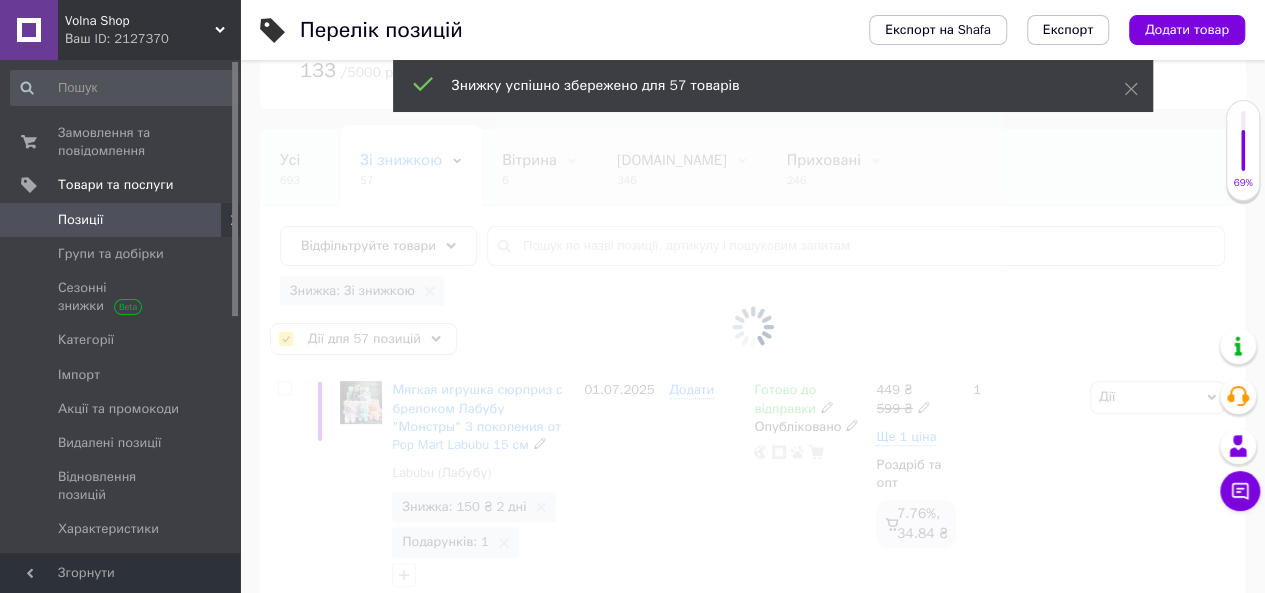 checkbox on "false" 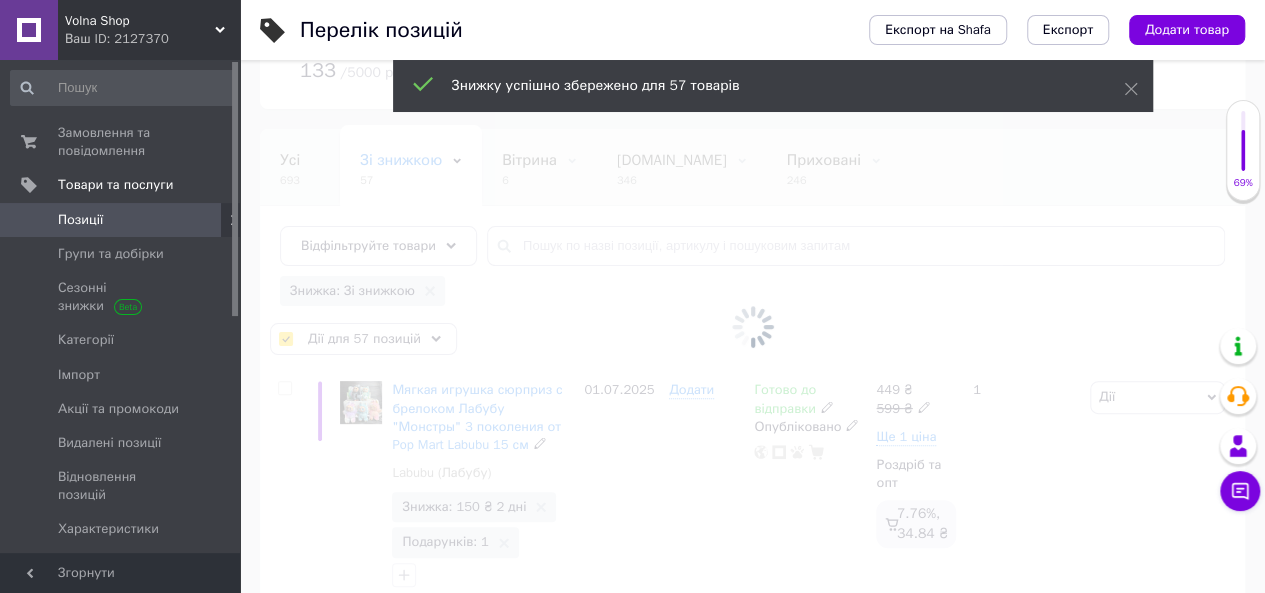 checkbox on "false" 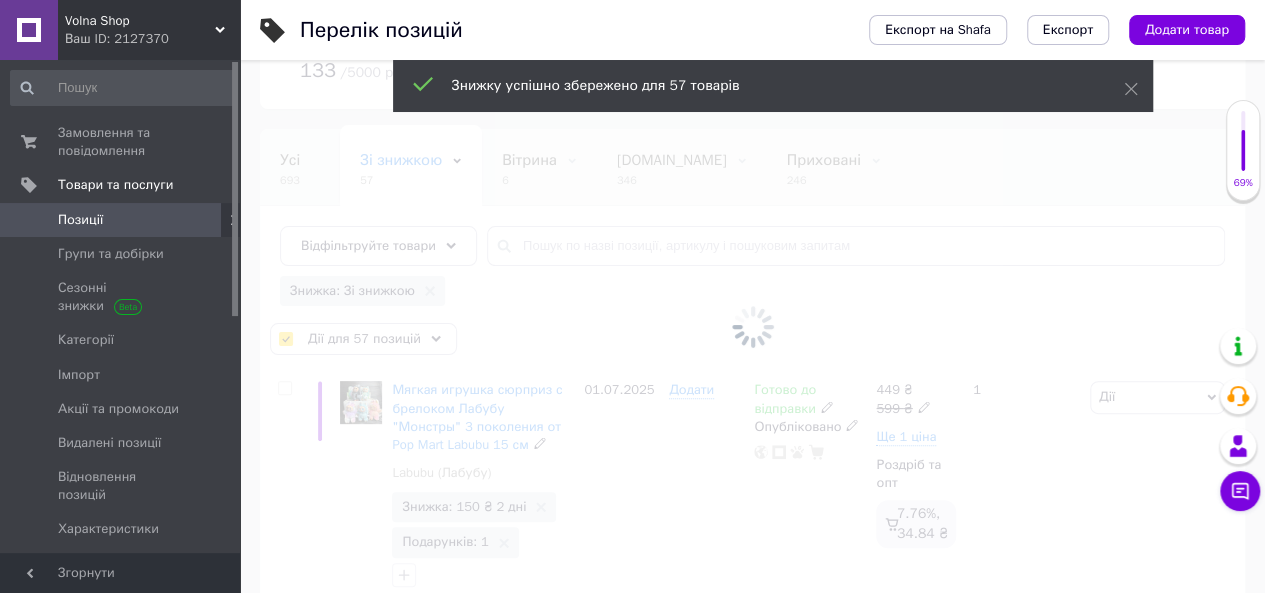 checkbox on "false" 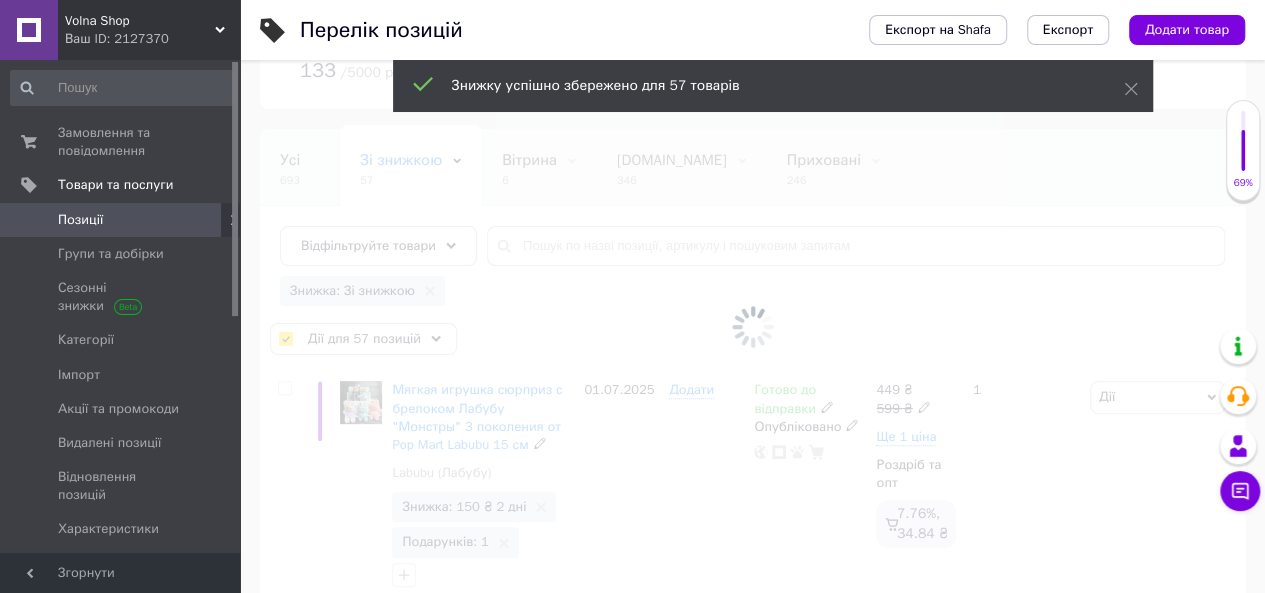 checkbox on "false" 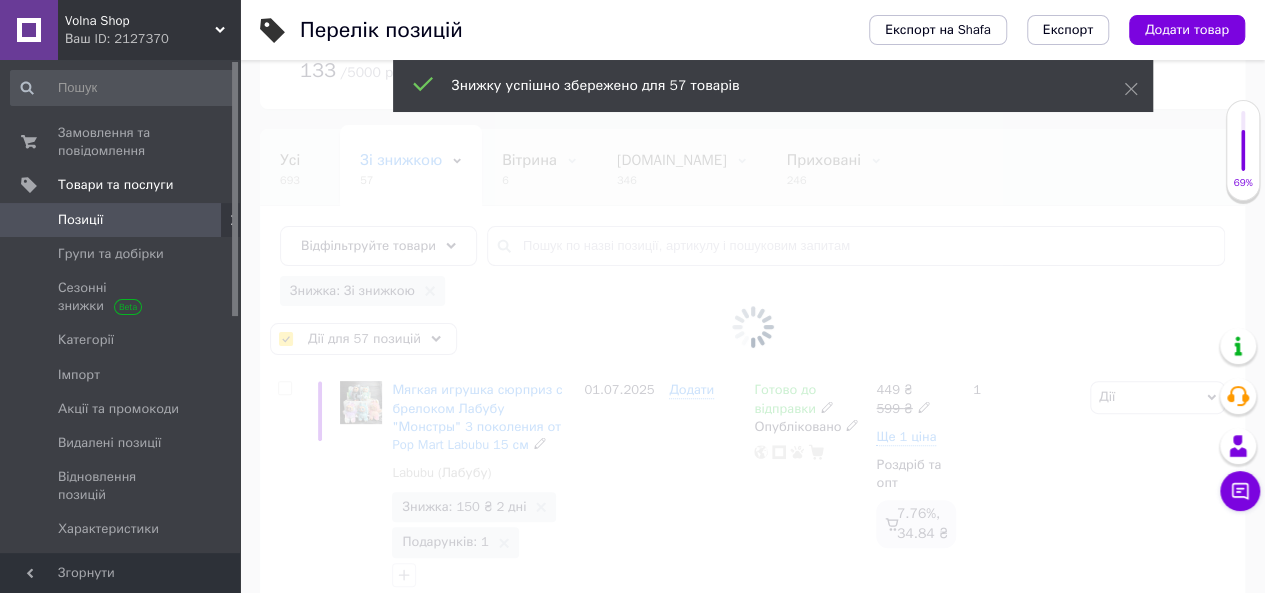 checkbox on "false" 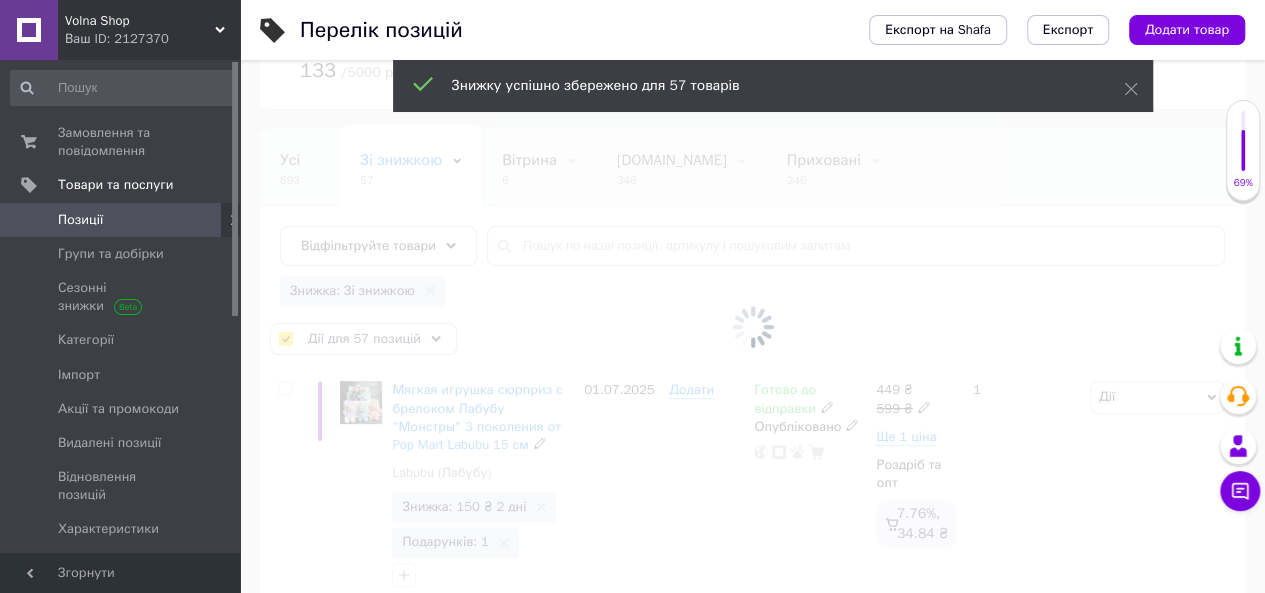 checkbox on "false" 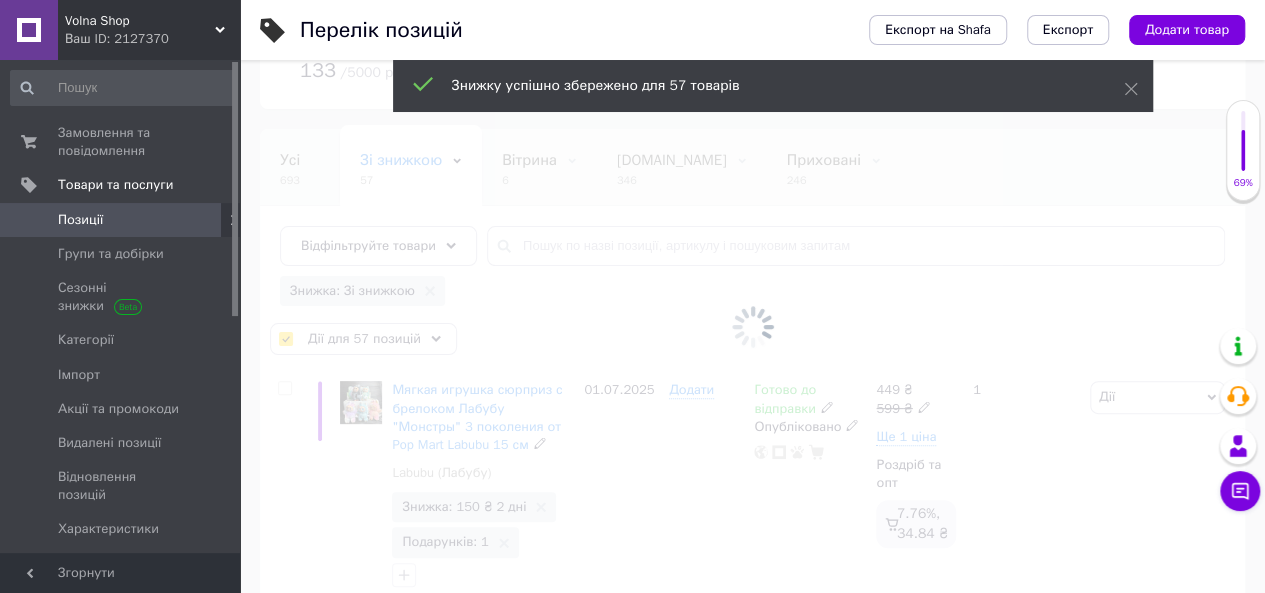 checkbox on "false" 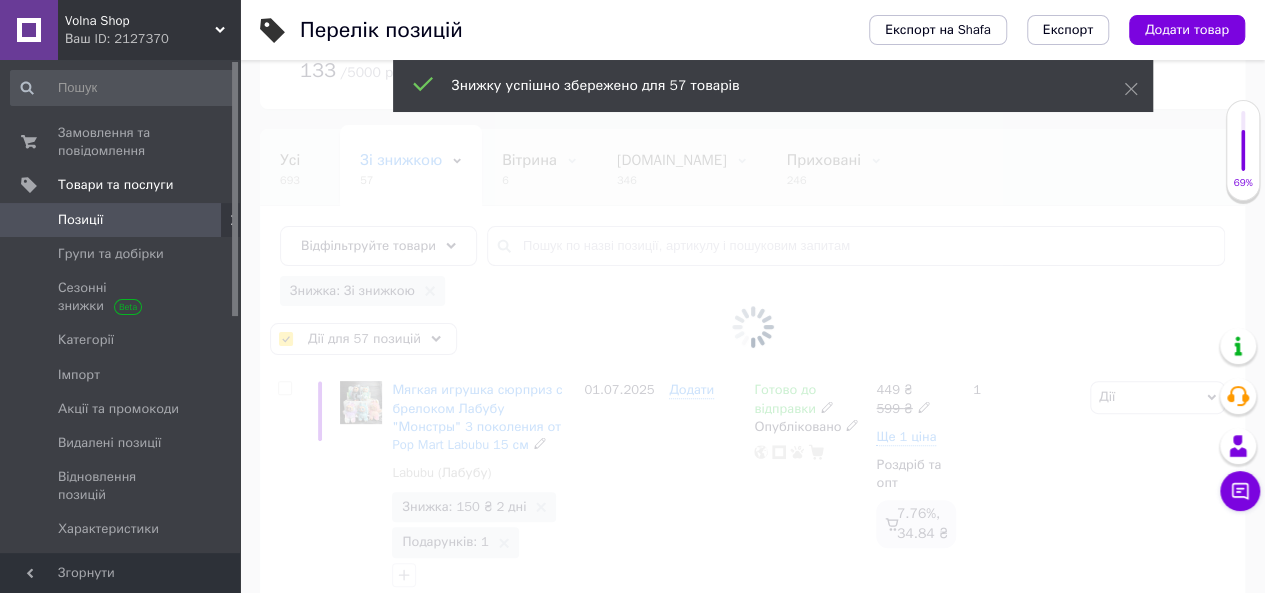checkbox on "false" 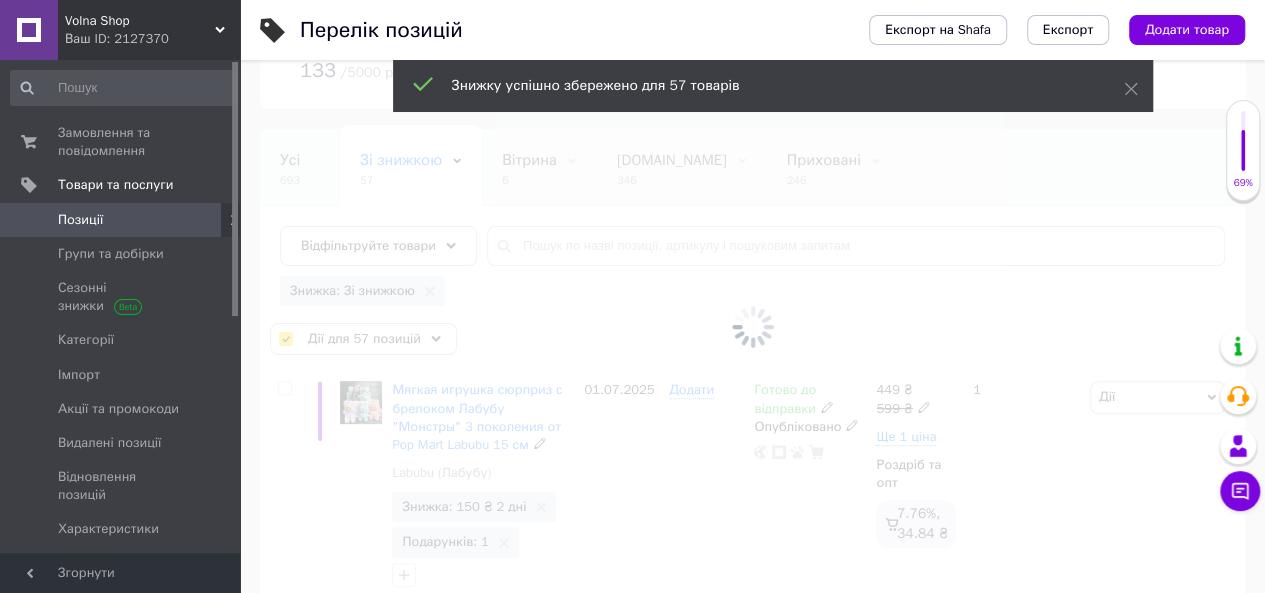 checkbox on "false" 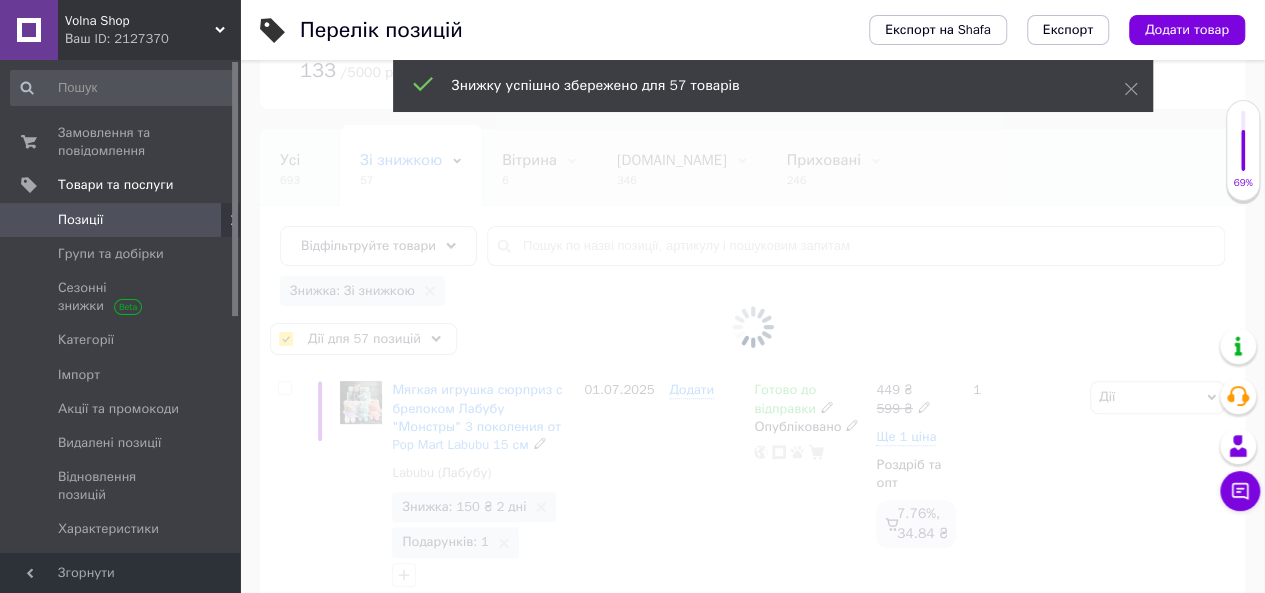 checkbox on "false" 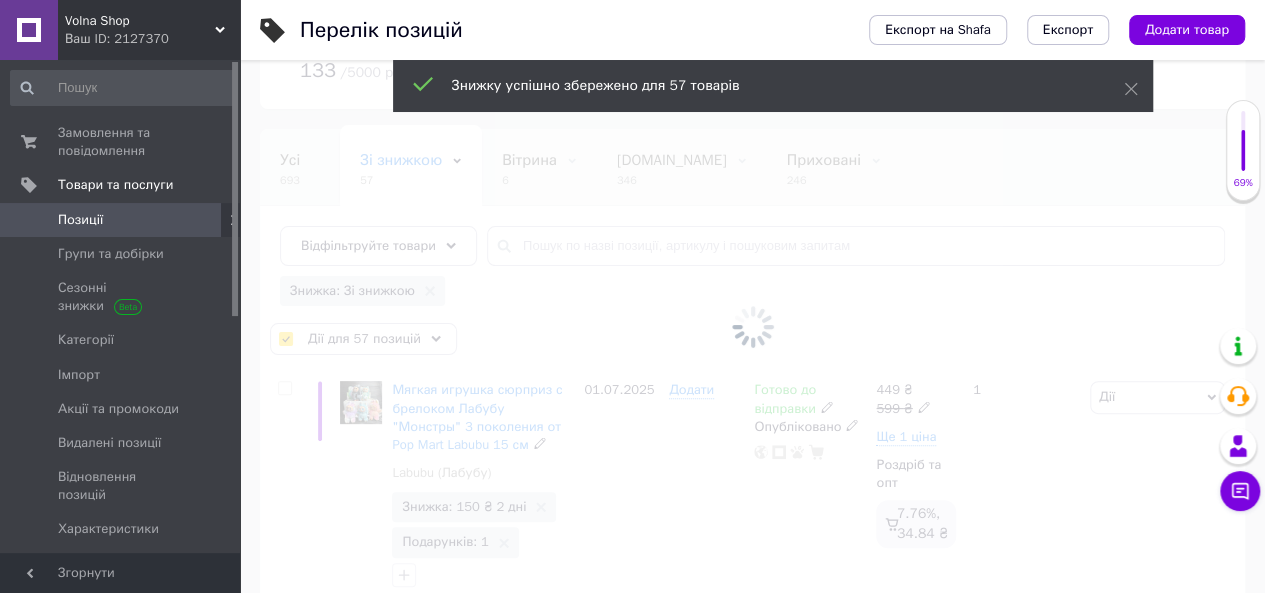 checkbox on "false" 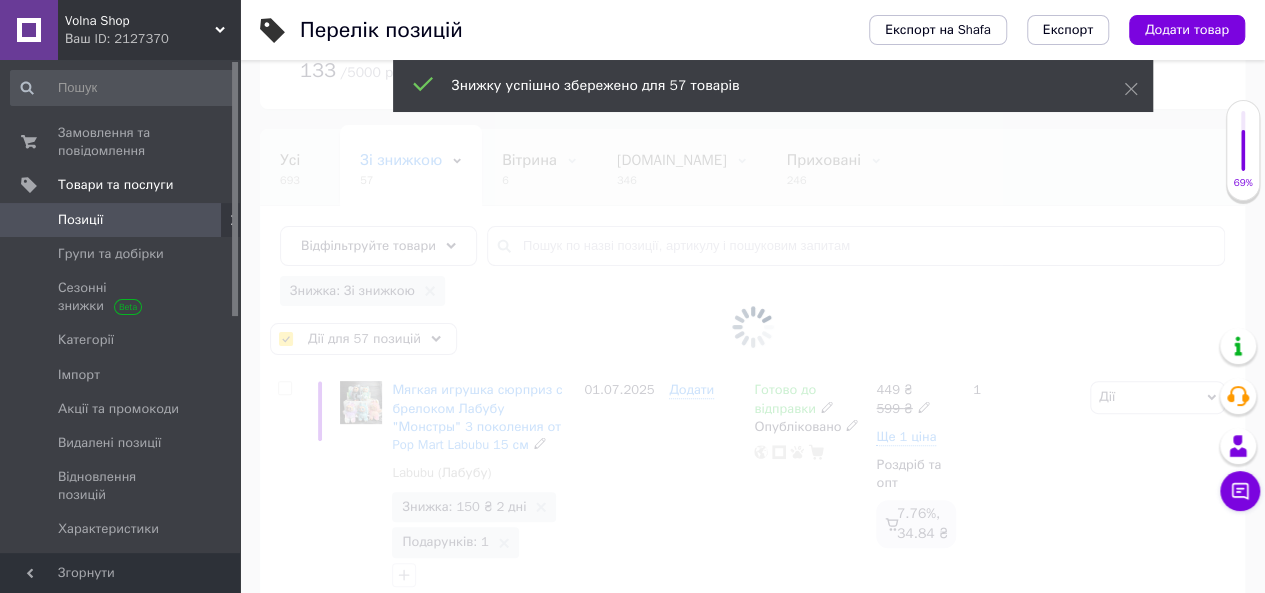 checkbox on "false" 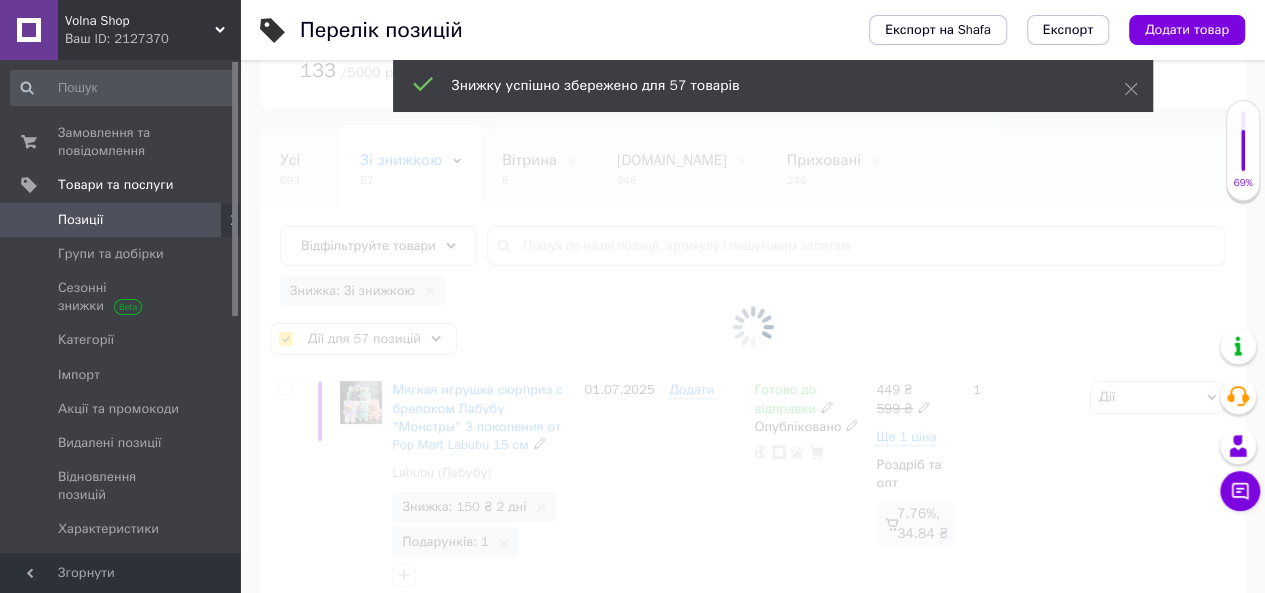 checkbox on "false" 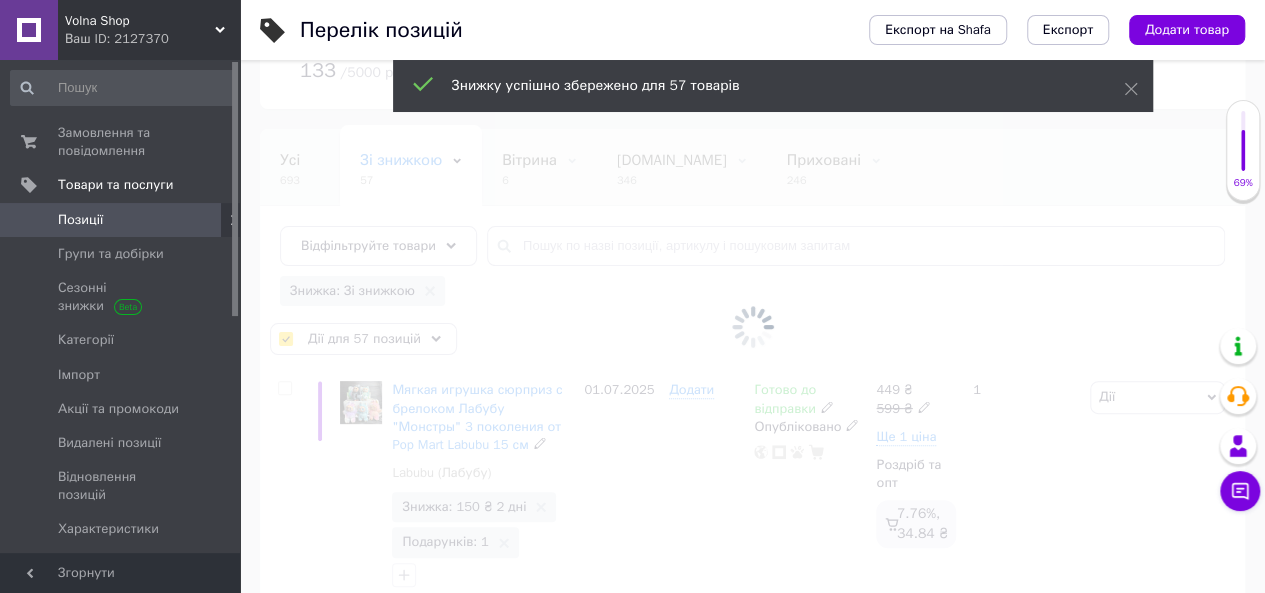 checkbox on "false" 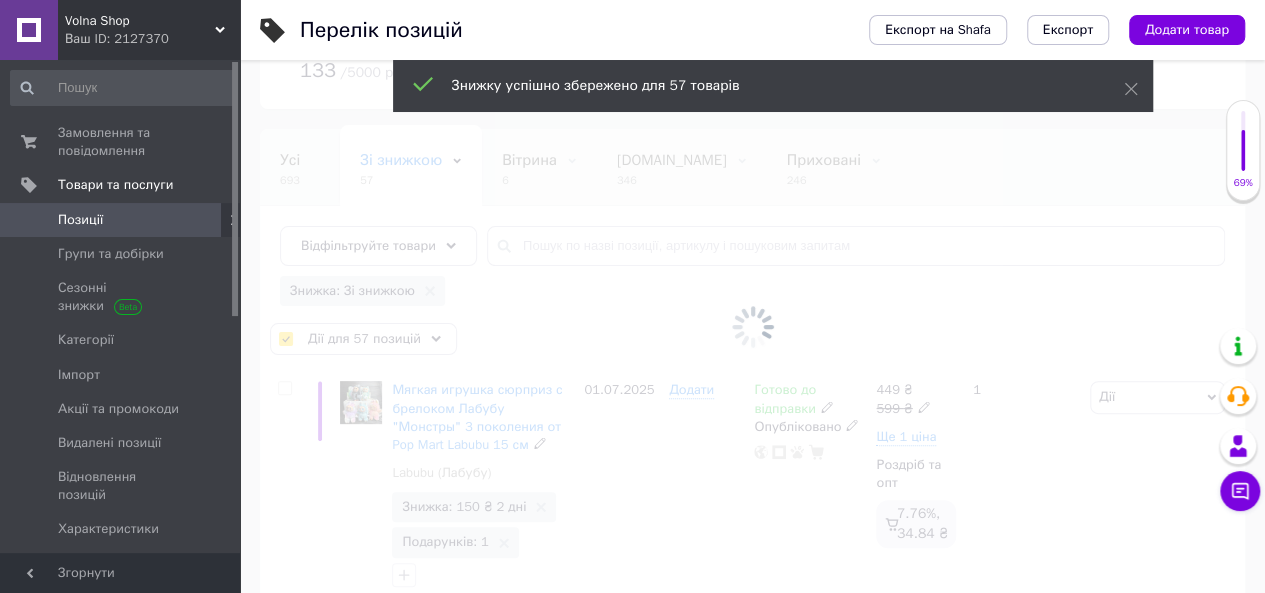 checkbox on "false" 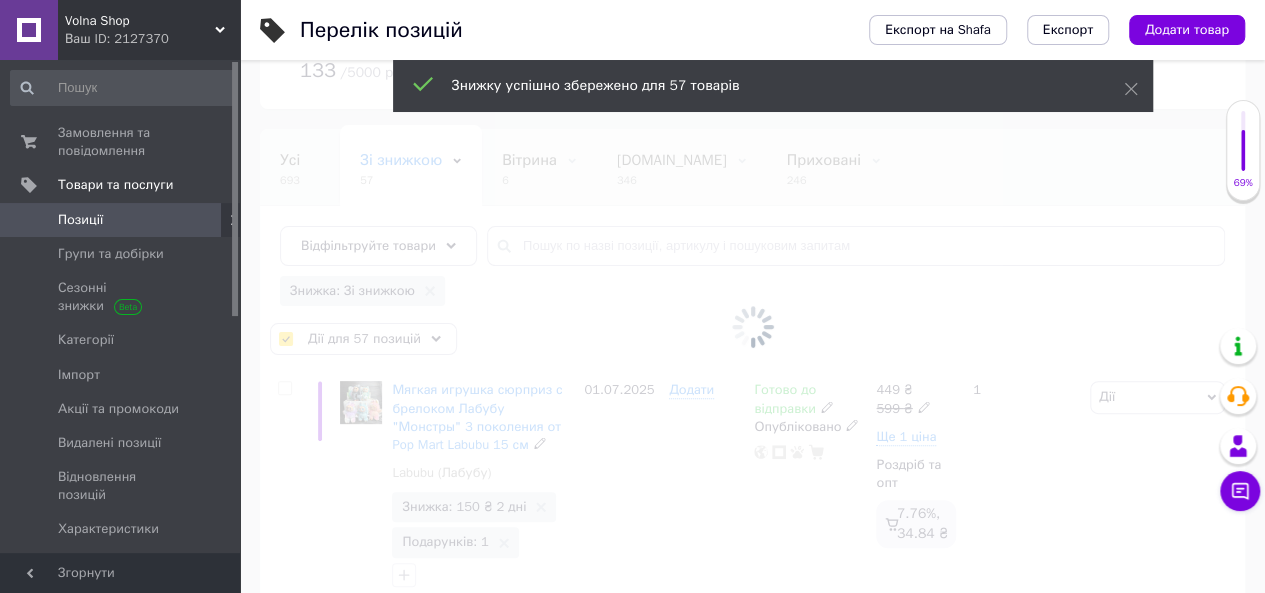 checkbox on "false" 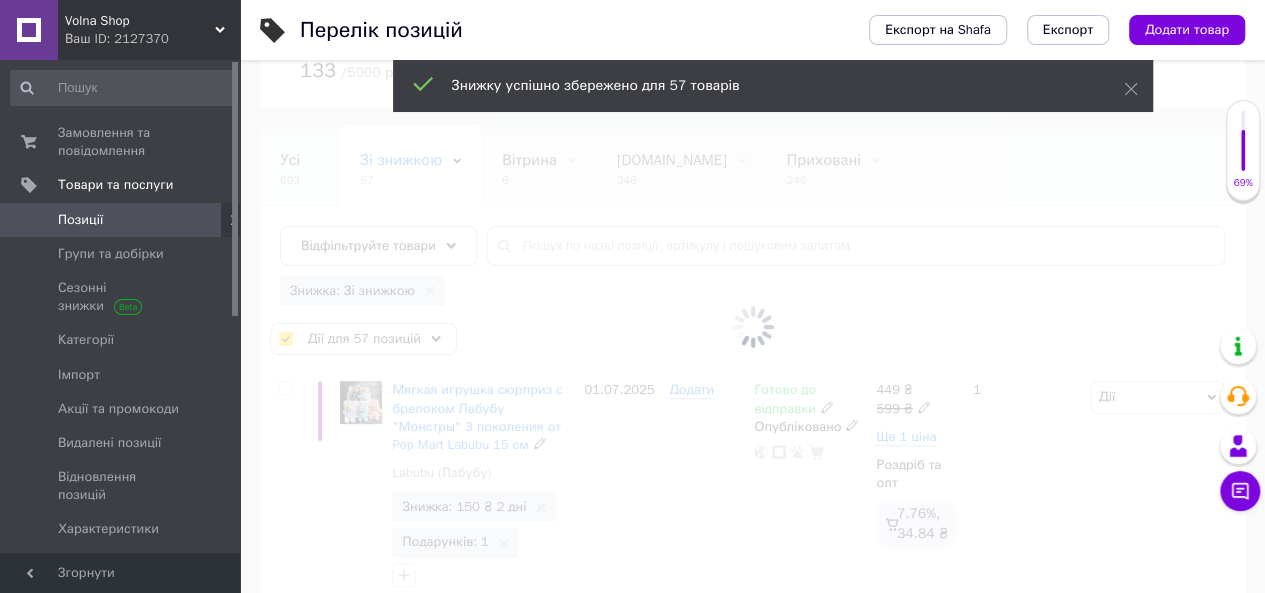checkbox on "false" 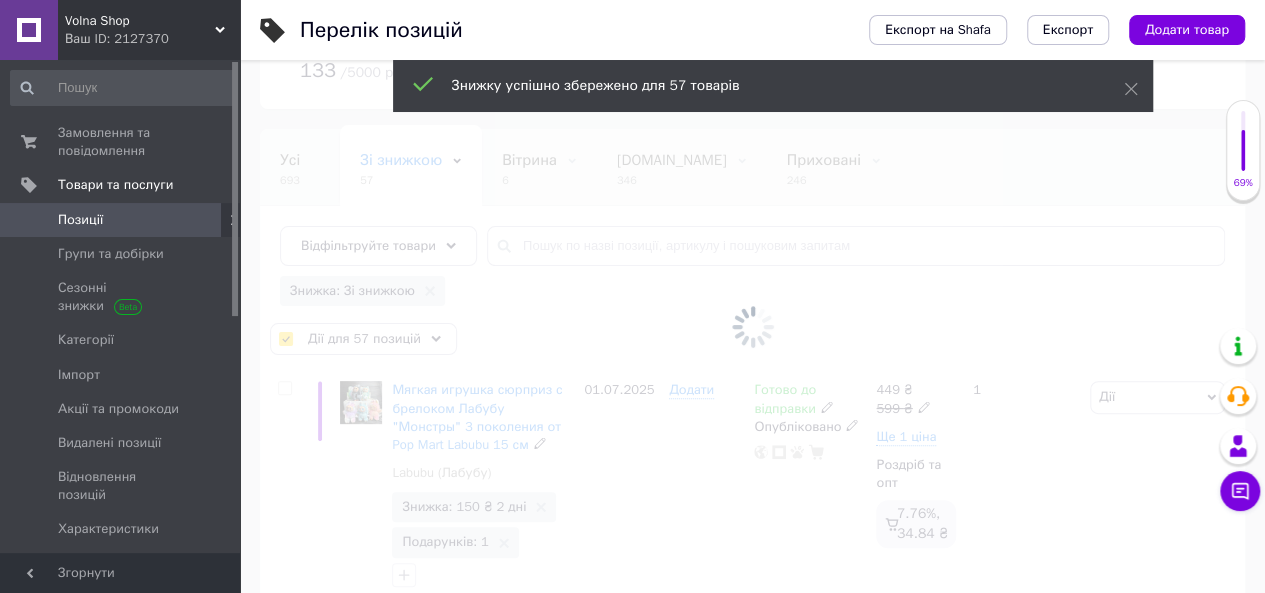 checkbox on "false" 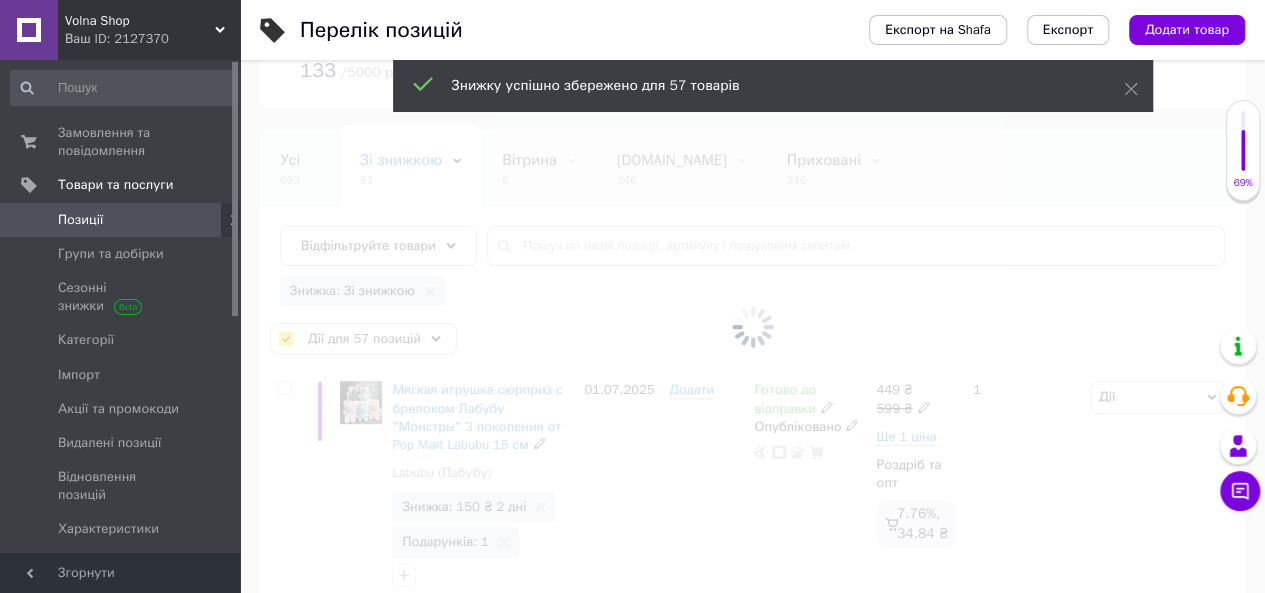 checkbox on "false" 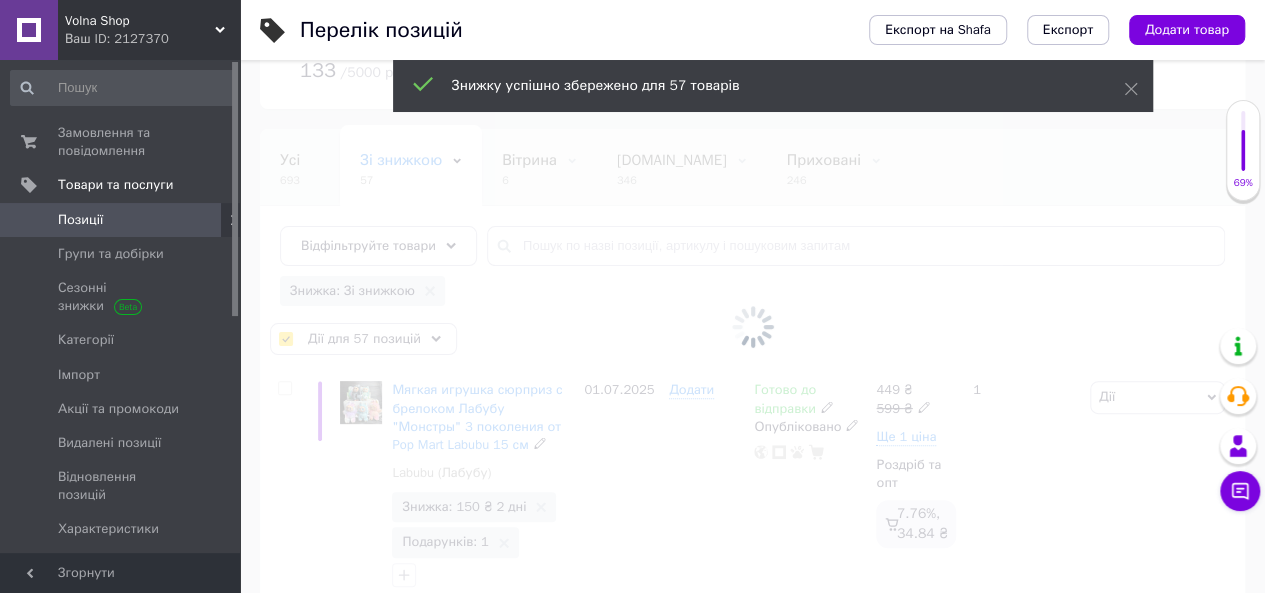 checkbox on "false" 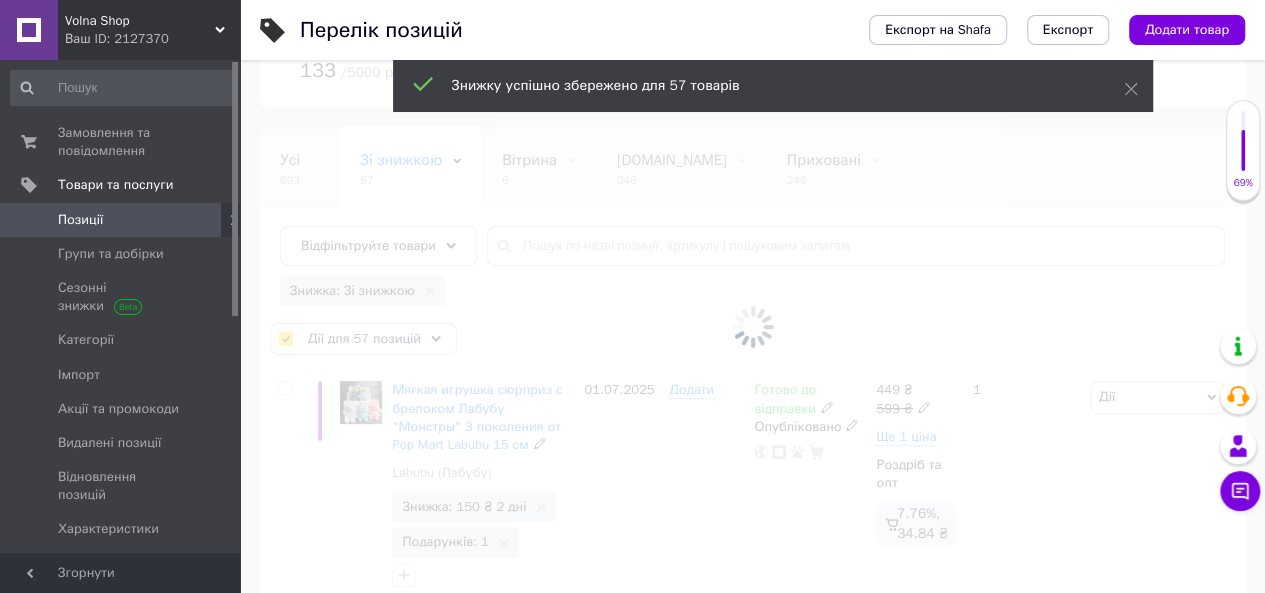 checkbox on "false" 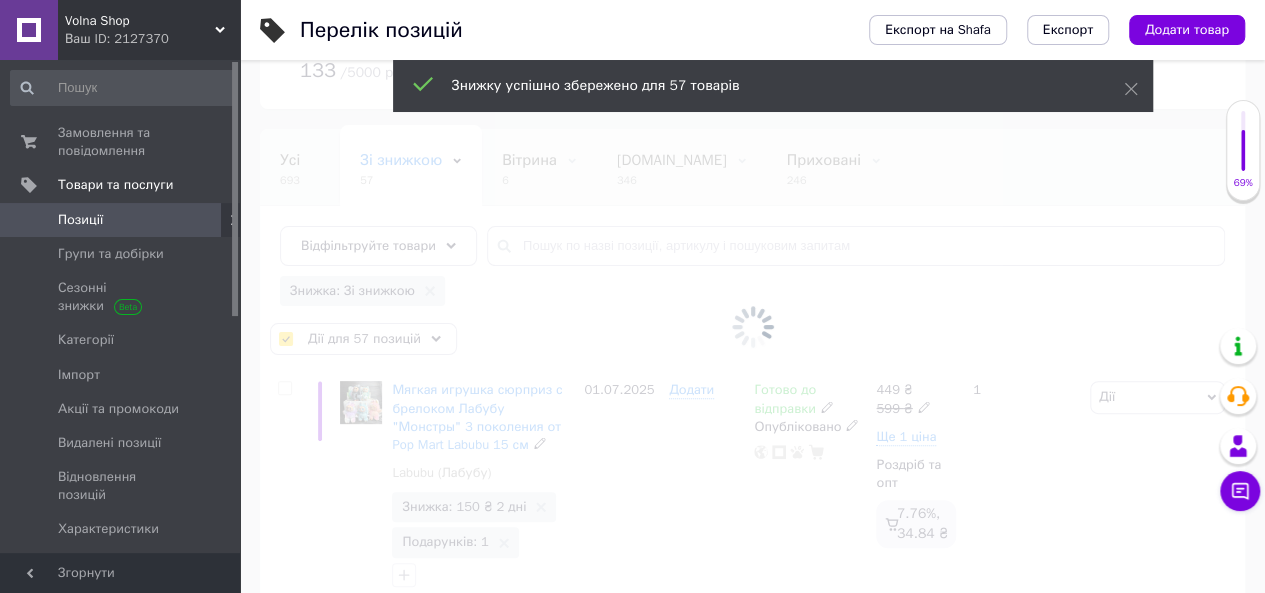 checkbox on "false" 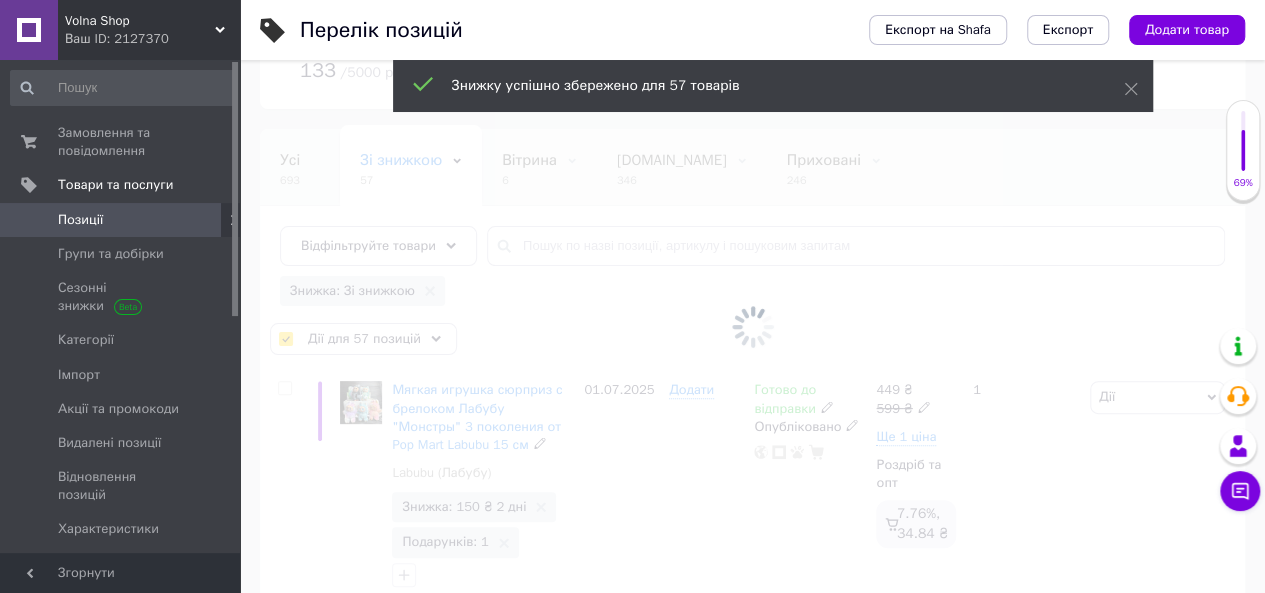 checkbox on "false" 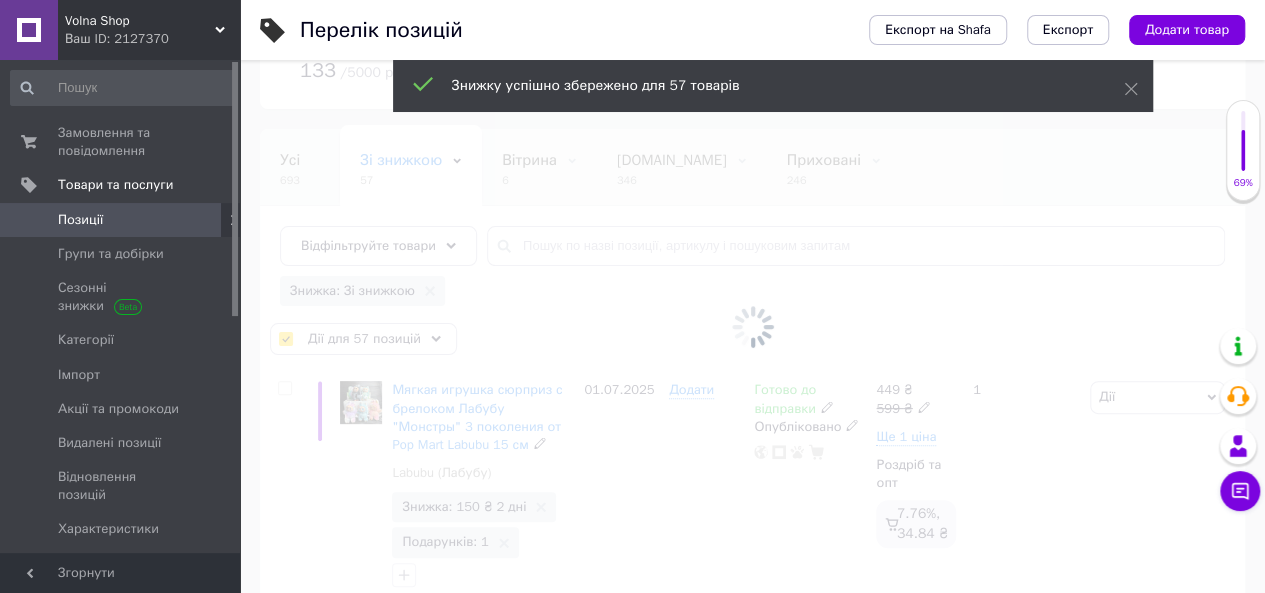 checkbox on "false" 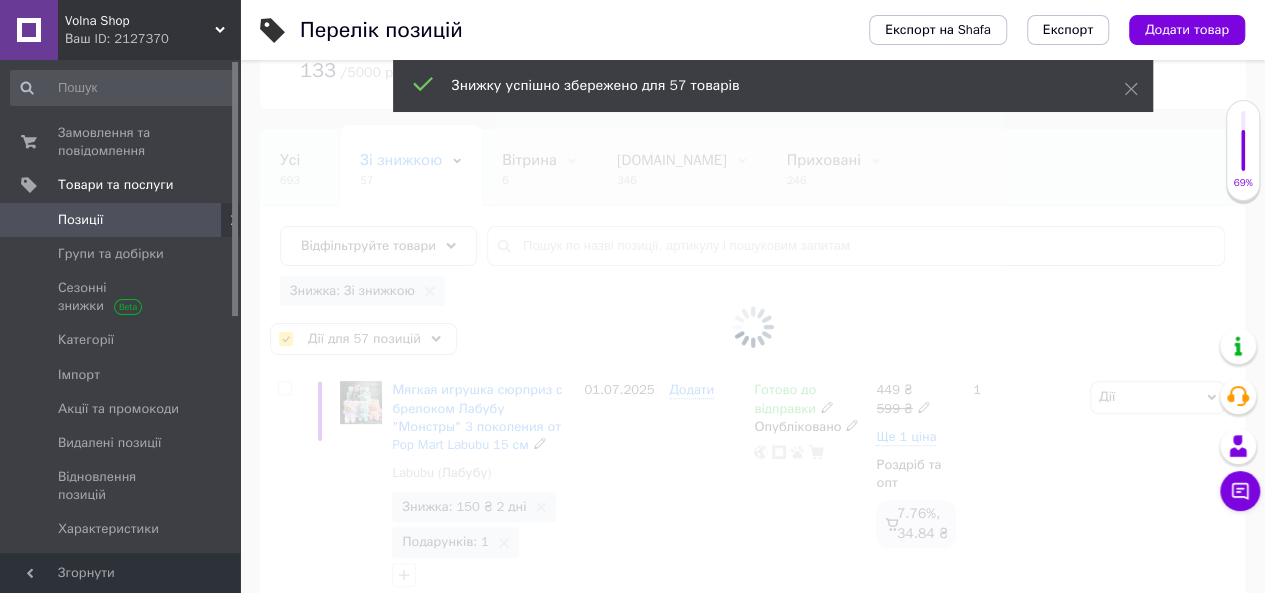 checkbox on "false" 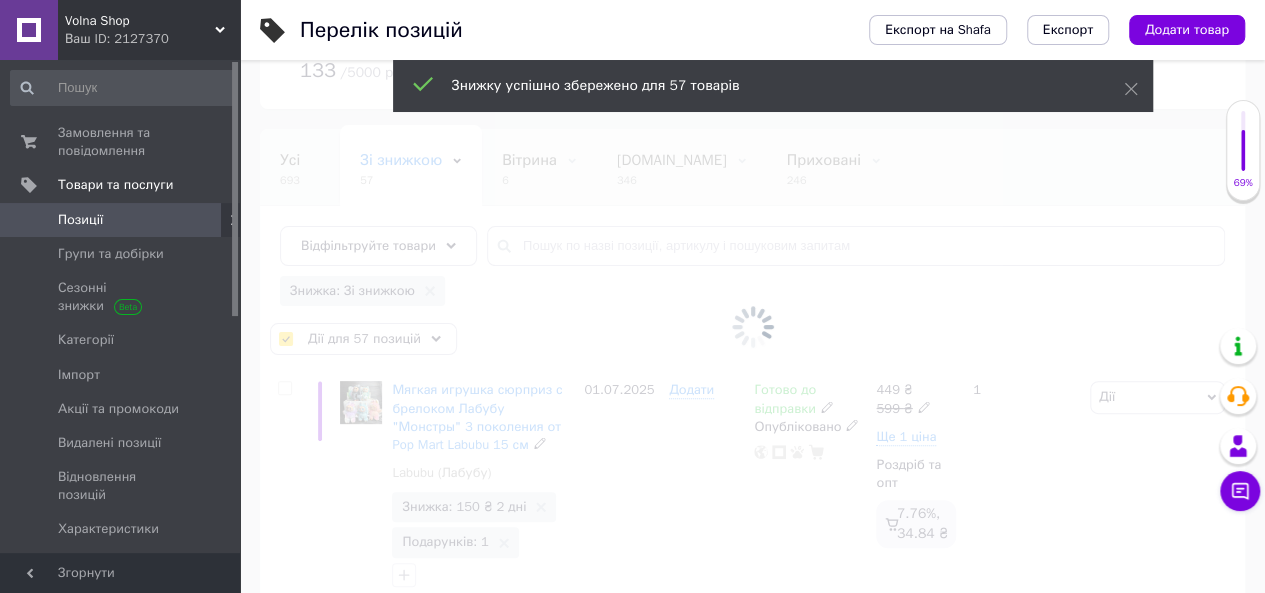 checkbox on "false" 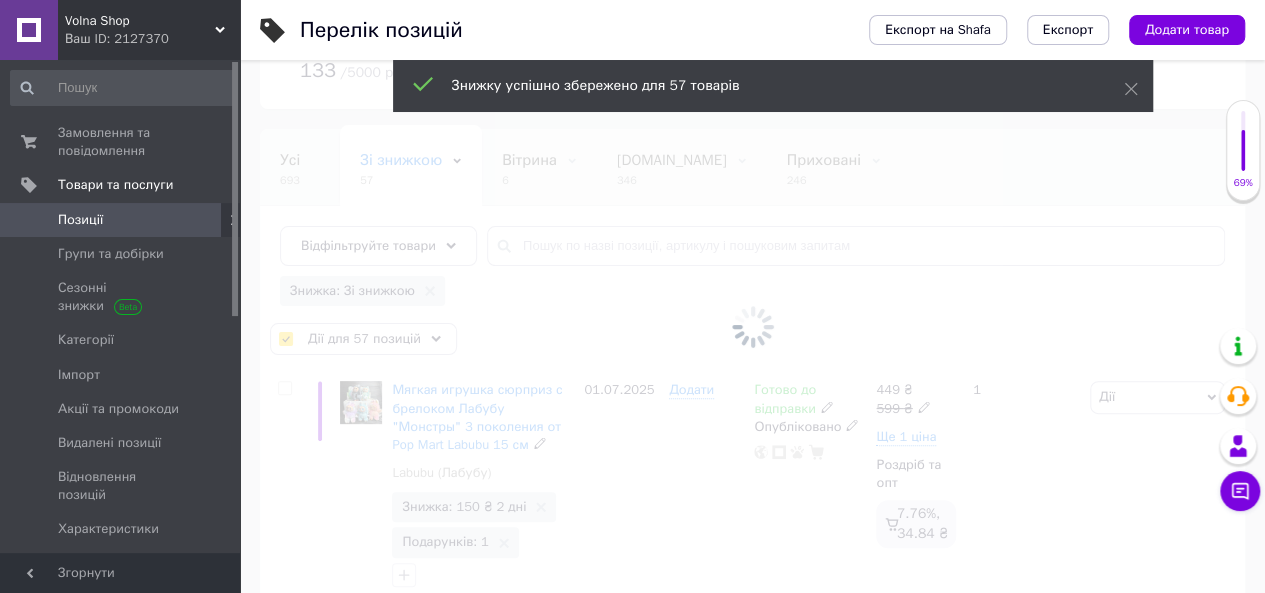 checkbox on "false" 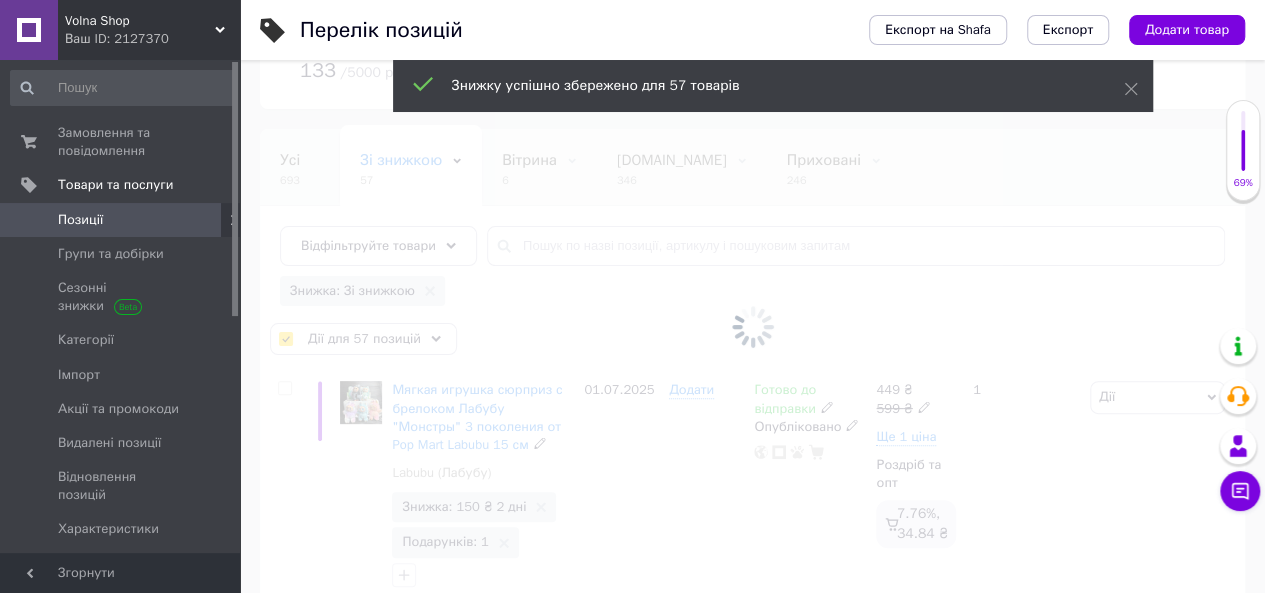 checkbox on "false" 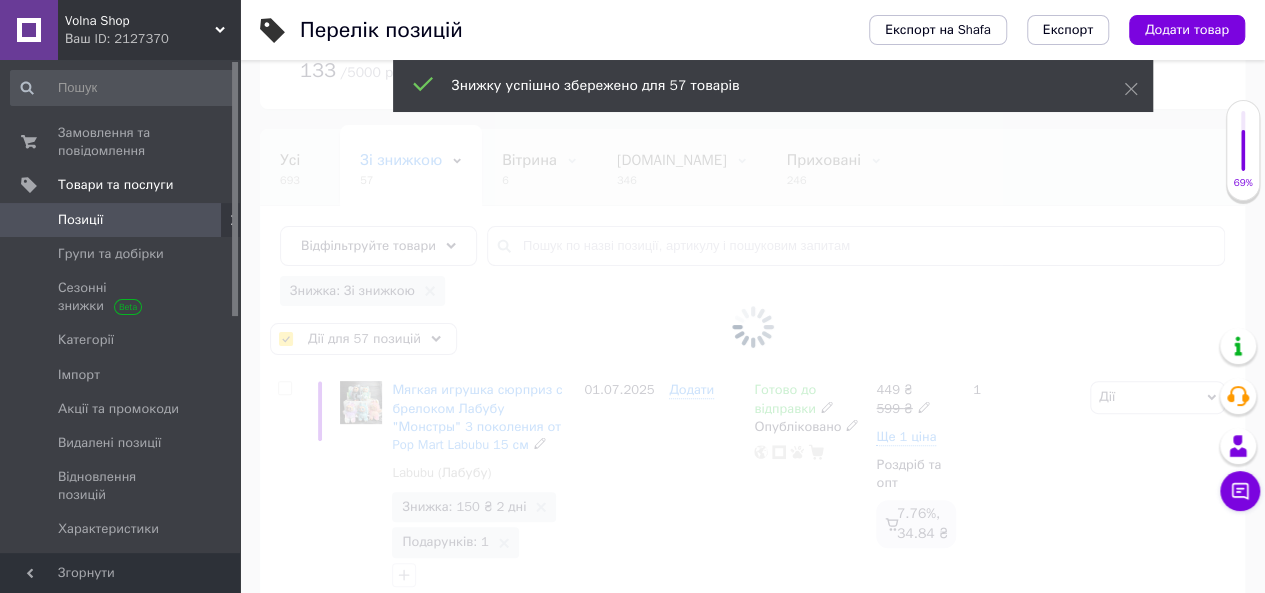 checkbox on "false" 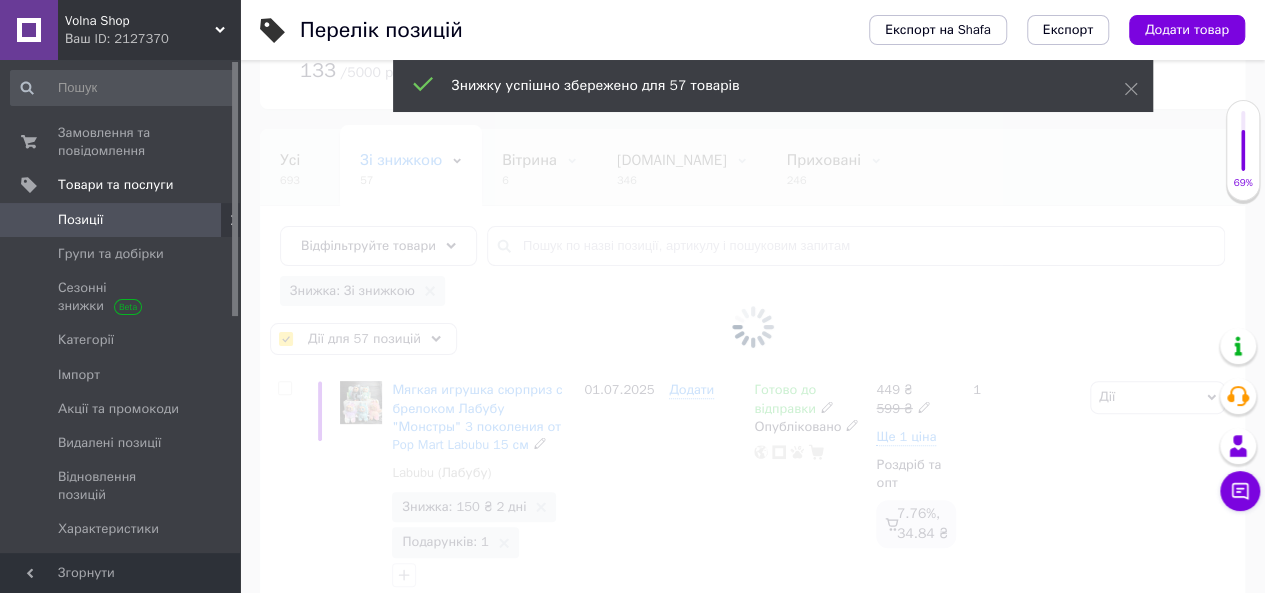 checkbox on "false" 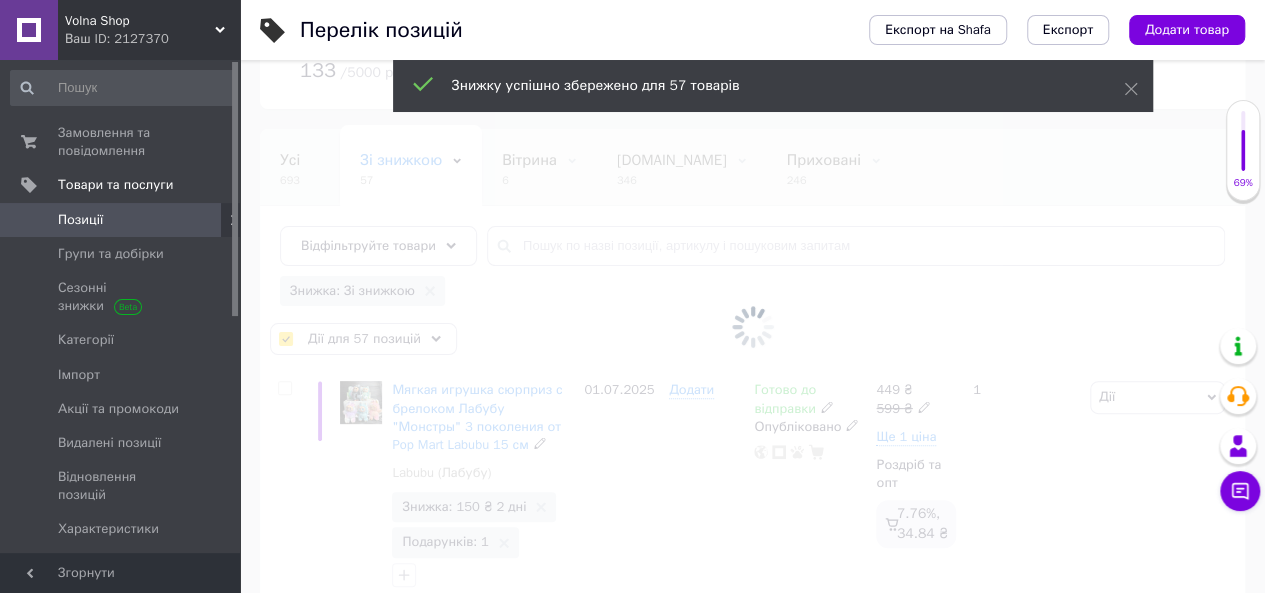 checkbox on "false" 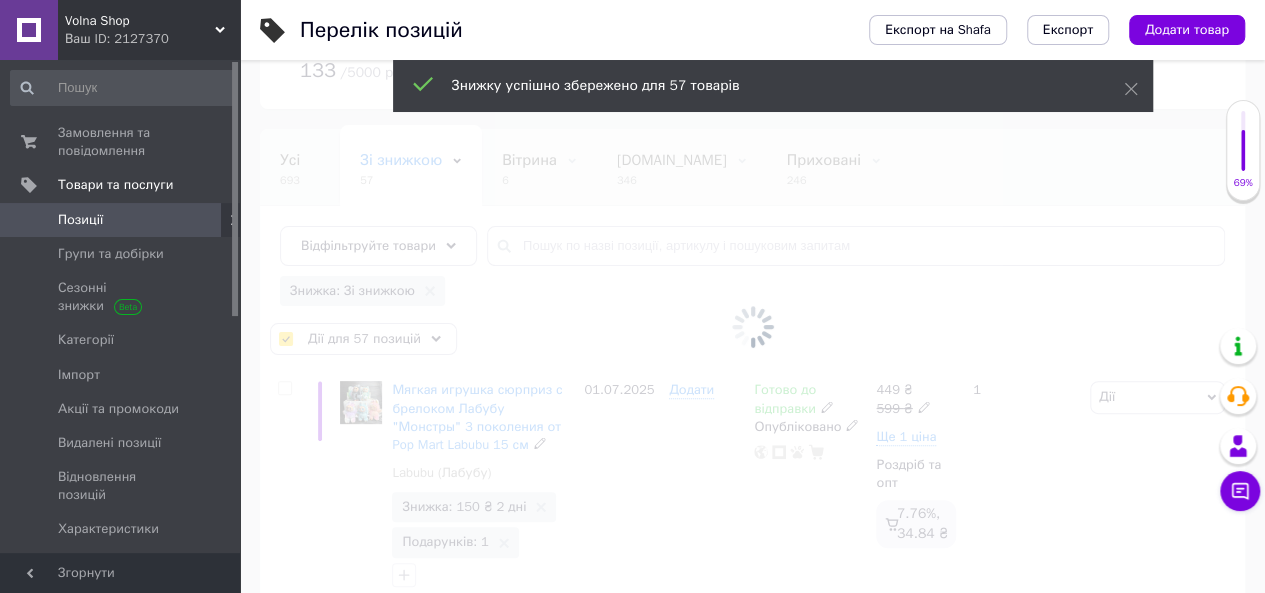 checkbox on "false" 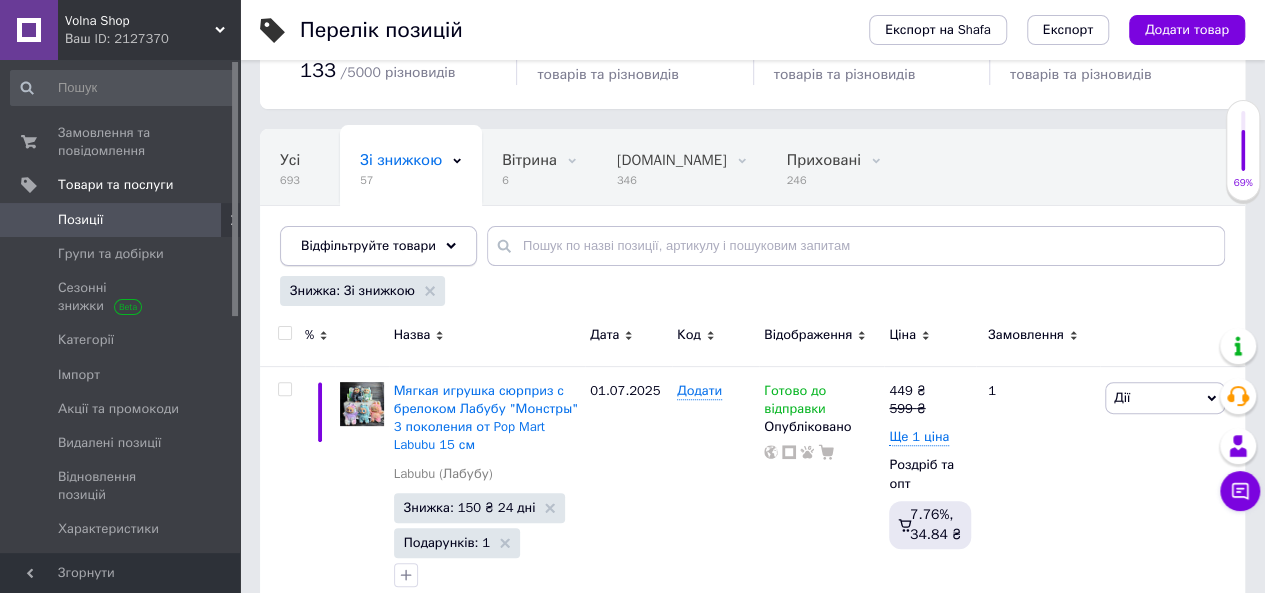 click on "Відфільтруйте товари" at bounding box center [368, 245] 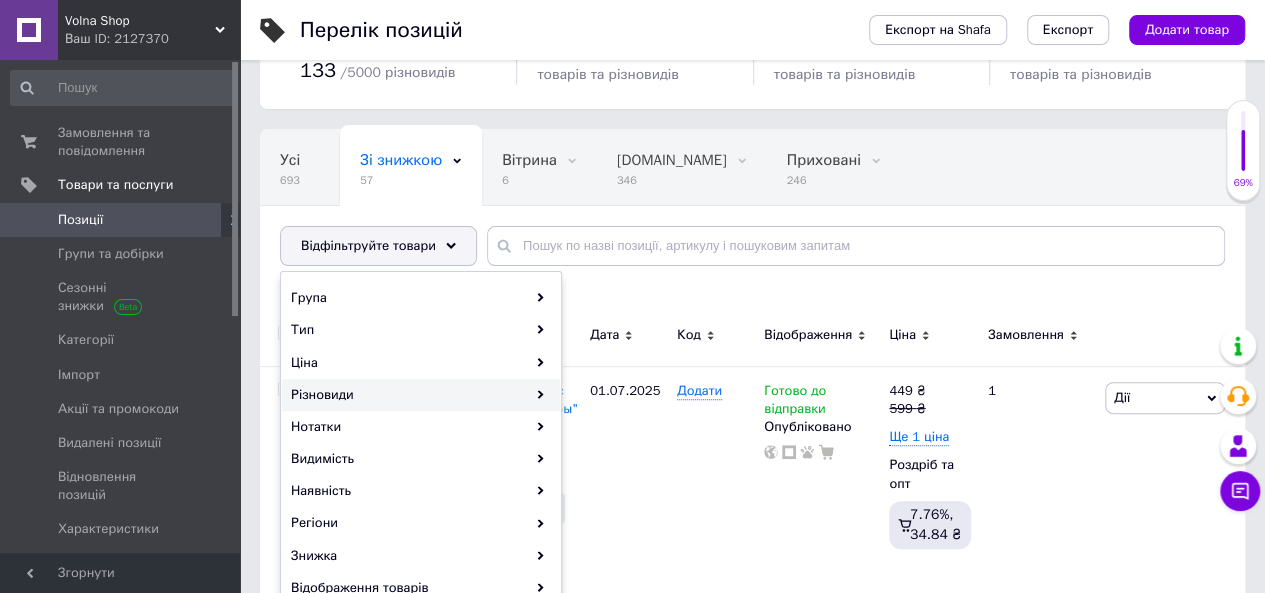 click on "Різновиди" at bounding box center [421, 395] 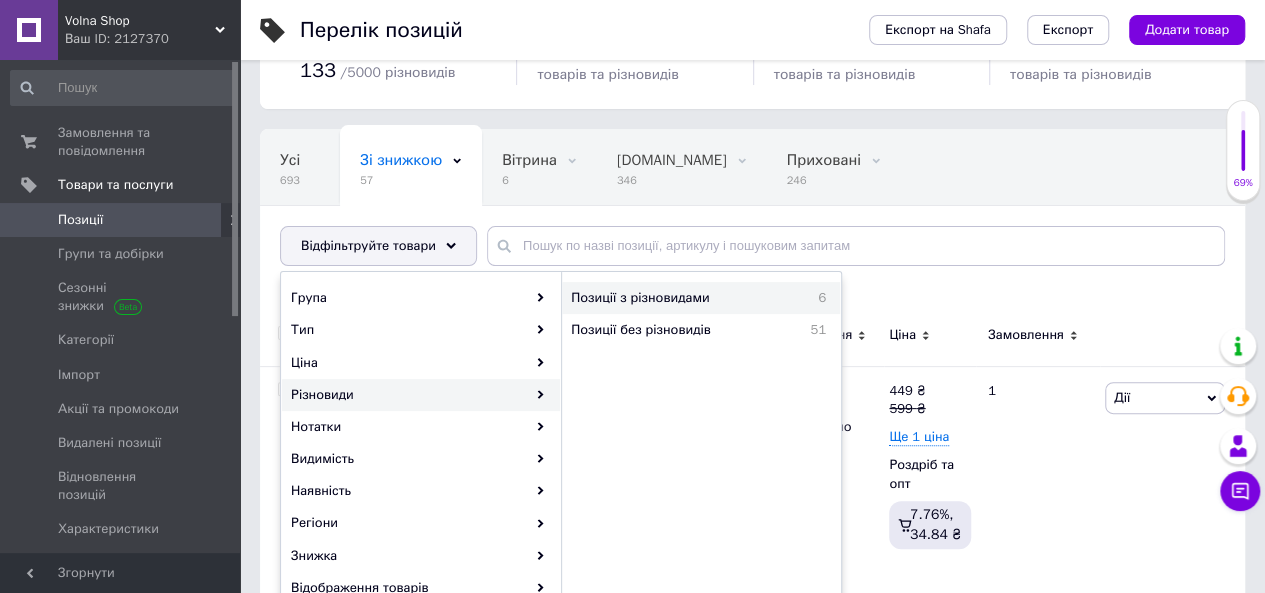 click on "Позиції з різновидами  6" at bounding box center [701, 298] 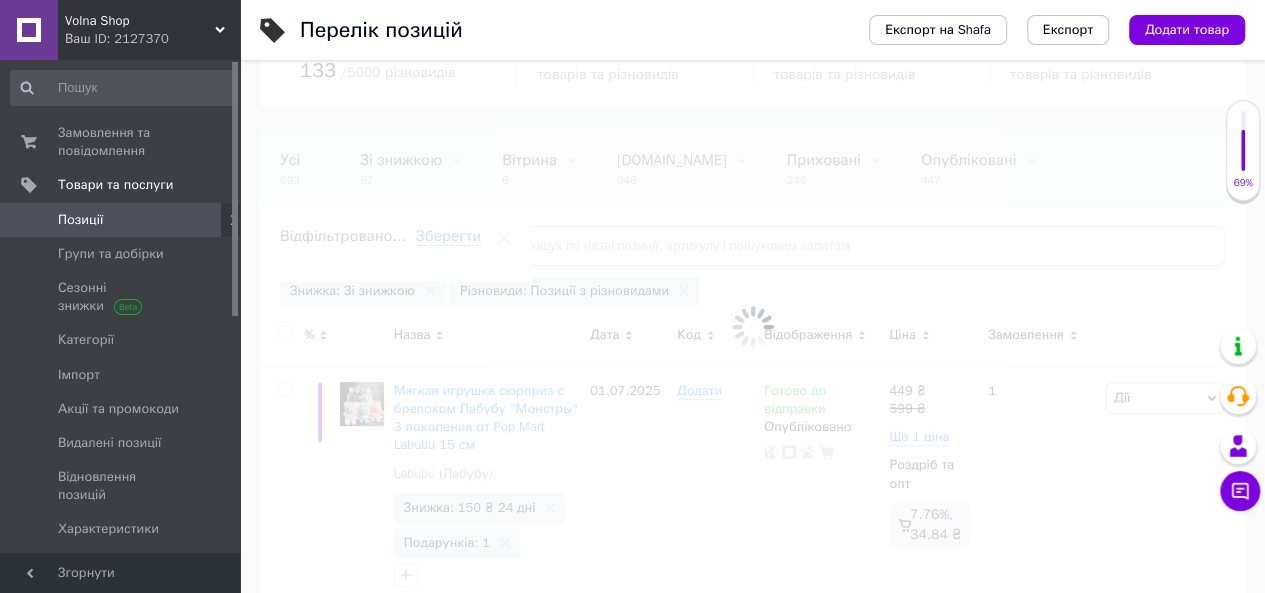 scroll, scrollTop: 0, scrollLeft: 176, axis: horizontal 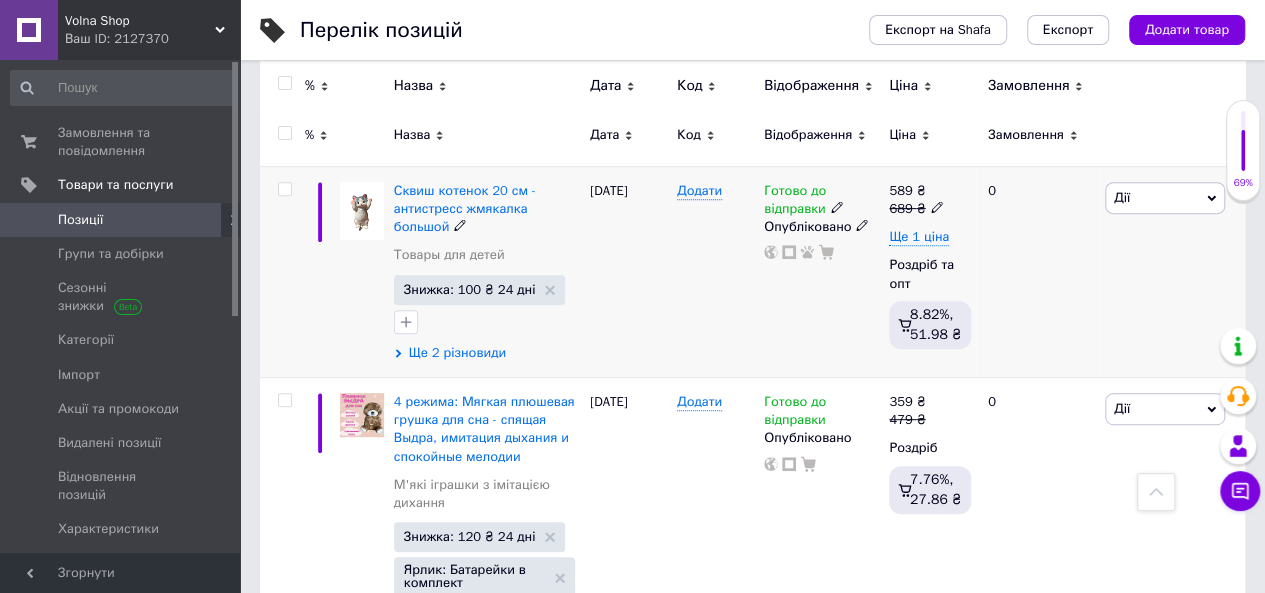 click on "Ще 2 різновиди" at bounding box center [457, 353] 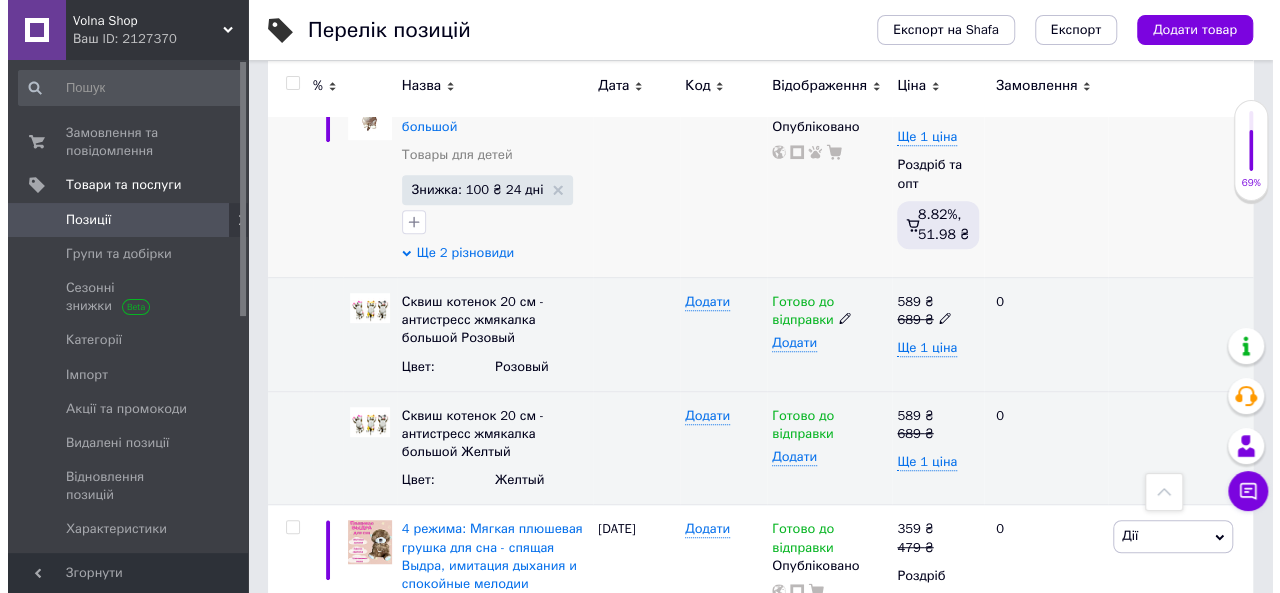 scroll, scrollTop: 200, scrollLeft: 0, axis: vertical 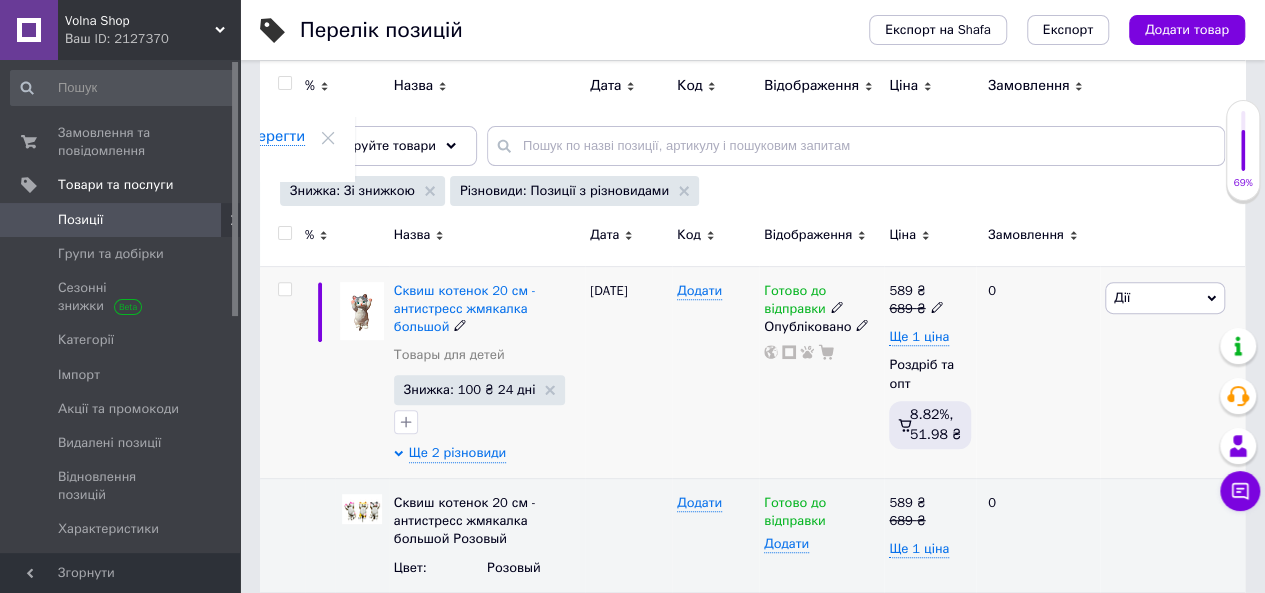 click 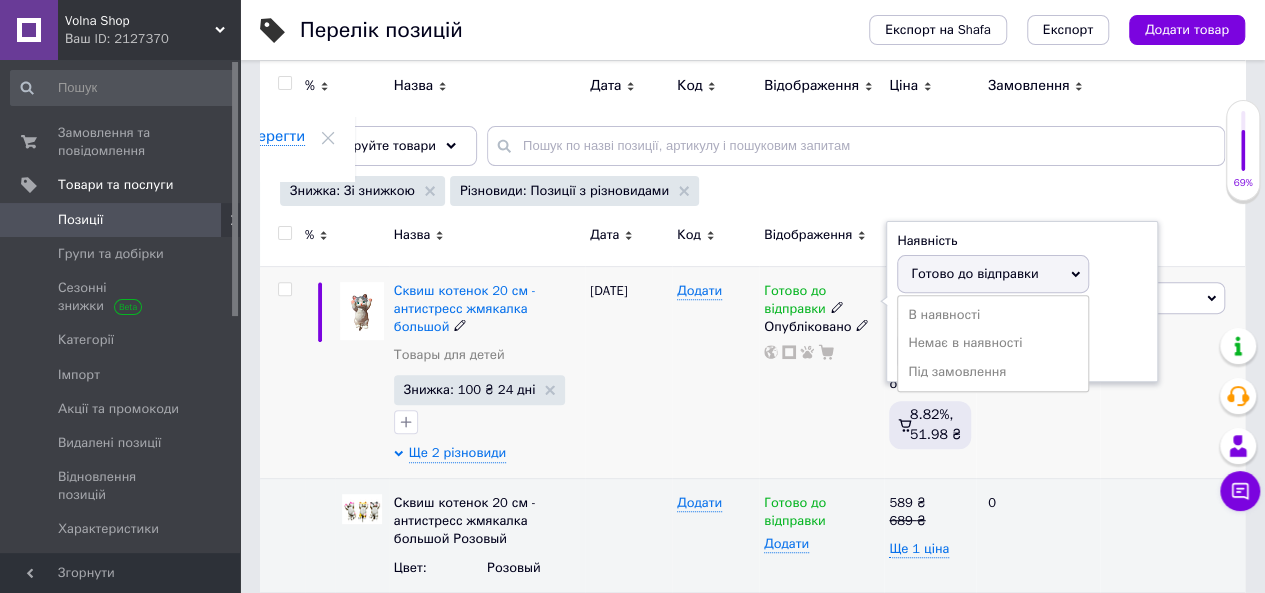 drag, startPoint x: 928, startPoint y: 335, endPoint x: 896, endPoint y: 336, distance: 32.01562 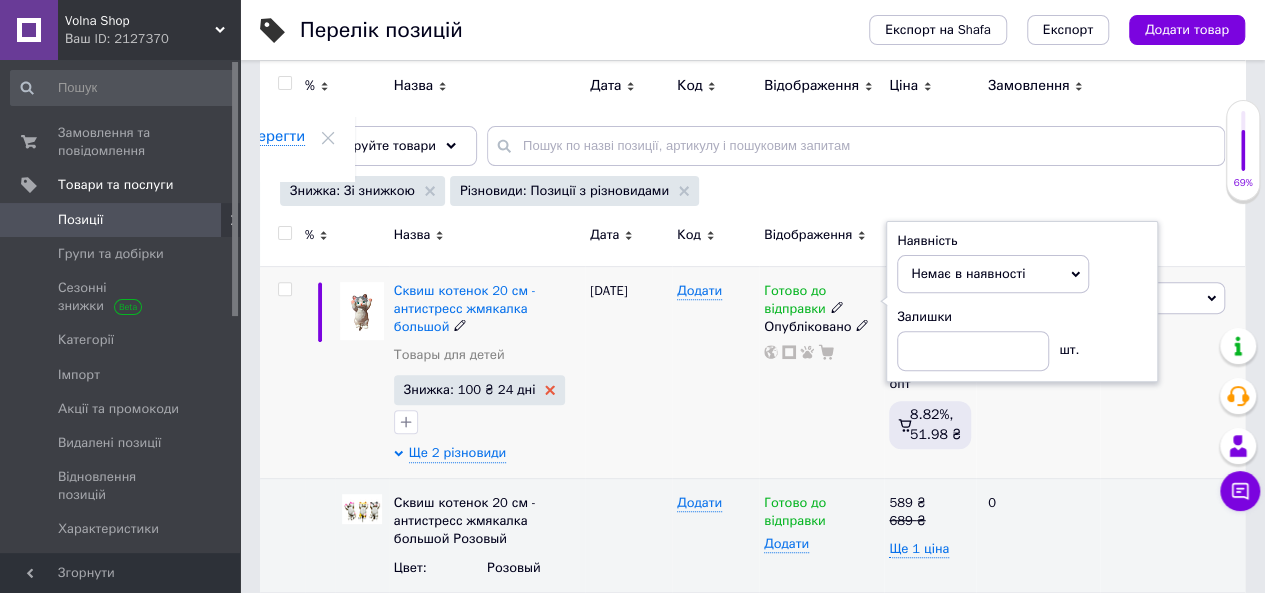 click 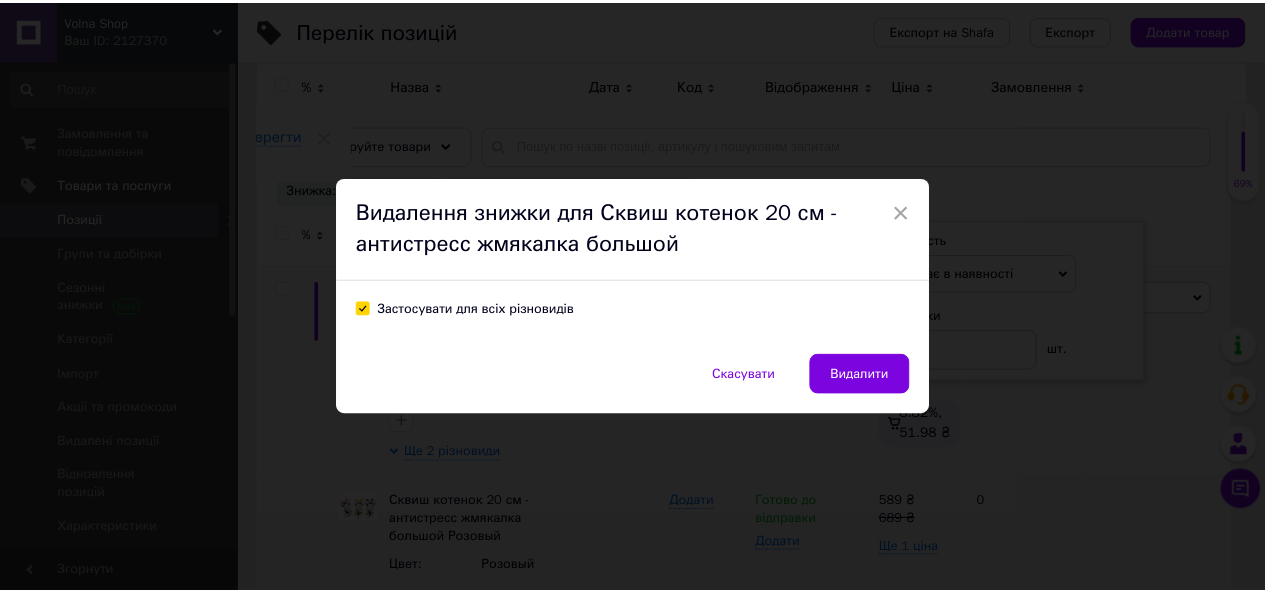 scroll, scrollTop: 0, scrollLeft: 176, axis: horizontal 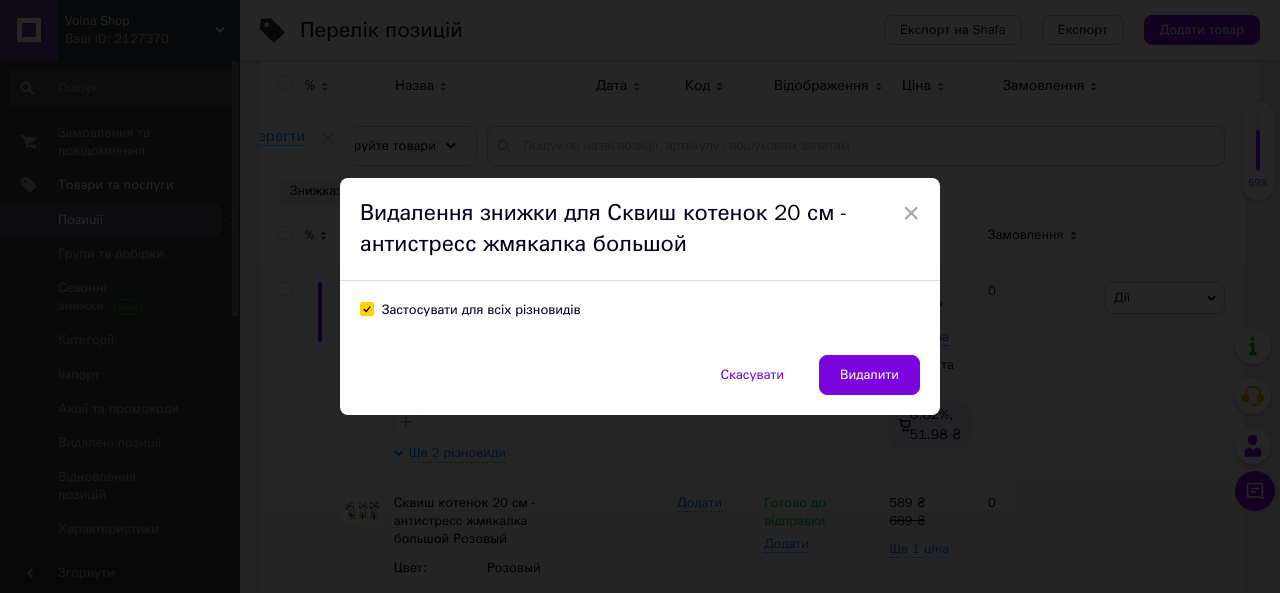 click on "Видалити" at bounding box center [869, 375] 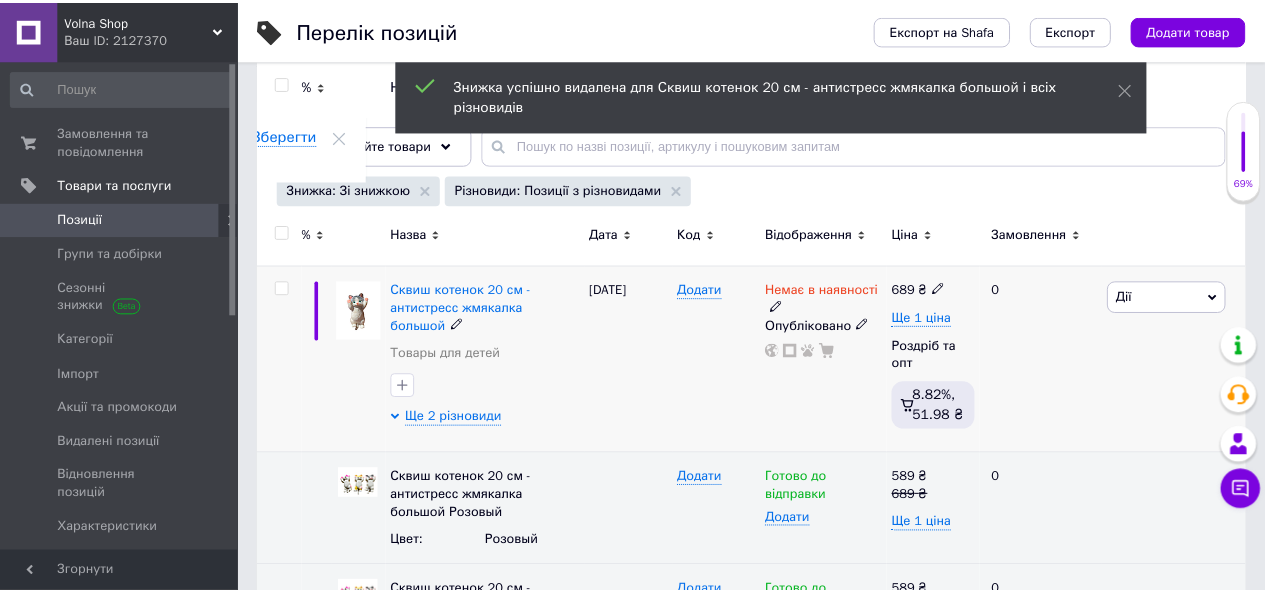 scroll, scrollTop: 0, scrollLeft: 176, axis: horizontal 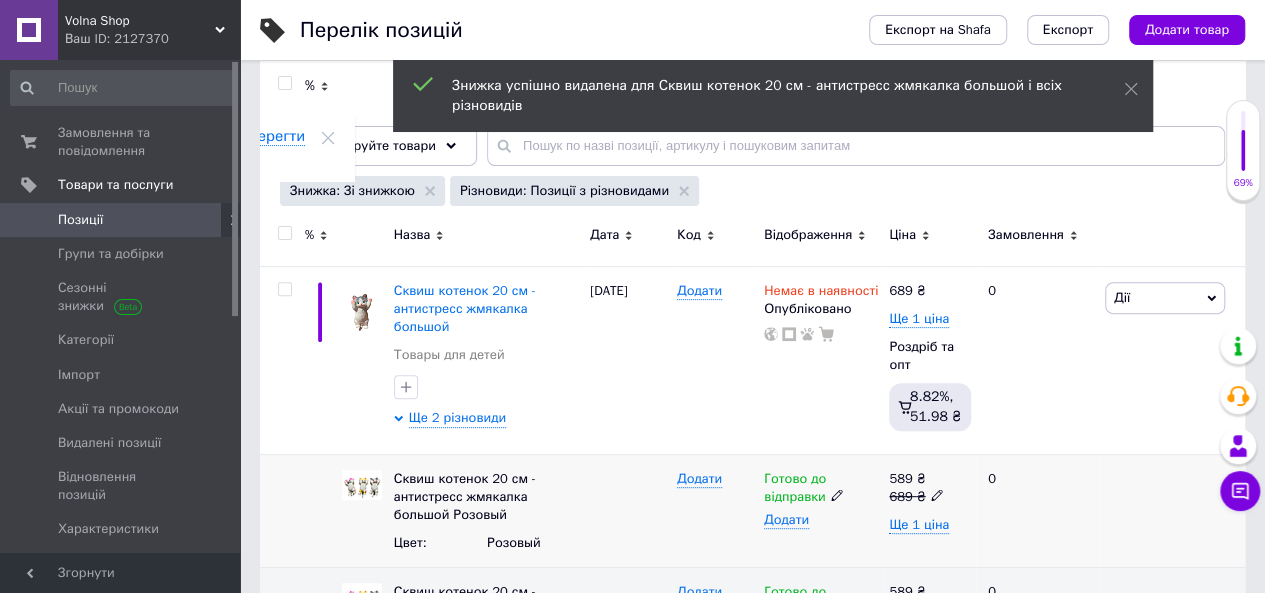 click 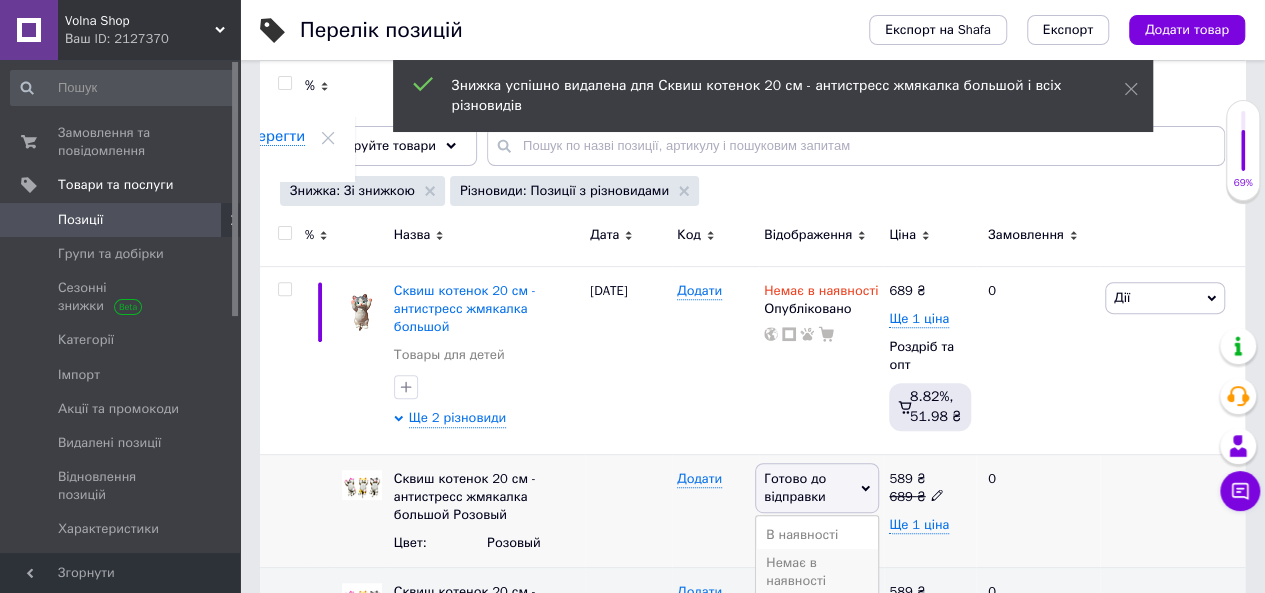 click on "Немає в наявності" at bounding box center [817, 572] 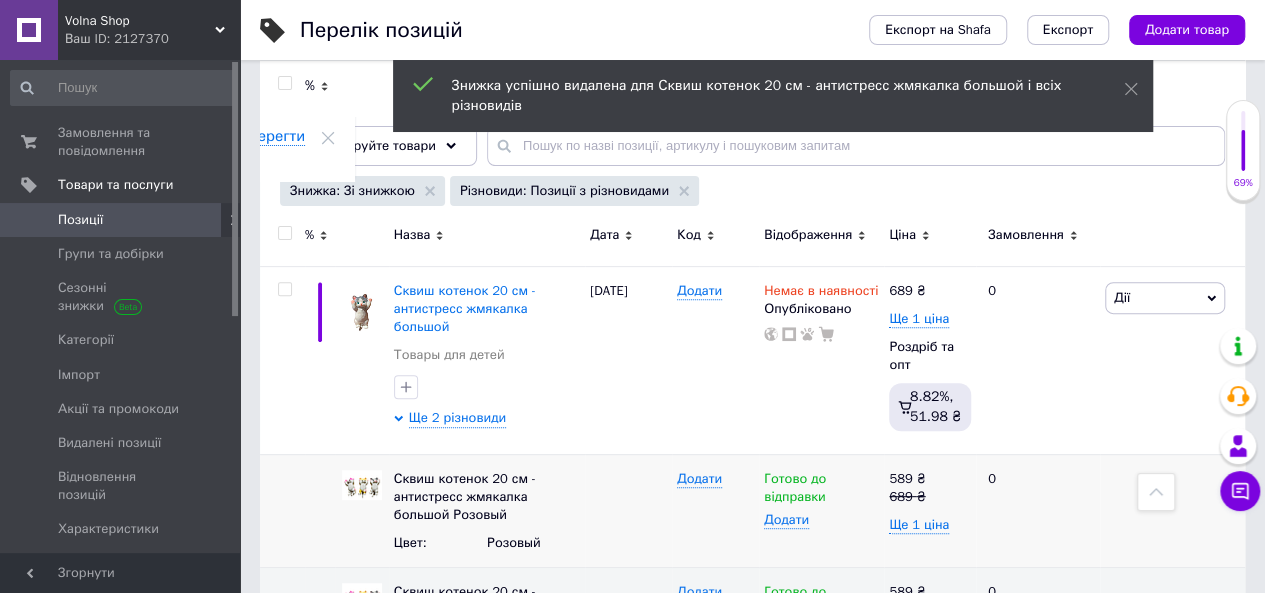 scroll, scrollTop: 300, scrollLeft: 0, axis: vertical 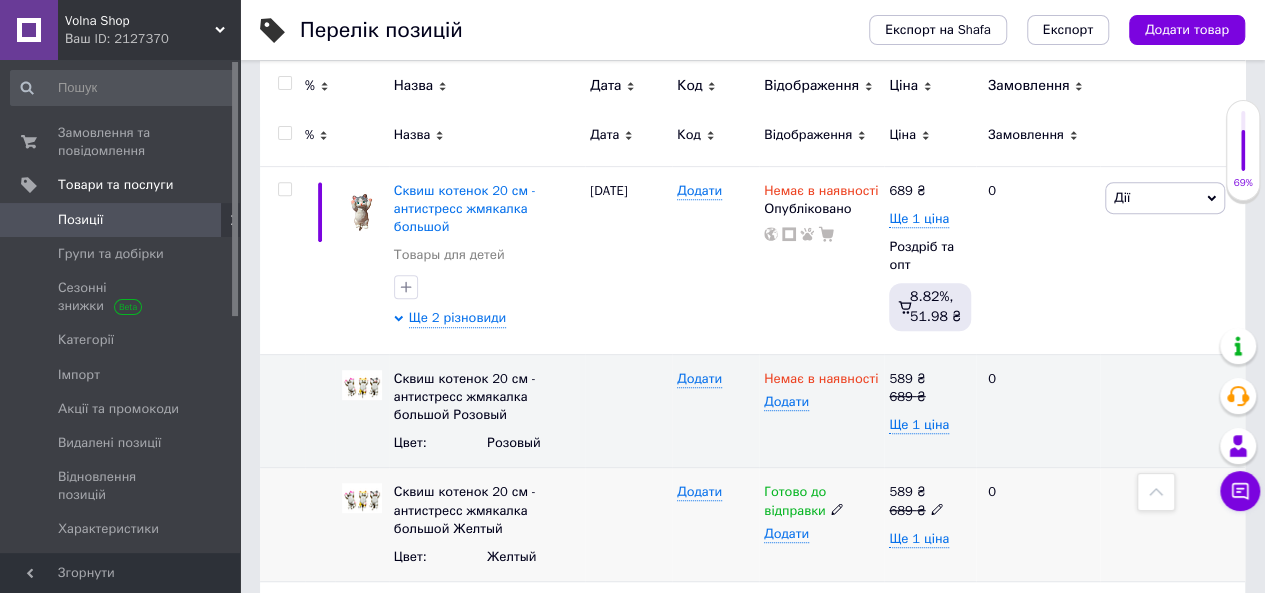 click 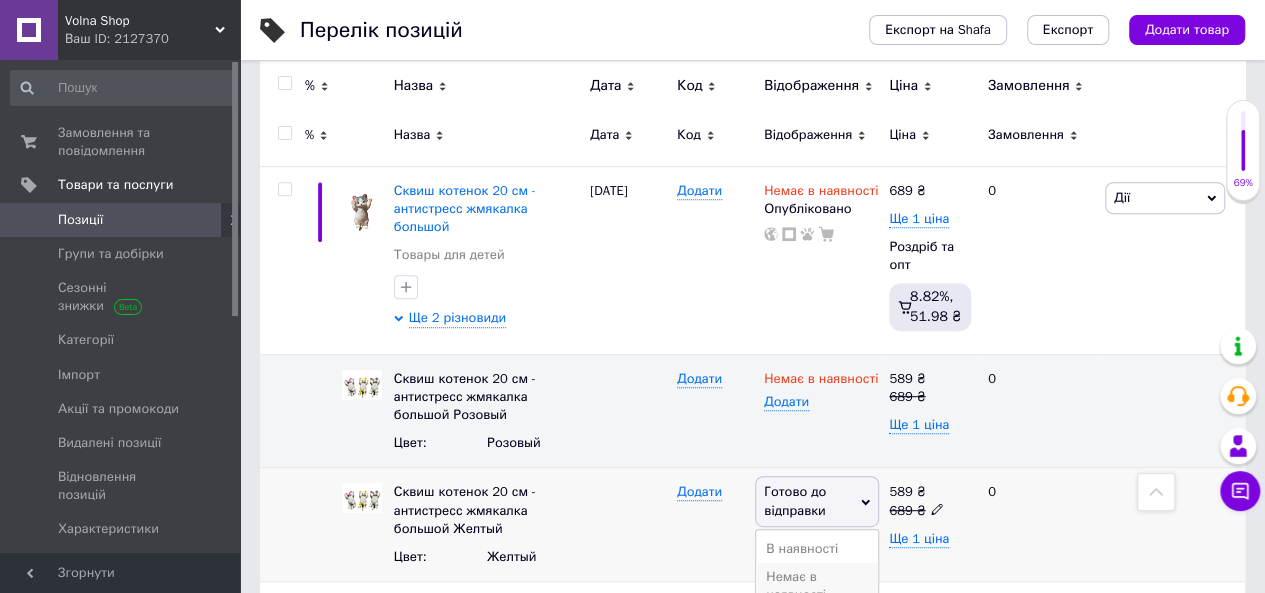 click on "Немає в наявності" at bounding box center [817, 586] 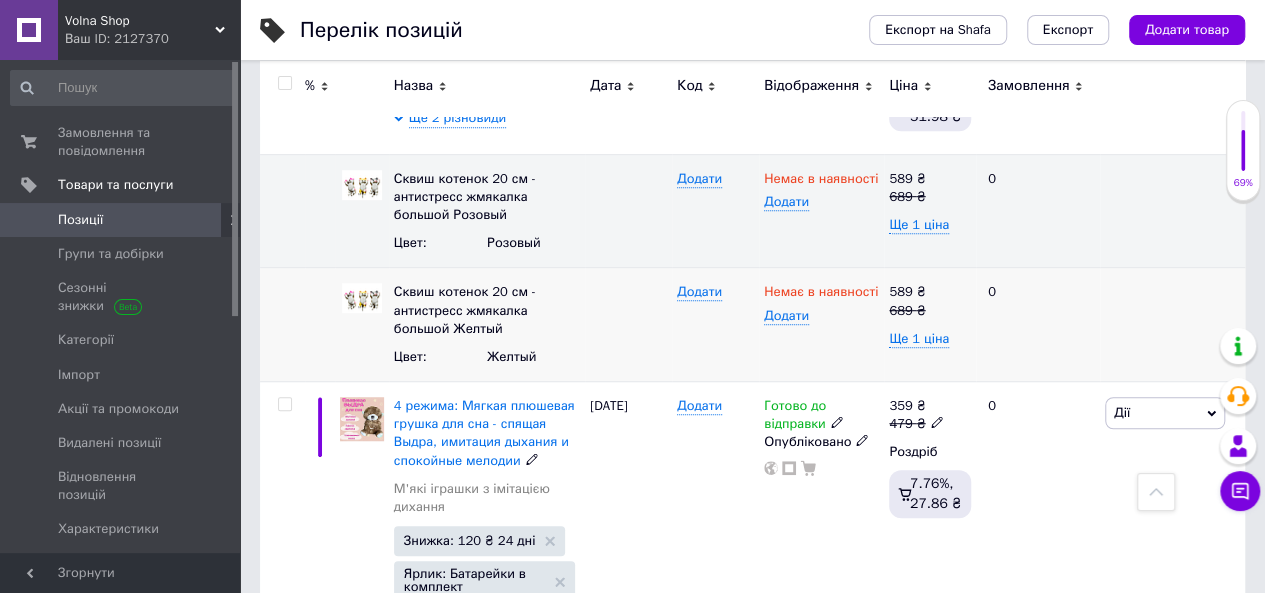 scroll, scrollTop: 700, scrollLeft: 0, axis: vertical 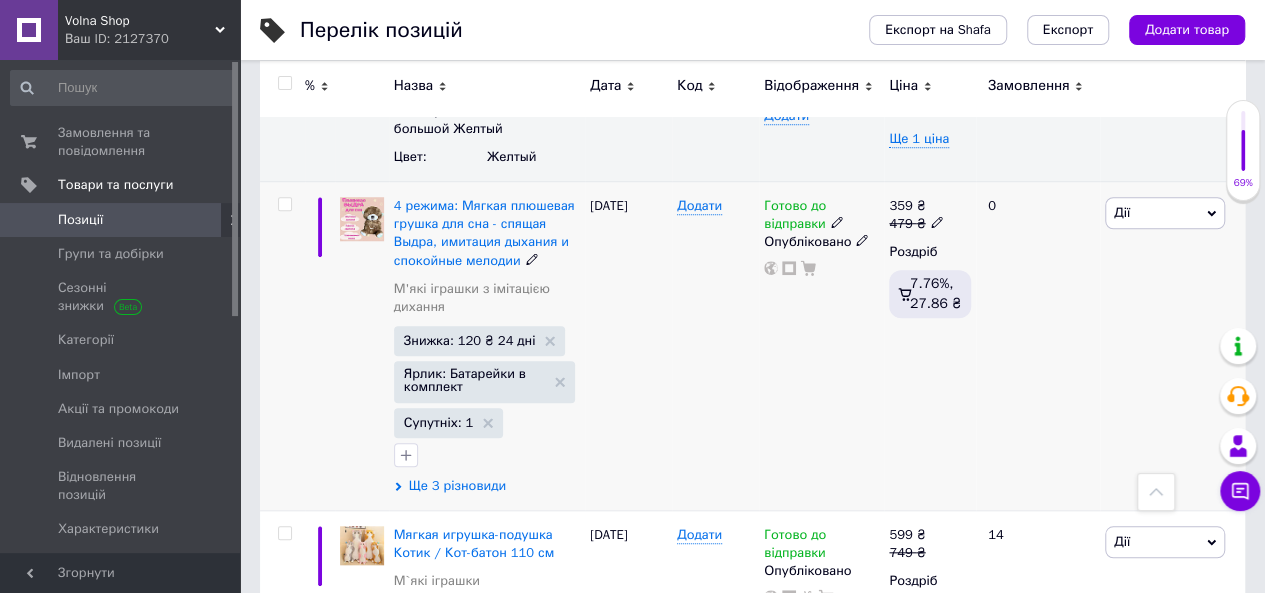 click on "Ще 3 різновиди" at bounding box center (457, 486) 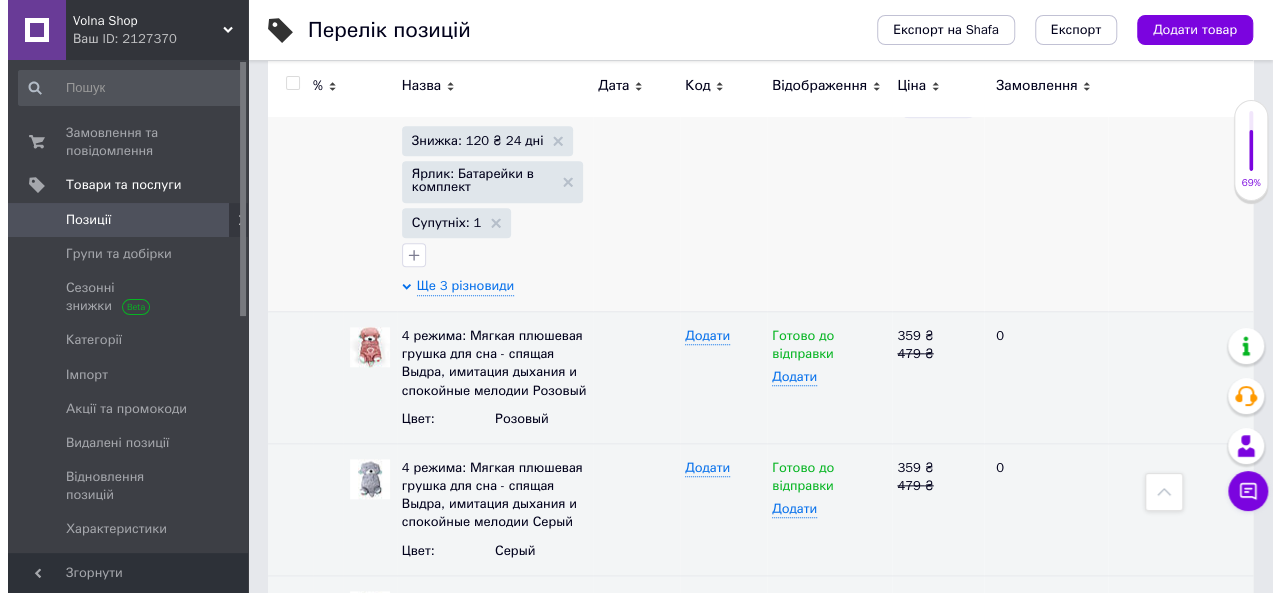 scroll, scrollTop: 800, scrollLeft: 0, axis: vertical 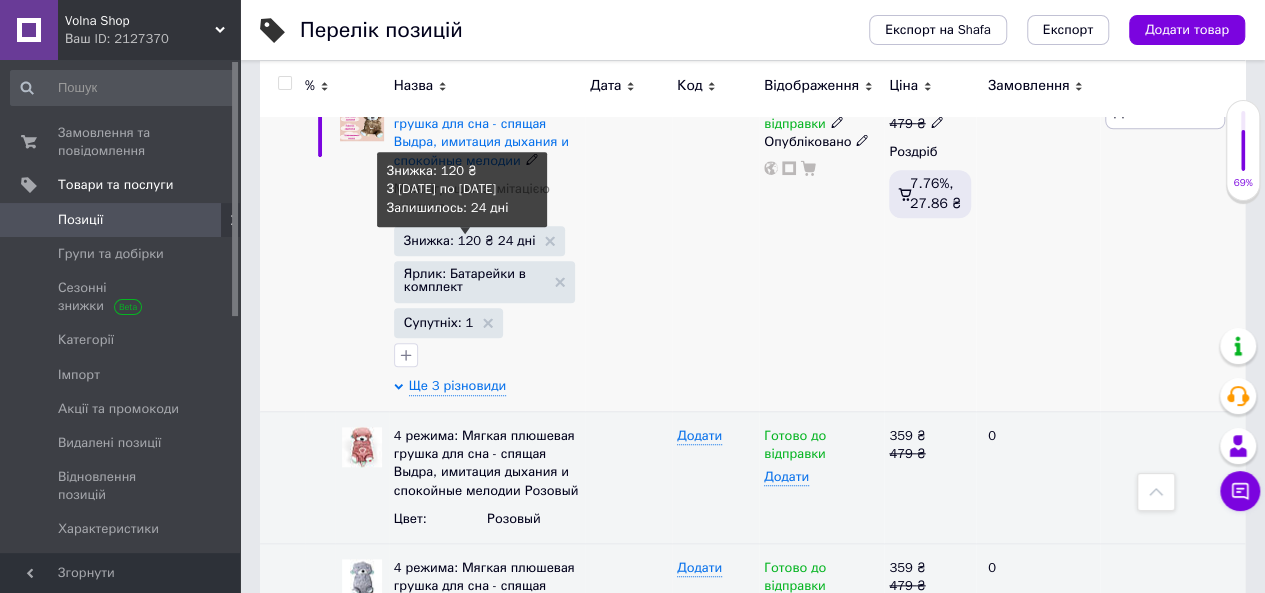 click on "Знижка: 120 ₴ 24 дні" at bounding box center (470, 240) 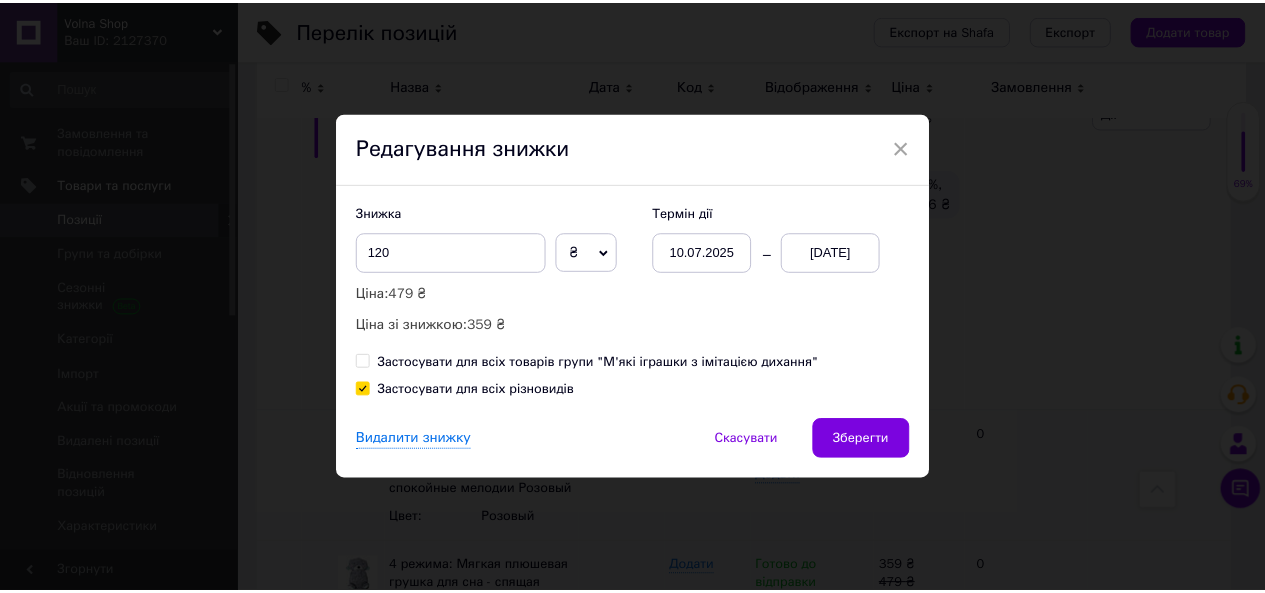 scroll, scrollTop: 0, scrollLeft: 176, axis: horizontal 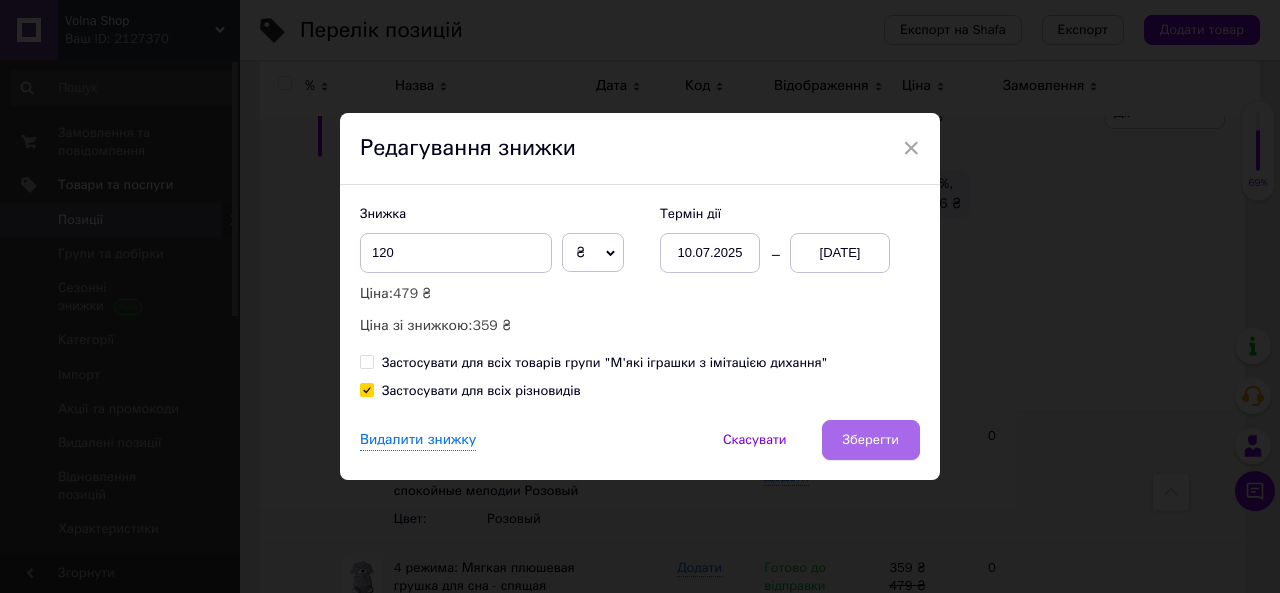 click on "Зберегти" at bounding box center [871, 440] 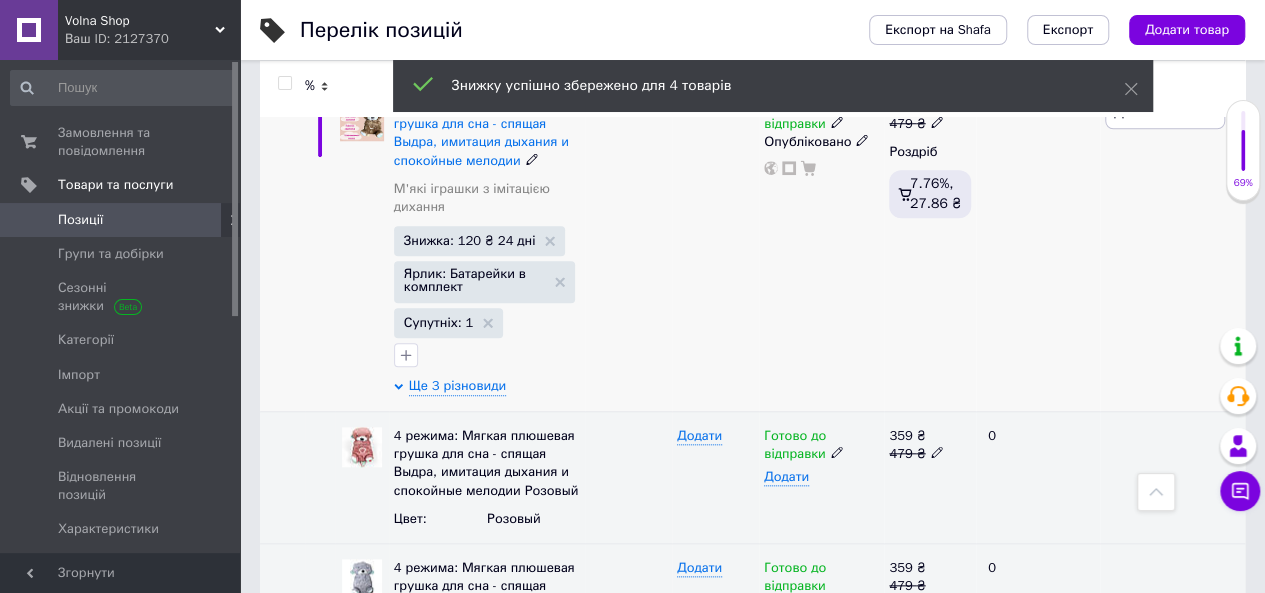 scroll, scrollTop: 0, scrollLeft: 176, axis: horizontal 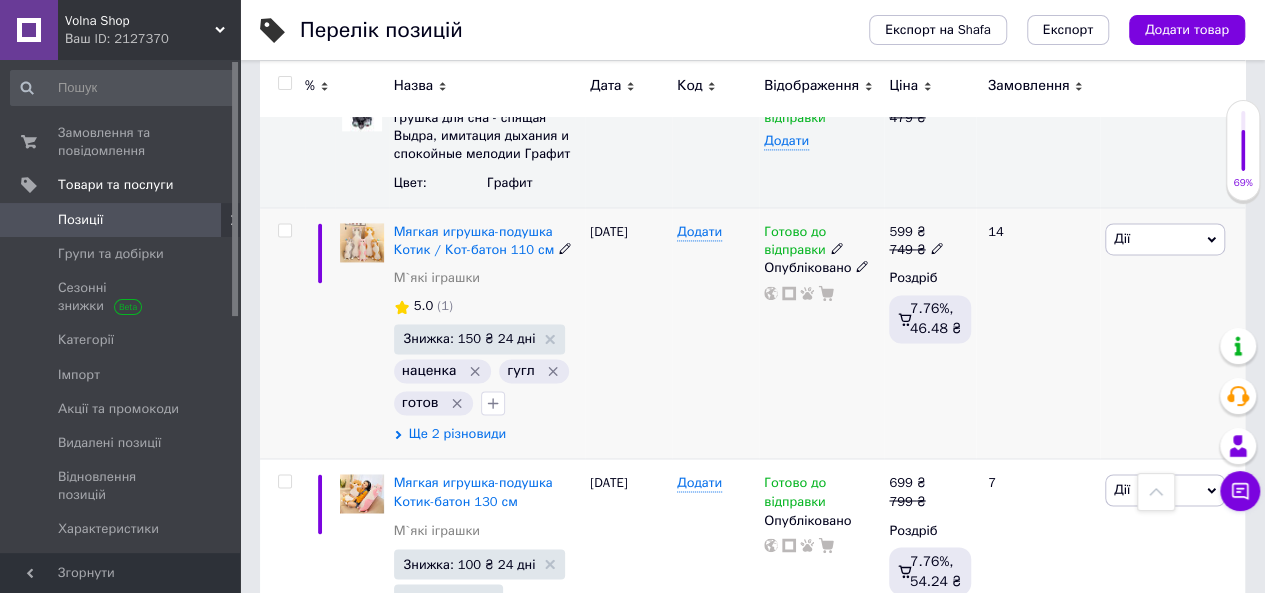 click on "Ще 2 різновиди" at bounding box center (457, 434) 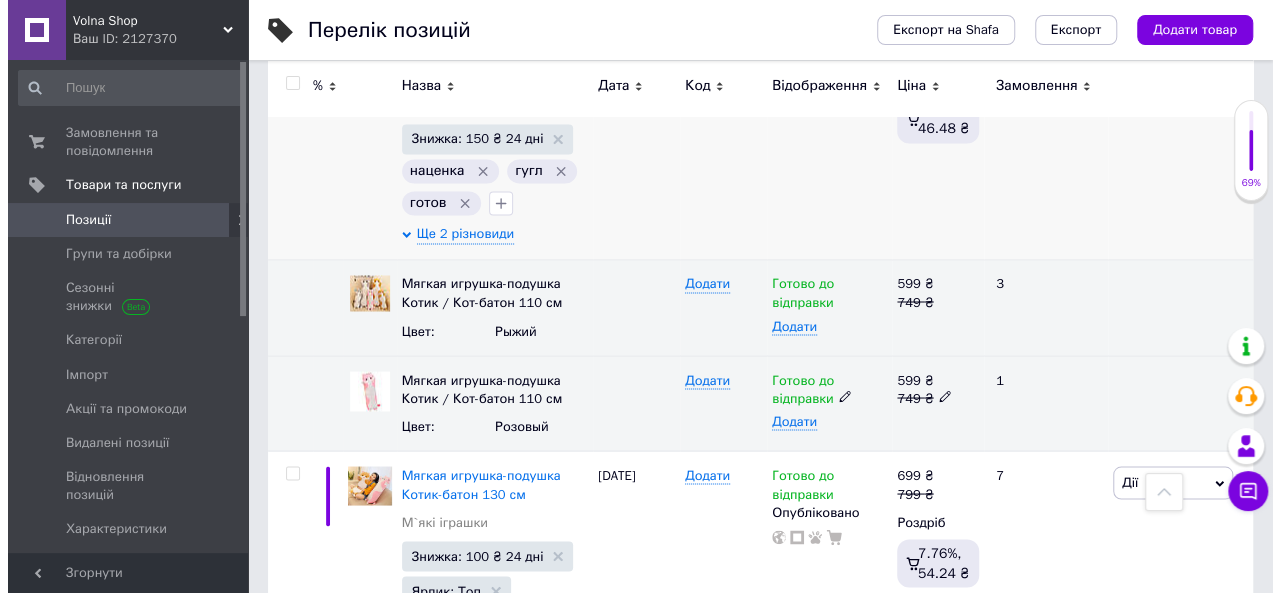 scroll, scrollTop: 1300, scrollLeft: 0, axis: vertical 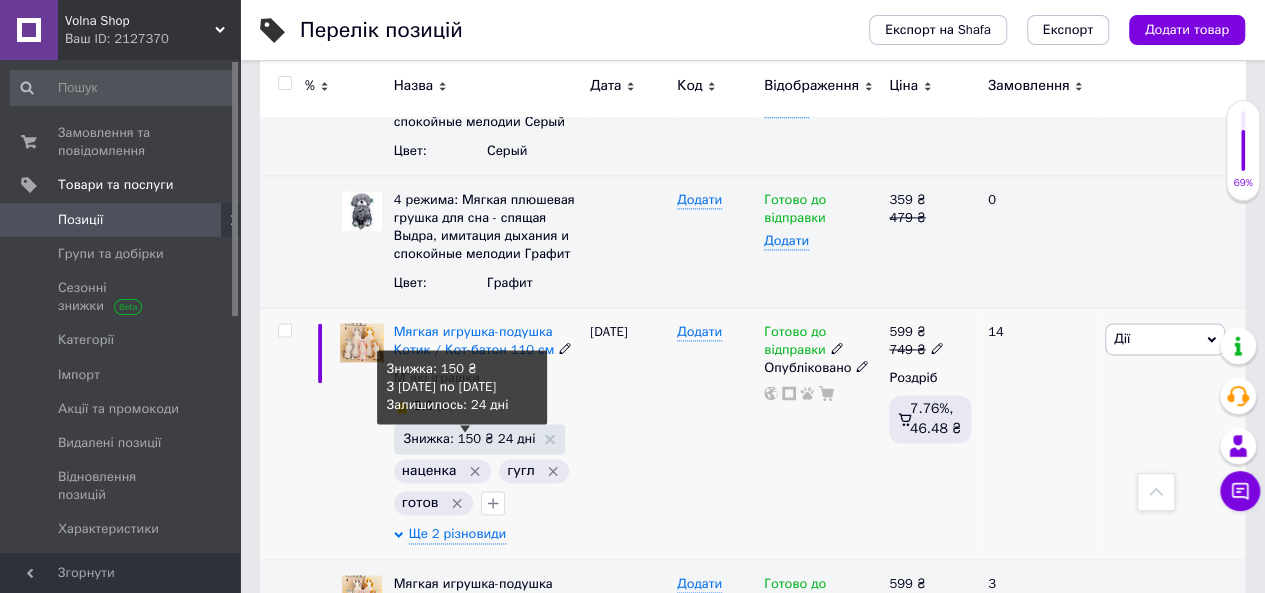 click on "Знижка: 150 ₴ 24 дні" at bounding box center [470, 438] 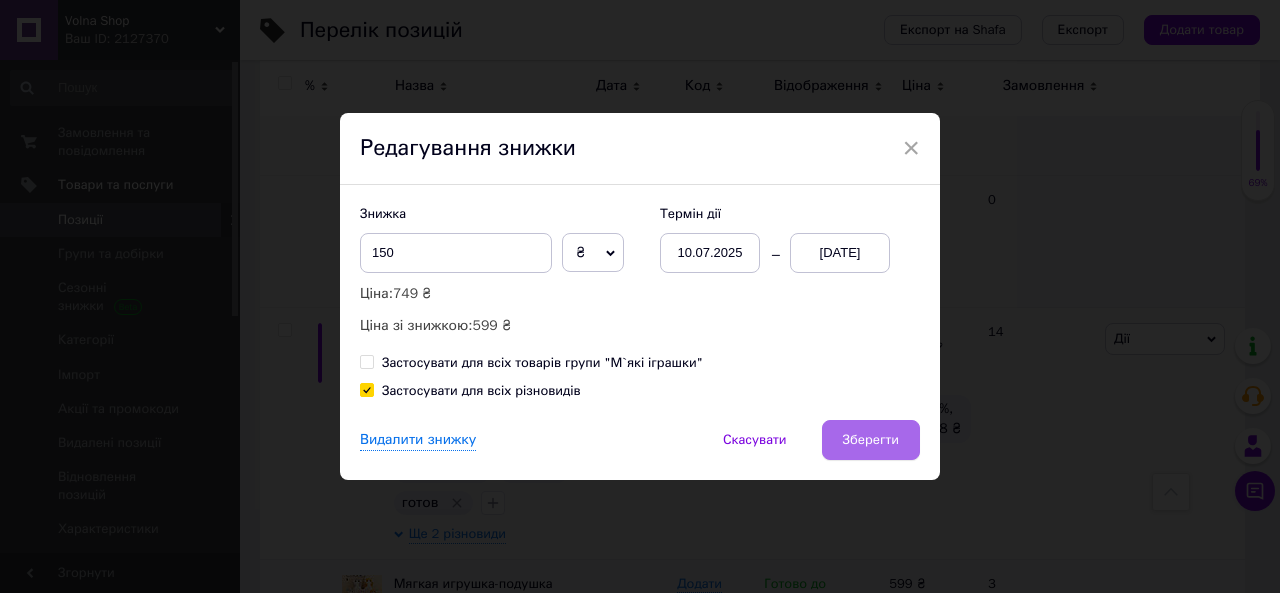 click on "Зберегти" at bounding box center [871, 440] 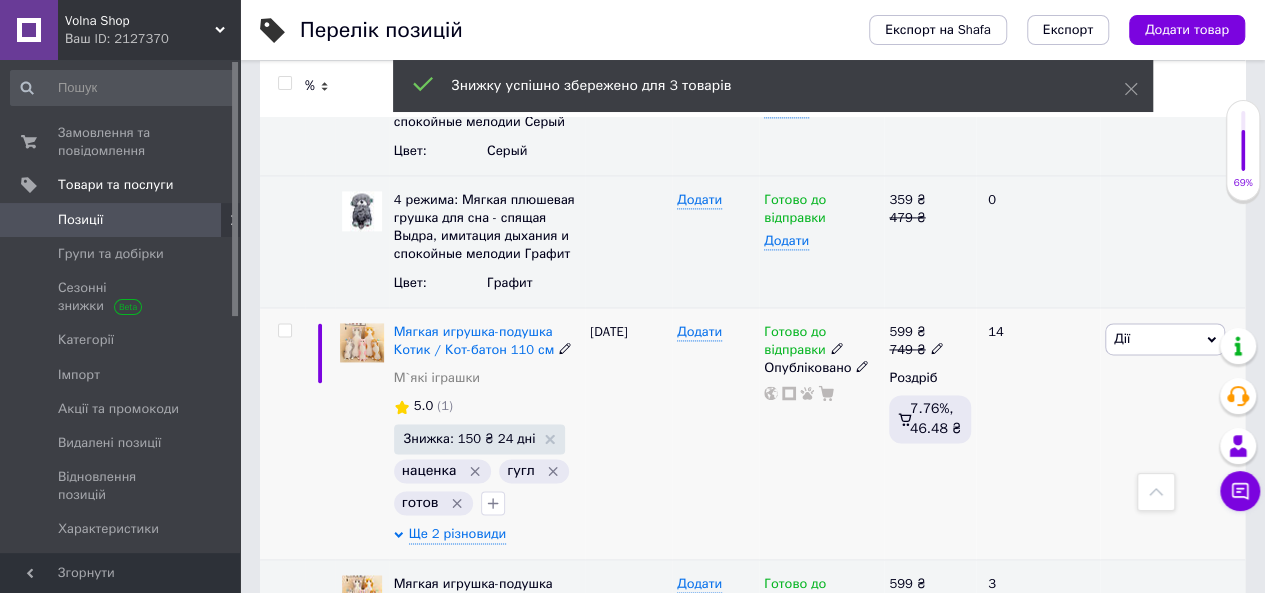 scroll, scrollTop: 0, scrollLeft: 176, axis: horizontal 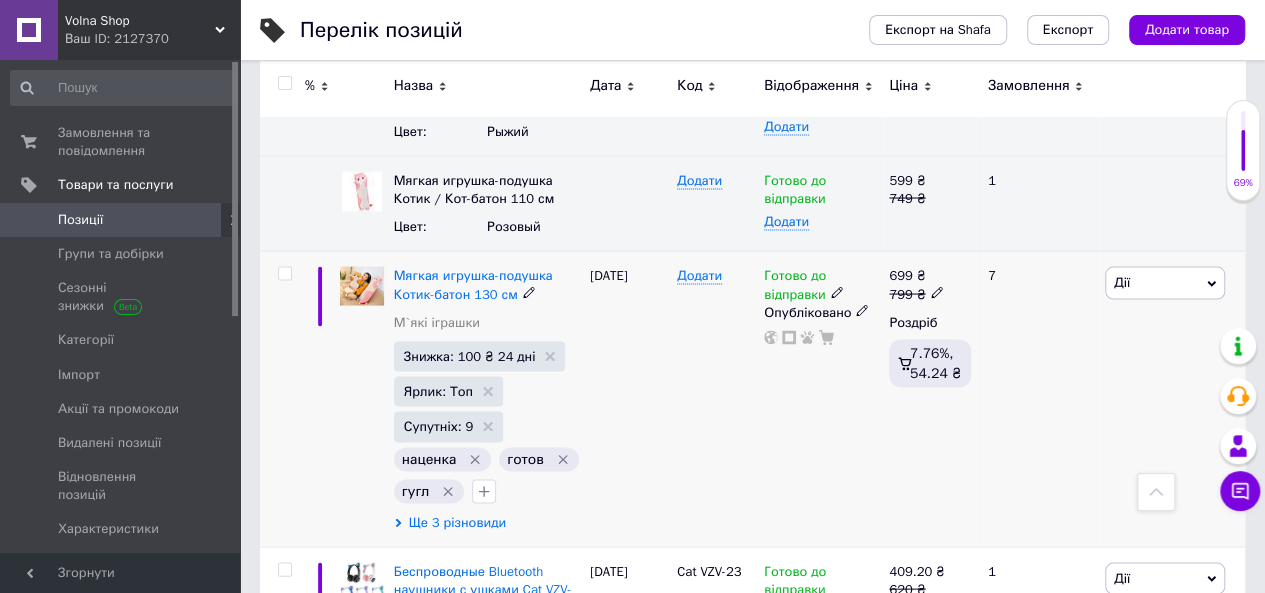 click on "Ще 3 різновиди" at bounding box center (457, 522) 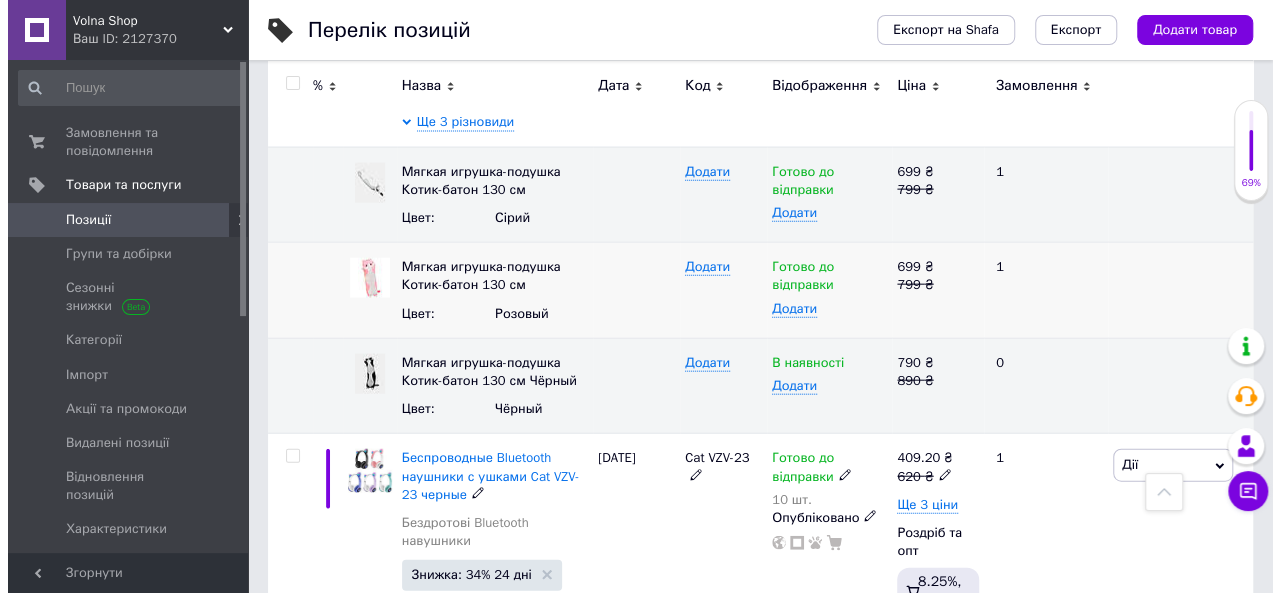 scroll, scrollTop: 2000, scrollLeft: 0, axis: vertical 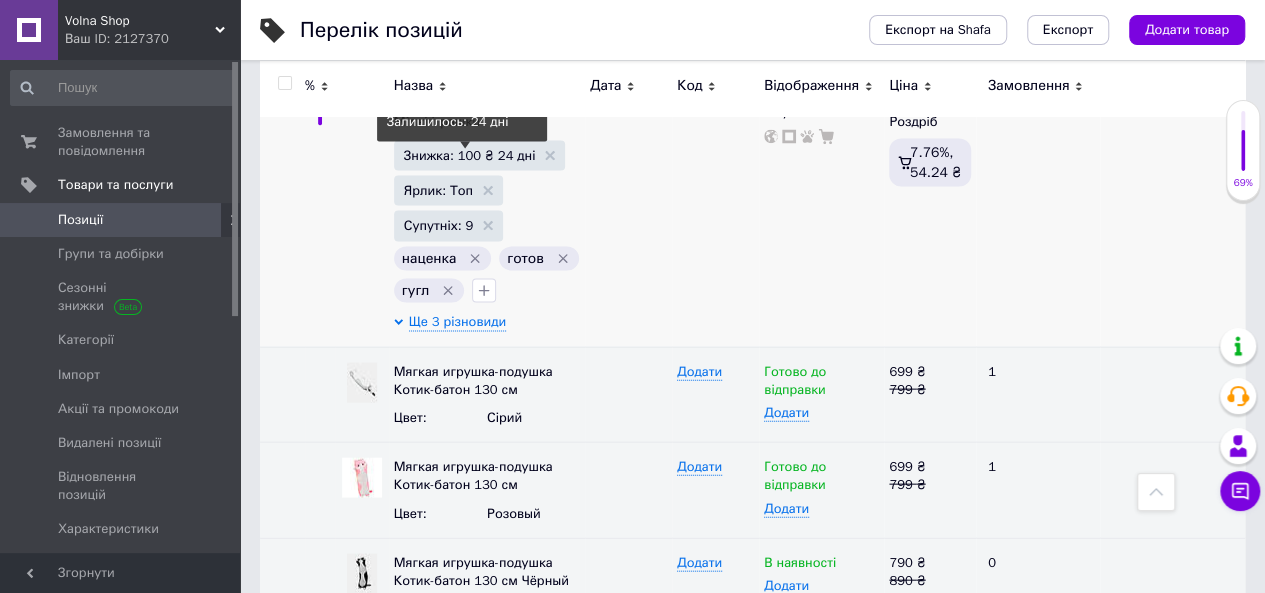 click on "Знижка: 100 ₴ 24 дні" at bounding box center [470, 155] 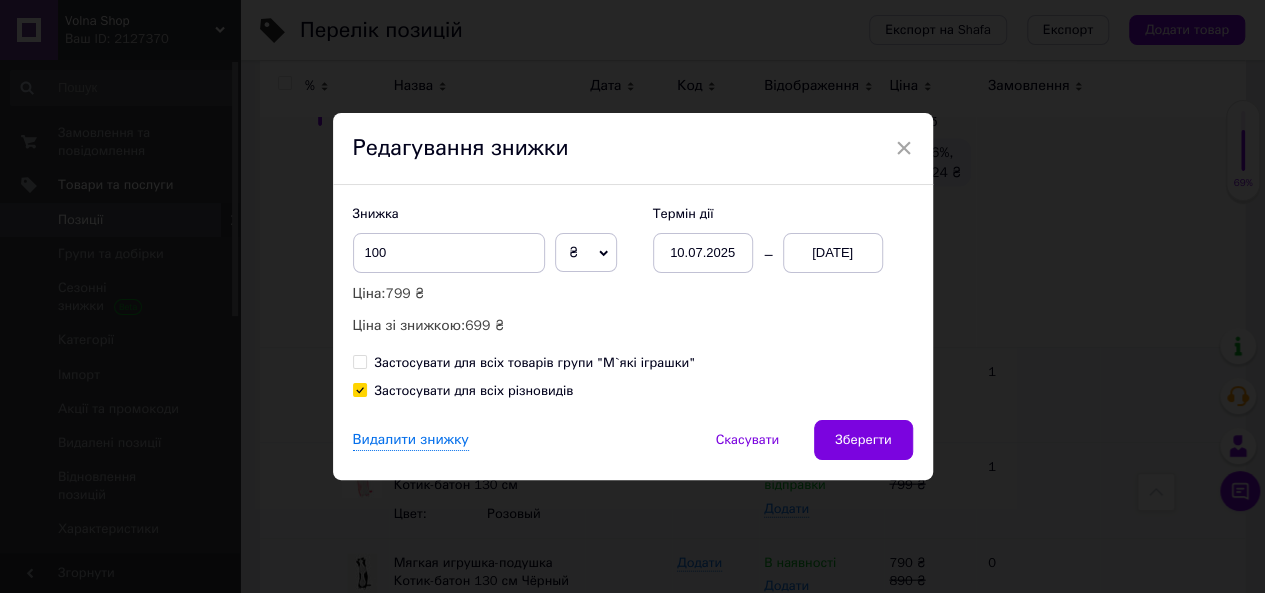 scroll, scrollTop: 0, scrollLeft: 176, axis: horizontal 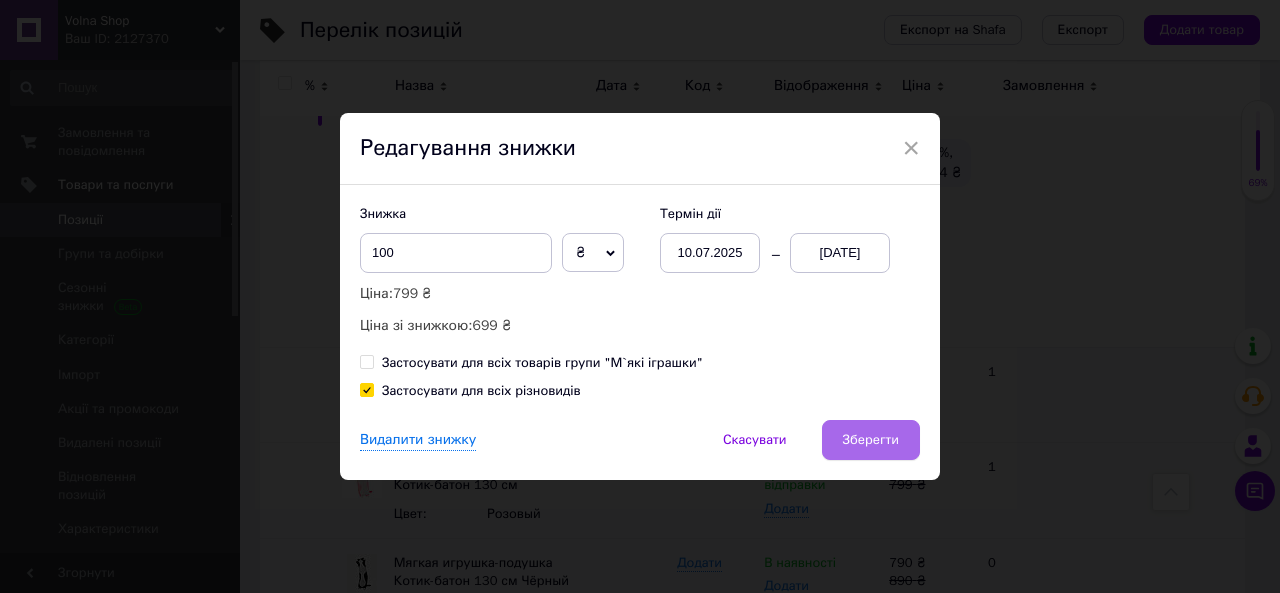 click on "Зберегти" at bounding box center [871, 440] 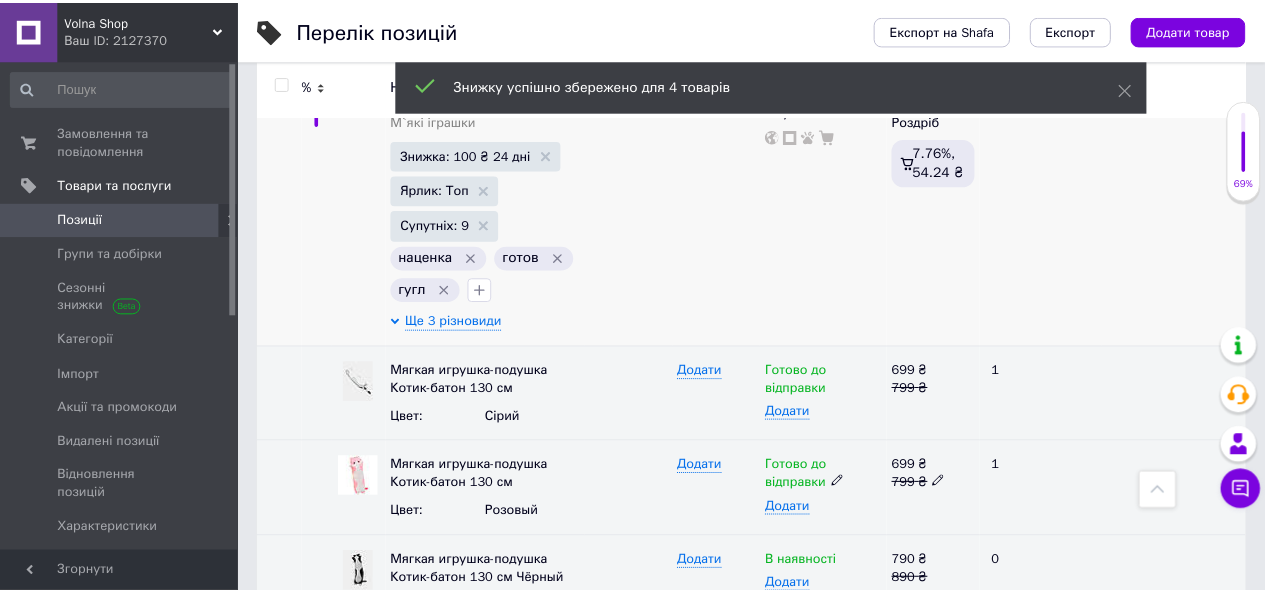 scroll, scrollTop: 0, scrollLeft: 176, axis: horizontal 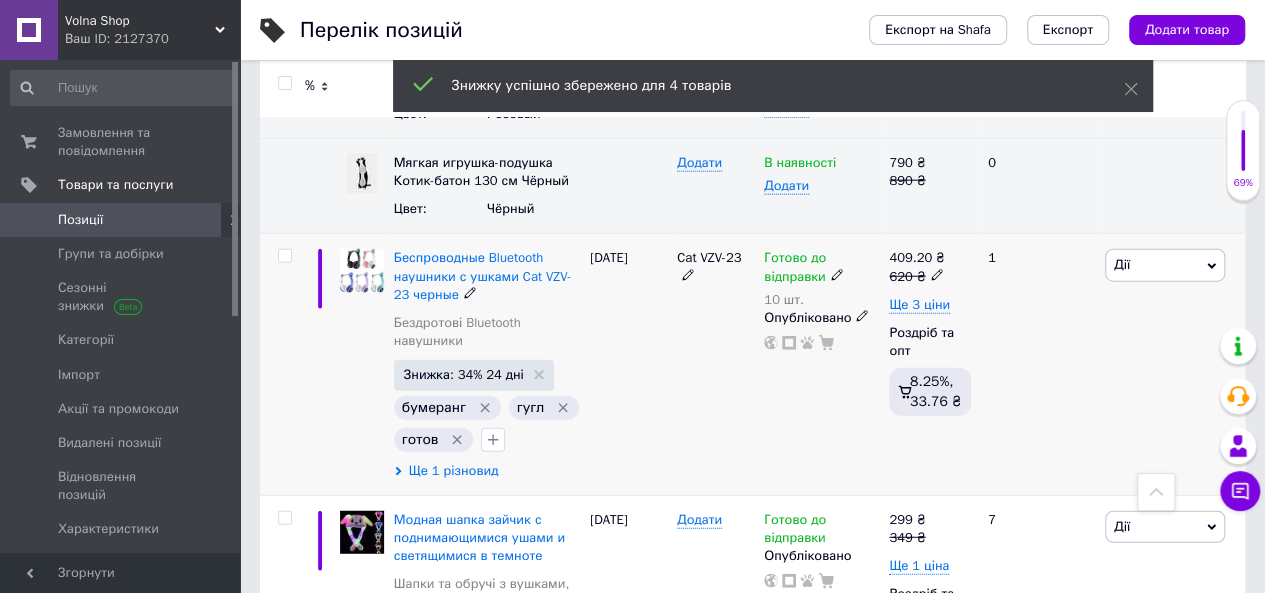 click on "Ще 1 різновид" at bounding box center [454, 471] 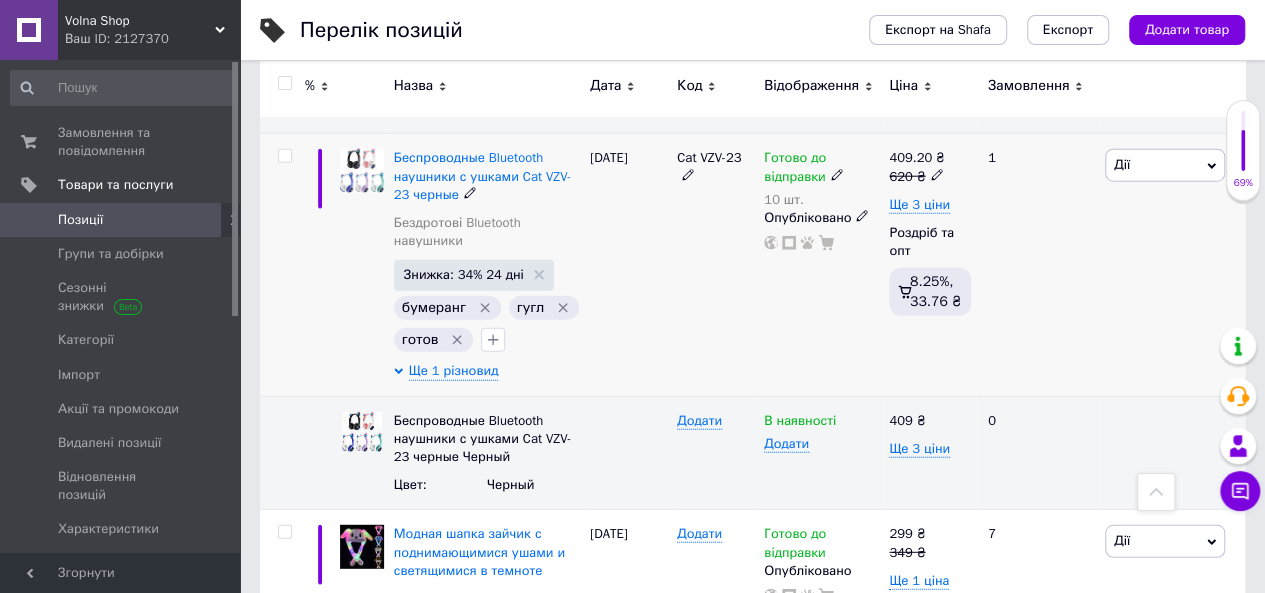 scroll, scrollTop: 2690, scrollLeft: 0, axis: vertical 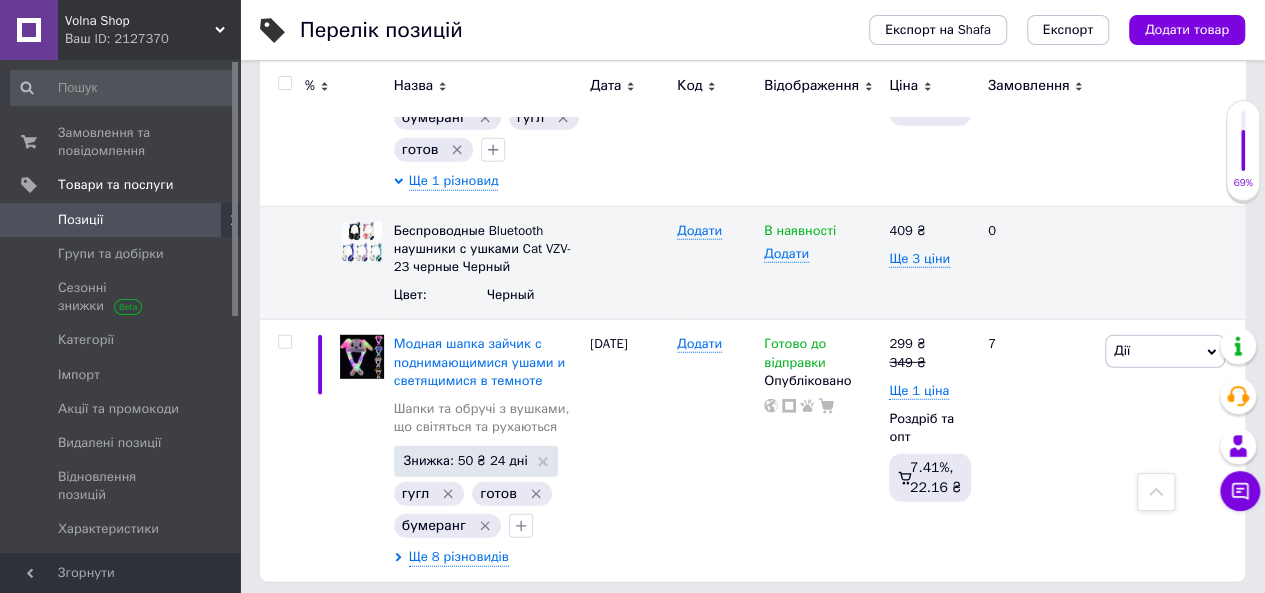 click on "Volna Shop" at bounding box center (140, 21) 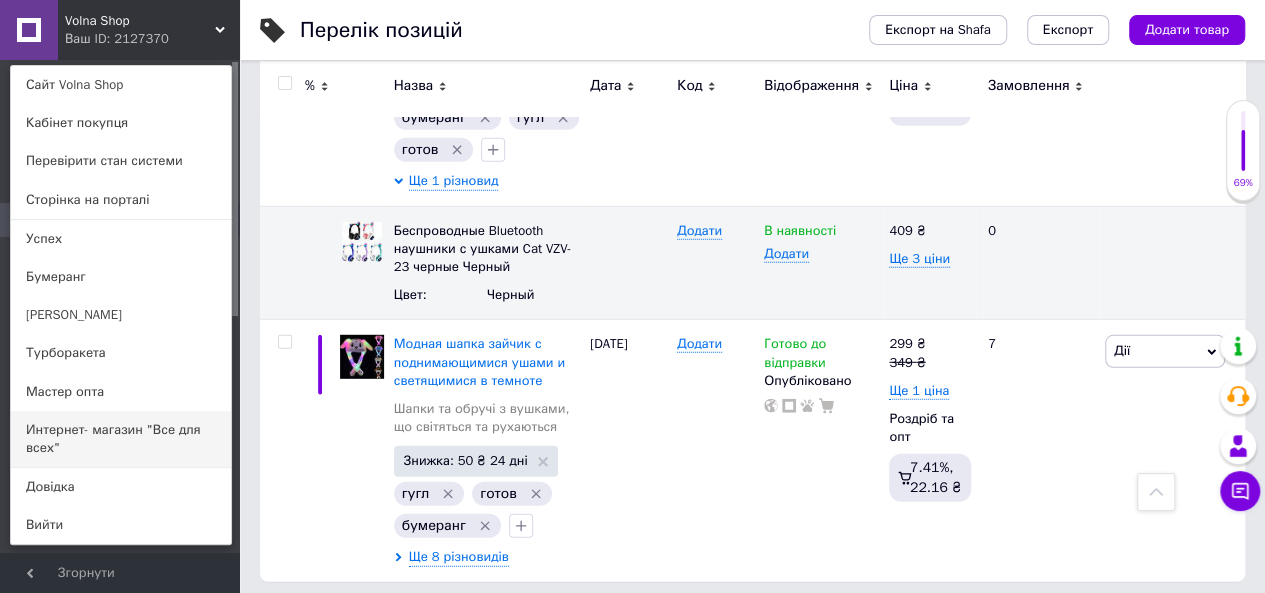 click on "Интернет- магазин  "Все для всех"" at bounding box center [121, 439] 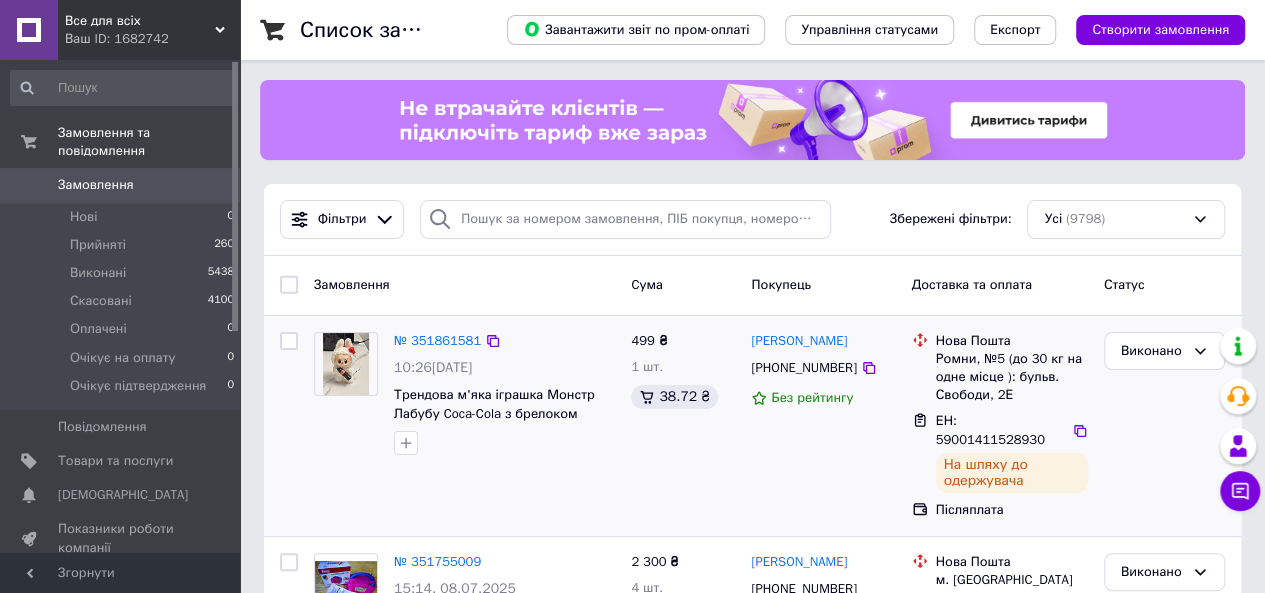 scroll, scrollTop: 100, scrollLeft: 0, axis: vertical 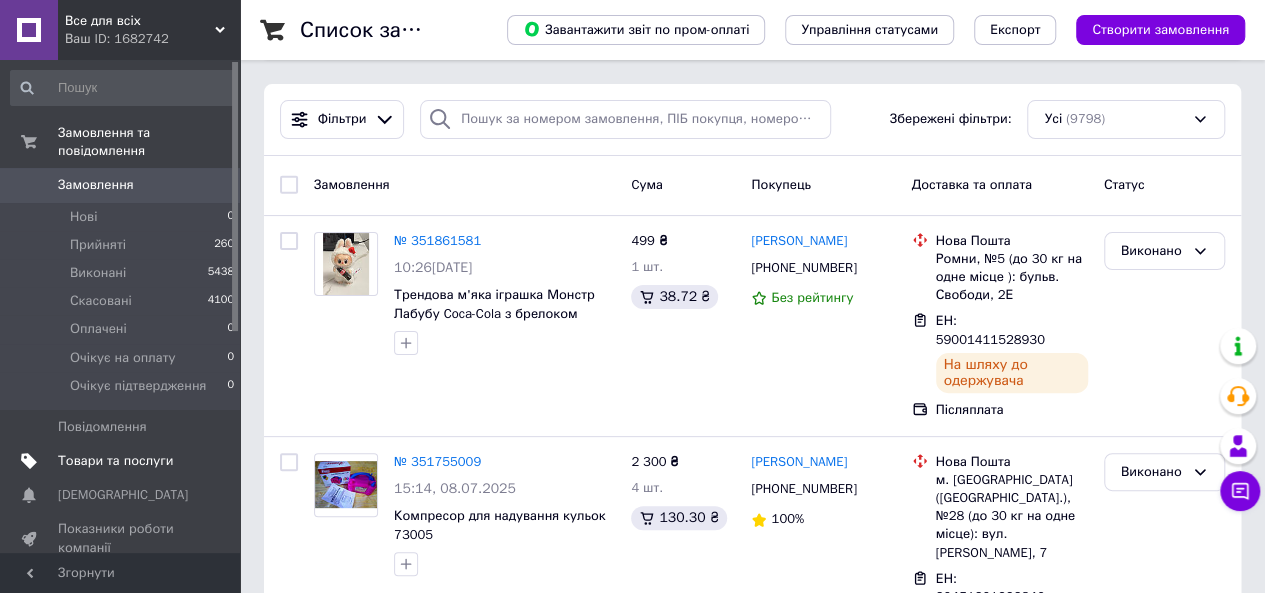 click on "Товари та послуги" at bounding box center [115, 461] 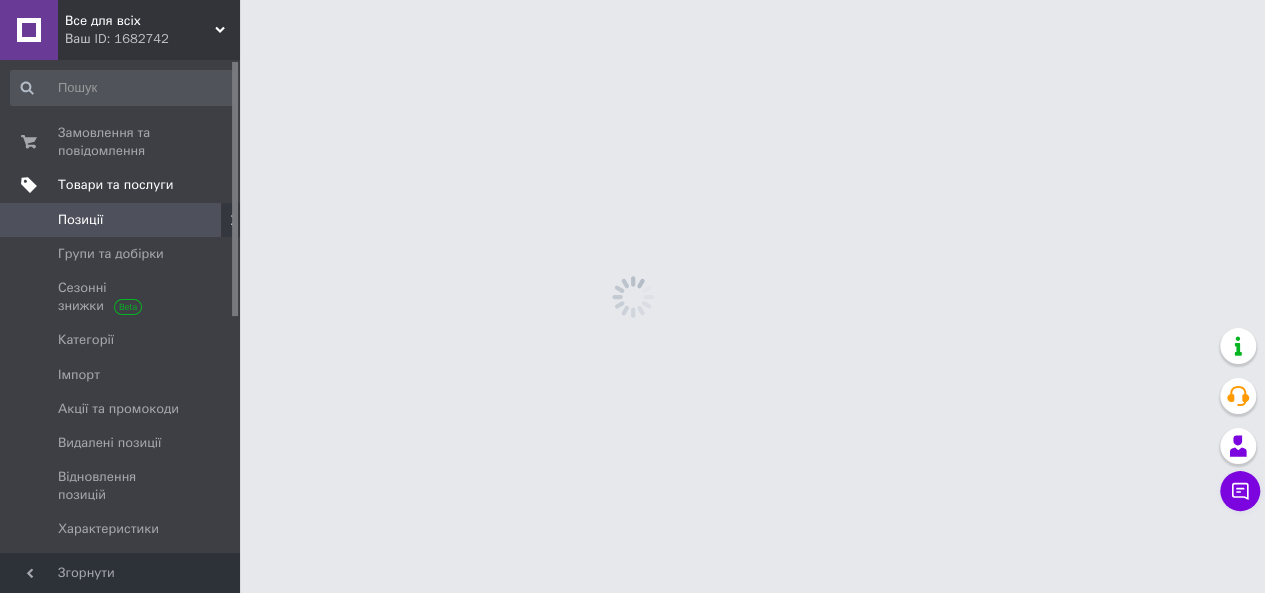 scroll, scrollTop: 0, scrollLeft: 0, axis: both 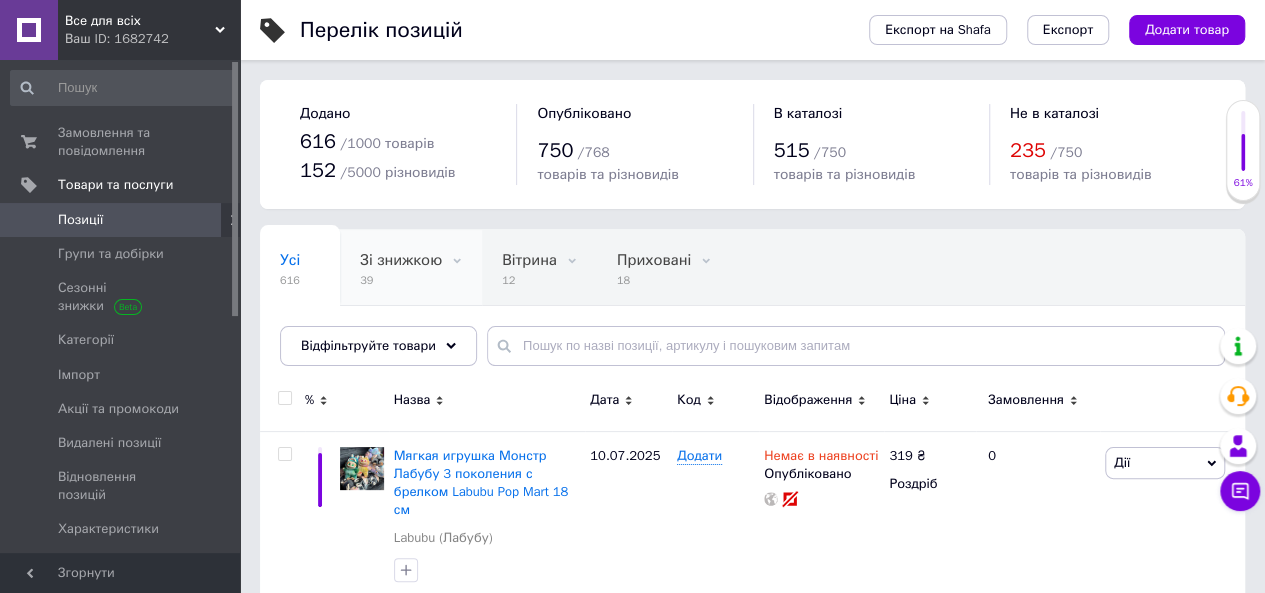 click on "39" at bounding box center (401, 280) 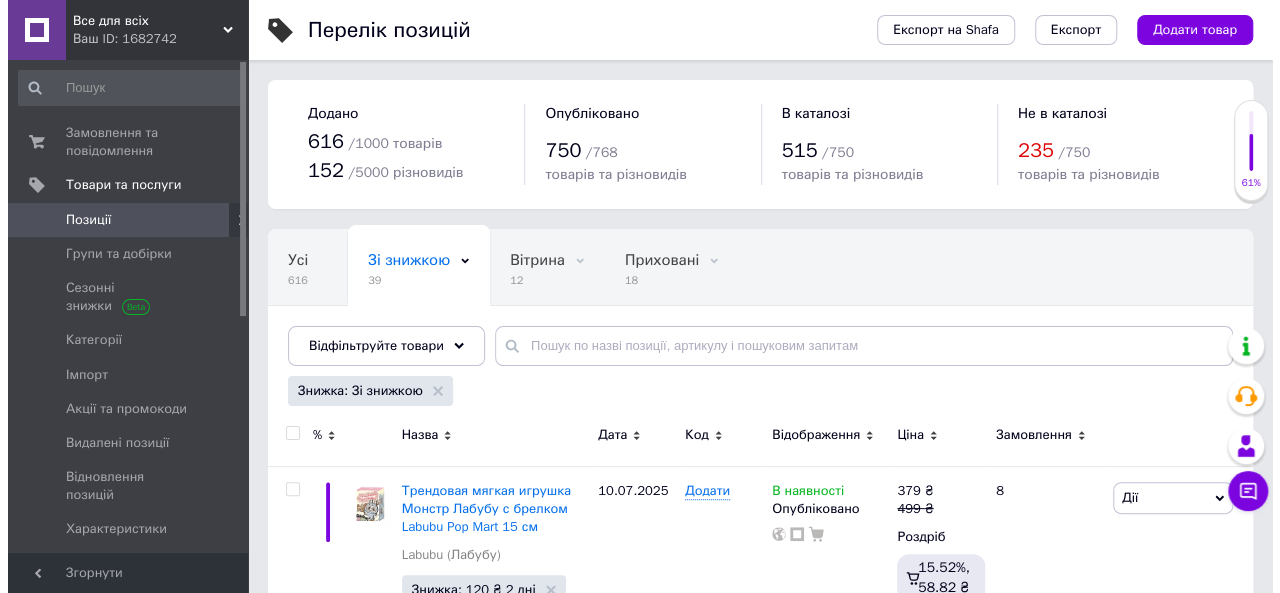 scroll, scrollTop: 100, scrollLeft: 0, axis: vertical 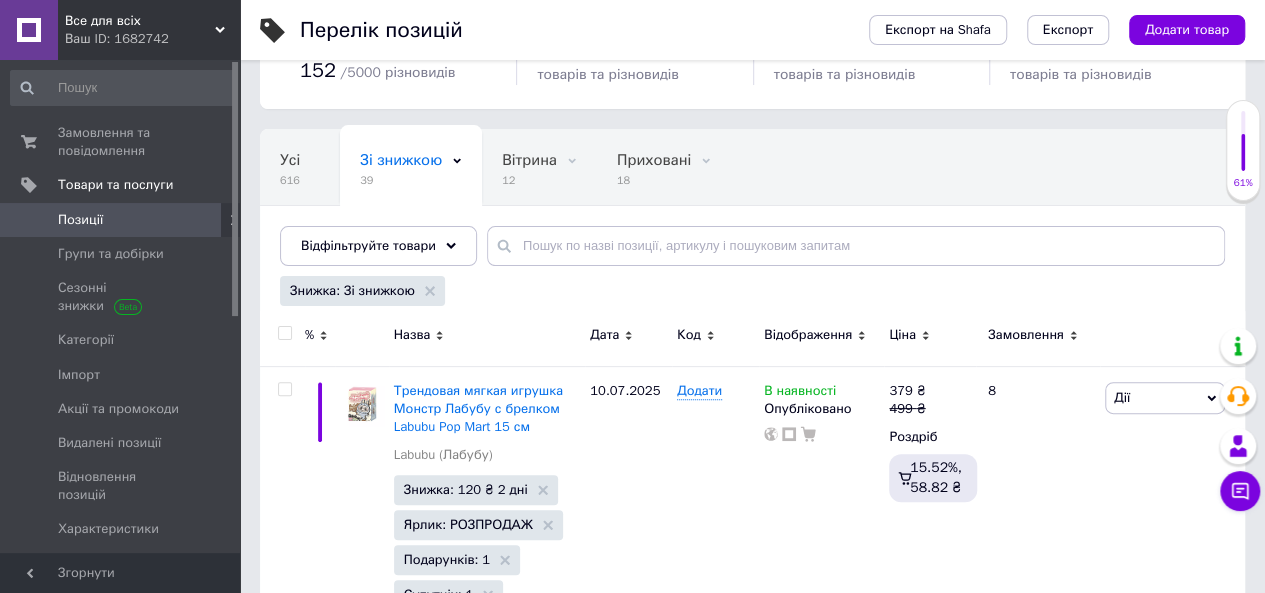 click at bounding box center (284, 333) 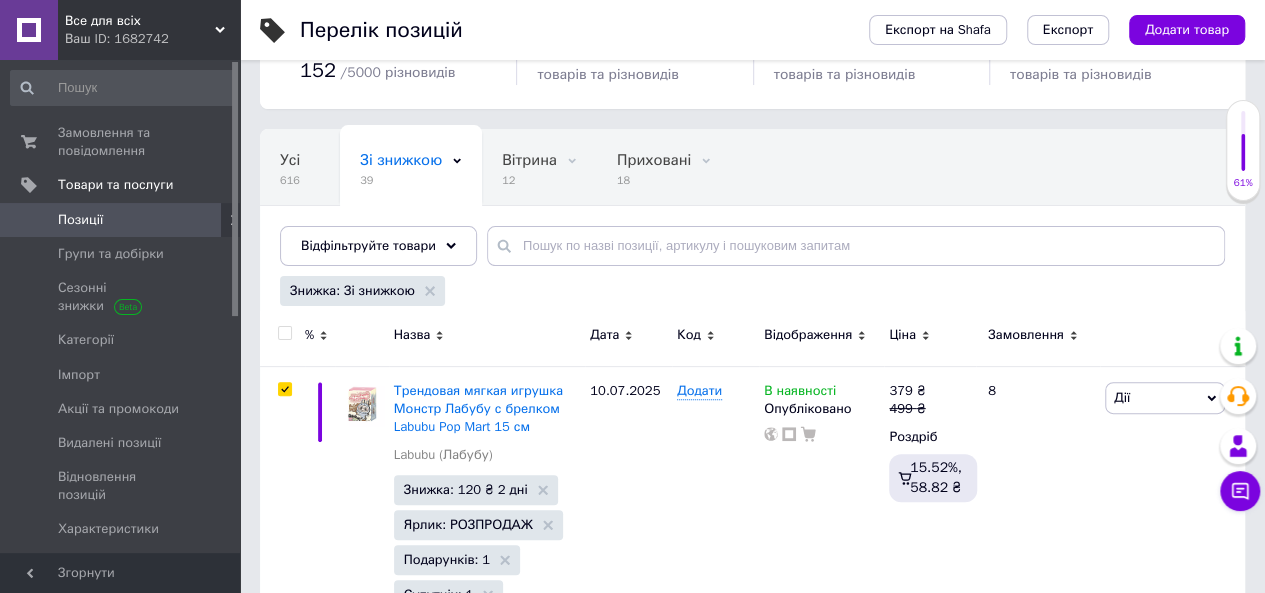 checkbox on "true" 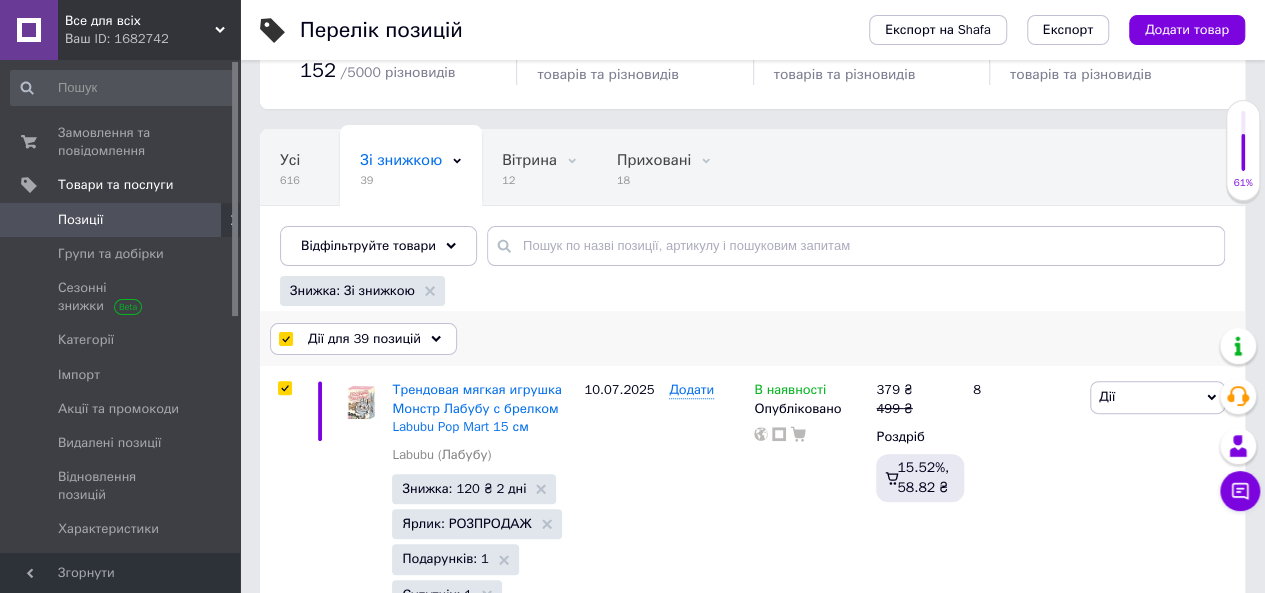 click on "Дії для 39 позицій" at bounding box center [364, 339] 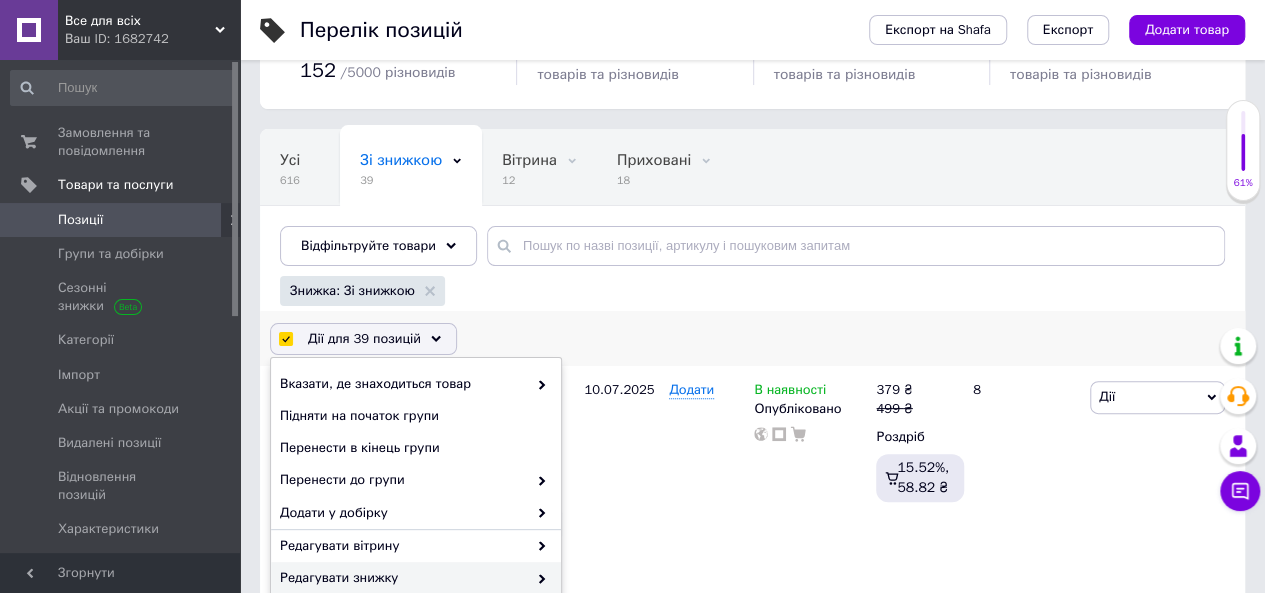 click 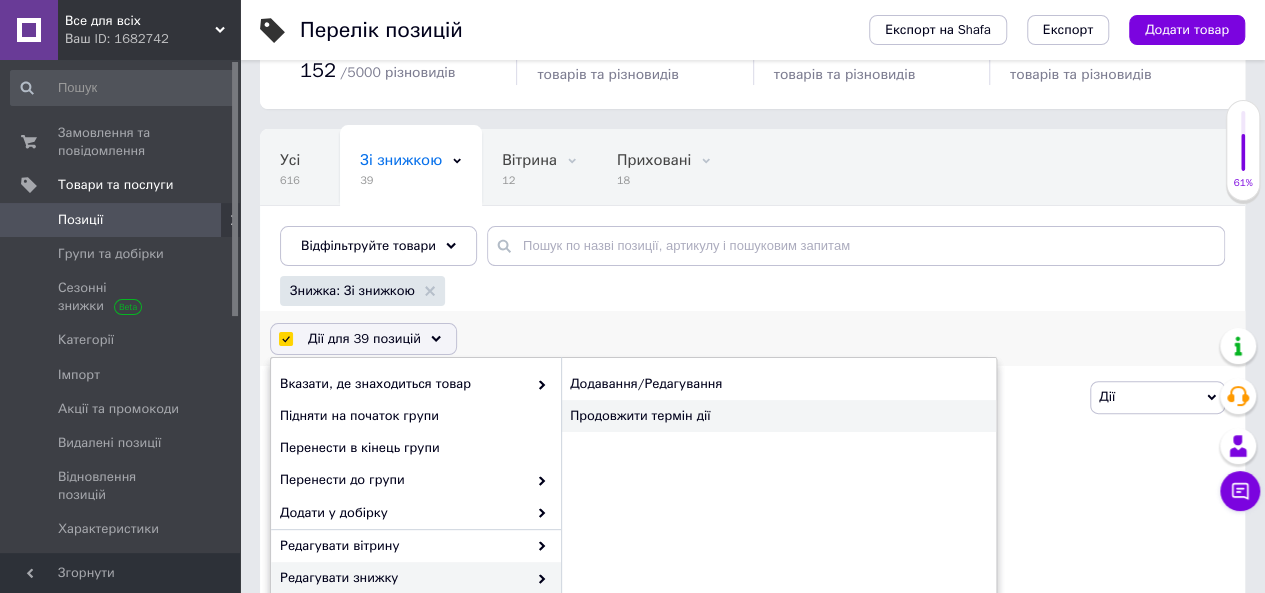click on "Продовжити термін дії" at bounding box center [778, 416] 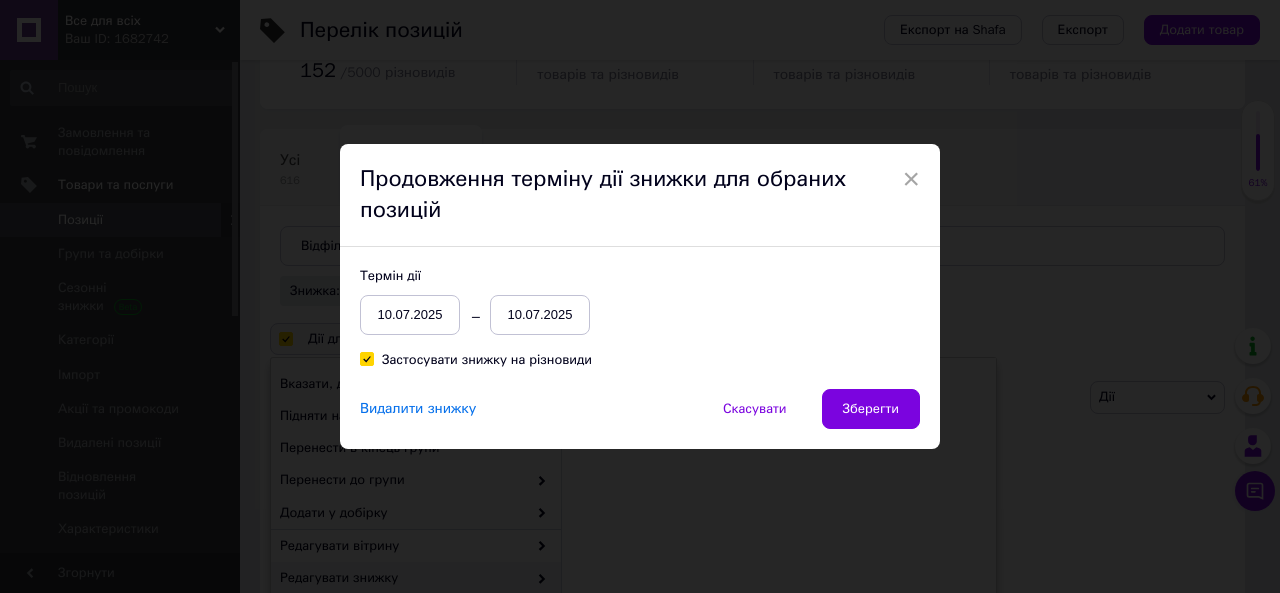 click on "10.07.2025" at bounding box center (540, 315) 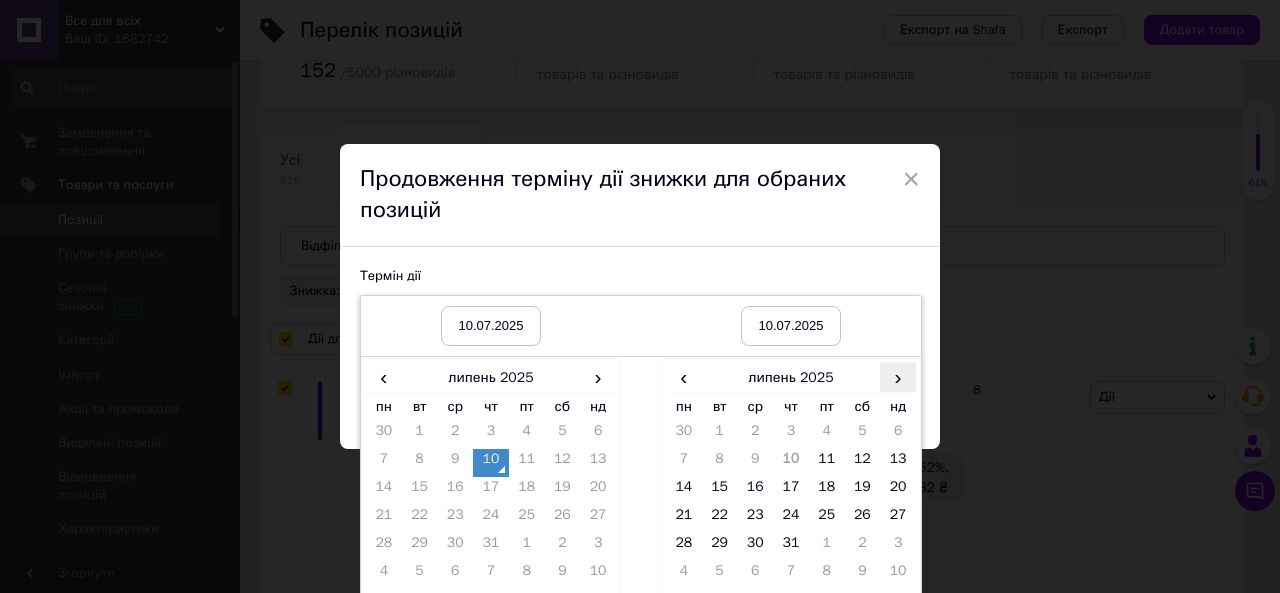 click on "›" at bounding box center [898, 377] 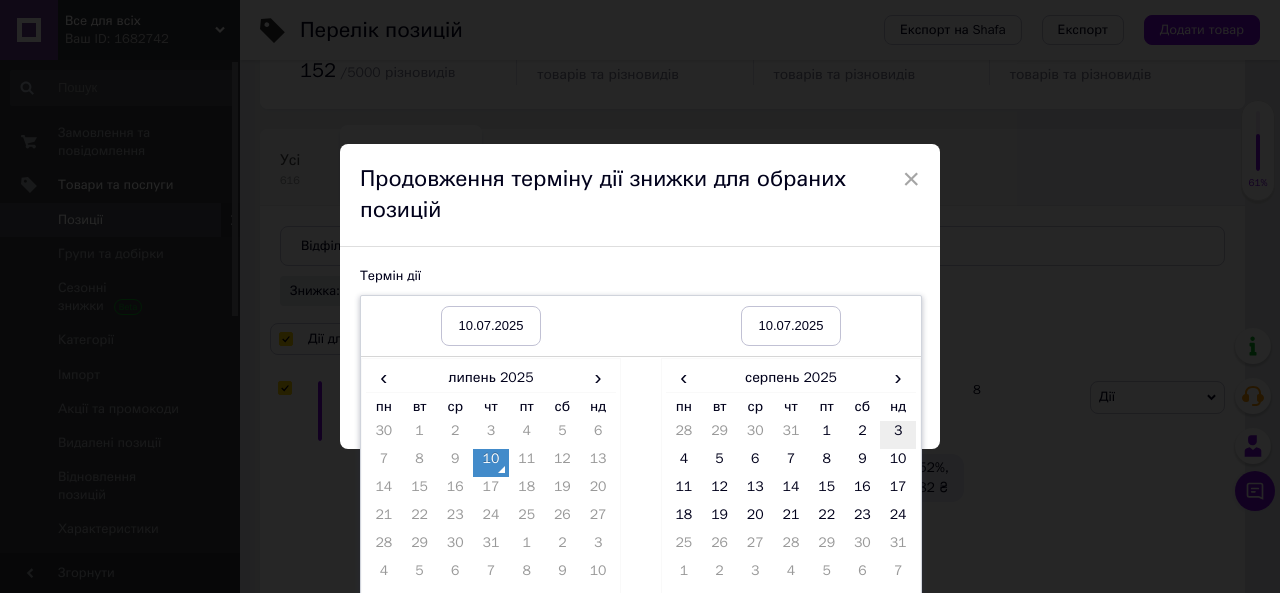 click on "3" at bounding box center [898, 435] 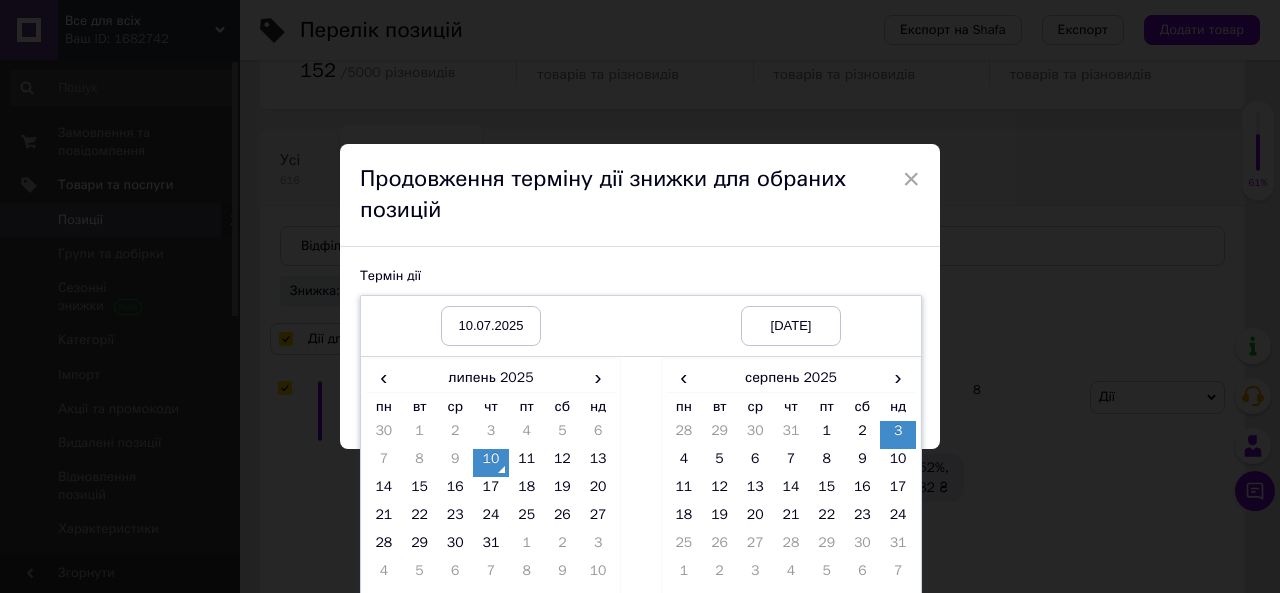 scroll, scrollTop: 60, scrollLeft: 0, axis: vertical 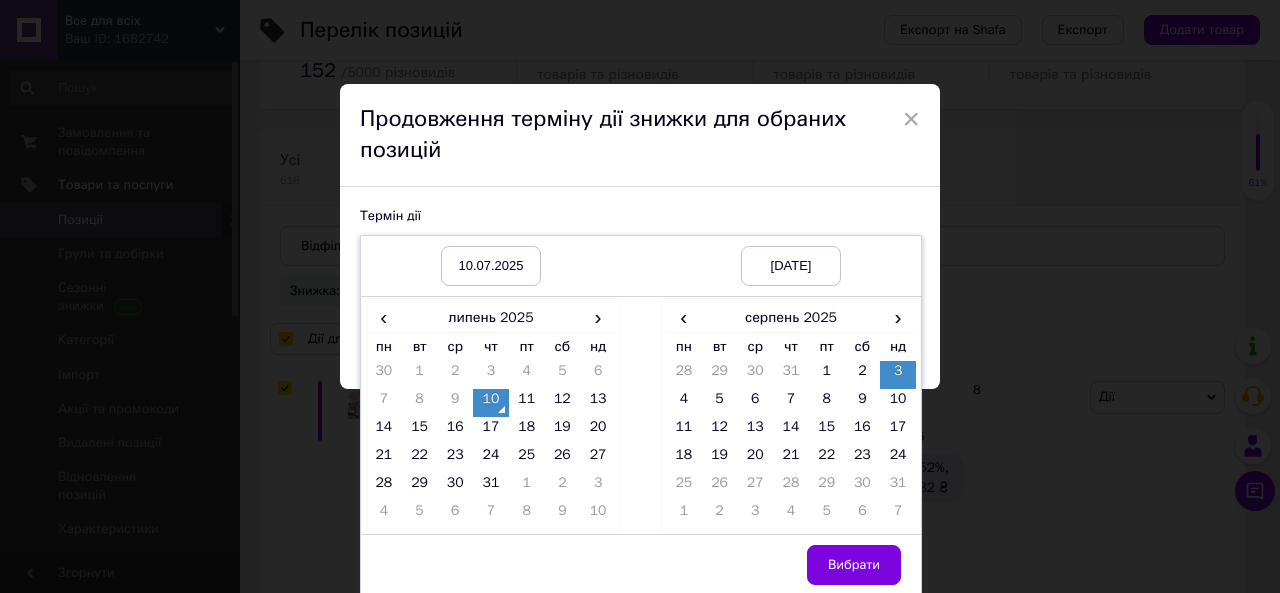 drag, startPoint x: 867, startPoint y: 560, endPoint x: 826, endPoint y: 541, distance: 45.188496 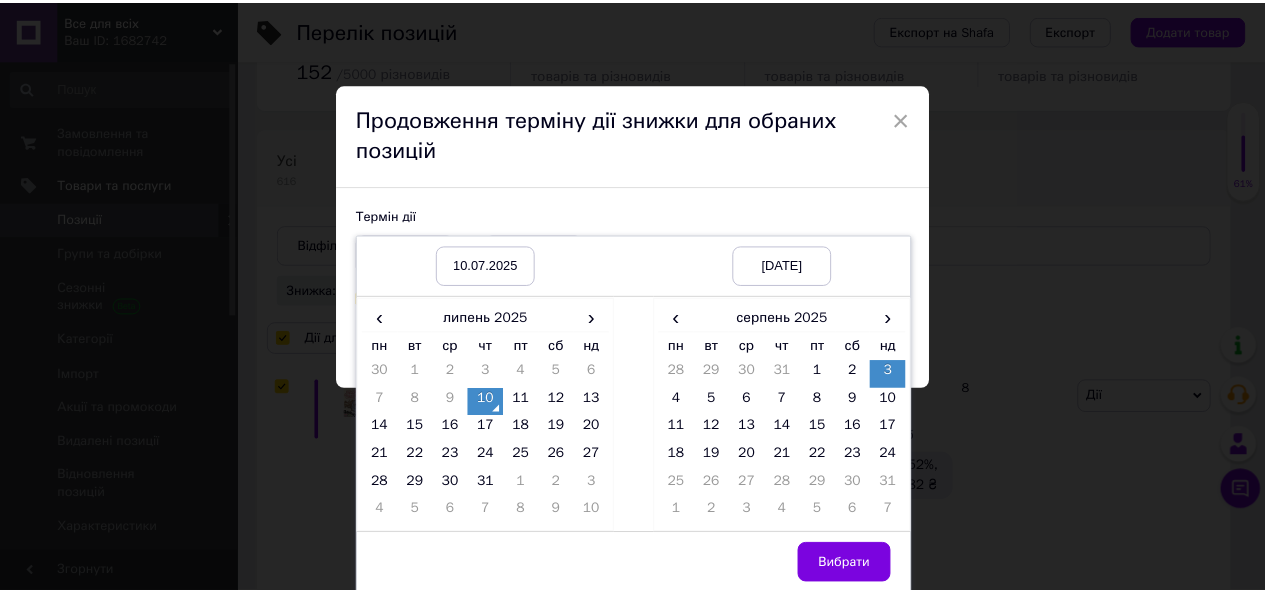 scroll, scrollTop: 0, scrollLeft: 0, axis: both 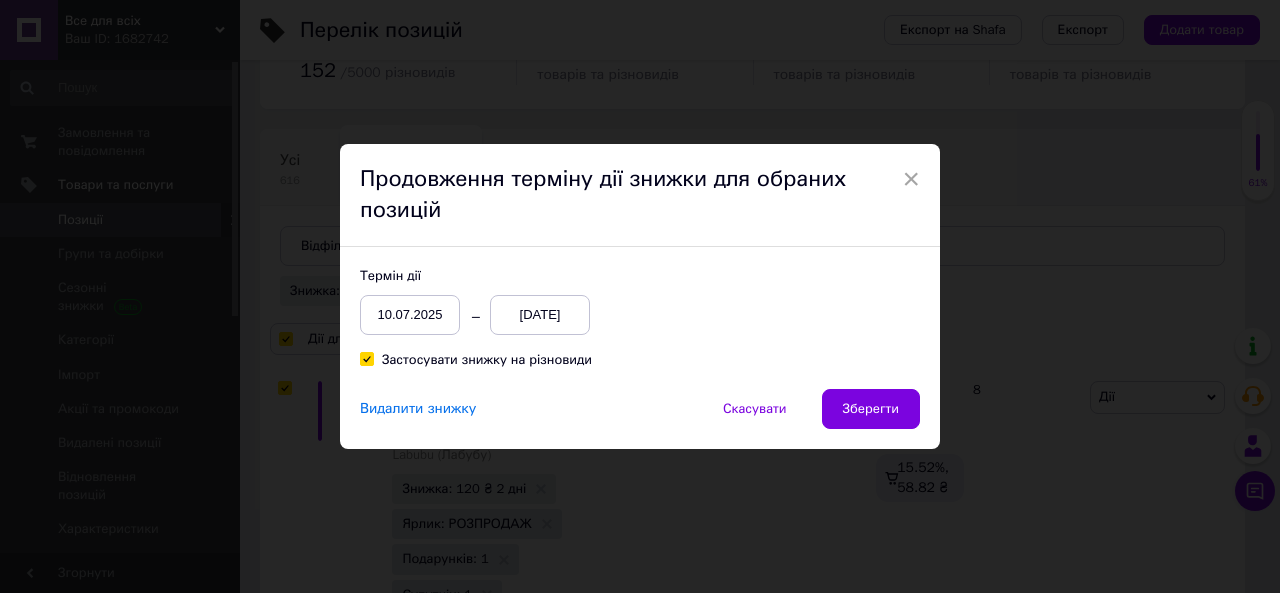 click on "Застосувати знижку на різновиди" at bounding box center (487, 360) 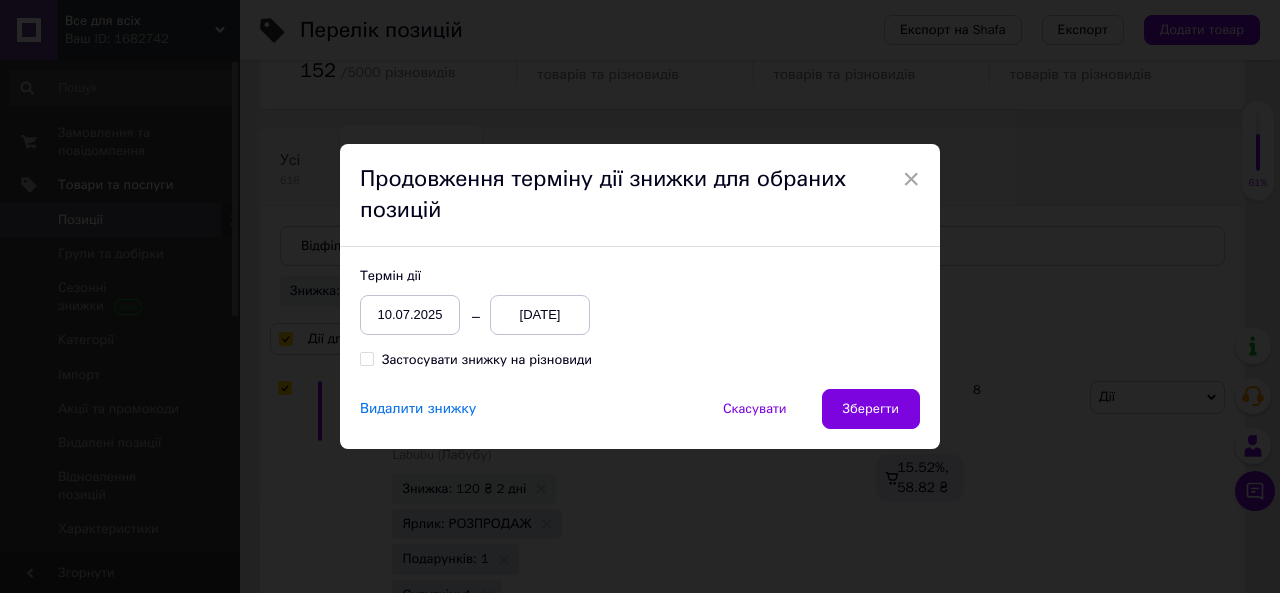 checkbox on "false" 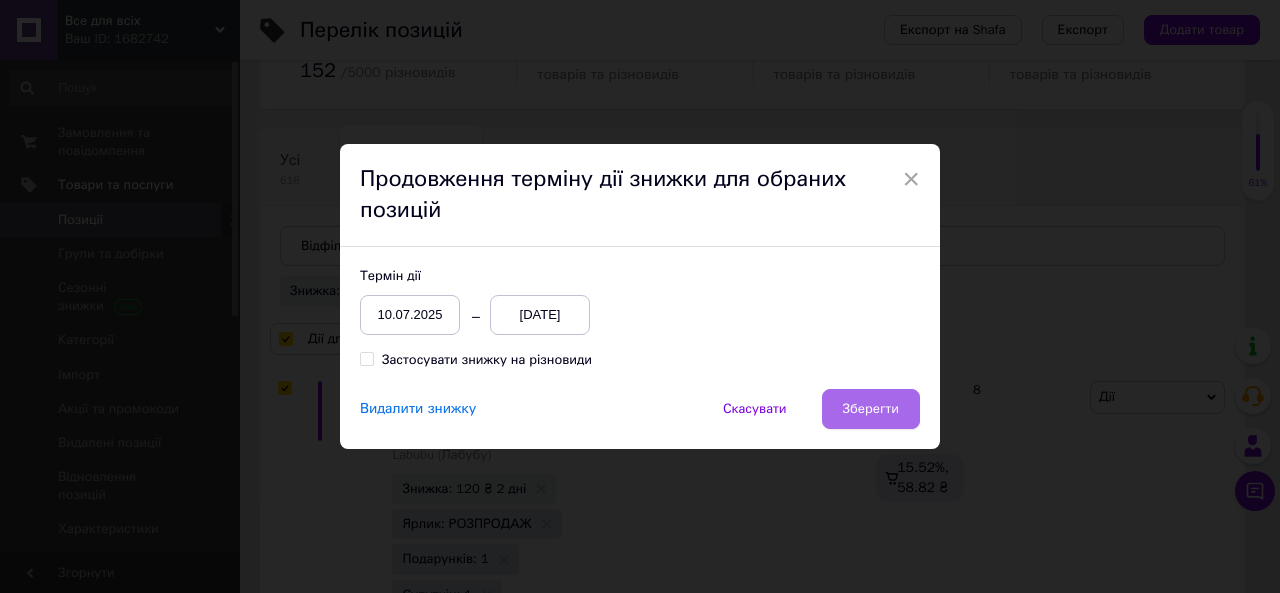 click on "Зберегти" at bounding box center (871, 409) 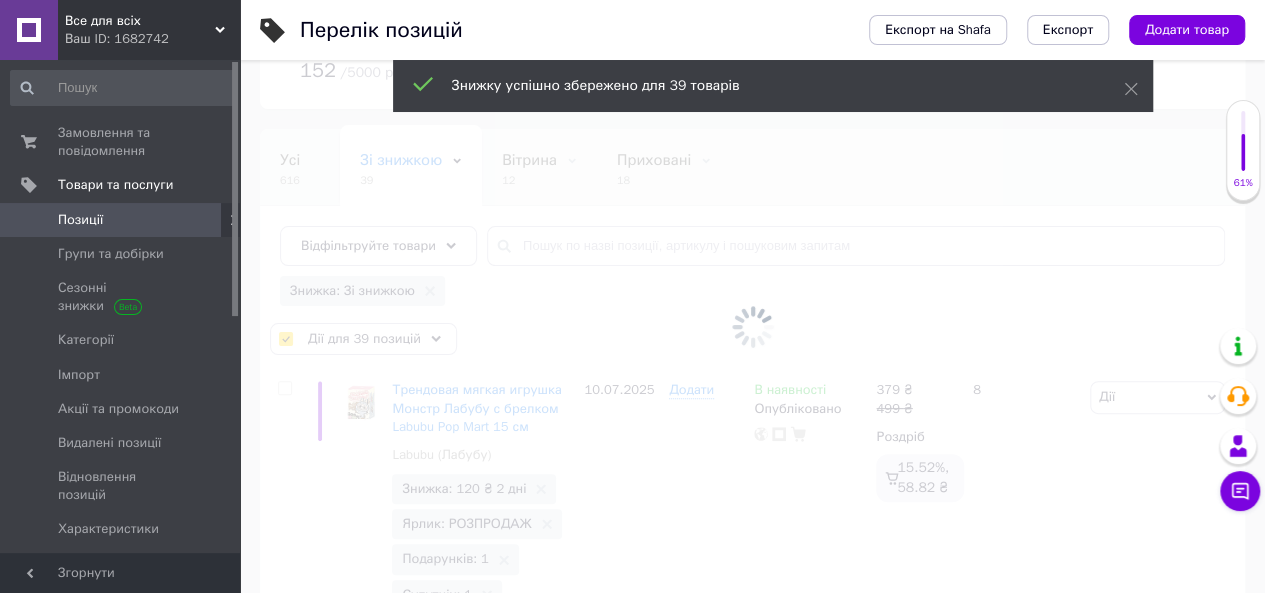 checkbox on "false" 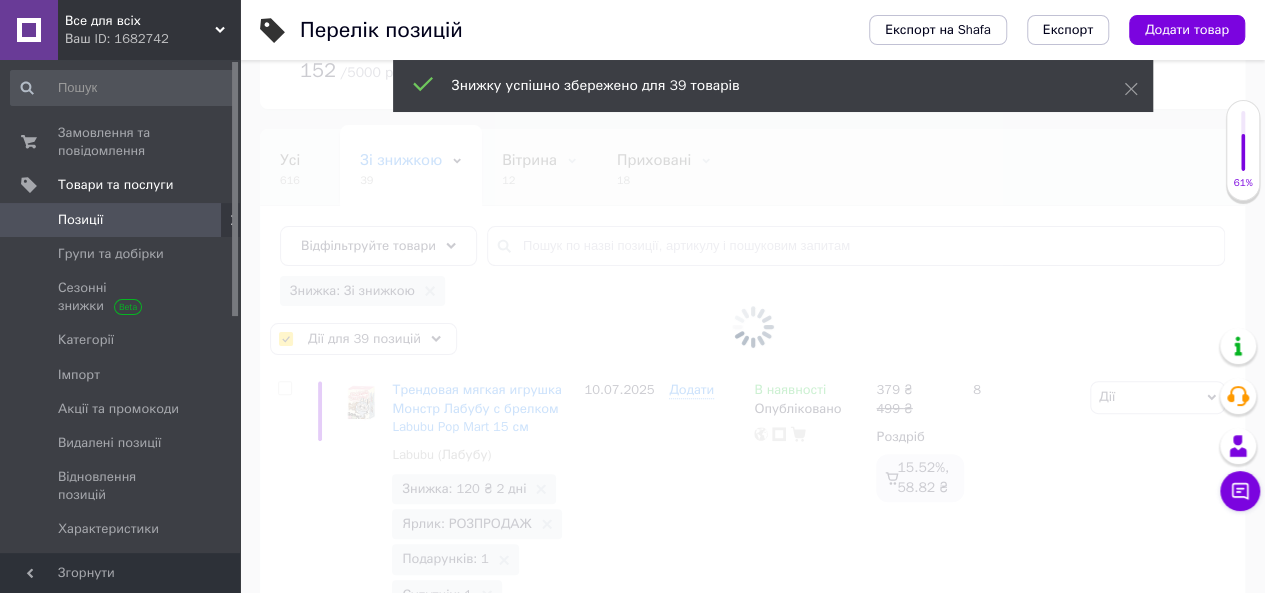 checkbox on "false" 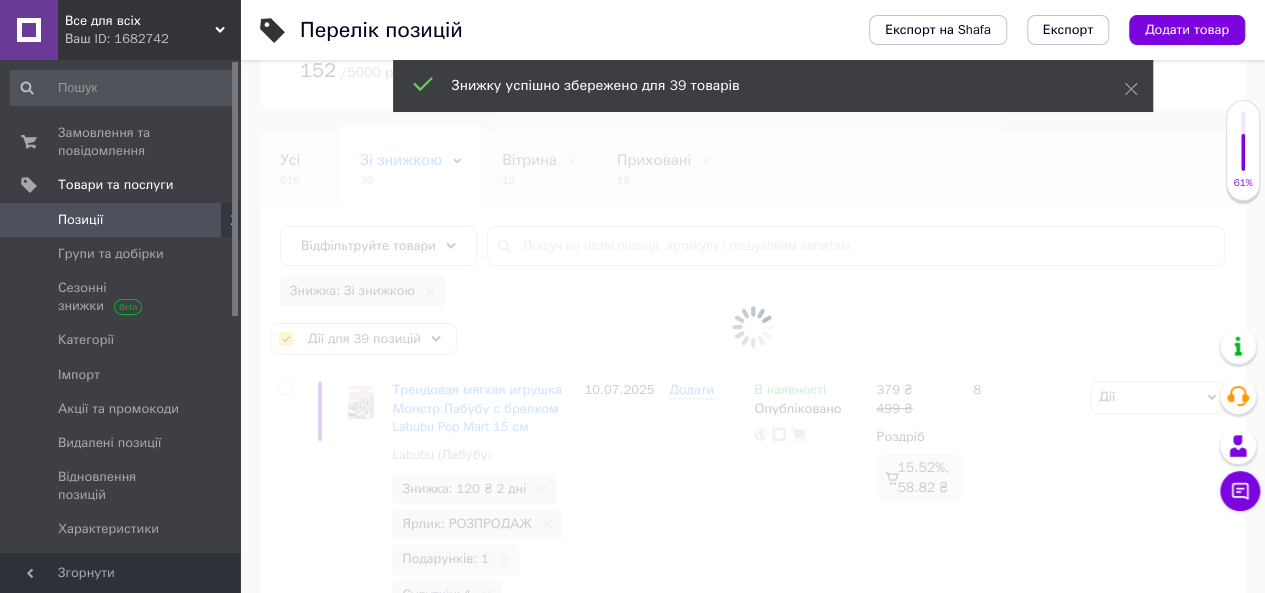 checkbox on "false" 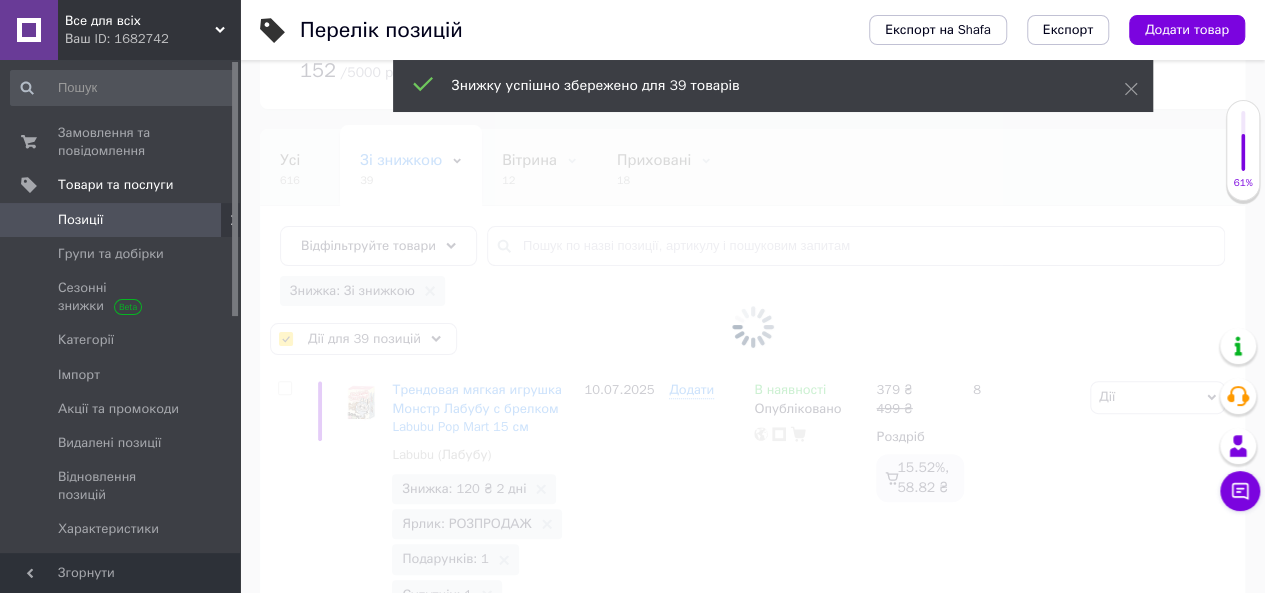 checkbox on "false" 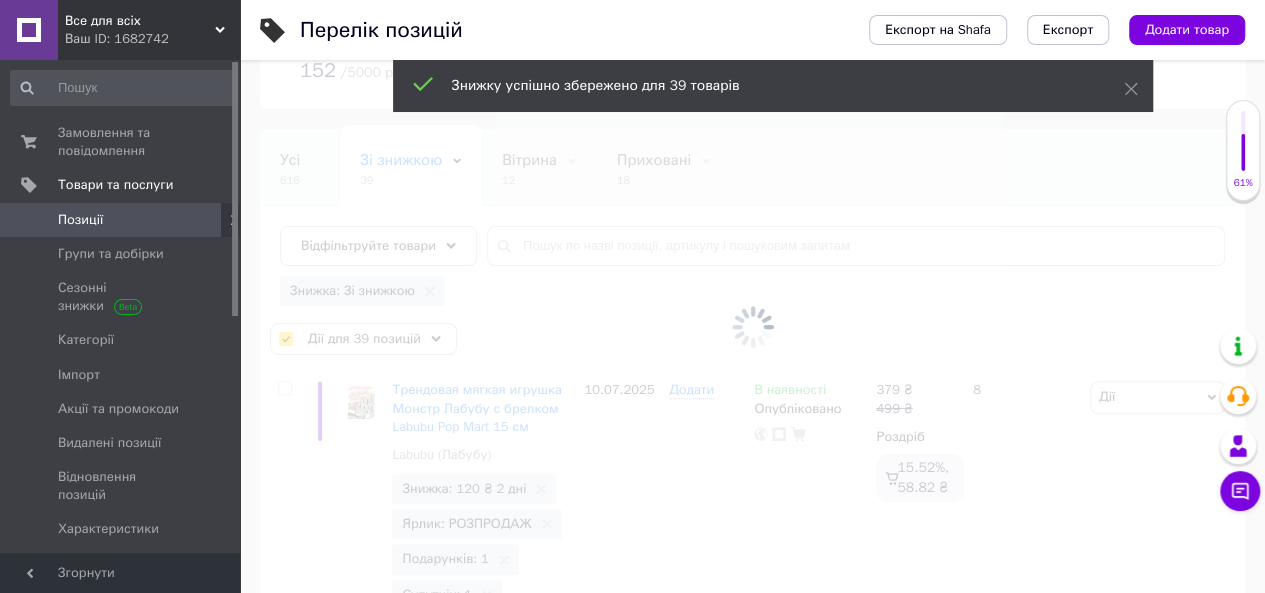 checkbox on "false" 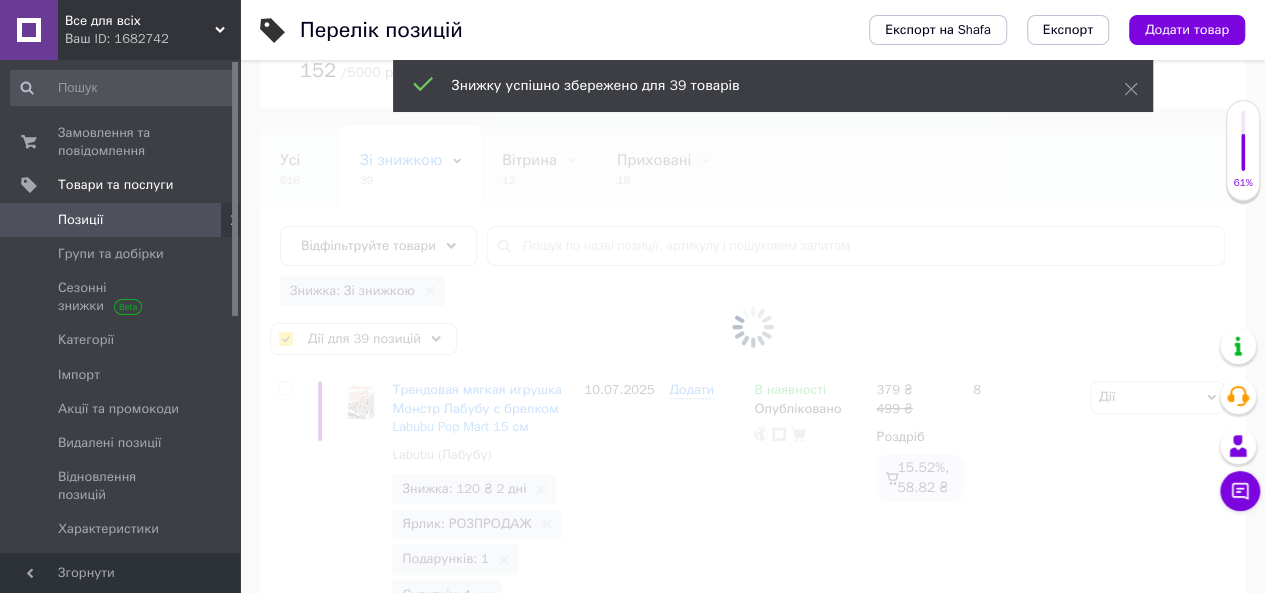 checkbox on "false" 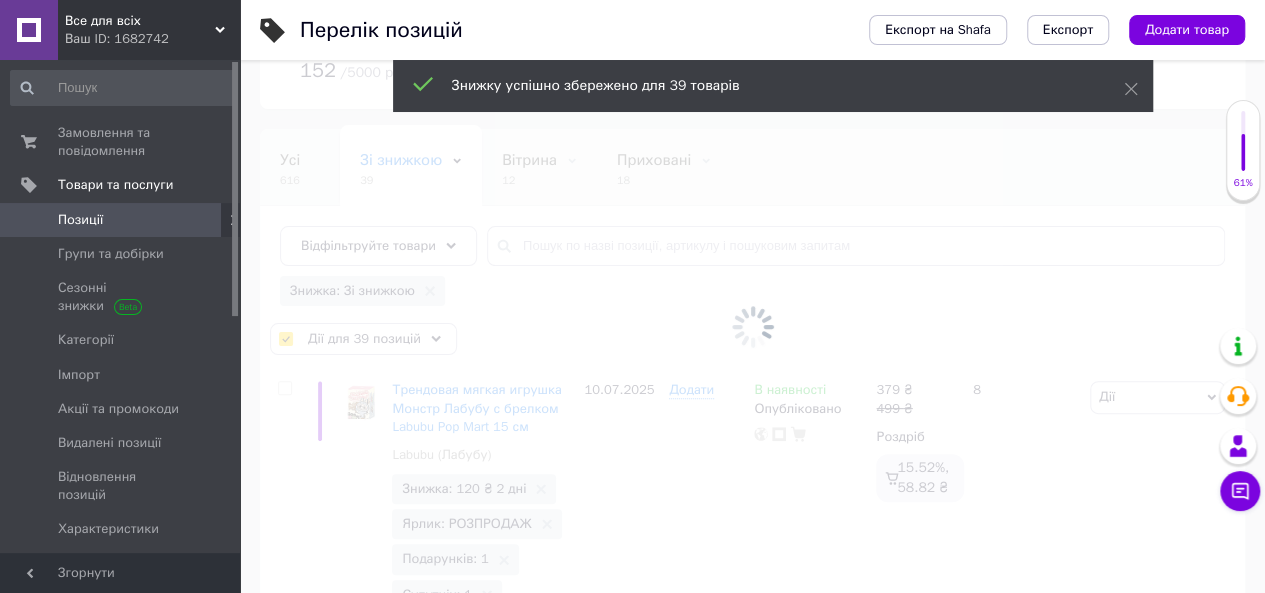 checkbox on "false" 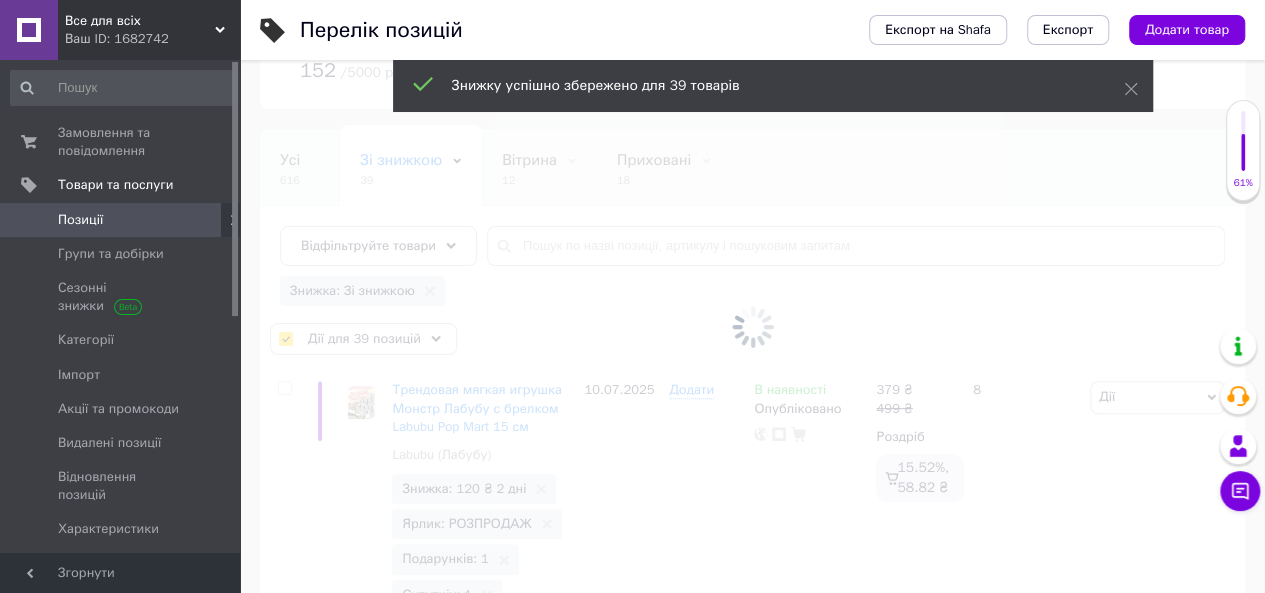 checkbox on "false" 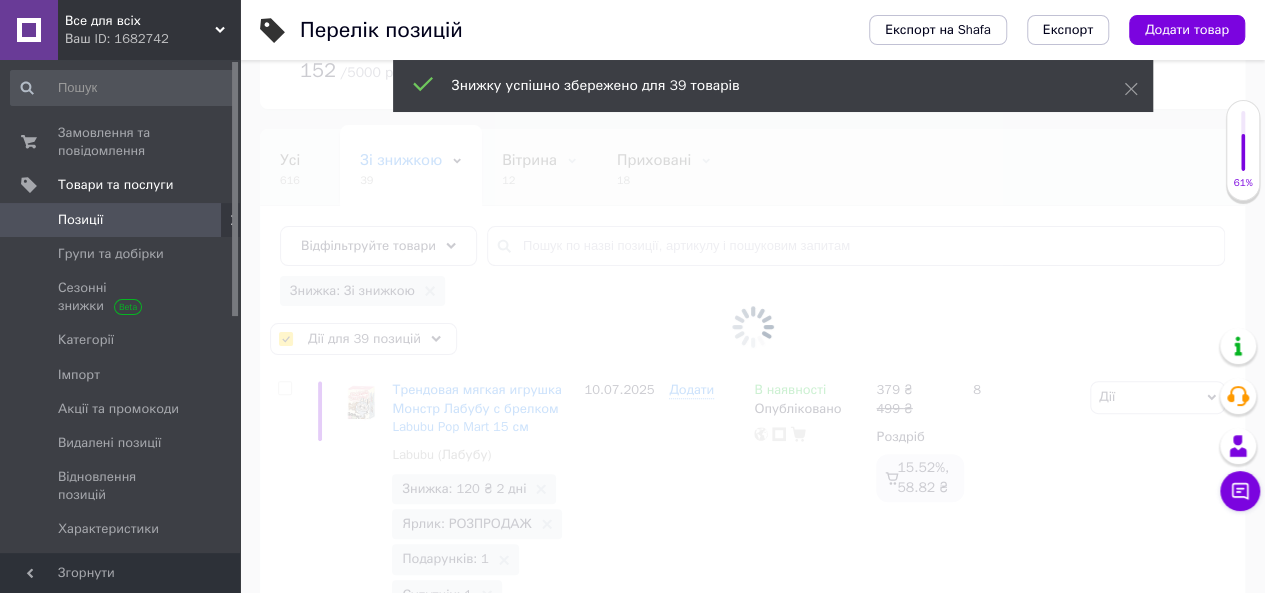 checkbox on "false" 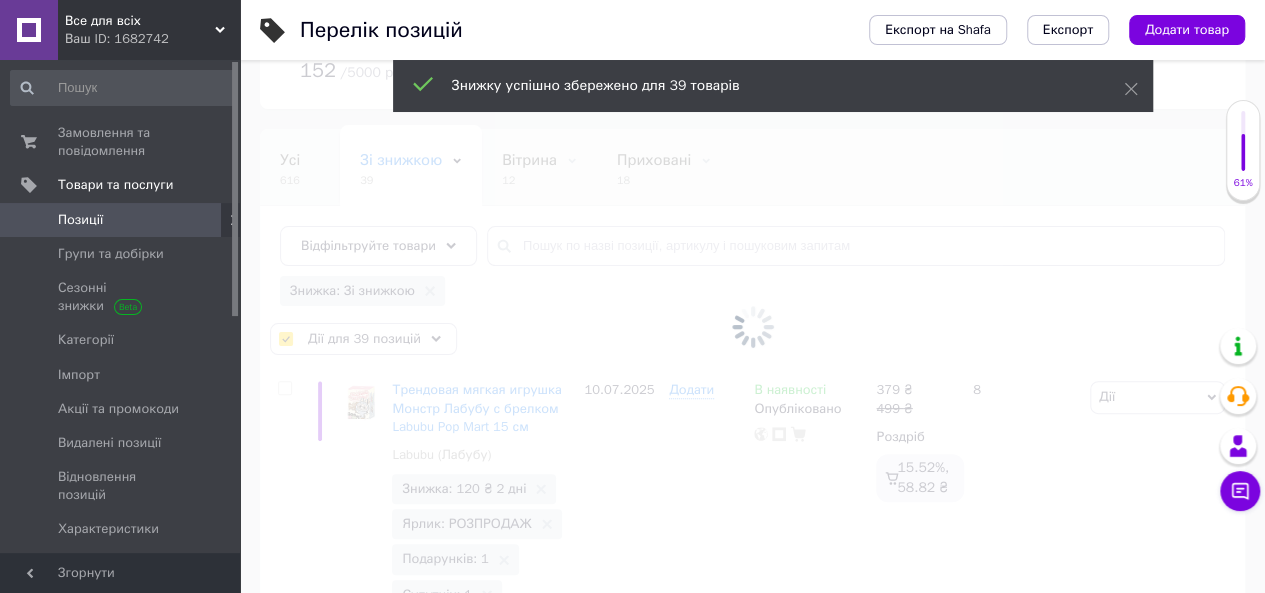 checkbox on "false" 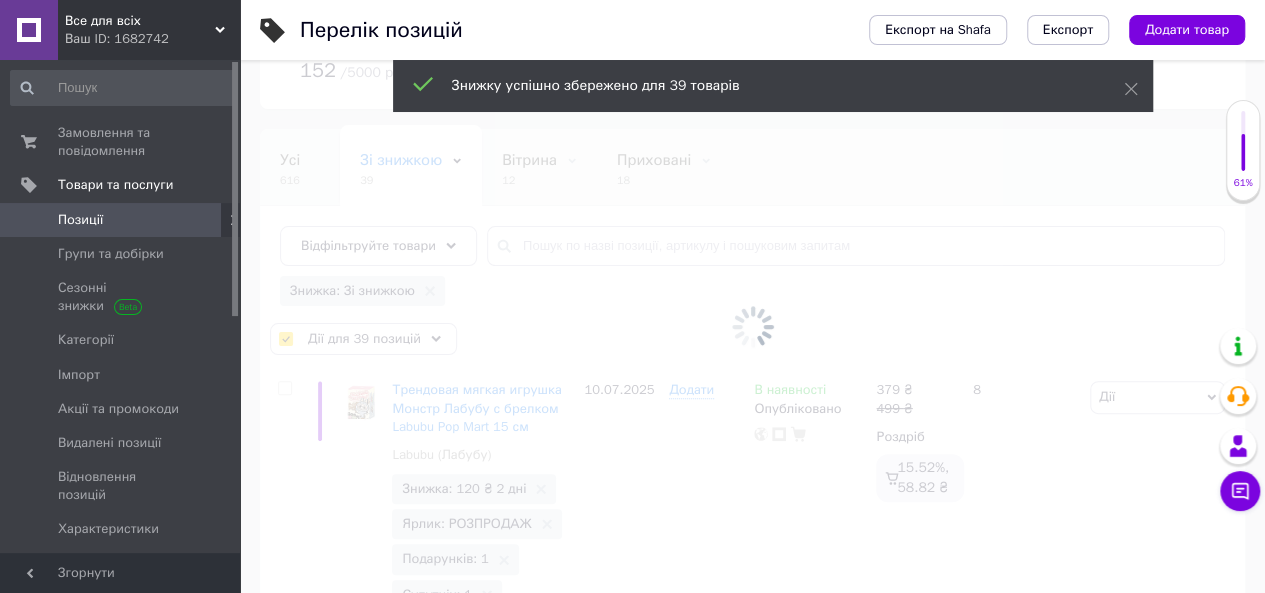 checkbox on "false" 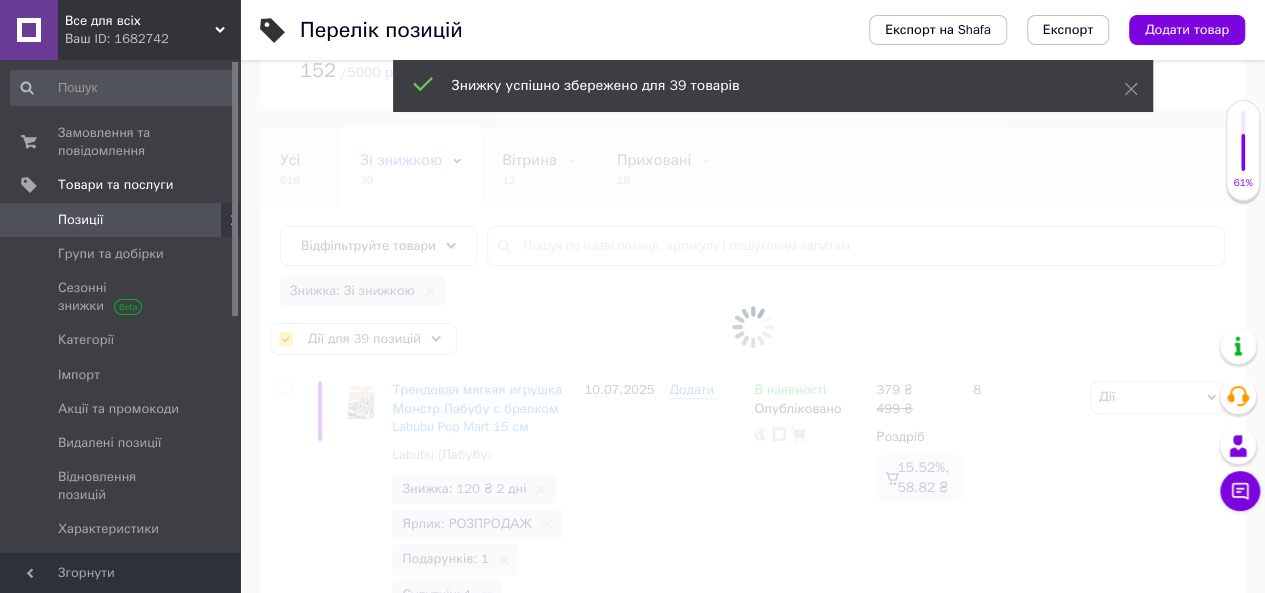 checkbox on "false" 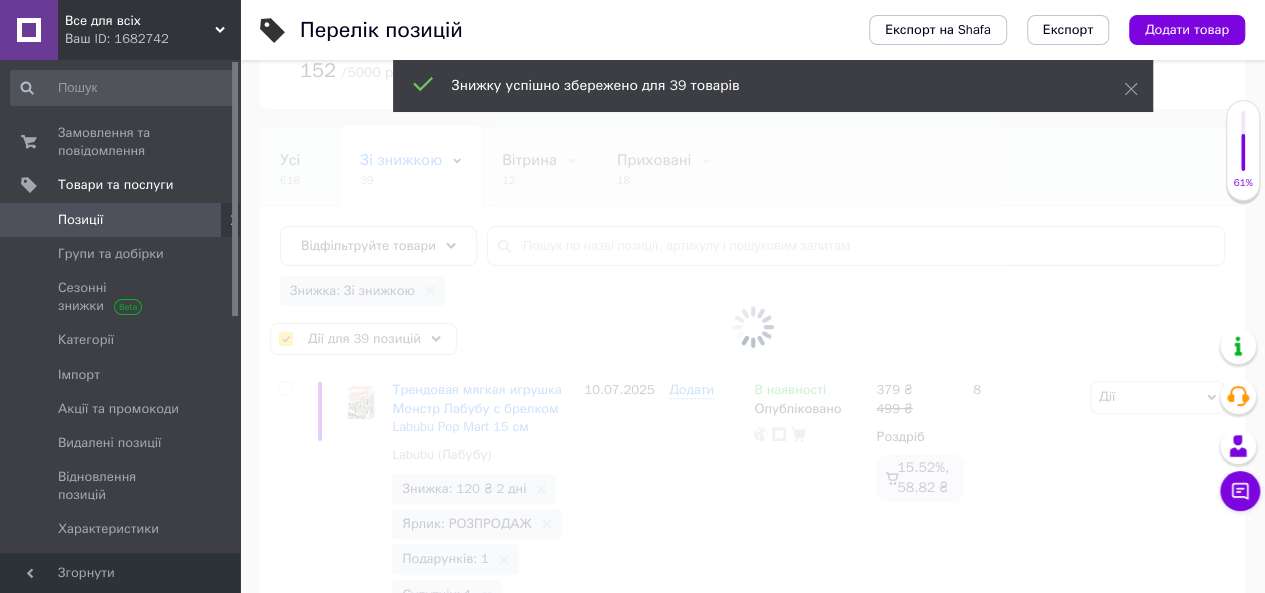 checkbox on "false" 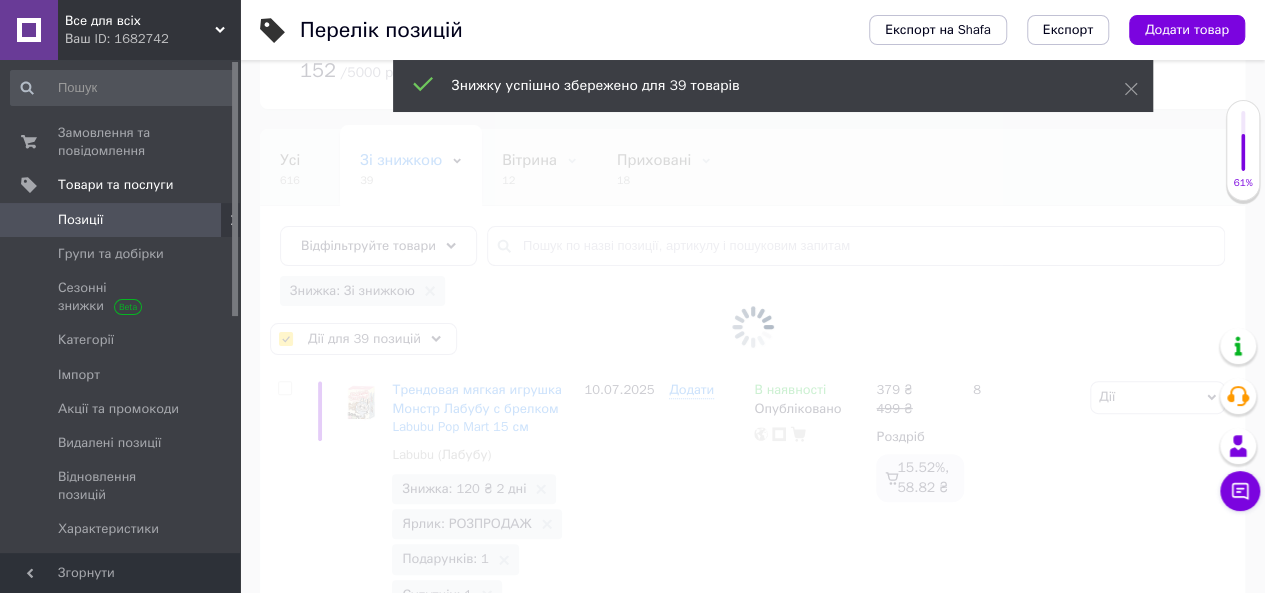checkbox on "false" 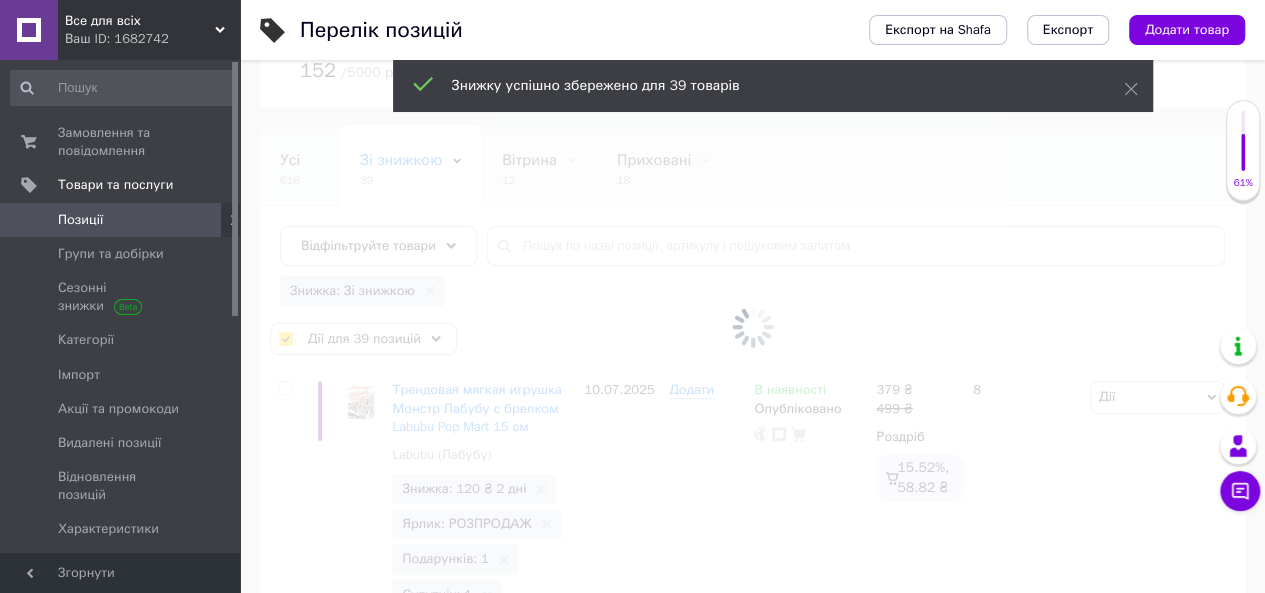 checkbox on "false" 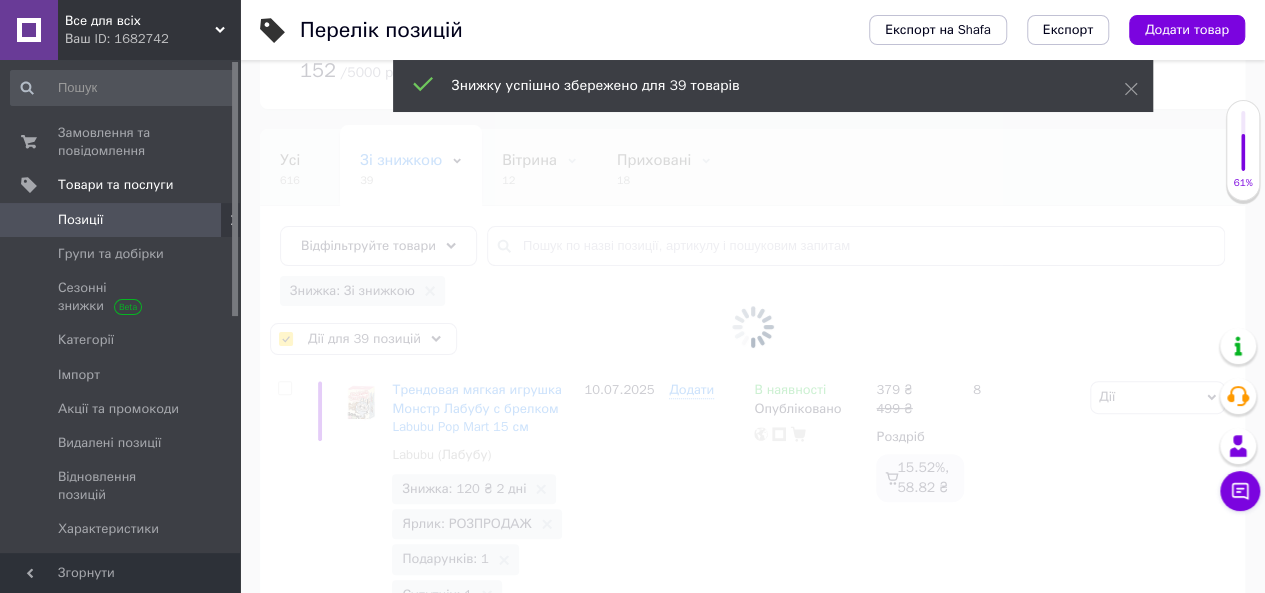 checkbox on "false" 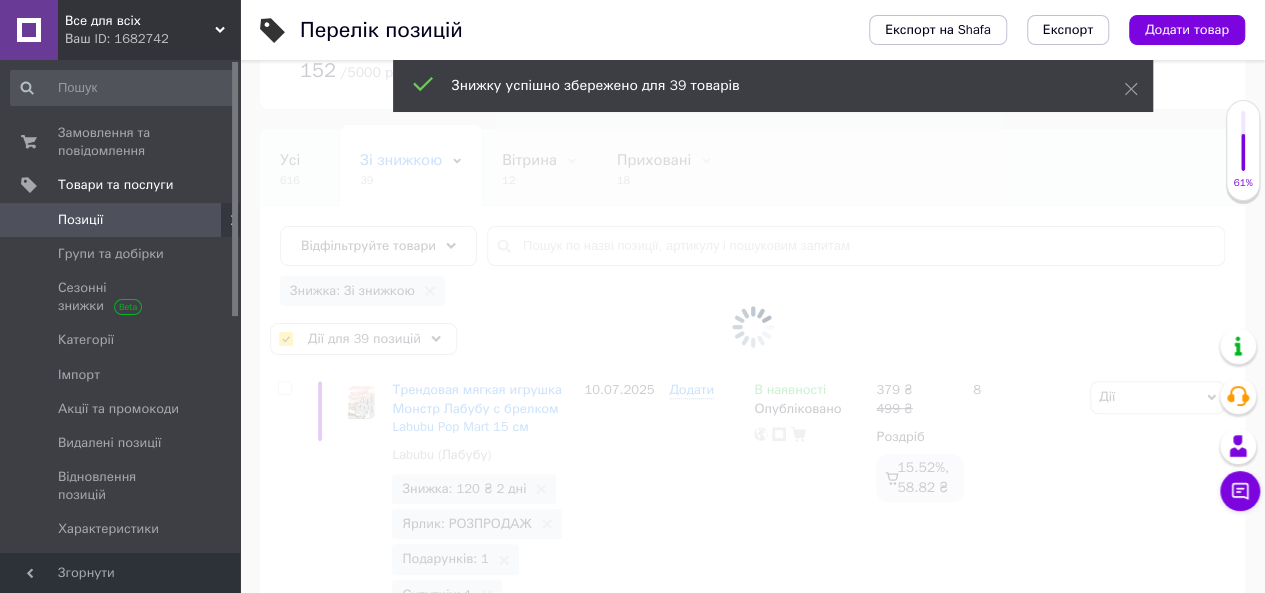 checkbox on "false" 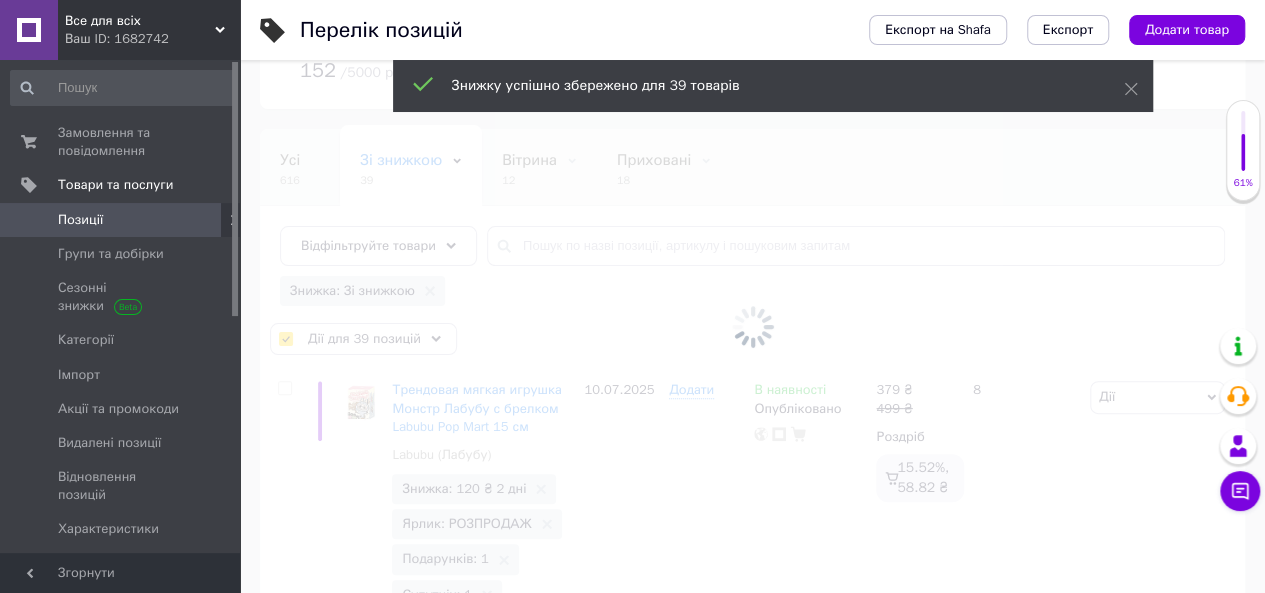 checkbox on "false" 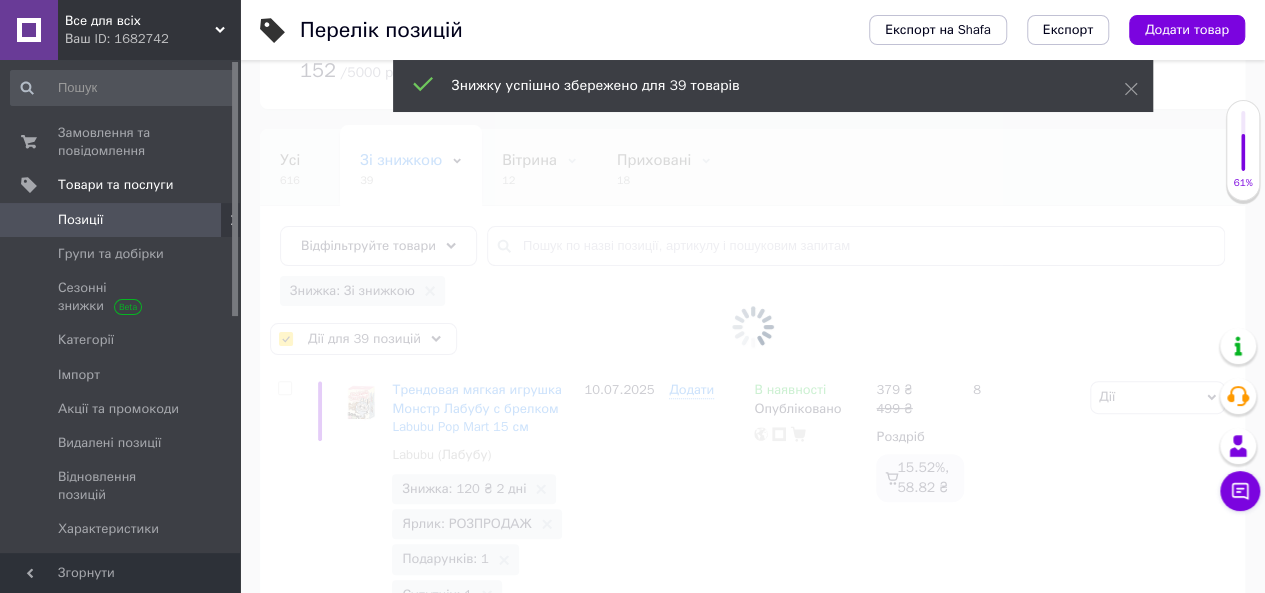 checkbox on "false" 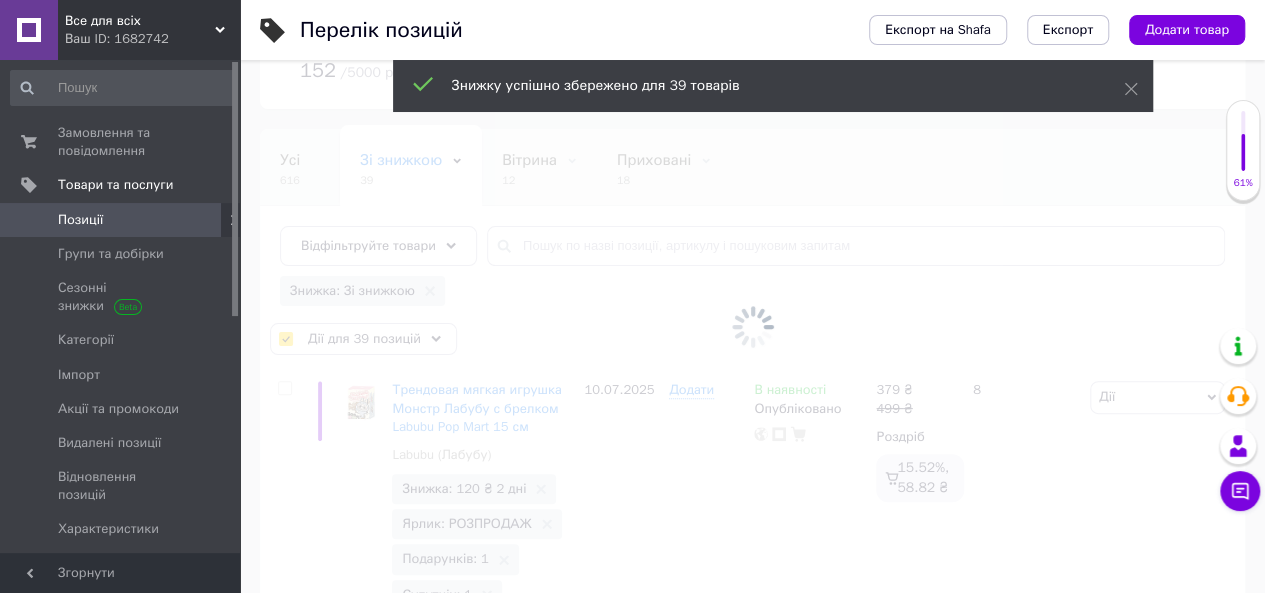 checkbox on "false" 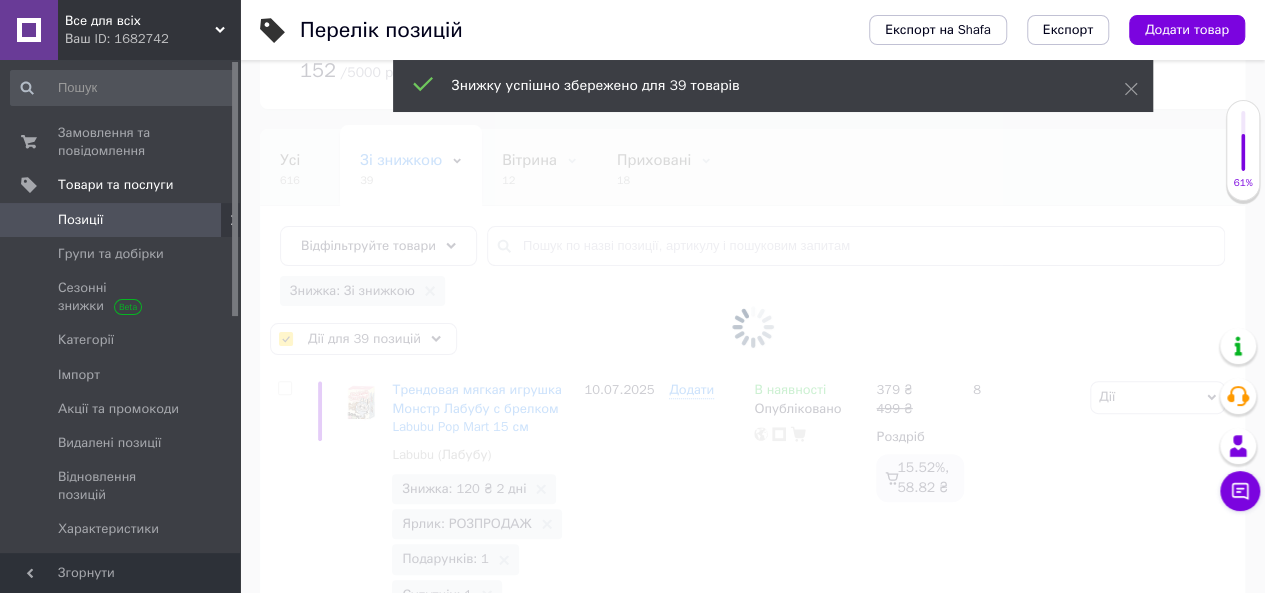 checkbox on "false" 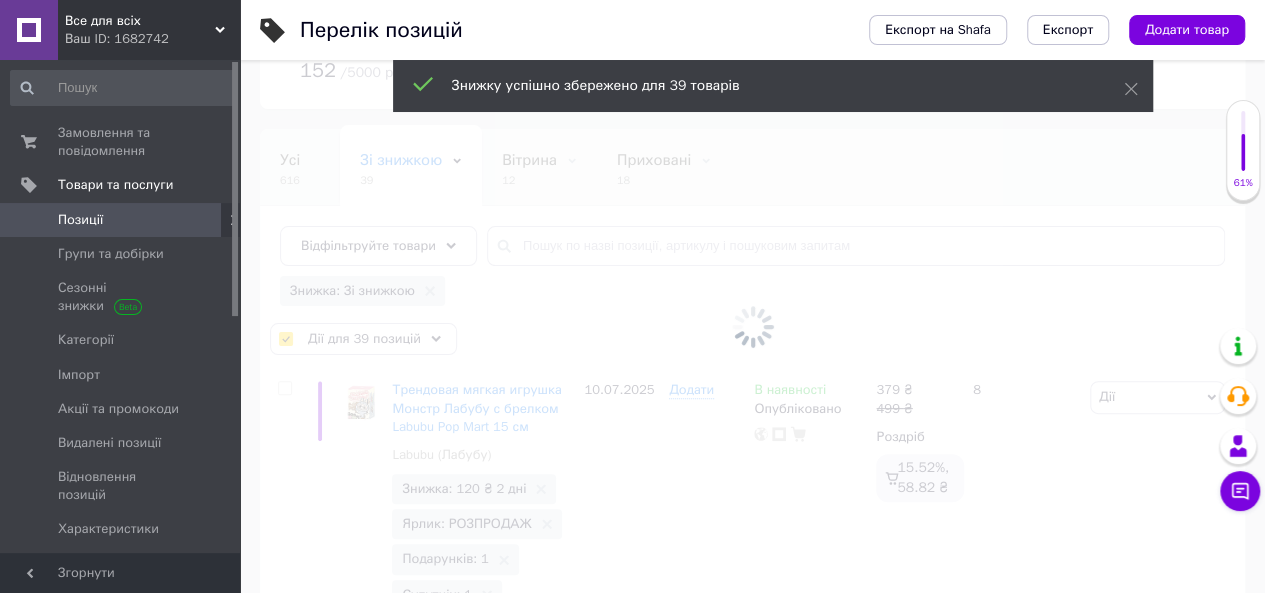 checkbox on "false" 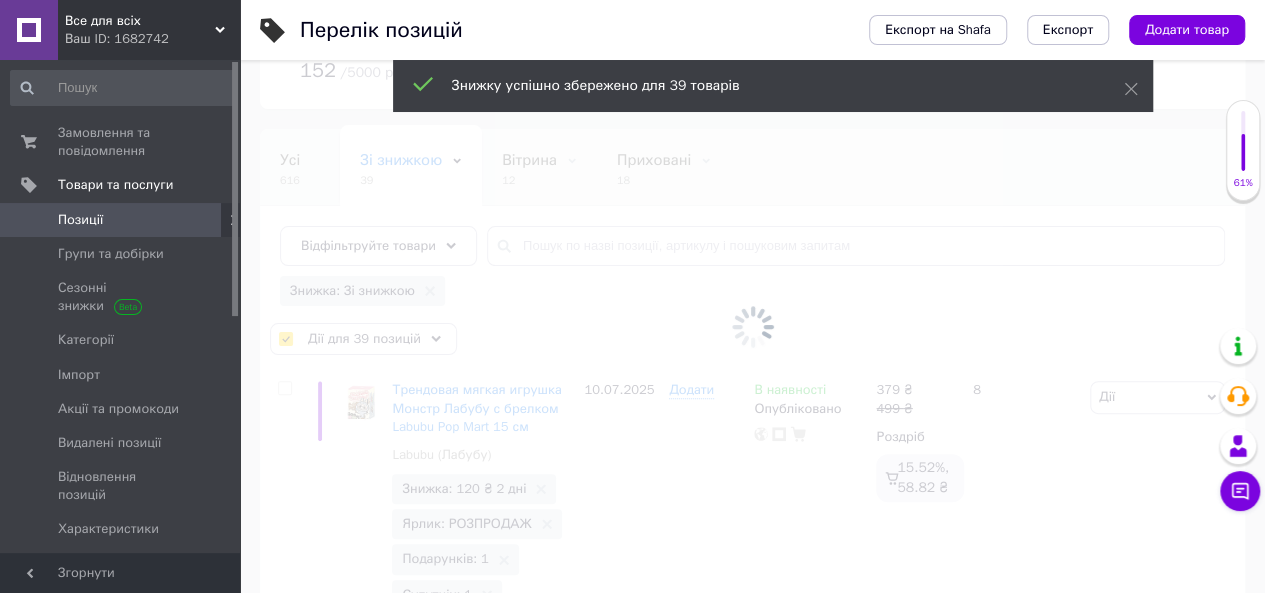 checkbox on "false" 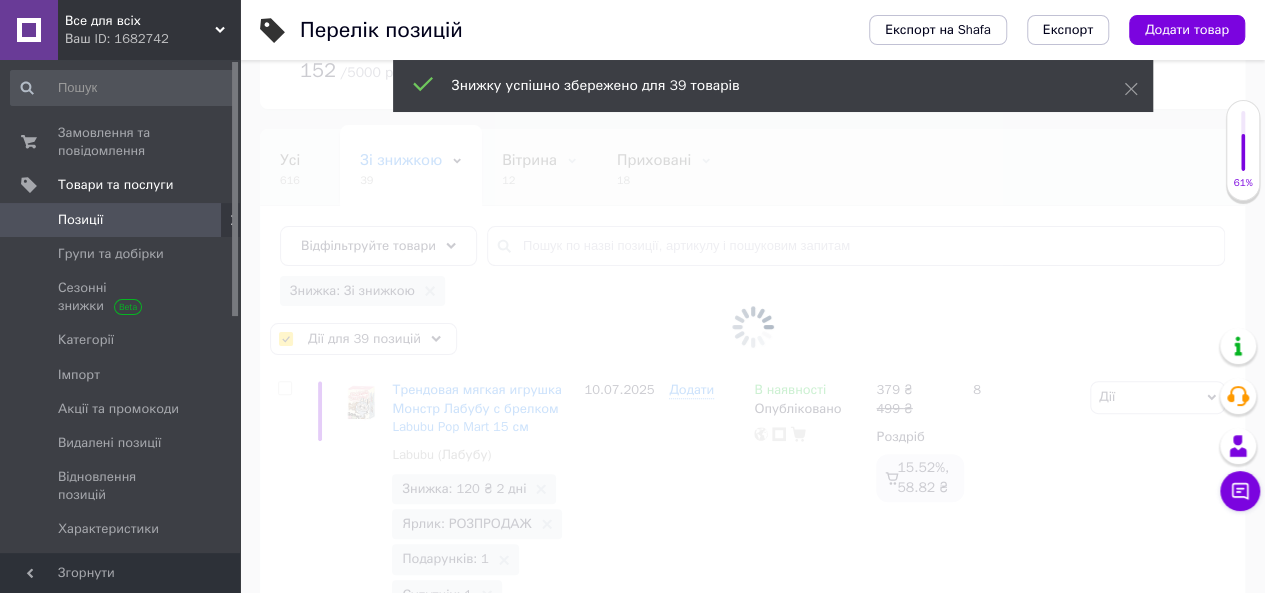 checkbox on "false" 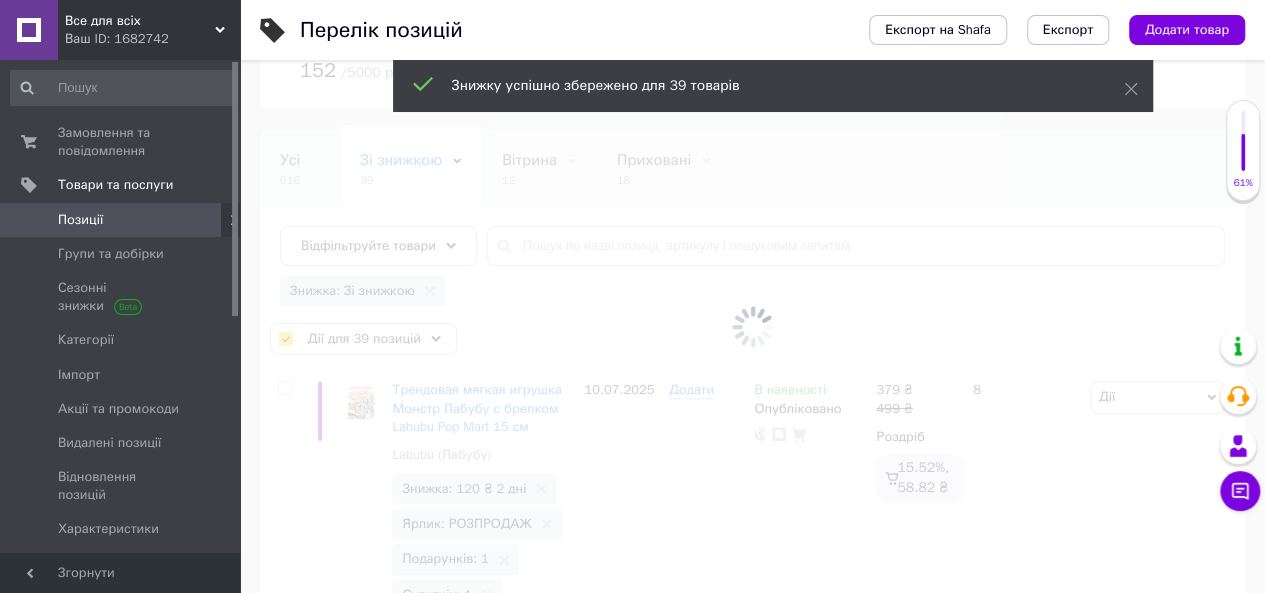 checkbox on "false" 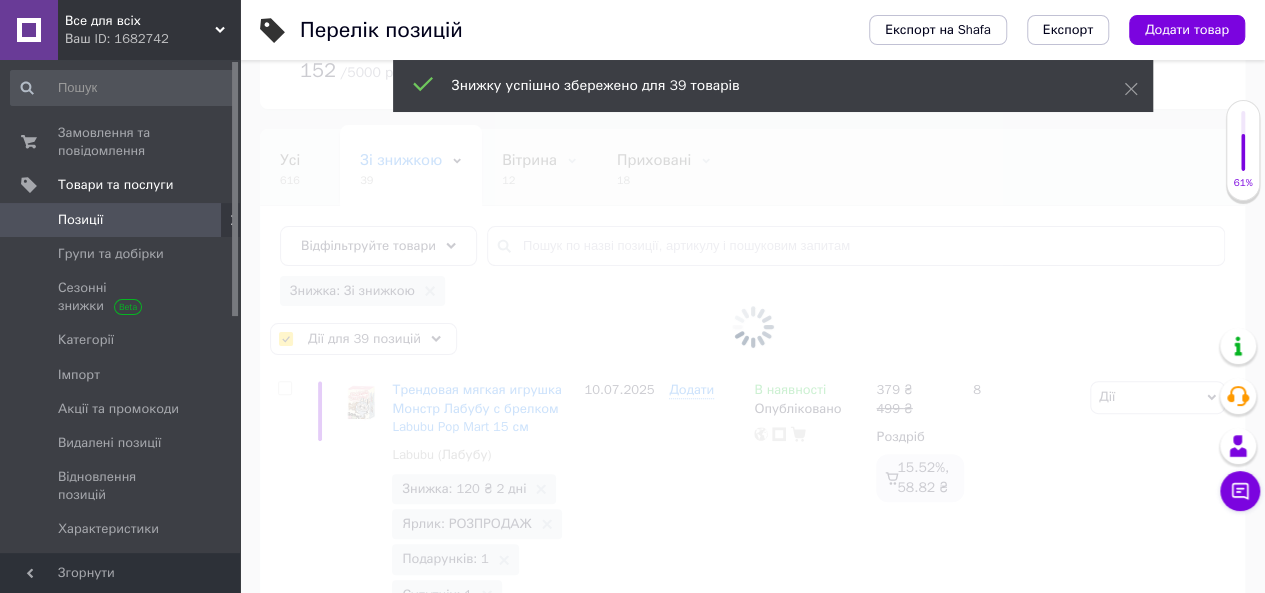 checkbox on "false" 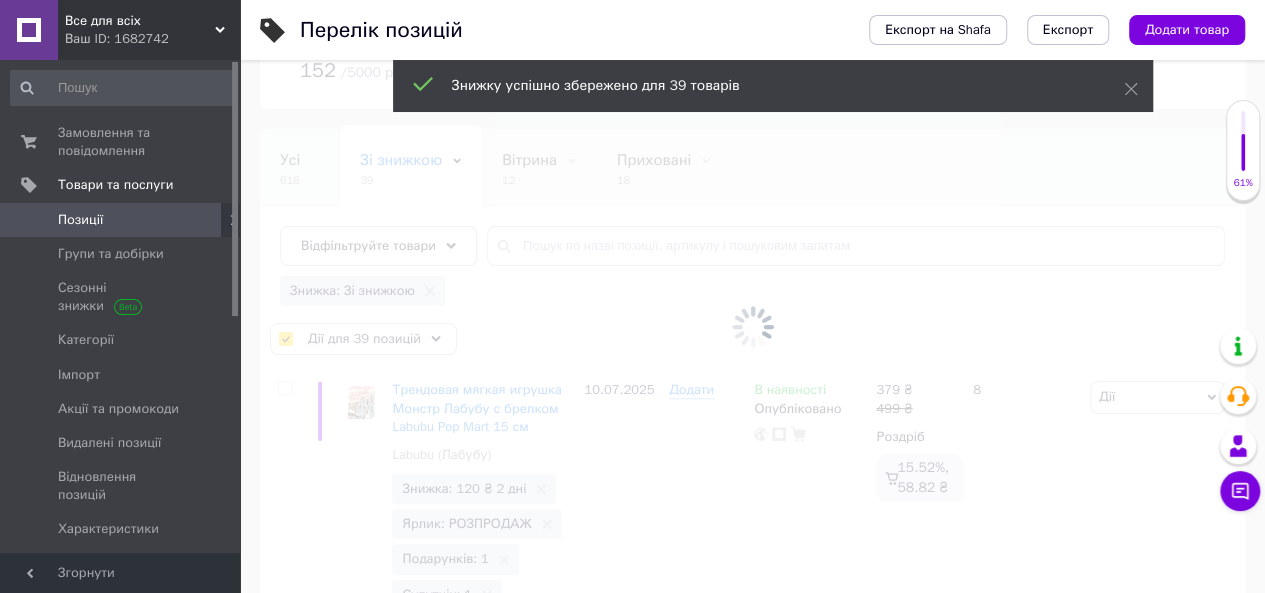checkbox on "false" 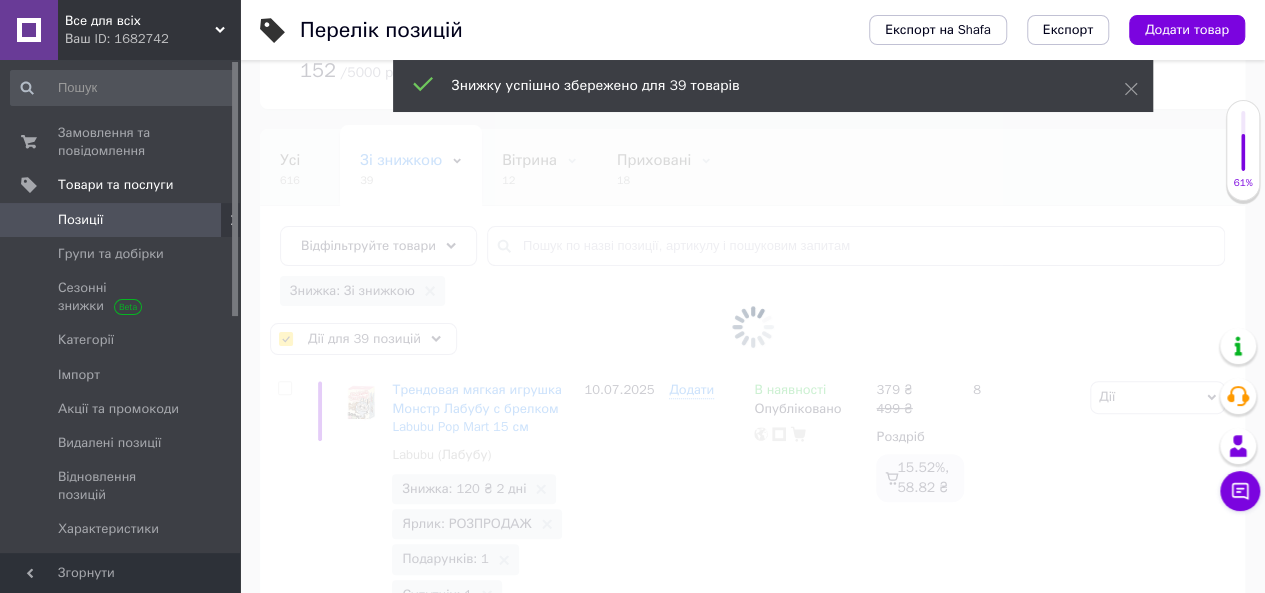 checkbox on "false" 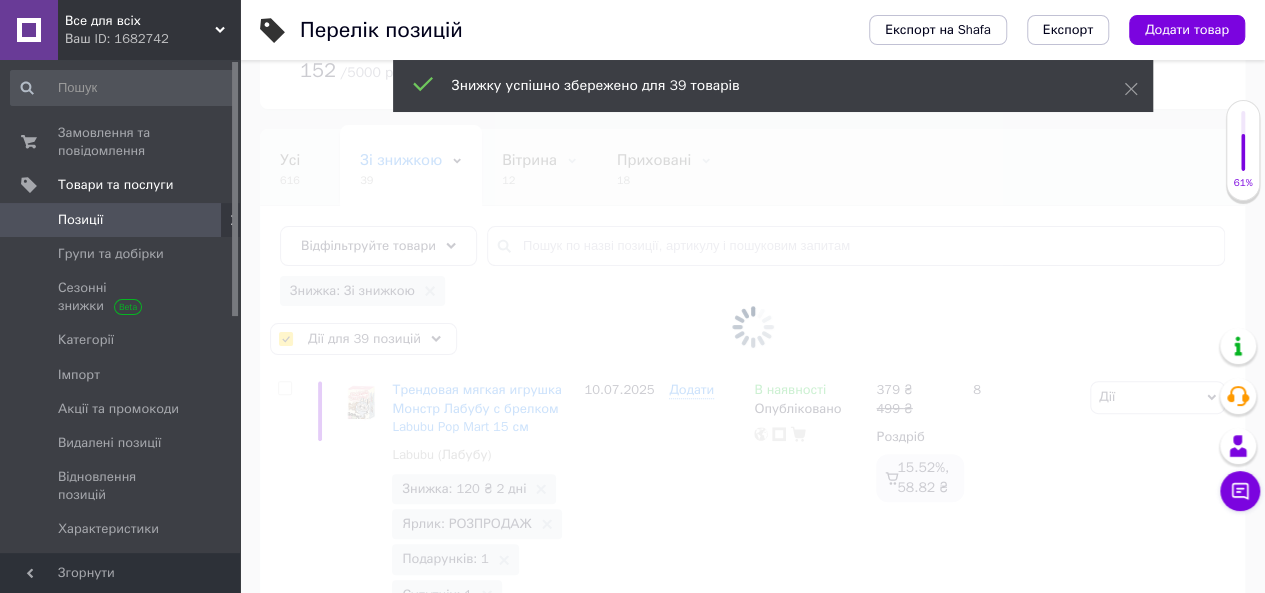 checkbox on "false" 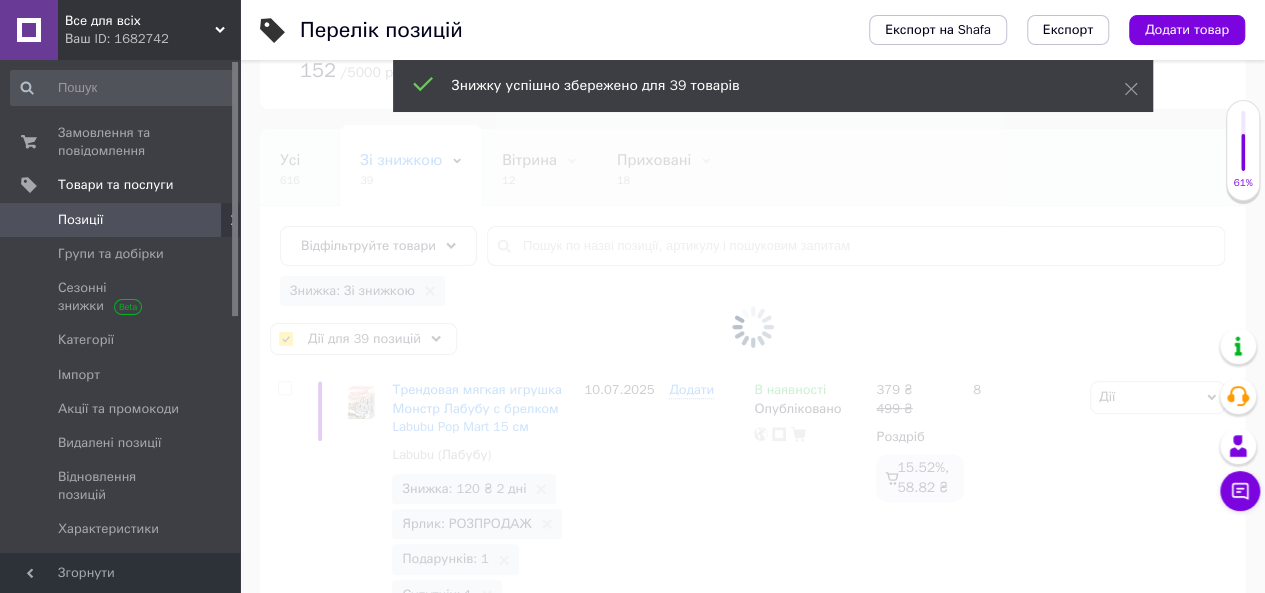 checkbox on "false" 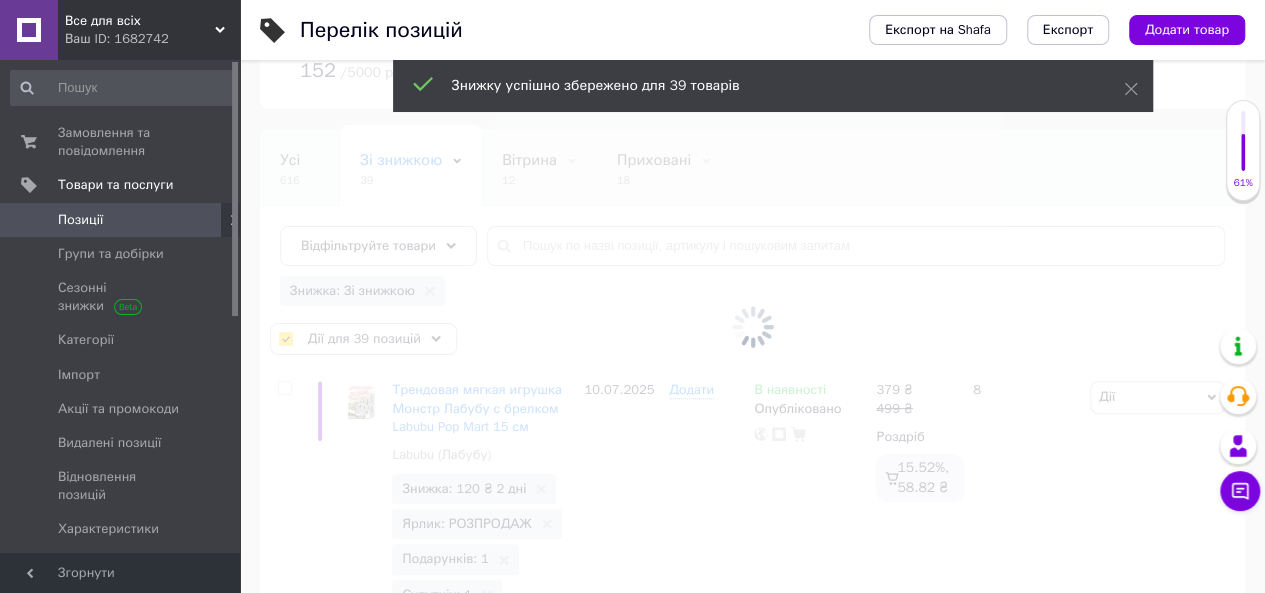 checkbox on "false" 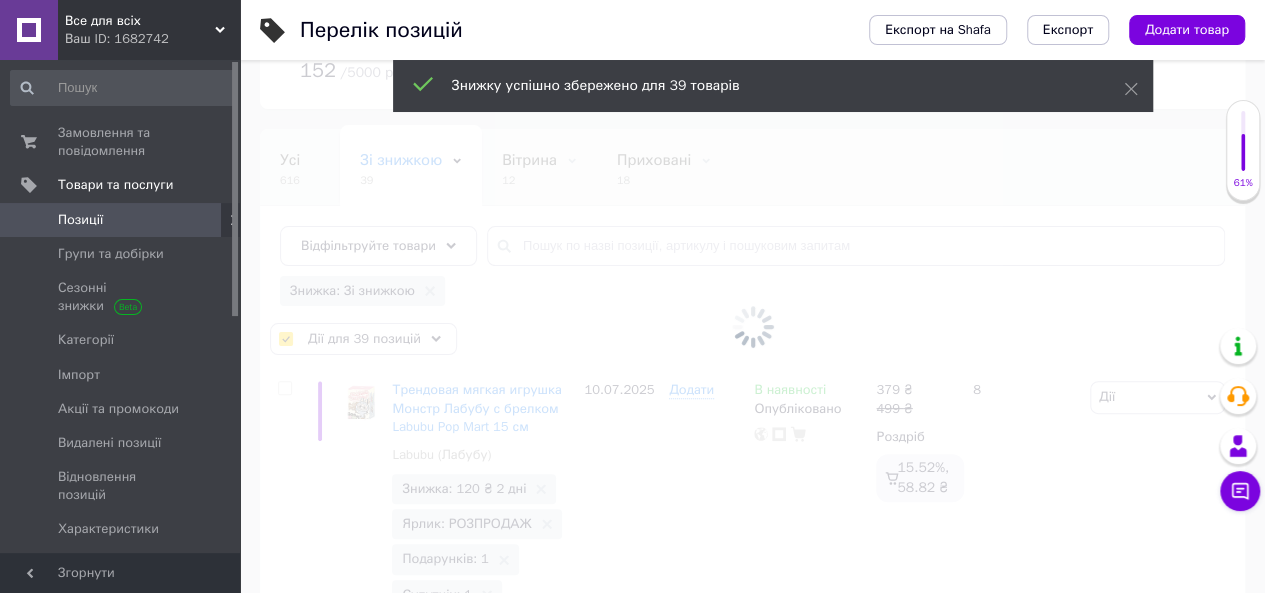 checkbox on "false" 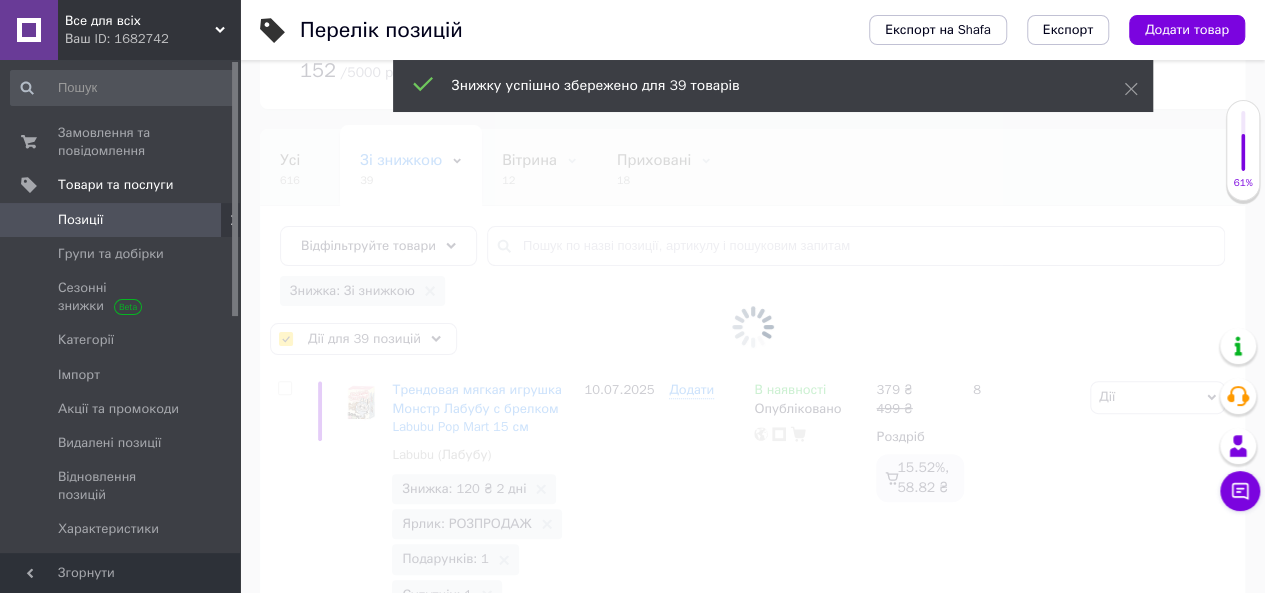 checkbox on "false" 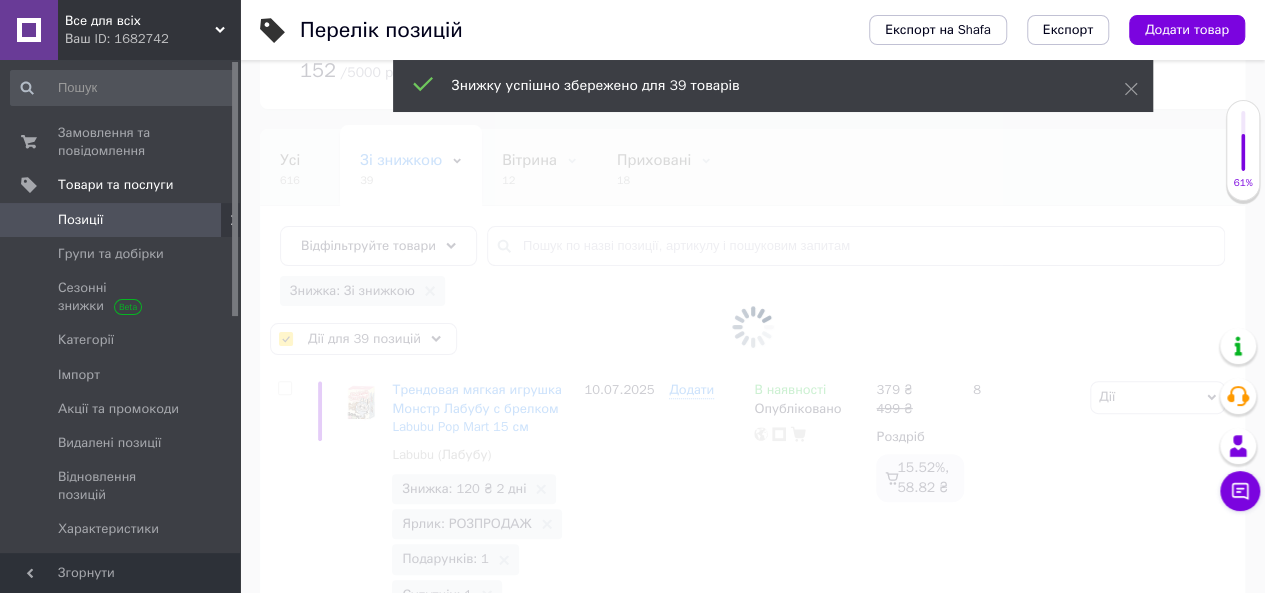 checkbox on "false" 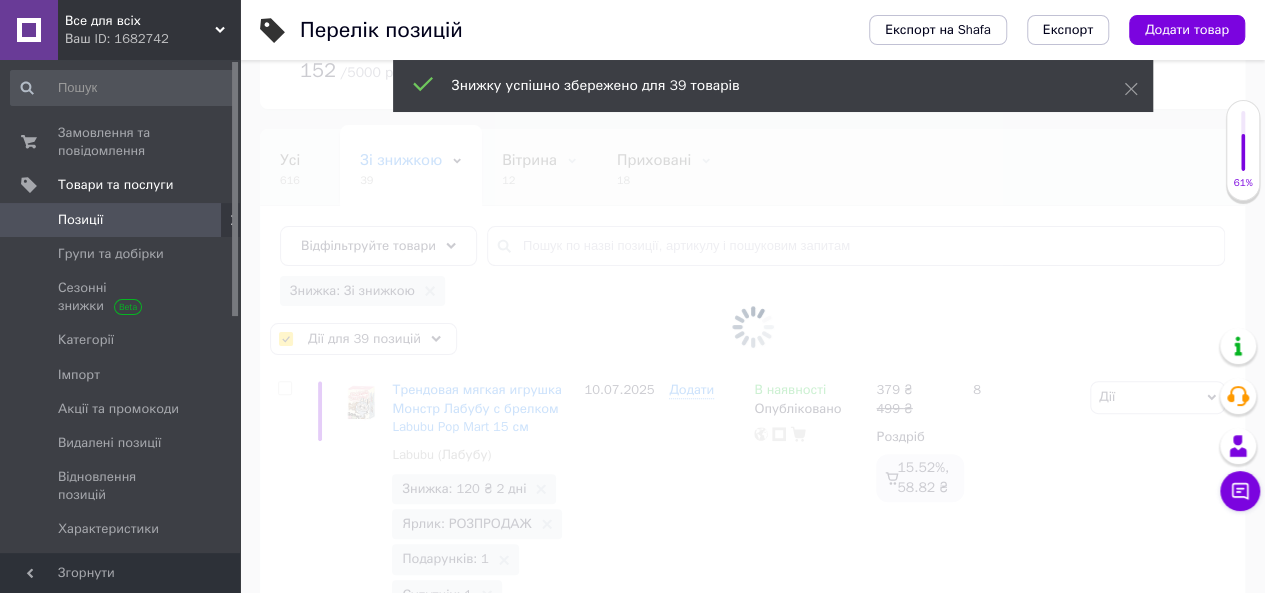 checkbox on "false" 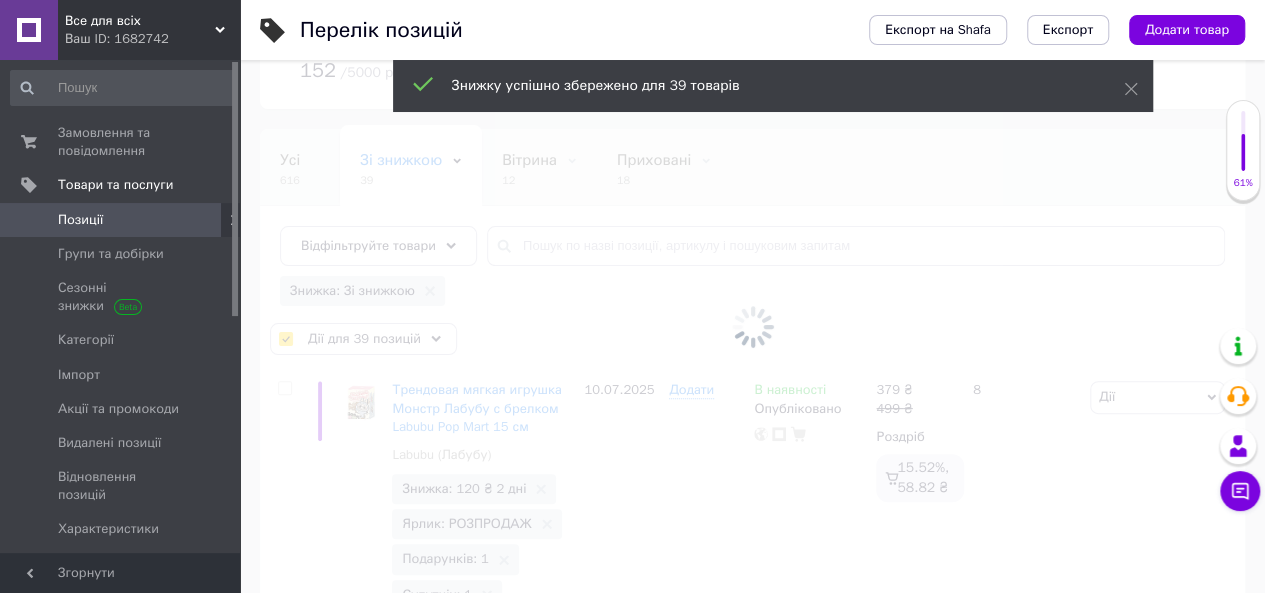 checkbox on "false" 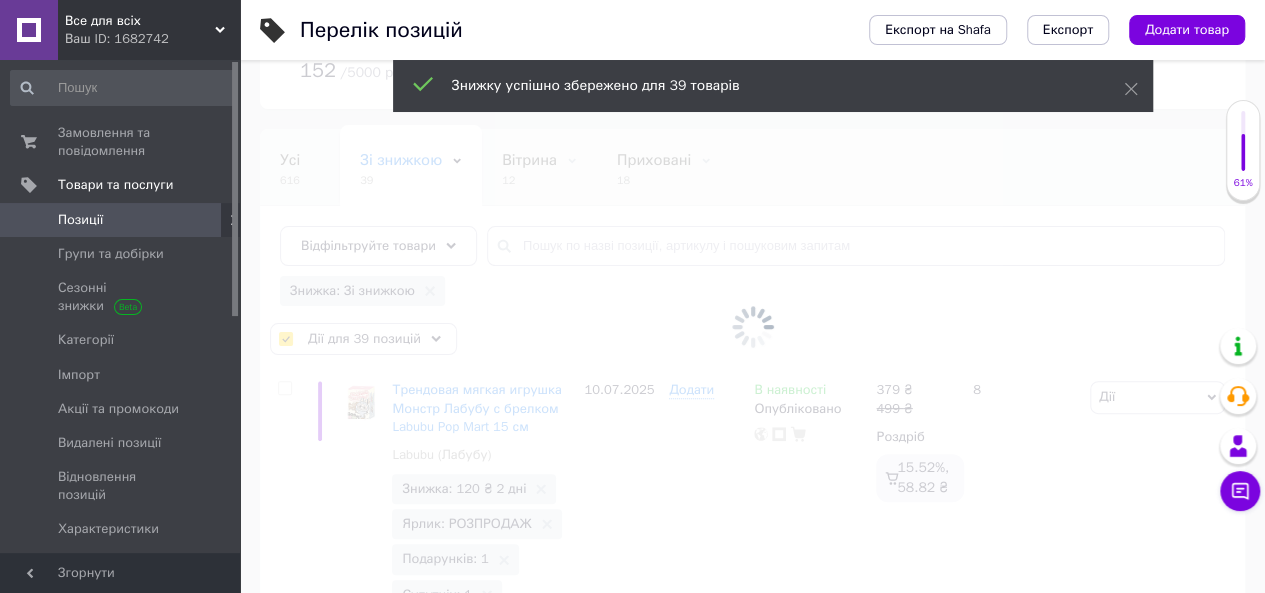 checkbox on "false" 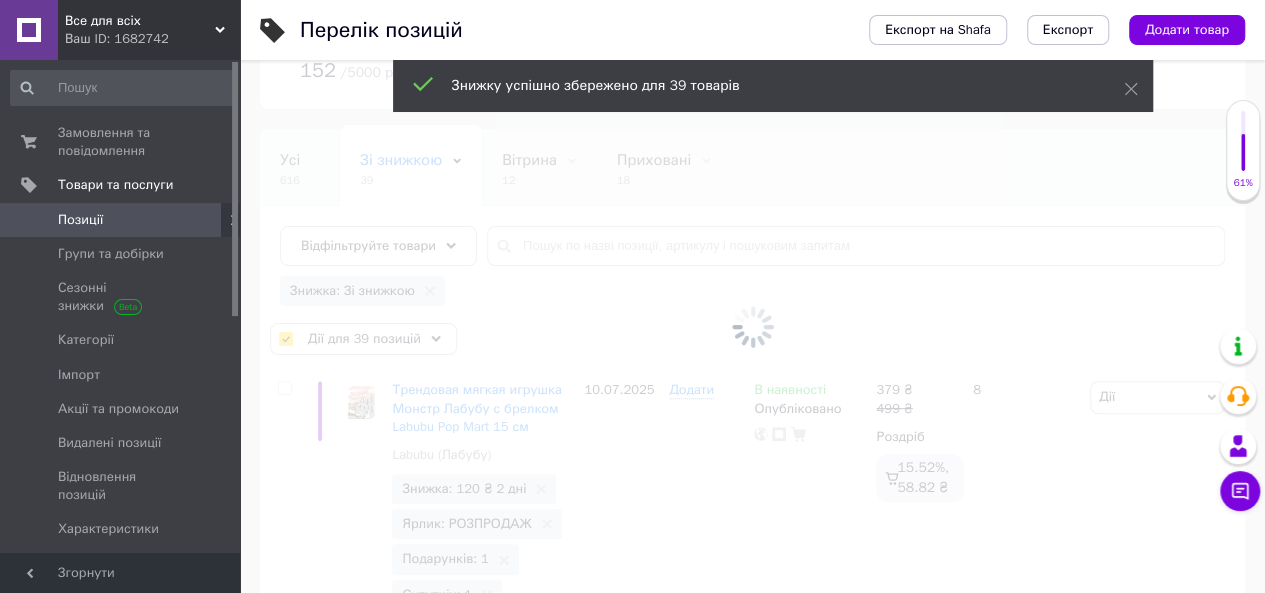 checkbox on "false" 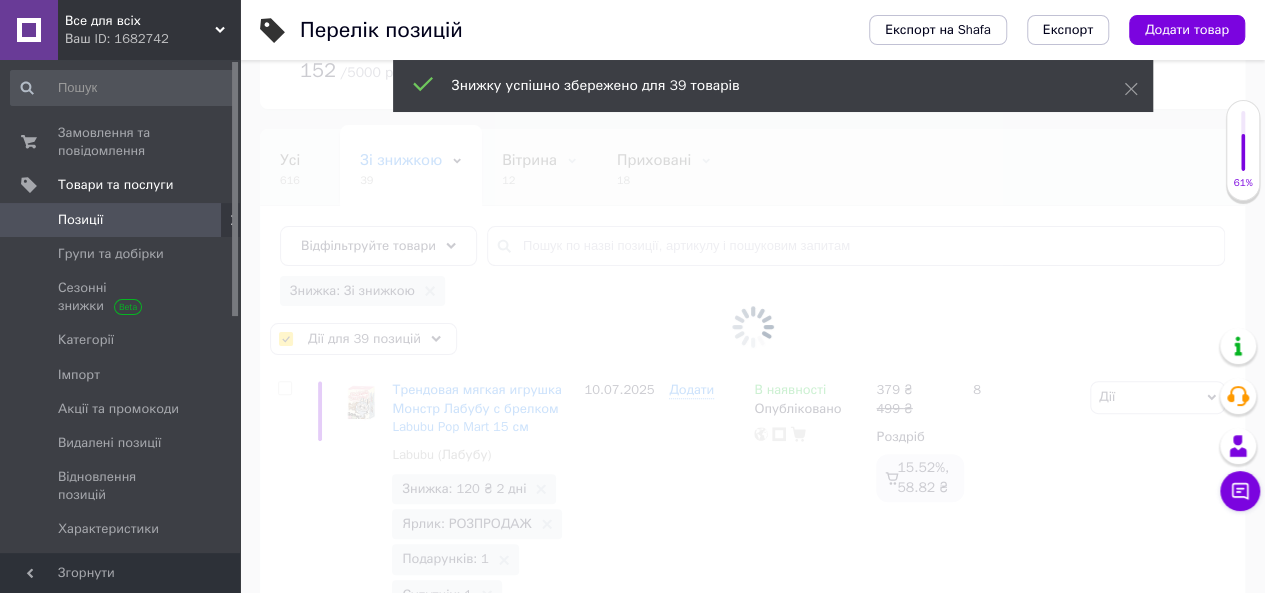 checkbox on "false" 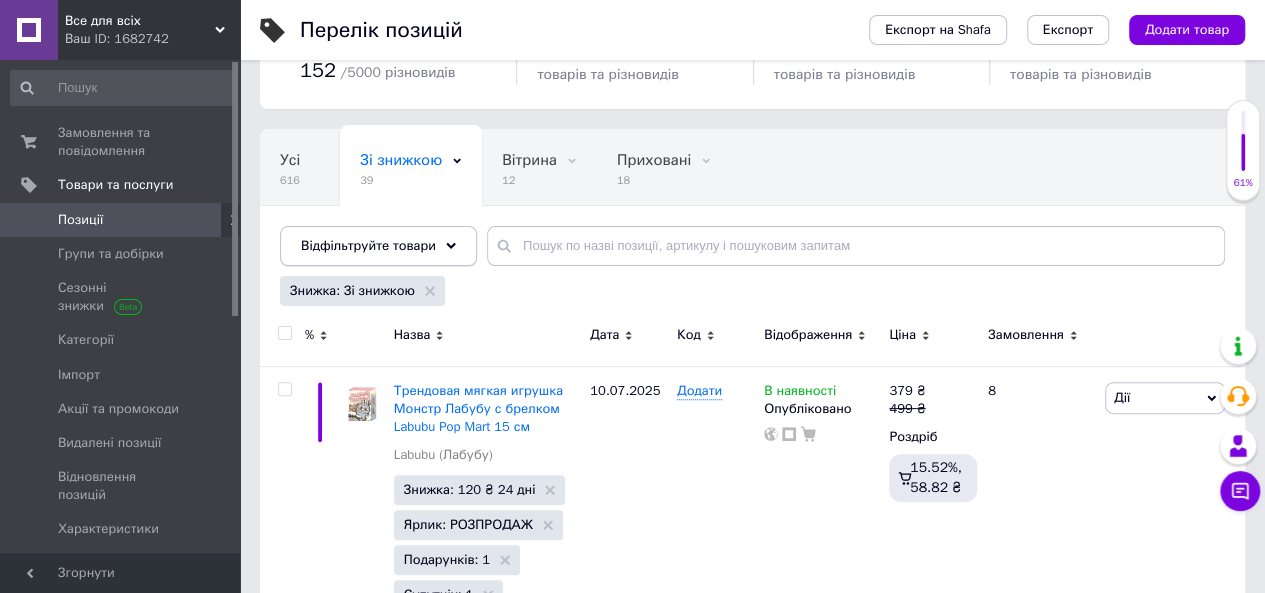 click on "Відфільтруйте товари" at bounding box center (368, 245) 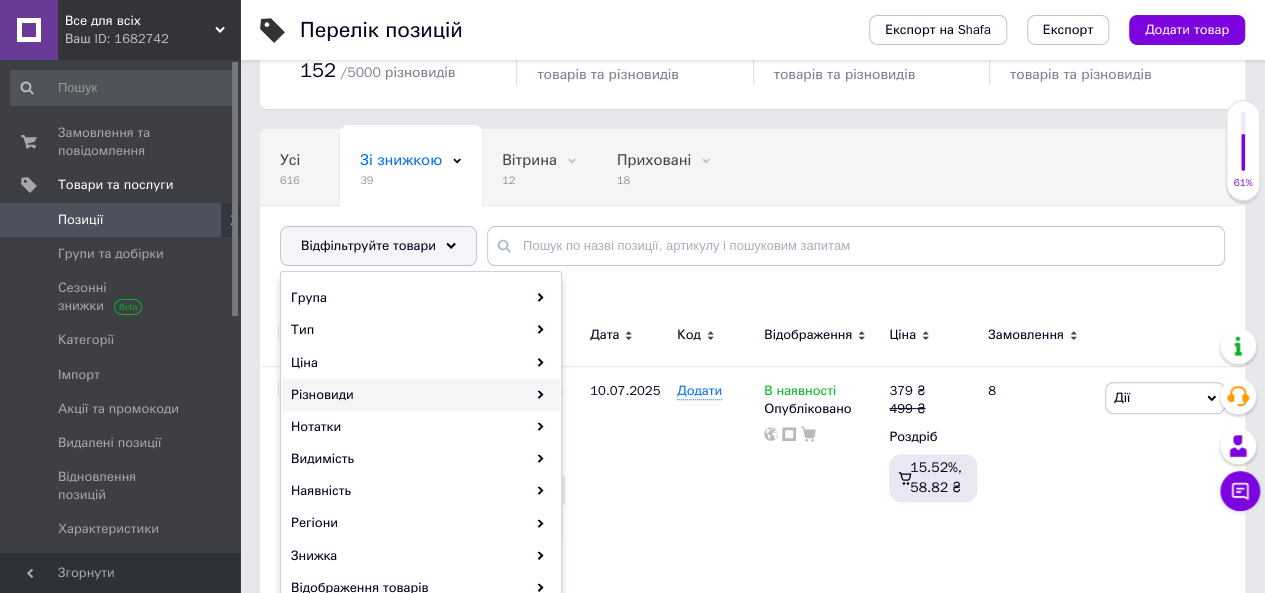 click on "Різновиди" at bounding box center (421, 395) 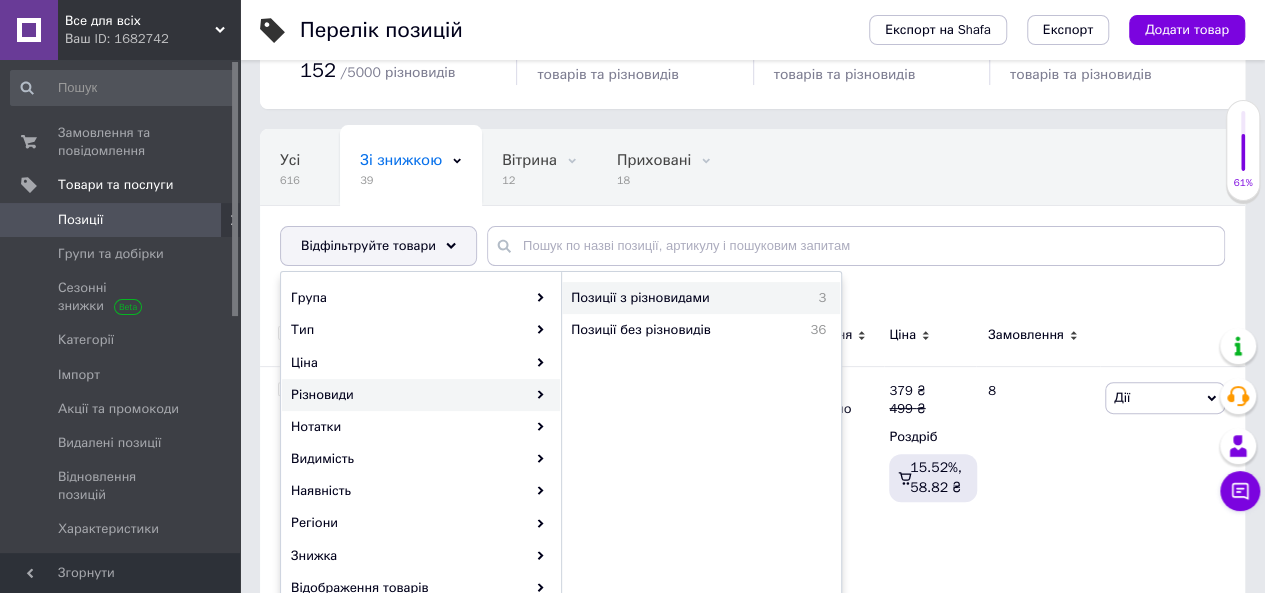 click on "Позиції з різновидами" at bounding box center (684, 298) 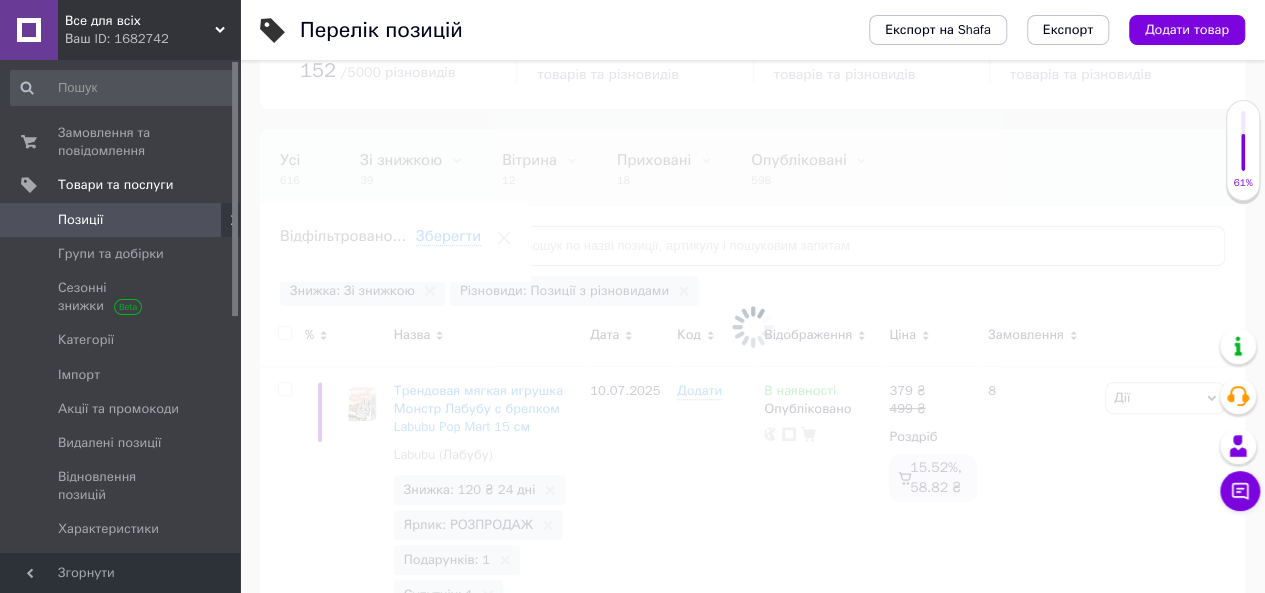 scroll, scrollTop: 0, scrollLeft: 72, axis: horizontal 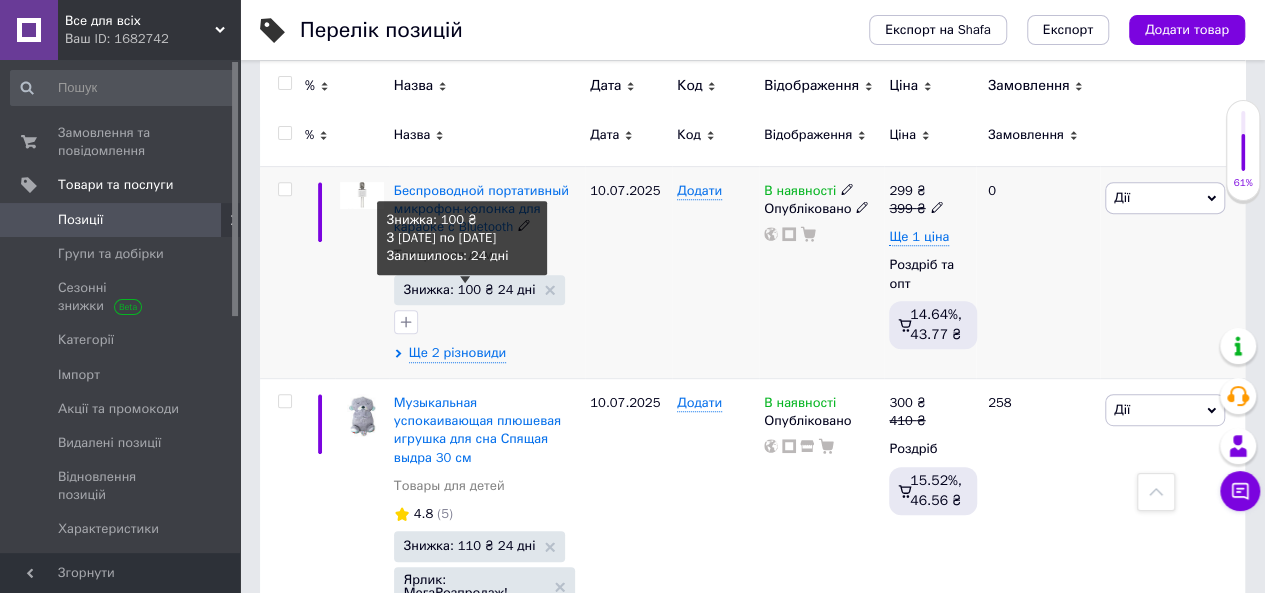 click on "Знижка: 100 ₴ 24 дні" at bounding box center (470, 289) 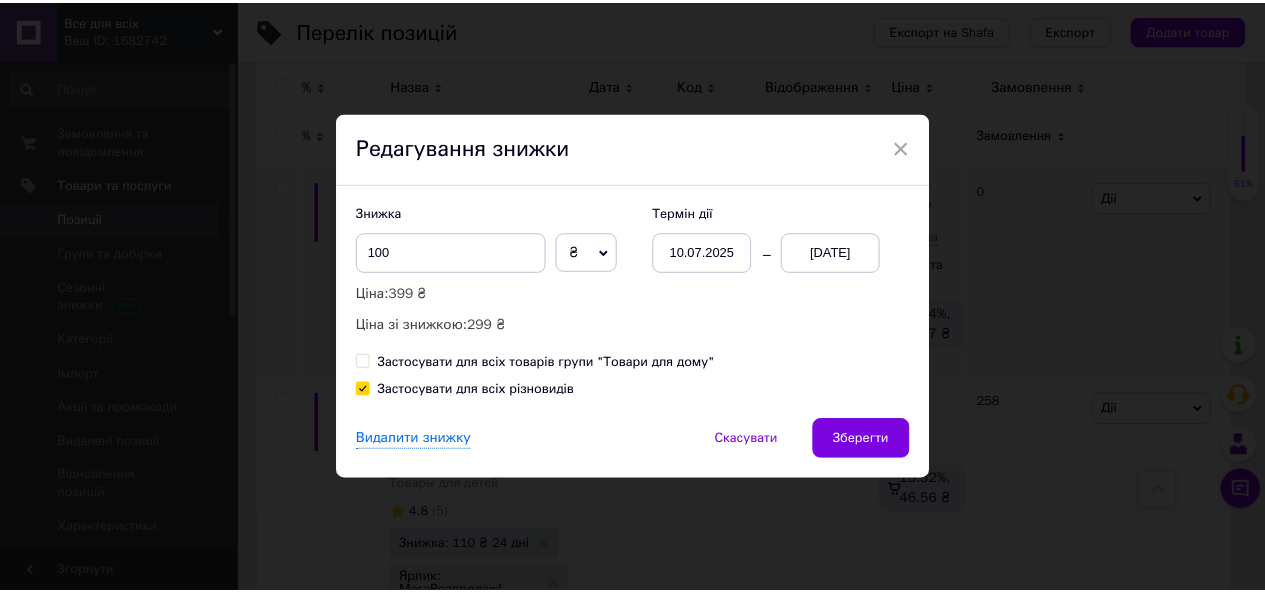 scroll, scrollTop: 0, scrollLeft: 72, axis: horizontal 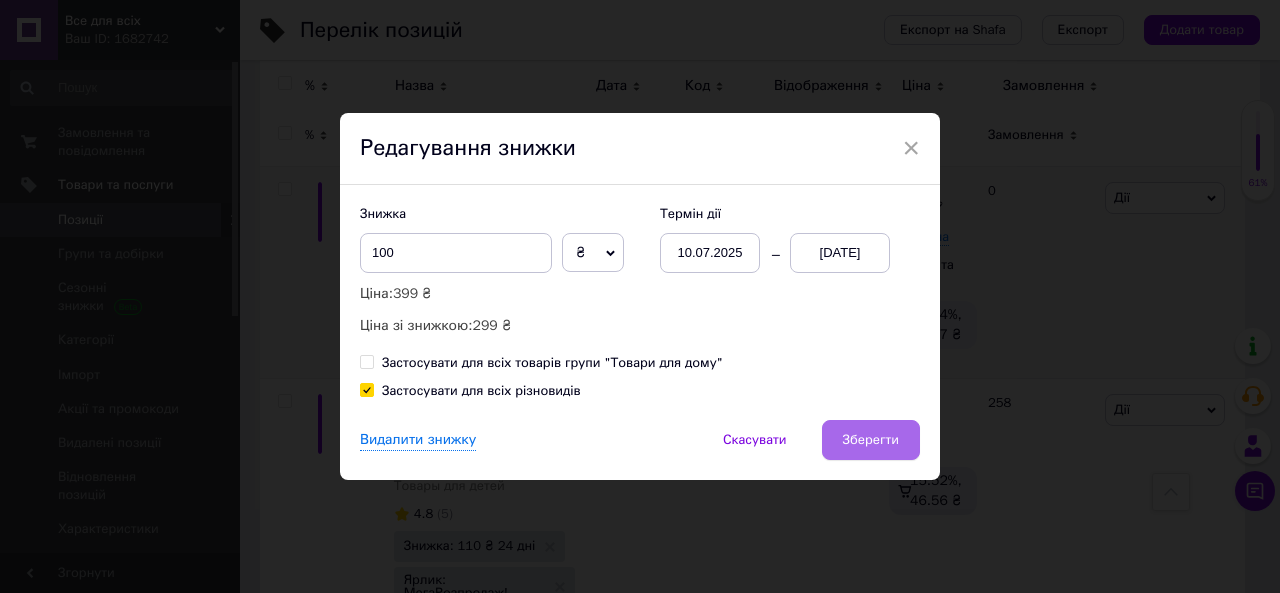 drag, startPoint x: 872, startPoint y: 435, endPoint x: 836, endPoint y: 417, distance: 40.24922 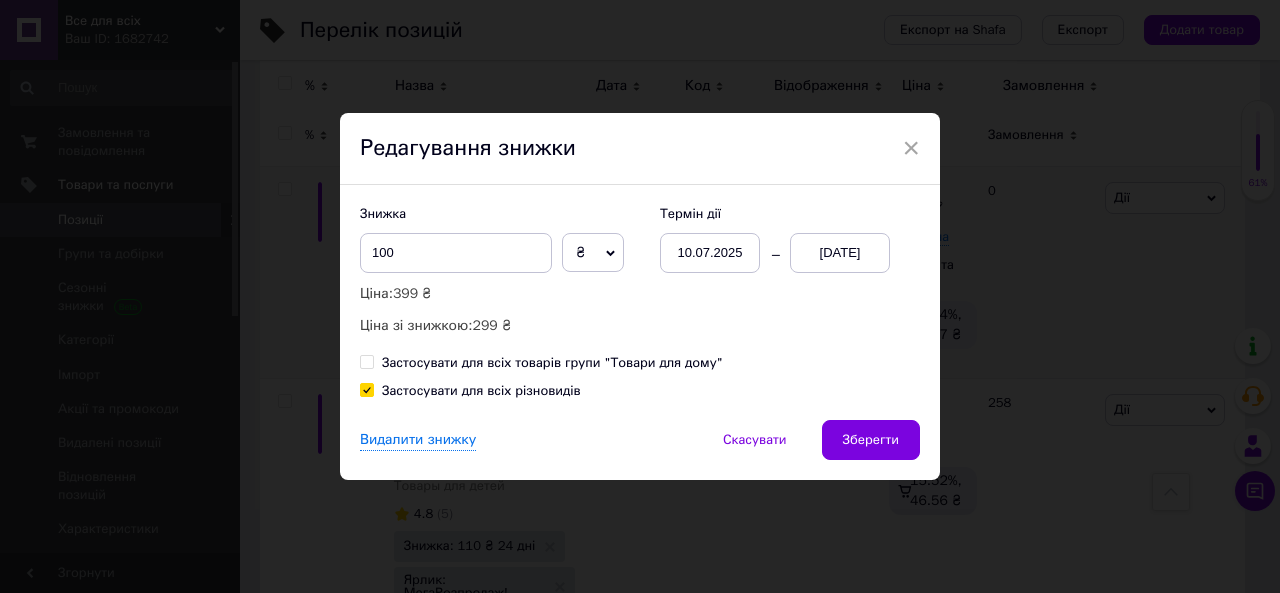 click on "Зберегти" at bounding box center (871, 440) 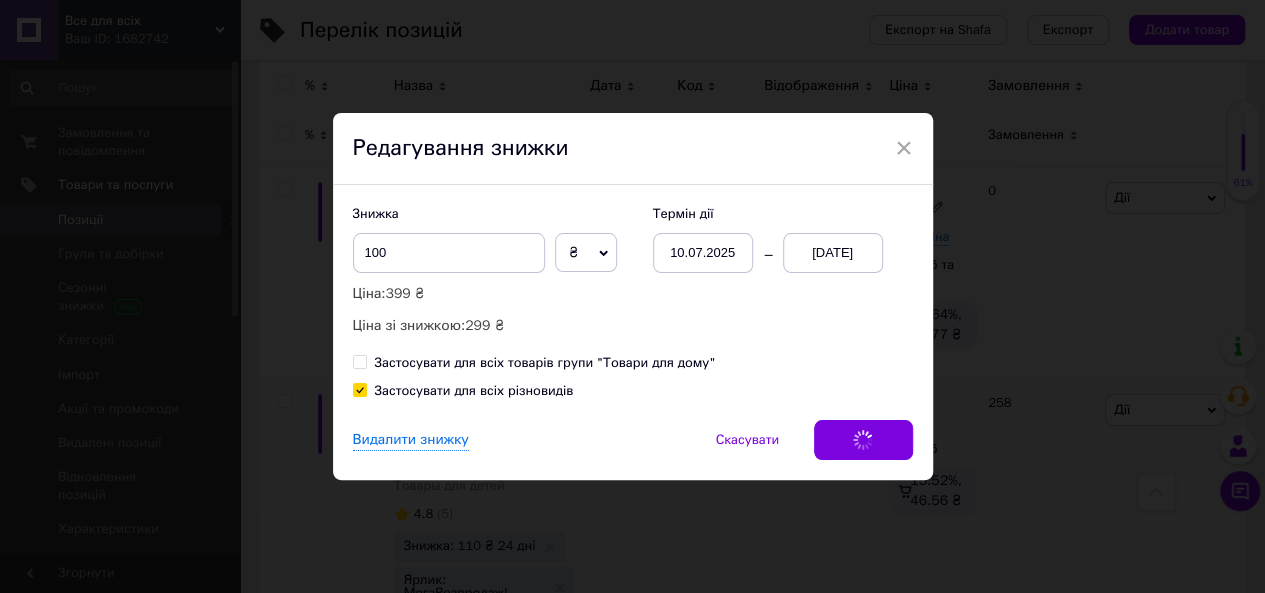 scroll, scrollTop: 0, scrollLeft: 72, axis: horizontal 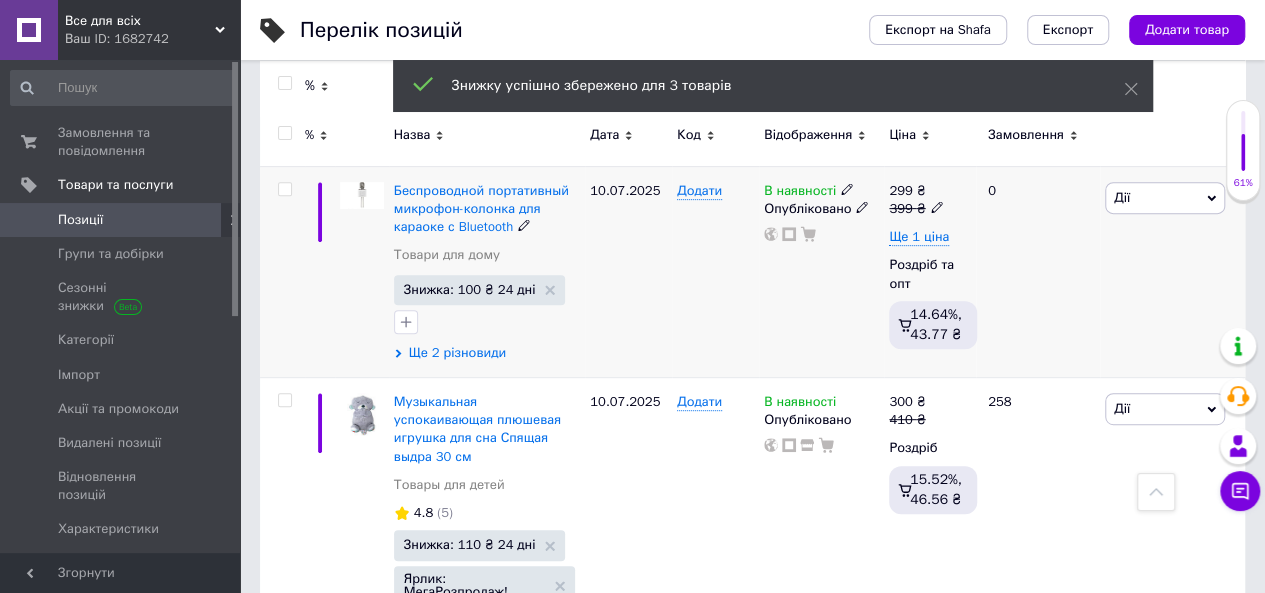 click on "Ще 2 різновиди" at bounding box center [457, 353] 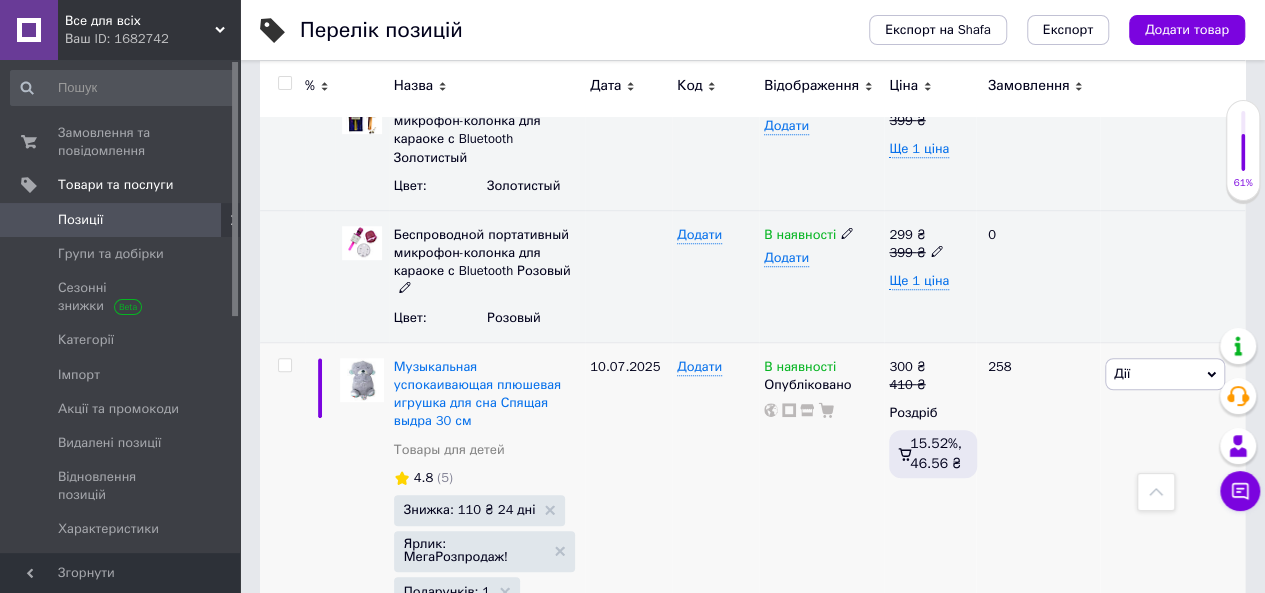 scroll, scrollTop: 700, scrollLeft: 0, axis: vertical 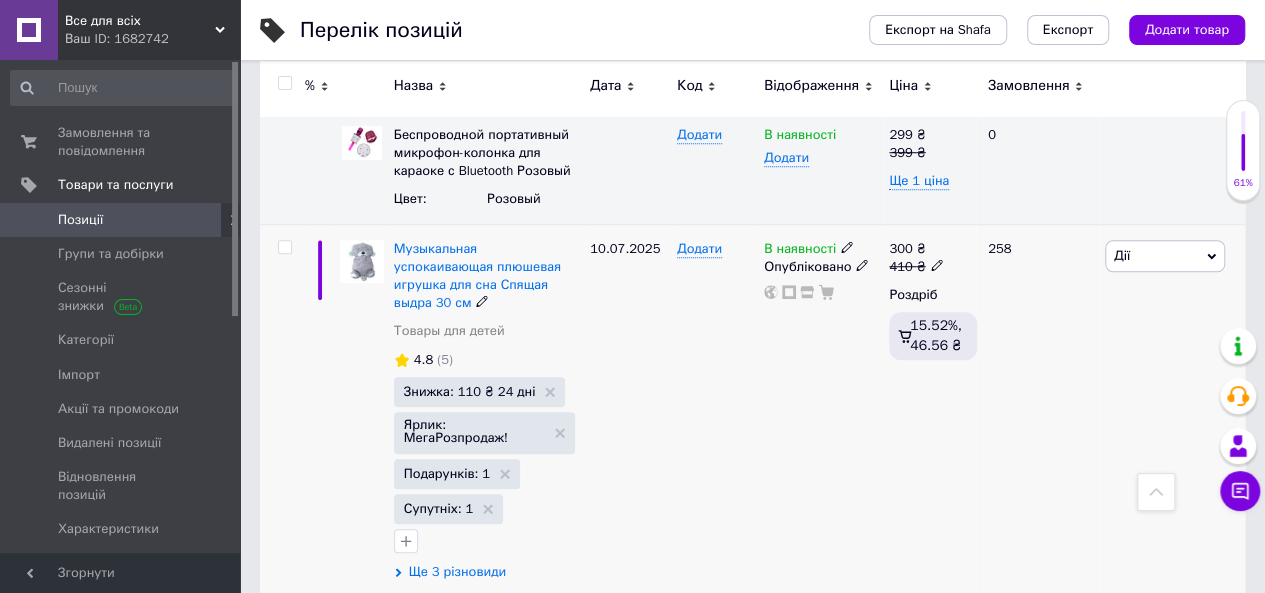 click on "Ще 3 різновиди" at bounding box center [457, 572] 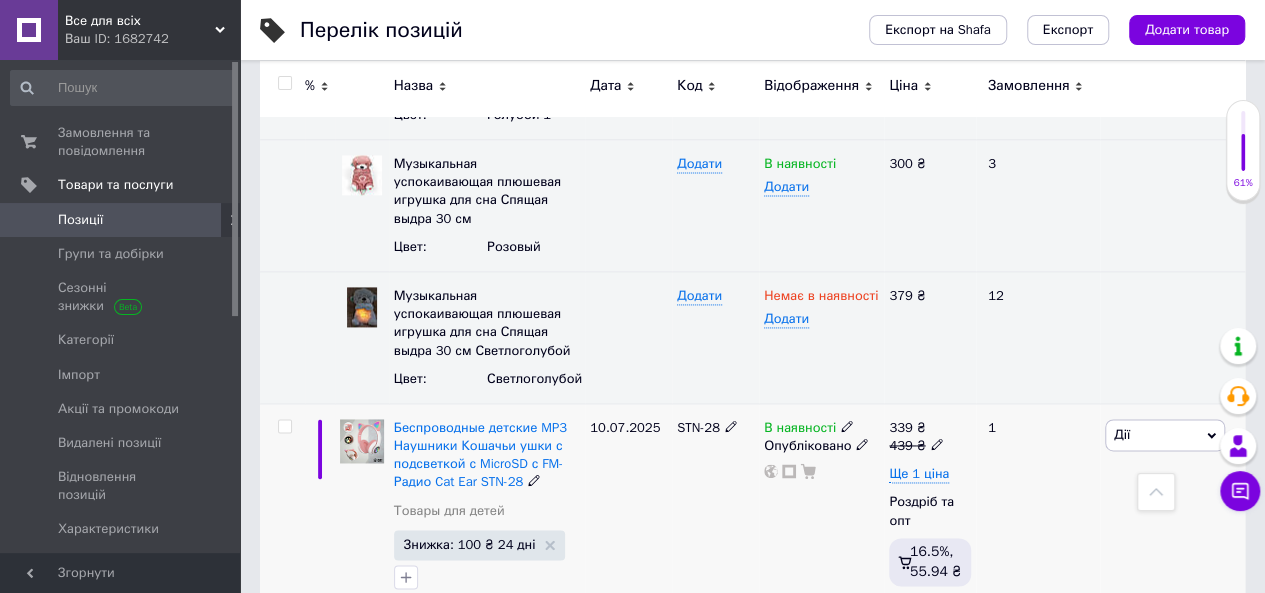 click on "Ще 4 різновиди" at bounding box center [457, 608] 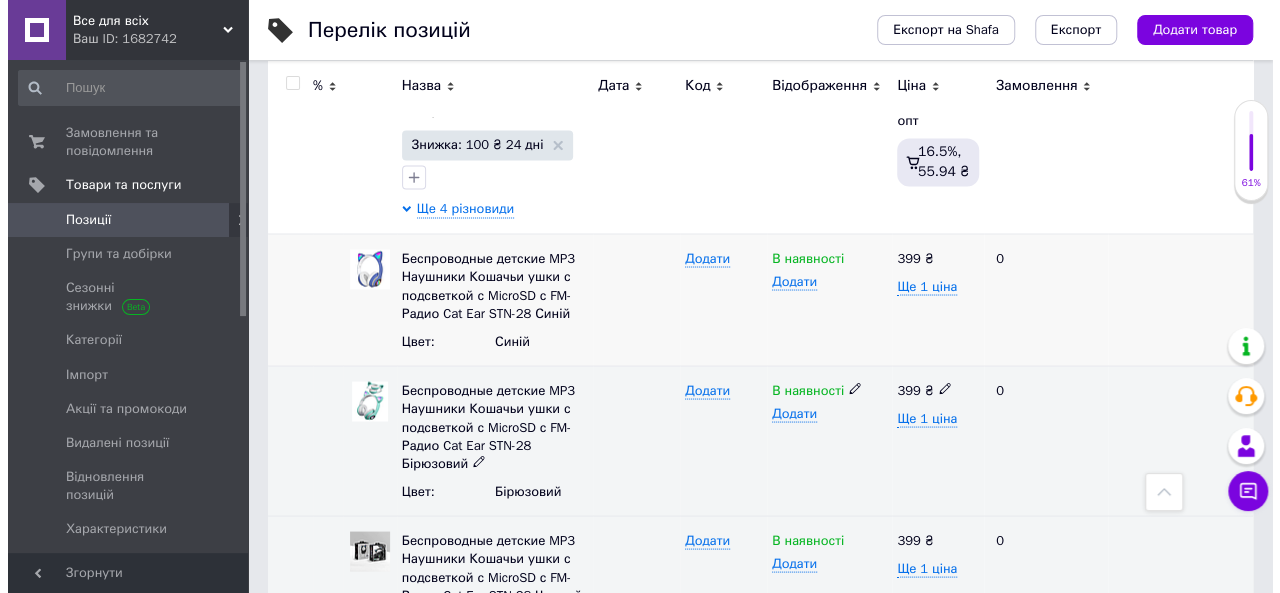 scroll, scrollTop: 1490, scrollLeft: 0, axis: vertical 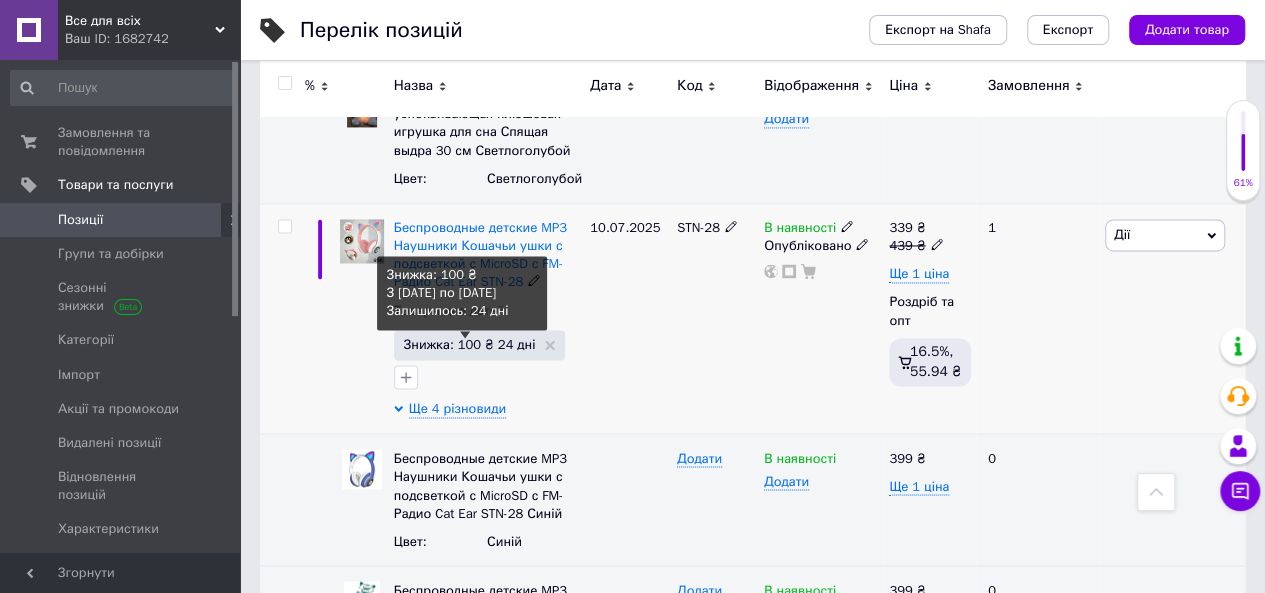click on "Знижка: 100 ₴ 24 дні" at bounding box center (470, 344) 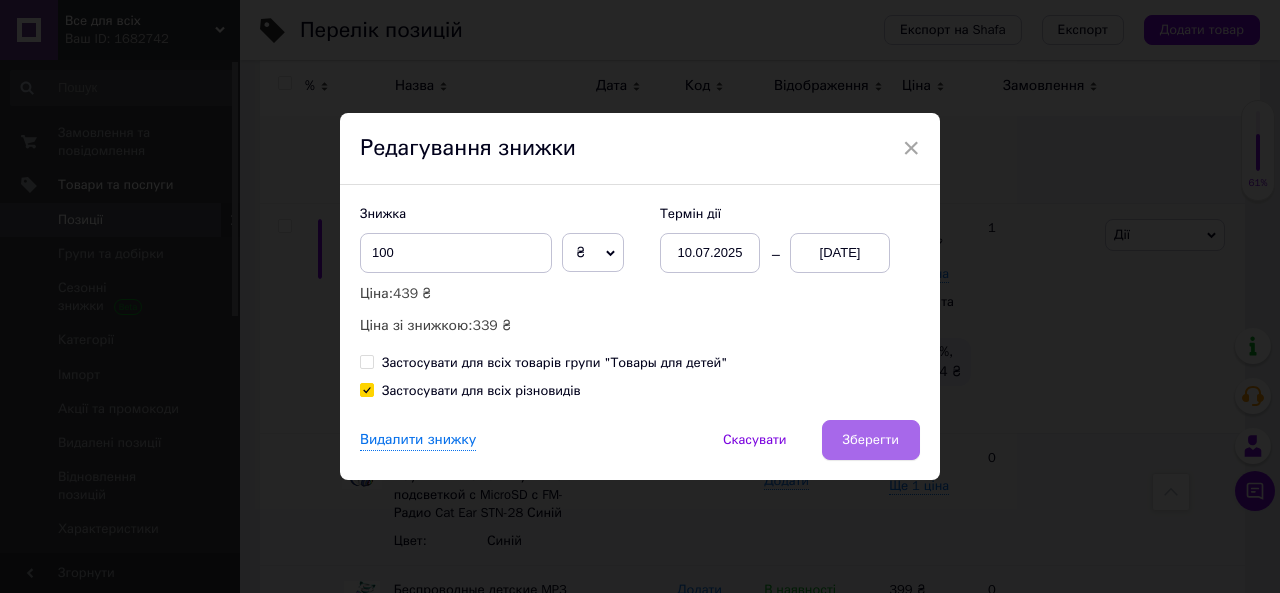 click on "Зберегти" at bounding box center (871, 440) 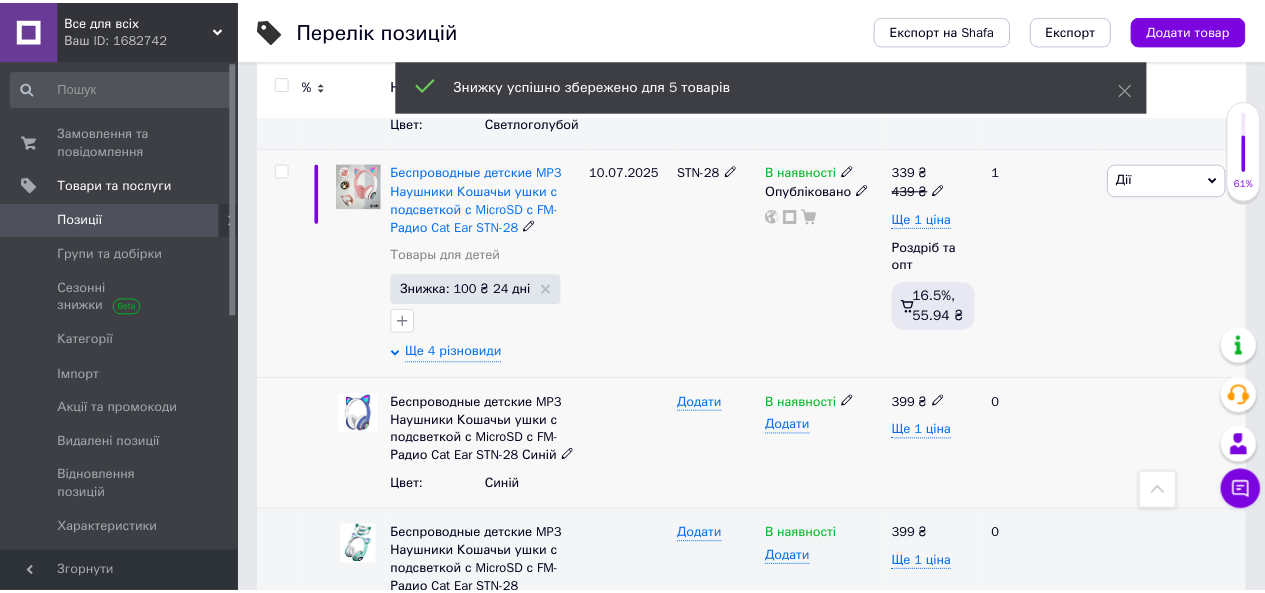 scroll, scrollTop: 0, scrollLeft: 72, axis: horizontal 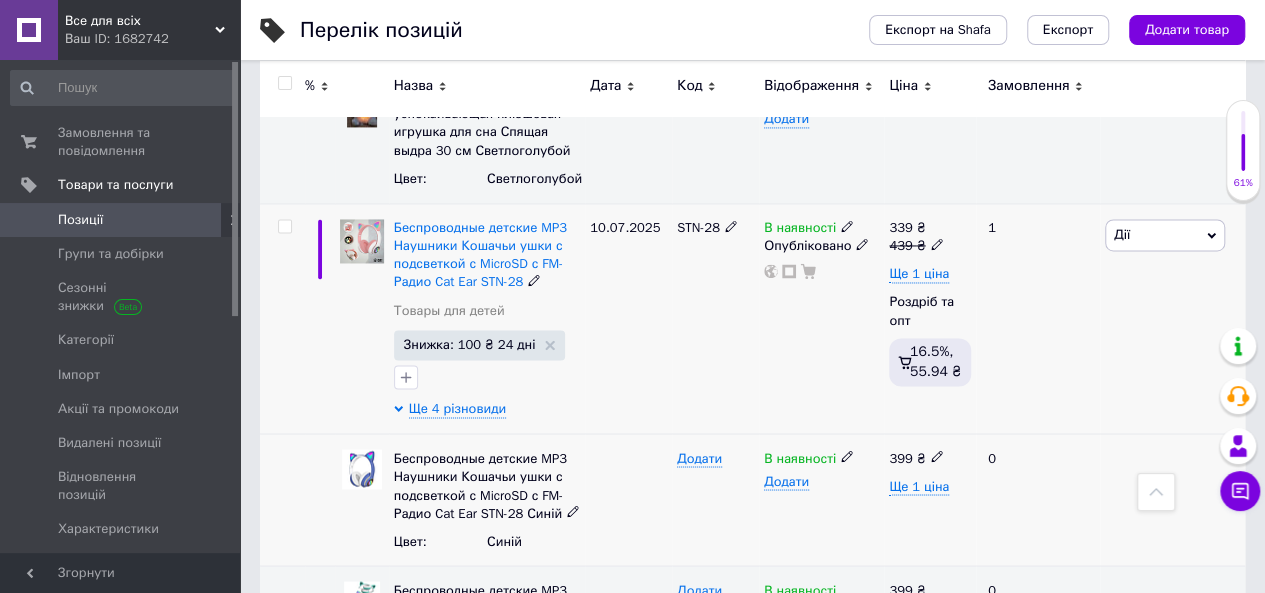 click 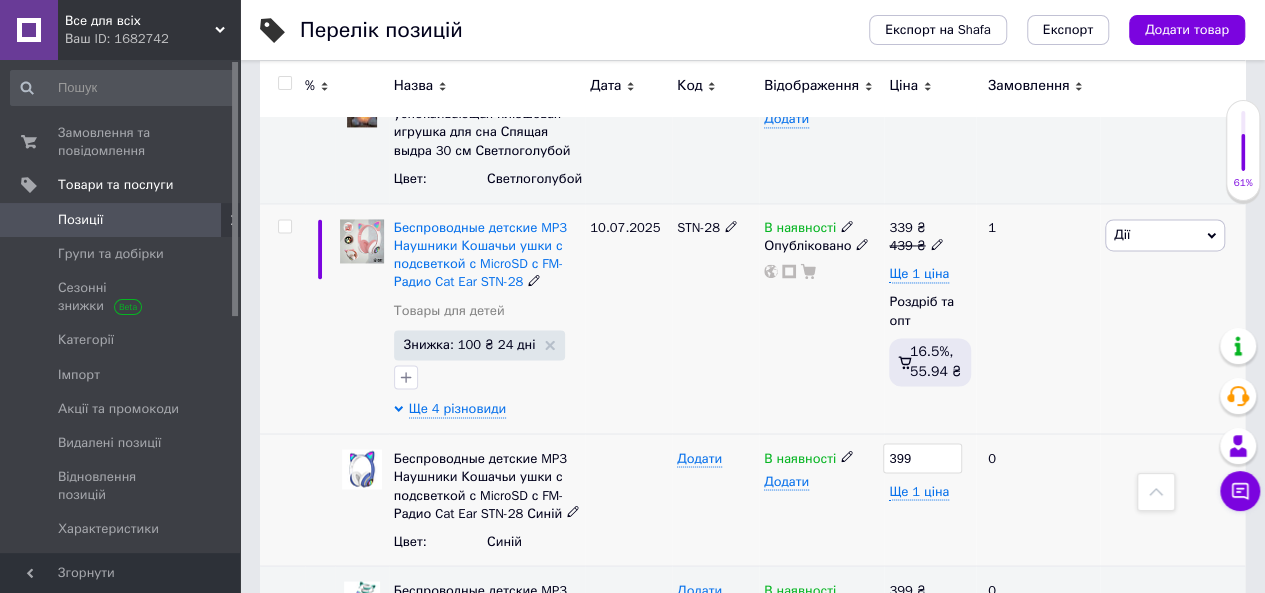 click on "399" at bounding box center [922, 458] 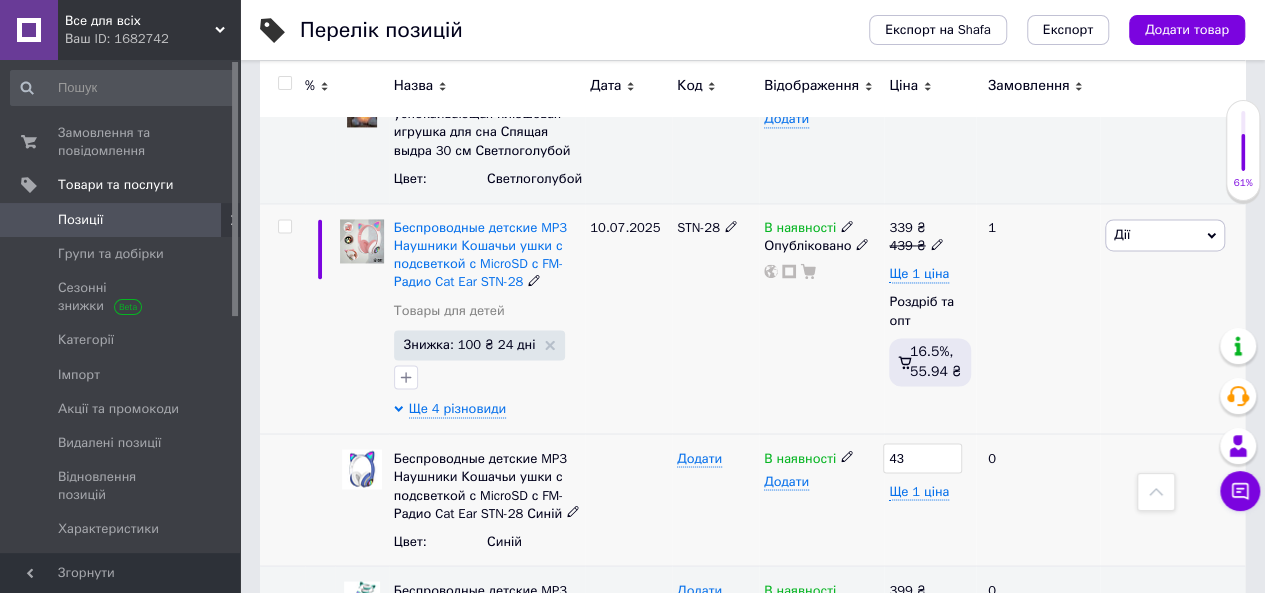 type on "439" 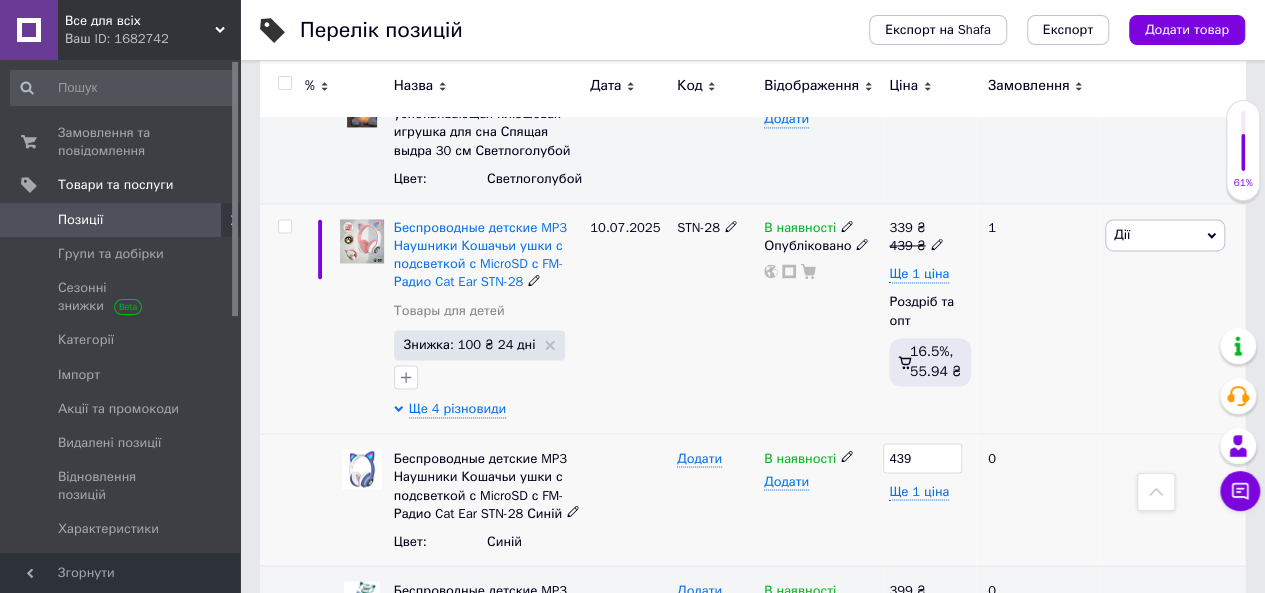 click on "0" at bounding box center (1038, 500) 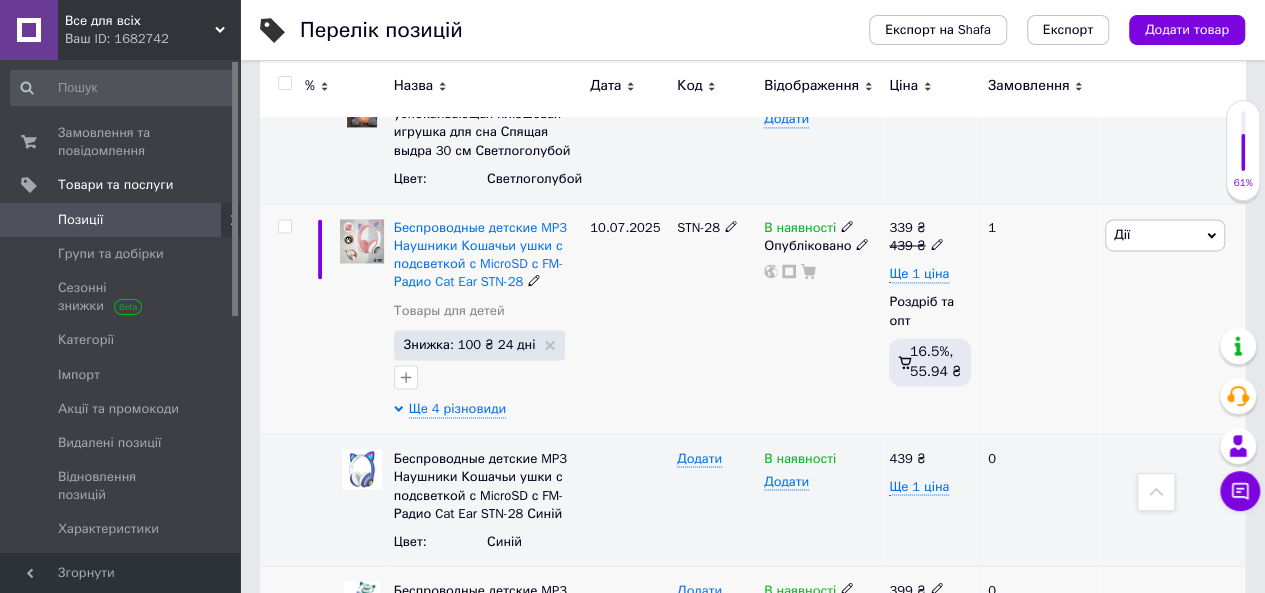 click 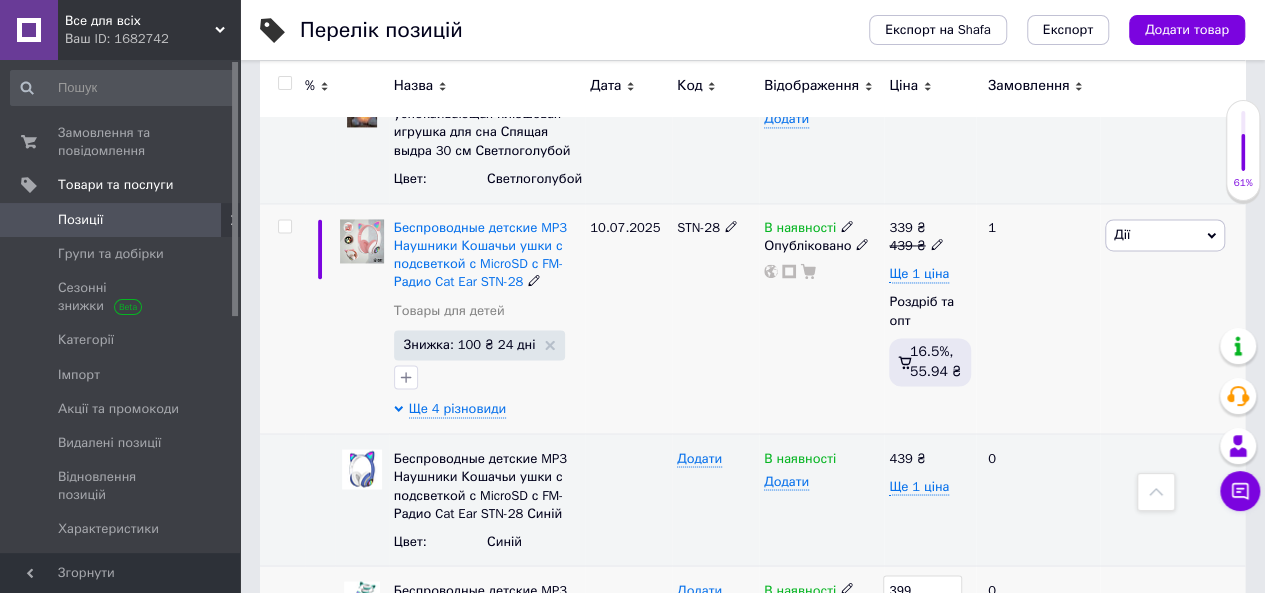 click on "399" at bounding box center (922, 590) 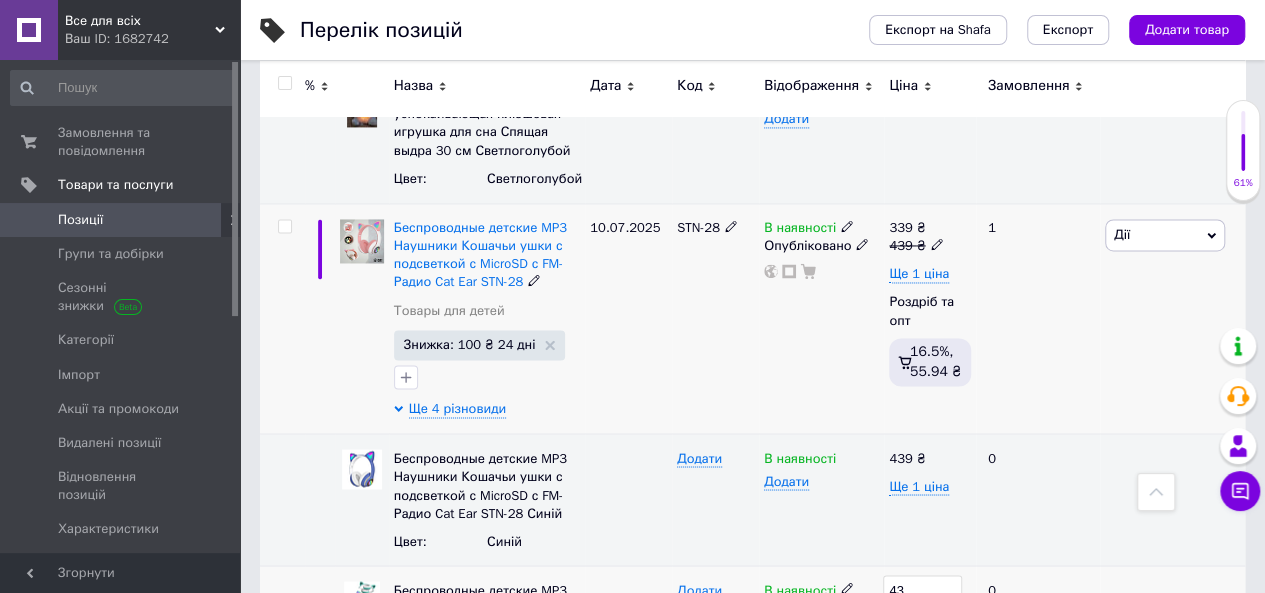 type on "439" 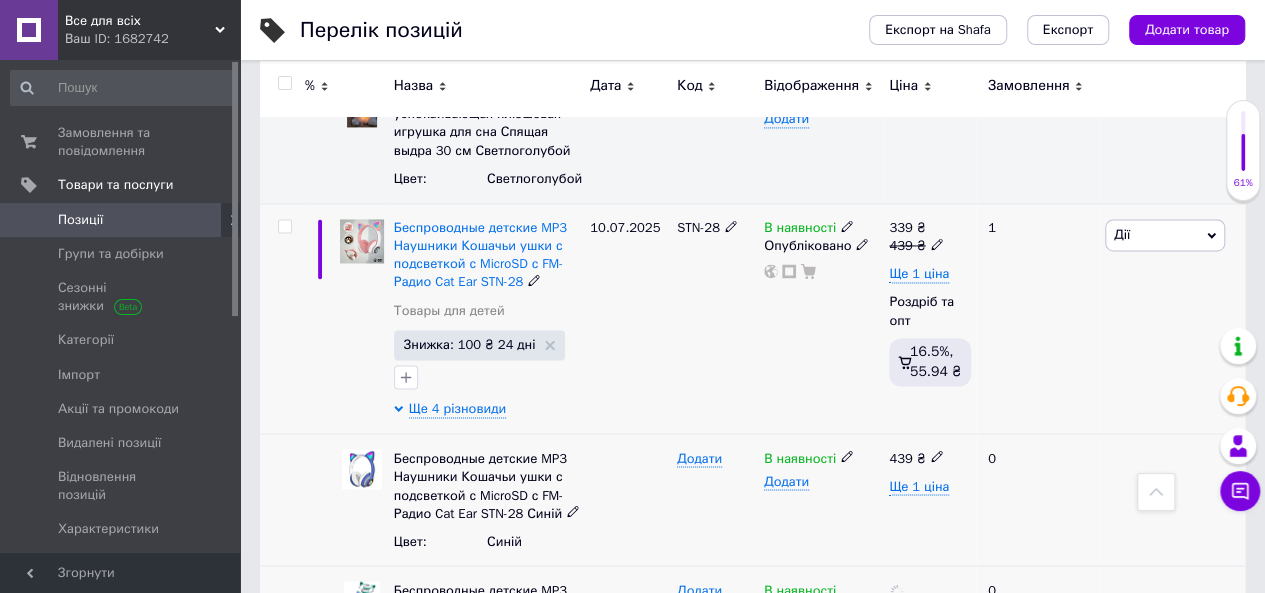 click on "0" at bounding box center [1038, 500] 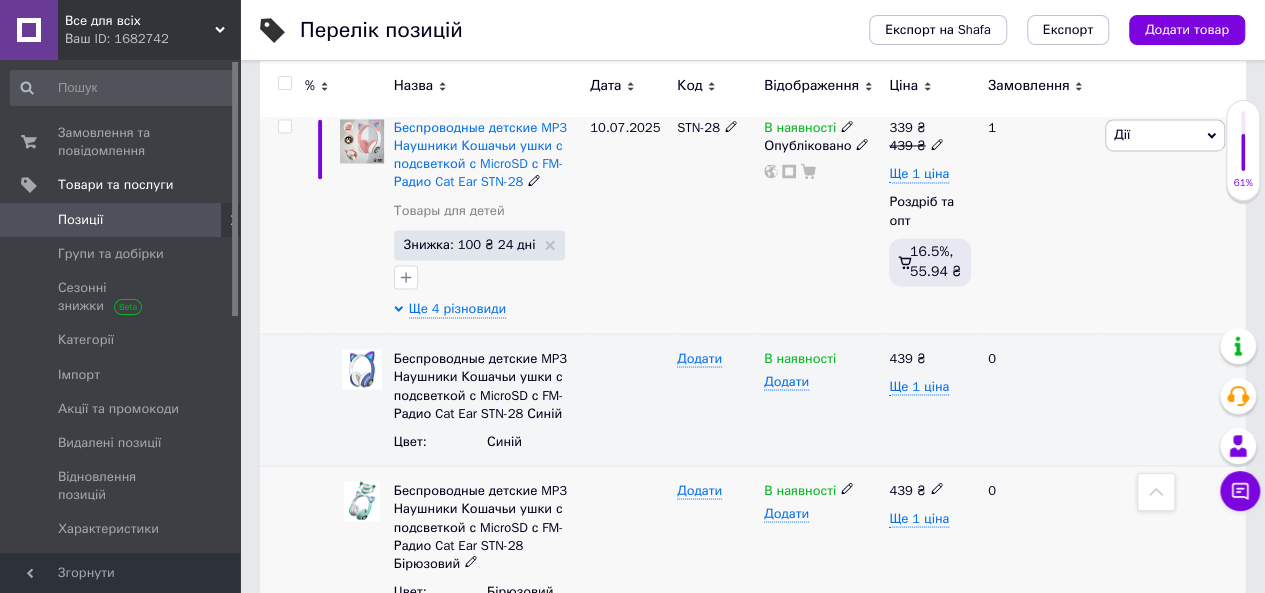 scroll, scrollTop: 1690, scrollLeft: 0, axis: vertical 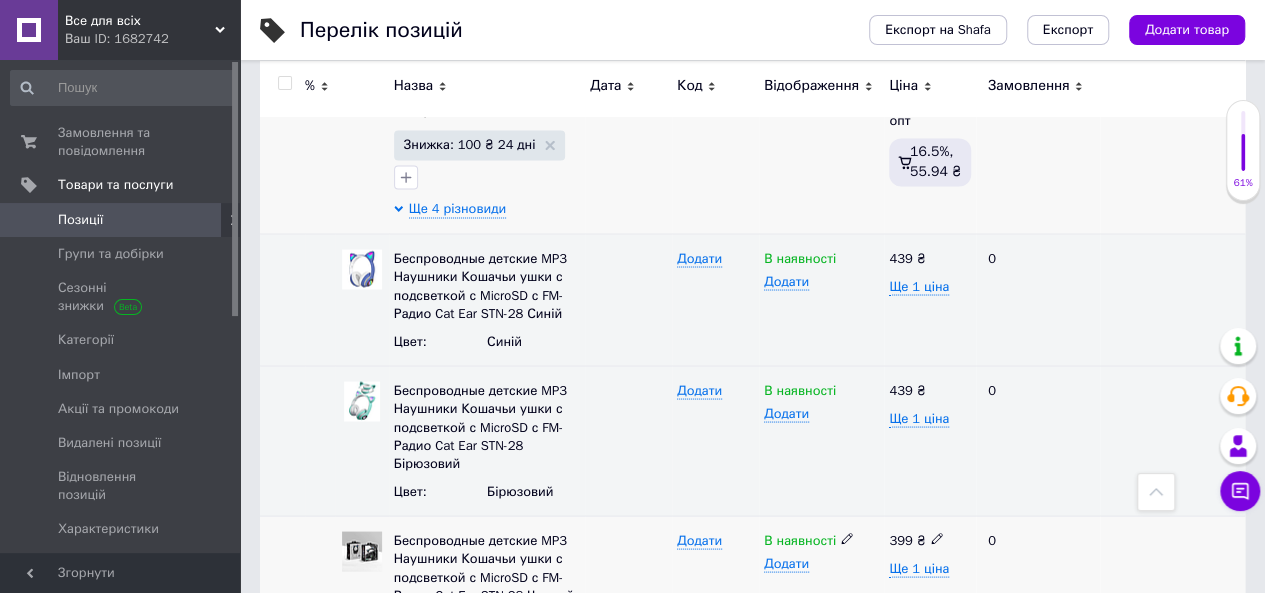 click 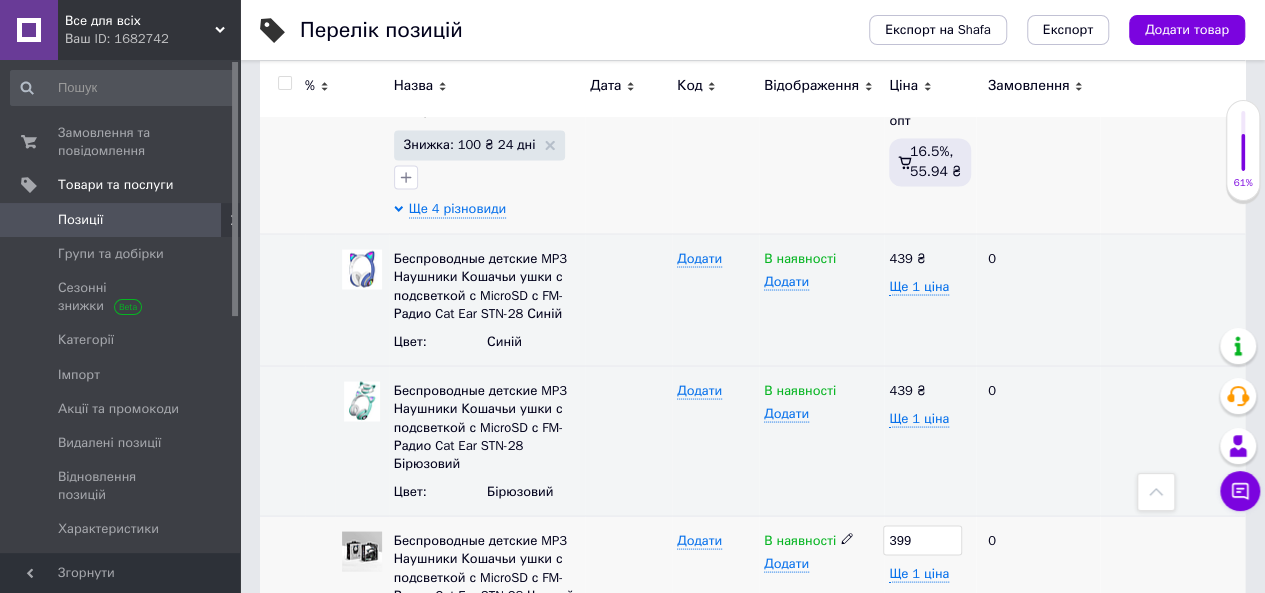 click on "399" at bounding box center [922, 540] 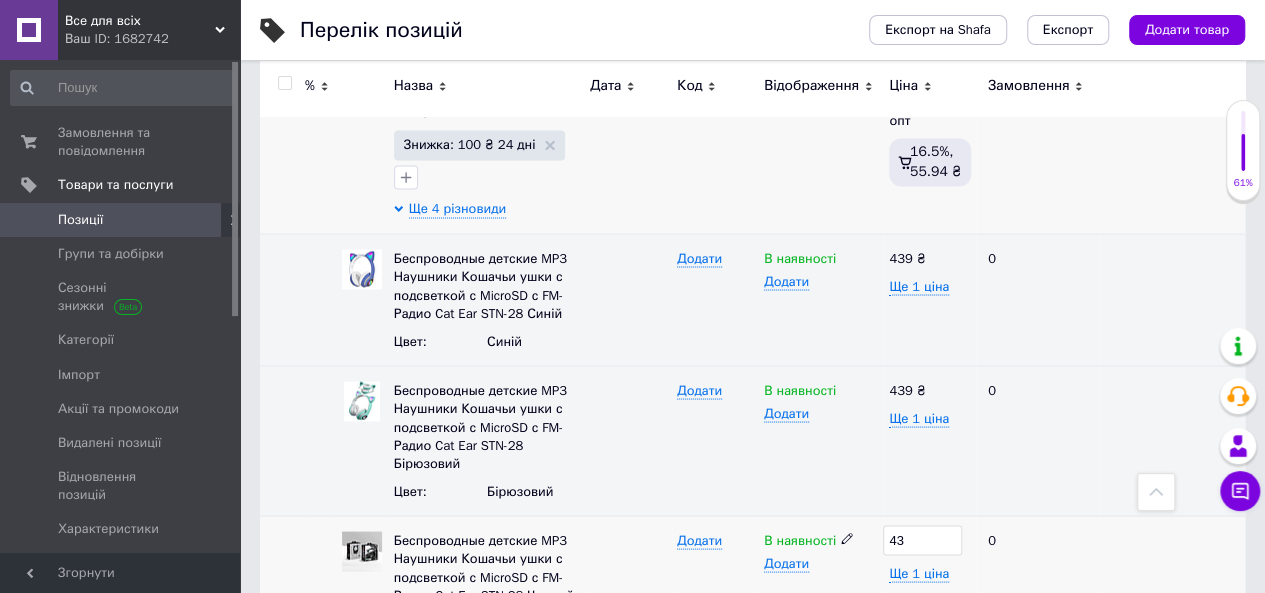 type on "439" 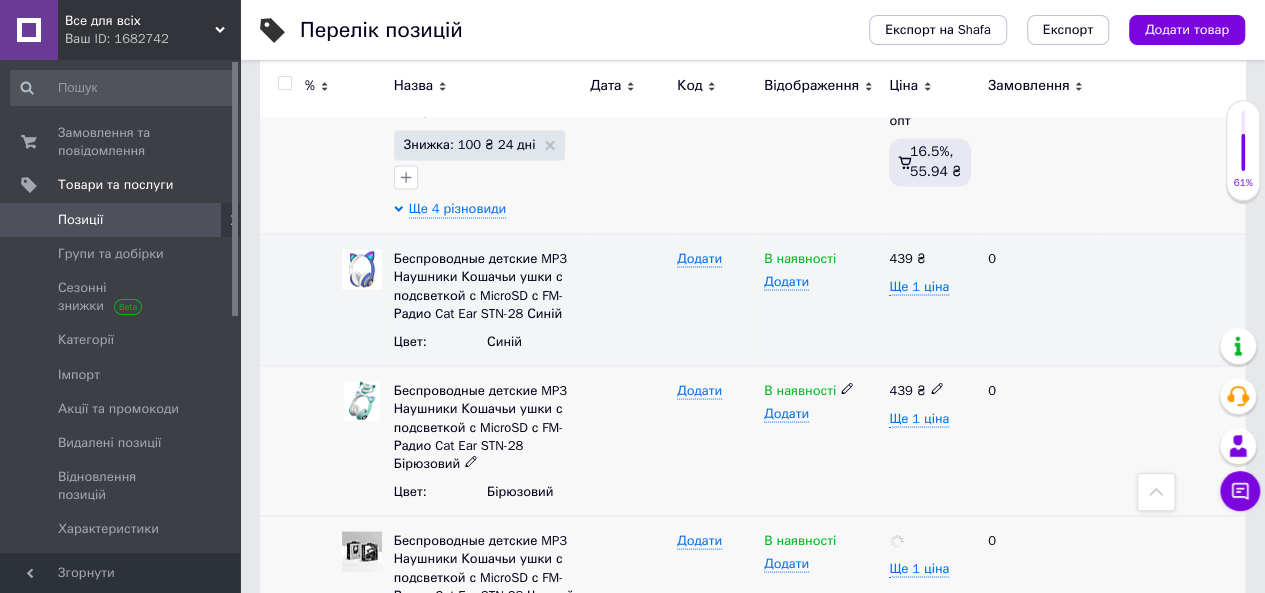 click on "439   ₴ Ще 1 ціна" at bounding box center (930, 441) 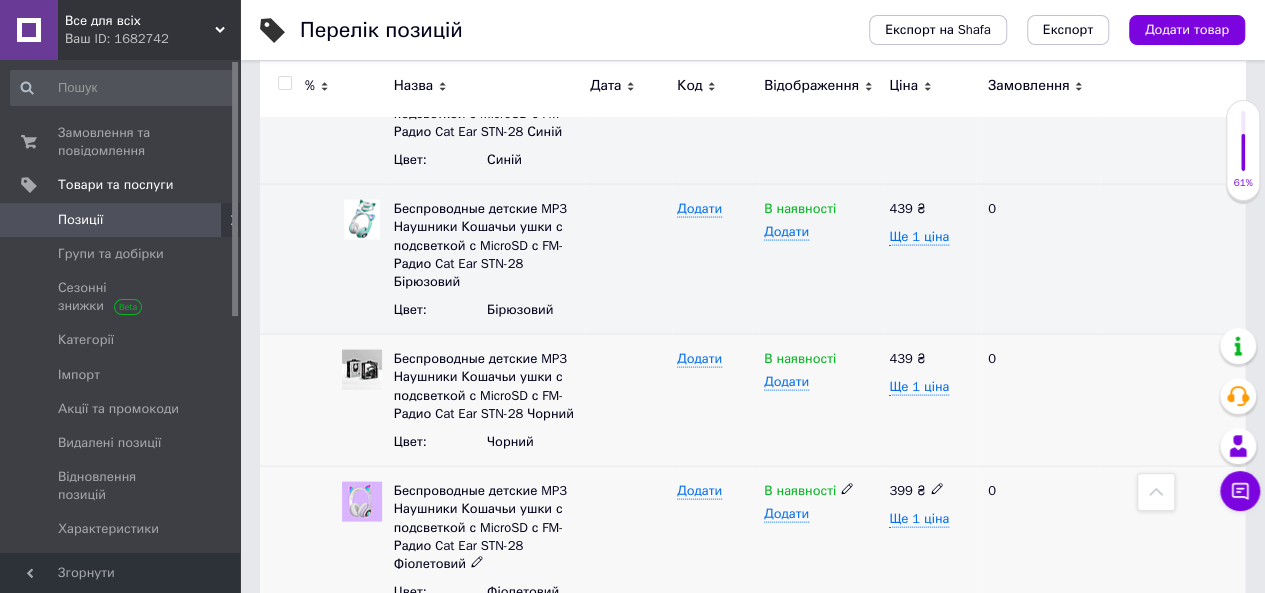 scroll, scrollTop: 1853, scrollLeft: 0, axis: vertical 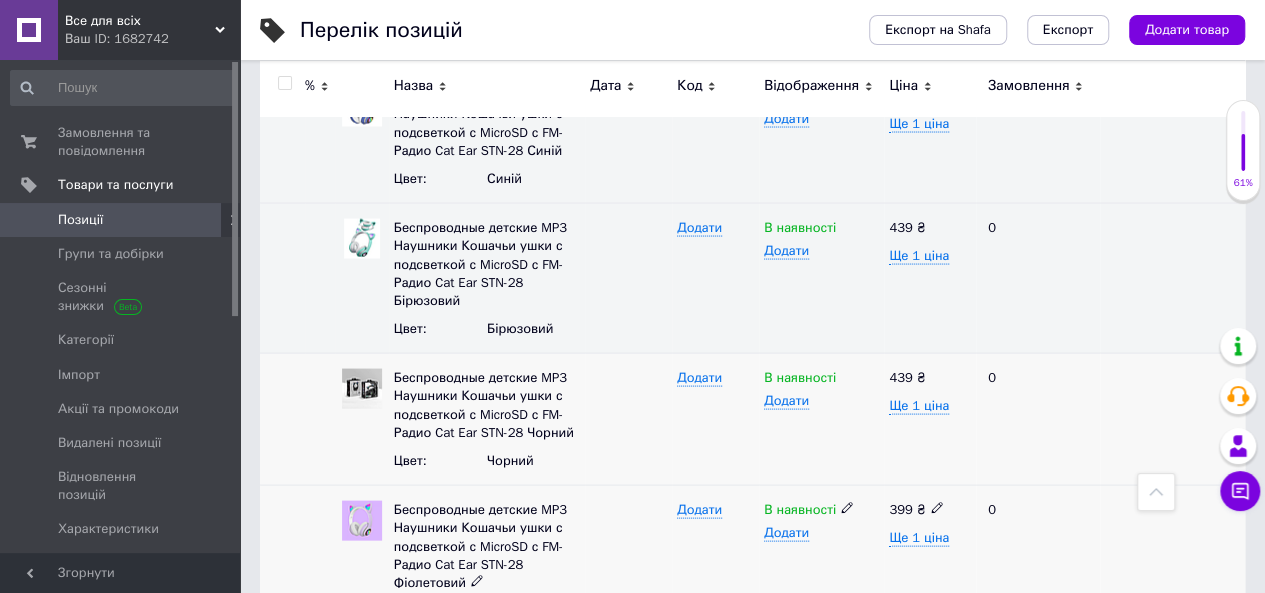 click 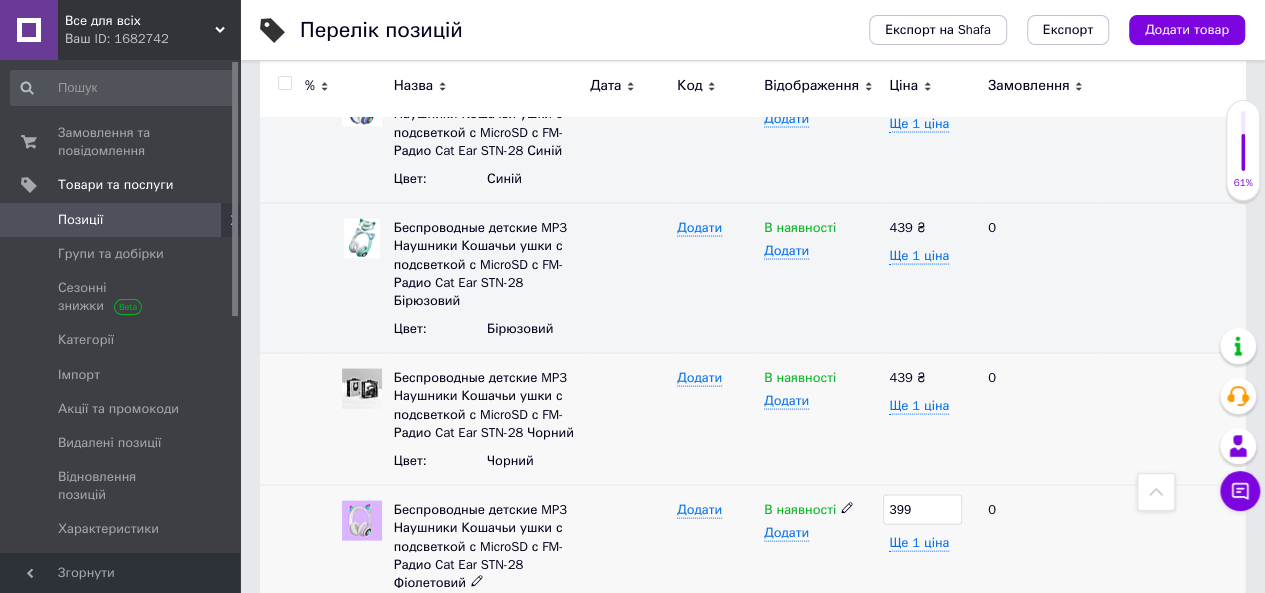 click on "399" at bounding box center [922, 509] 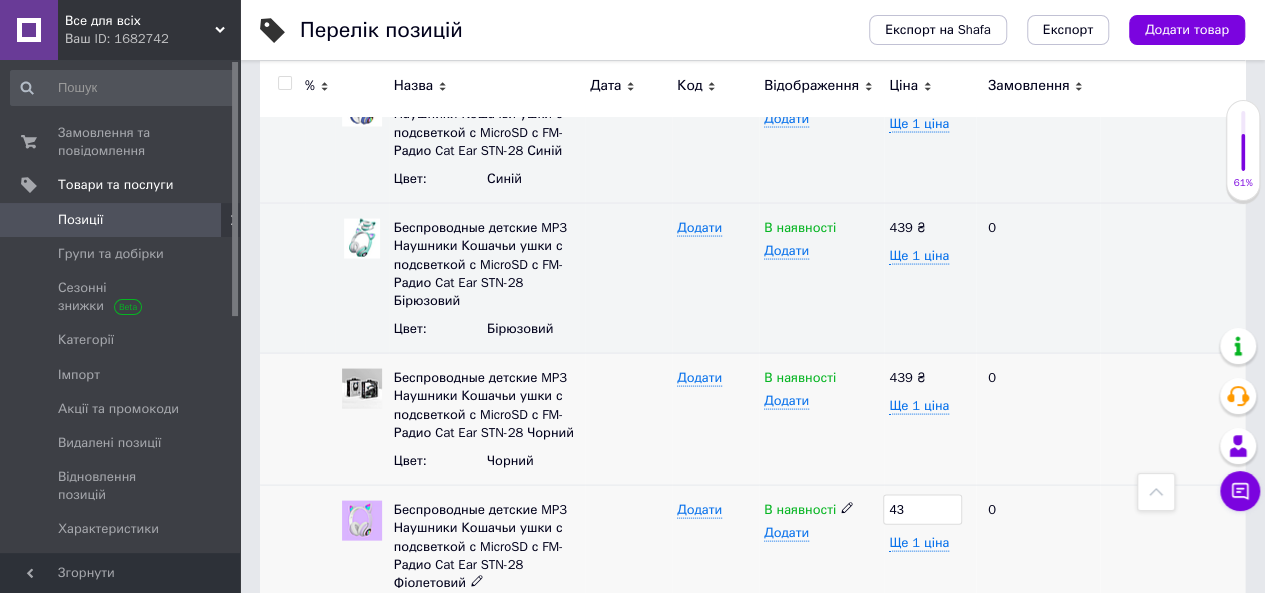type on "439" 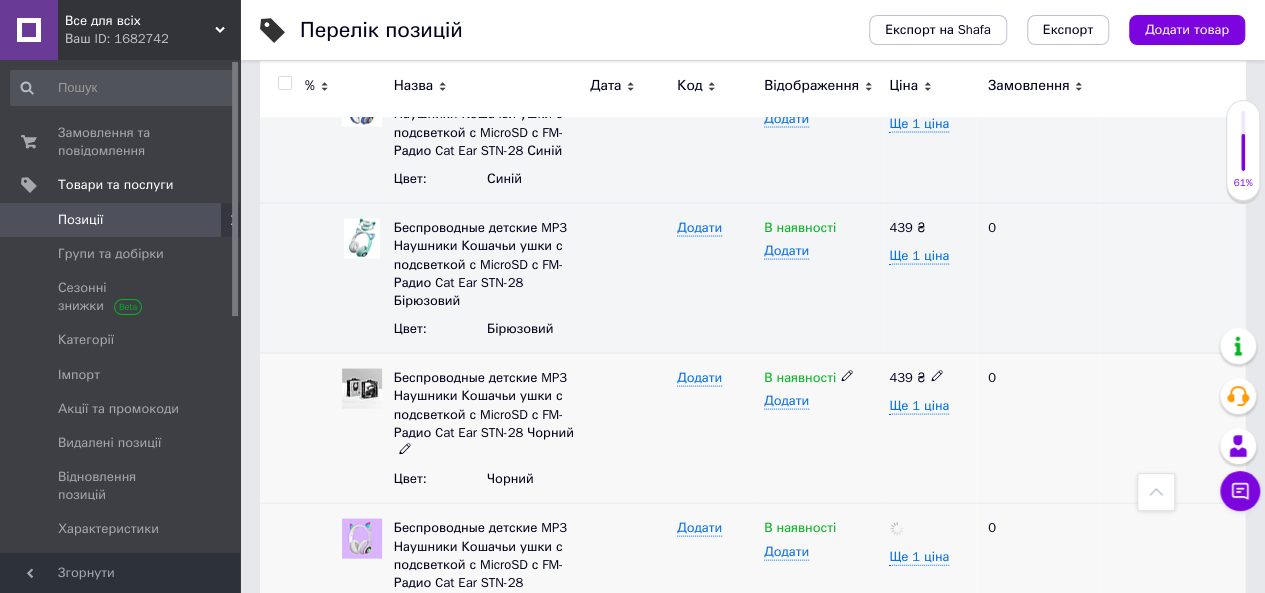 click on "0" at bounding box center [1038, 428] 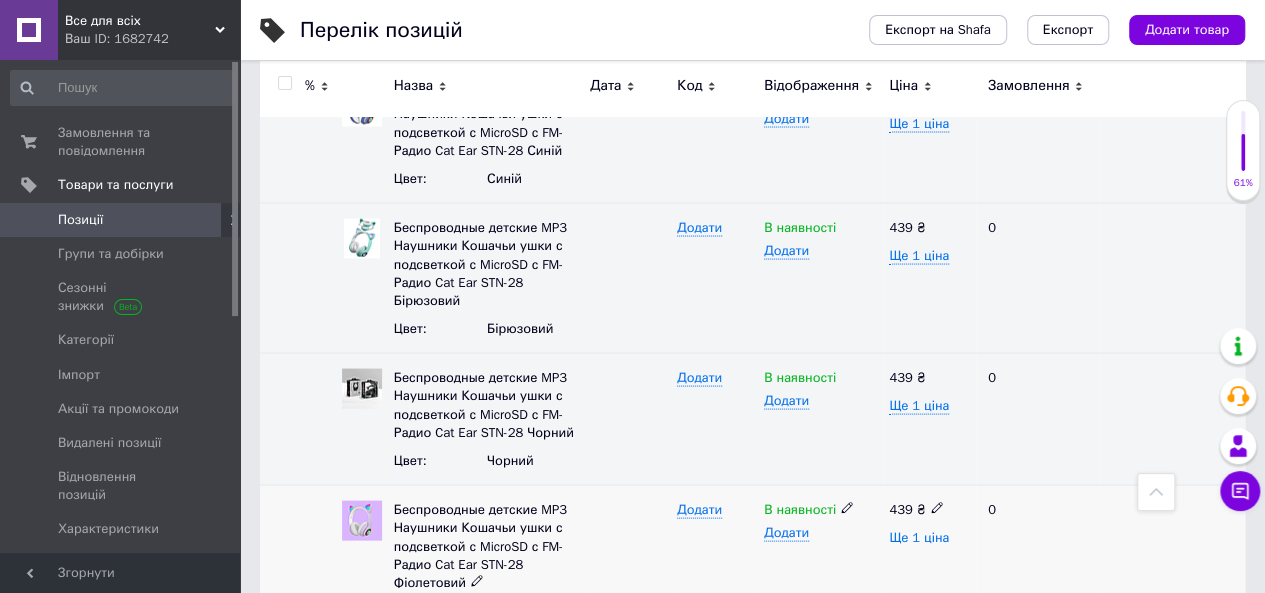 click on "Ще 1 ціна" at bounding box center (919, 537) 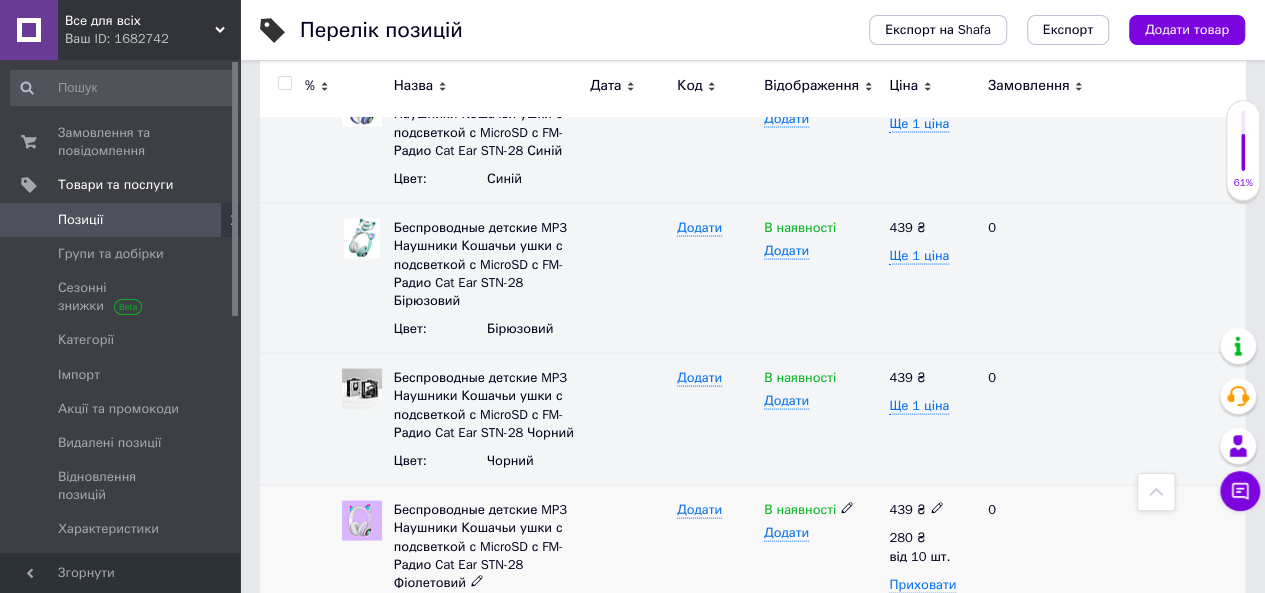 scroll, scrollTop: 1353, scrollLeft: 0, axis: vertical 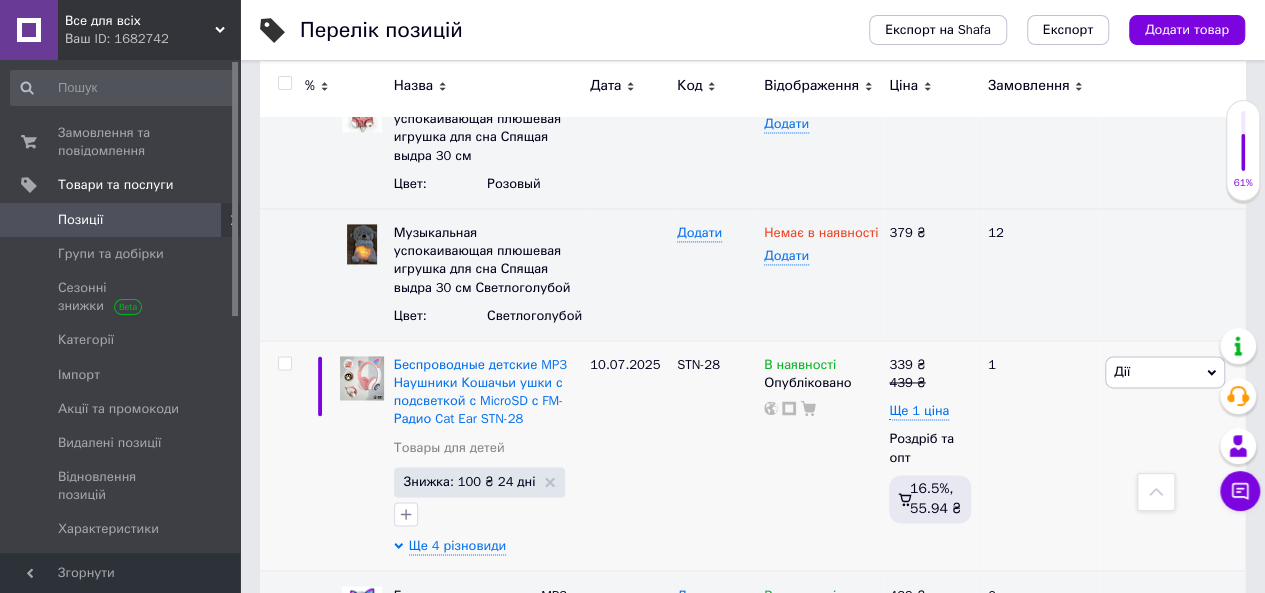 click on "Ваш ID: 1682742" at bounding box center [152, 39] 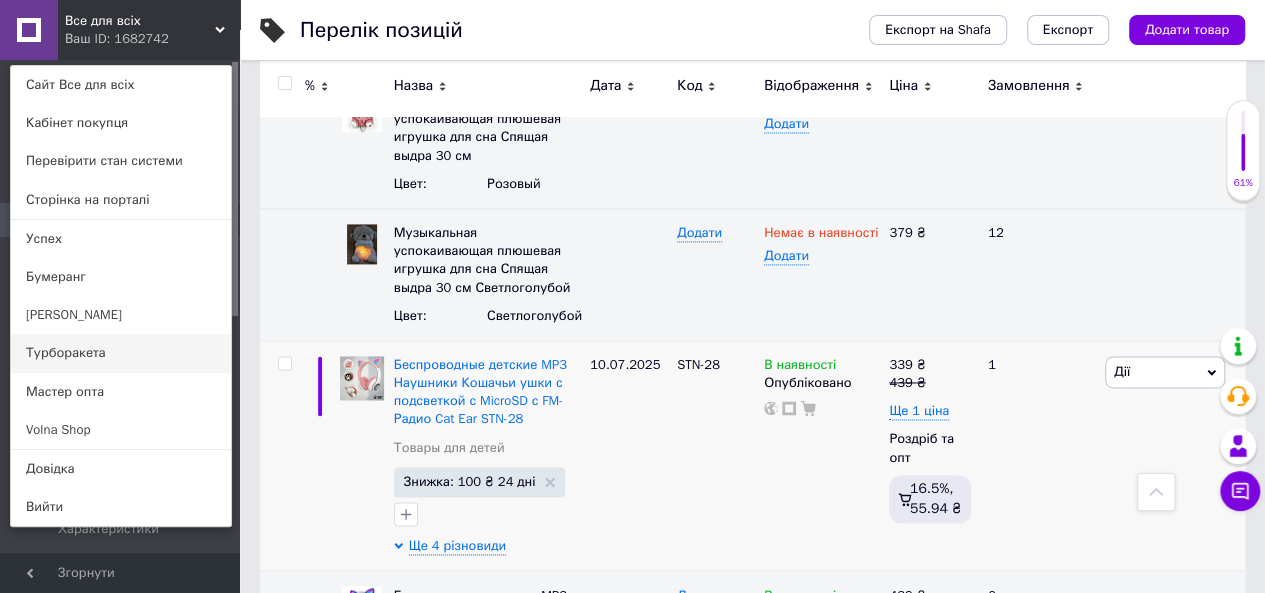 click on "Турборакета" at bounding box center (121, 353) 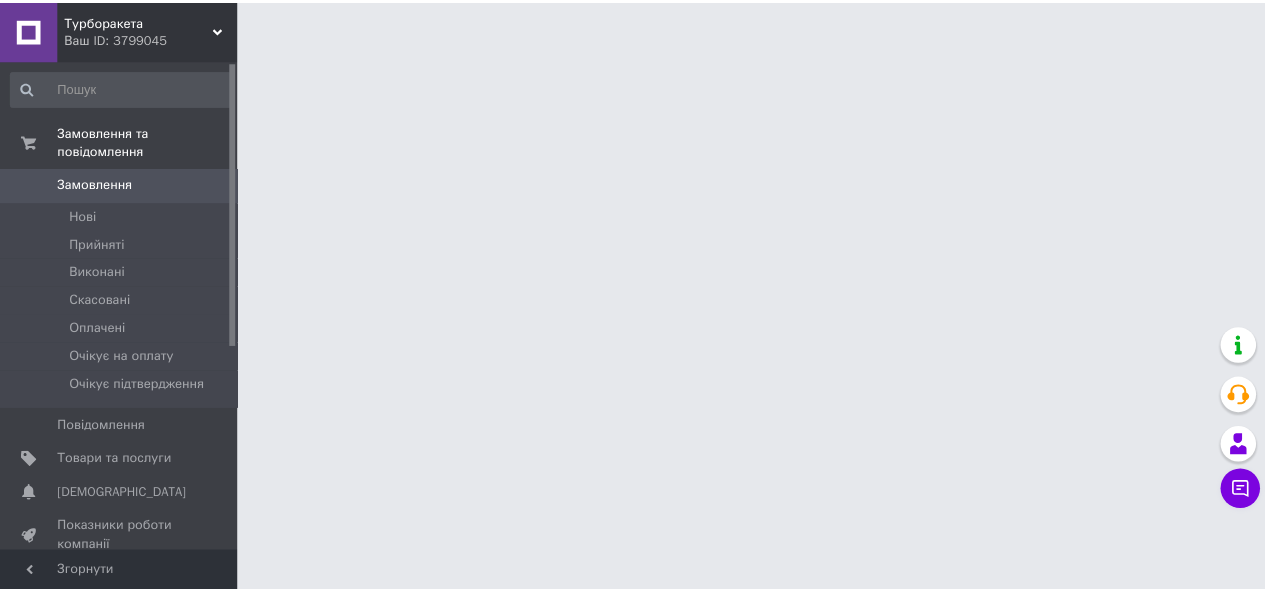 scroll, scrollTop: 0, scrollLeft: 0, axis: both 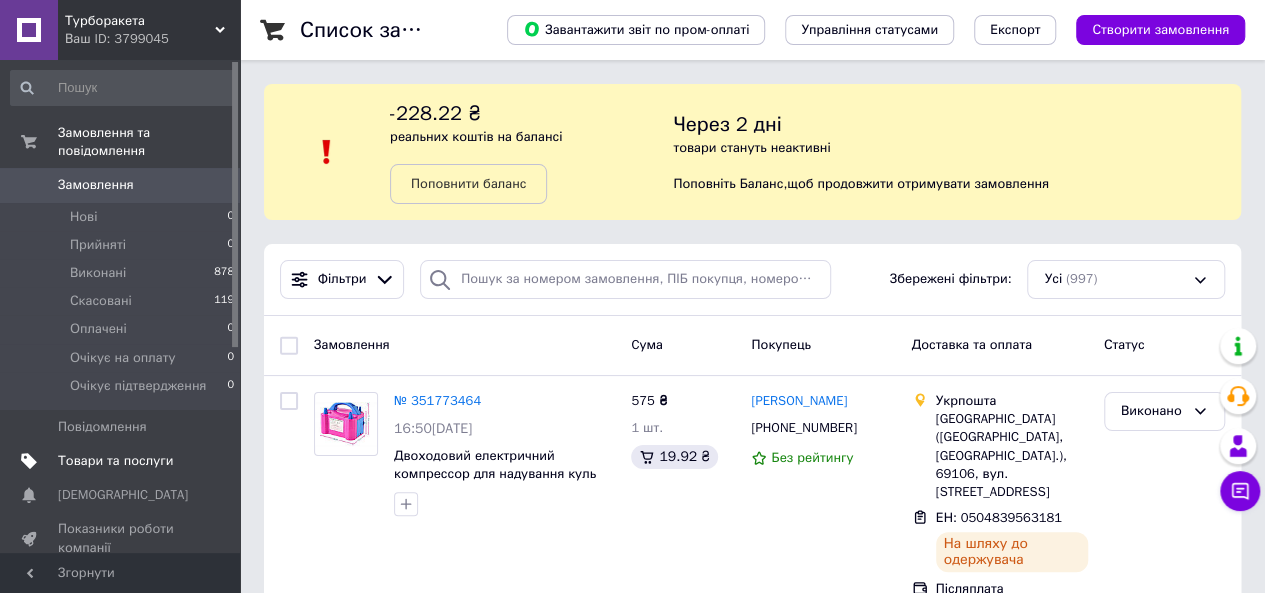 click on "Товари та послуги" at bounding box center (115, 461) 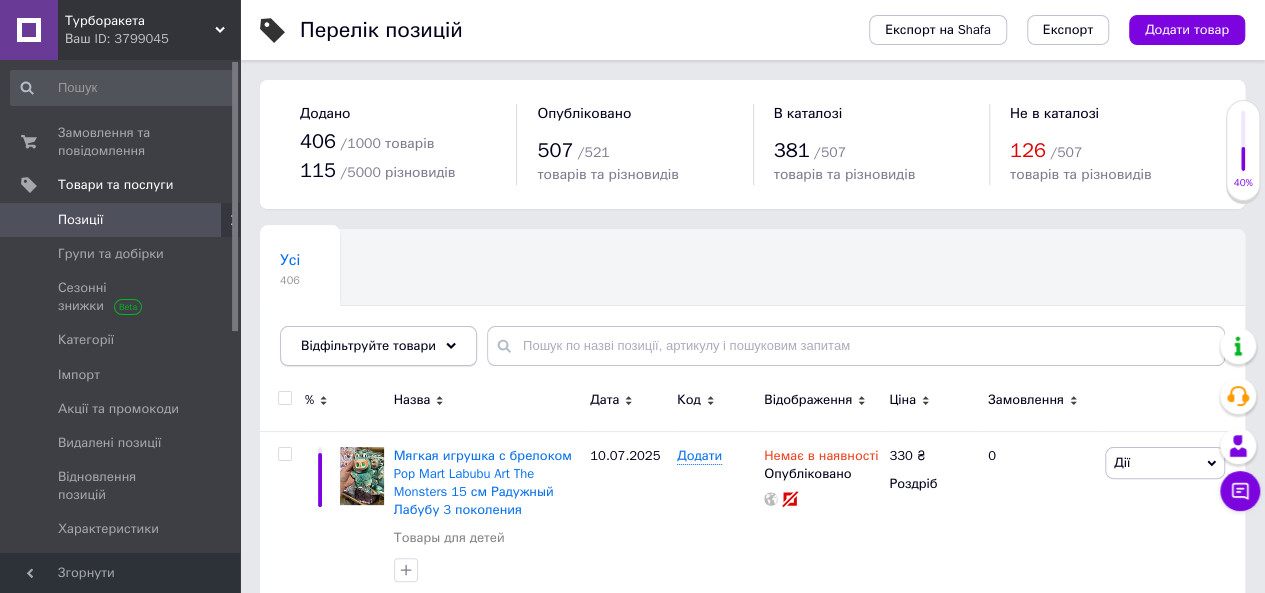click on "Відфільтруйте товари" at bounding box center [378, 346] 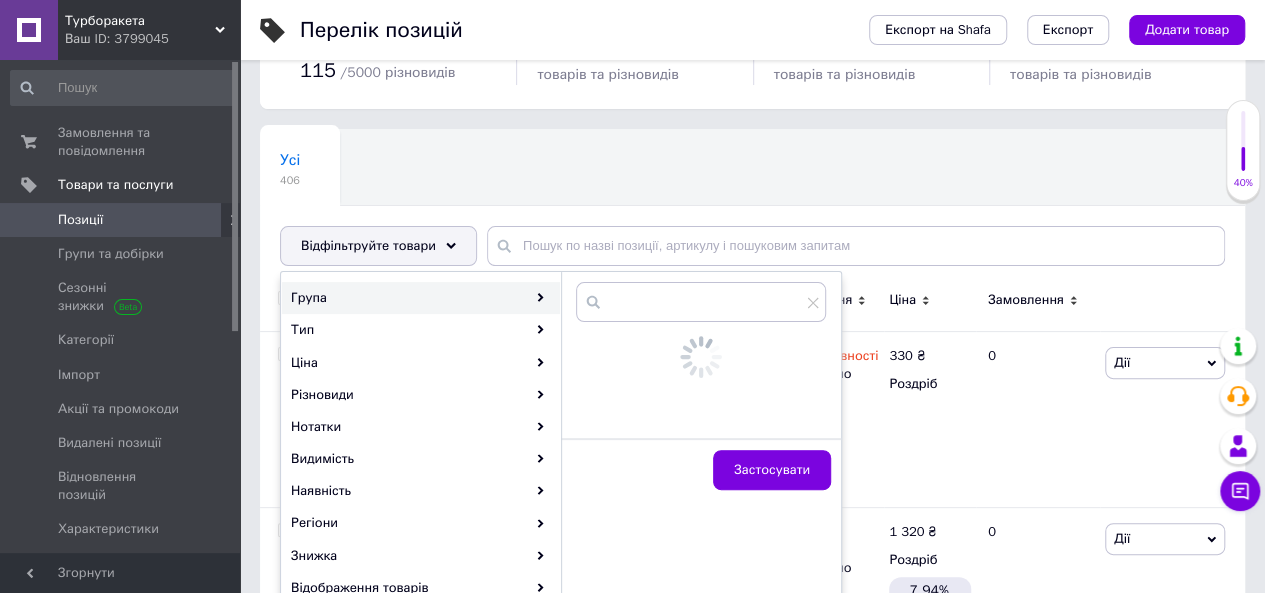 scroll, scrollTop: 200, scrollLeft: 0, axis: vertical 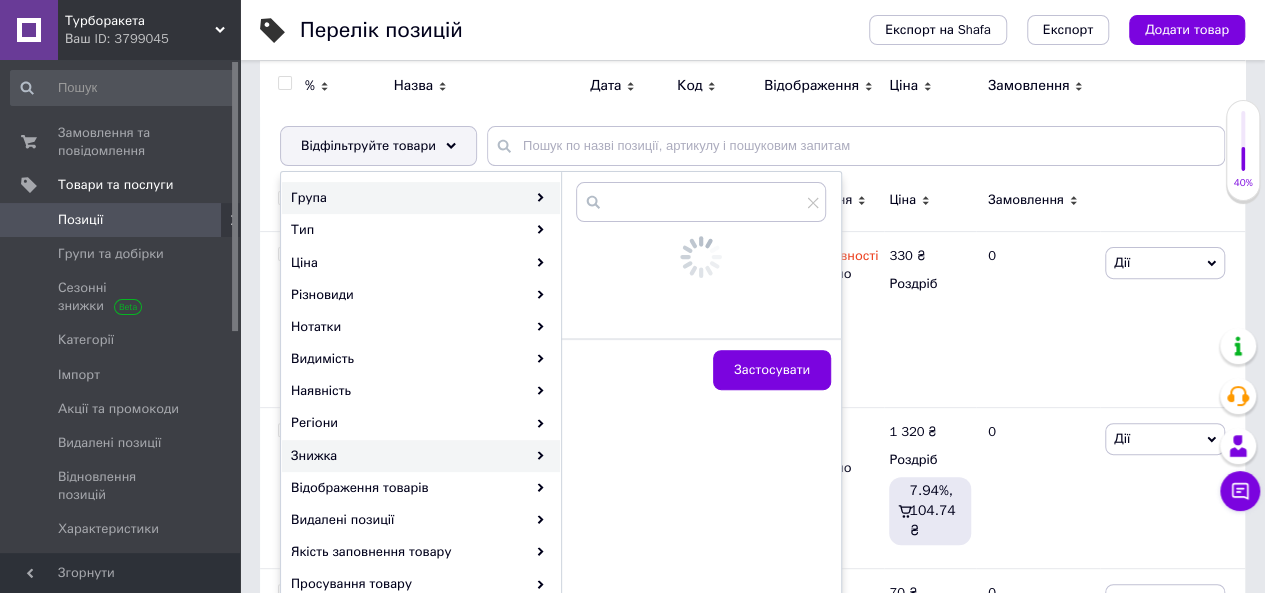 click on "Знижка" at bounding box center [421, 456] 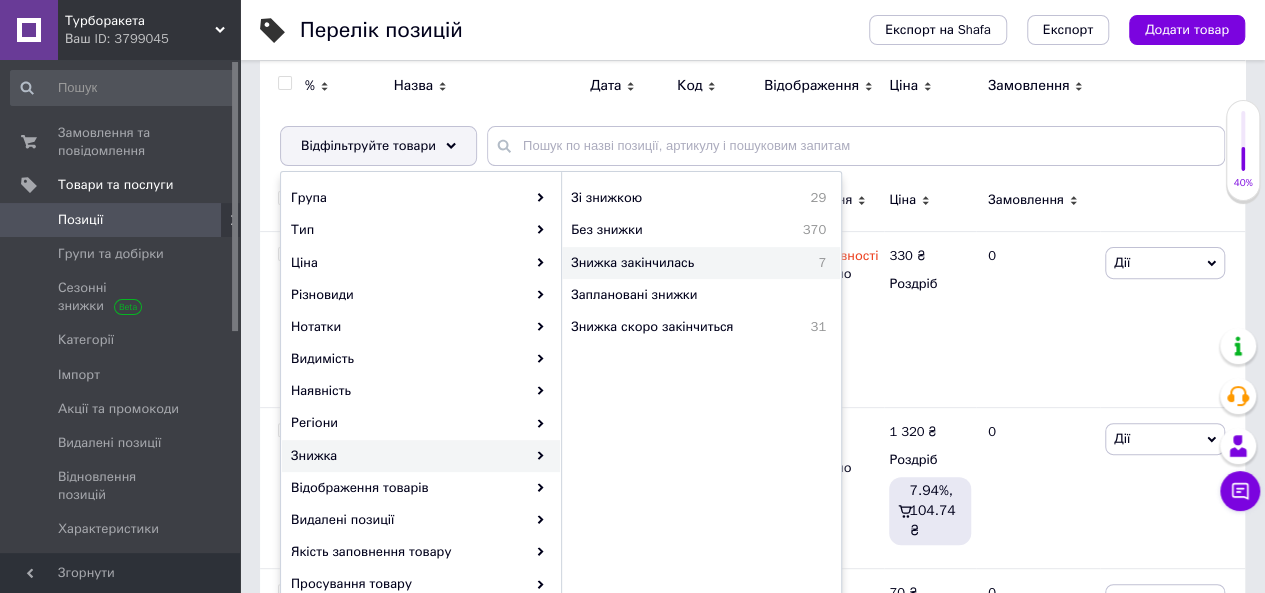 click on "Знижка закінчилась" at bounding box center [682, 263] 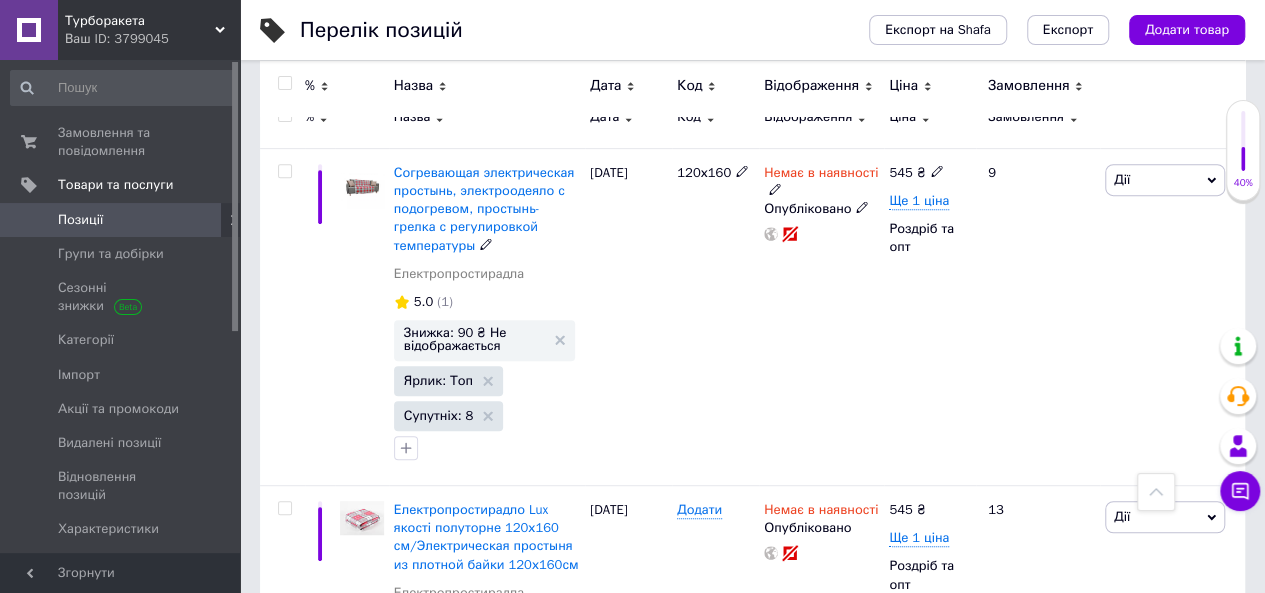 scroll, scrollTop: 0, scrollLeft: 0, axis: both 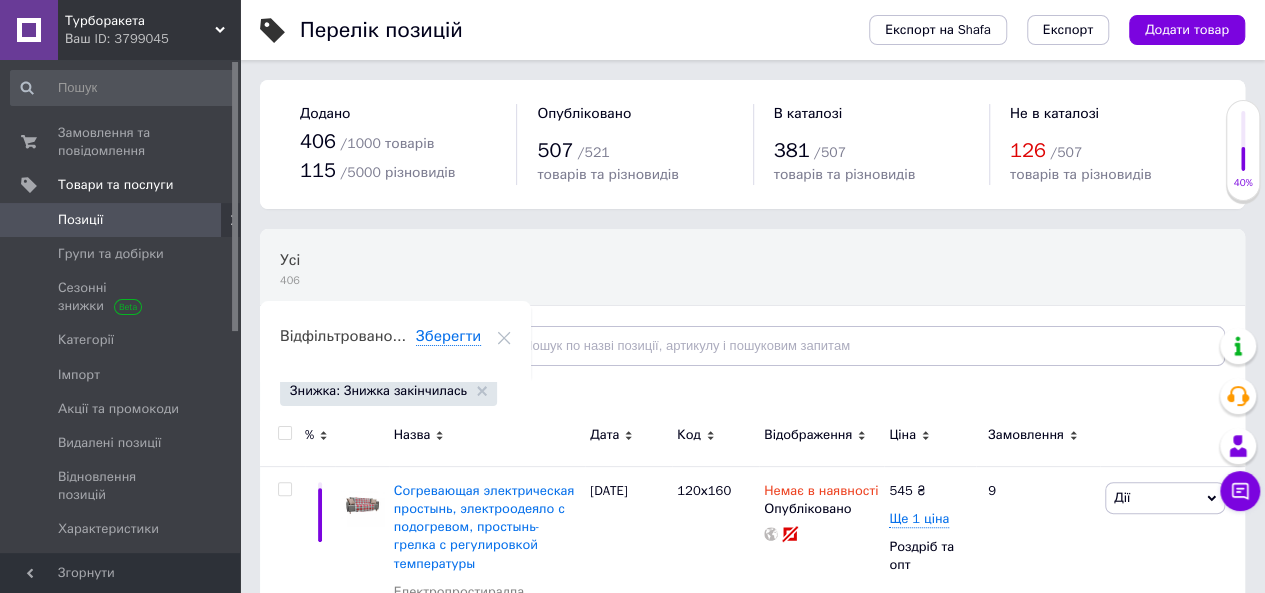 click at bounding box center [284, 433] 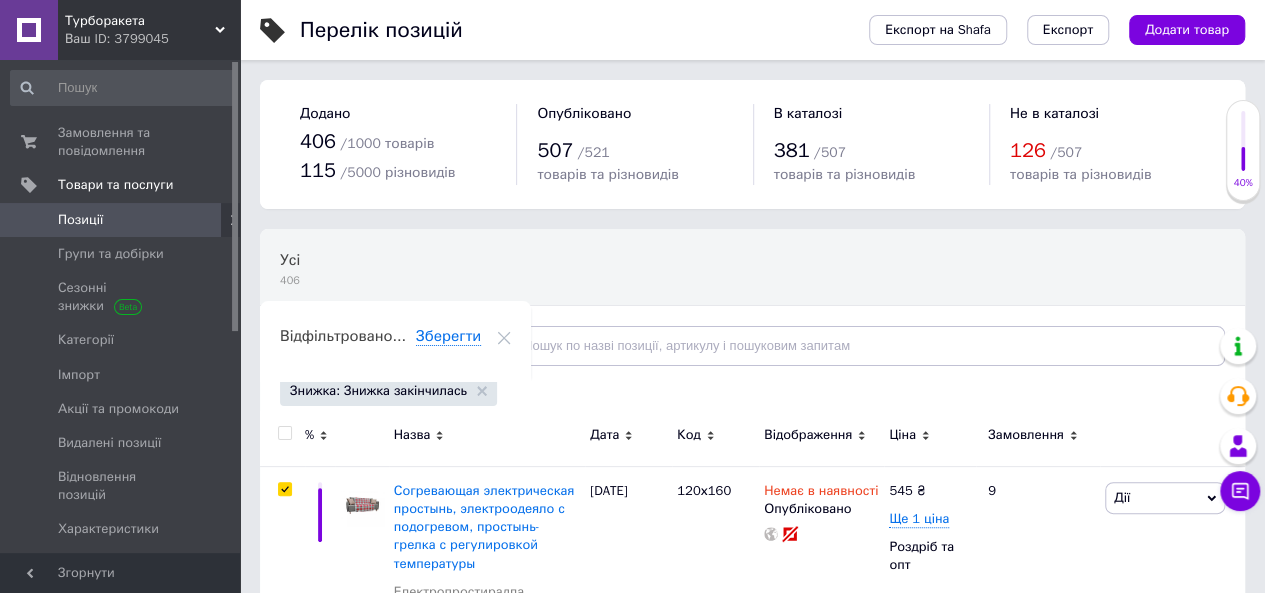 checkbox on "true" 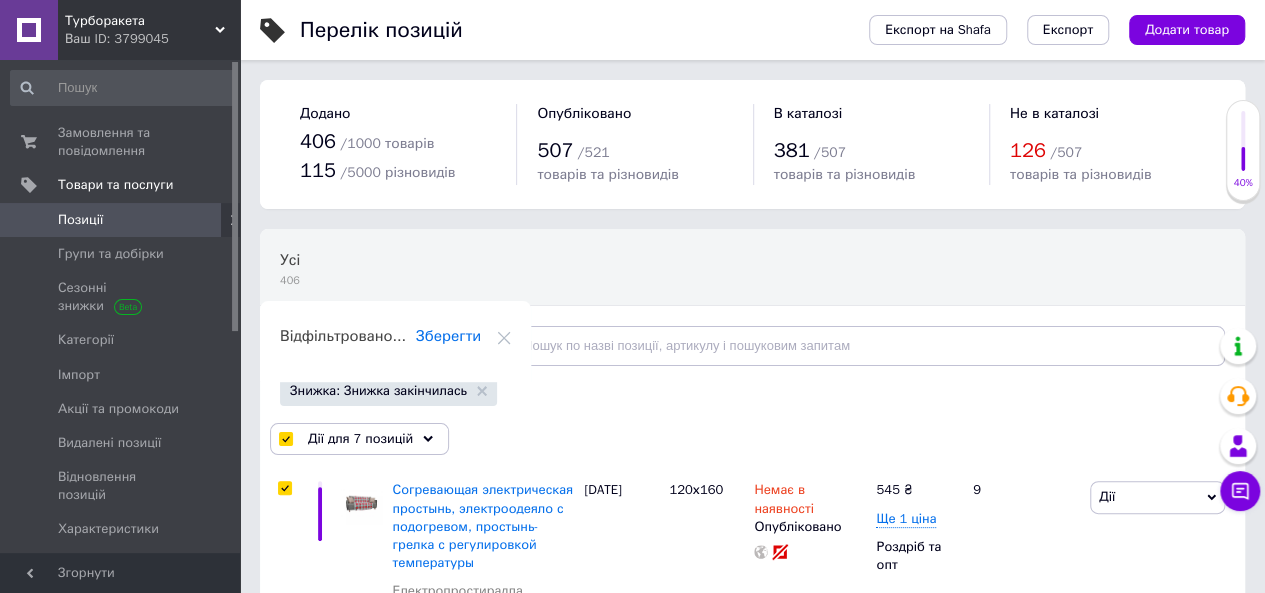 scroll, scrollTop: 200, scrollLeft: 0, axis: vertical 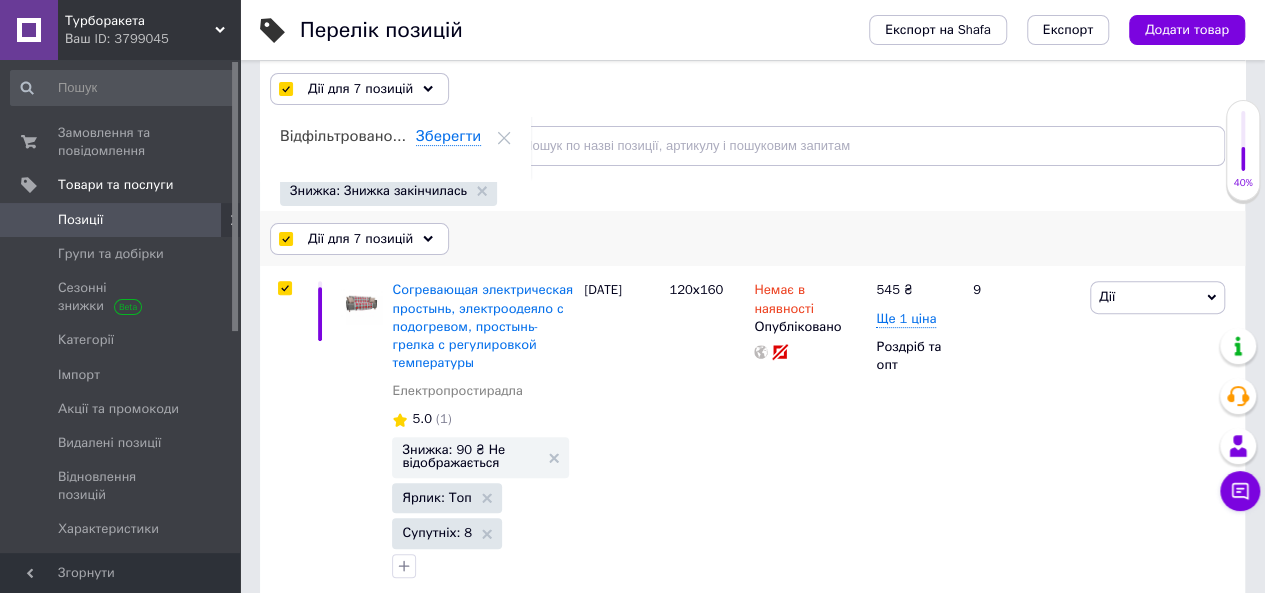 click 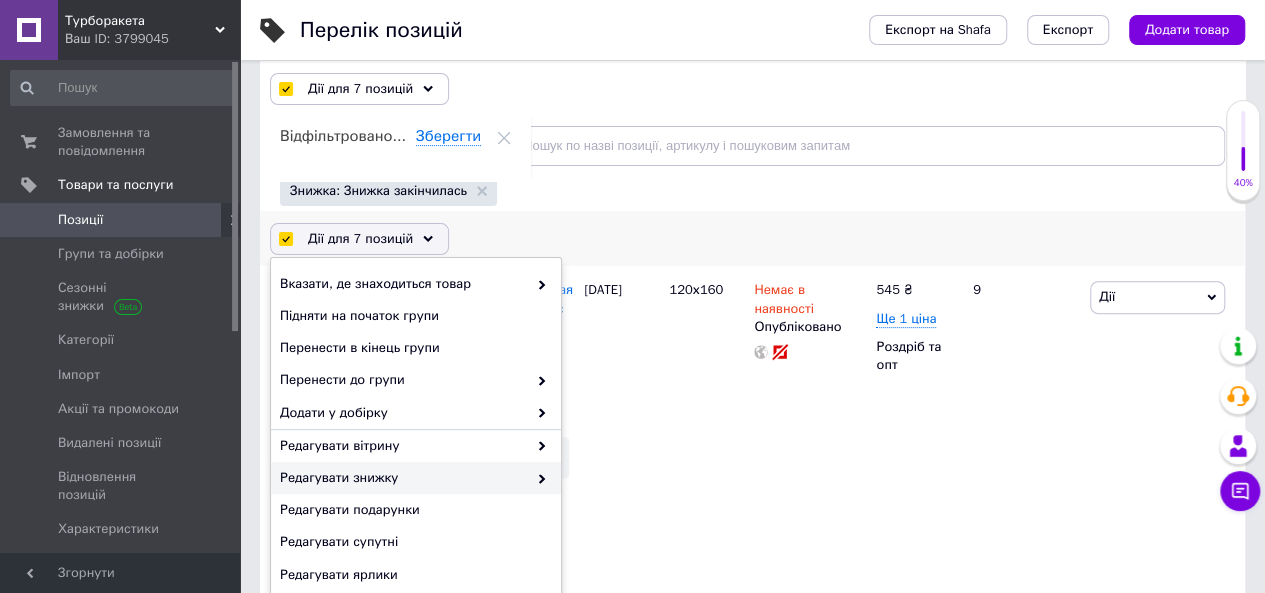 click on "Редагувати знижку" at bounding box center (403, 478) 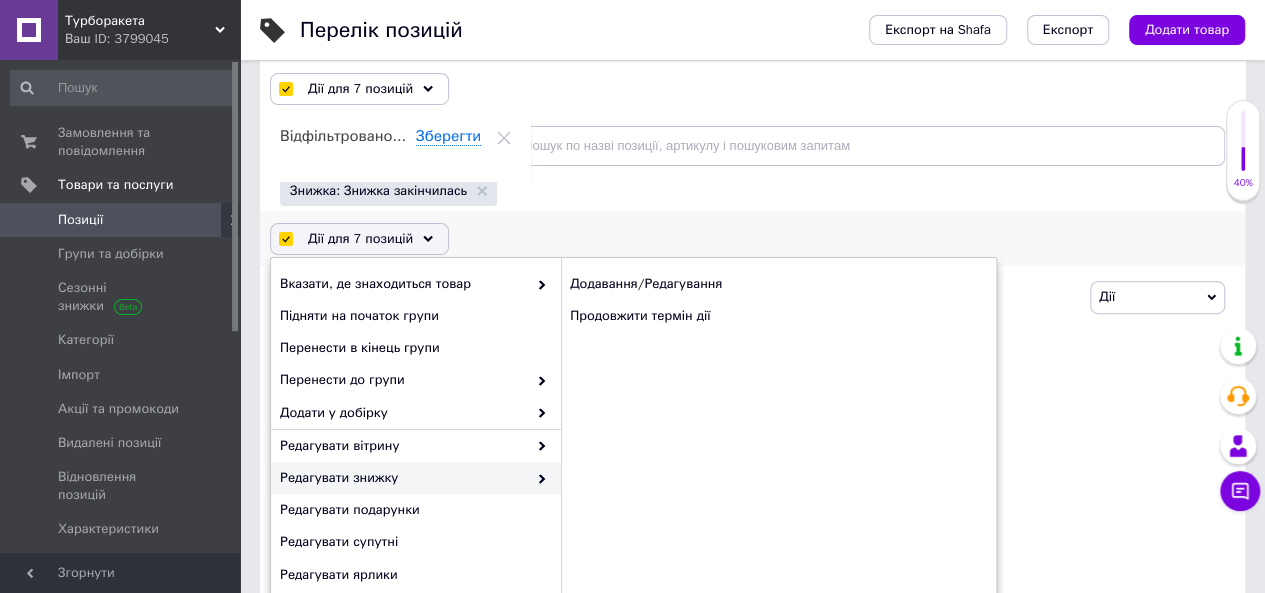 click on "Редагувати знижку" at bounding box center (416, 478) 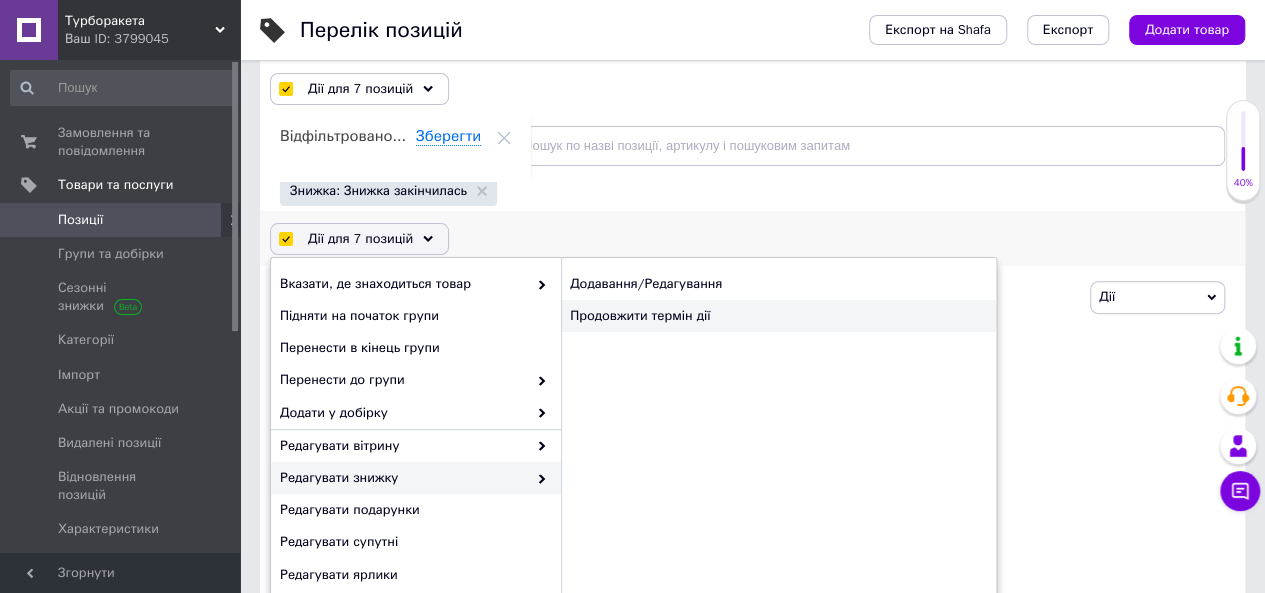 click on "Продовжити термін дії" at bounding box center (778, 316) 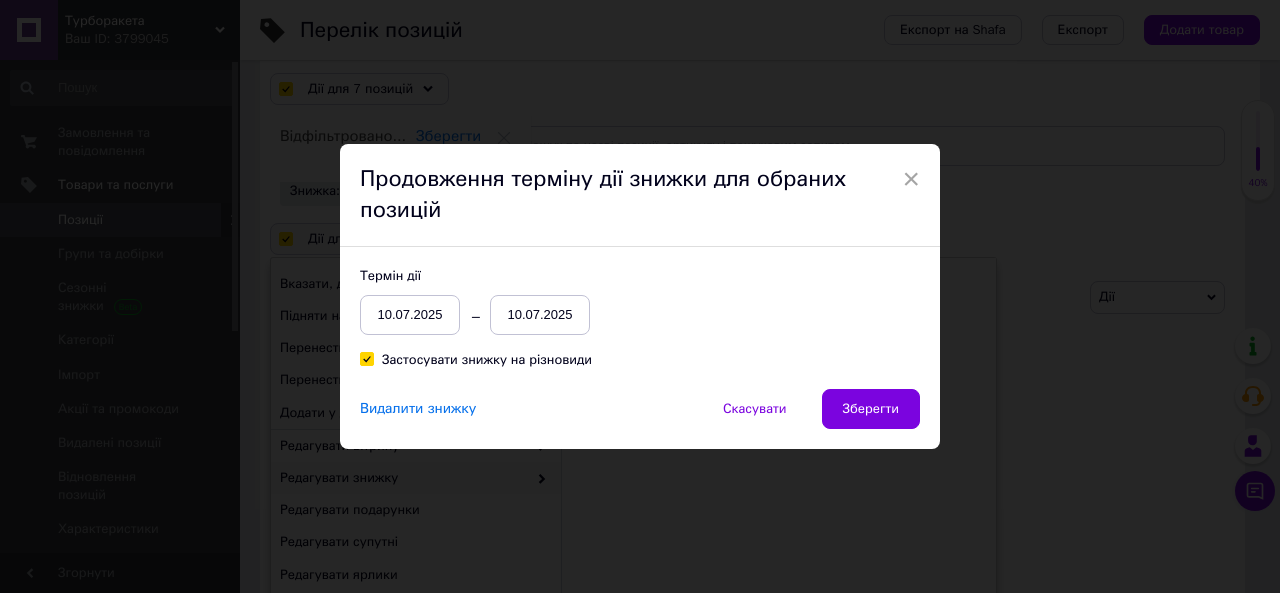 click on "Видалити знижку" at bounding box center (418, 409) 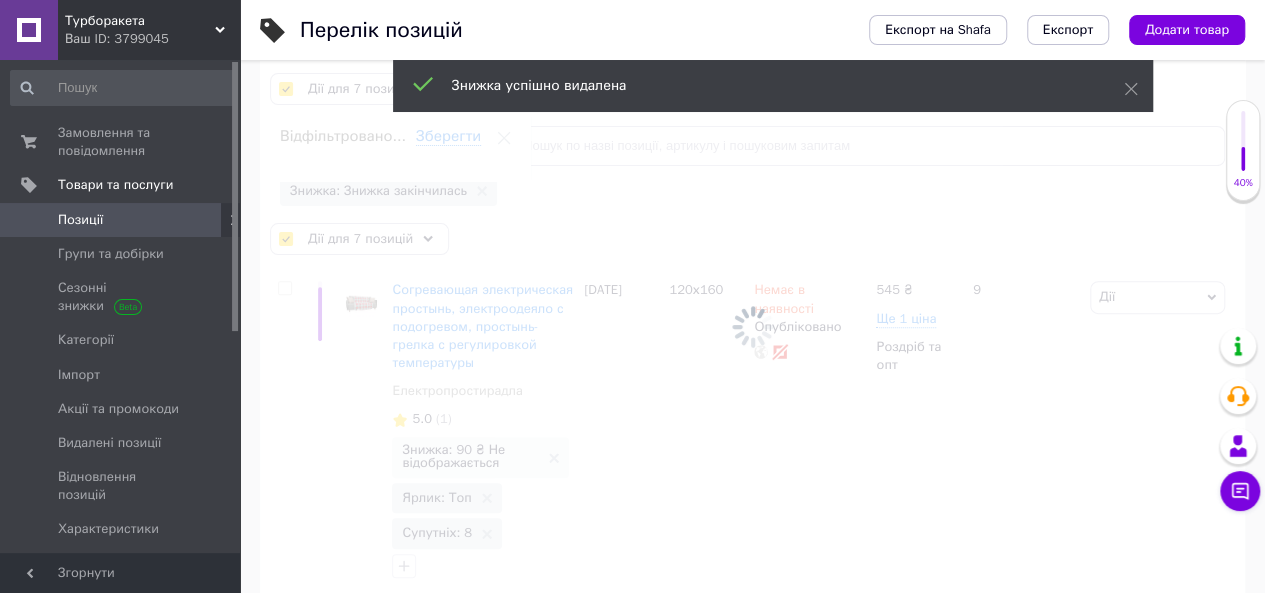 checkbox on "false" 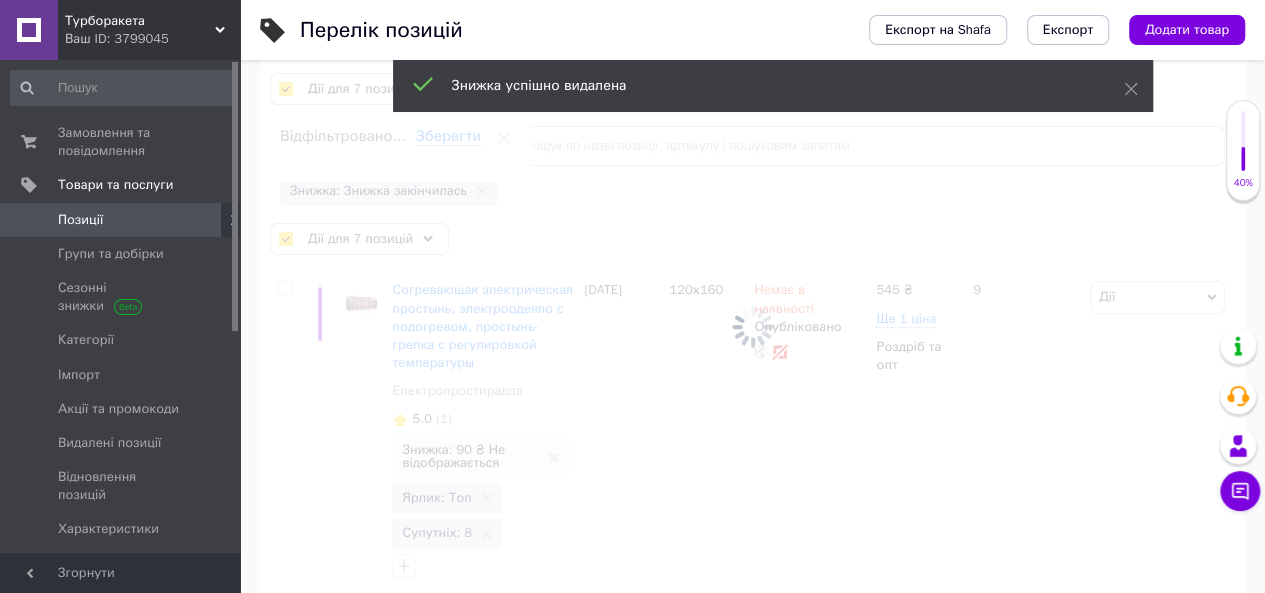 checkbox on "false" 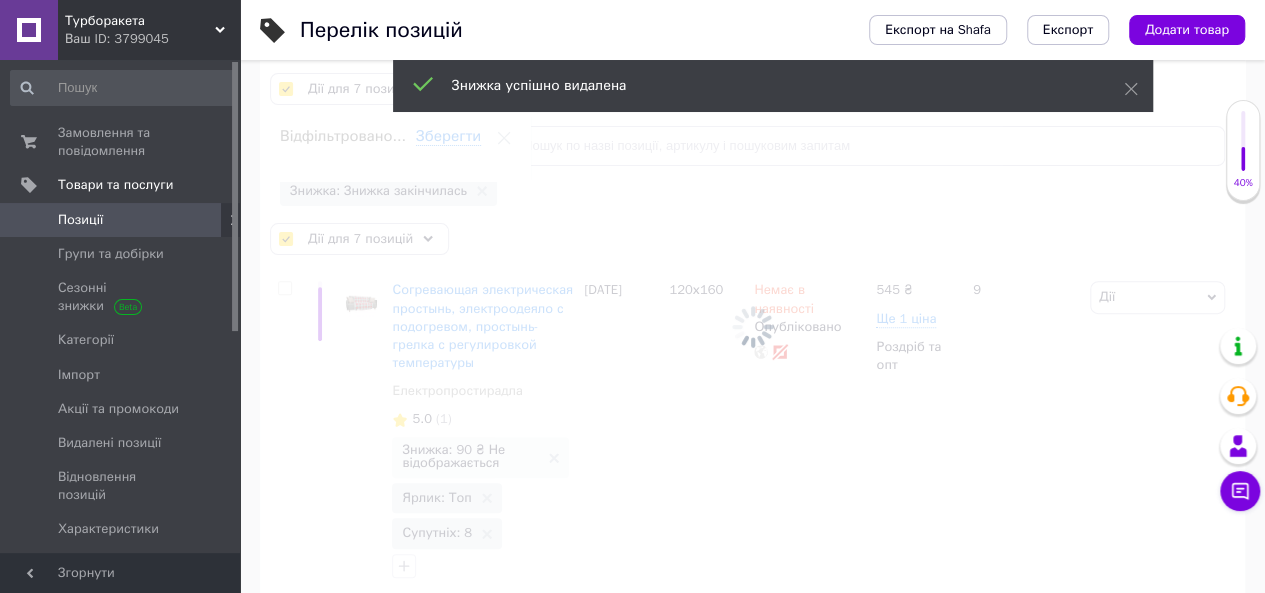 checkbox on "false" 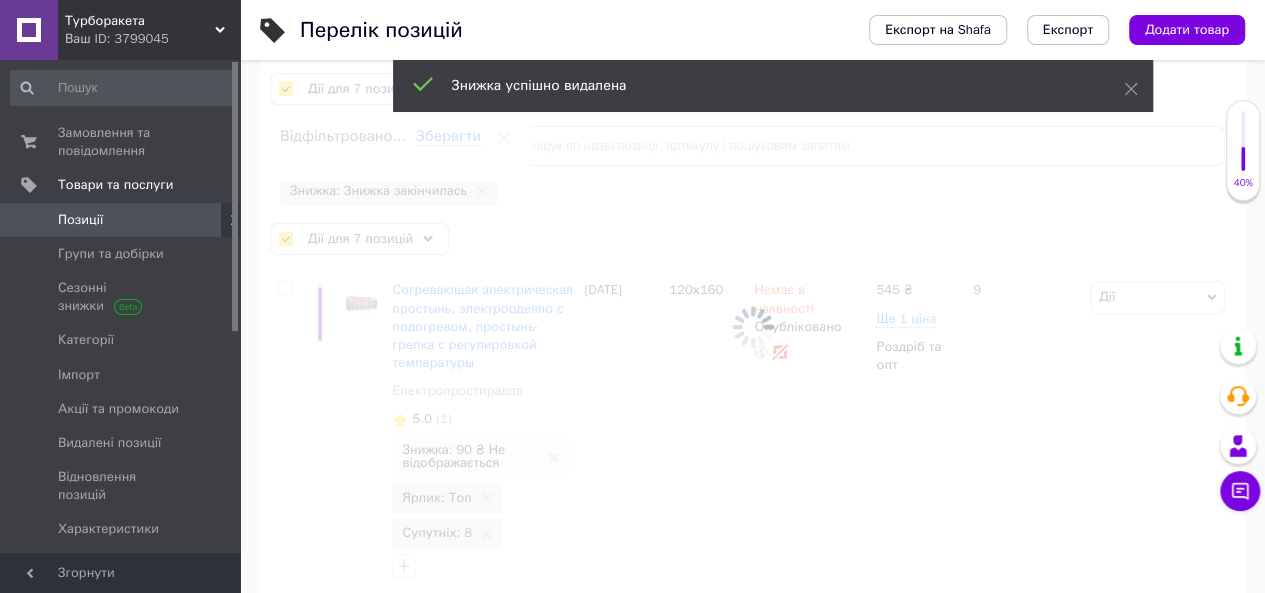 checkbox on "false" 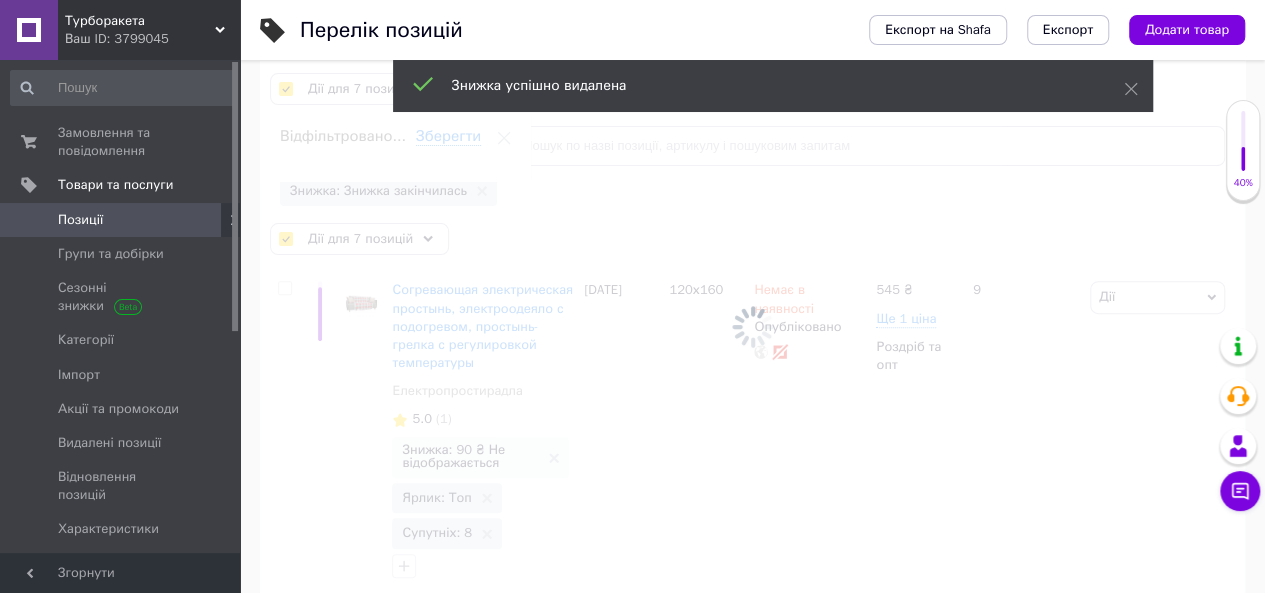 checkbox on "false" 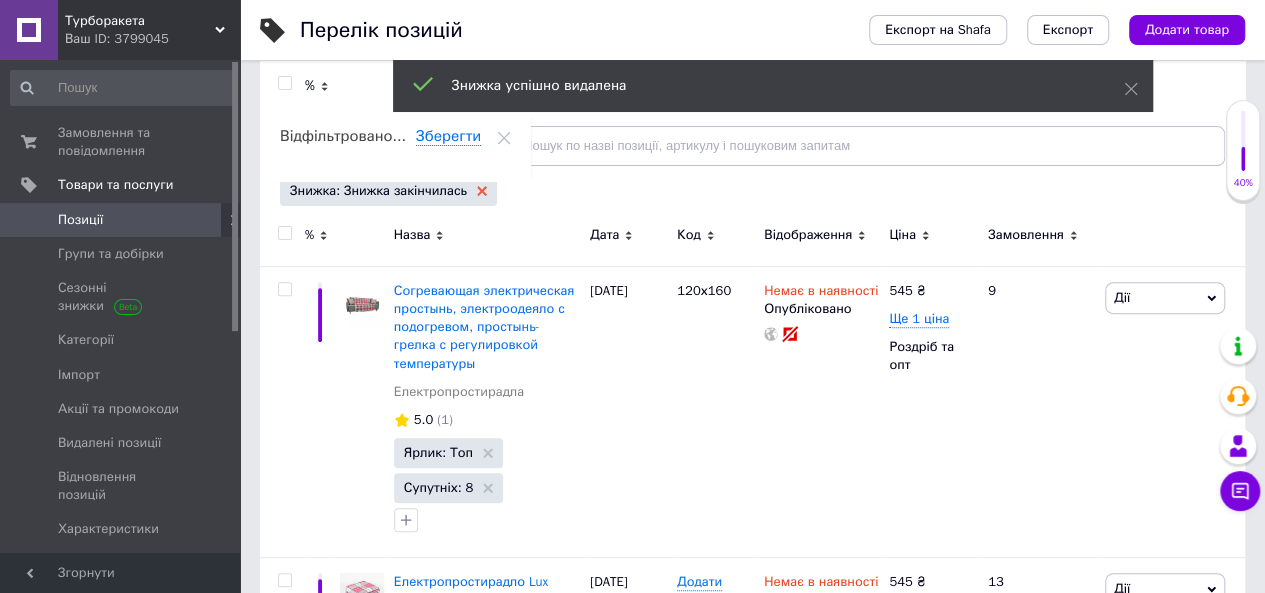 click 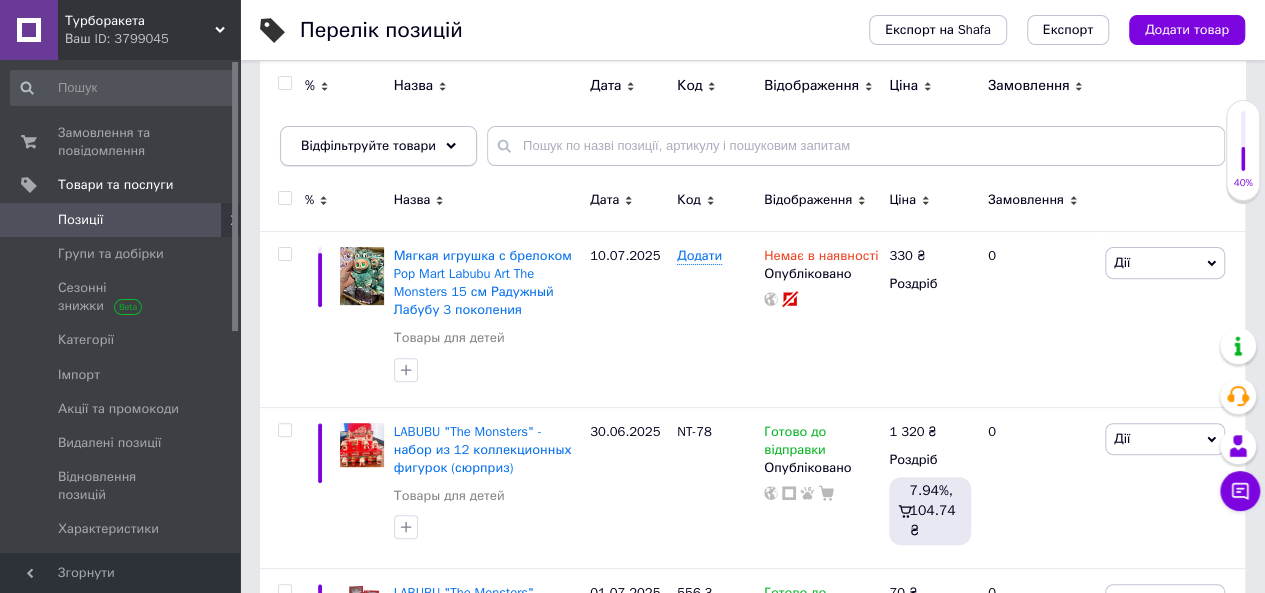 click on "Відфільтруйте товари" at bounding box center (368, 145) 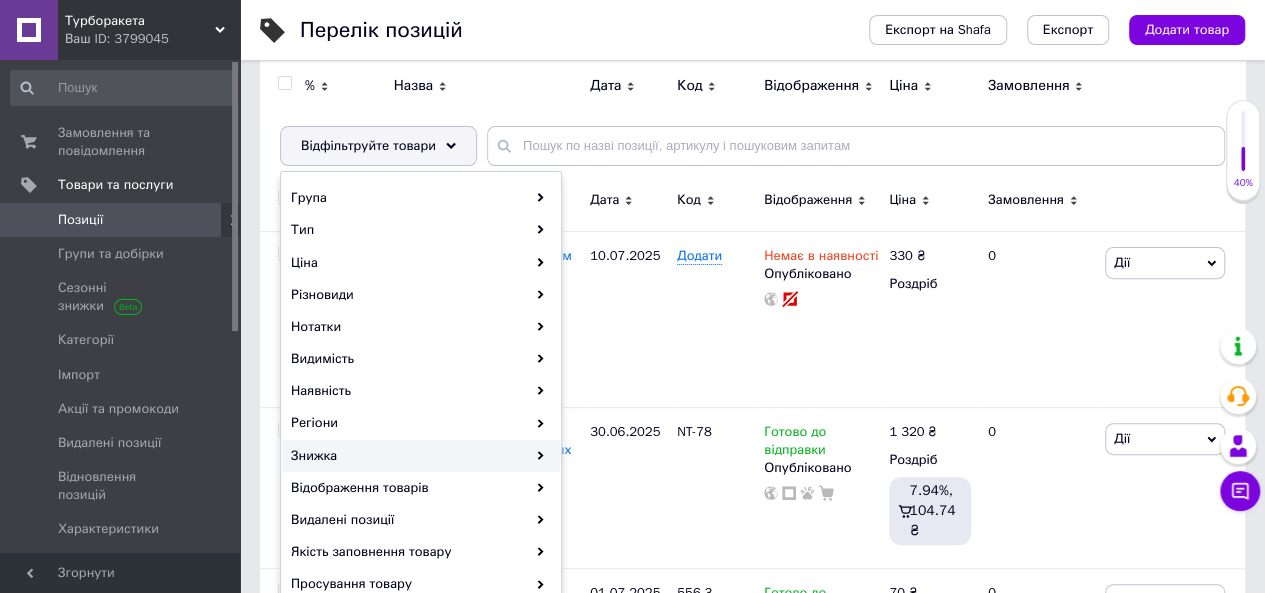 click on "Знижка" at bounding box center (421, 456) 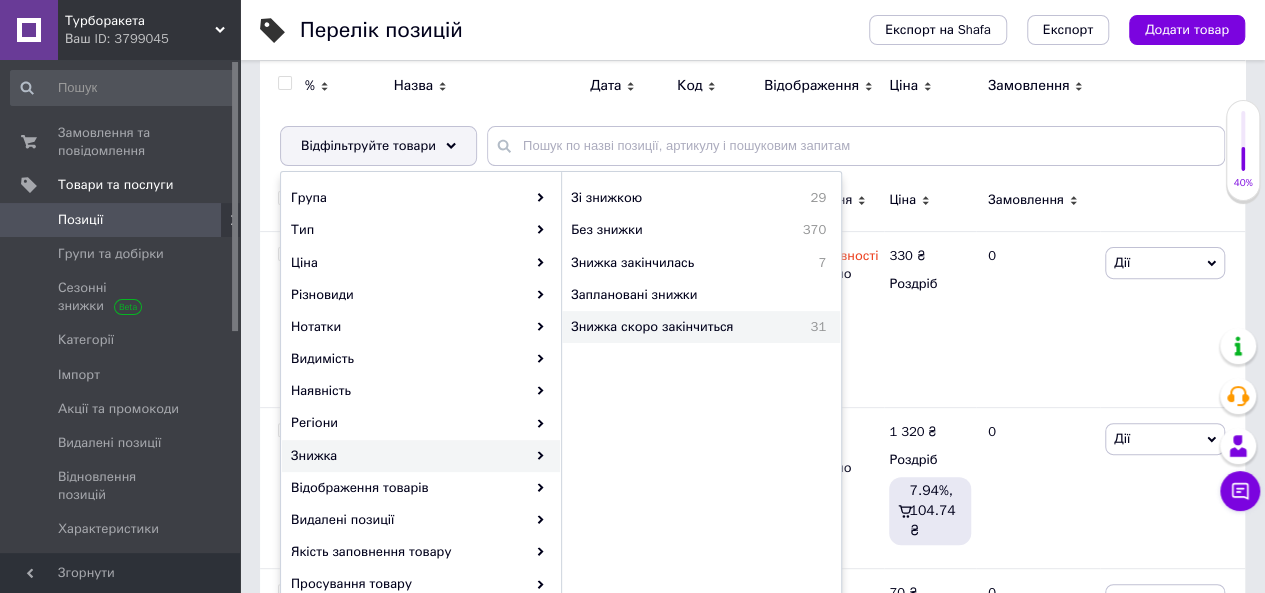 click on "Знижка скоро закінчиться" at bounding box center [681, 327] 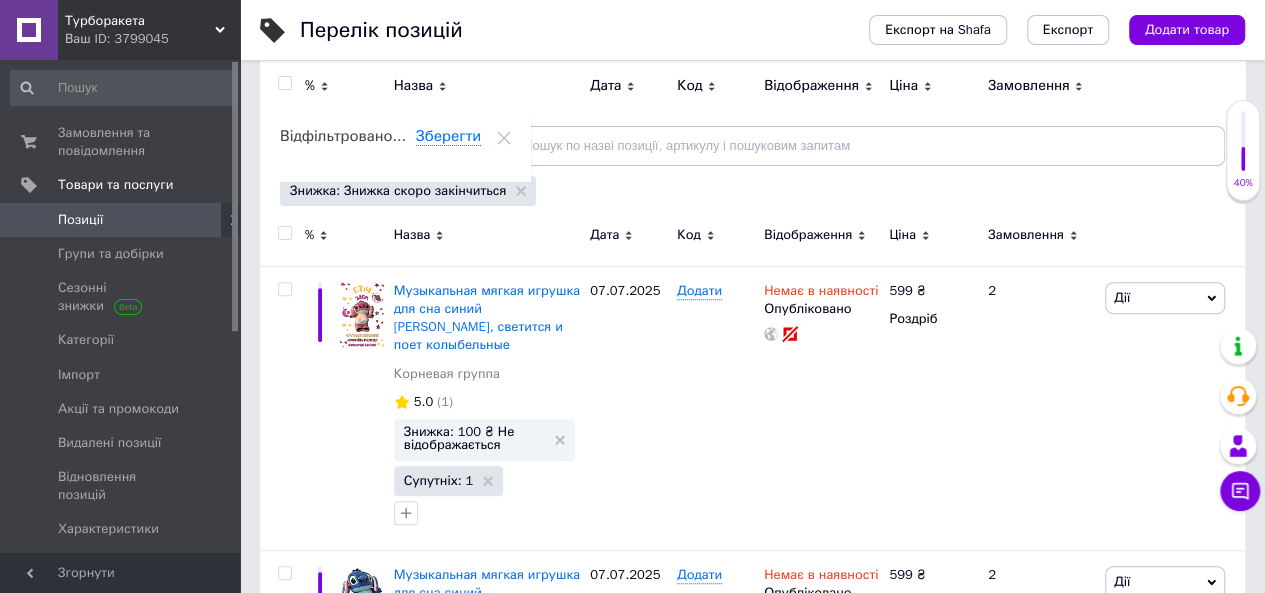 click at bounding box center (285, 233) 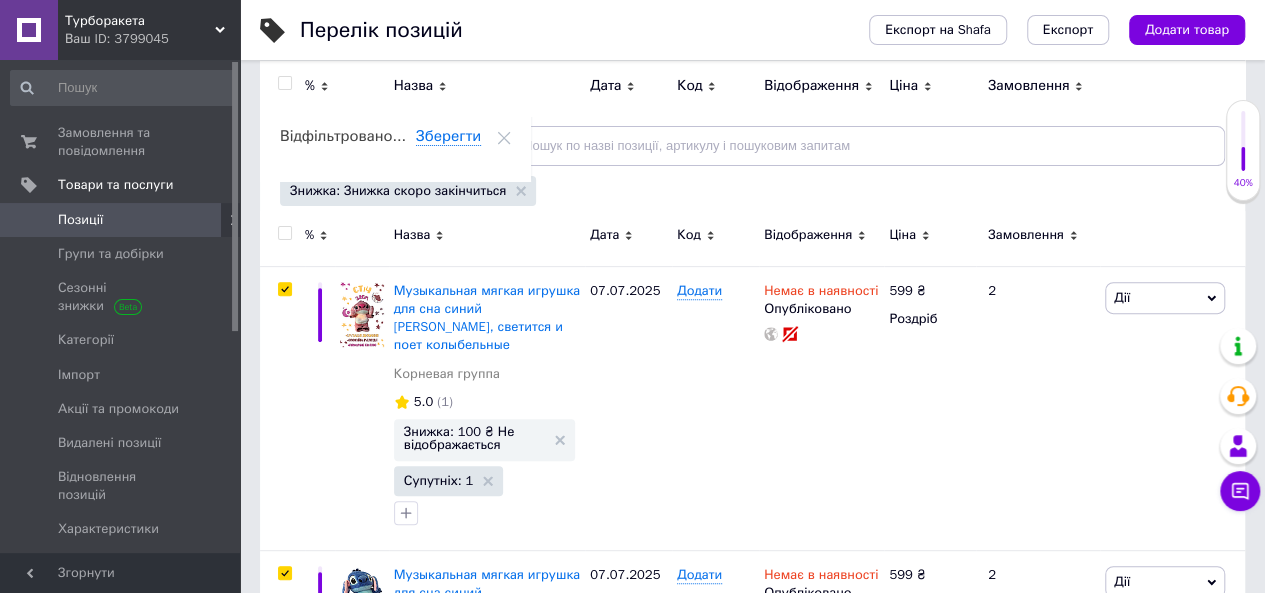 checkbox on "true" 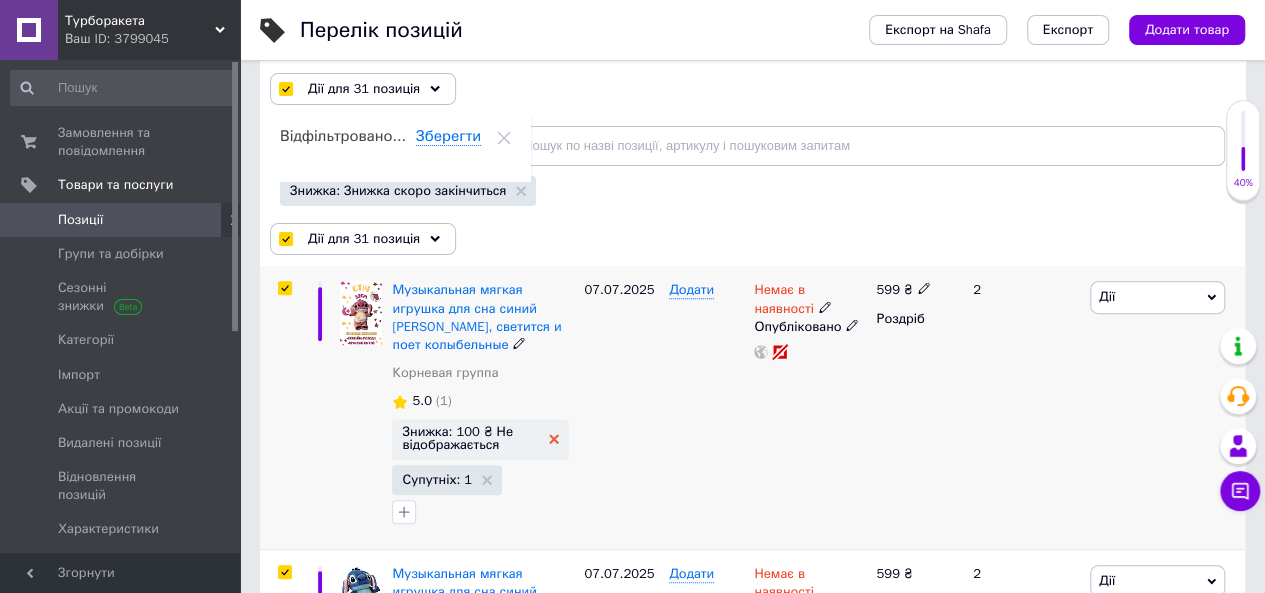 click 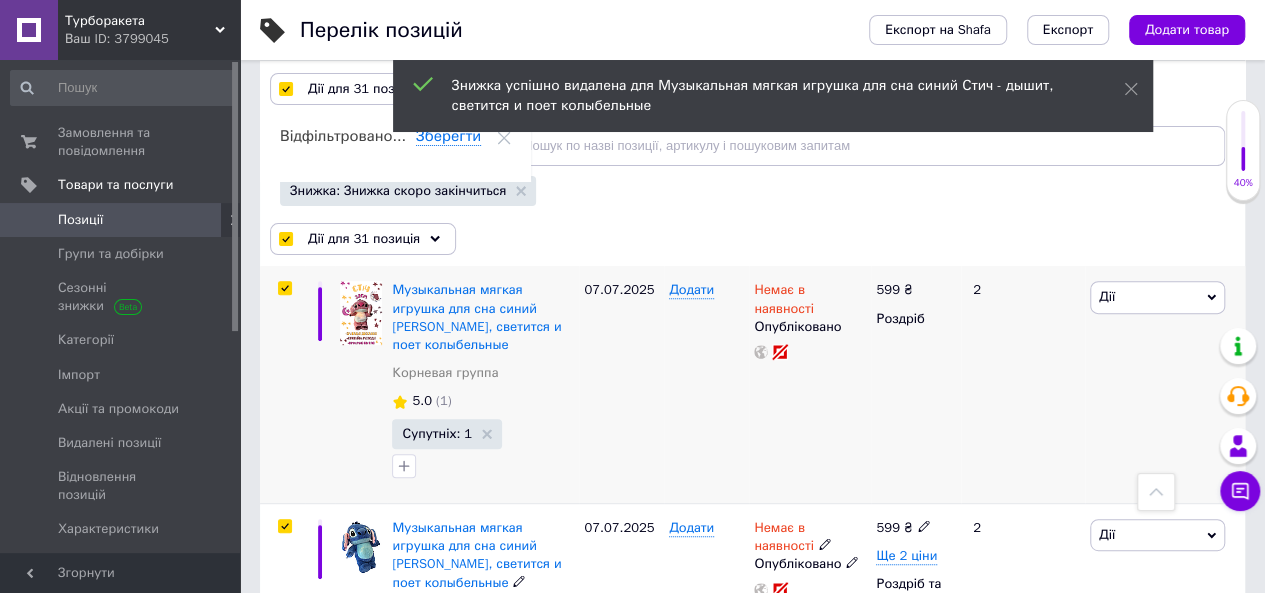 scroll, scrollTop: 400, scrollLeft: 0, axis: vertical 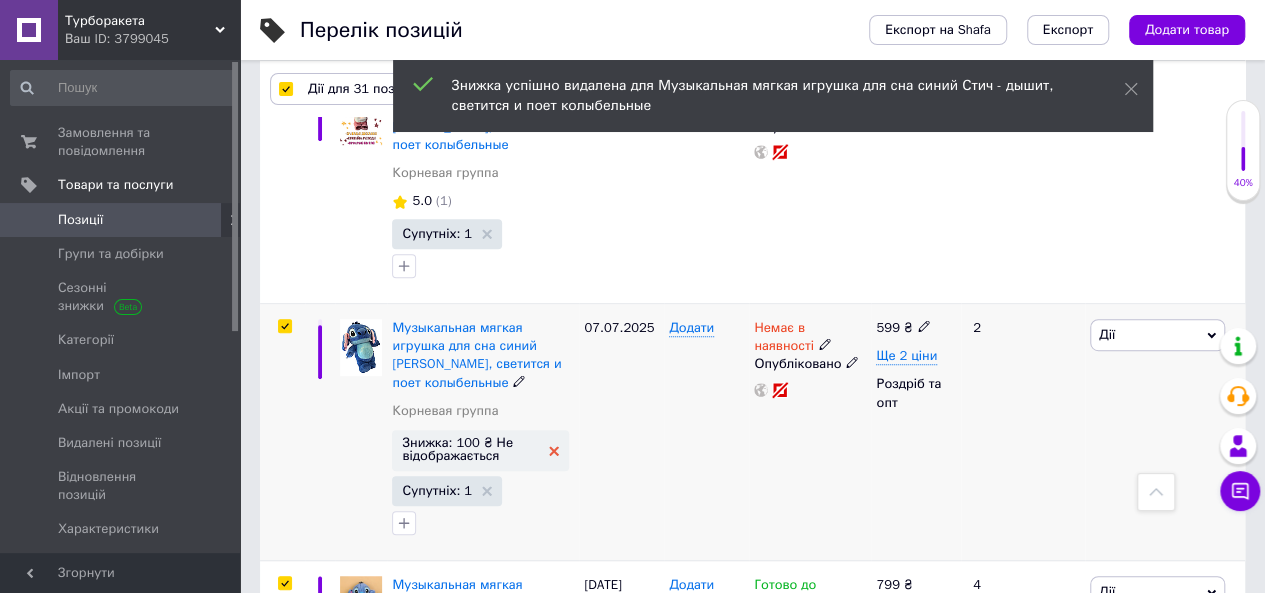 click 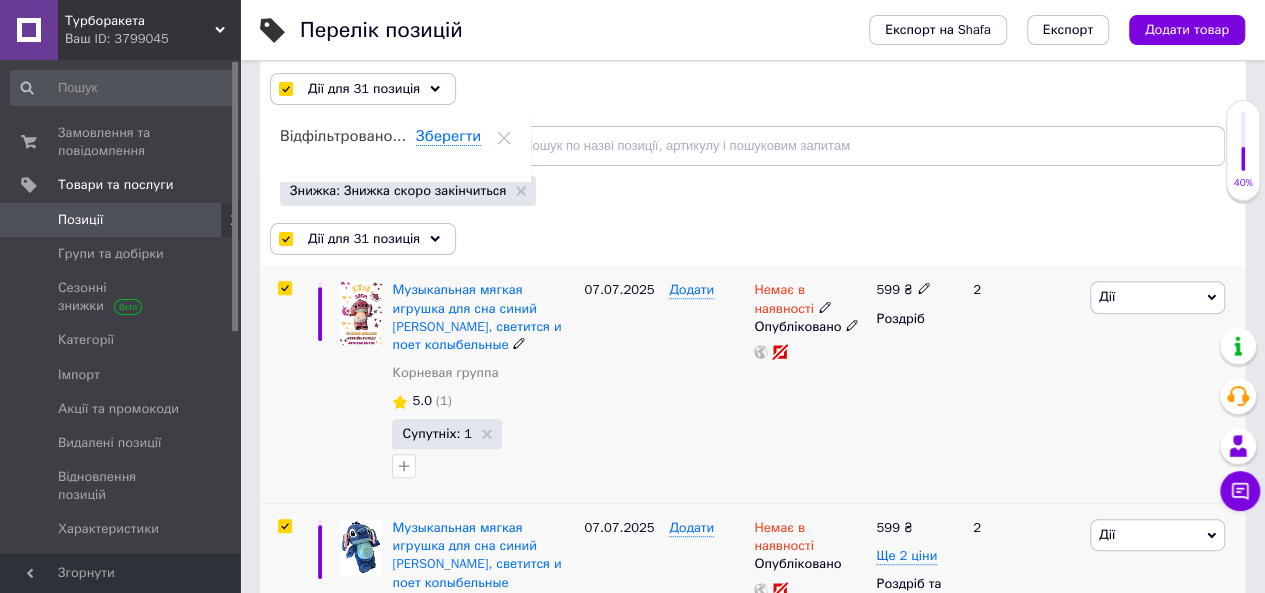 scroll, scrollTop: 300, scrollLeft: 0, axis: vertical 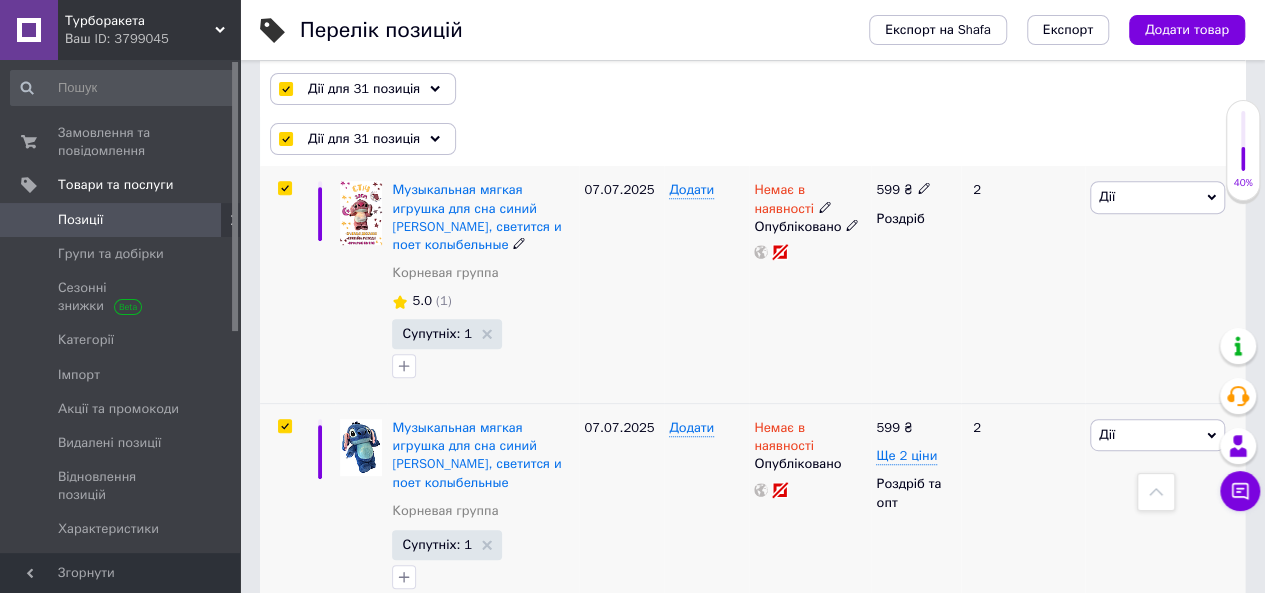 click at bounding box center (282, 284) 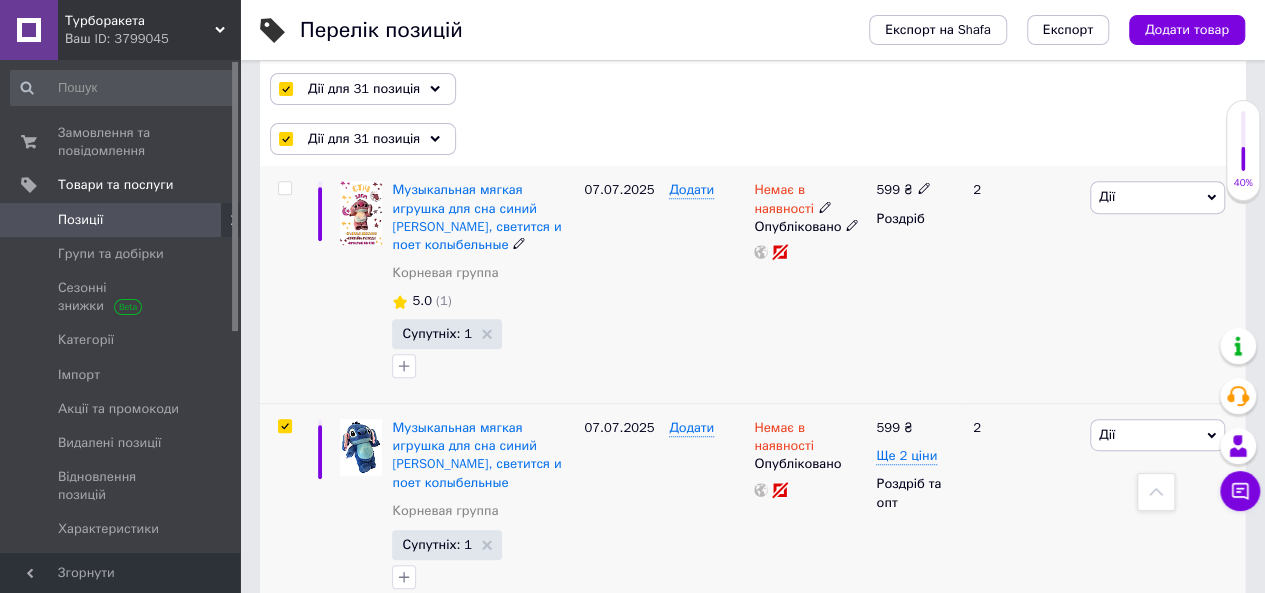 checkbox on "false" 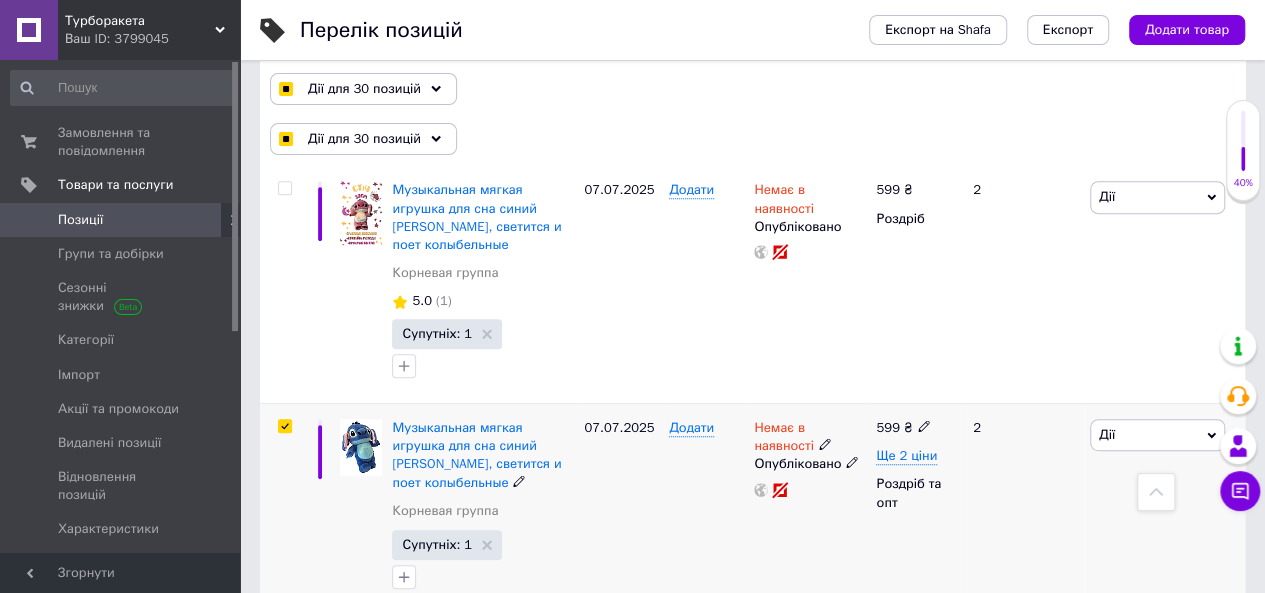click at bounding box center (284, 426) 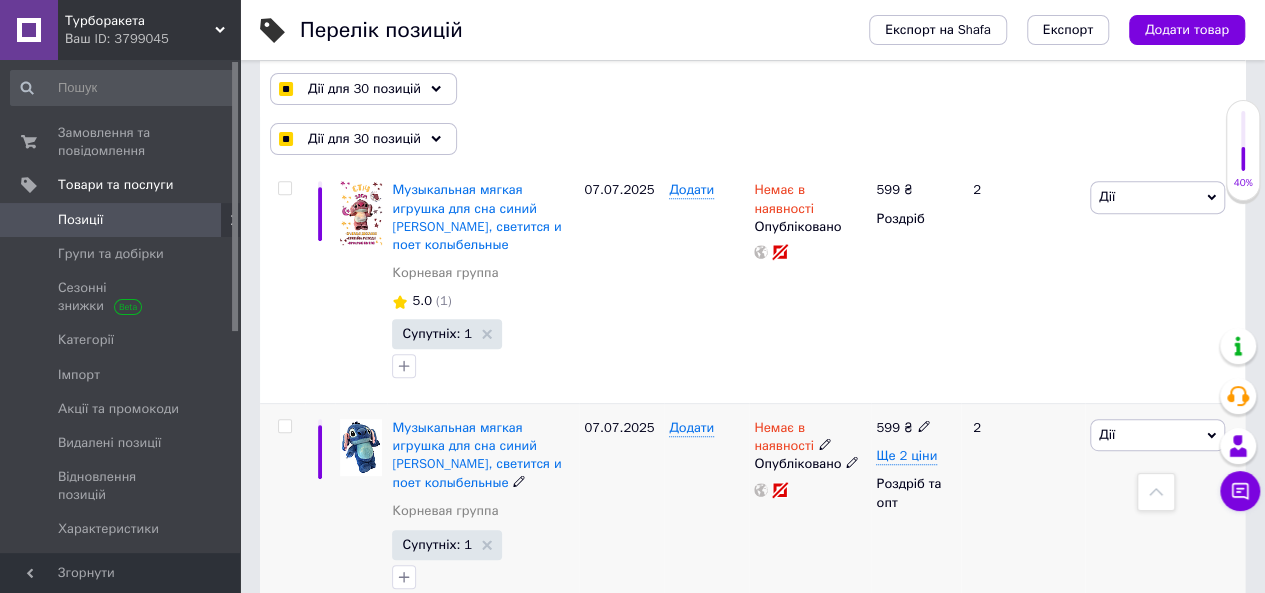 checkbox on "false" 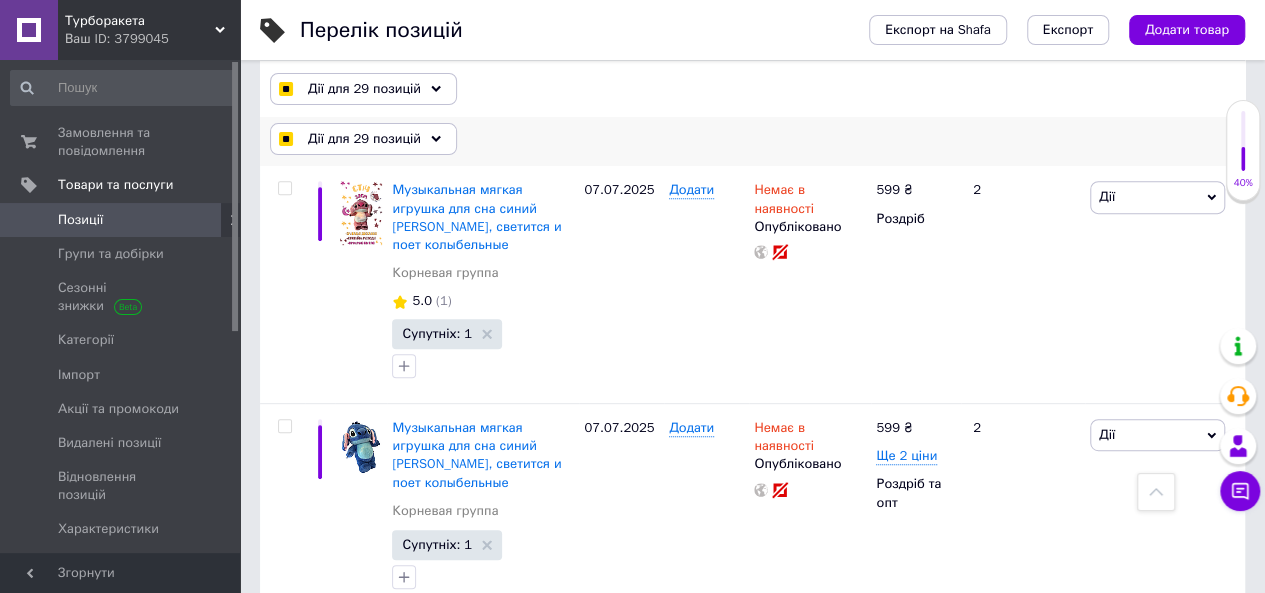 click on "Дії для 29 позицій" at bounding box center (363, 139) 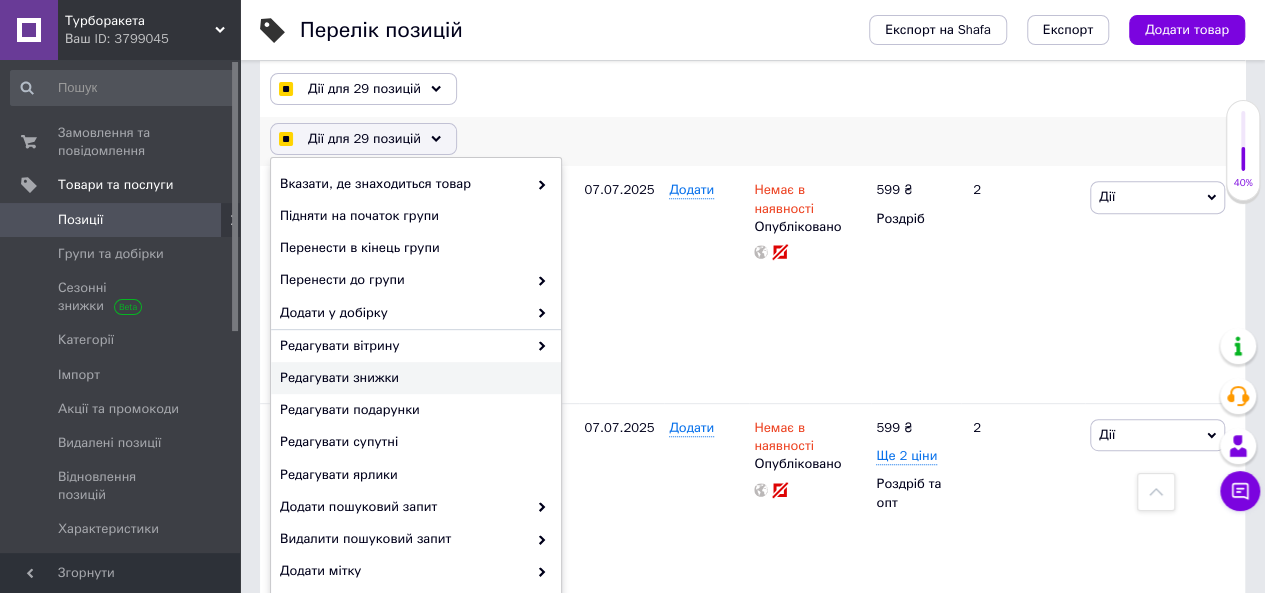 click on "Редагувати знижки" at bounding box center (413, 378) 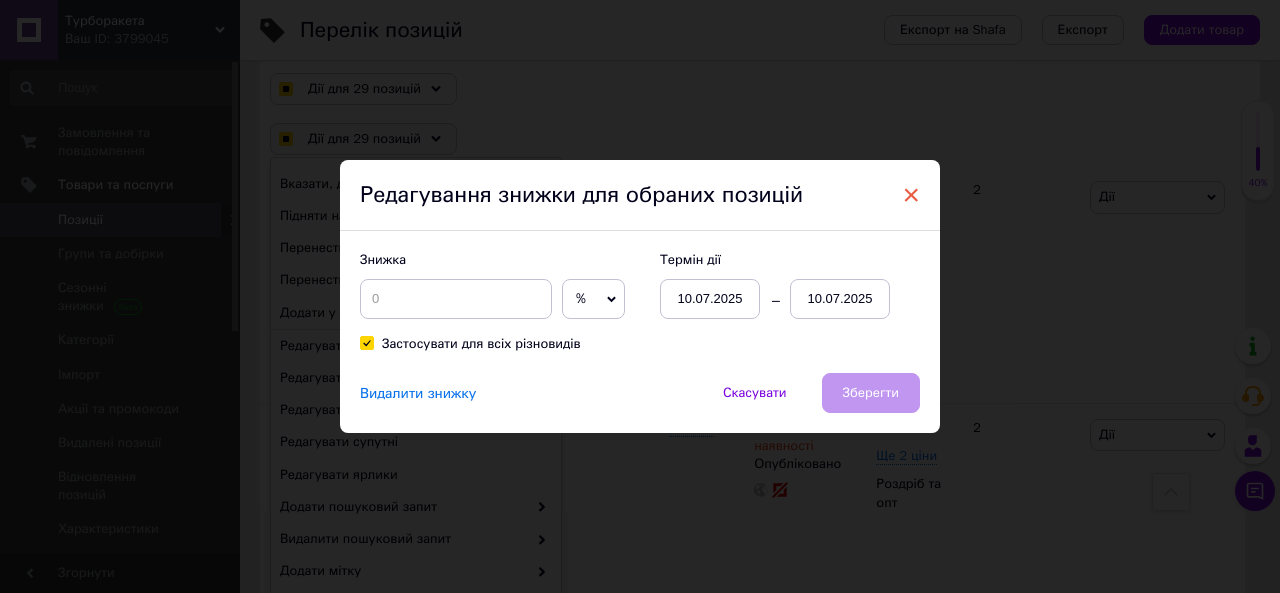 click on "×" at bounding box center (911, 195) 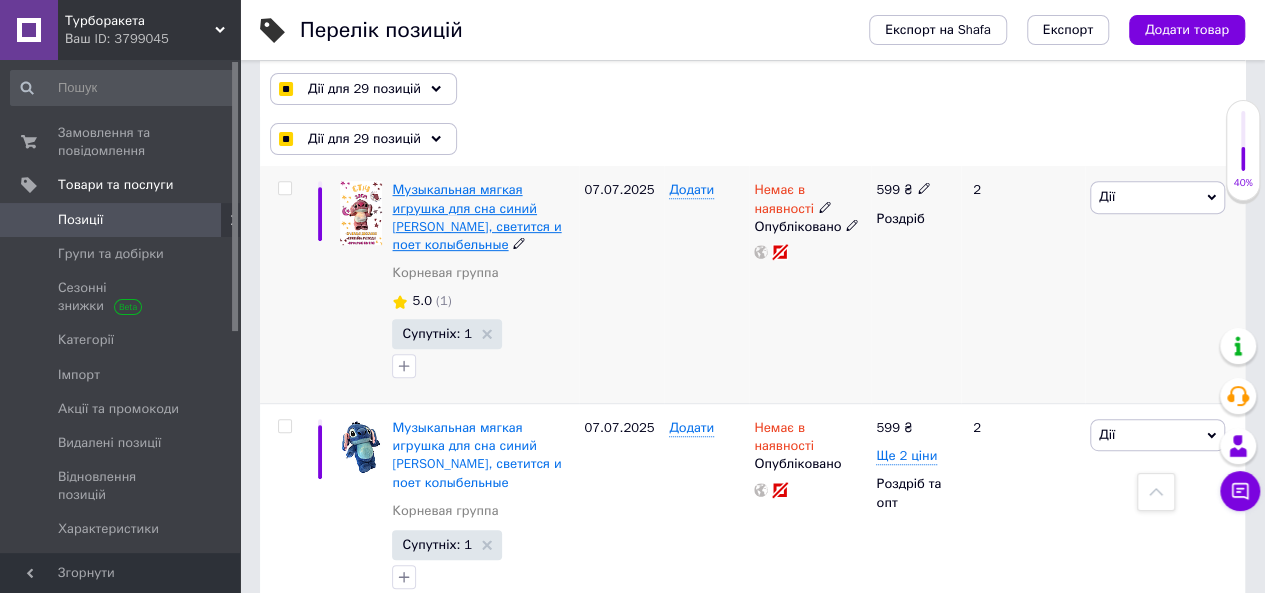 scroll, scrollTop: 0, scrollLeft: 0, axis: both 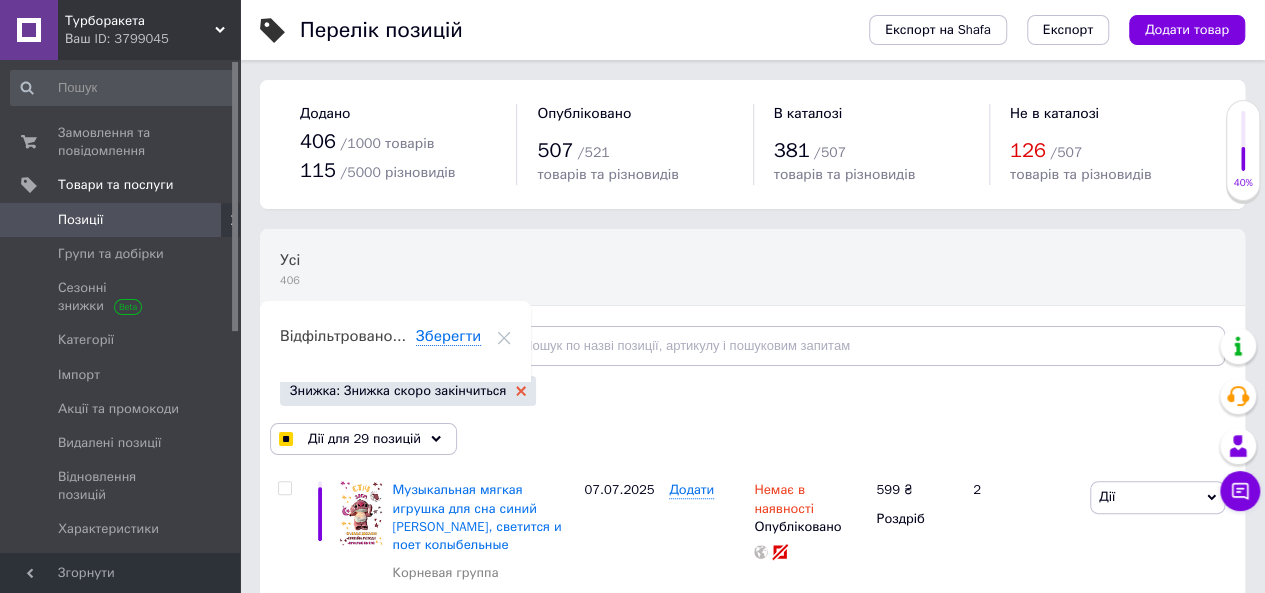click 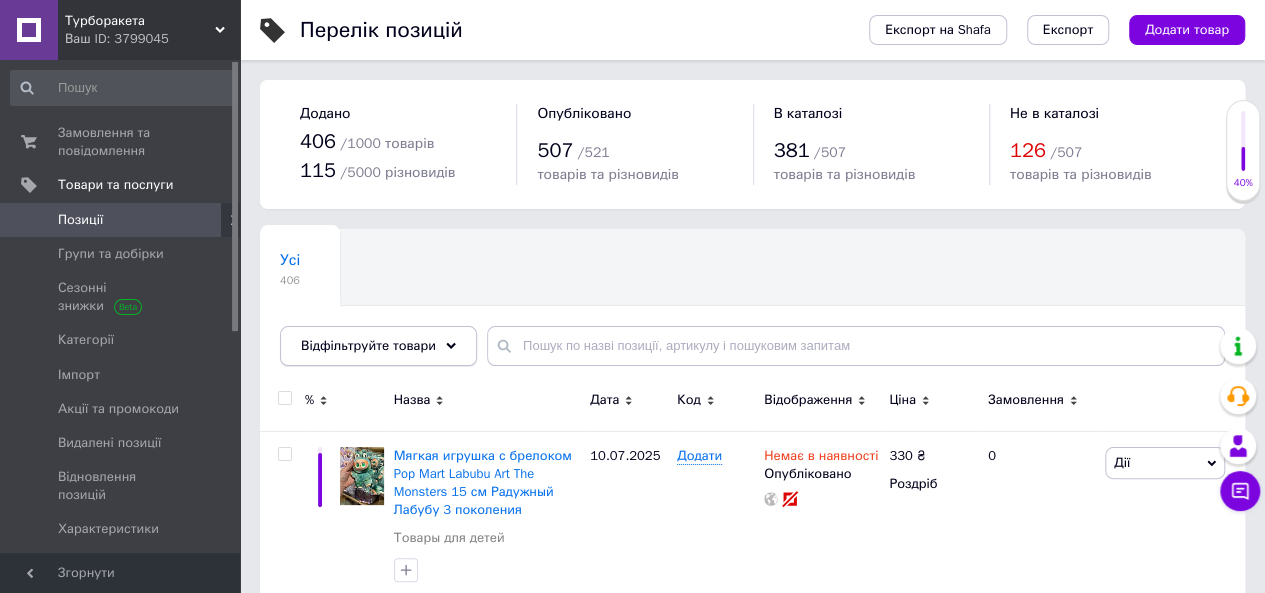 click on "Відфільтруйте товари" at bounding box center (368, 345) 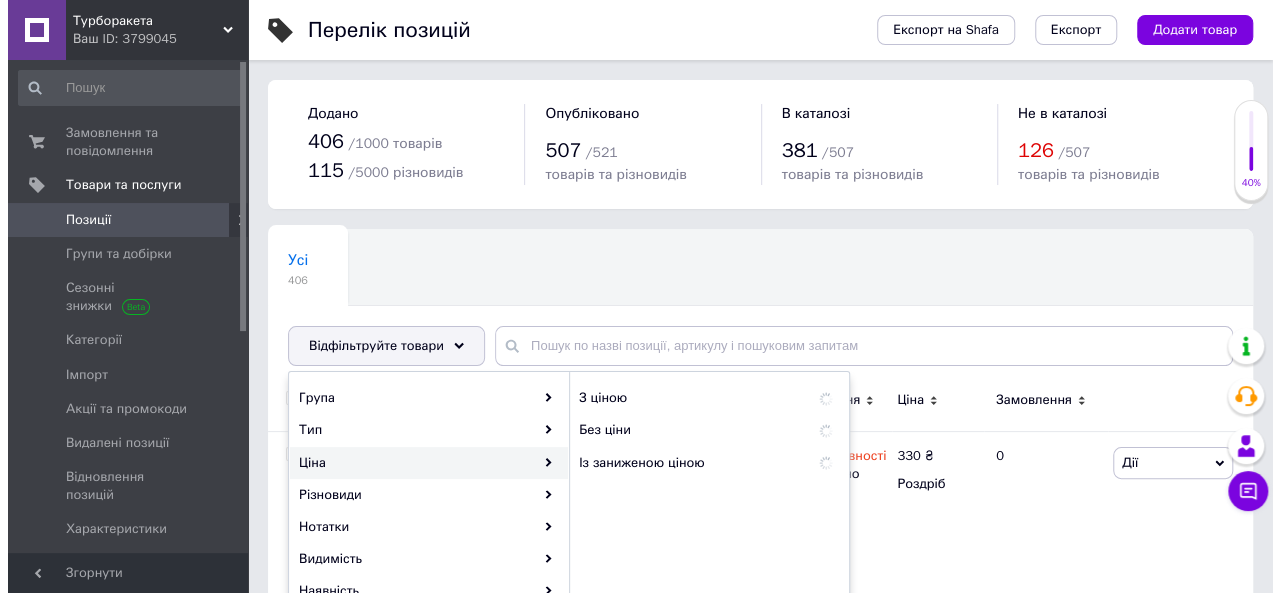 scroll, scrollTop: 100, scrollLeft: 0, axis: vertical 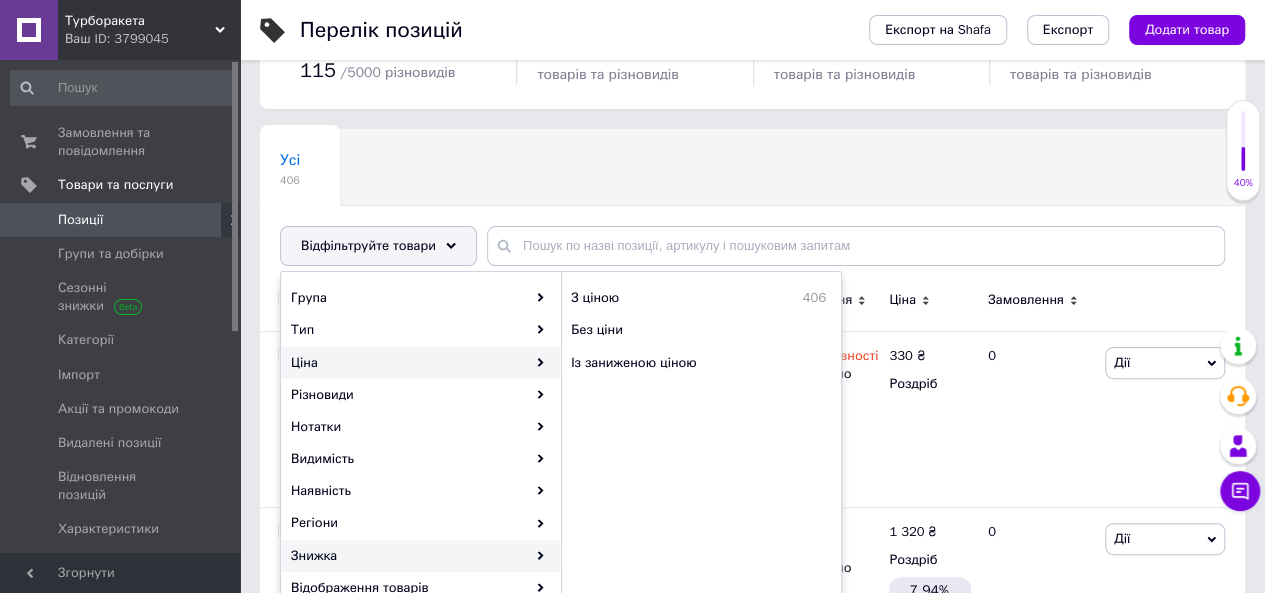 click on "Знижка" at bounding box center [421, 556] 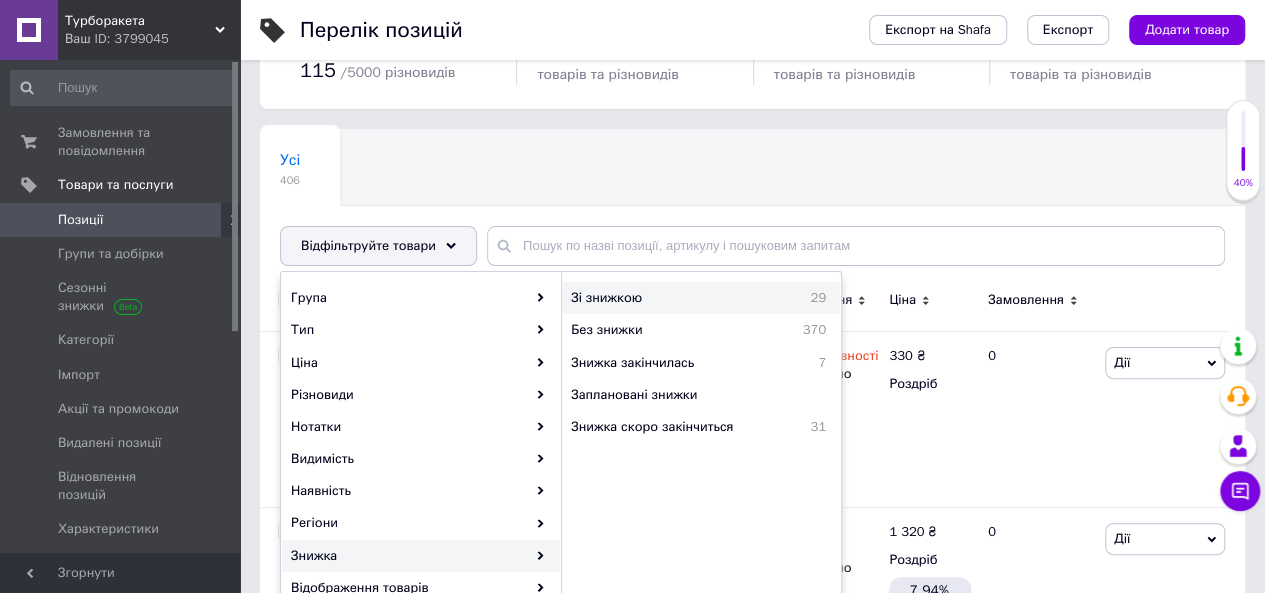 click on "Зі знижкою" at bounding box center (664, 298) 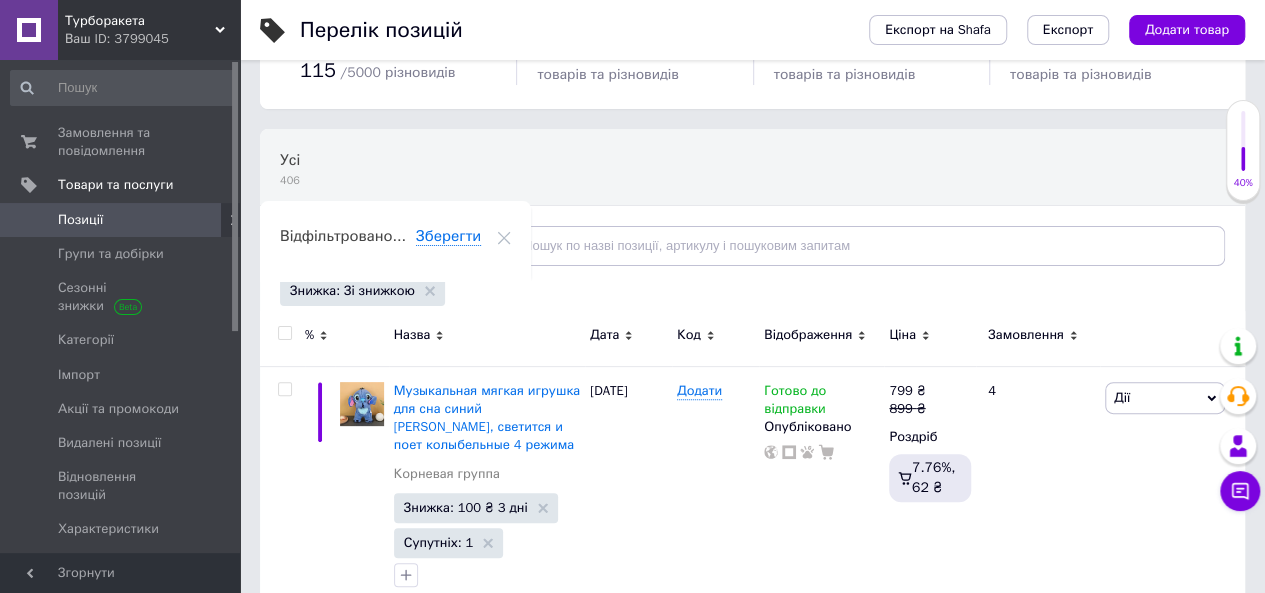 click at bounding box center (284, 333) 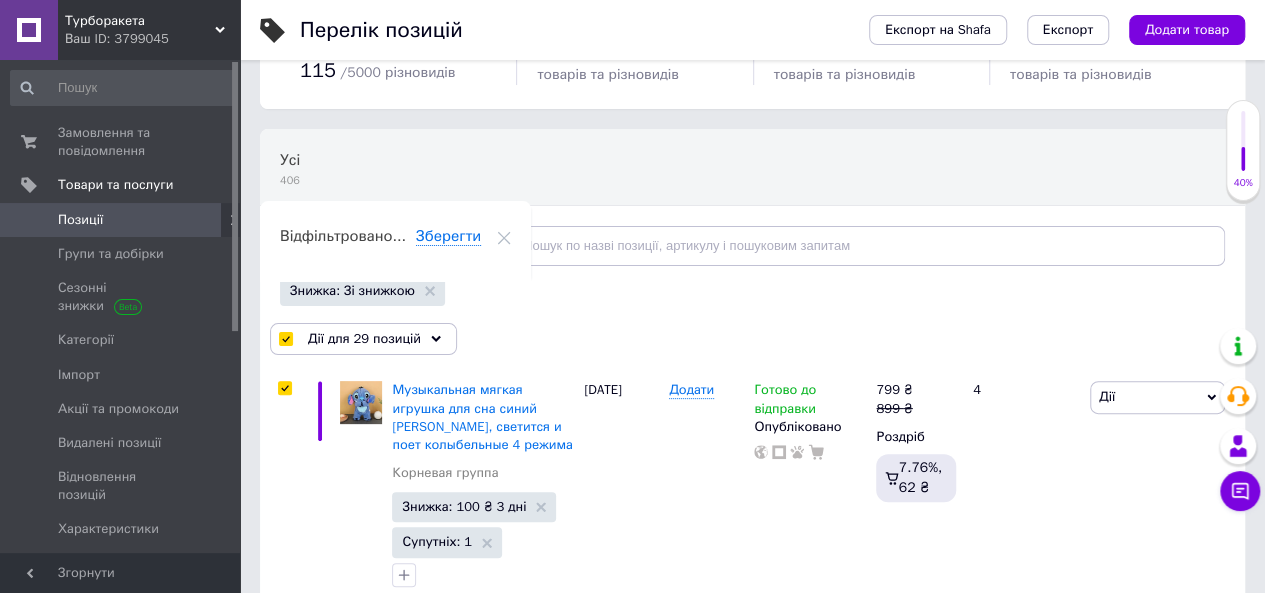 checkbox on "true" 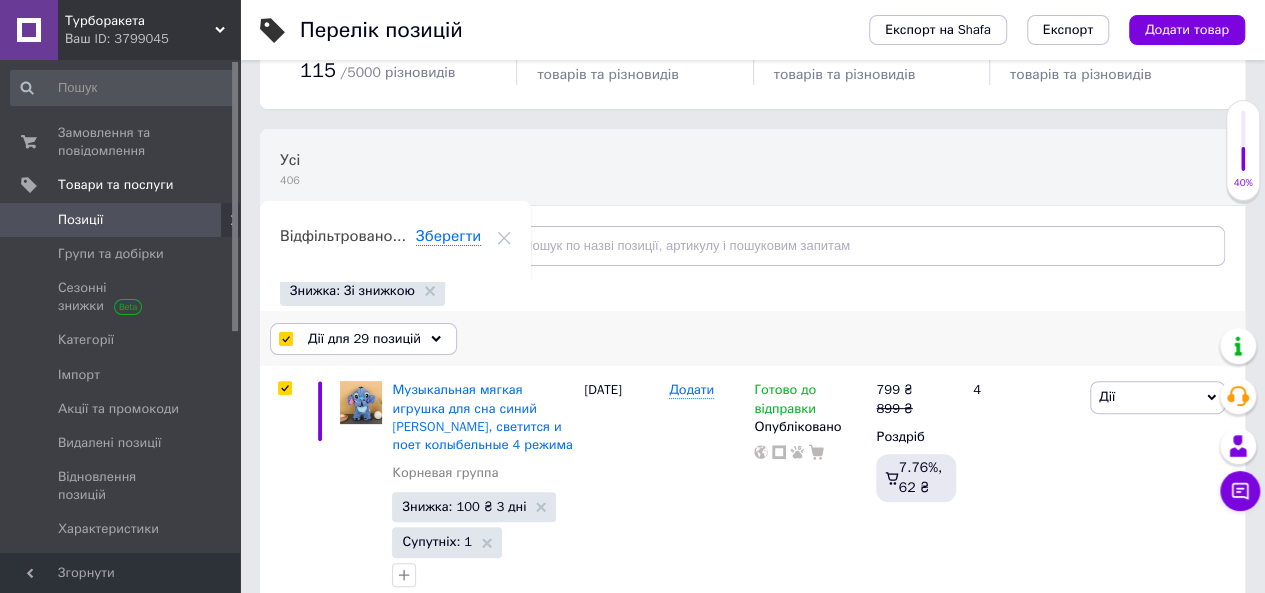 click on "Дії для 29 позицій" at bounding box center (364, 339) 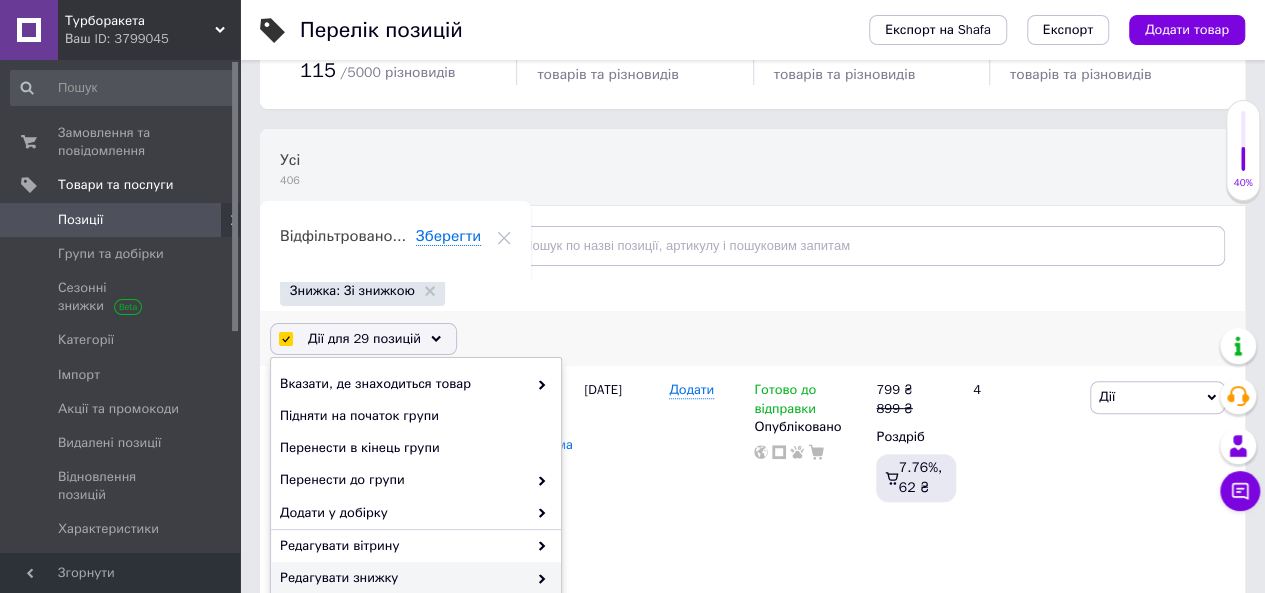 click on "Редагувати знижку" at bounding box center [403, 578] 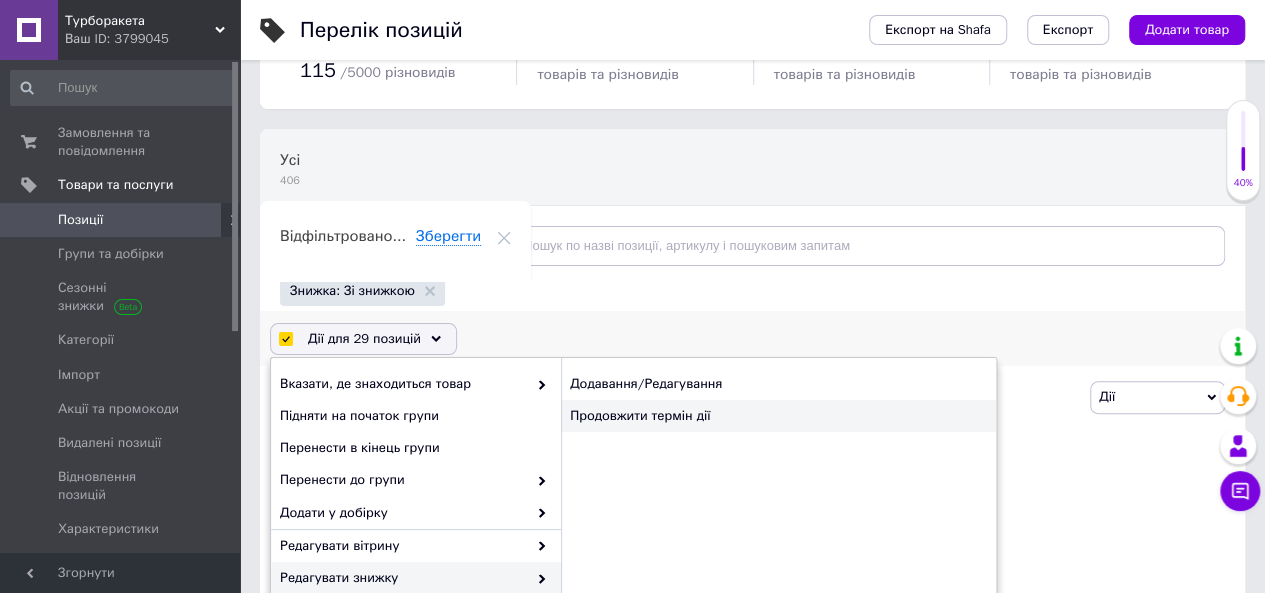 click on "Продовжити термін дії" at bounding box center (778, 416) 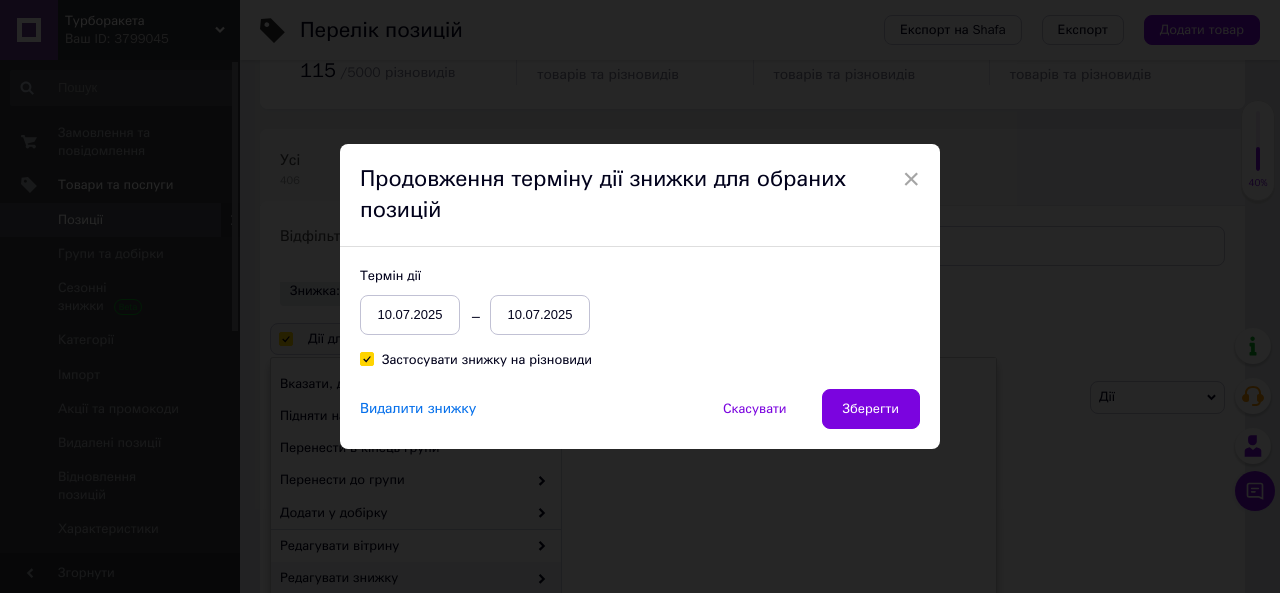 click on "Застосувати знижку на різновиди" at bounding box center (487, 360) 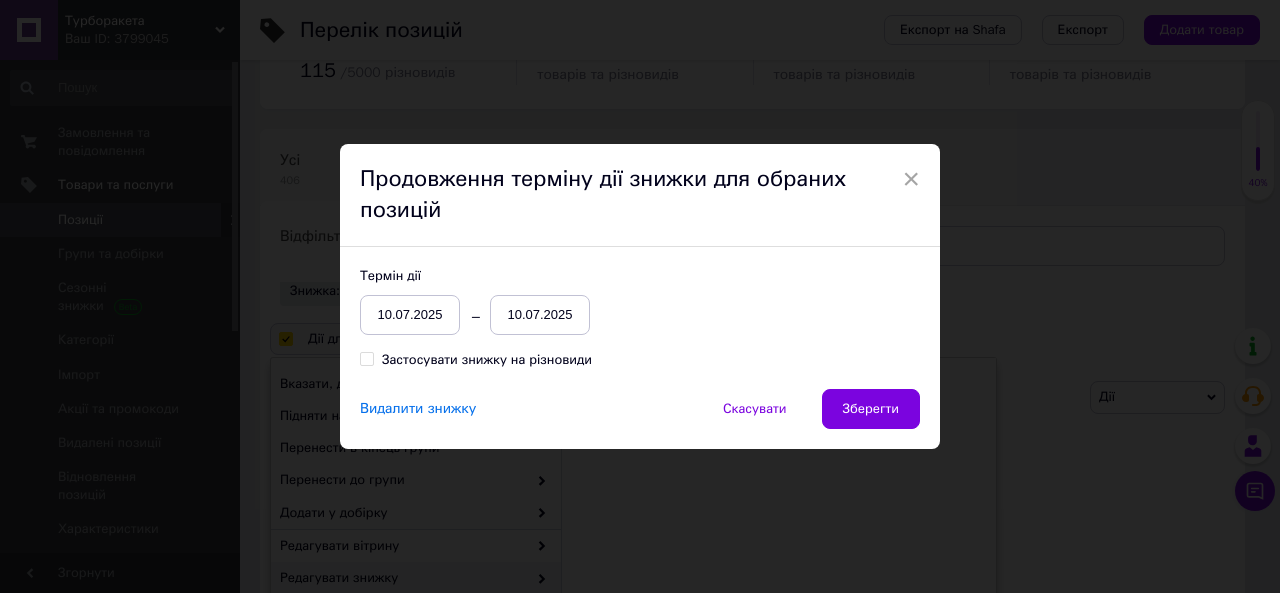 checkbox on "false" 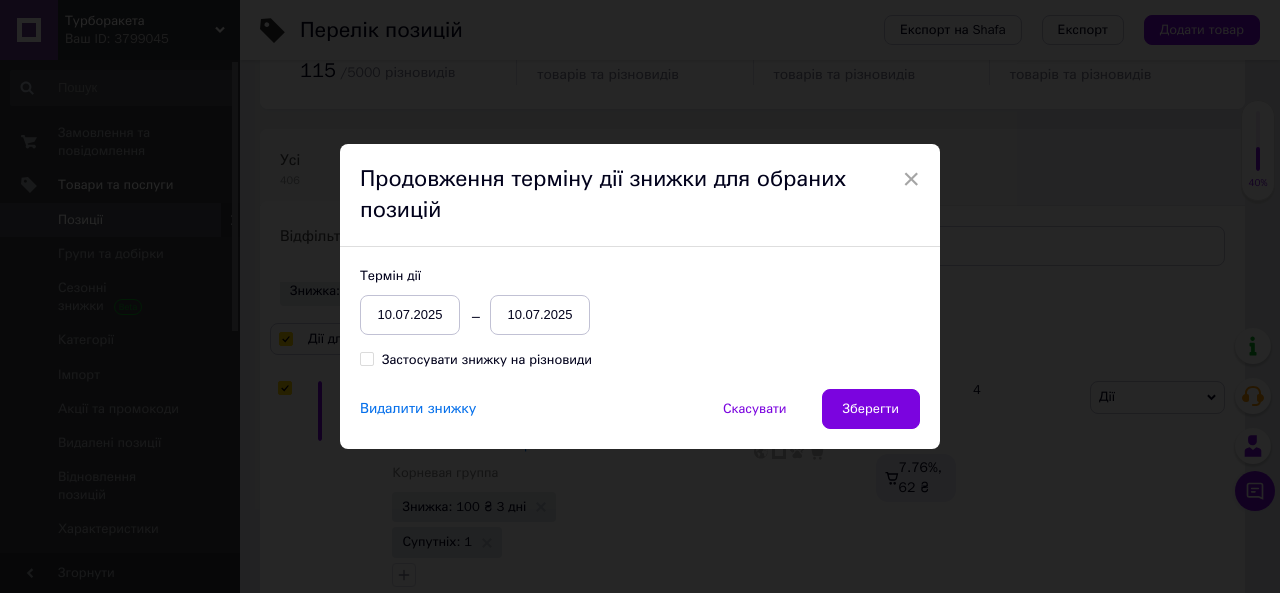 click on "10.07.2025" at bounding box center [540, 315] 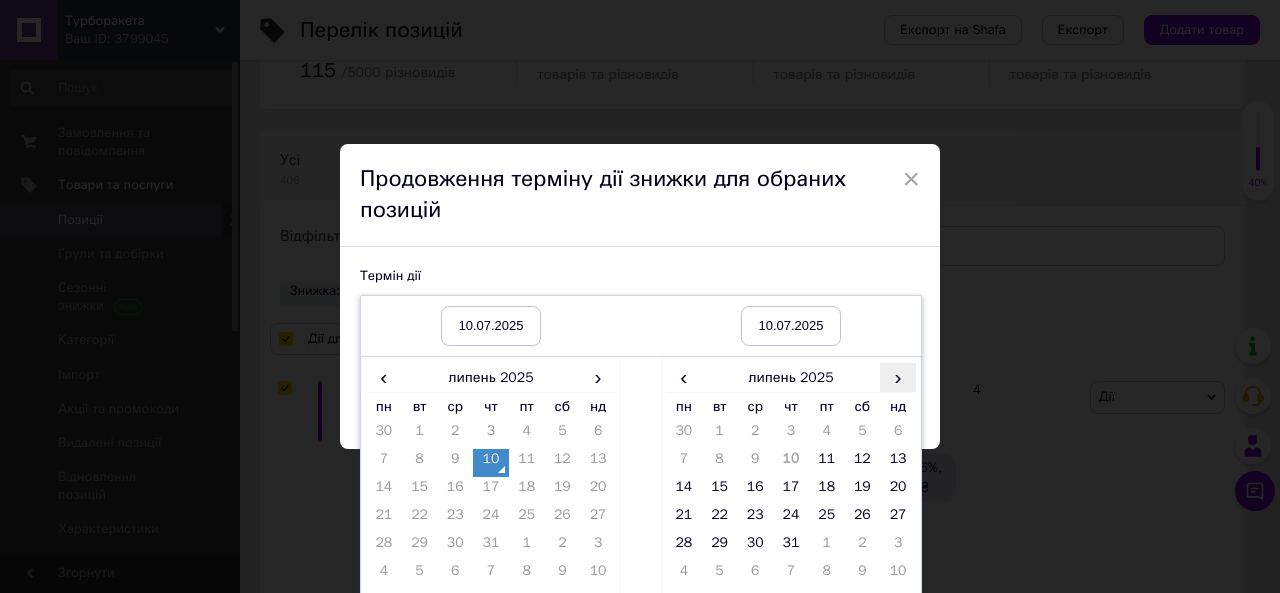 click on "›" at bounding box center [898, 377] 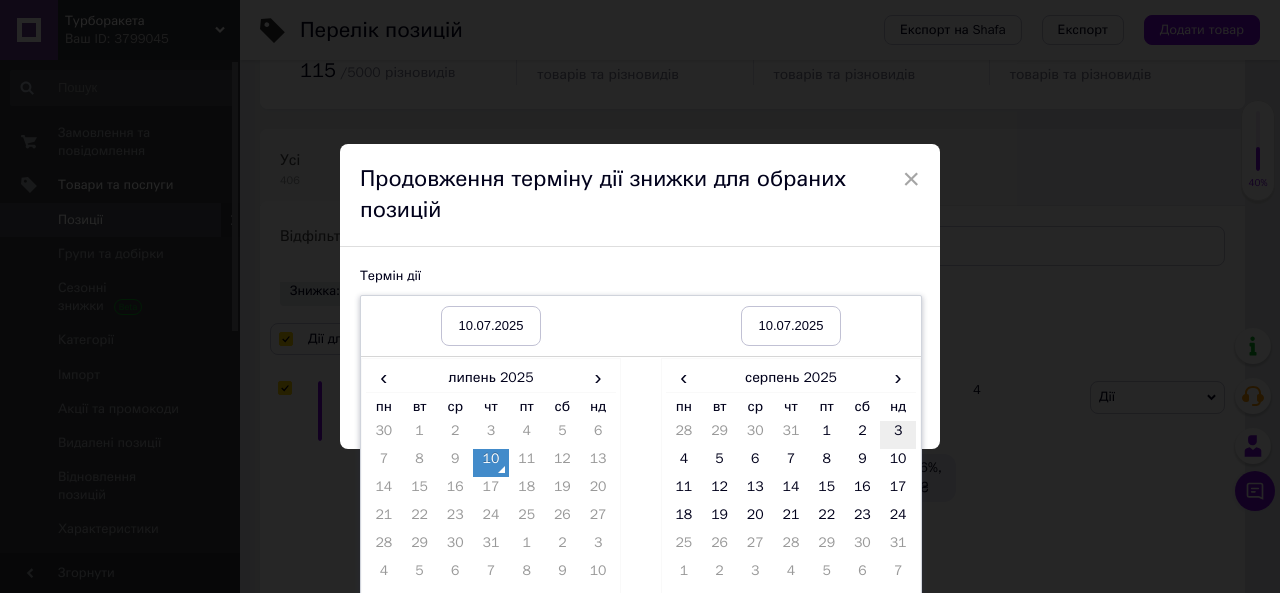 click on "3" at bounding box center [898, 435] 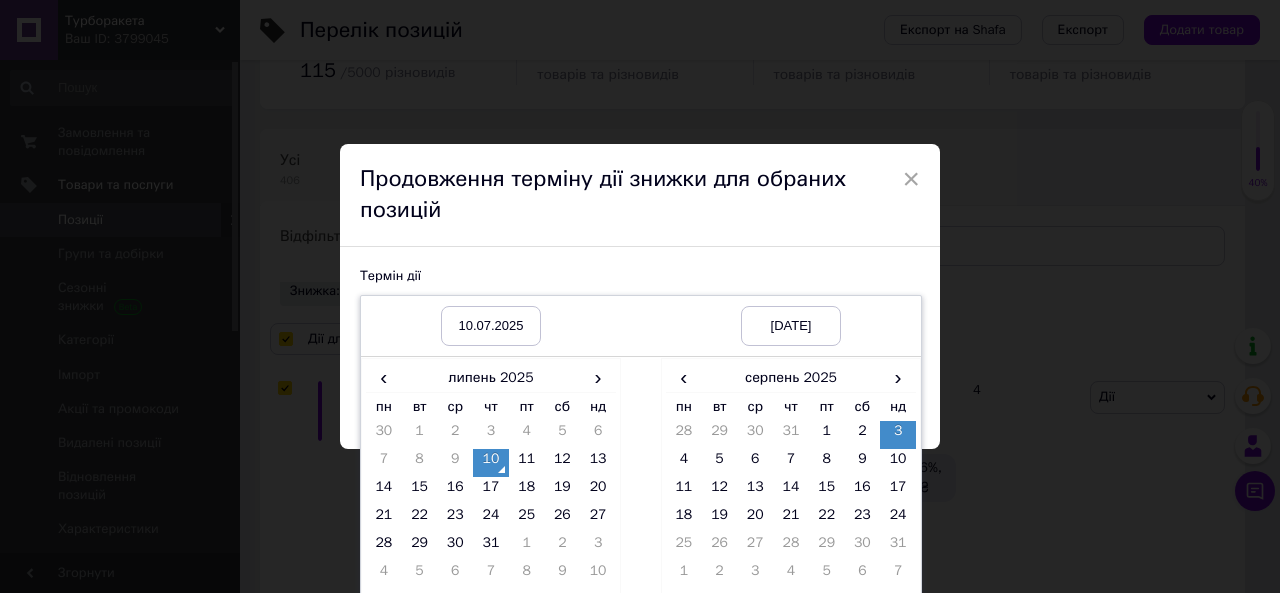 scroll, scrollTop: 60, scrollLeft: 0, axis: vertical 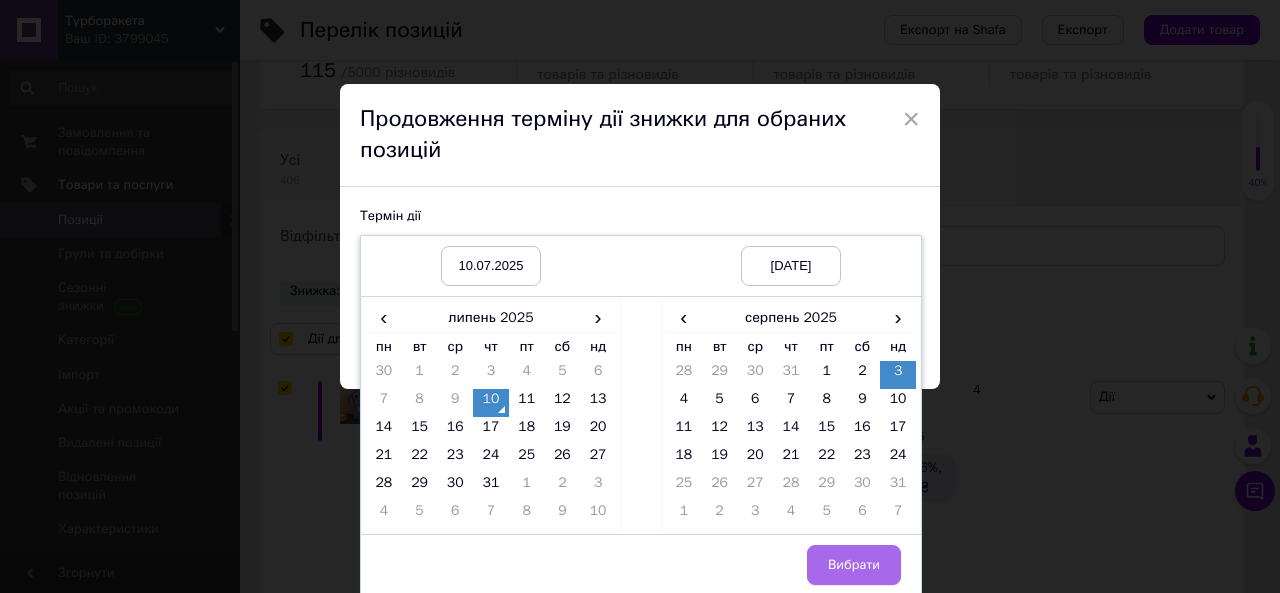 click on "Вибрати" at bounding box center [854, 565] 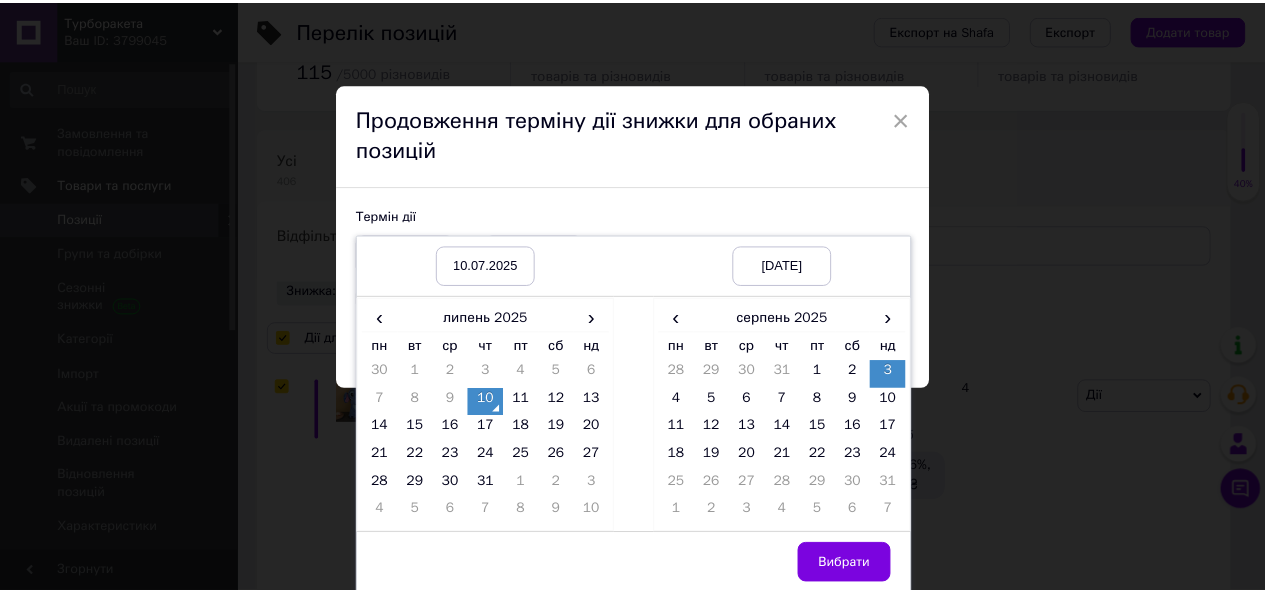 scroll, scrollTop: 0, scrollLeft: 0, axis: both 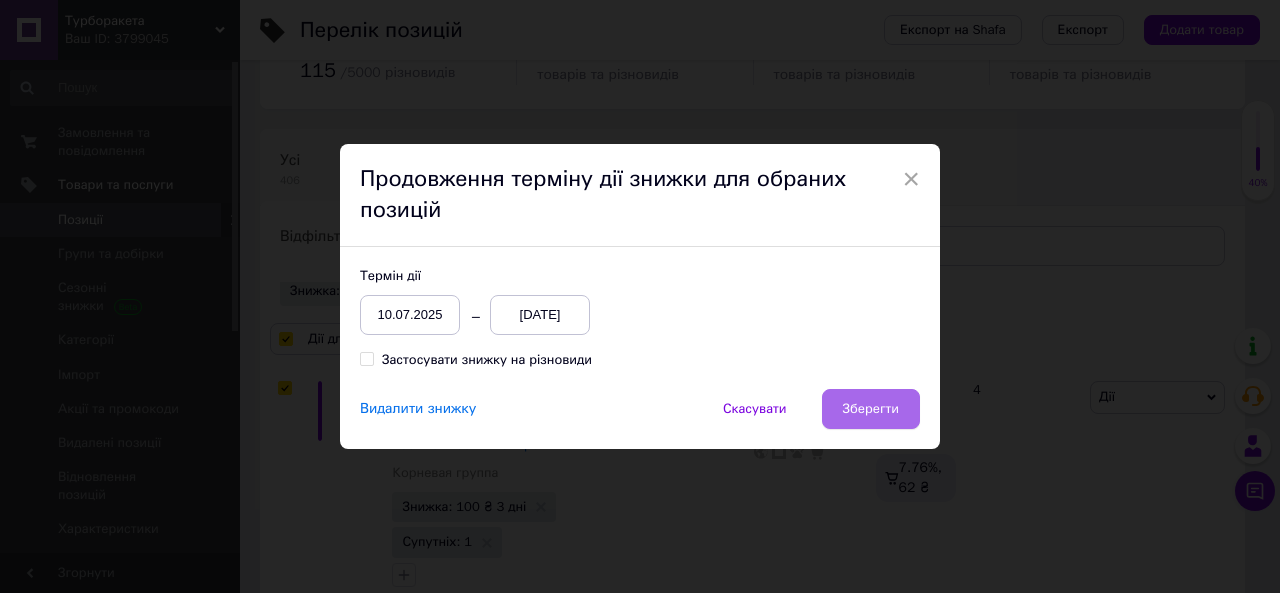 click on "Зберегти" at bounding box center (871, 409) 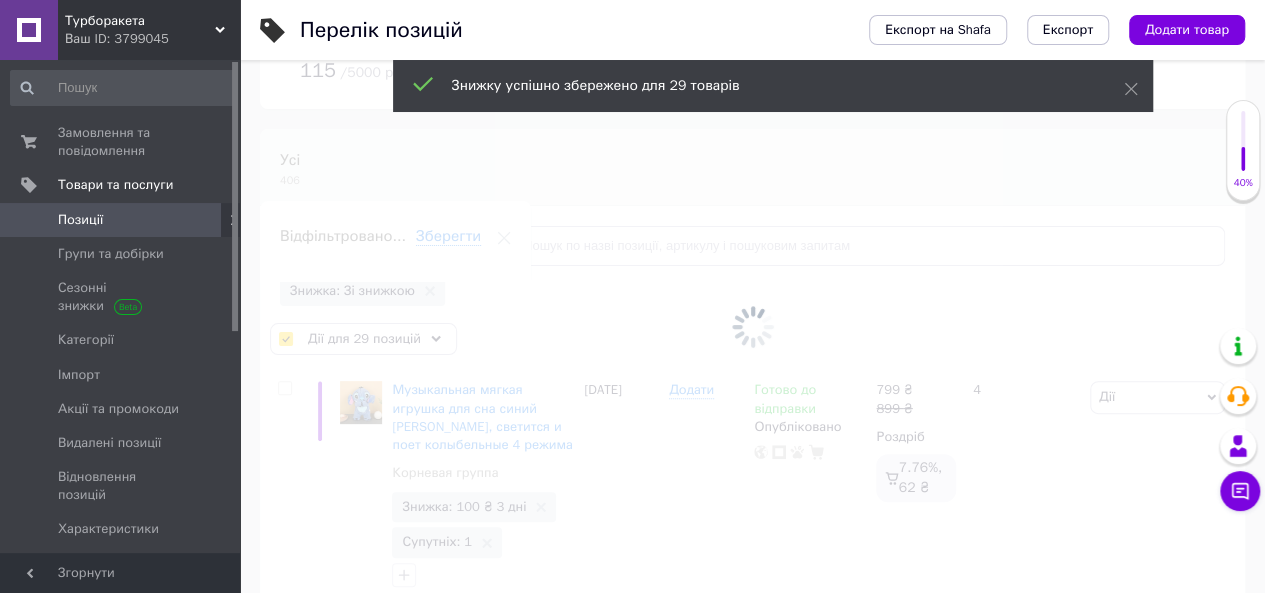 checkbox on "false" 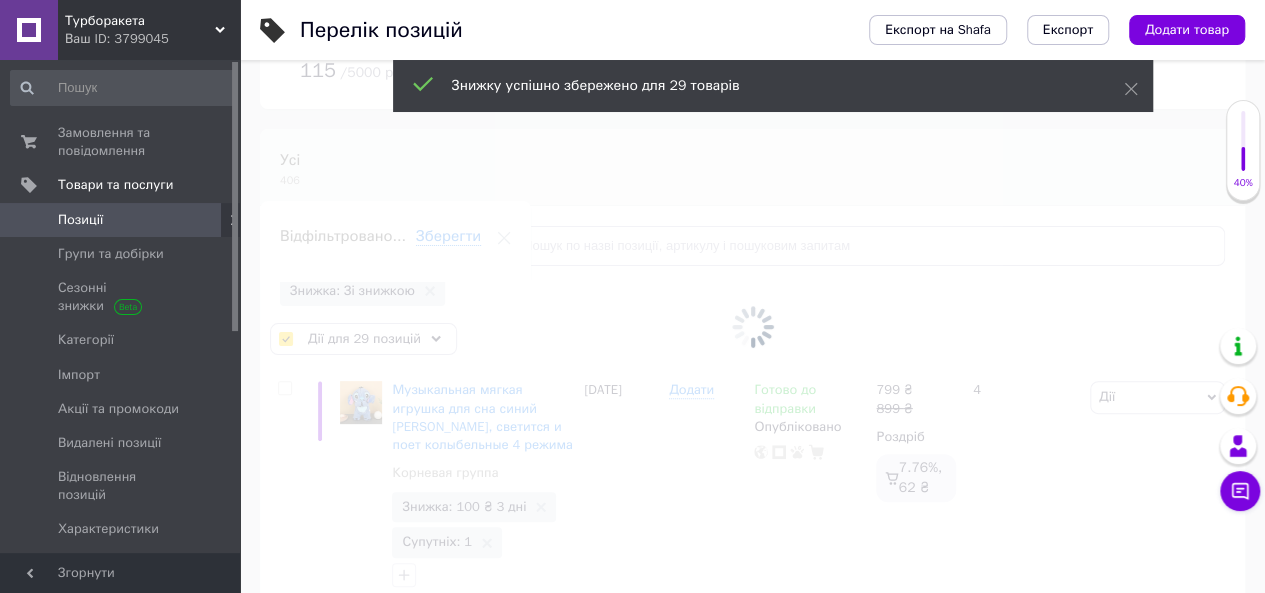 checkbox on "false" 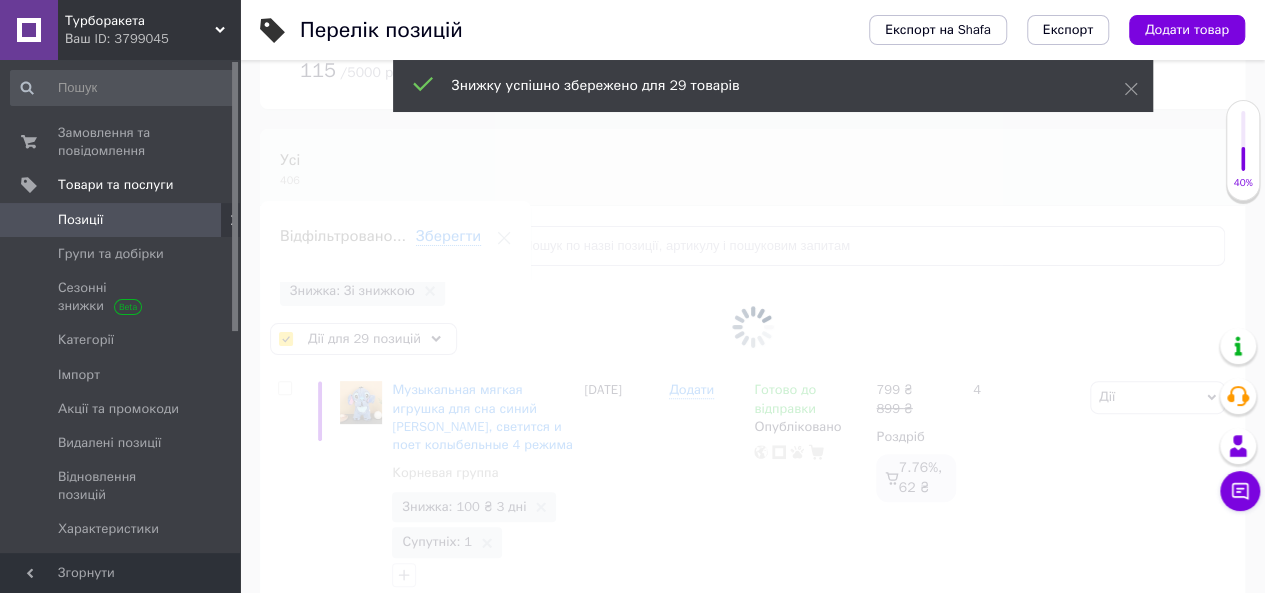 checkbox on "false" 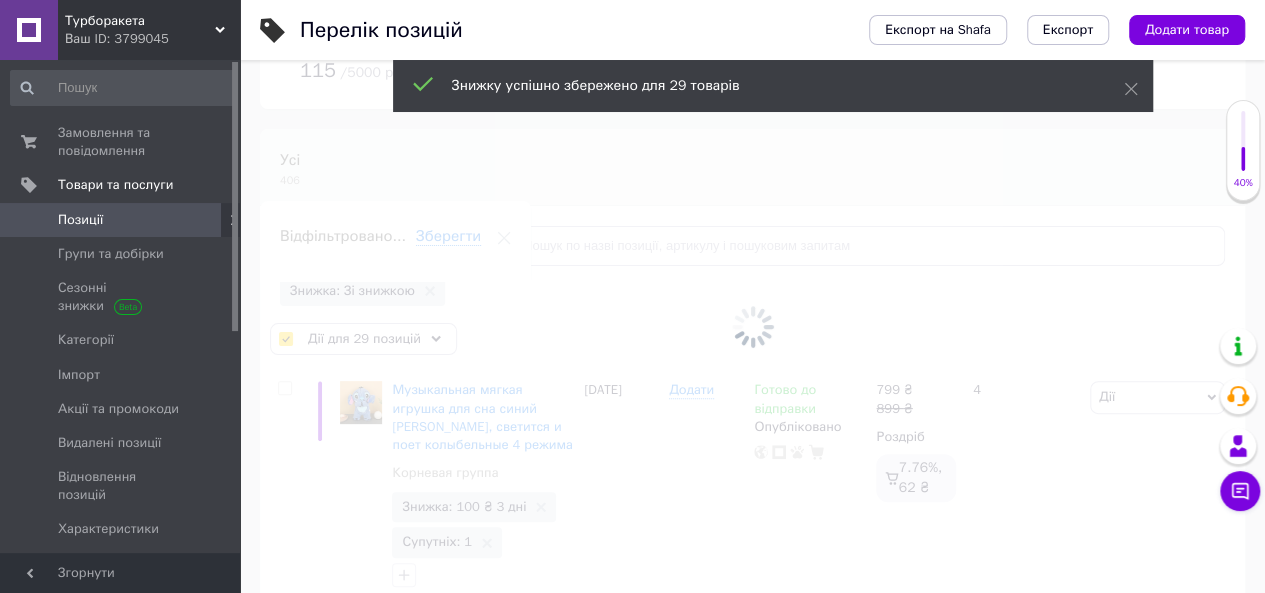 checkbox on "false" 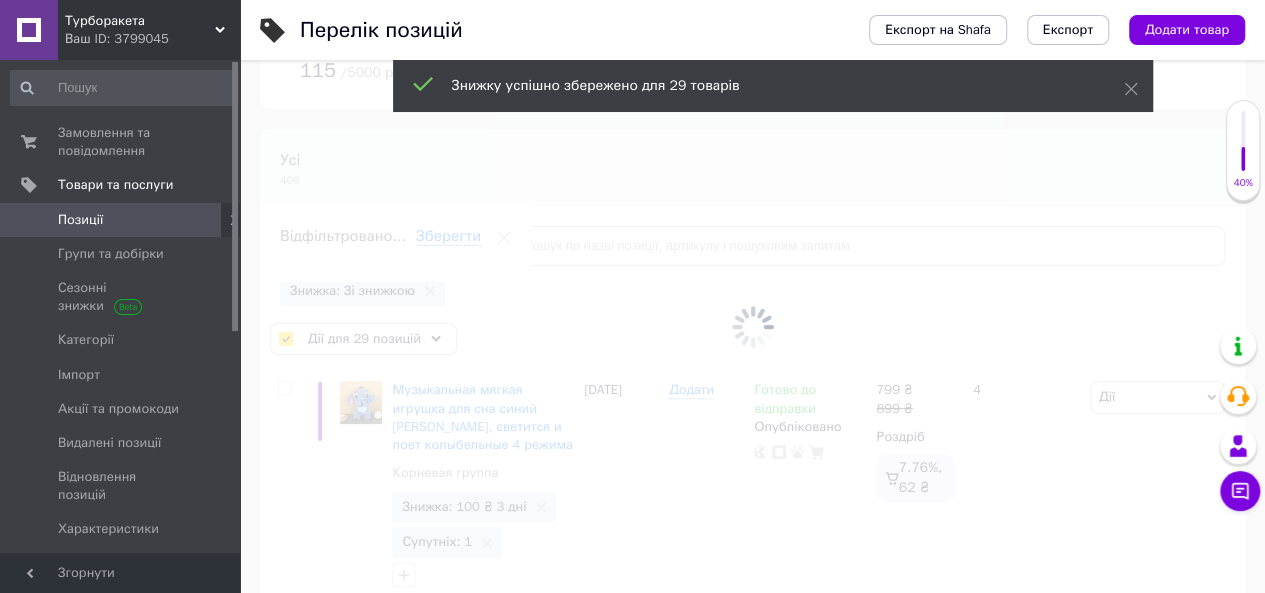 checkbox on "false" 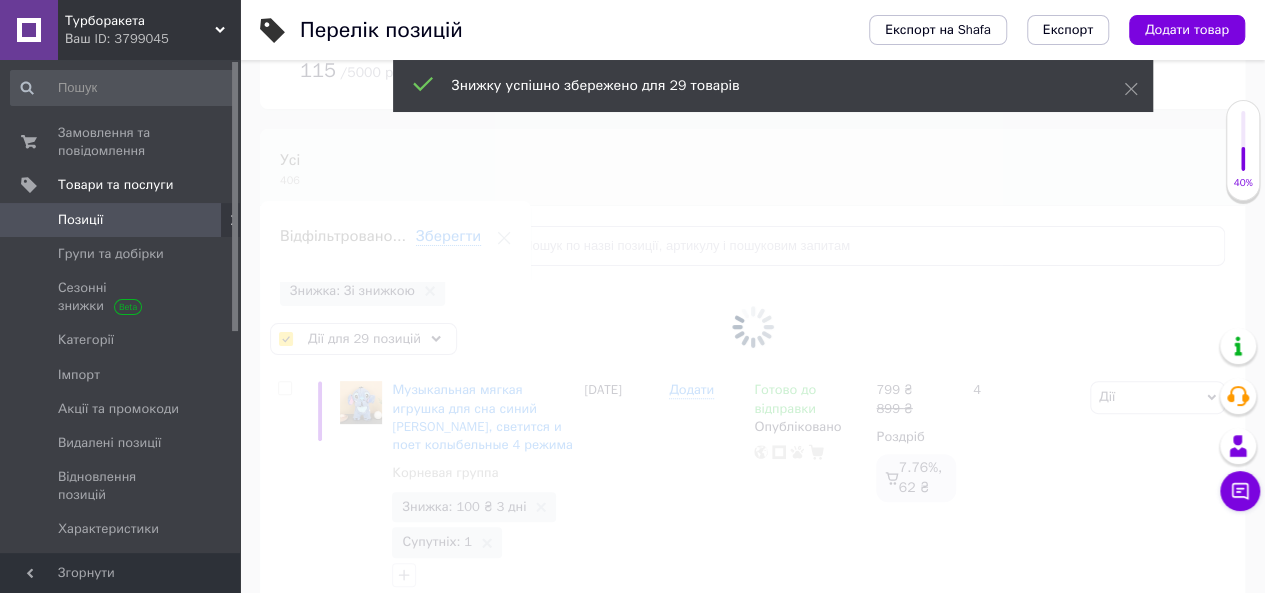checkbox on "false" 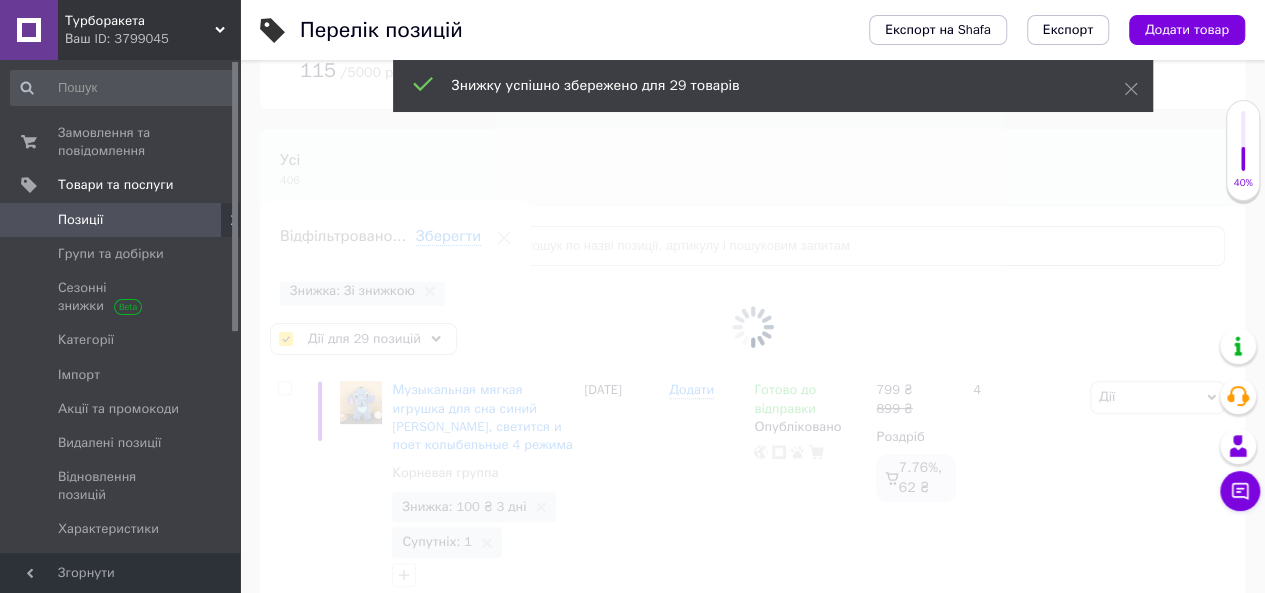 checkbox on "false" 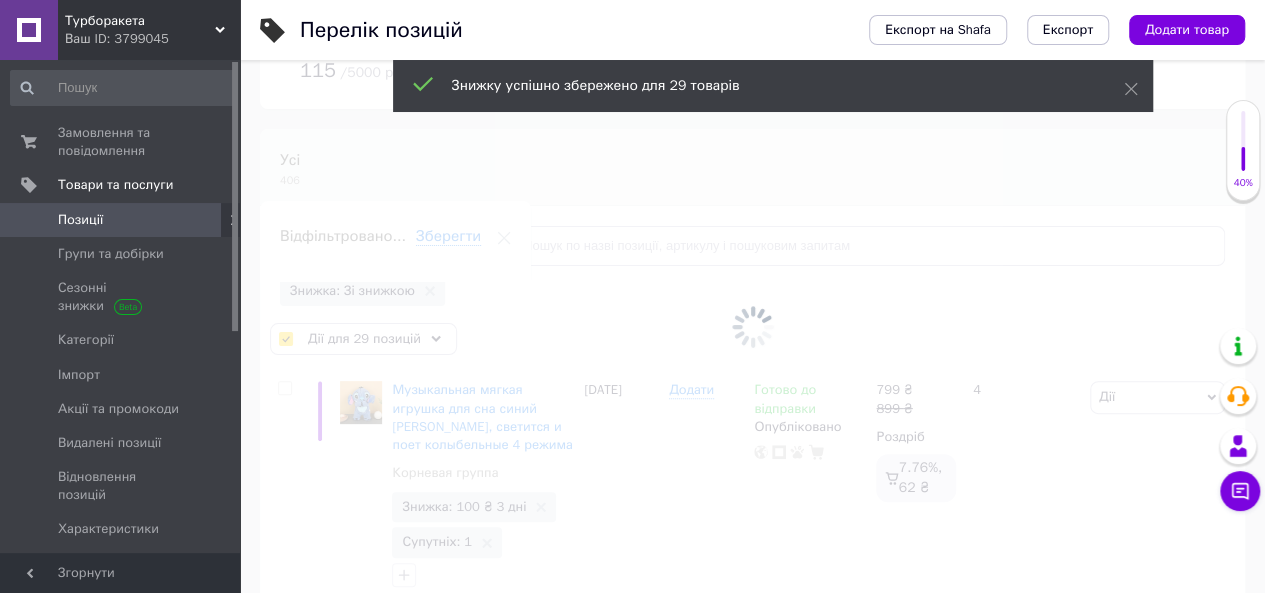 checkbox on "false" 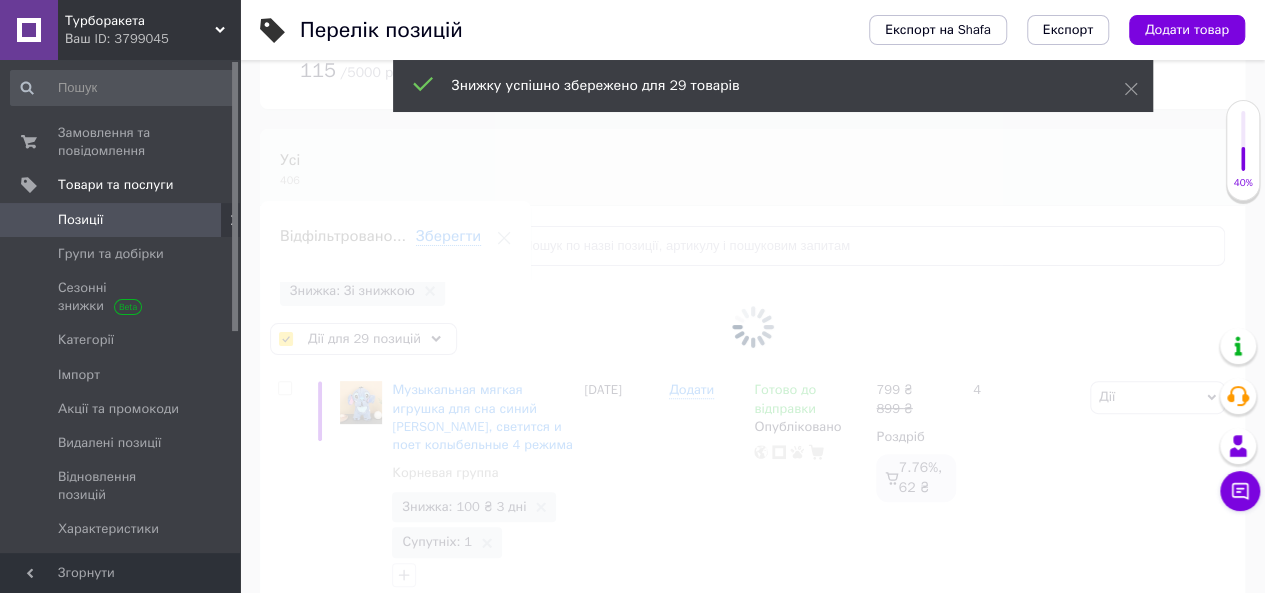 checkbox on "false" 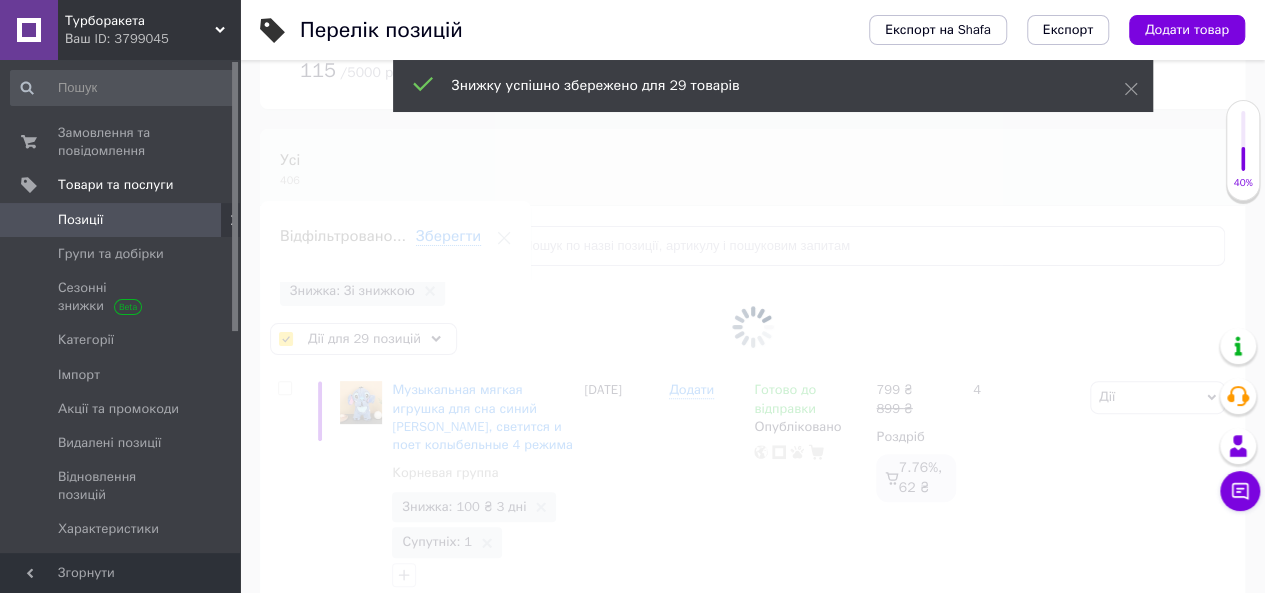checkbox on "false" 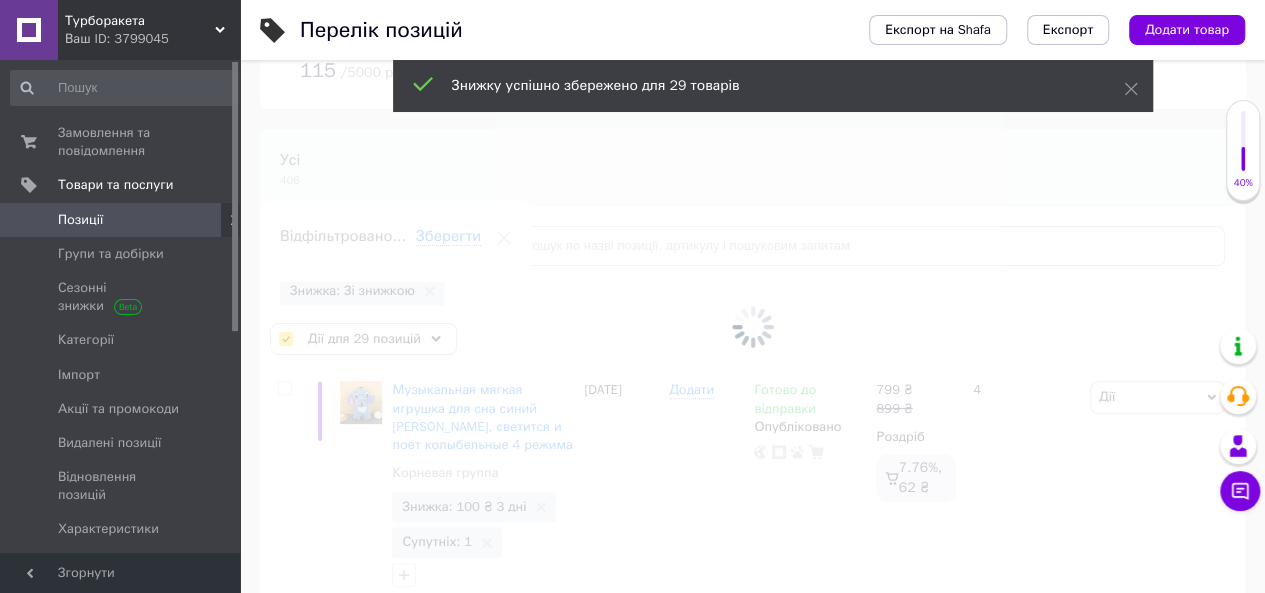 checkbox on "false" 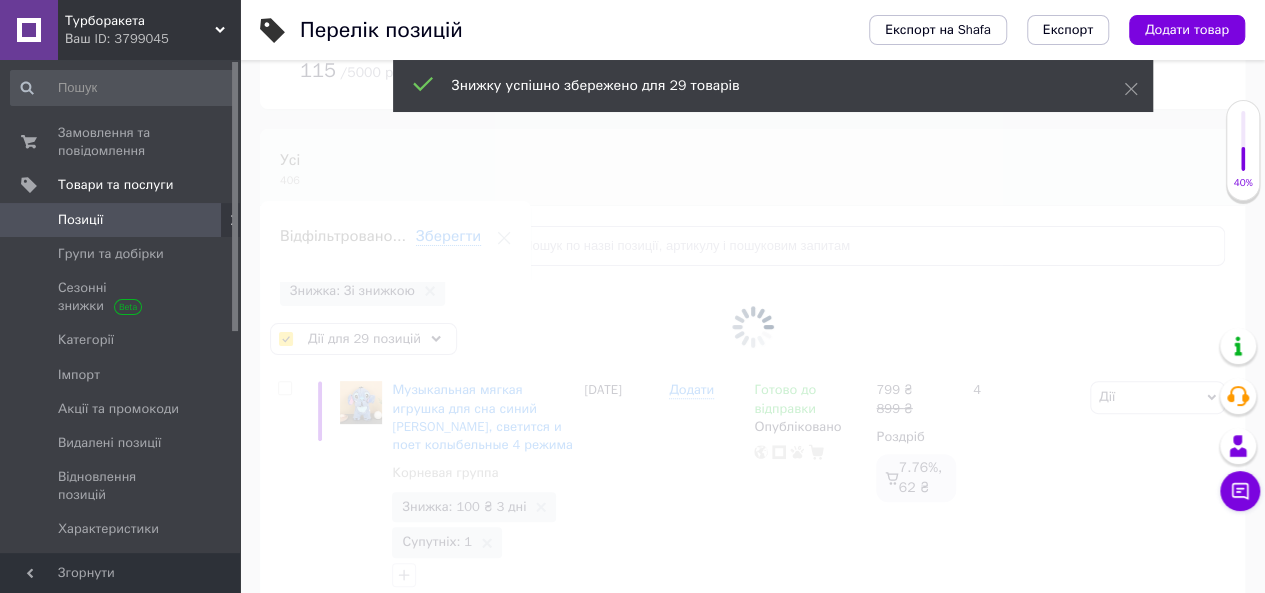 checkbox on "false" 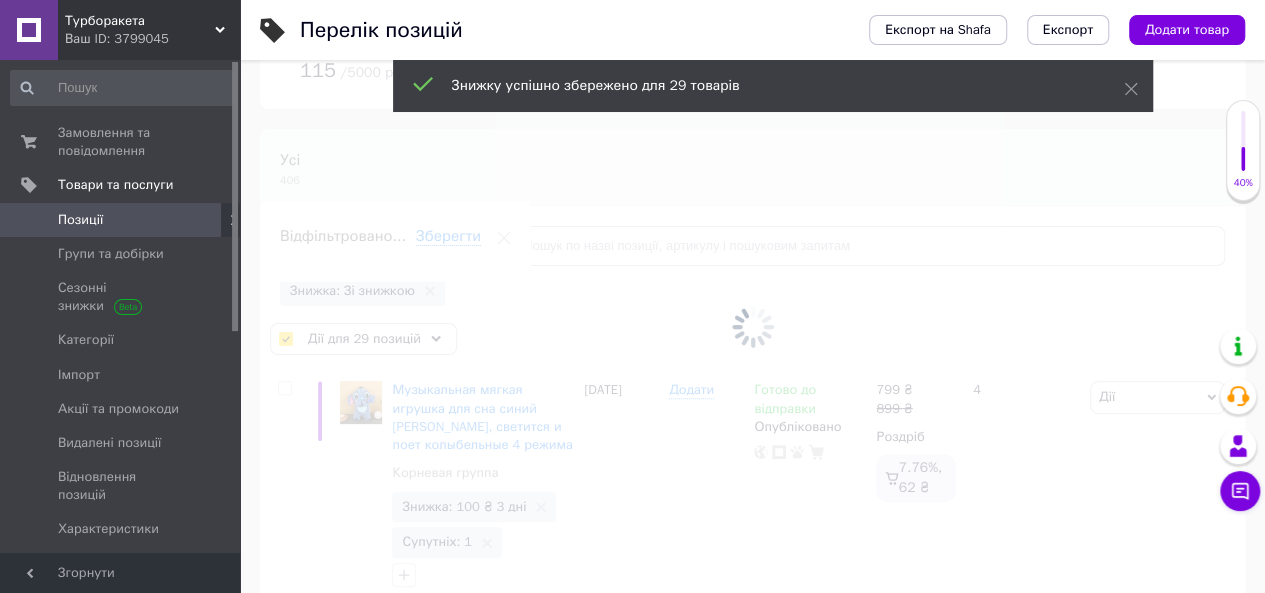 checkbox on "false" 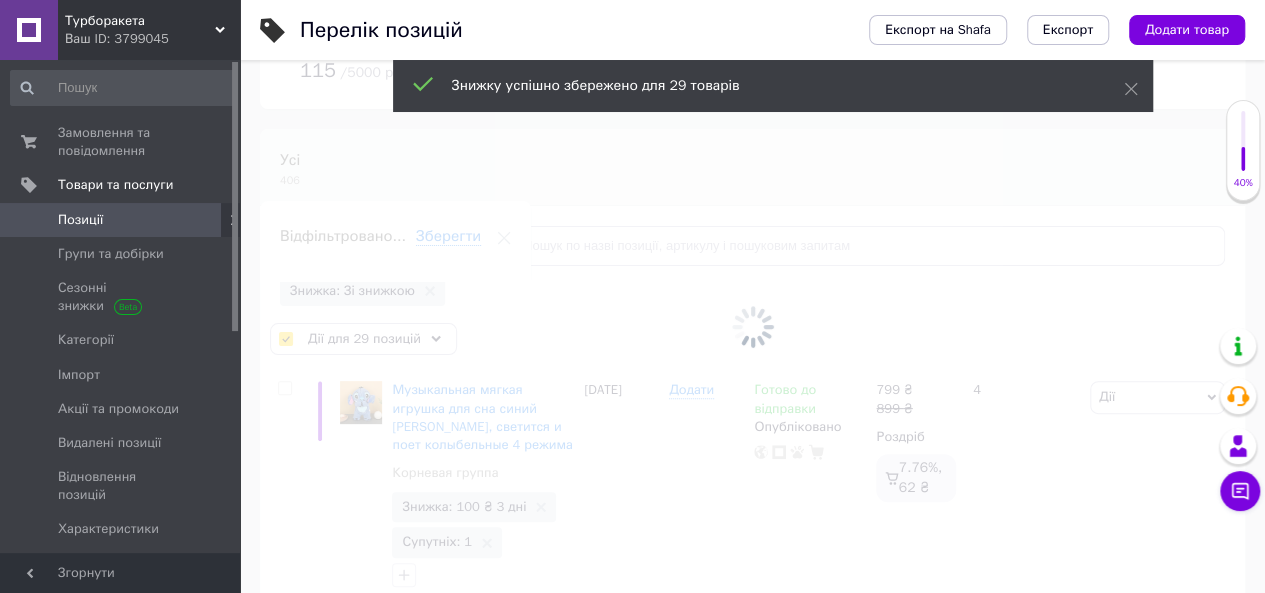 checkbox on "false" 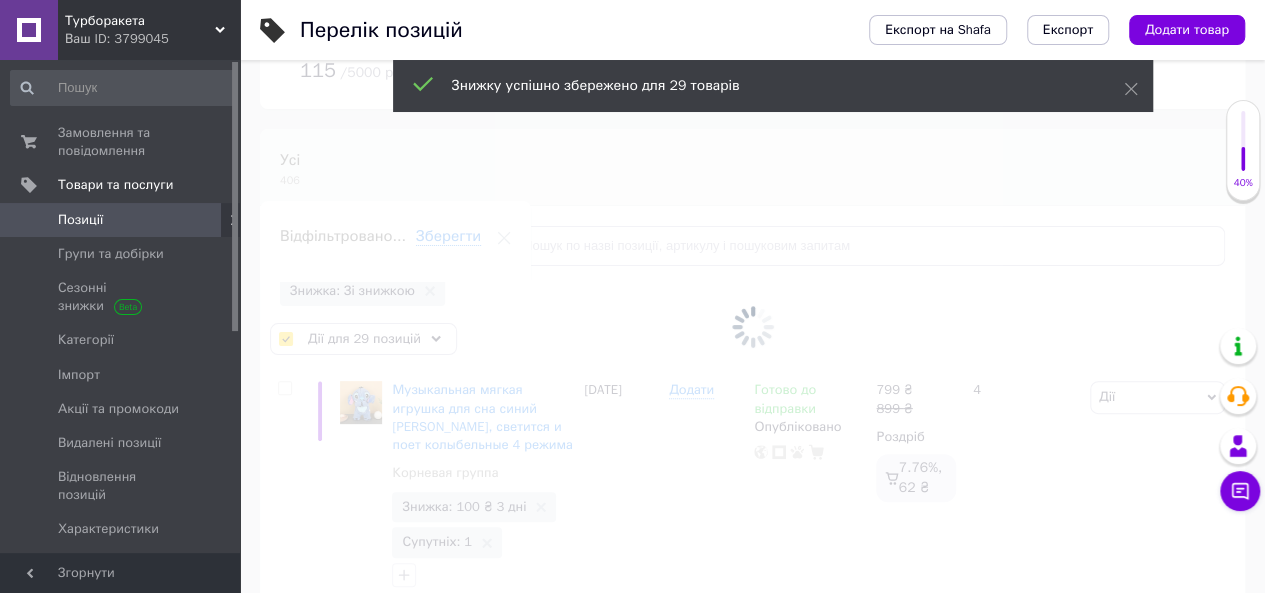 checkbox on "false" 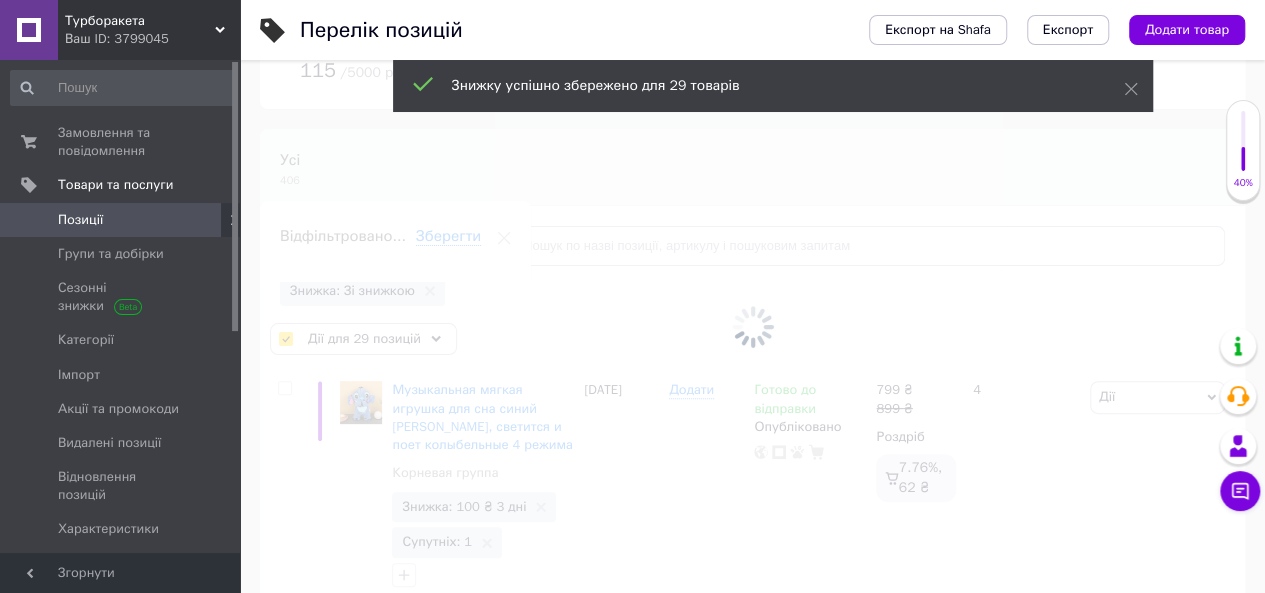 checkbox on "false" 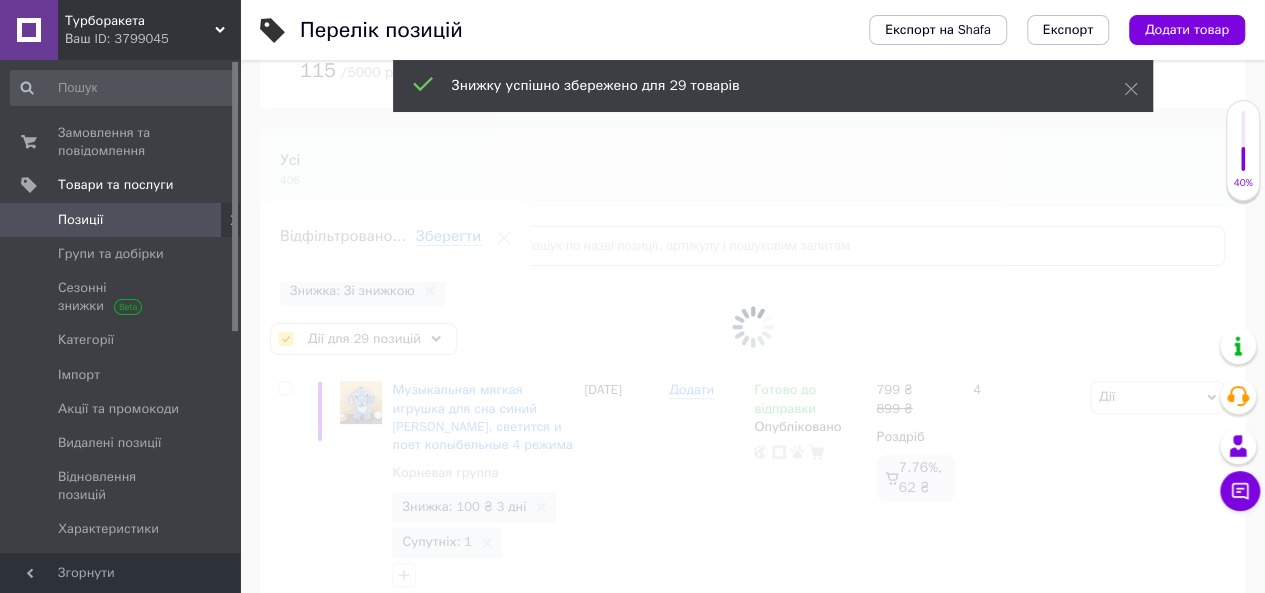checkbox on "false" 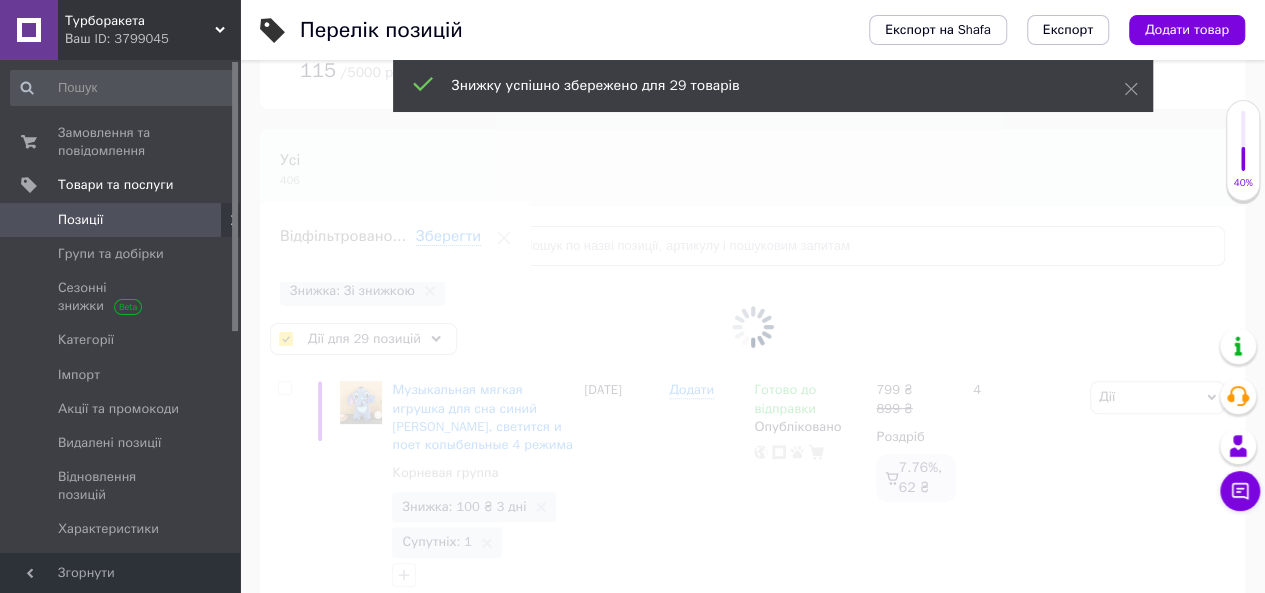 checkbox on "false" 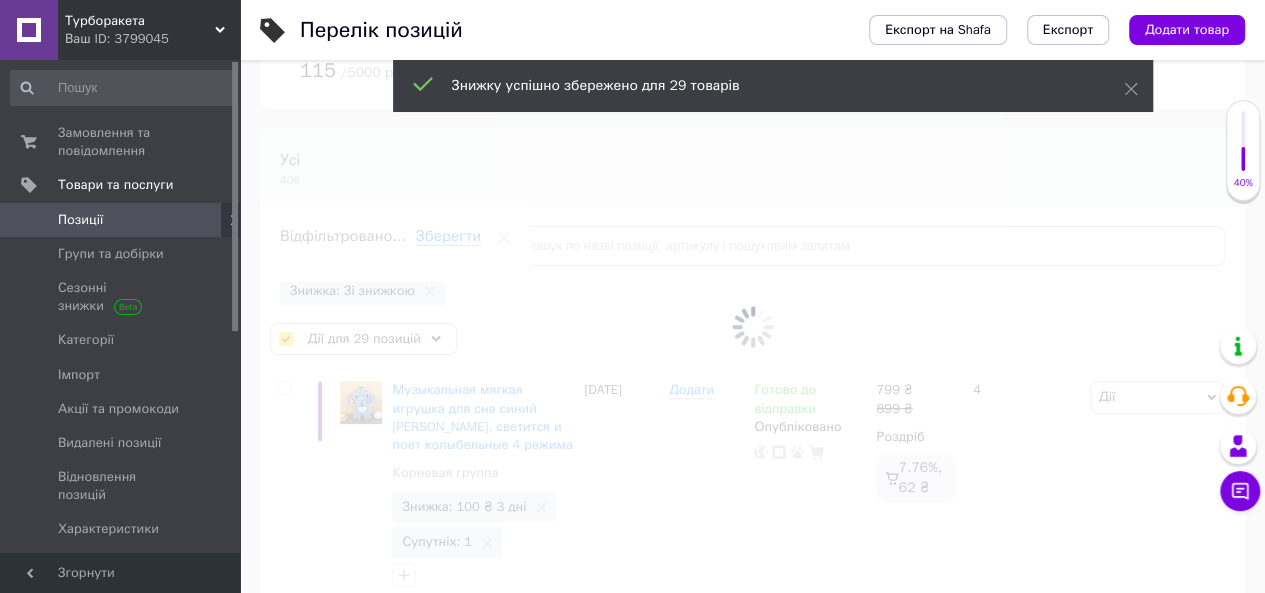checkbox on "false" 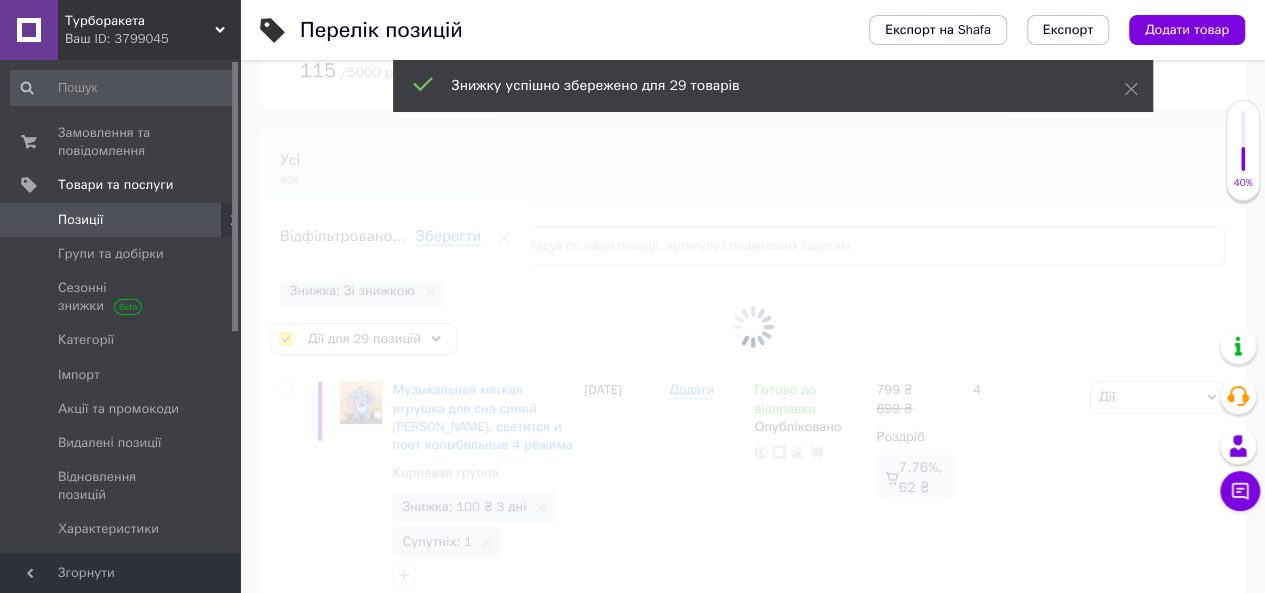 checkbox on "false" 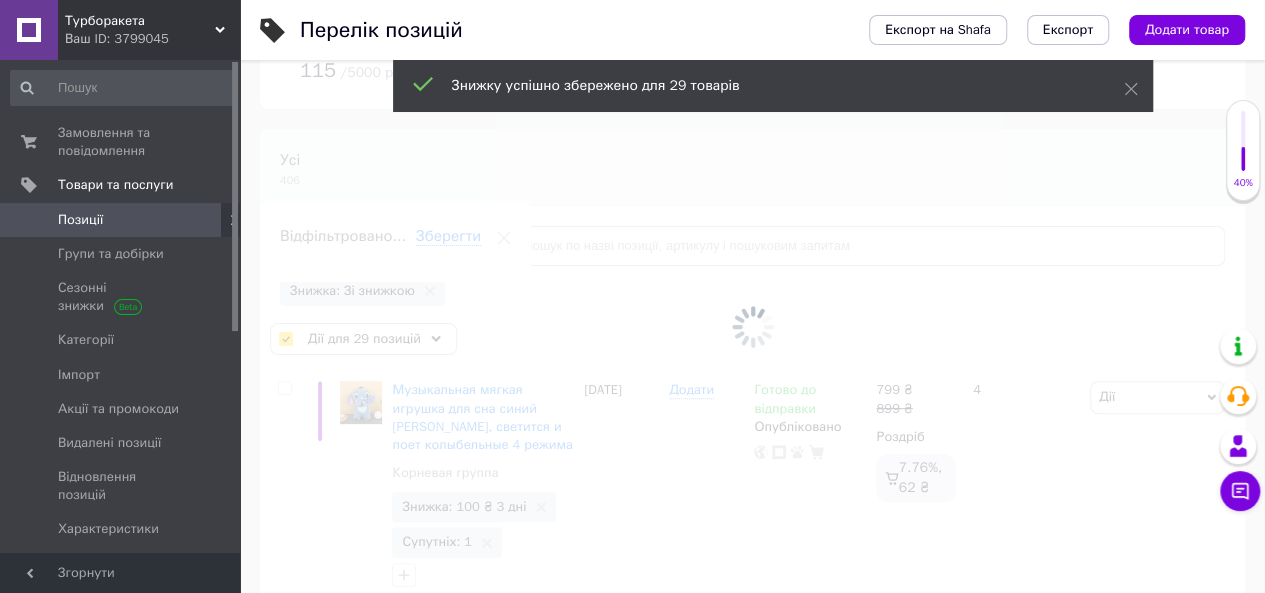 checkbox on "false" 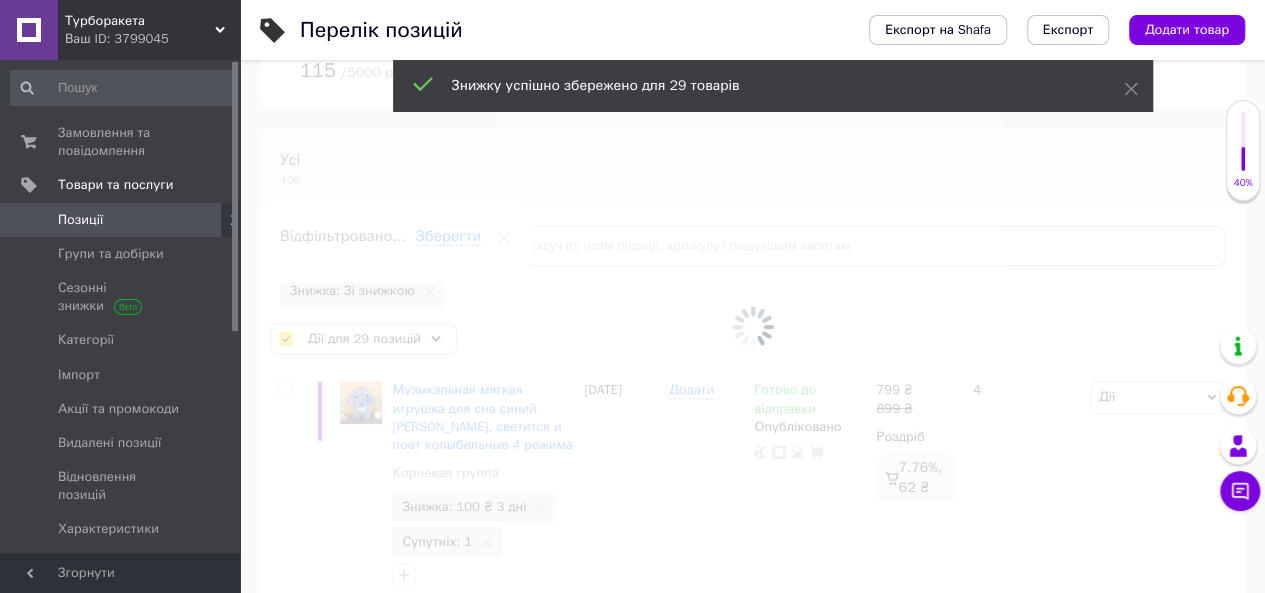 checkbox on "false" 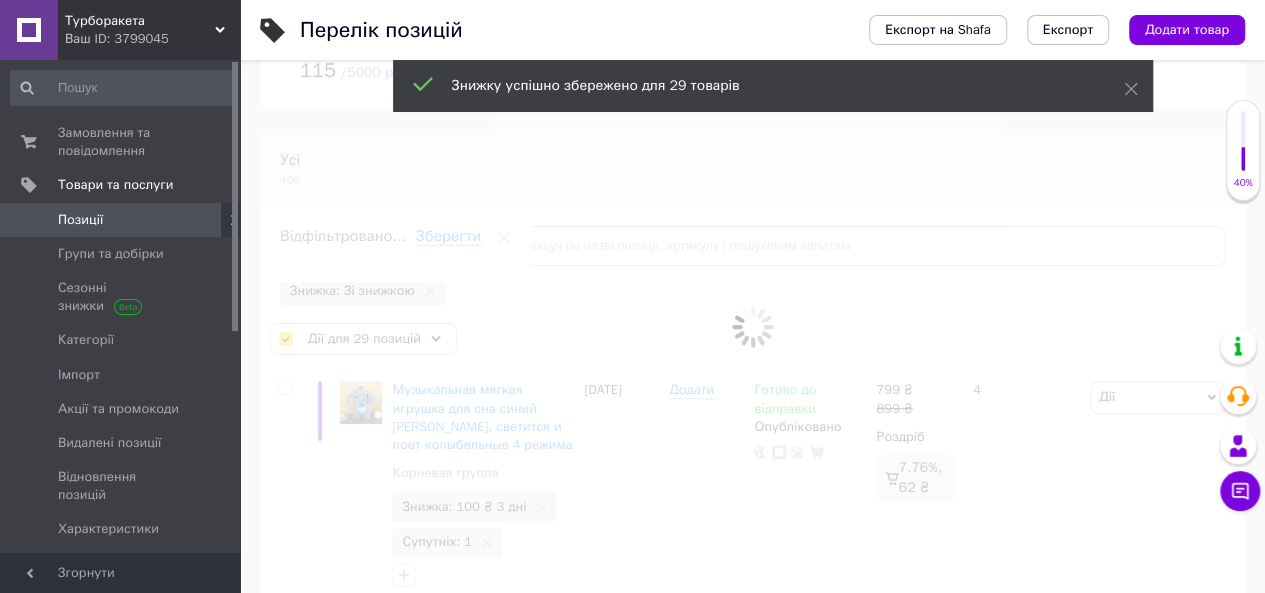 checkbox on "false" 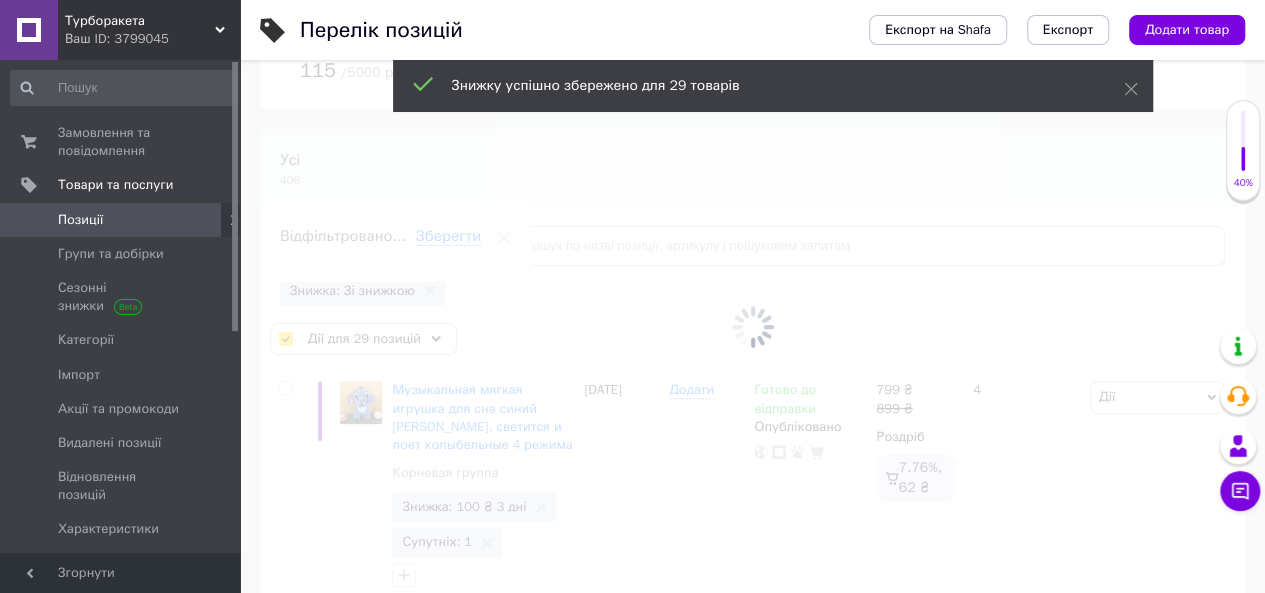 checkbox on "false" 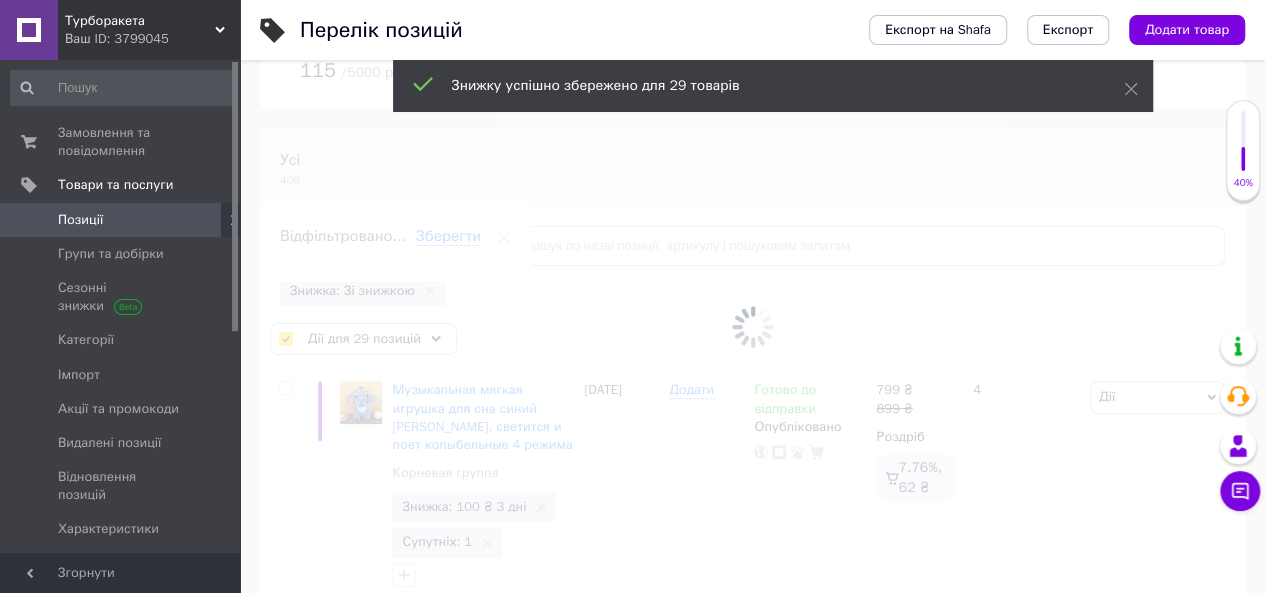checkbox on "false" 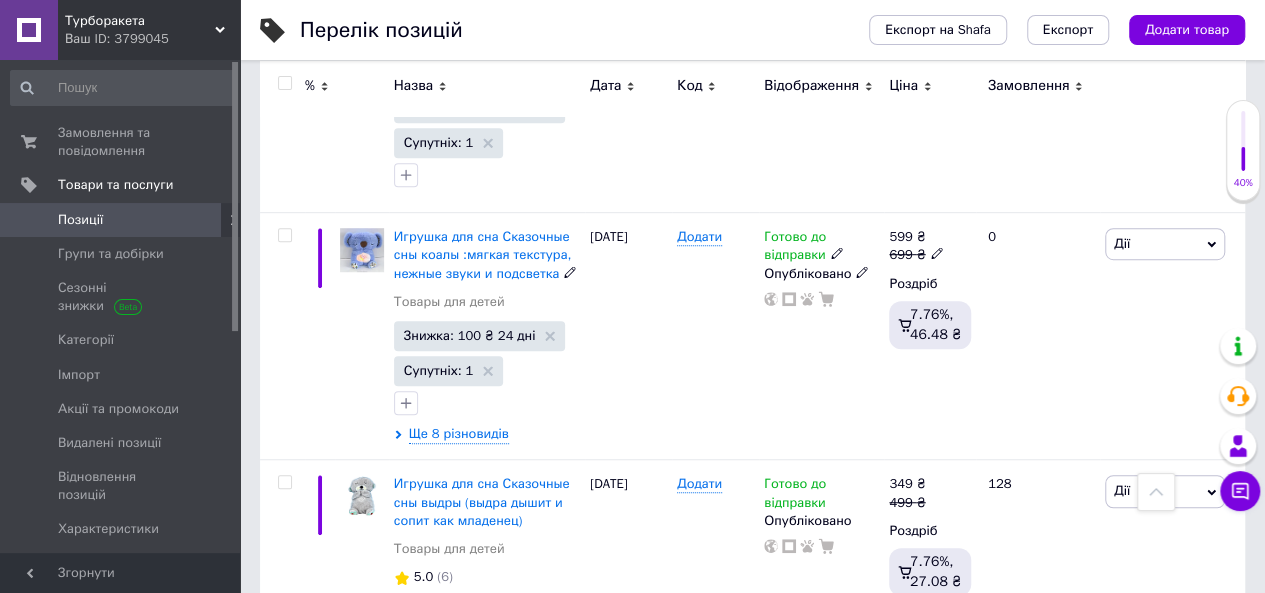 scroll, scrollTop: 700, scrollLeft: 0, axis: vertical 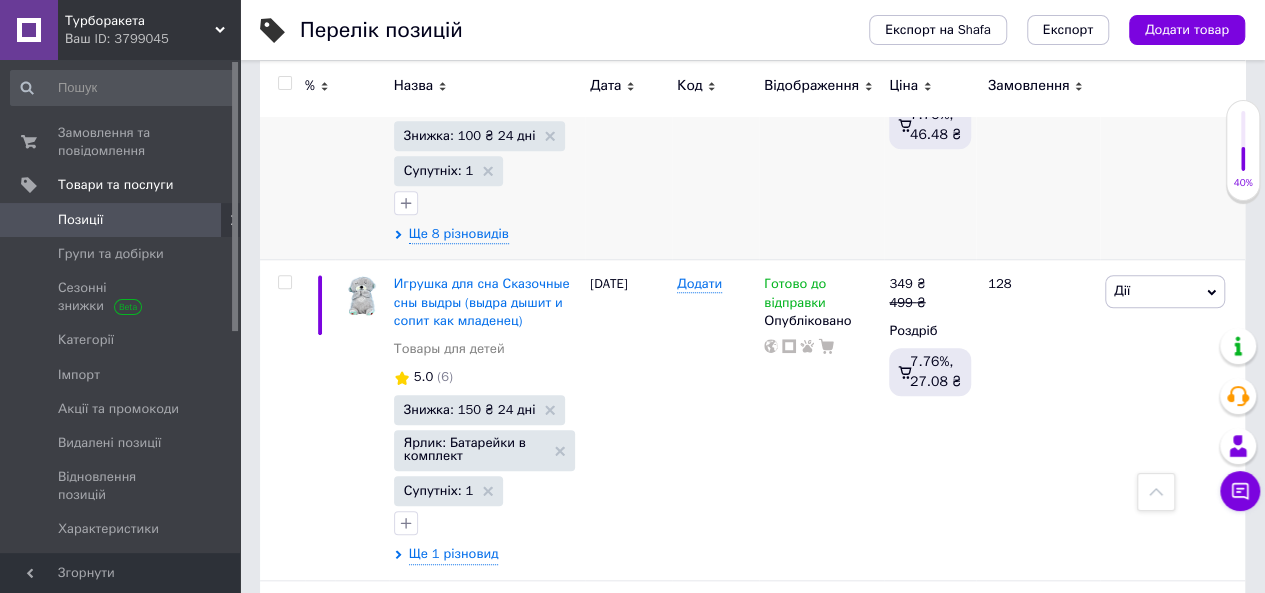 click on "Игрушка для сна Сказочные сны коалы :мягкая текстура, нежные звуки и подсветка Товары для детей Знижка: 100 ₴ 24 дні Супутніх: 1 Ще 8 різновидів" at bounding box center [487, 136] 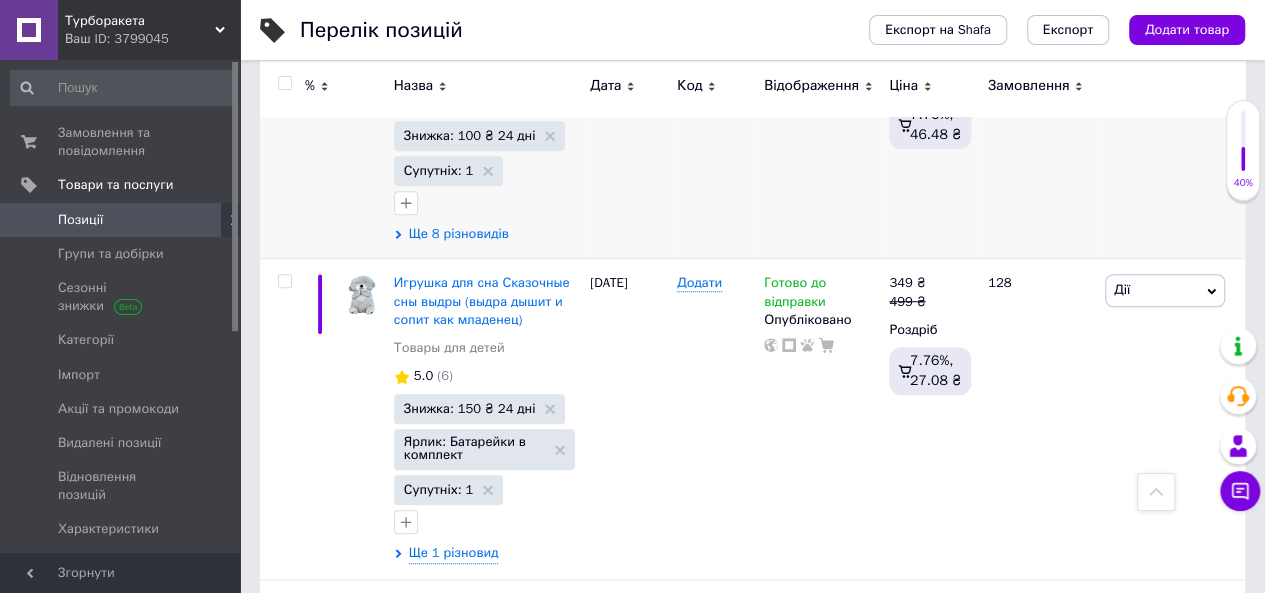 click on "Ще 8 різновидів" at bounding box center (459, 234) 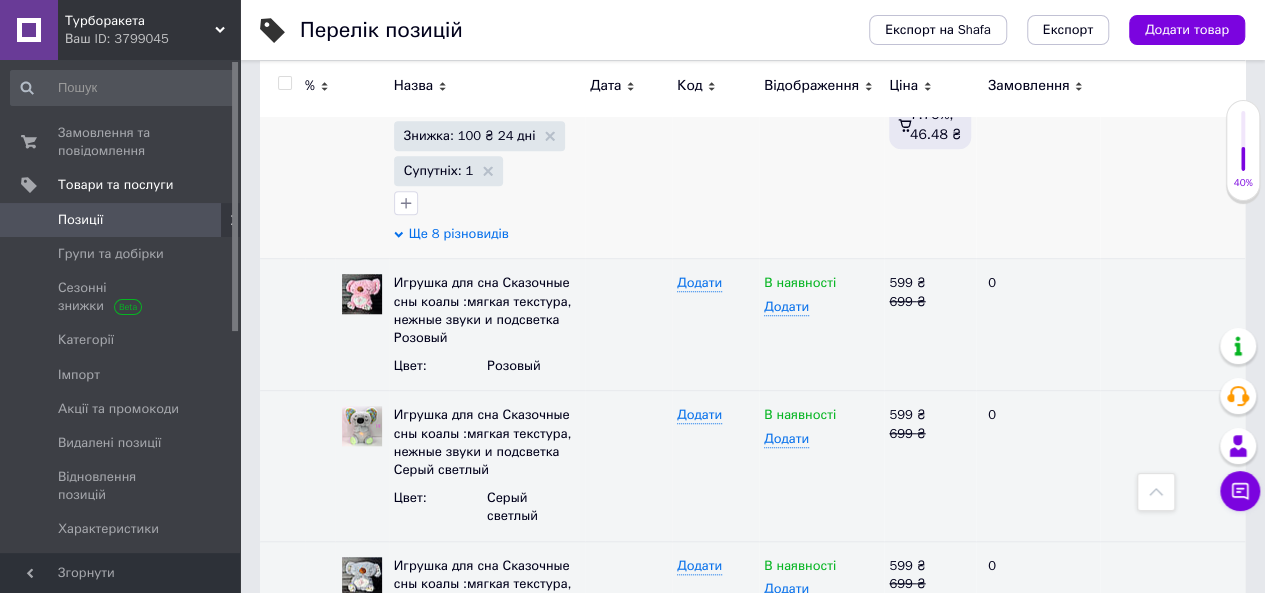 click on "Ще 8 різновидів" at bounding box center [459, 234] 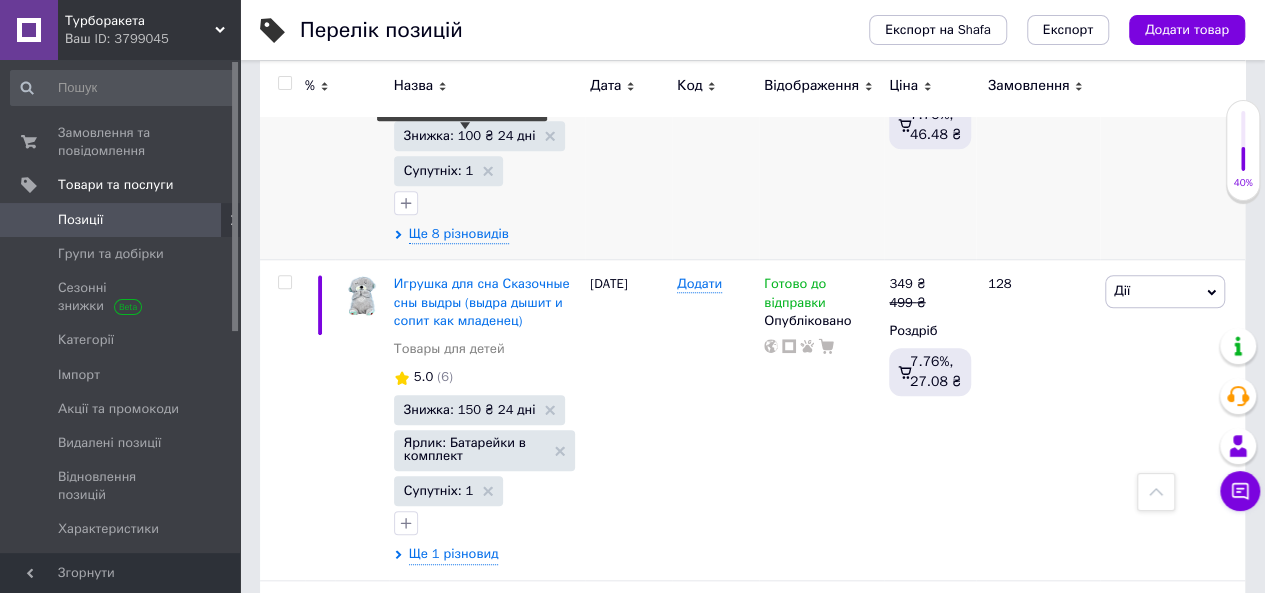 click on "Знижка: 100 ₴ 24 дні" at bounding box center (470, 135) 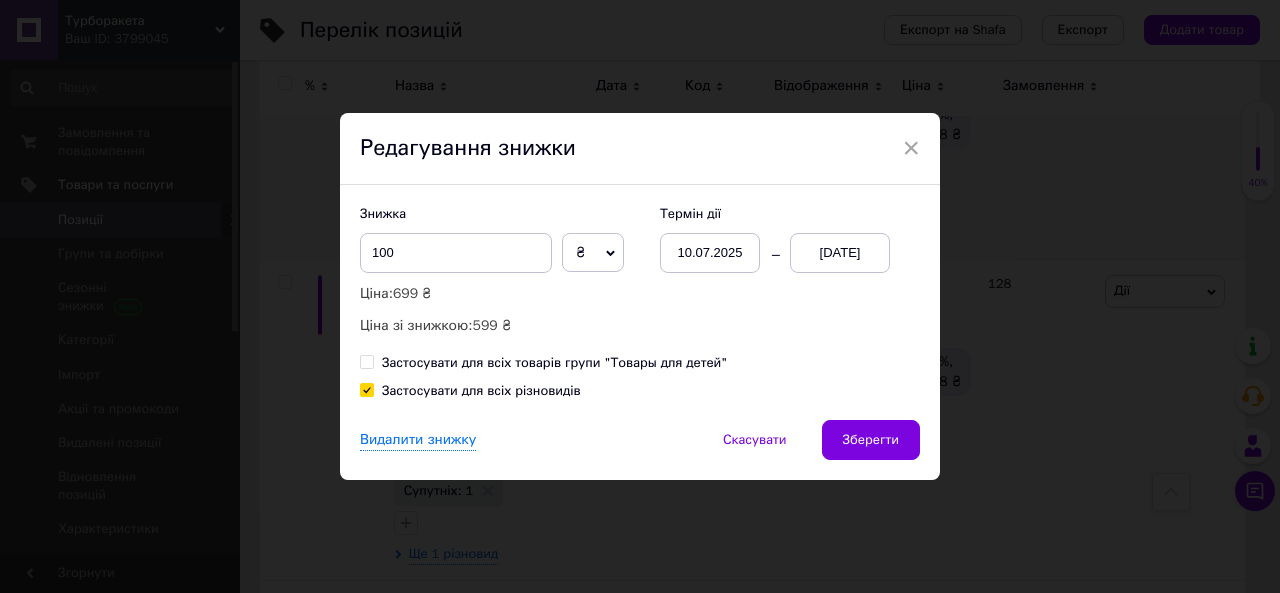 click on "Видалити знижку   Скасувати   Зберегти" at bounding box center [640, 450] 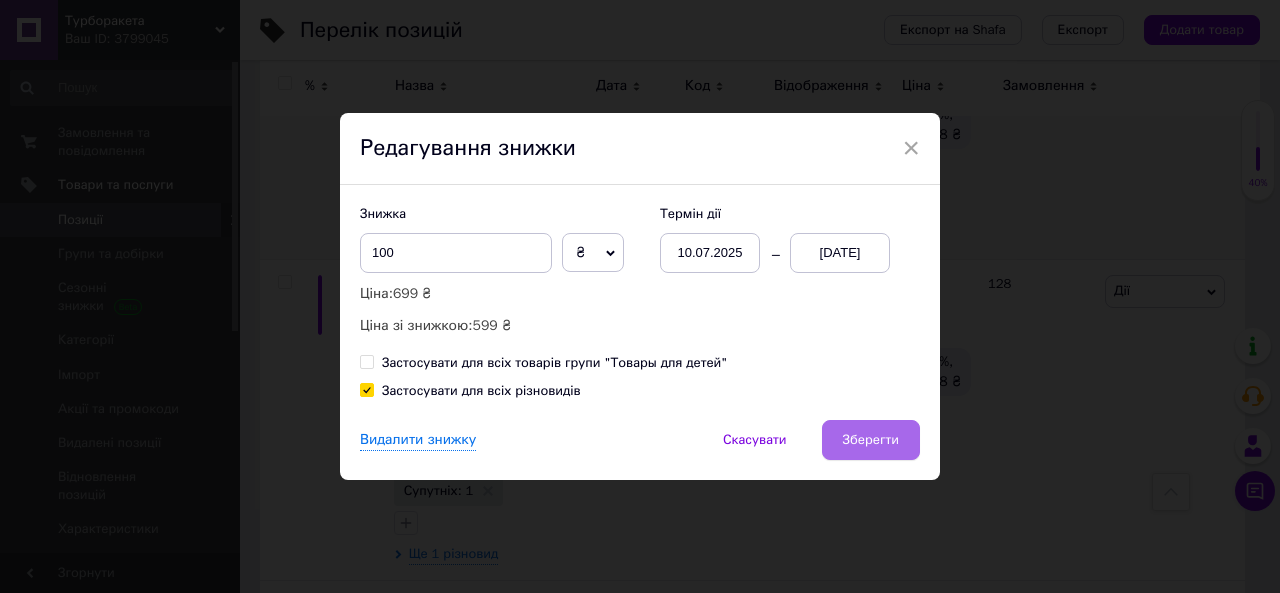 click on "Зберегти" at bounding box center (871, 440) 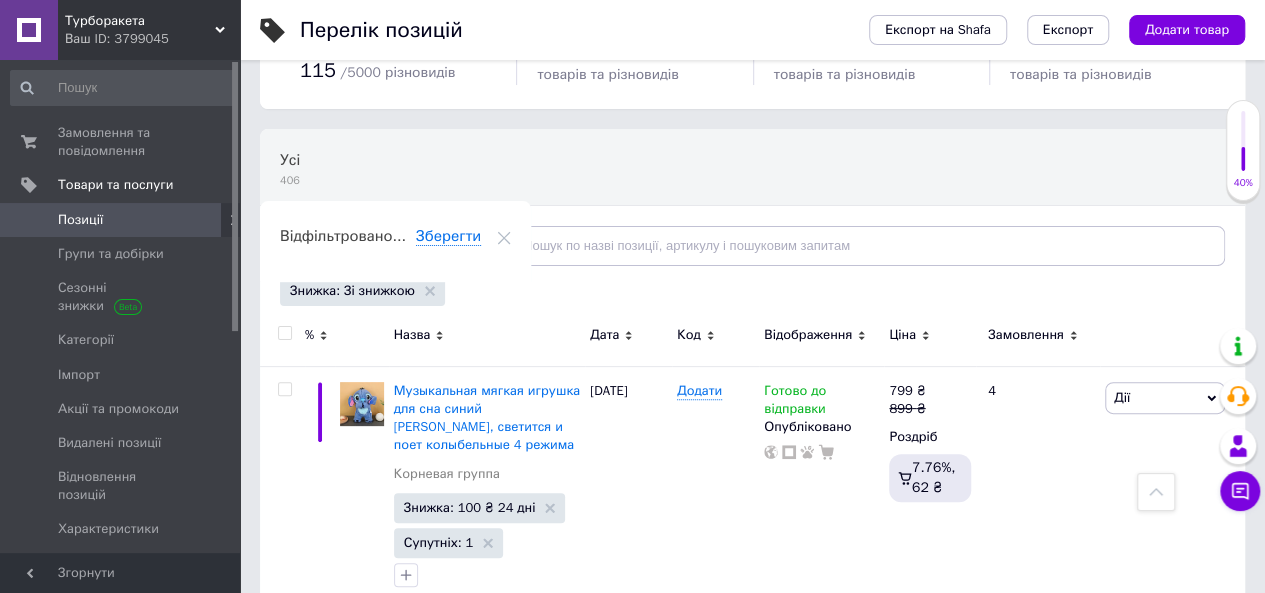 scroll, scrollTop: 0, scrollLeft: 0, axis: both 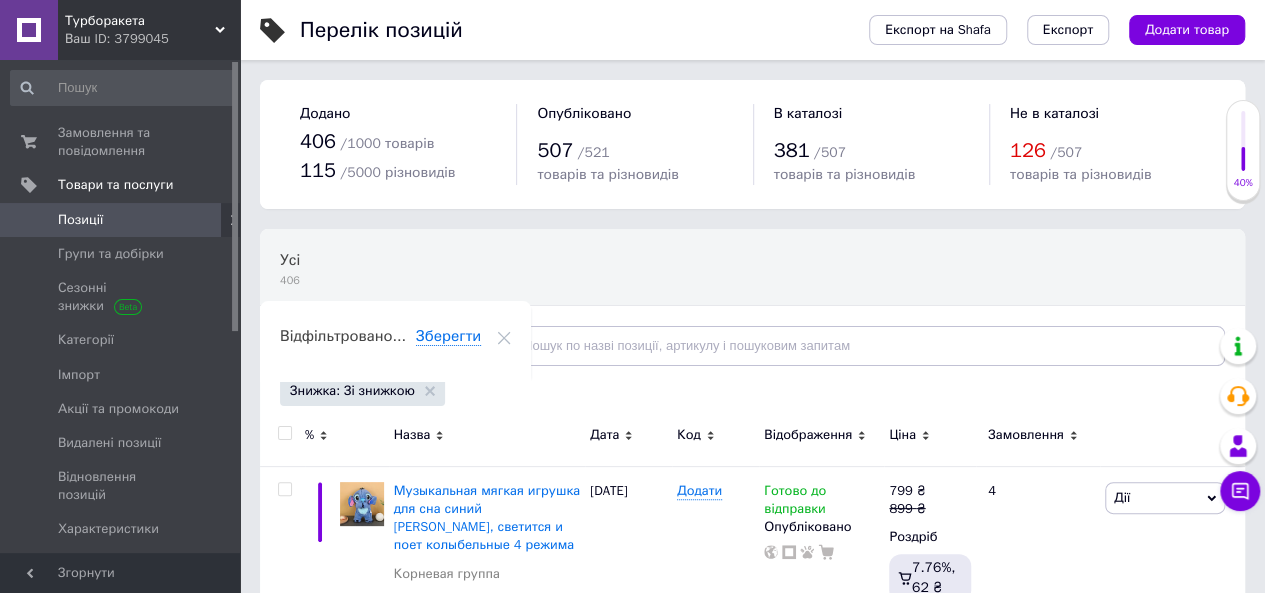 click on "Відфільтруйте товари" at bounding box center [368, 345] 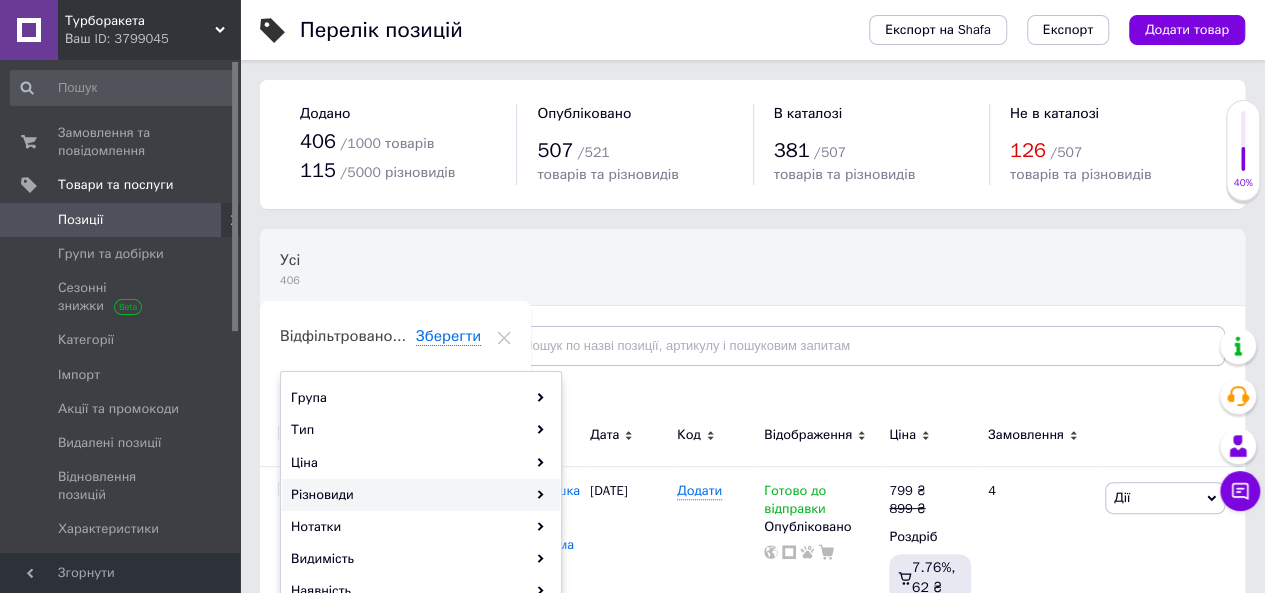 click on "Різновиди" at bounding box center [421, 495] 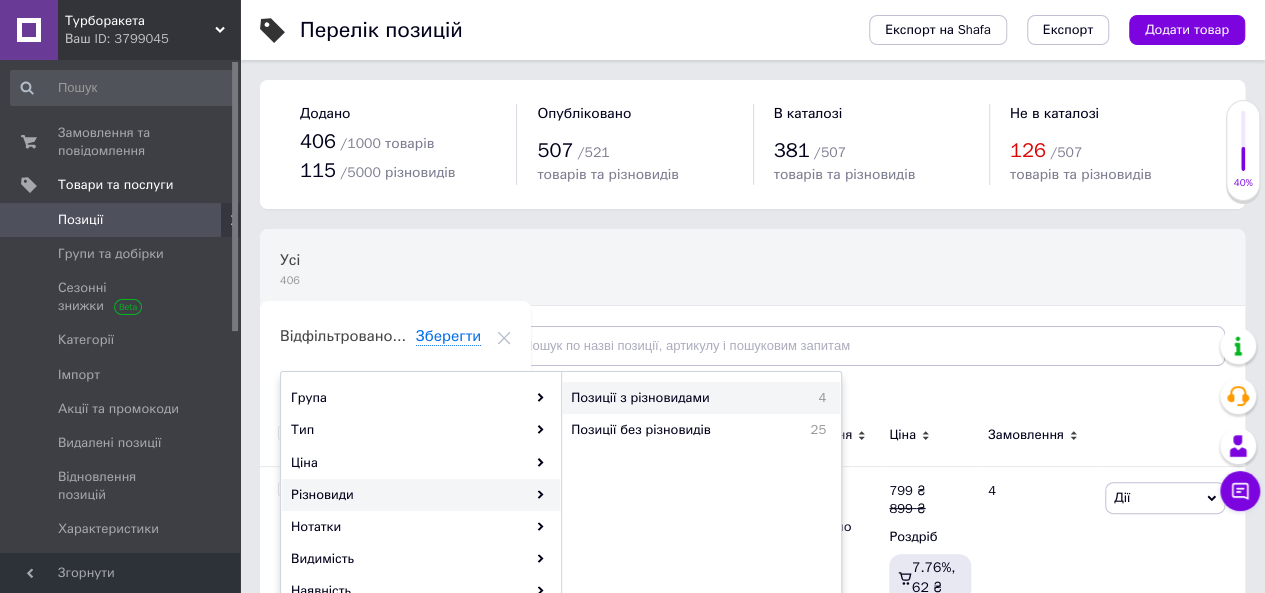 click on "Позиції з різновидами" at bounding box center [684, 398] 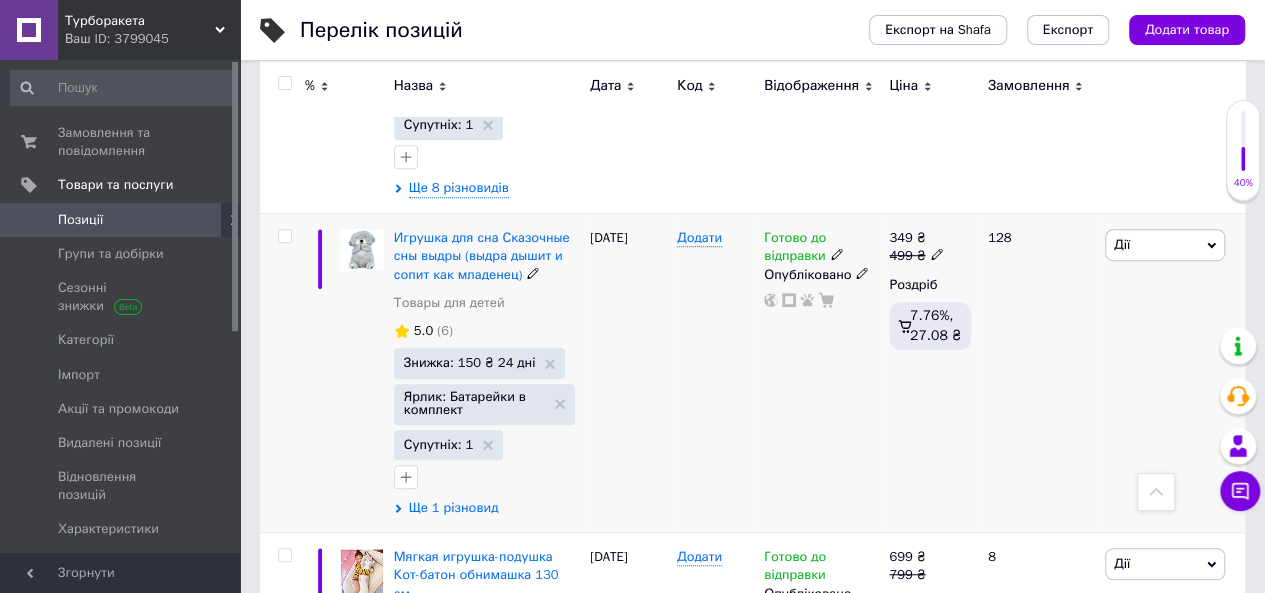 click on "Ще 1 різновид" at bounding box center (454, 508) 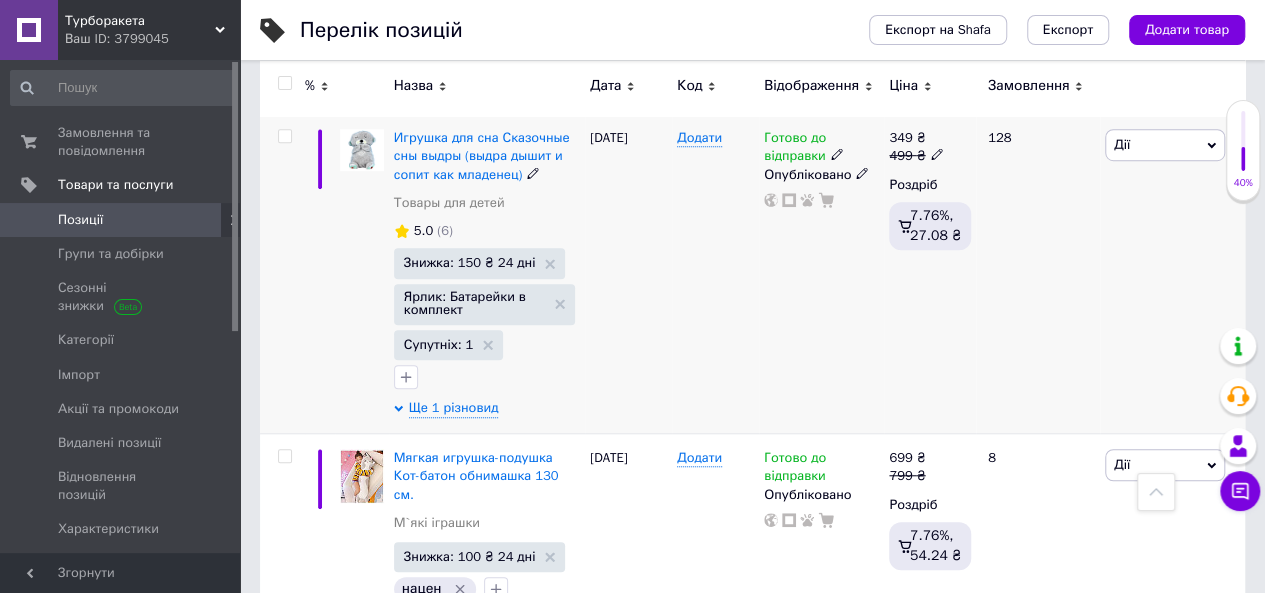 scroll, scrollTop: 700, scrollLeft: 0, axis: vertical 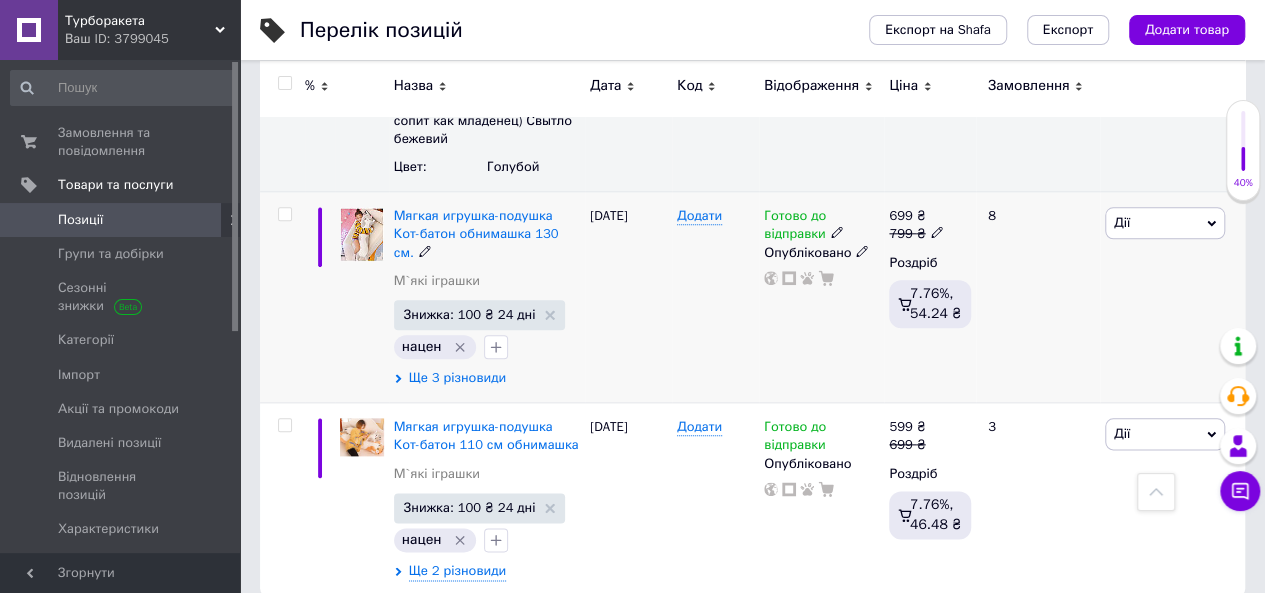click on "Ще 3 різновиди" at bounding box center (457, 378) 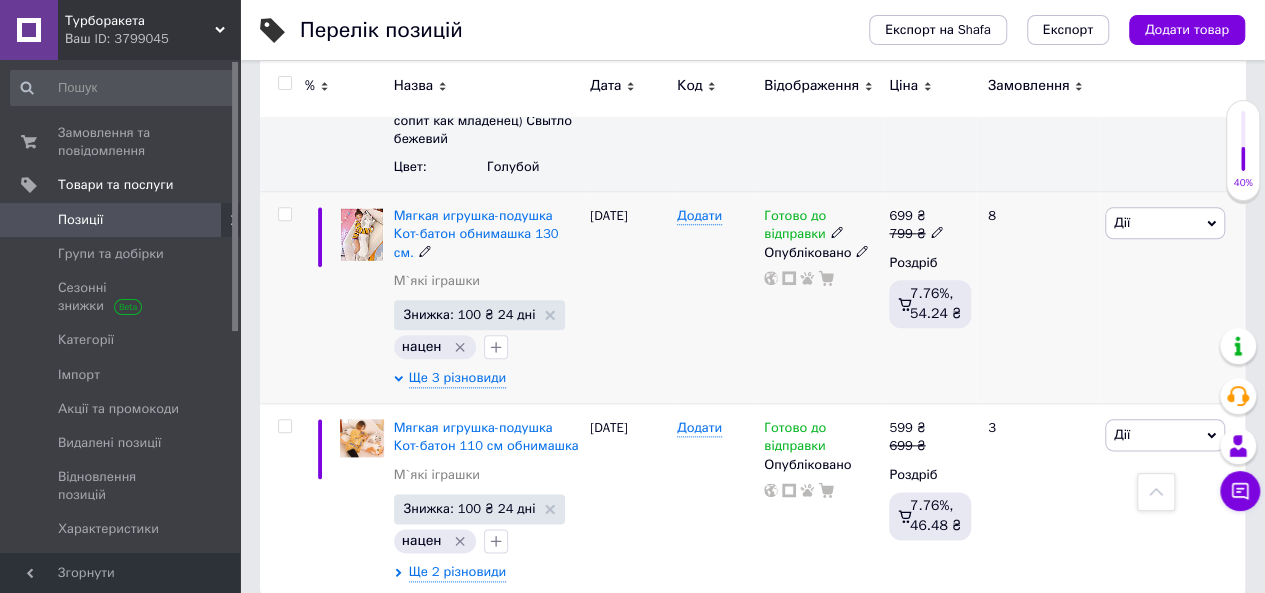 scroll, scrollTop: 975, scrollLeft: 0, axis: vertical 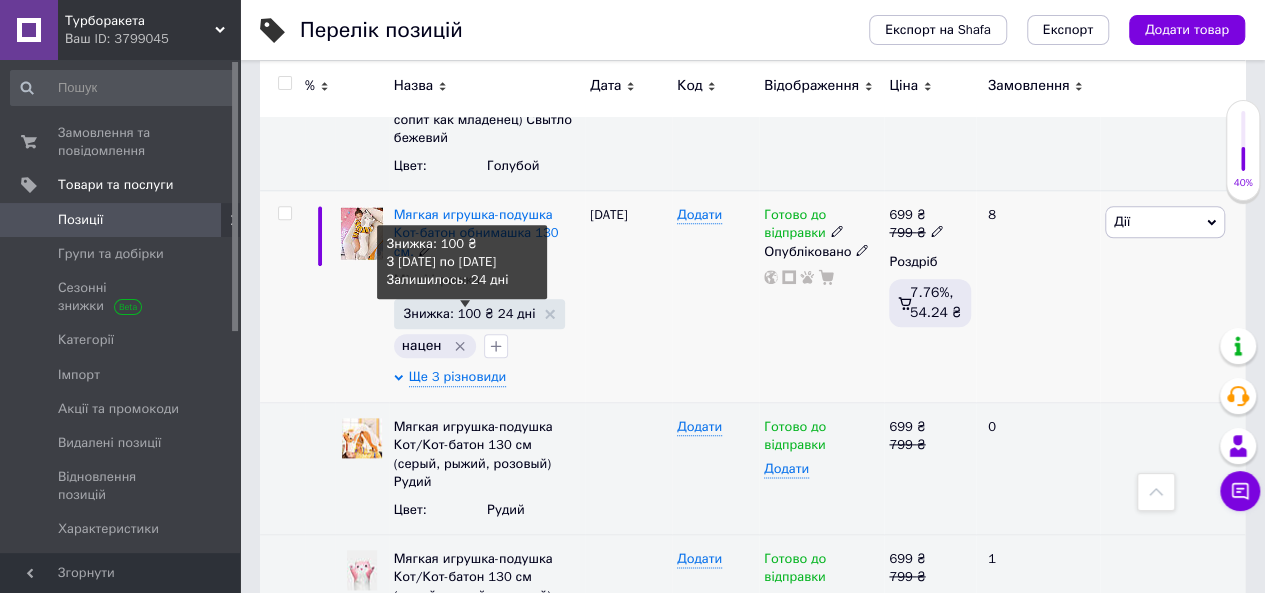 click on "Знижка: 100 ₴ 24 дні" at bounding box center [470, 313] 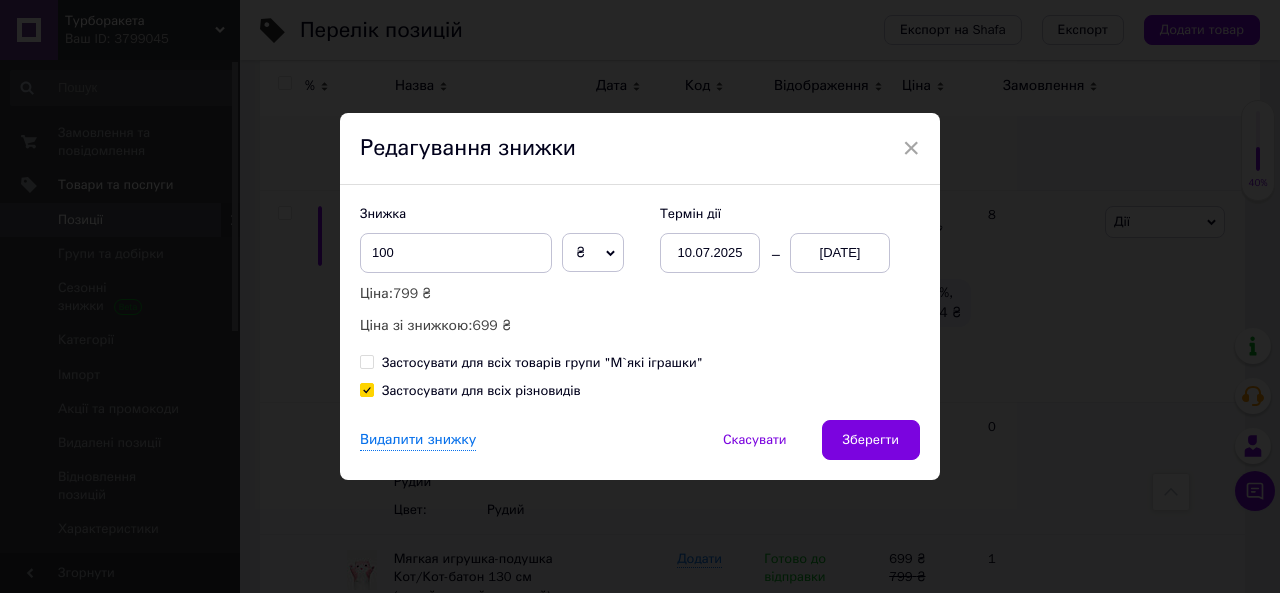 click on "Зберегти" at bounding box center (871, 440) 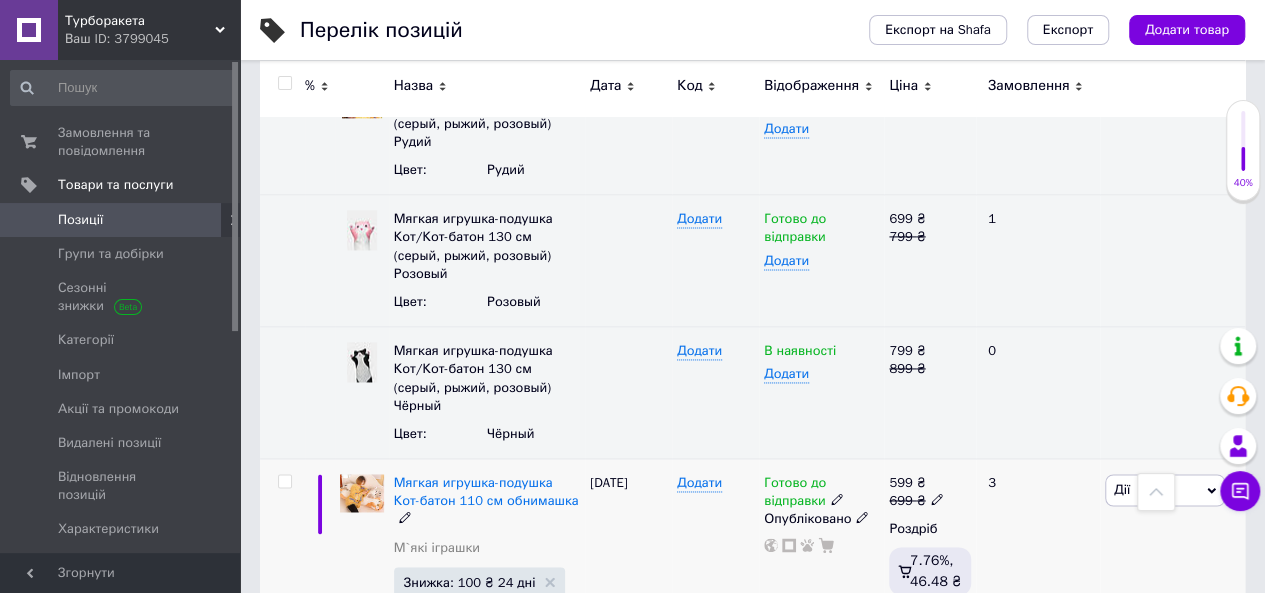 click on "Ще 2 різновиди" at bounding box center [457, 645] 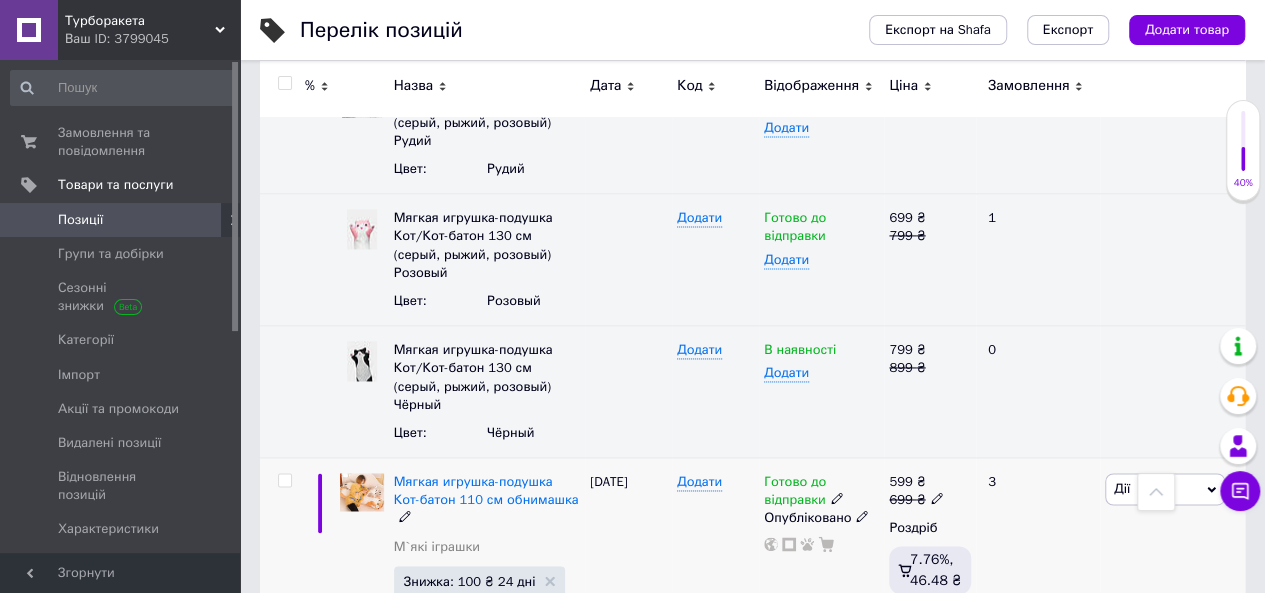 scroll, scrollTop: 1516, scrollLeft: 0, axis: vertical 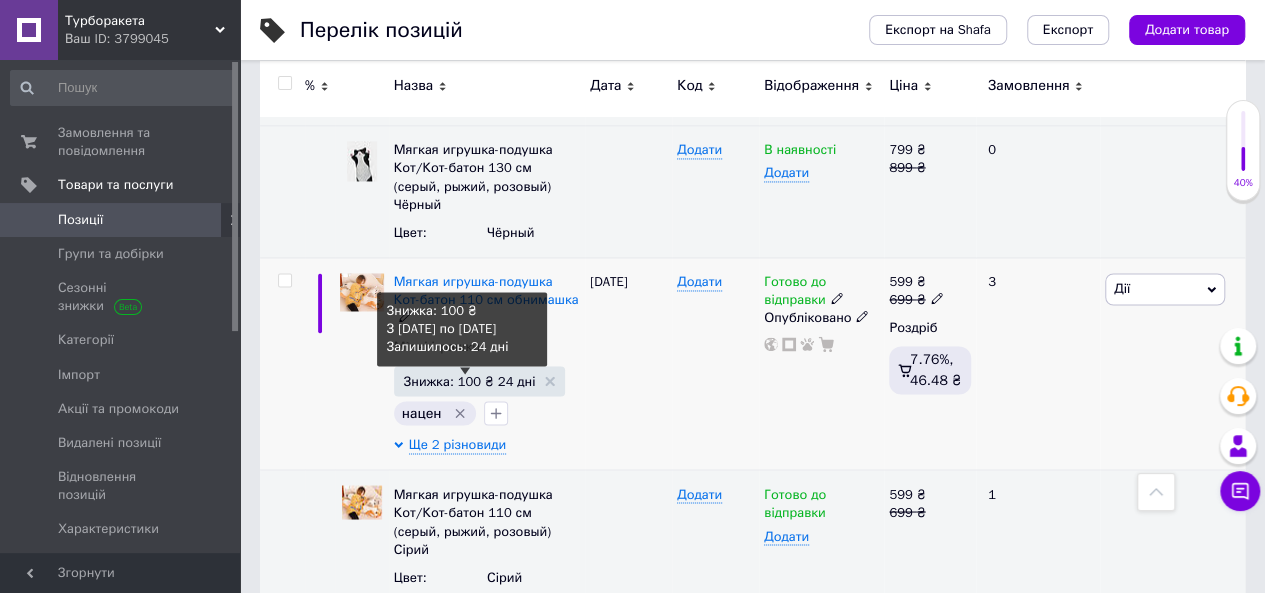 click on "Знижка: 100 ₴ 24 дні" at bounding box center (470, 380) 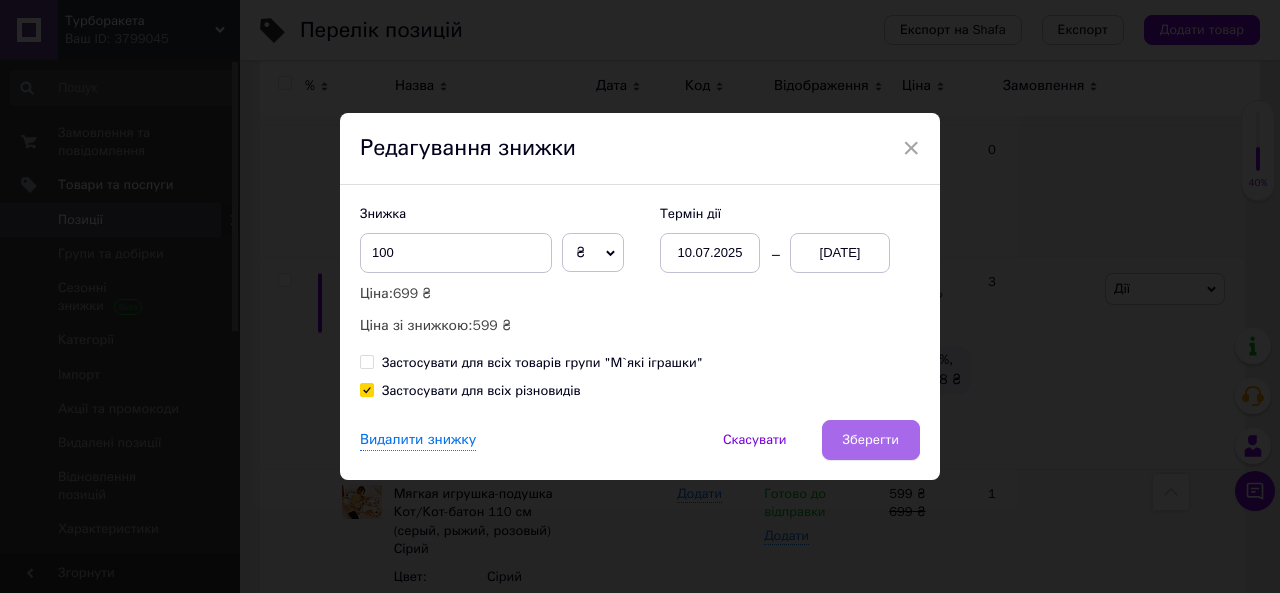 click on "Зберегти" at bounding box center (871, 440) 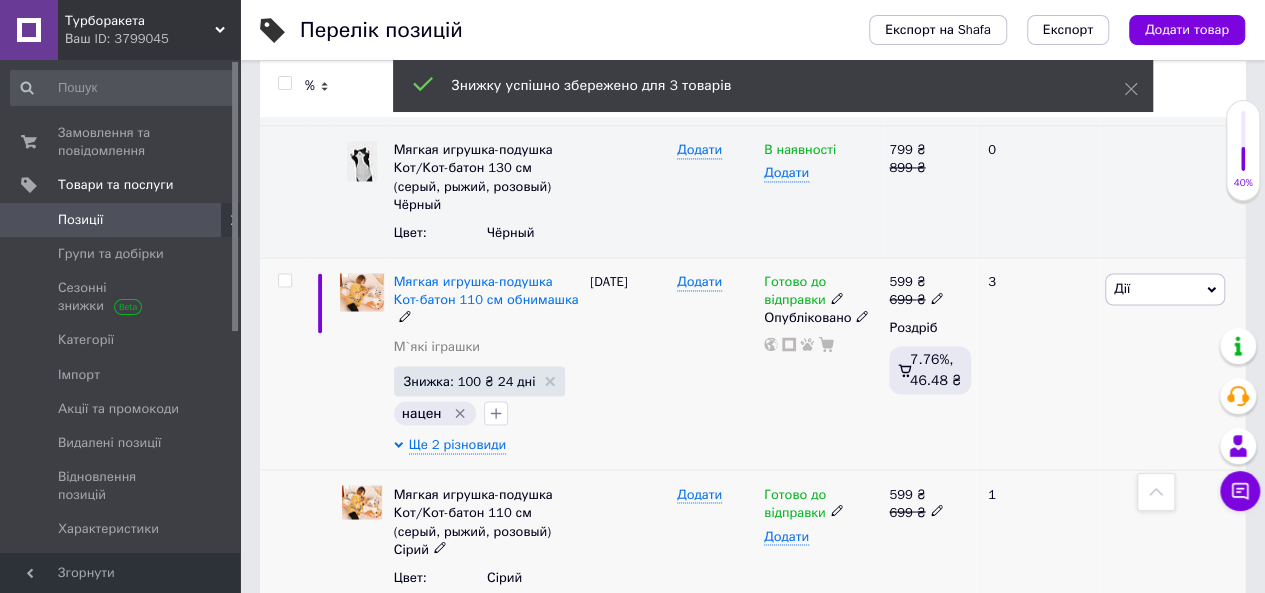 scroll, scrollTop: 1542, scrollLeft: 0, axis: vertical 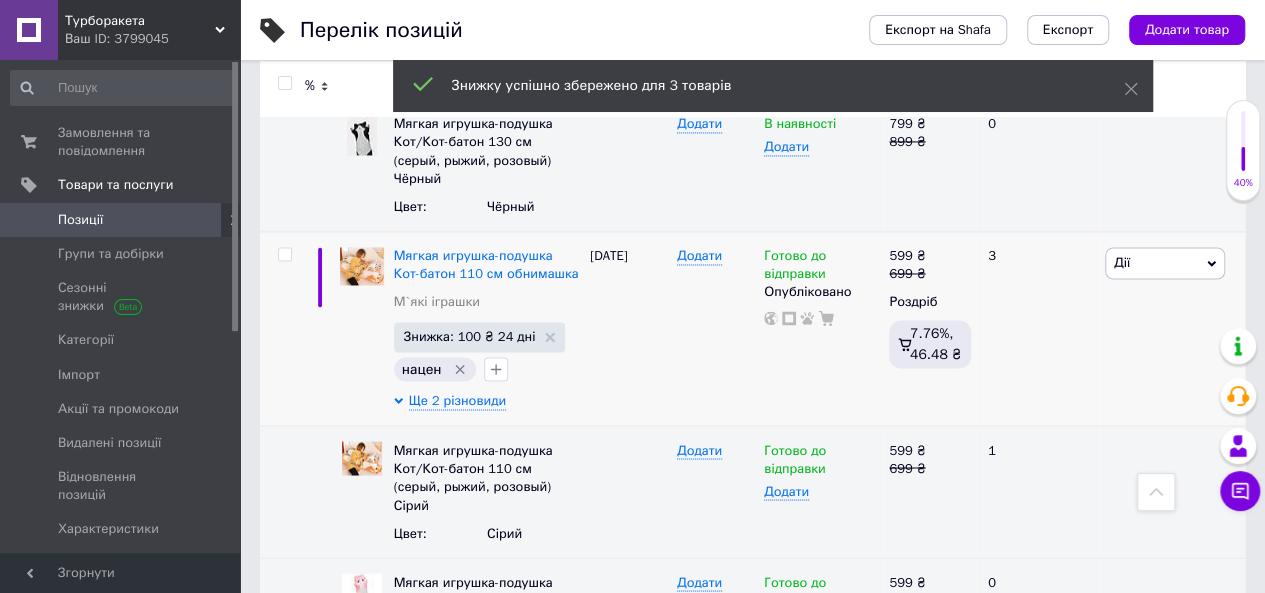 click on "Турборакета" at bounding box center [140, 21] 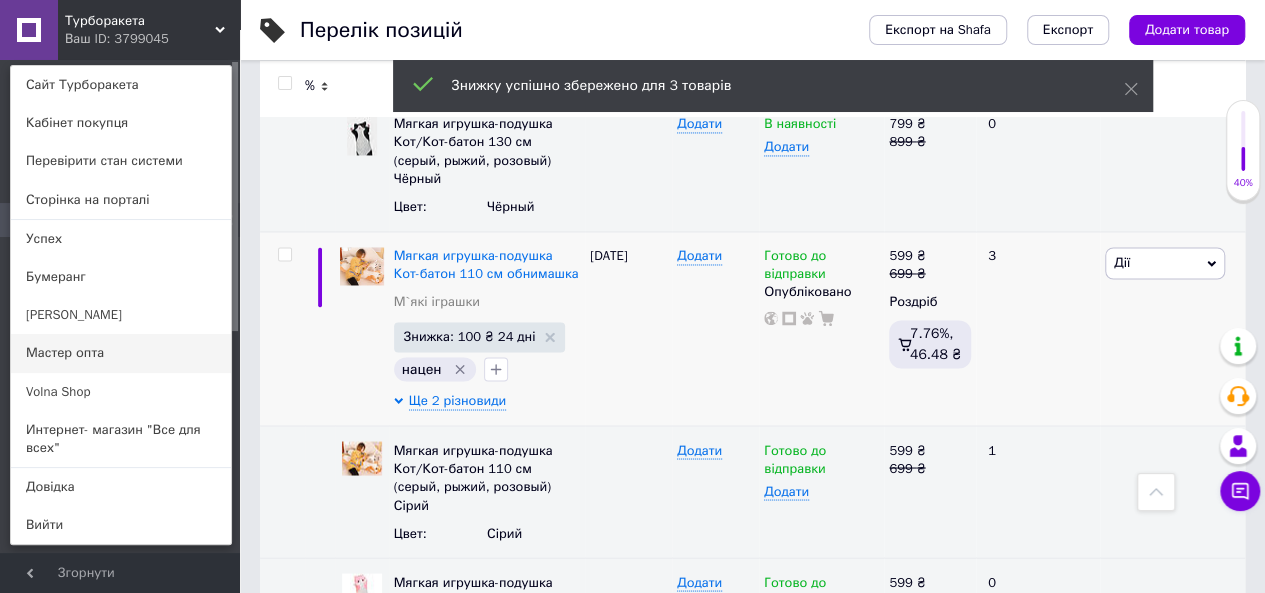 click on "Мастер опта" at bounding box center (121, 353) 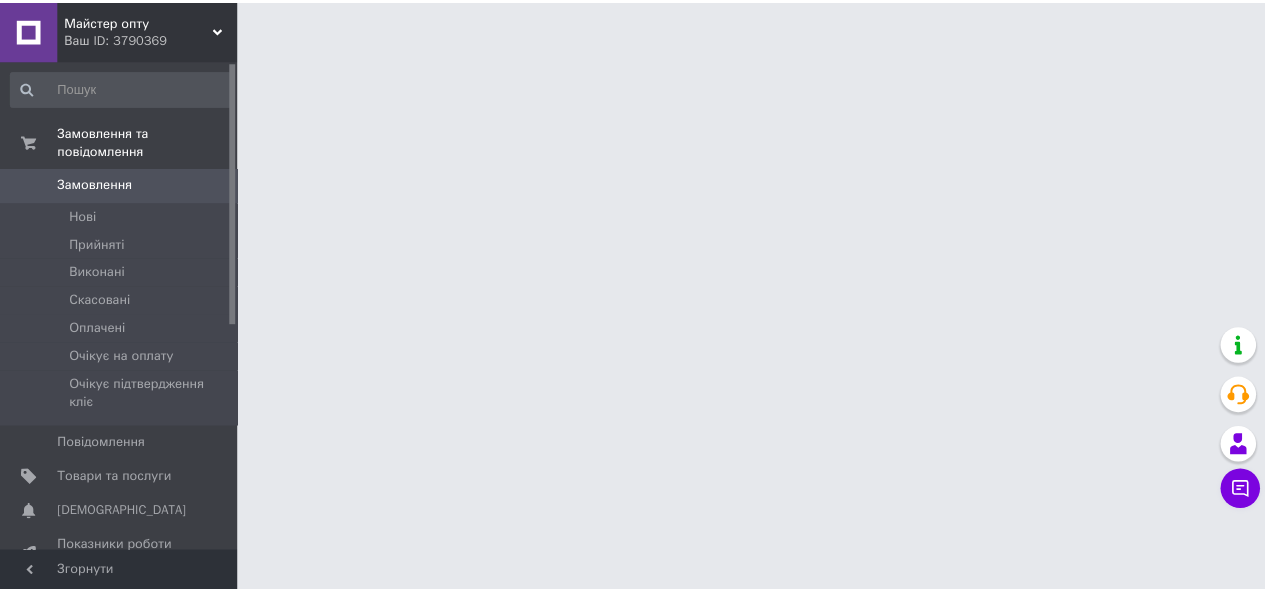 scroll, scrollTop: 0, scrollLeft: 0, axis: both 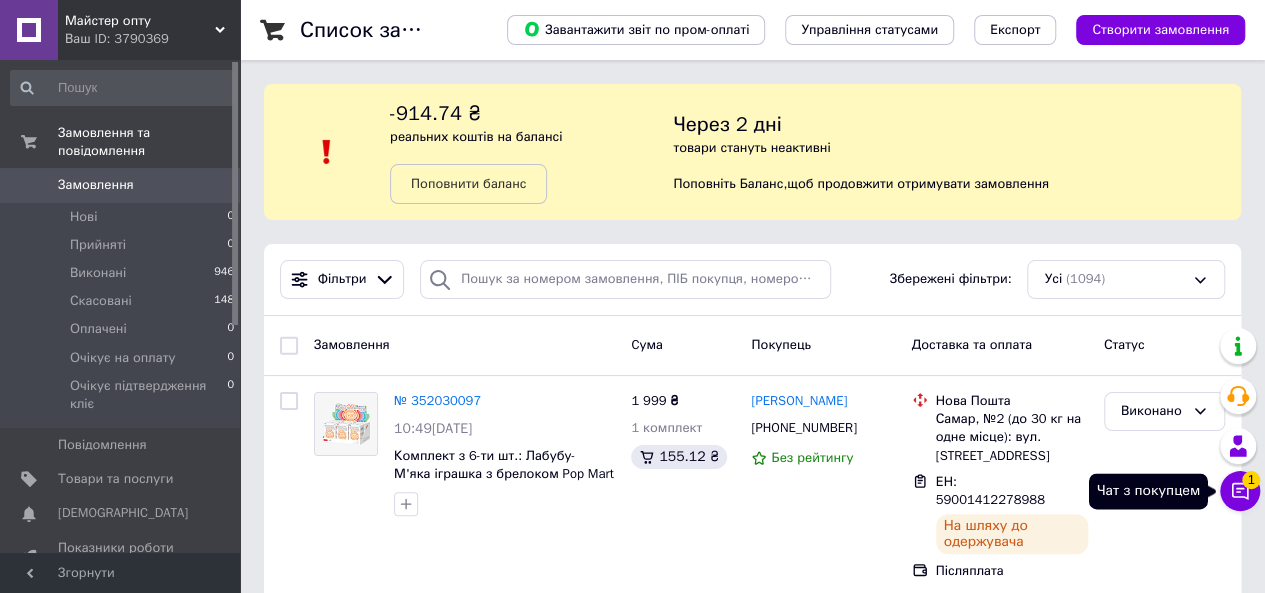 click 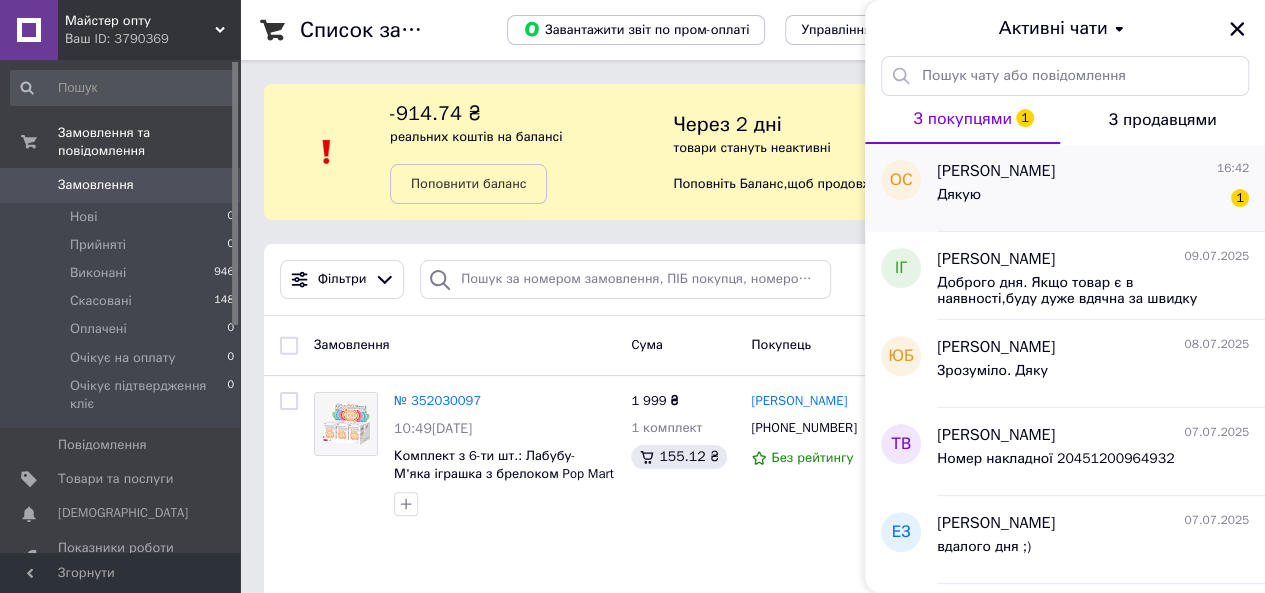 click on "[PERSON_NAME] 16:42" at bounding box center [1093, 171] 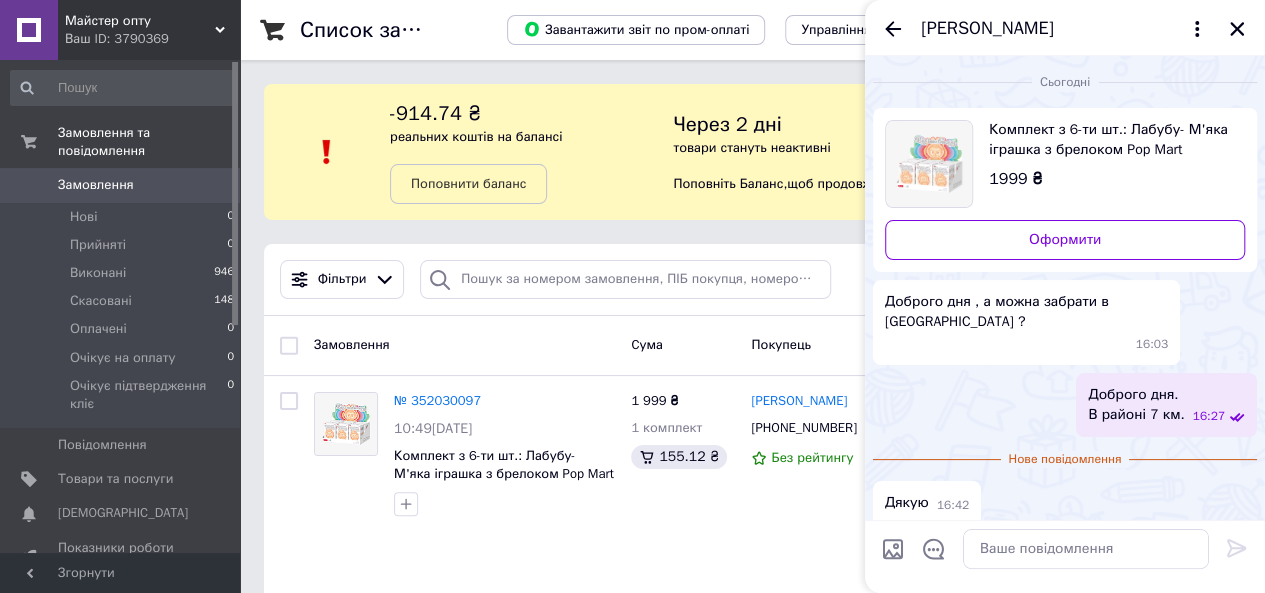 click on "[PERSON_NAME]" at bounding box center [1065, 28] 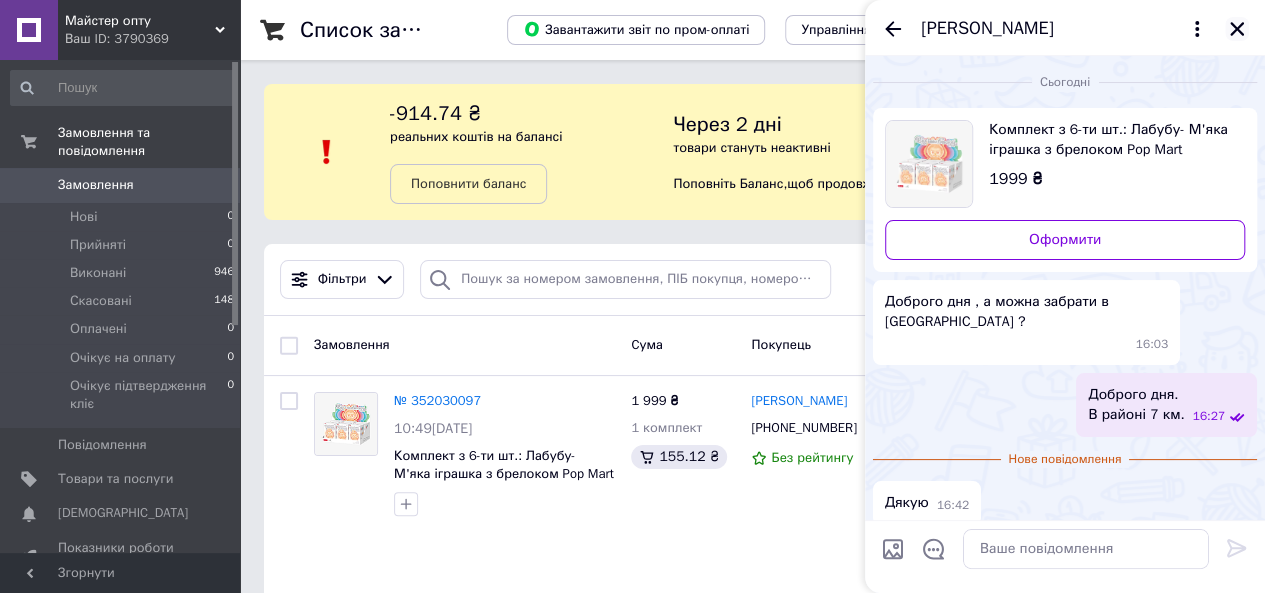 click 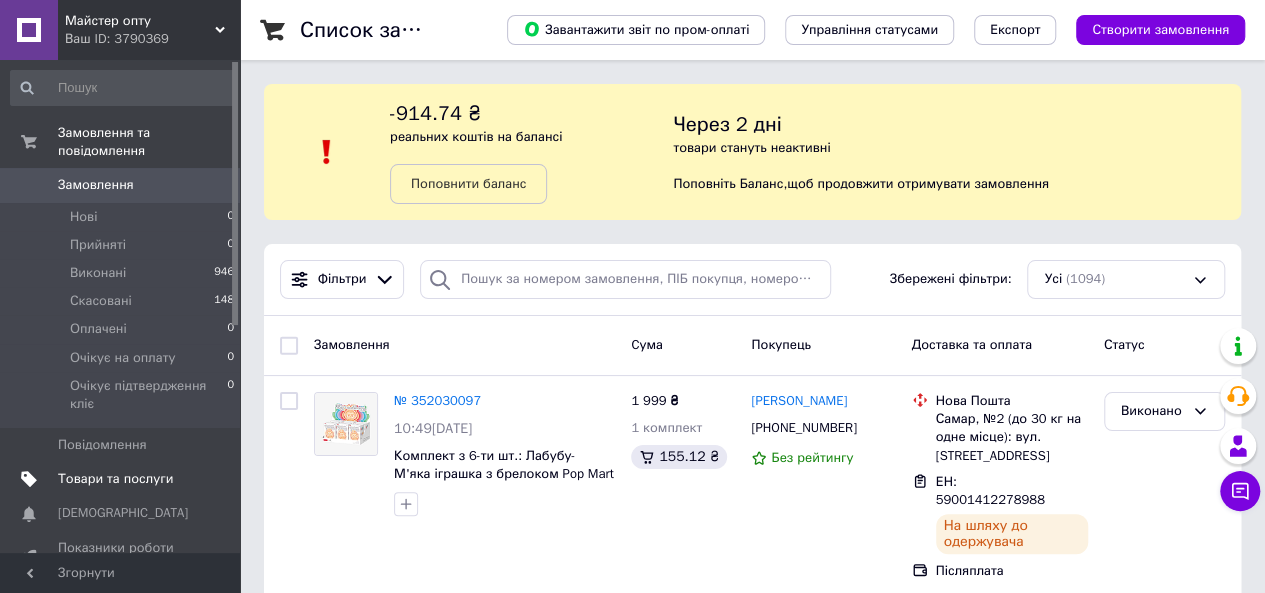 click on "Товари та послуги" at bounding box center (115, 479) 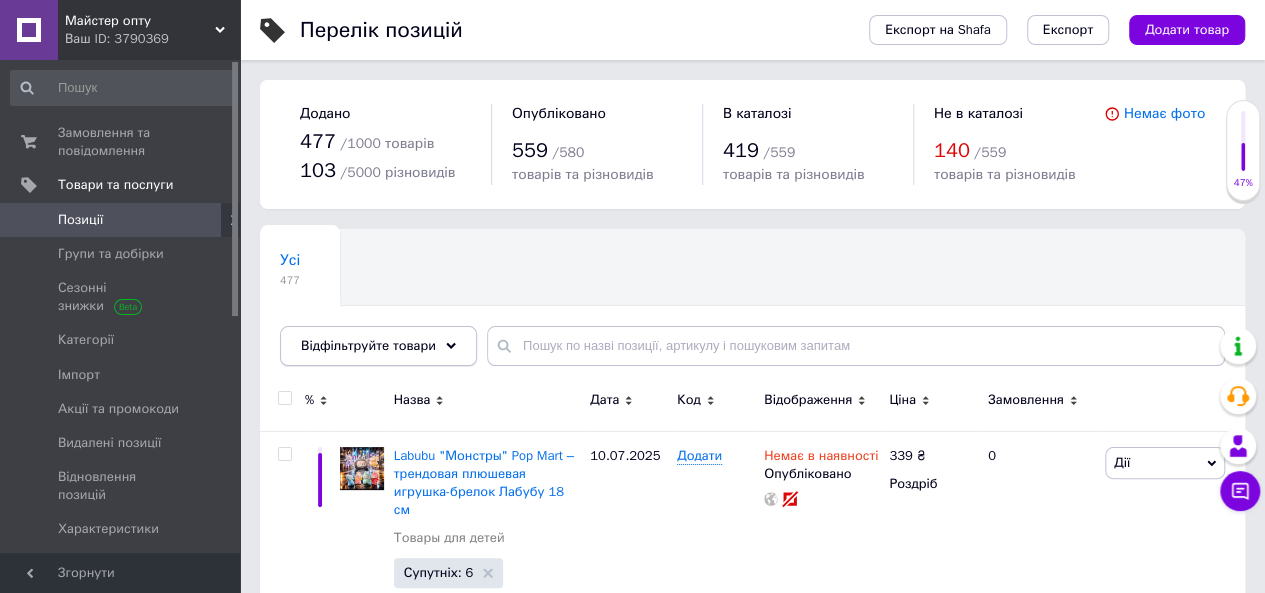 click on "Відфільтруйте товари" at bounding box center [368, 345] 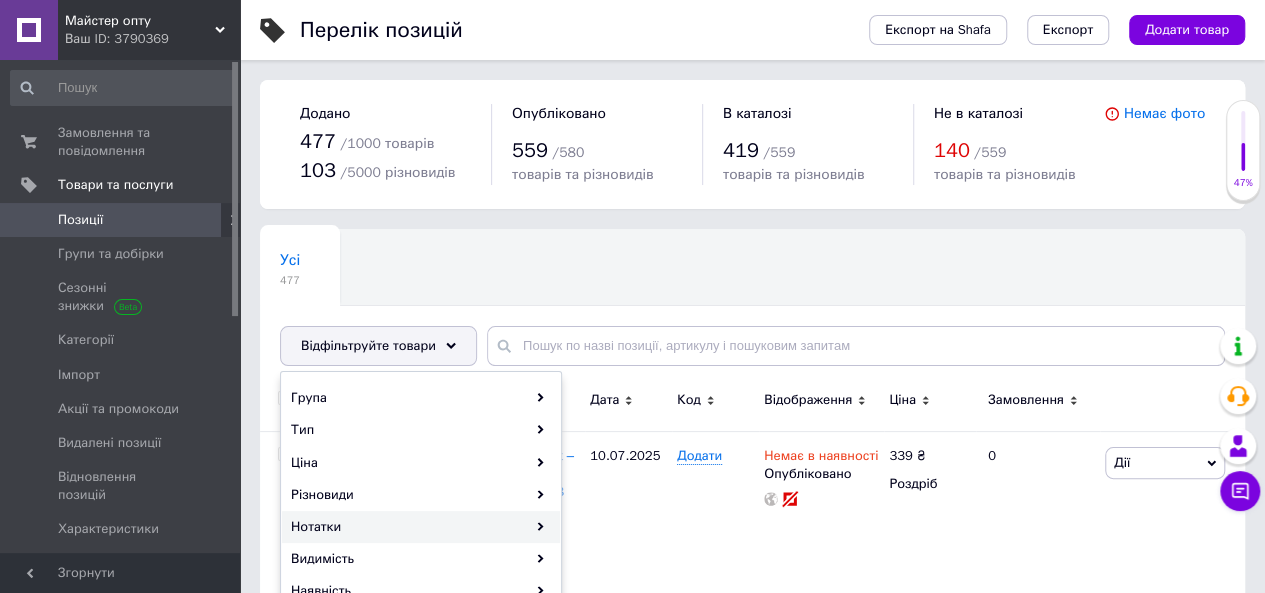 scroll, scrollTop: 100, scrollLeft: 0, axis: vertical 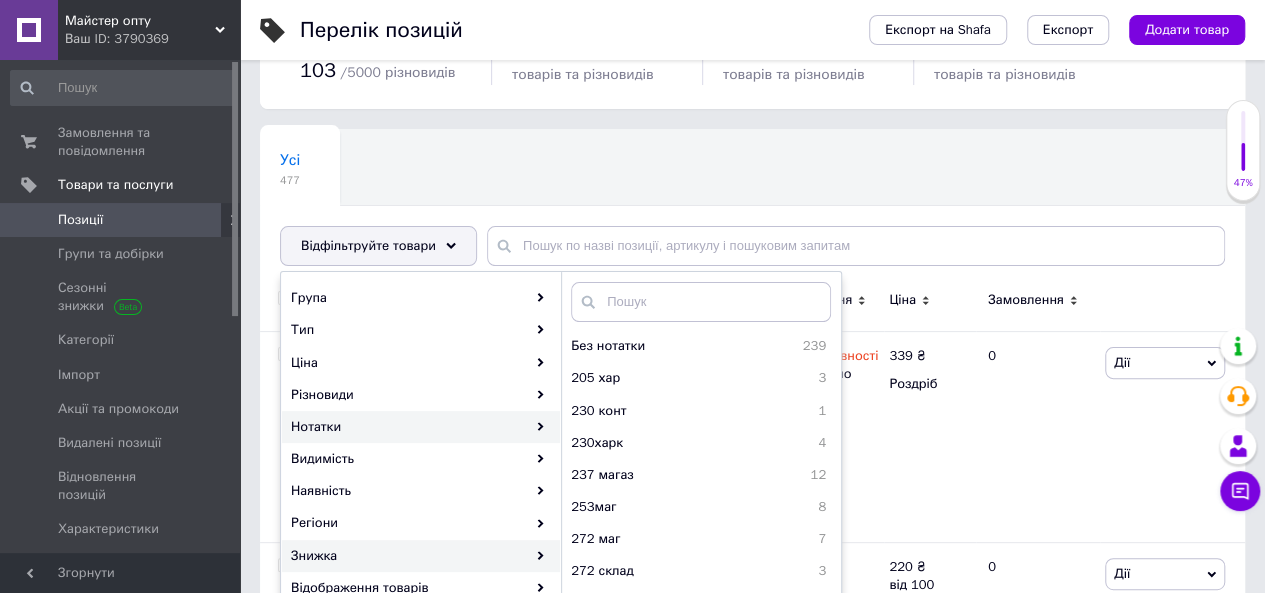 click on "Знижка" at bounding box center (421, 556) 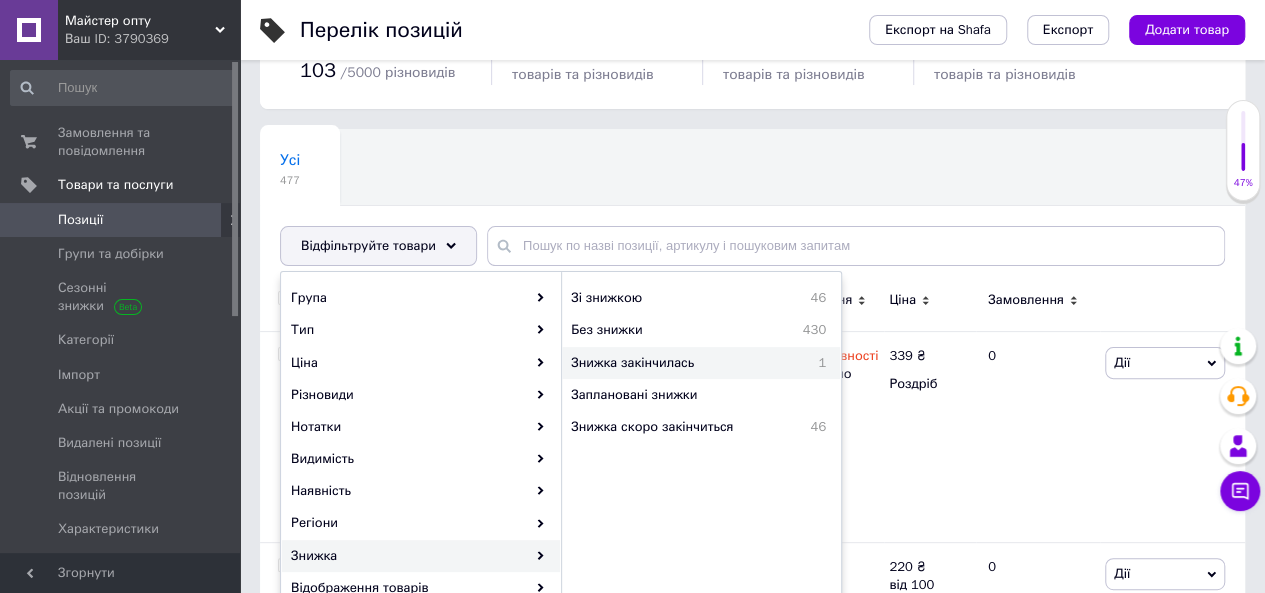 click on "Знижка закінчилась  1" at bounding box center [701, 363] 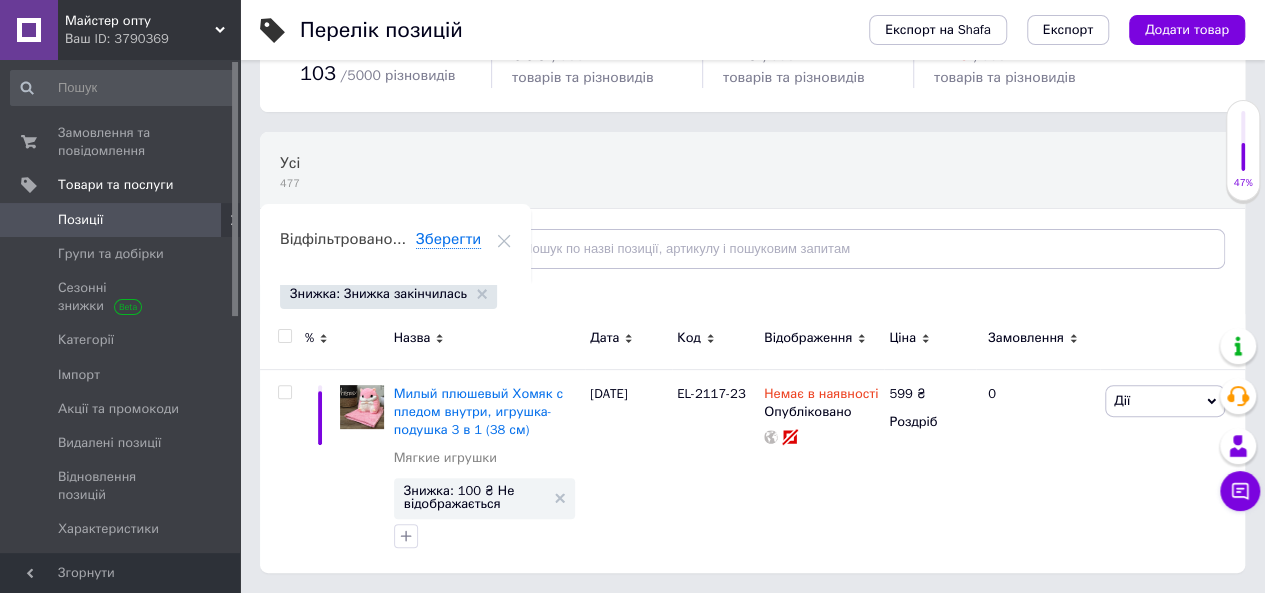 scroll, scrollTop: 94, scrollLeft: 0, axis: vertical 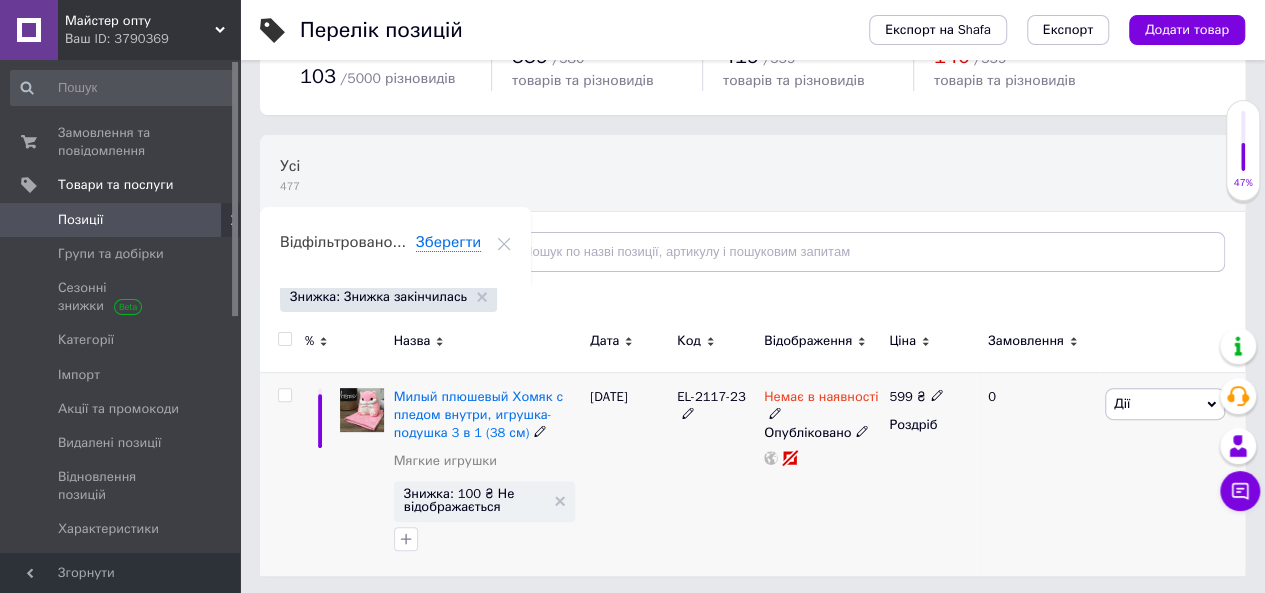 click on "Знижка: 100 ₴ Не відображається" at bounding box center (484, 501) 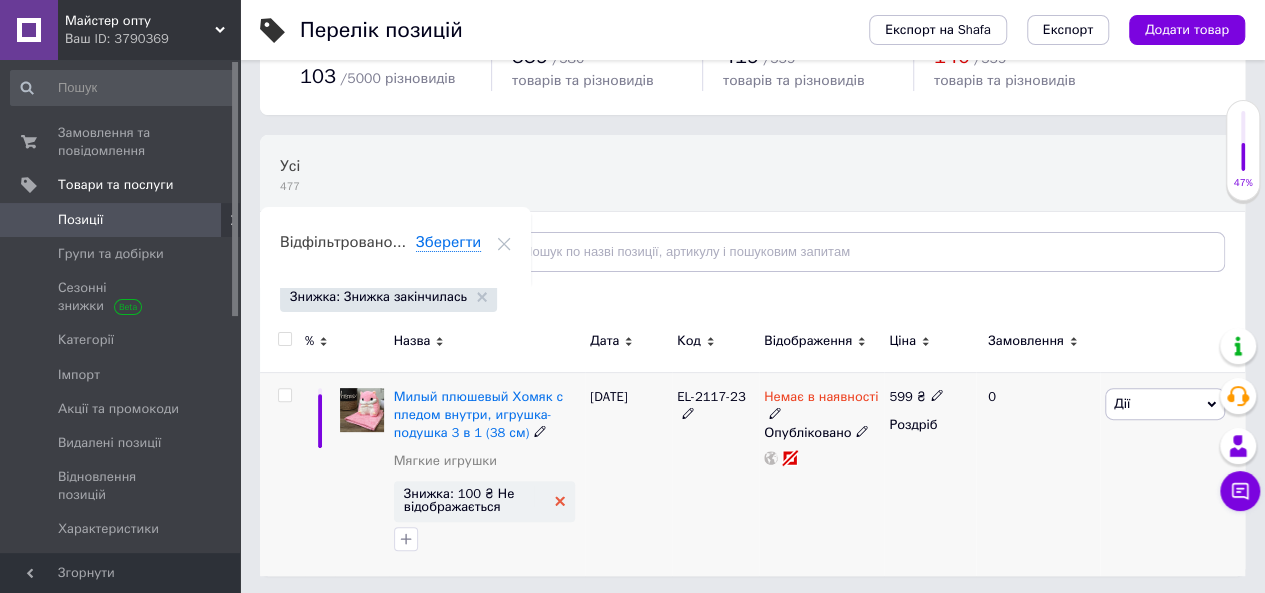 click 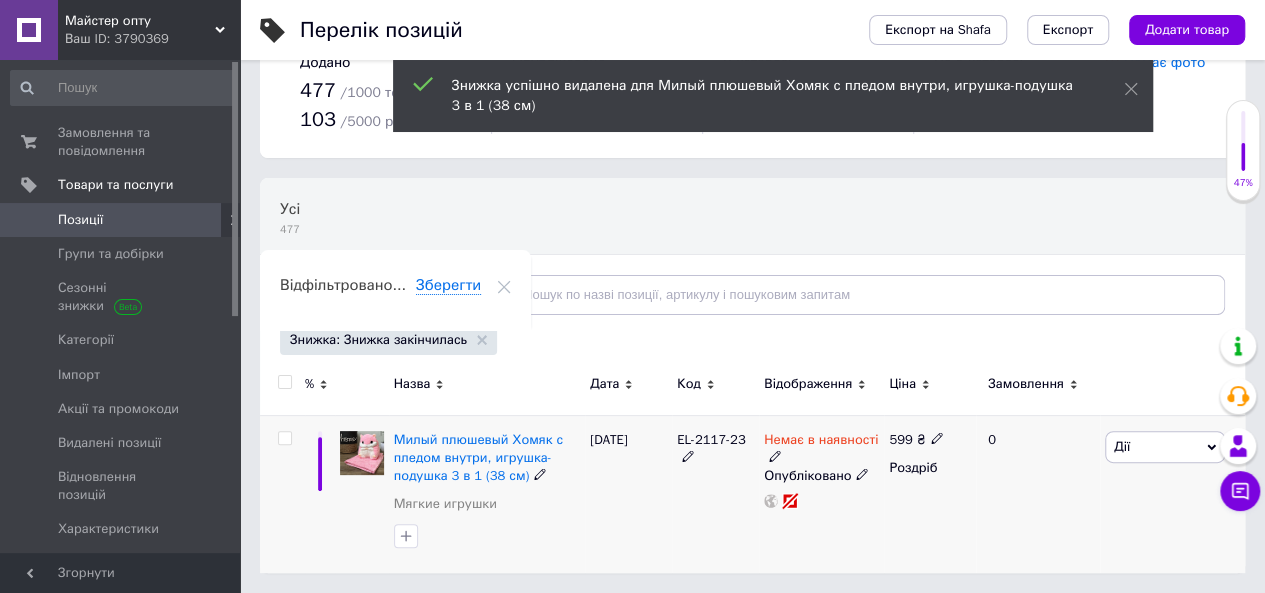 scroll, scrollTop: 49, scrollLeft: 0, axis: vertical 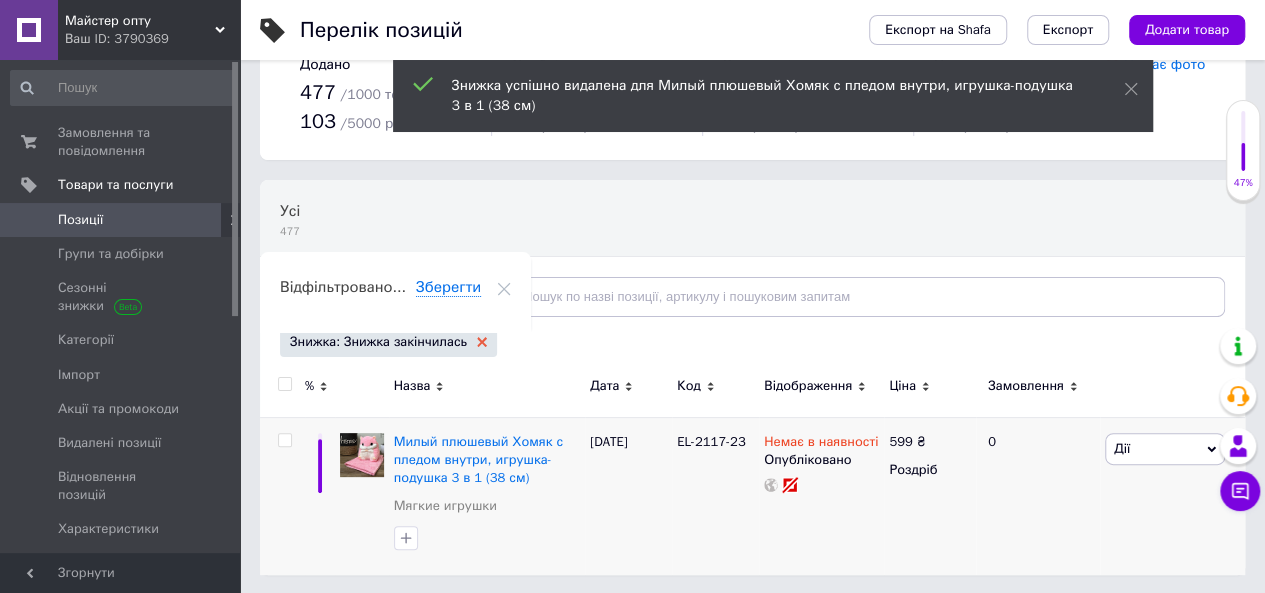 click 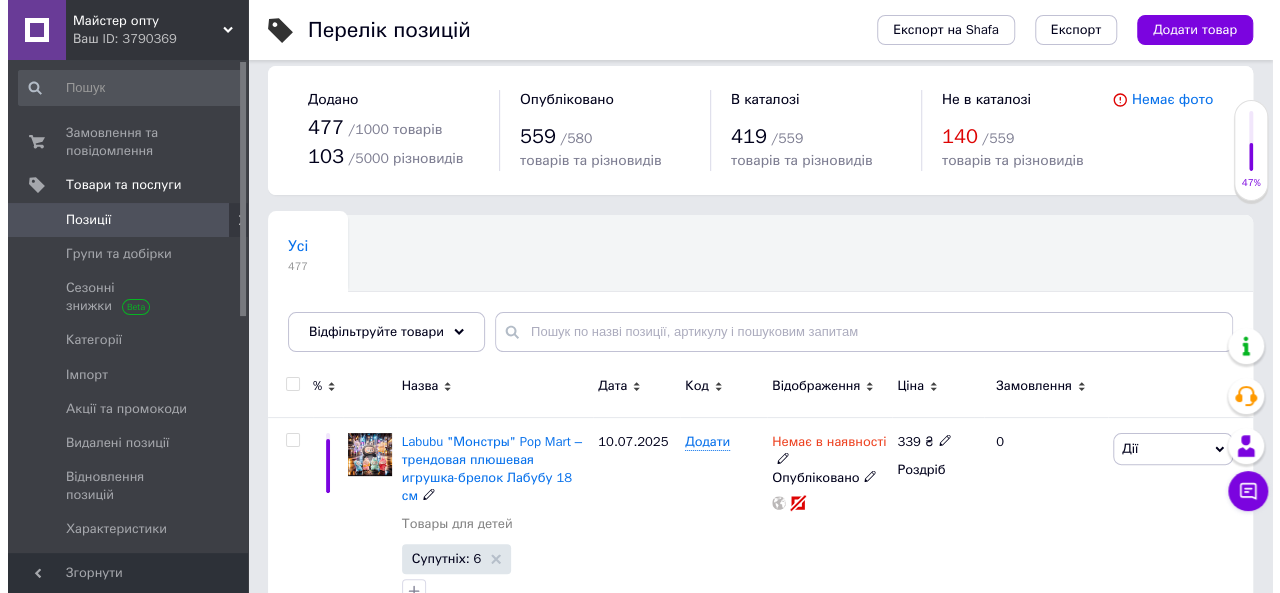 scroll, scrollTop: 100, scrollLeft: 0, axis: vertical 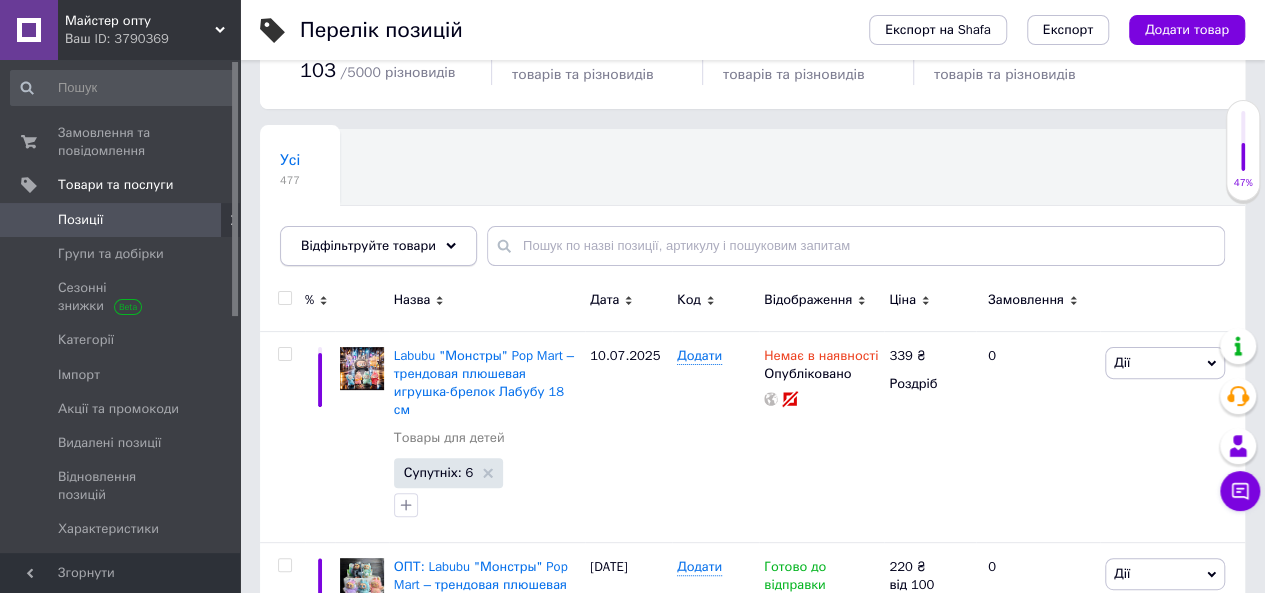 click on "Відфільтруйте товари" at bounding box center [368, 245] 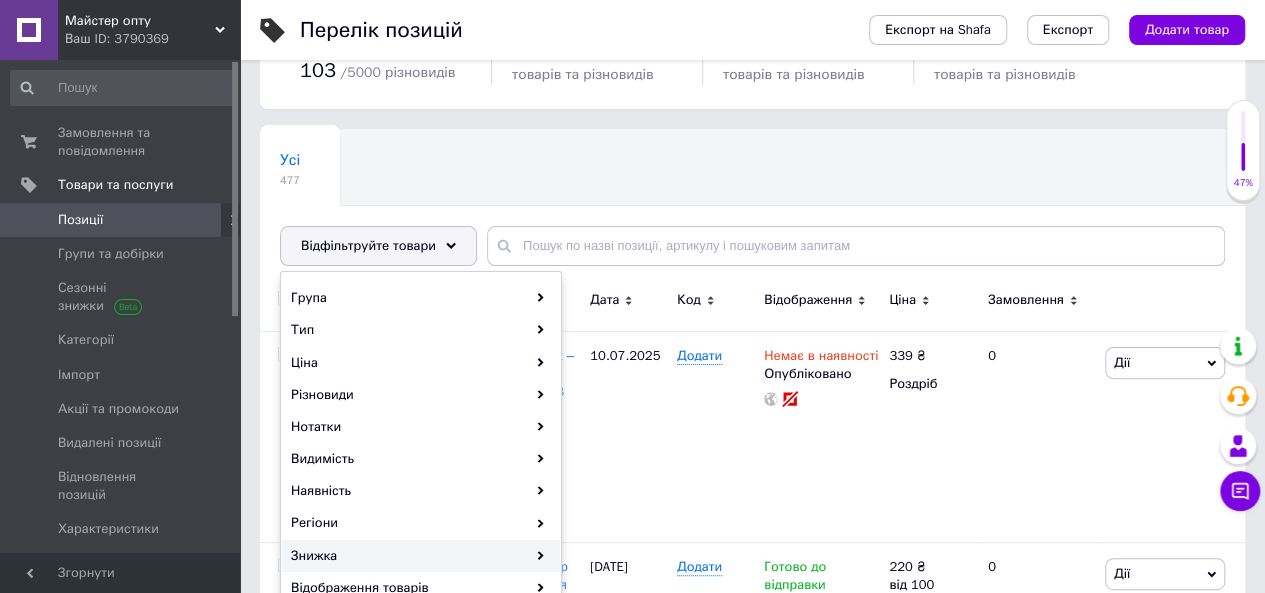 click on "Знижка" at bounding box center (421, 556) 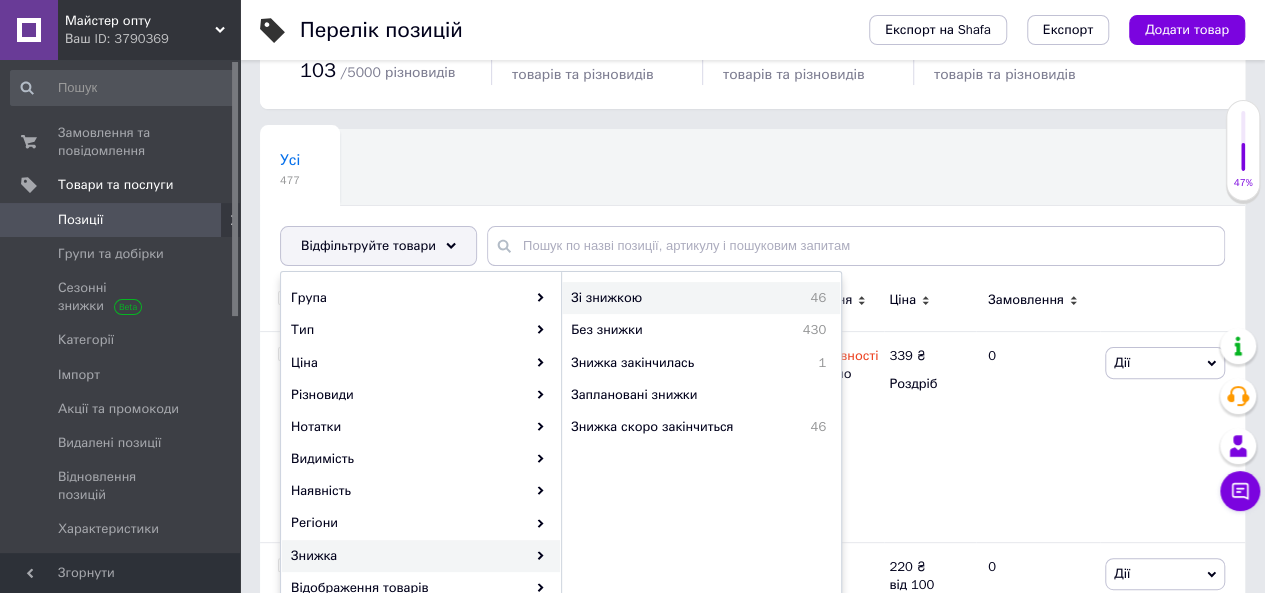 click on "Зі знижкою" at bounding box center (664, 298) 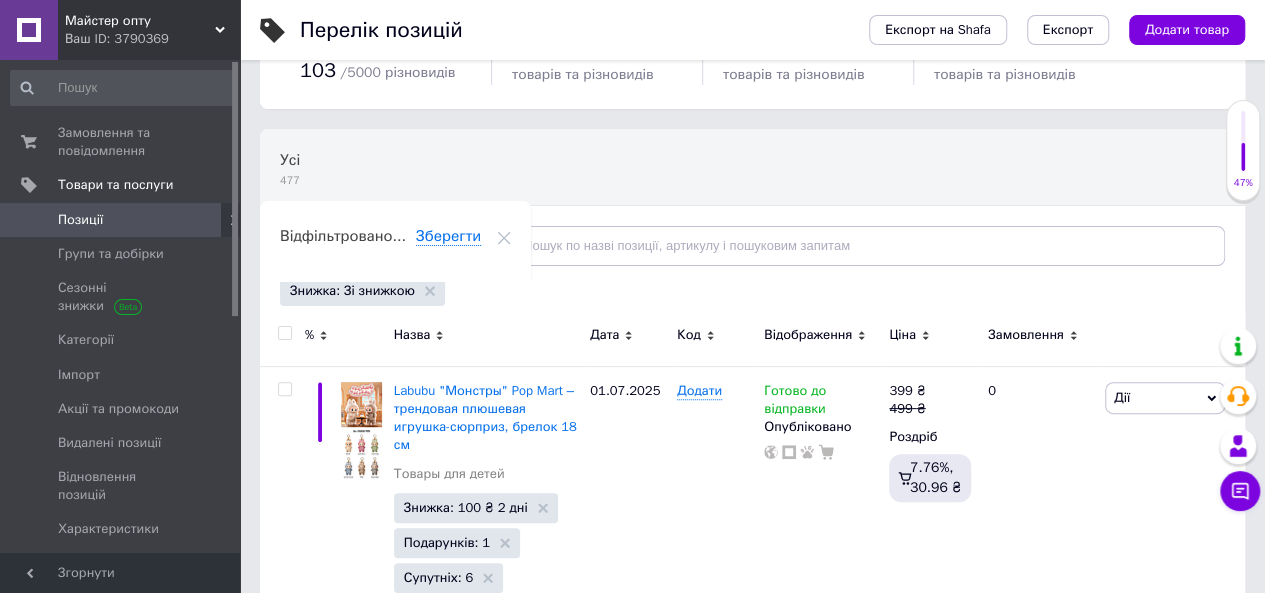 click at bounding box center (284, 333) 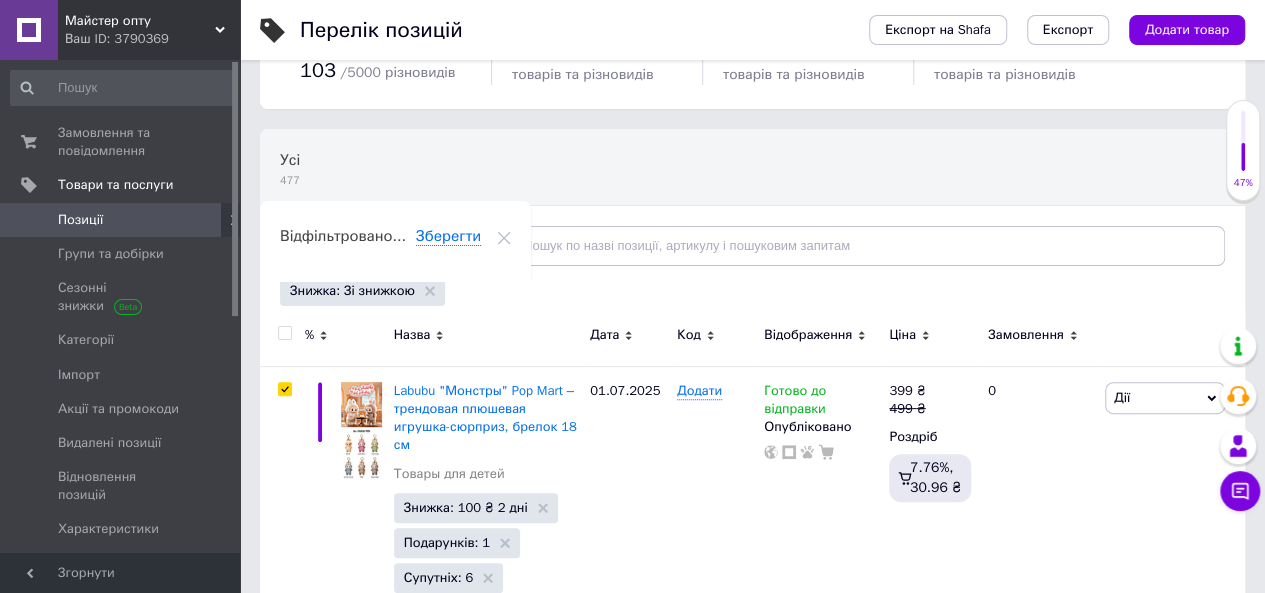 checkbox on "true" 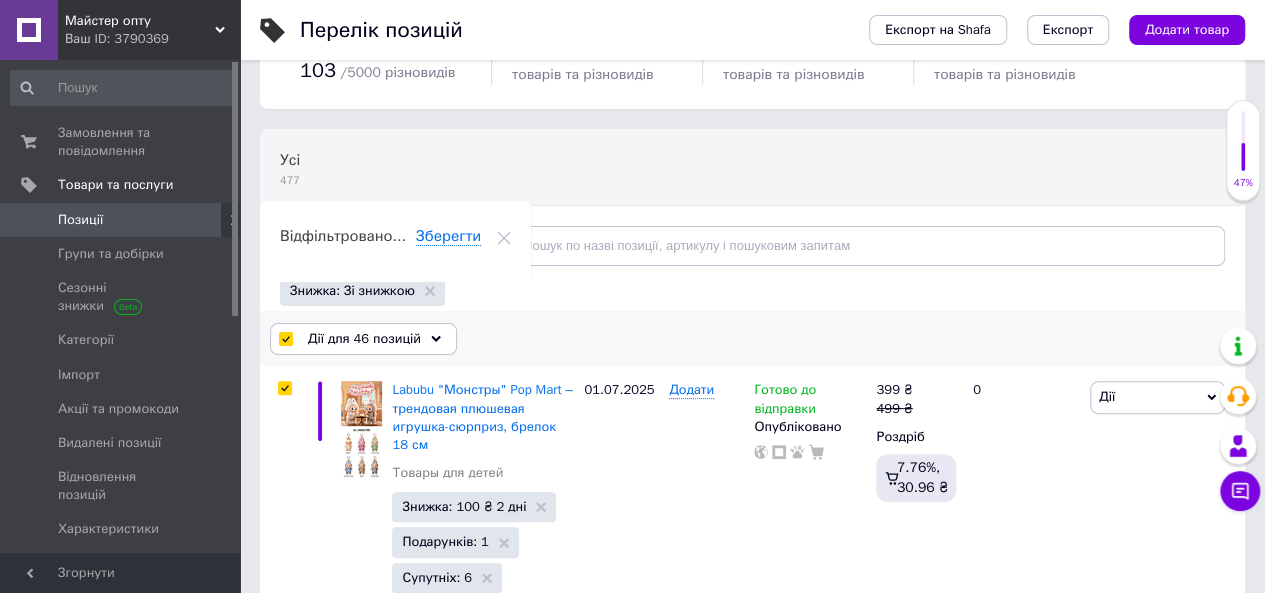 click on "Дії для 46 позицій" at bounding box center (364, 339) 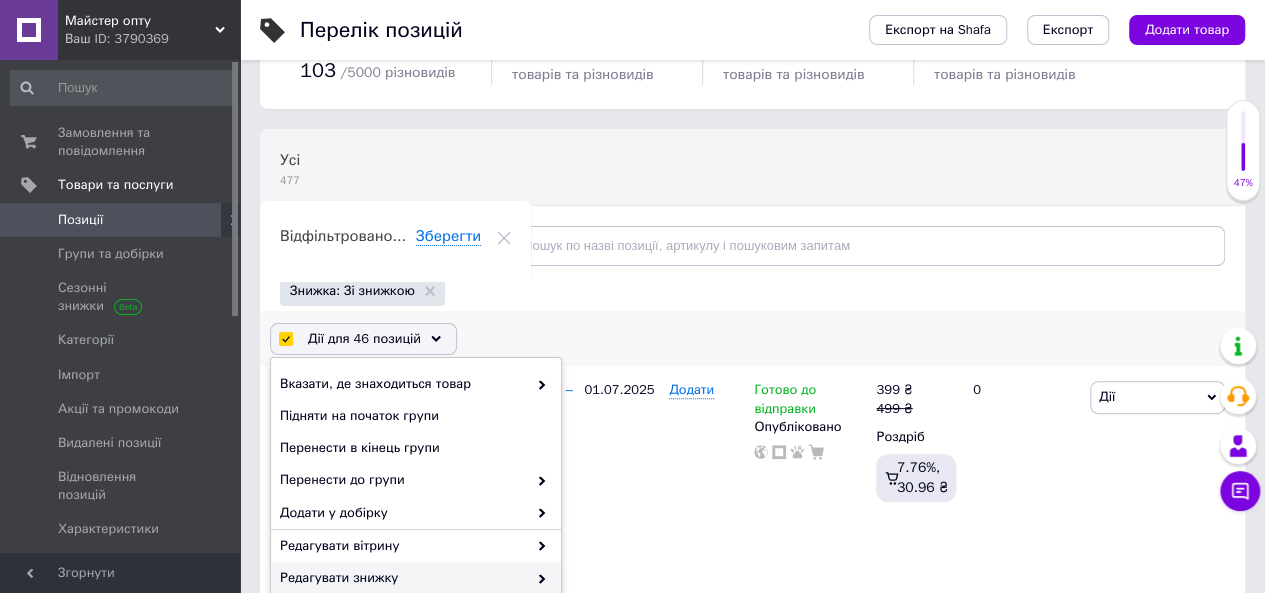 click on "Редагувати знижку" at bounding box center (403, 578) 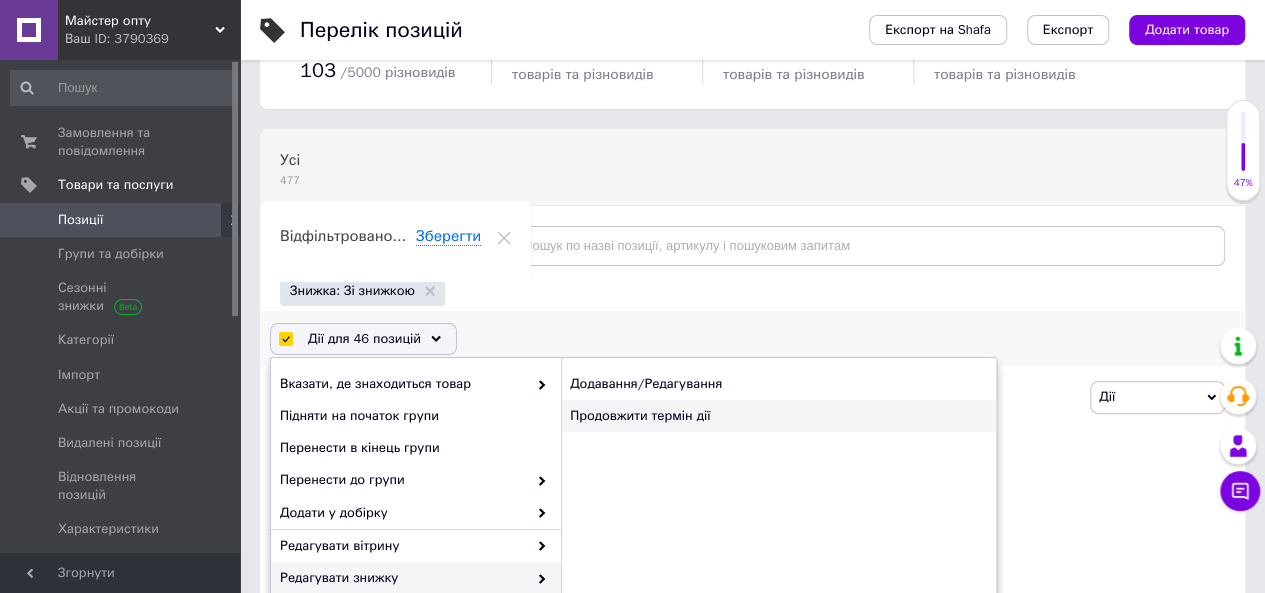 click on "Продовжити термін дії" at bounding box center (778, 416) 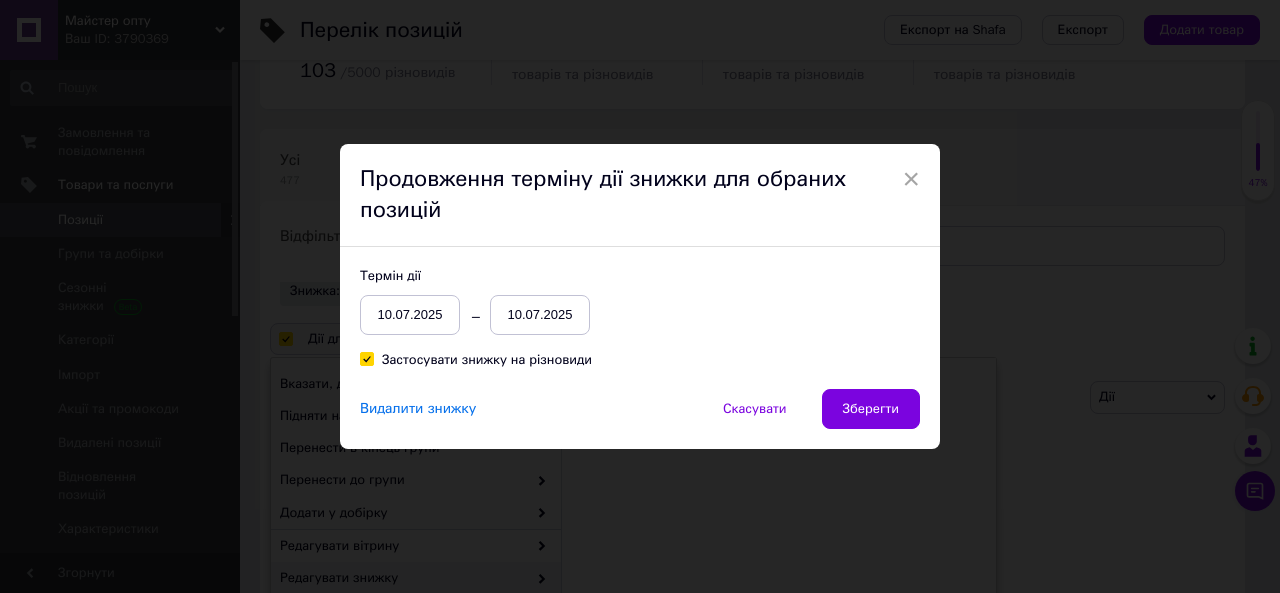 drag, startPoint x: 435, startPoint y: 363, endPoint x: 496, endPoint y: 345, distance: 63.600315 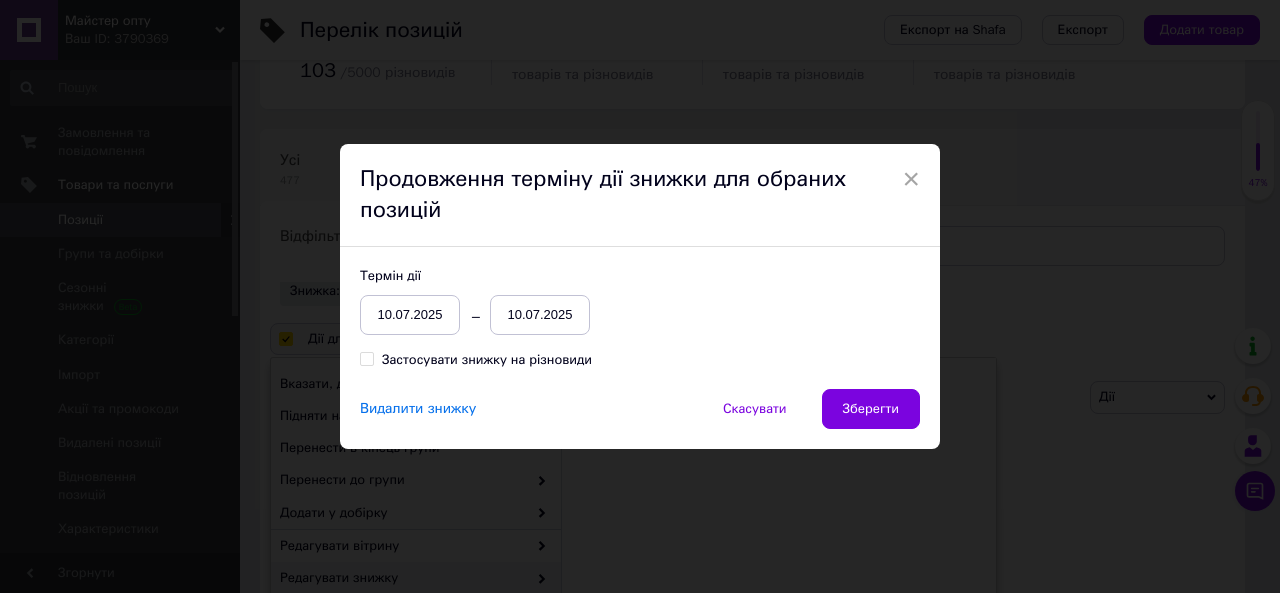 checkbox on "false" 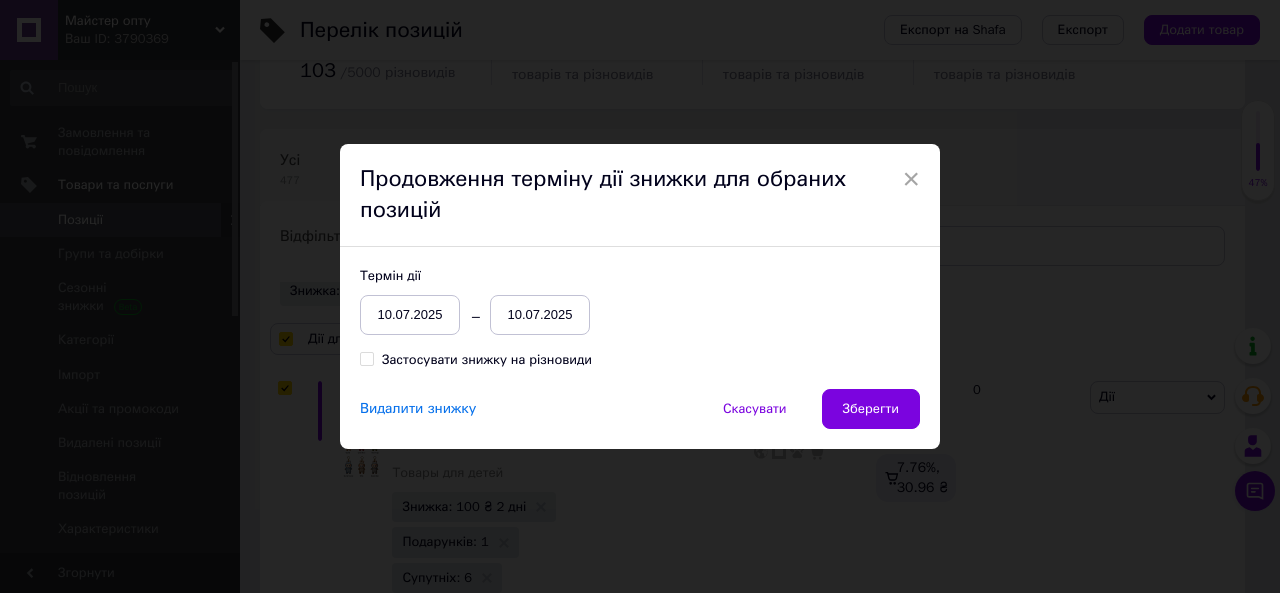 click on "10.07.2025" at bounding box center [540, 315] 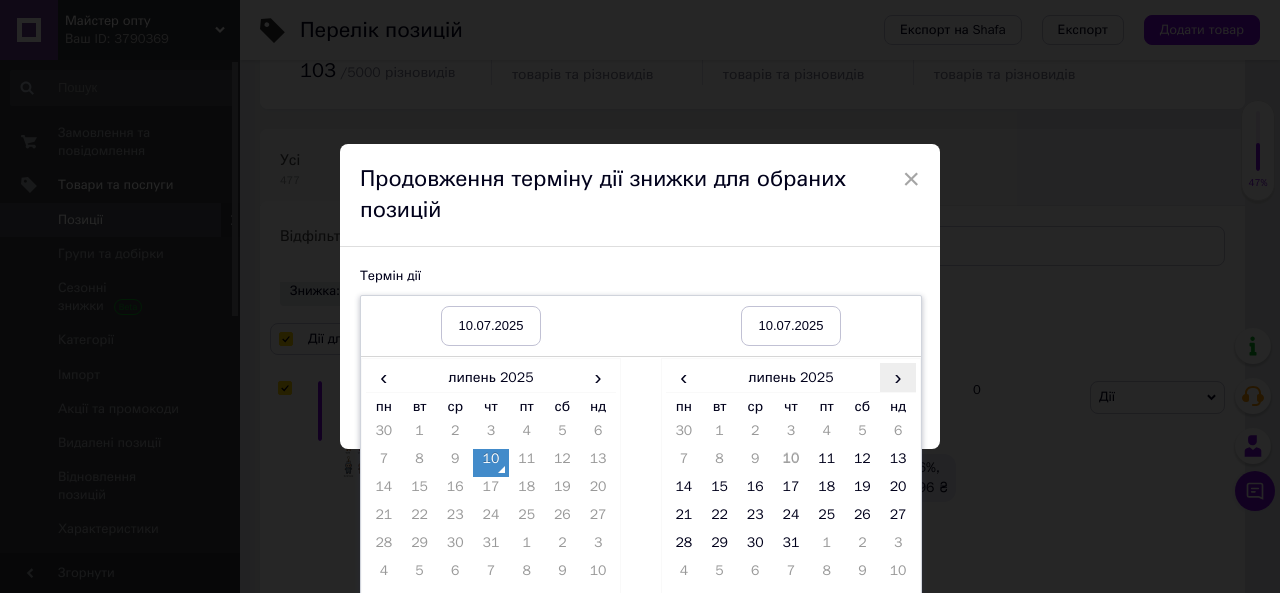 click on "›" at bounding box center (898, 377) 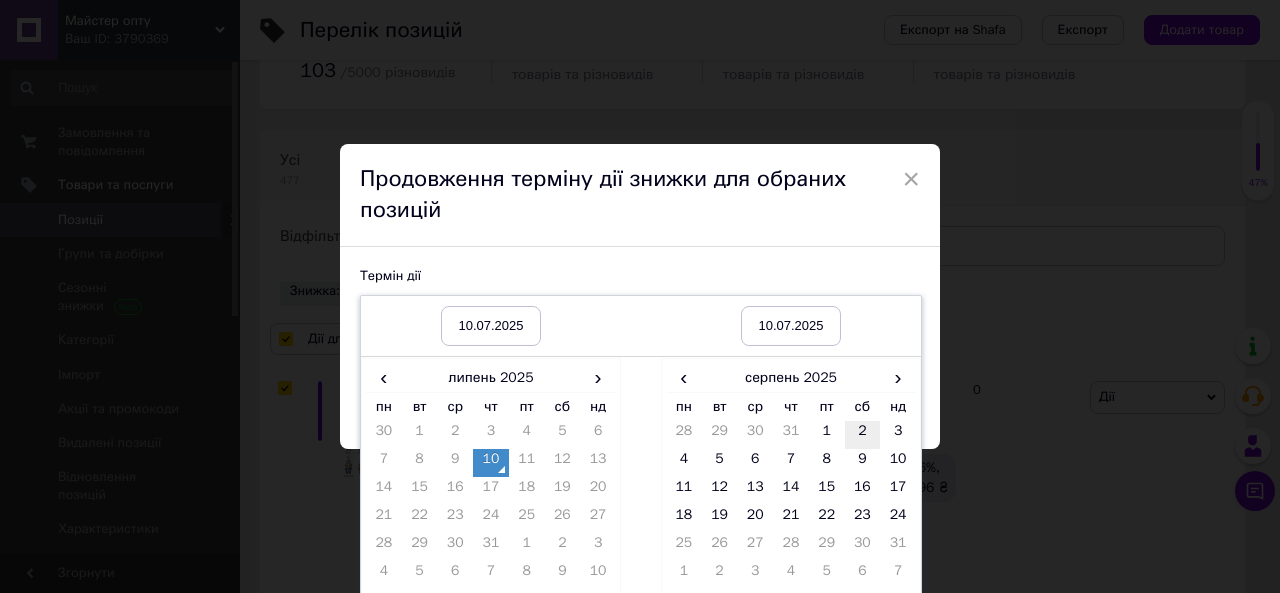 click on "2" at bounding box center [863, 435] 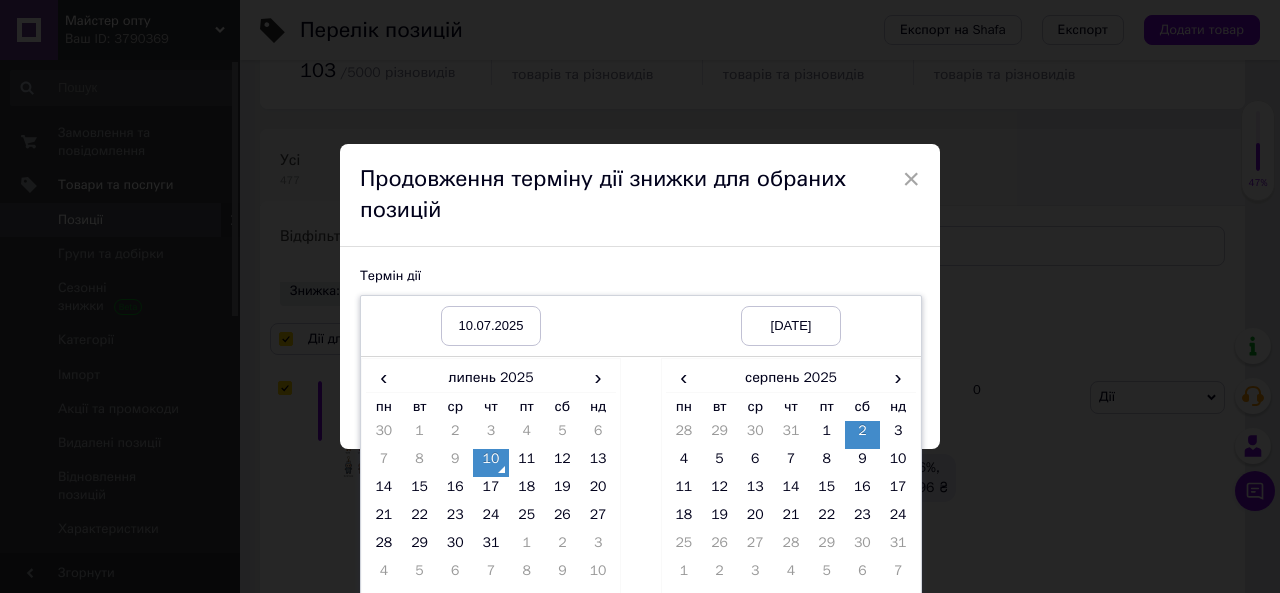 scroll, scrollTop: 60, scrollLeft: 0, axis: vertical 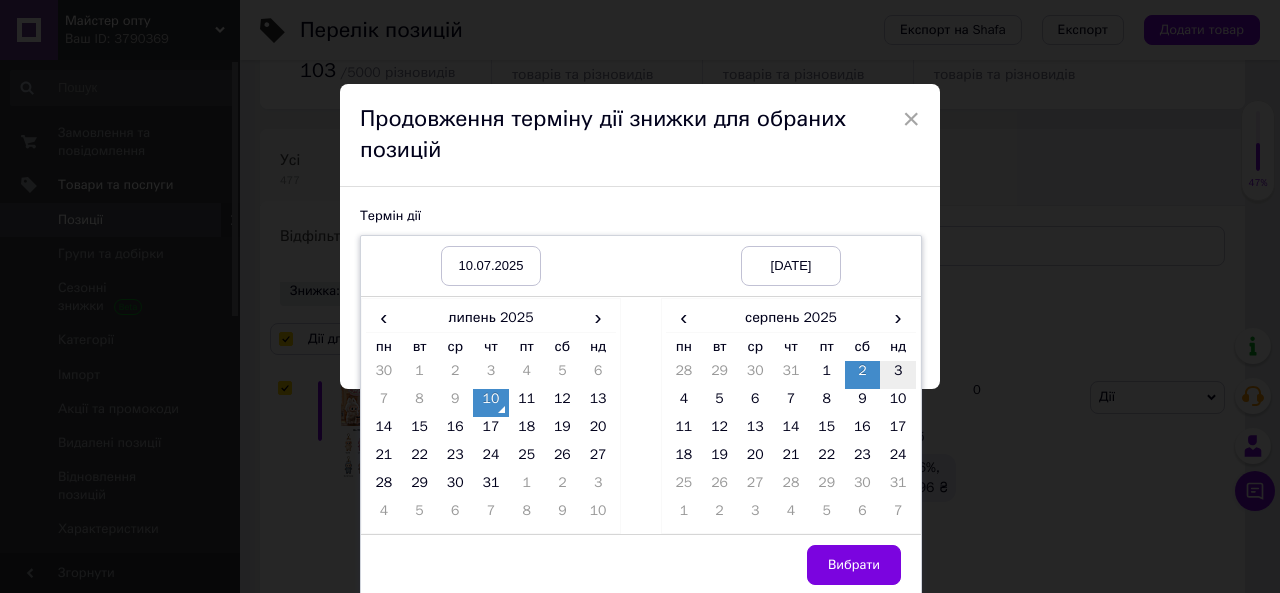 click on "3" at bounding box center (898, 375) 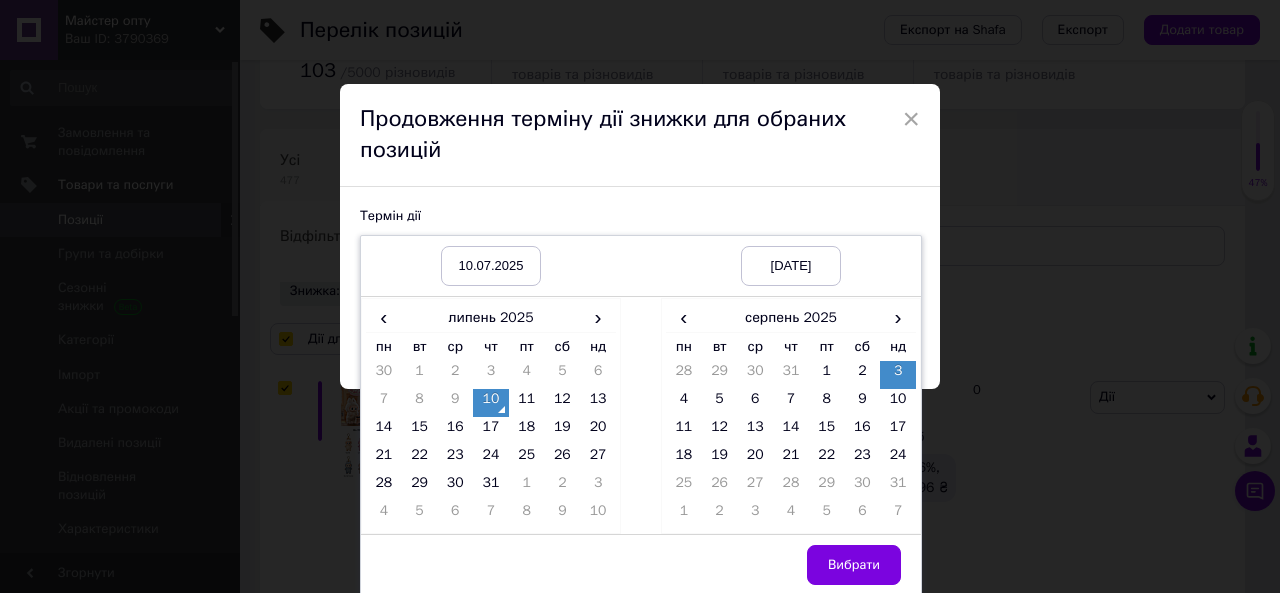click on "Вибрати" at bounding box center (854, 565) 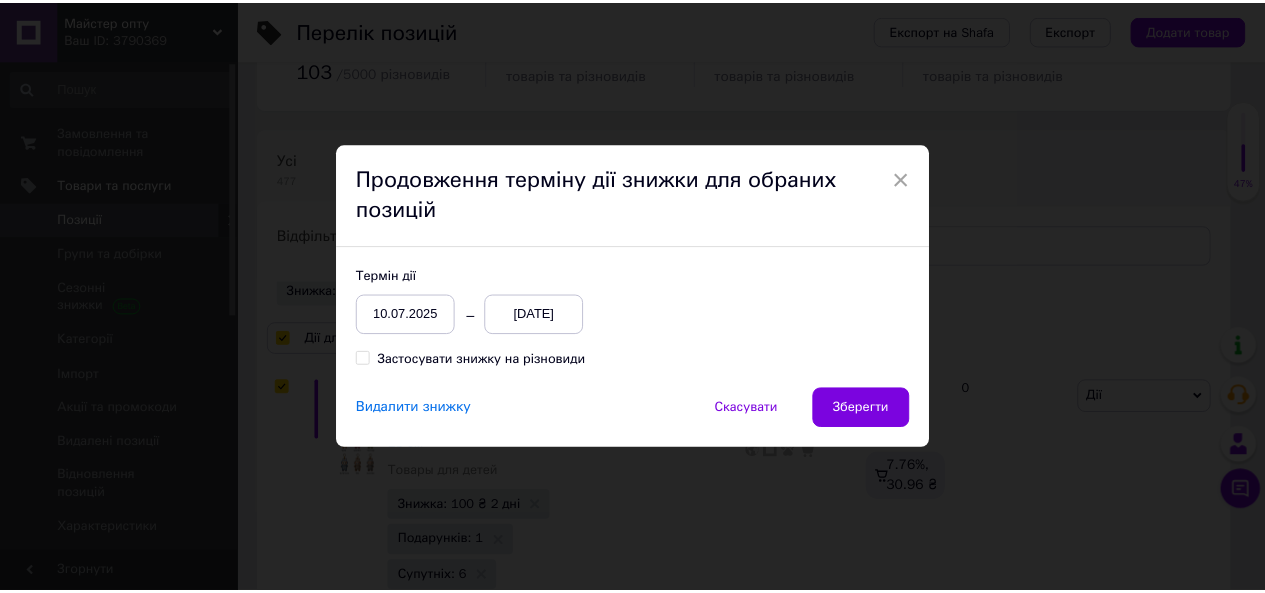 scroll, scrollTop: 0, scrollLeft: 0, axis: both 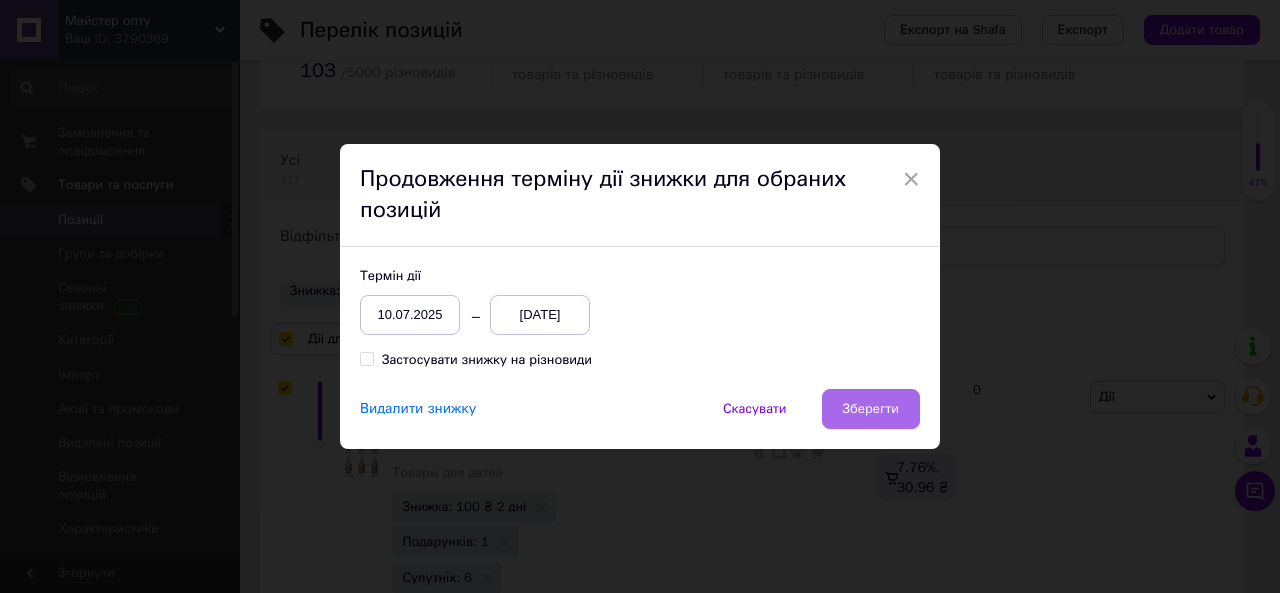 click on "Зберегти" at bounding box center (871, 409) 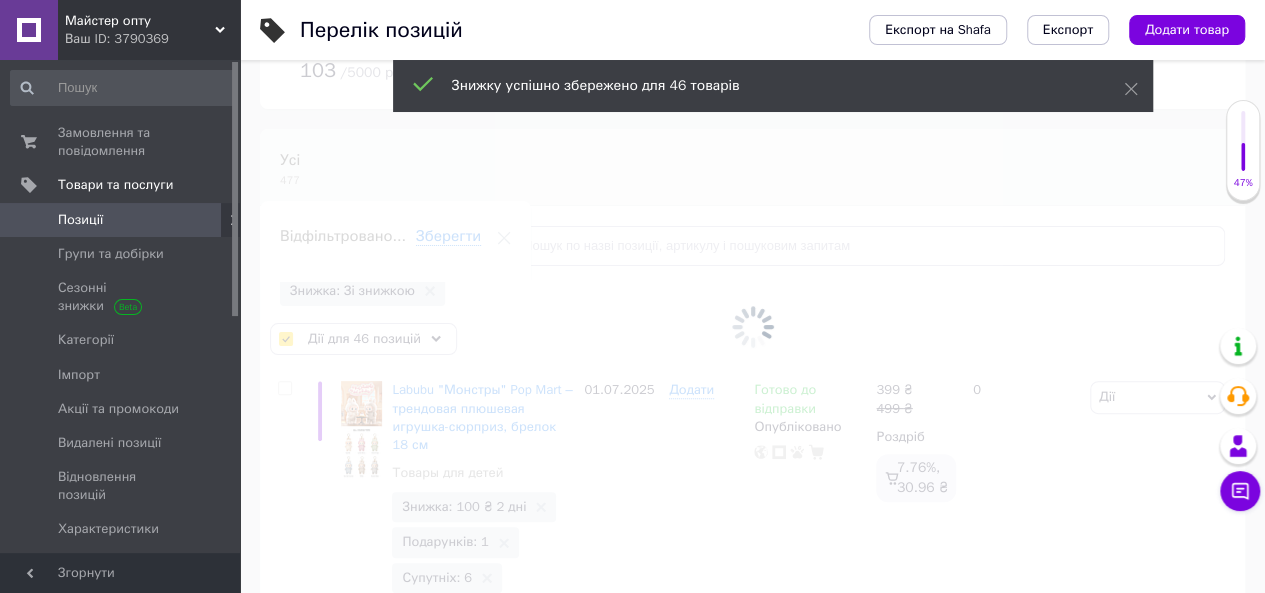 checkbox on "false" 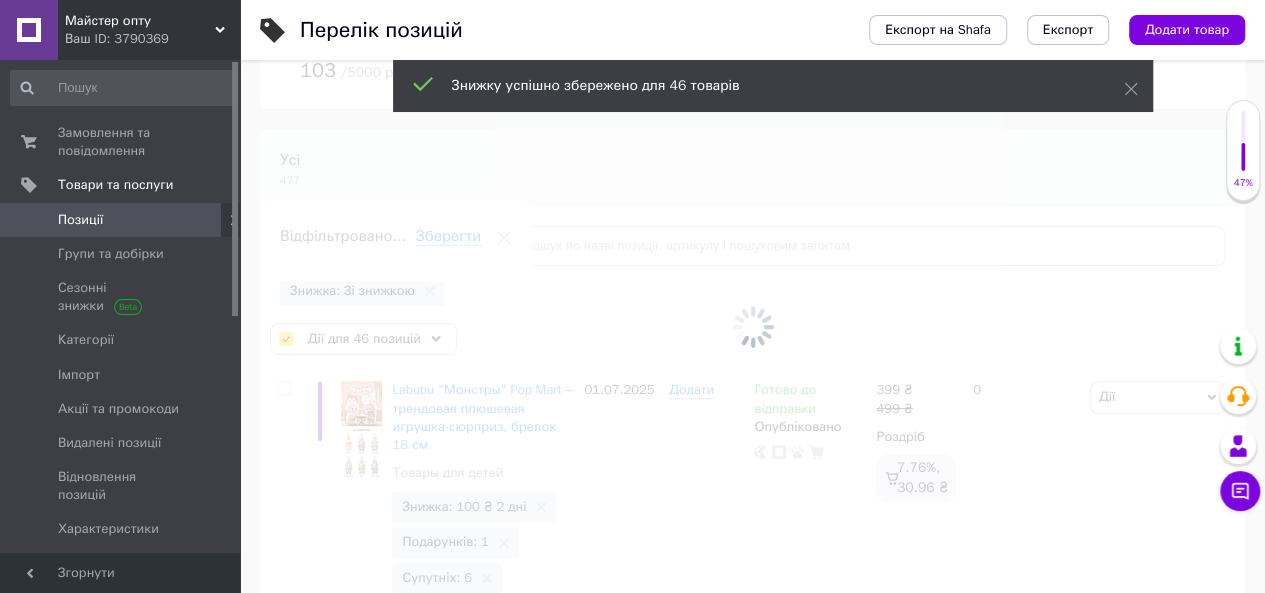 checkbox on "false" 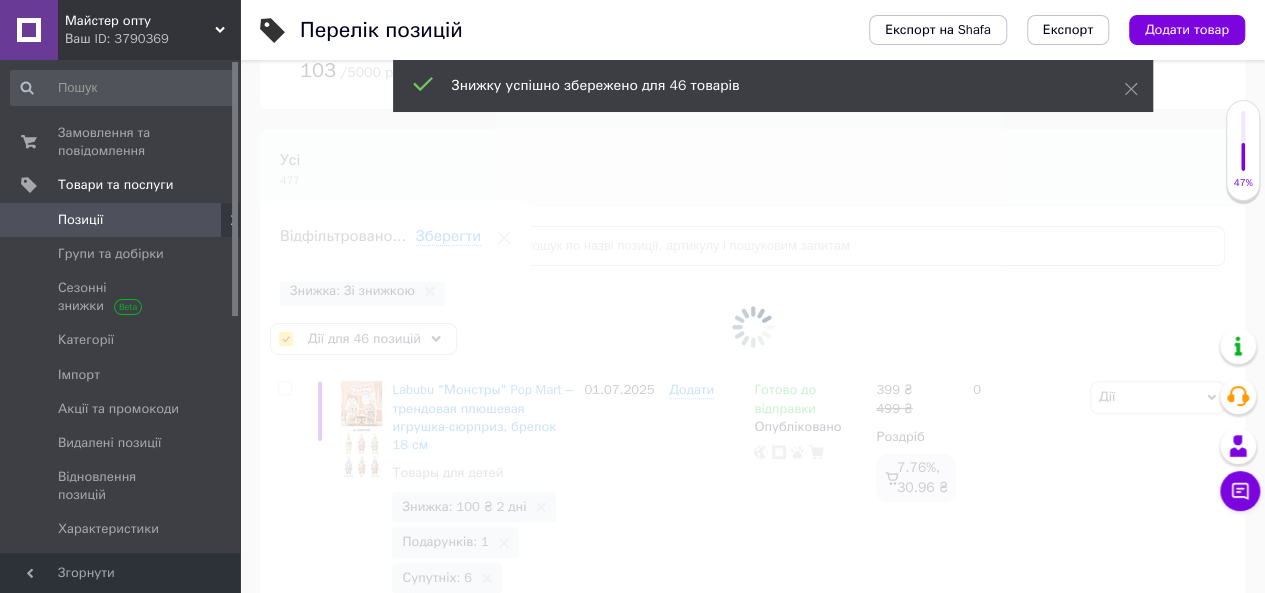checkbox on "false" 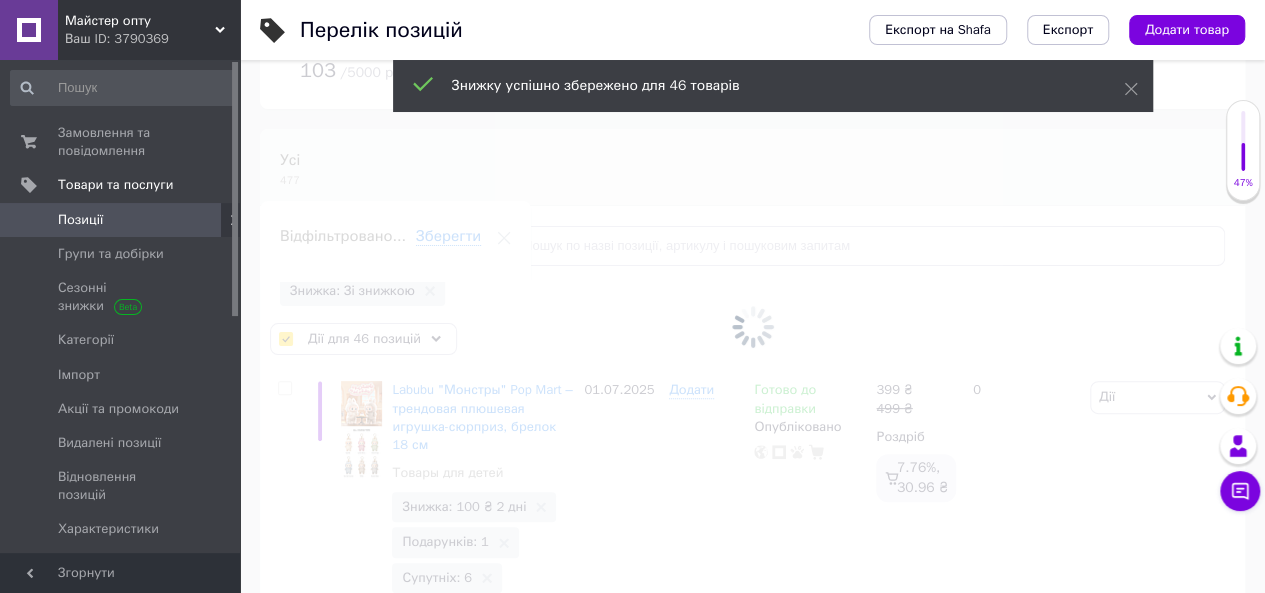 checkbox on "false" 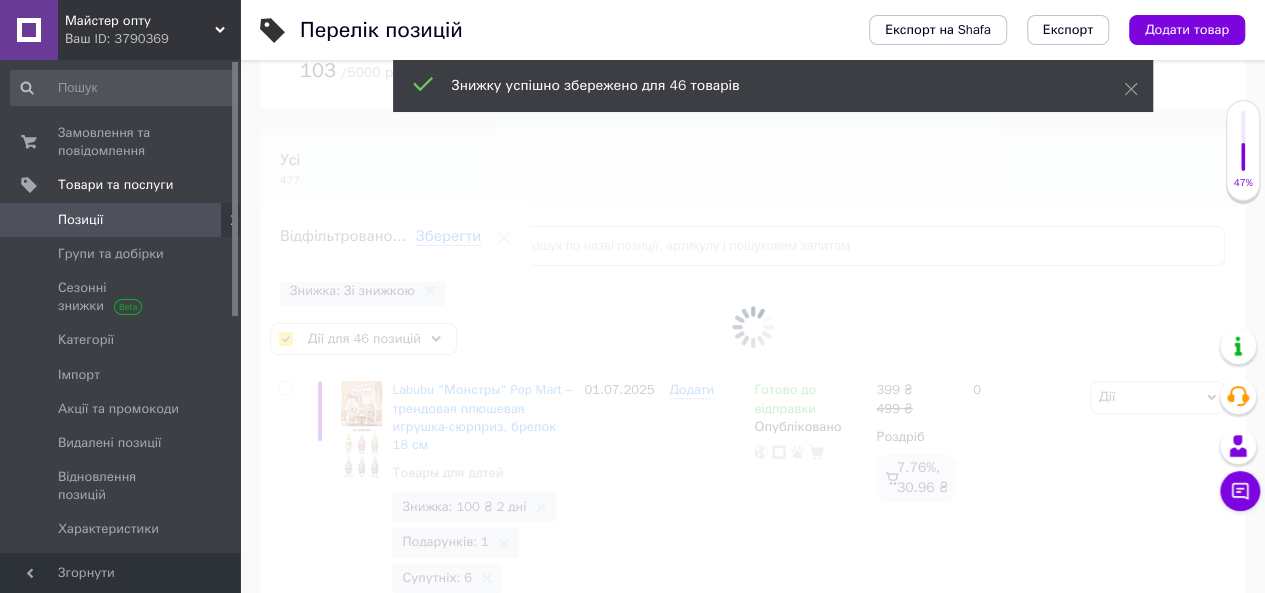 checkbox on "false" 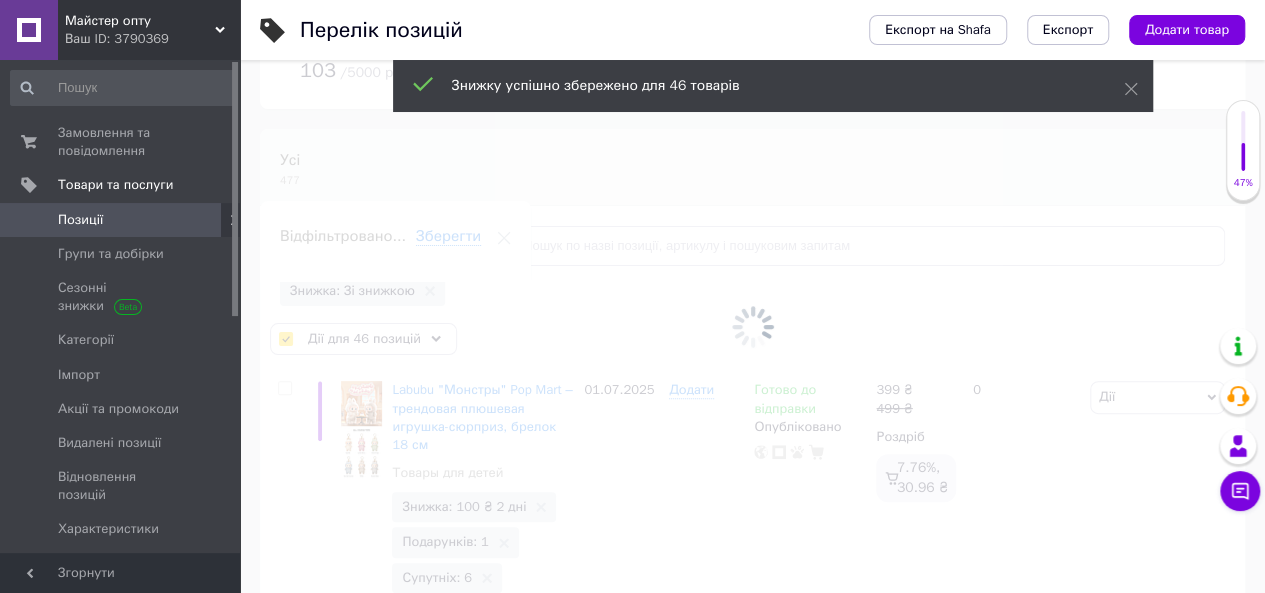 checkbox on "false" 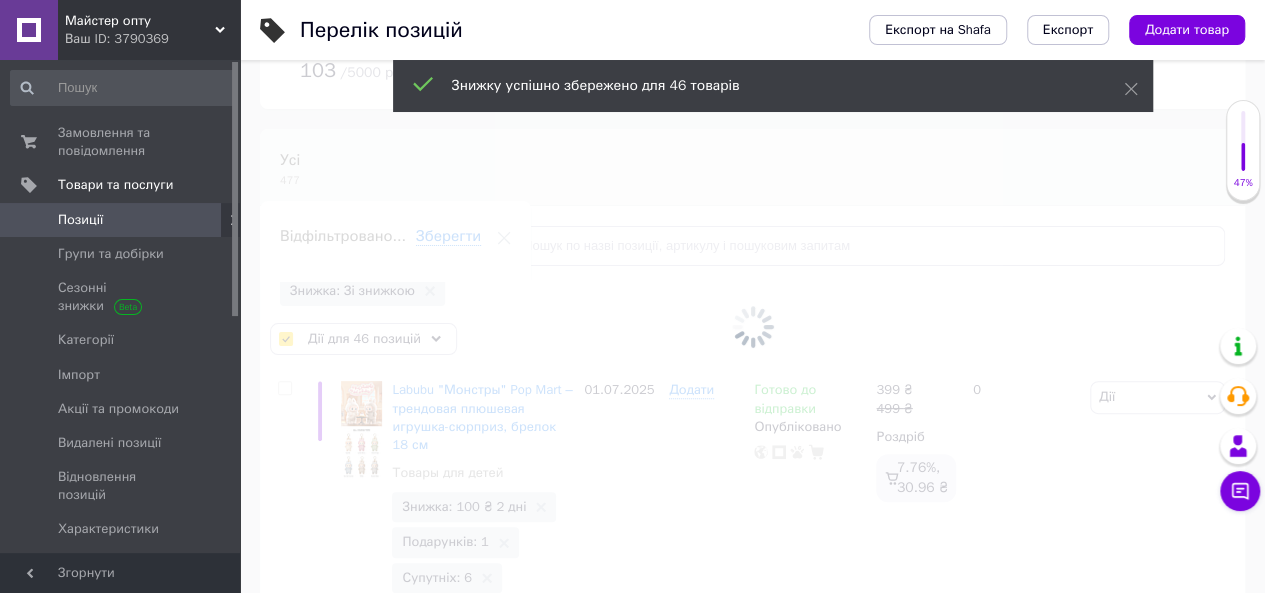 checkbox on "false" 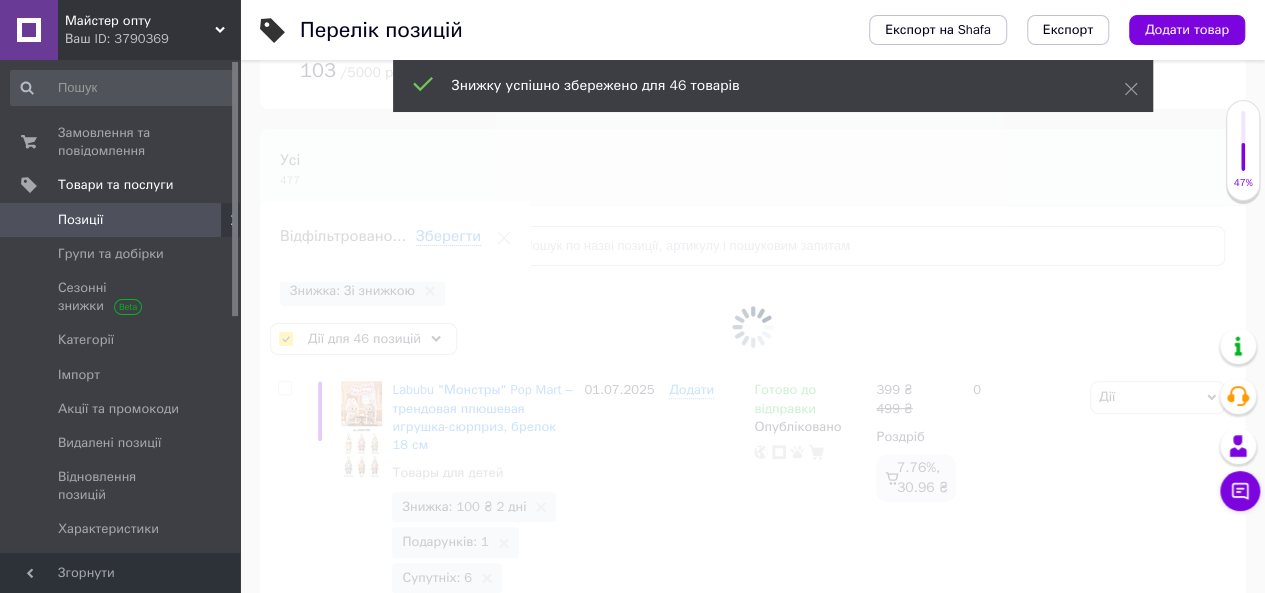 checkbox on "false" 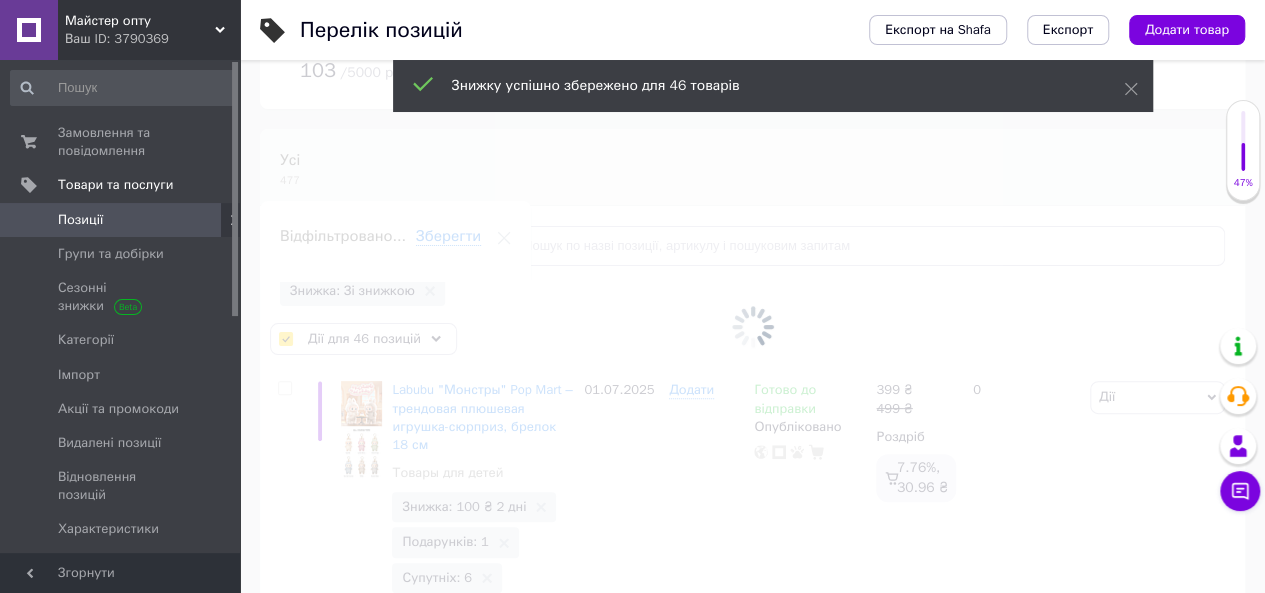 checkbox on "false" 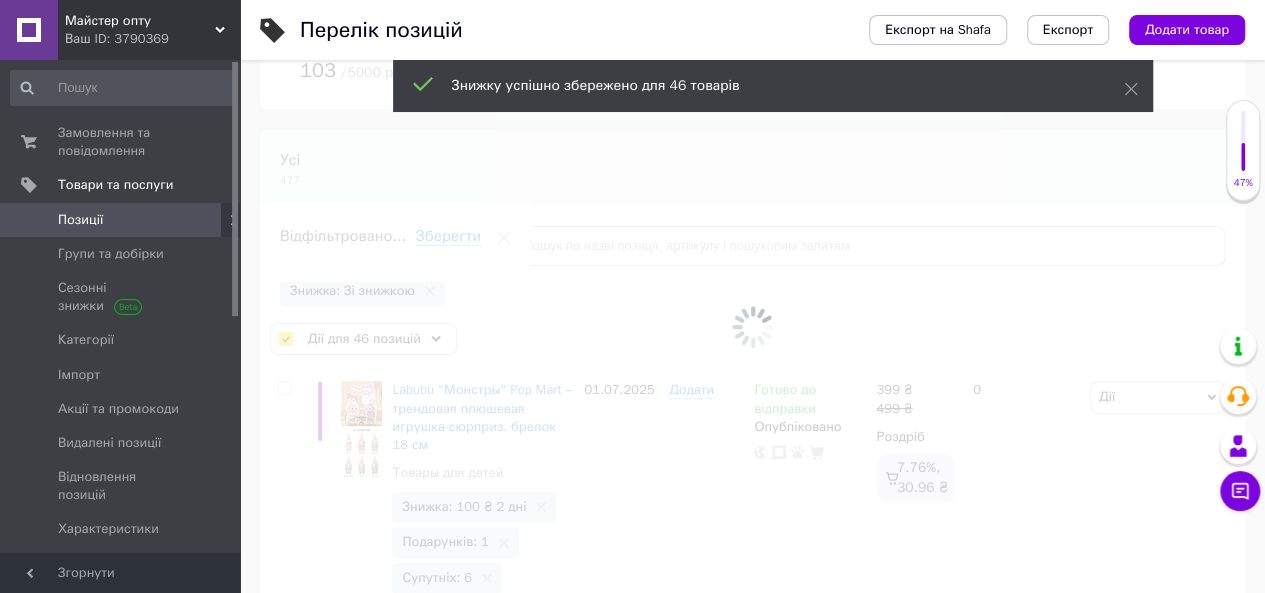 checkbox on "false" 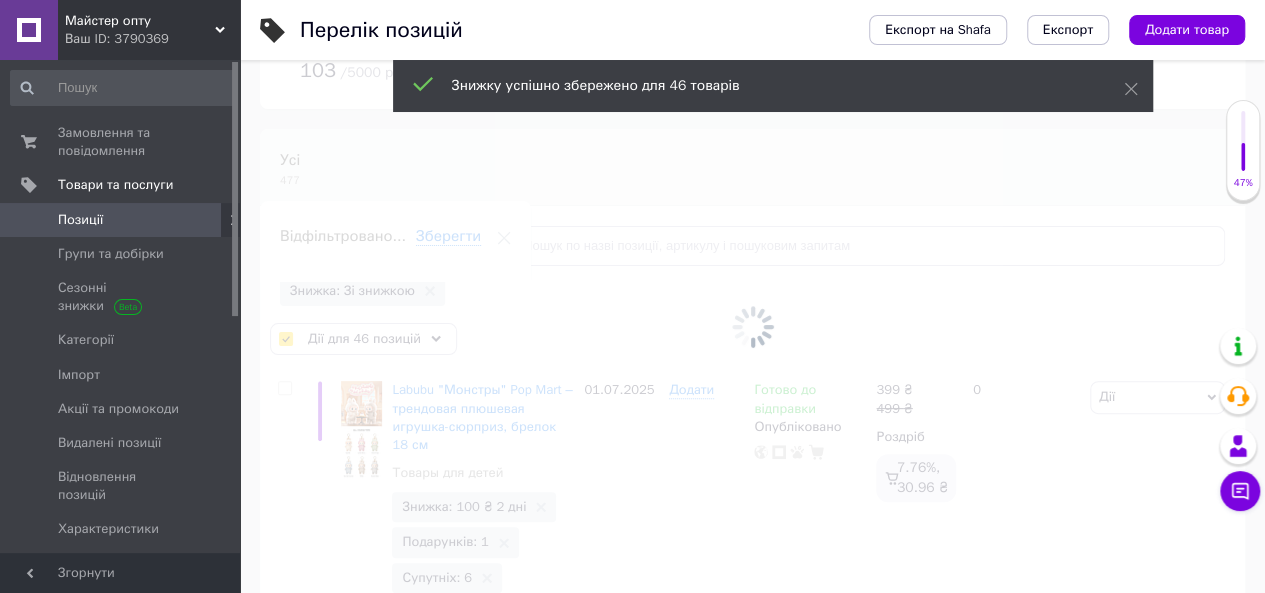 checkbox on "false" 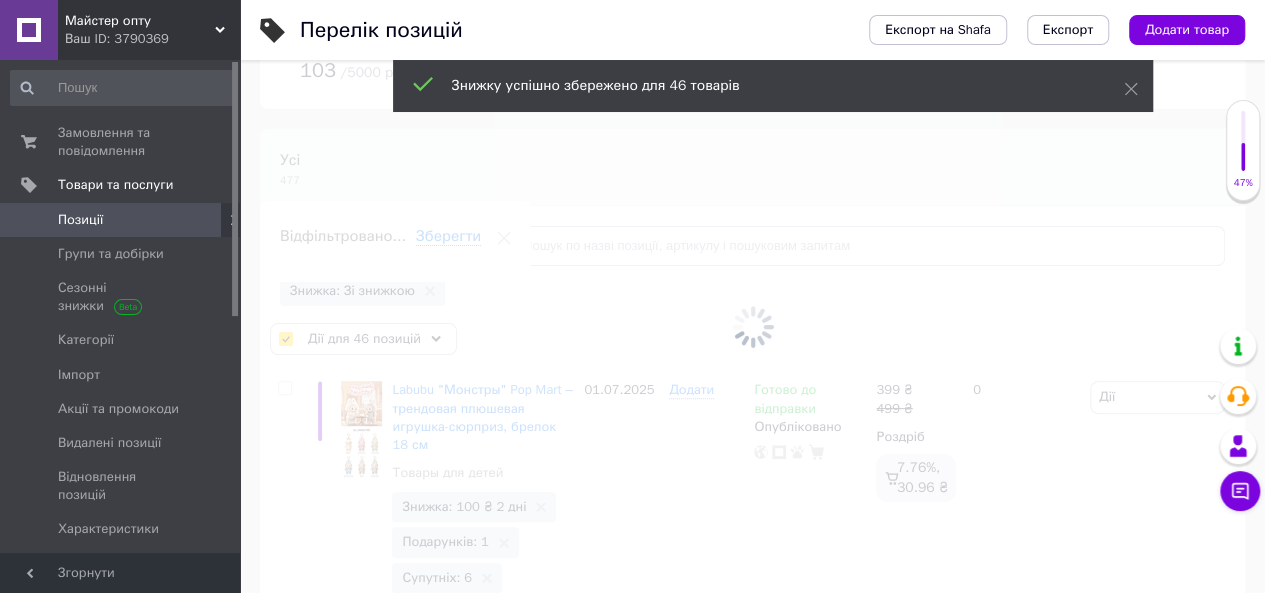 checkbox on "false" 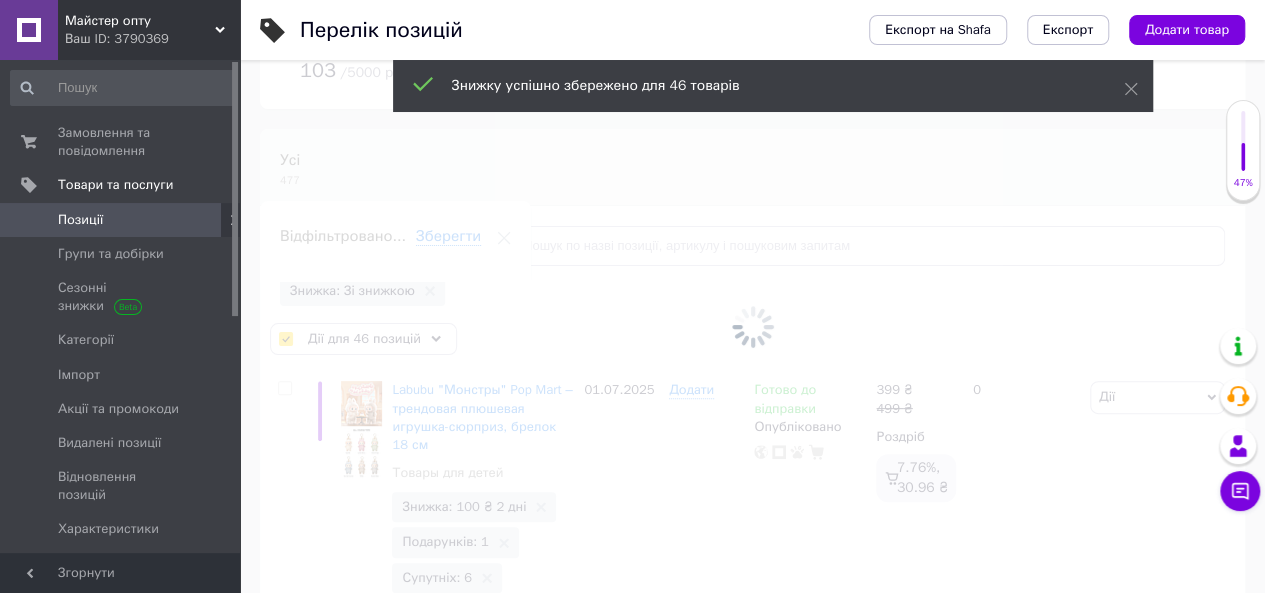 checkbox on "false" 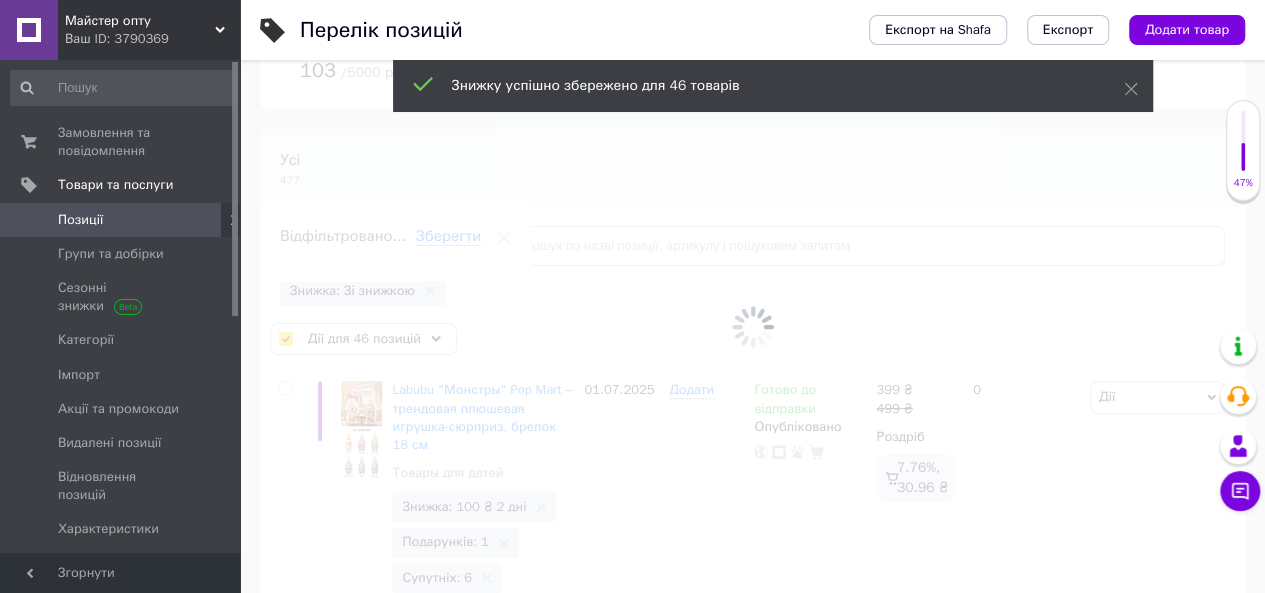 checkbox on "false" 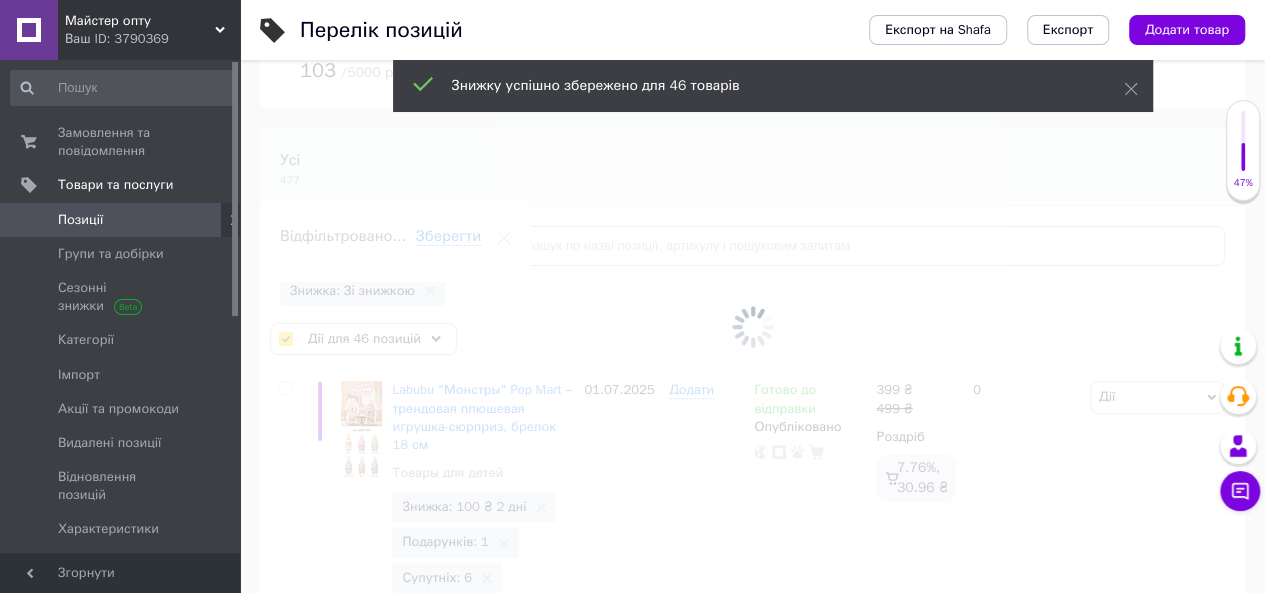 checkbox on "false" 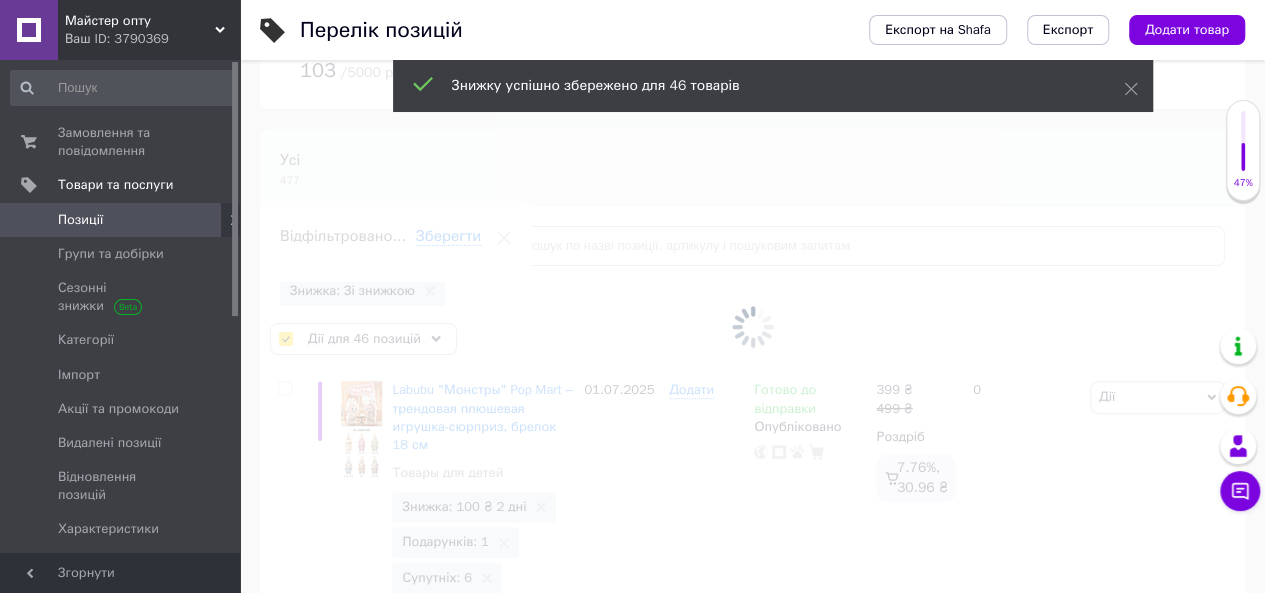 checkbox on "false" 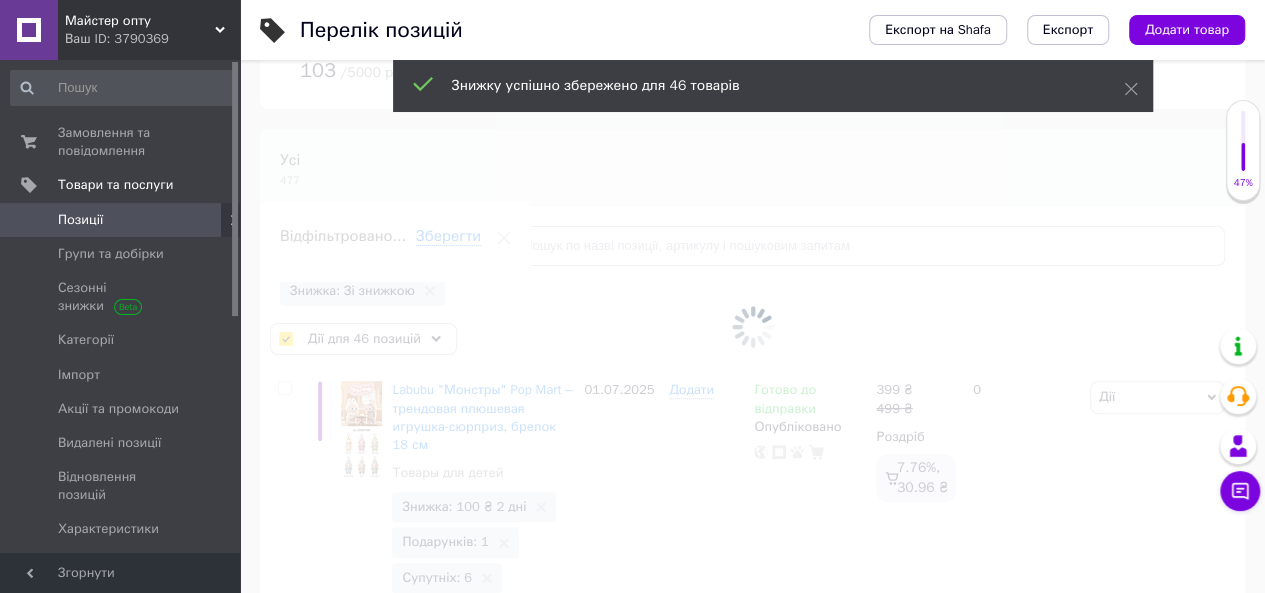 checkbox on "false" 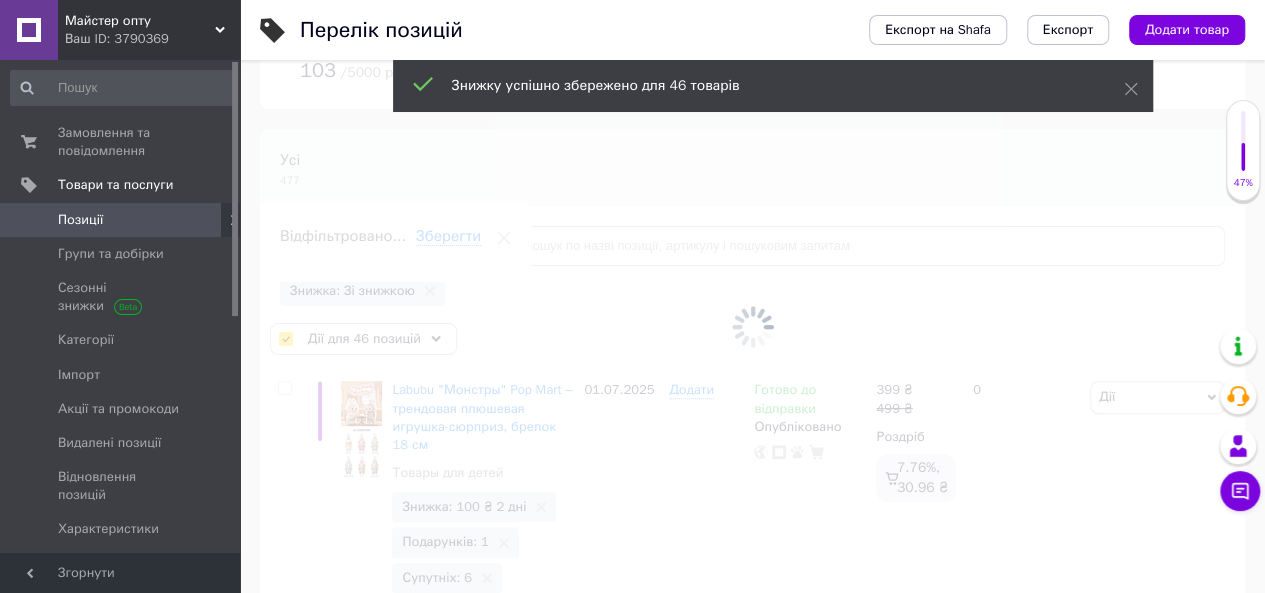checkbox on "false" 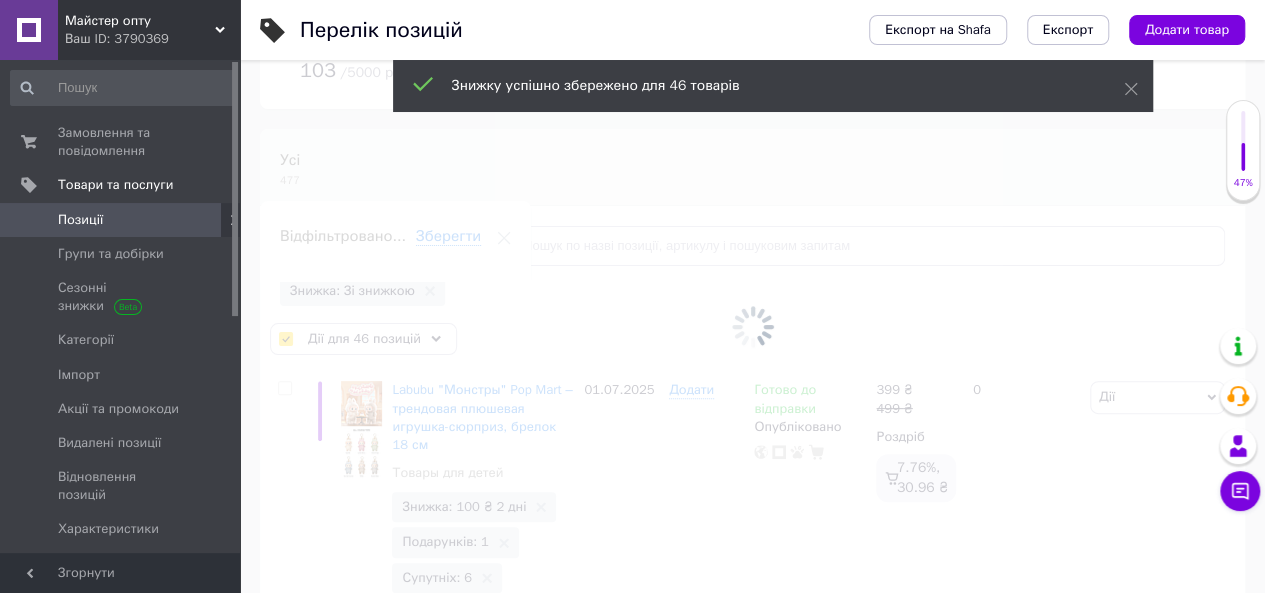 checkbox on "false" 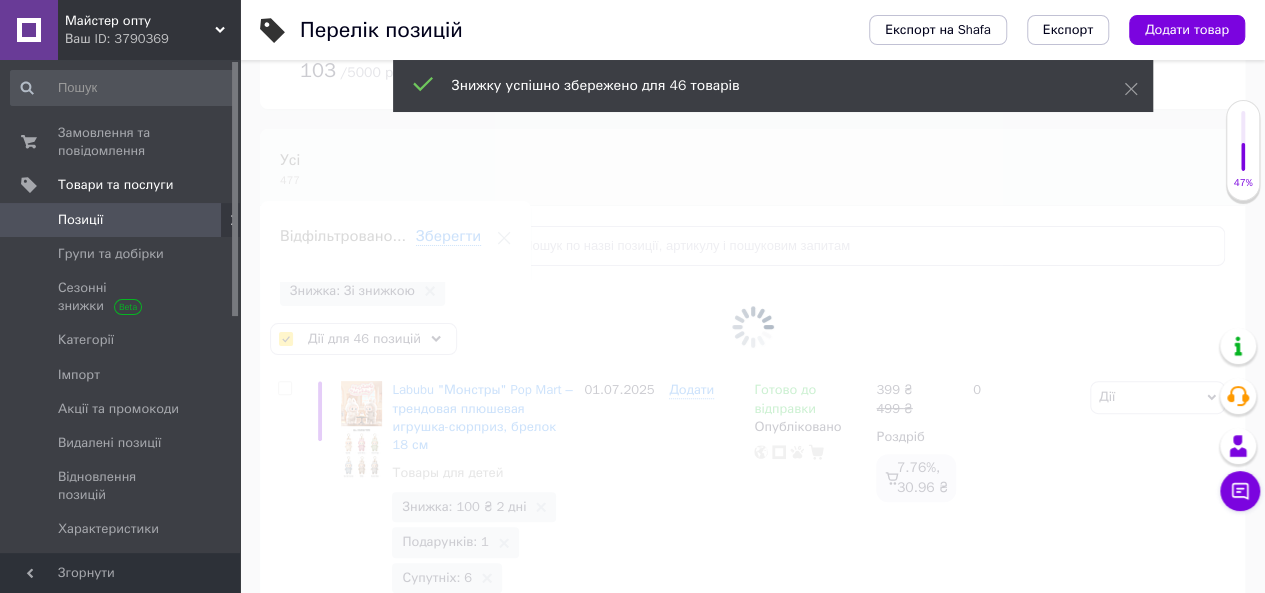 checkbox on "false" 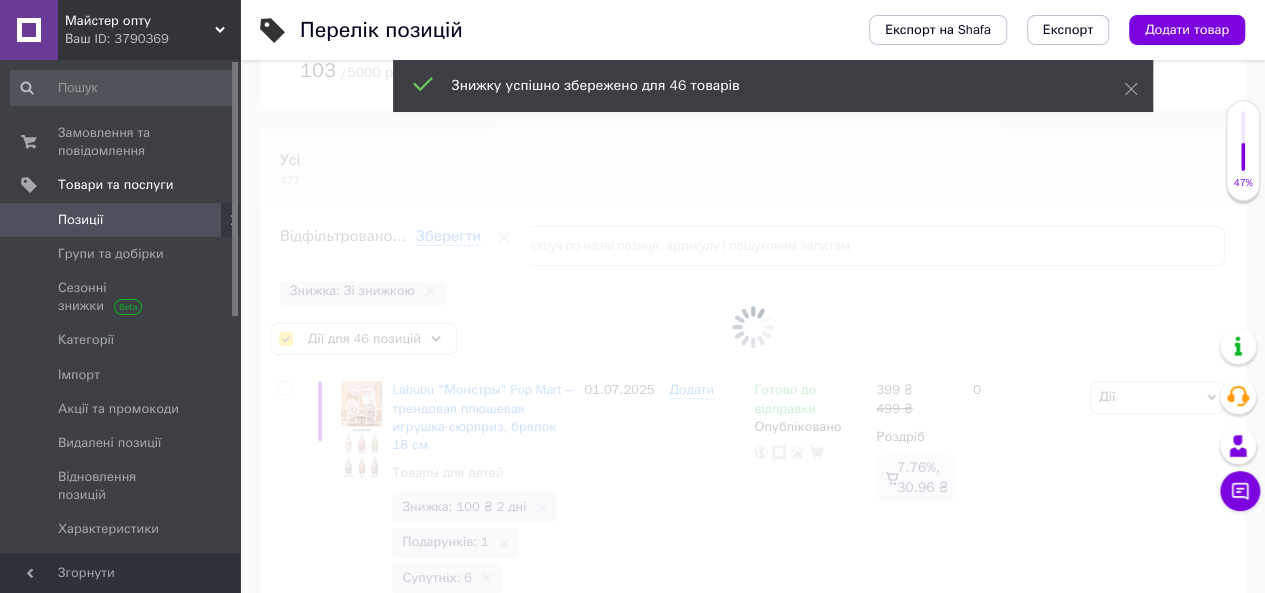 checkbox on "false" 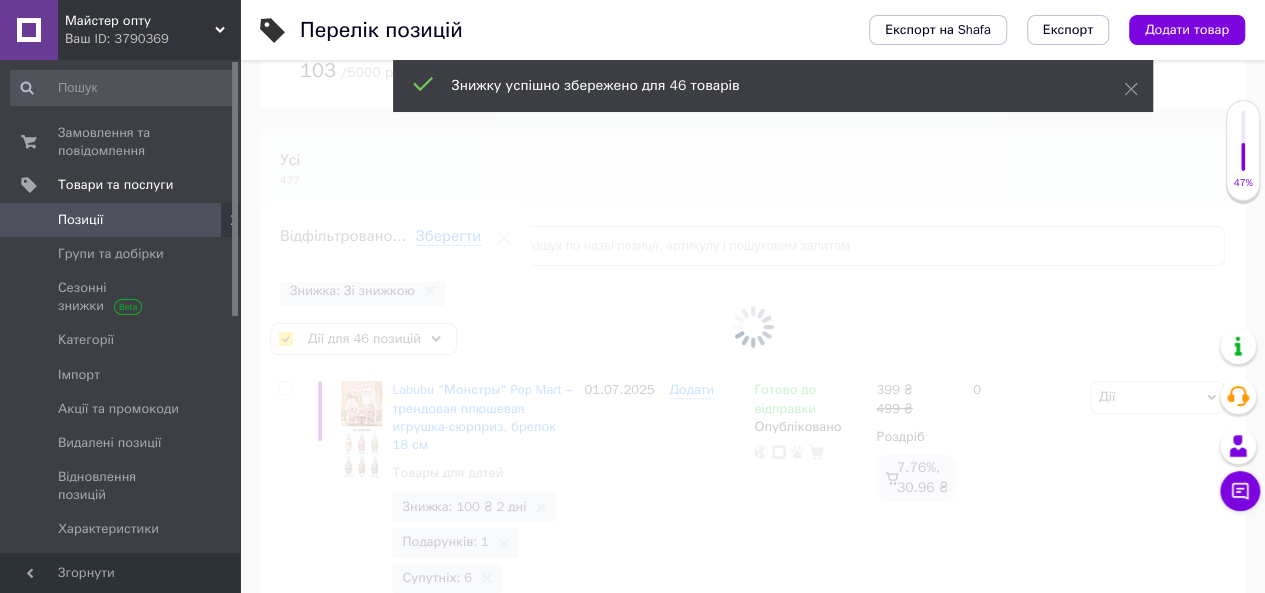 checkbox on "false" 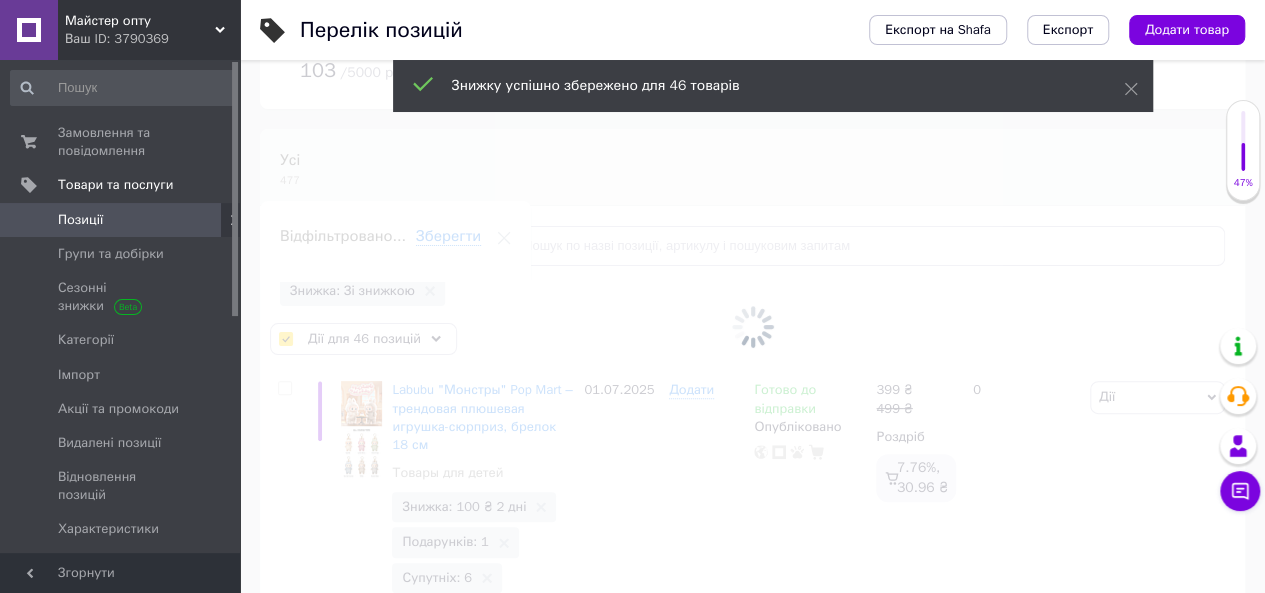 checkbox on "false" 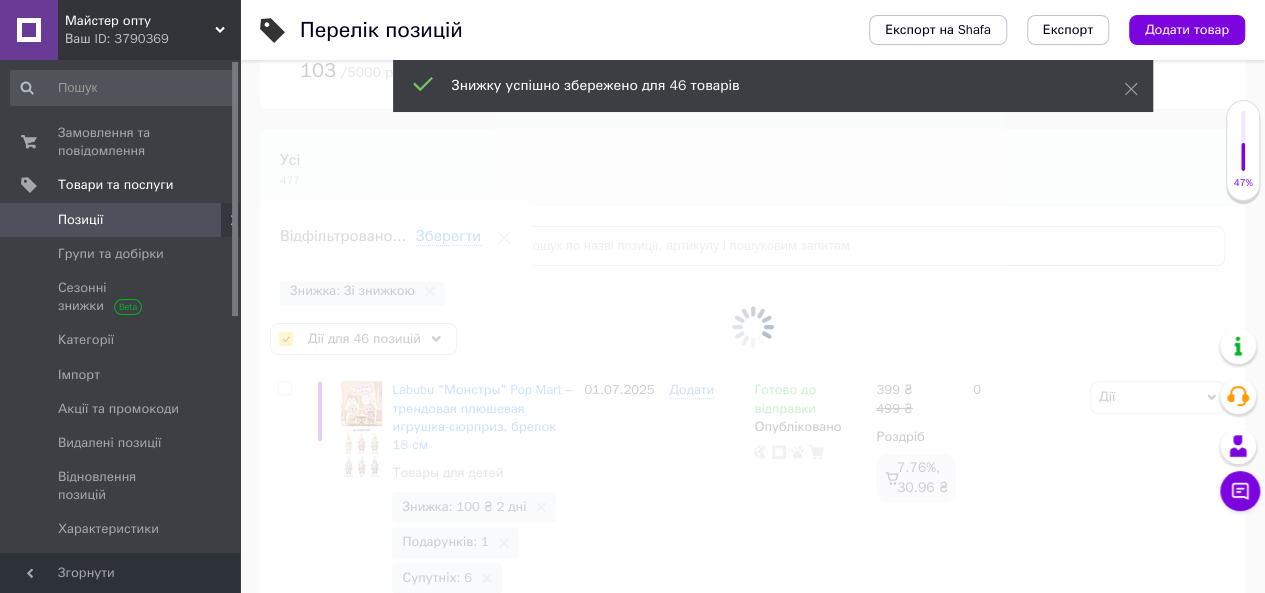 checkbox on "false" 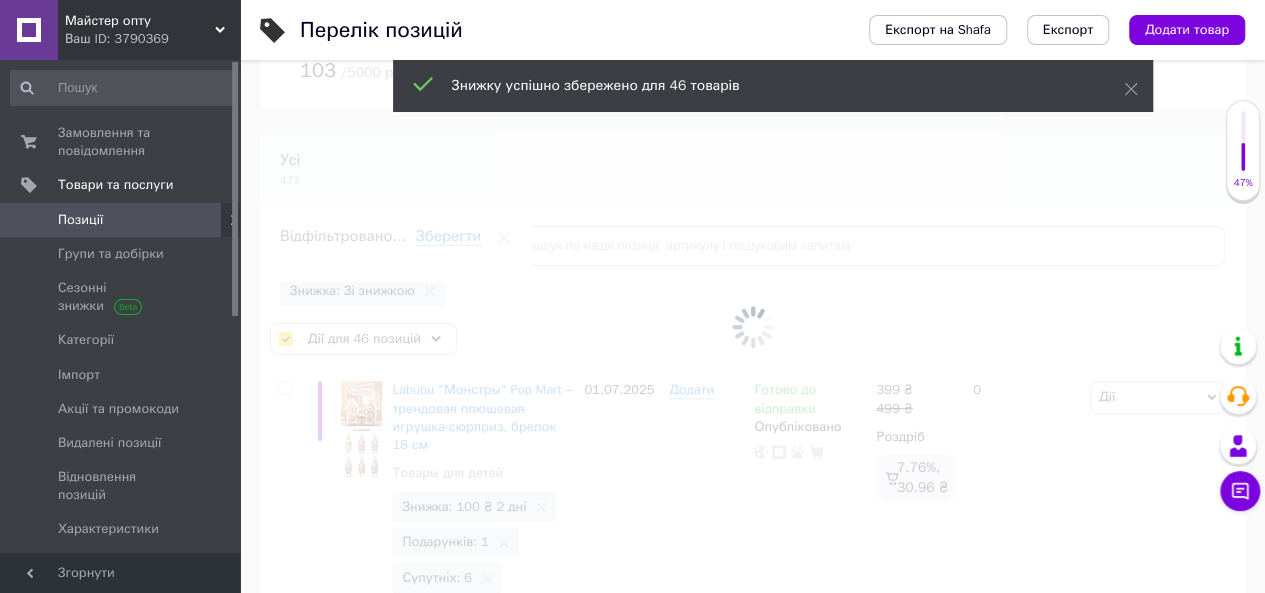 checkbox on "false" 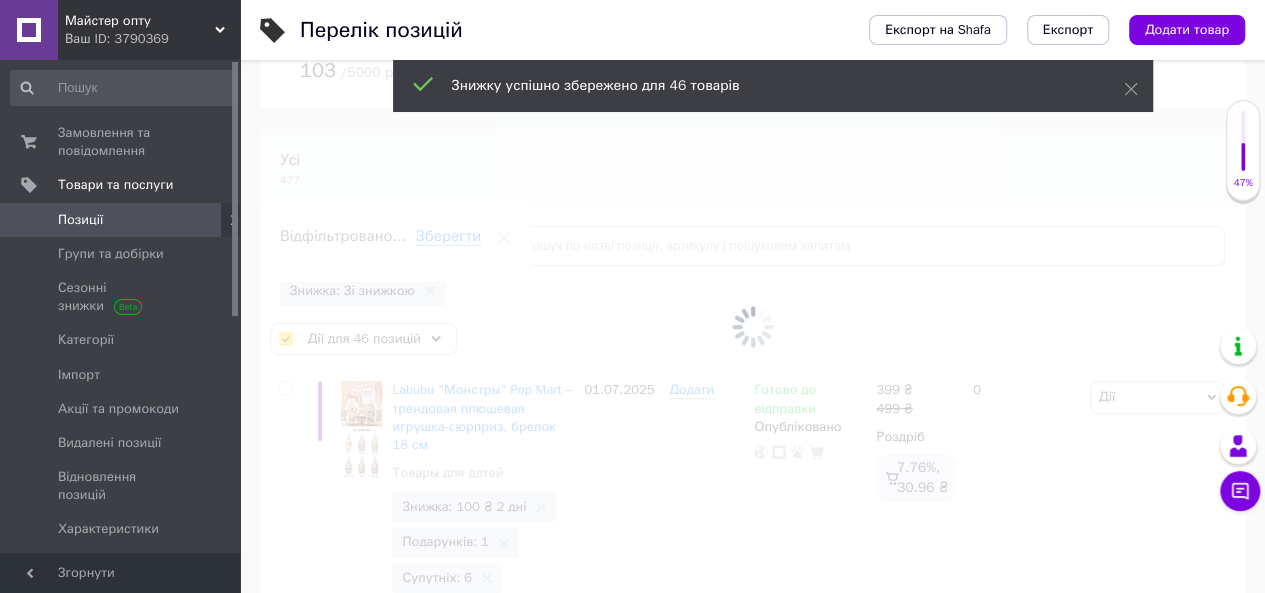 checkbox on "false" 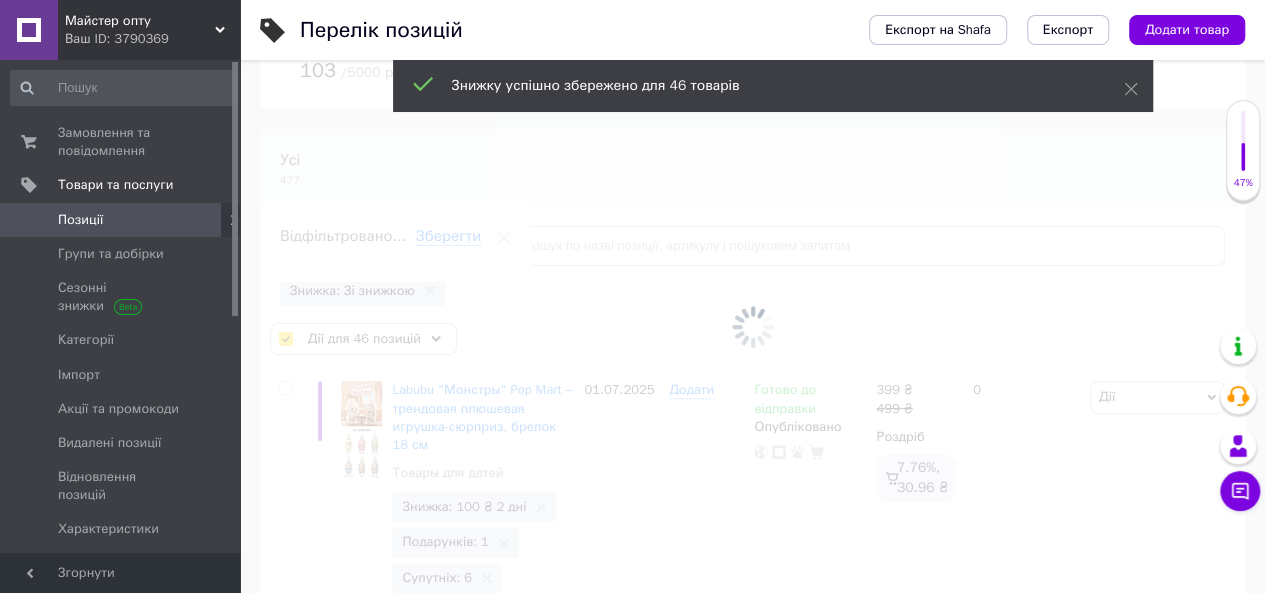 checkbox on "false" 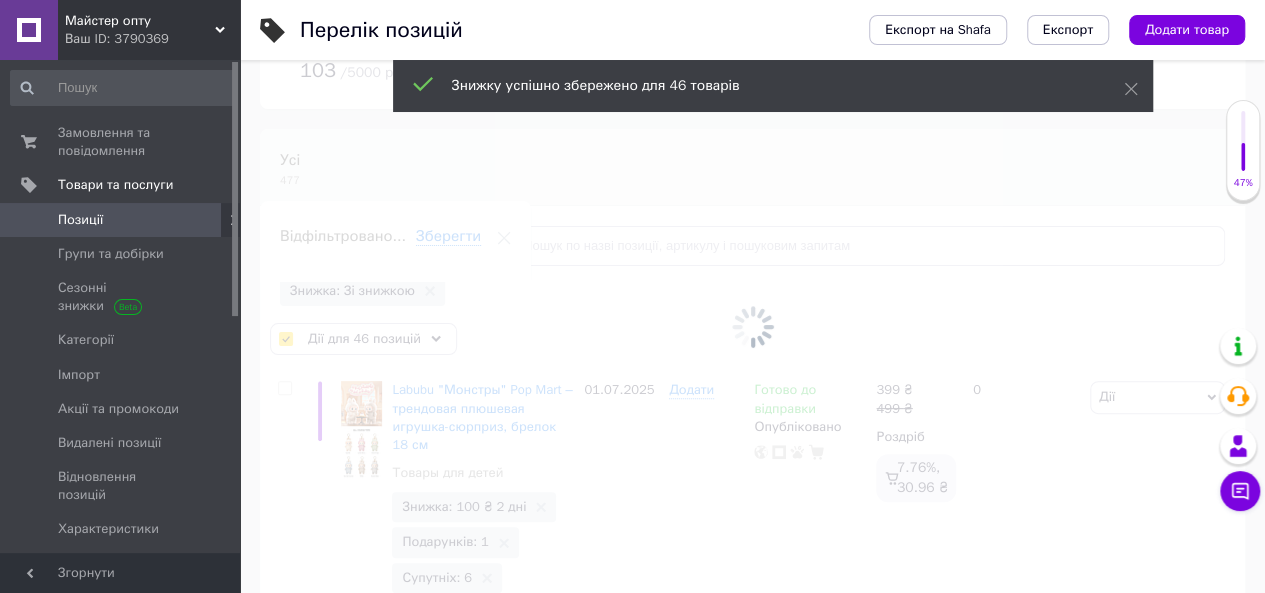 checkbox on "false" 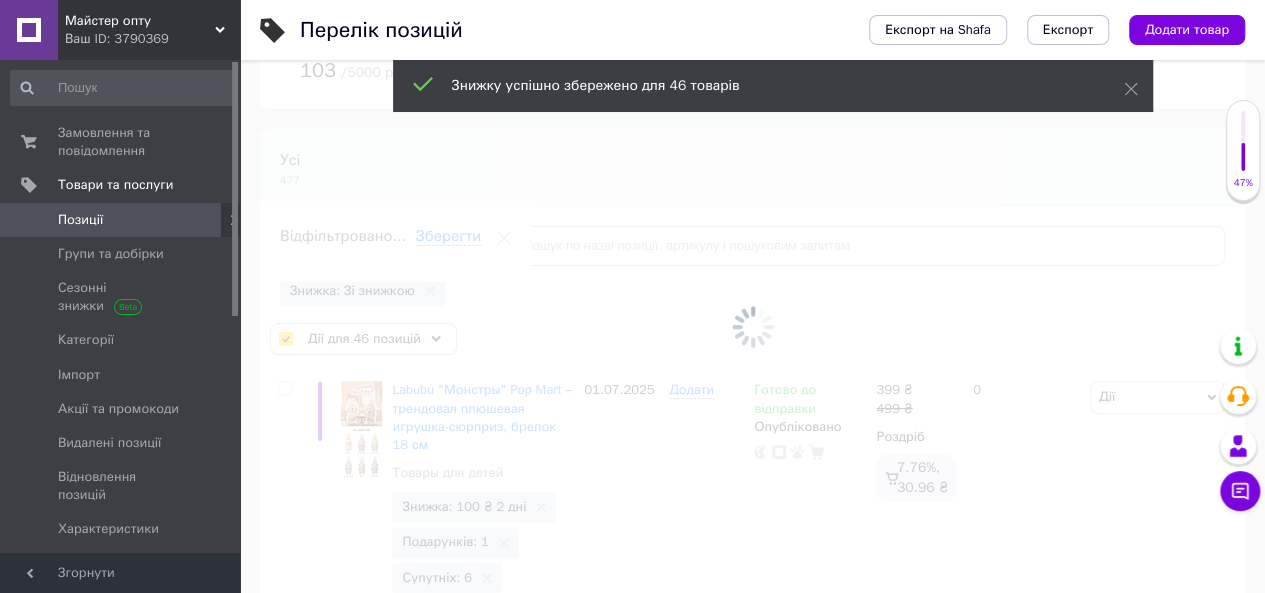 checkbox on "false" 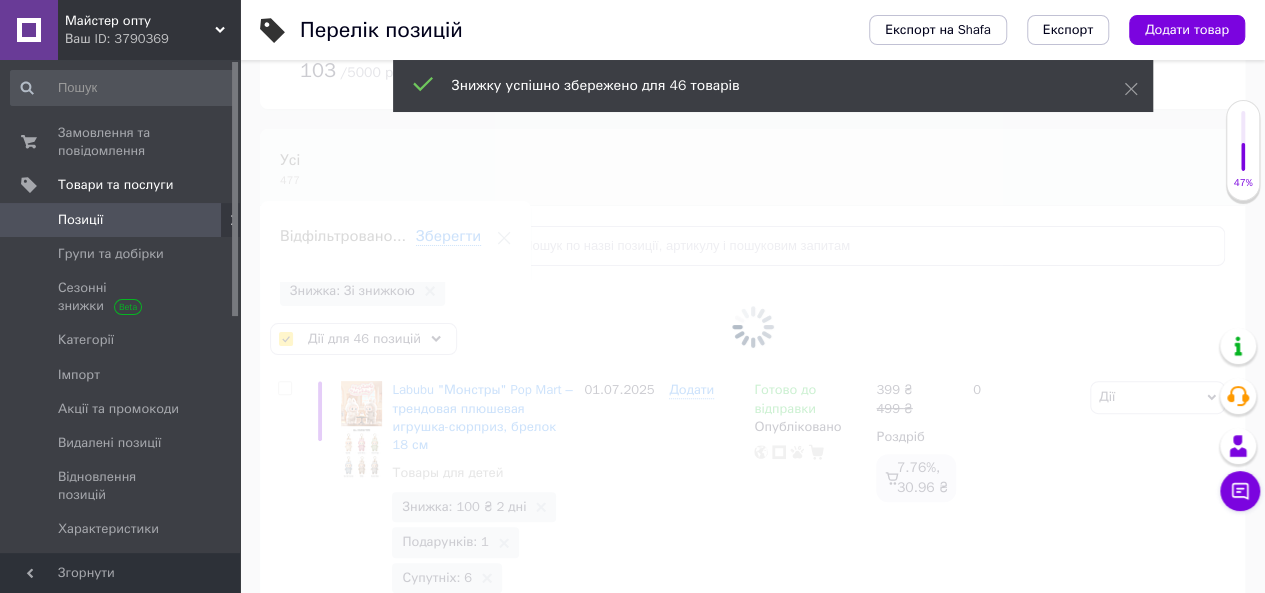 checkbox on "false" 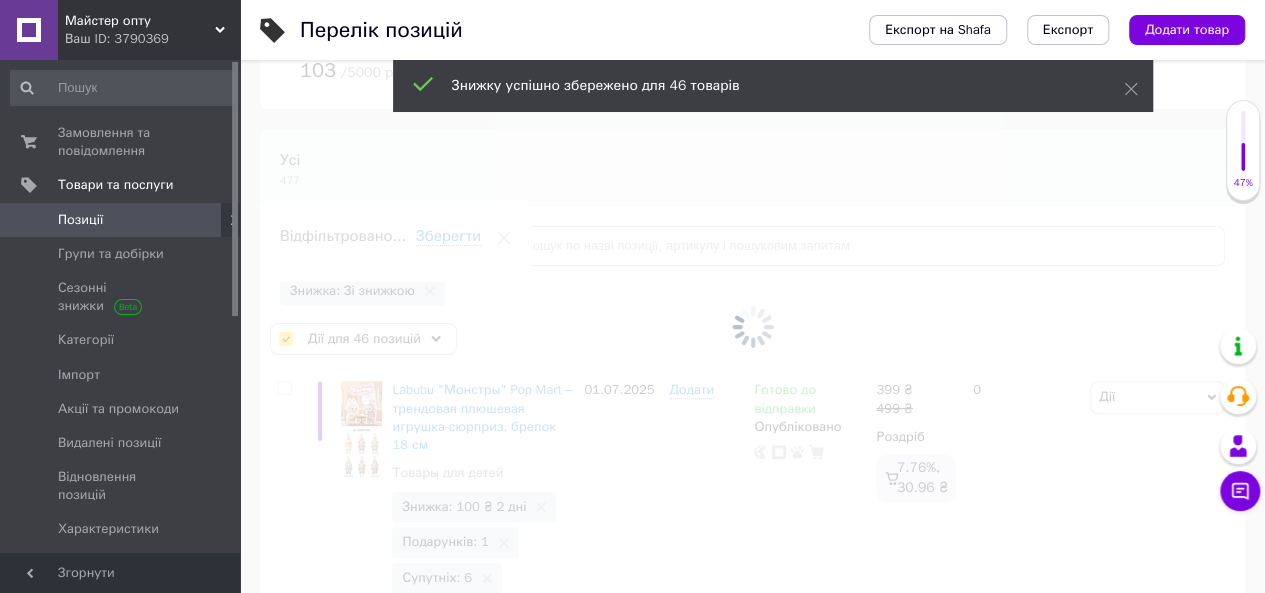 checkbox on "false" 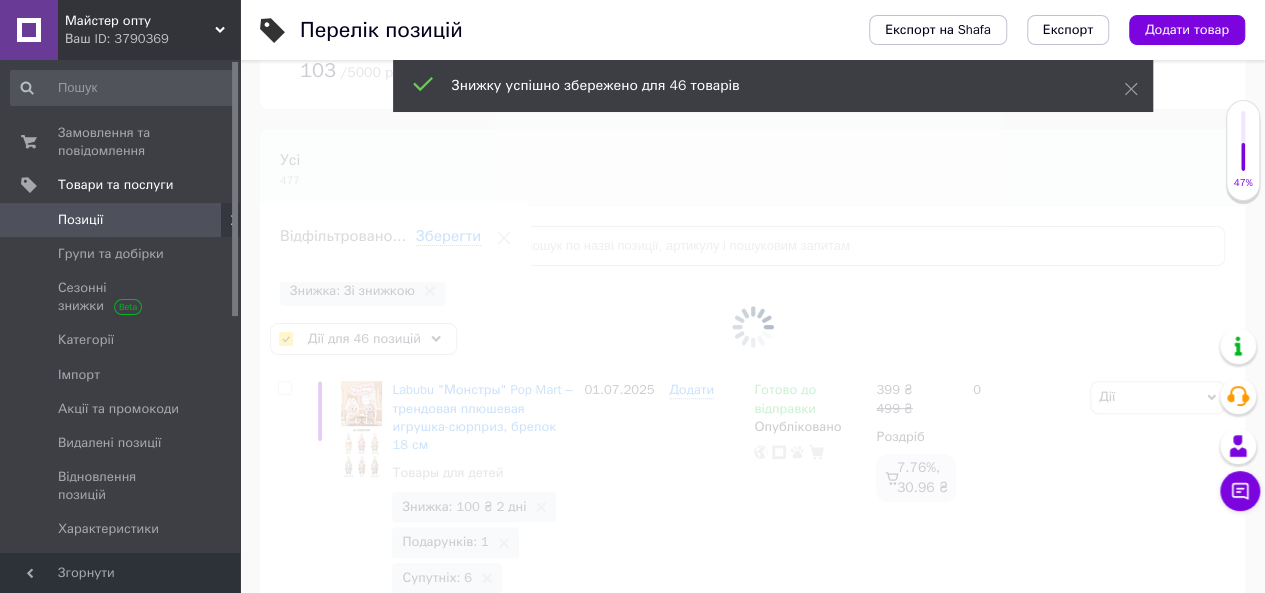 checkbox on "false" 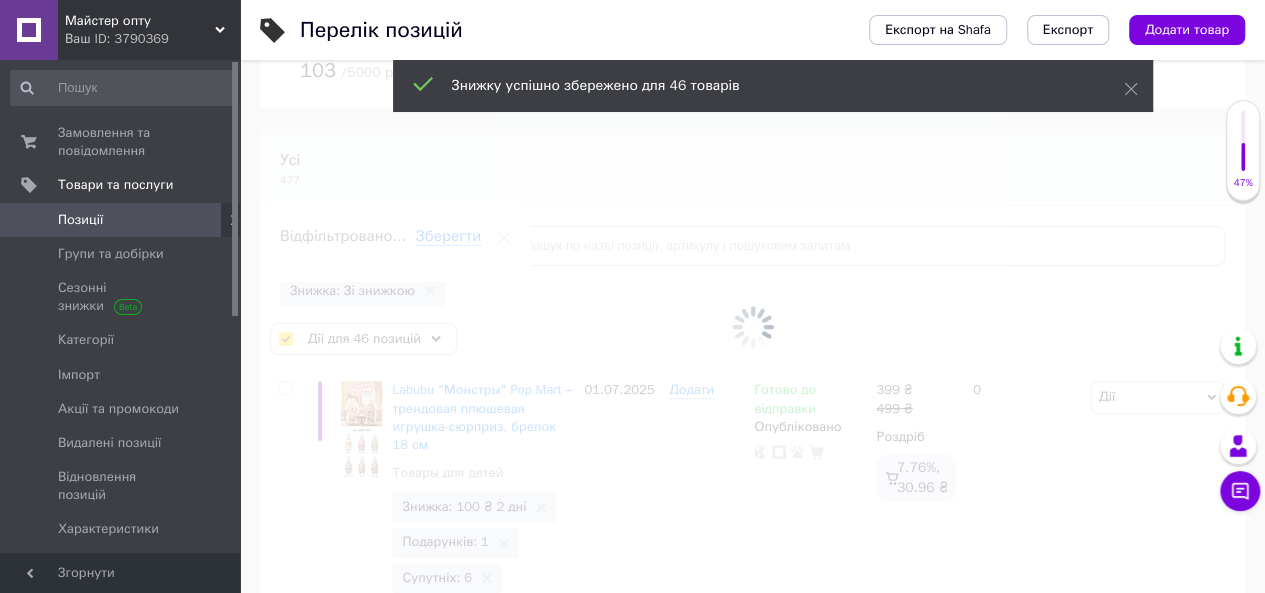 checkbox on "false" 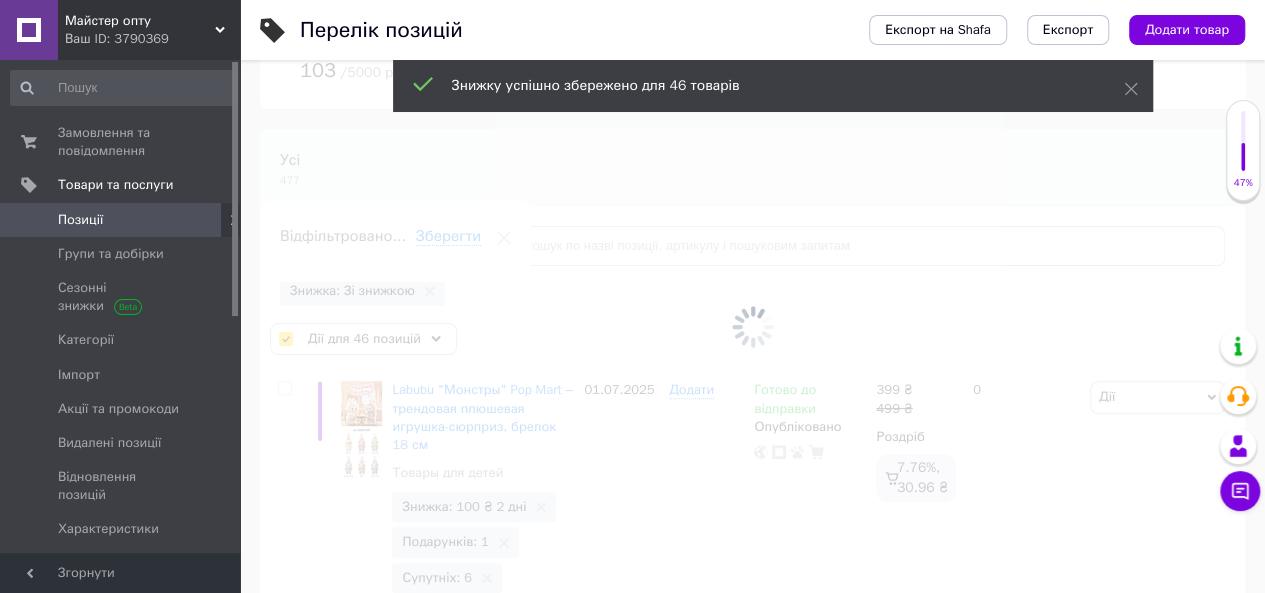checkbox on "false" 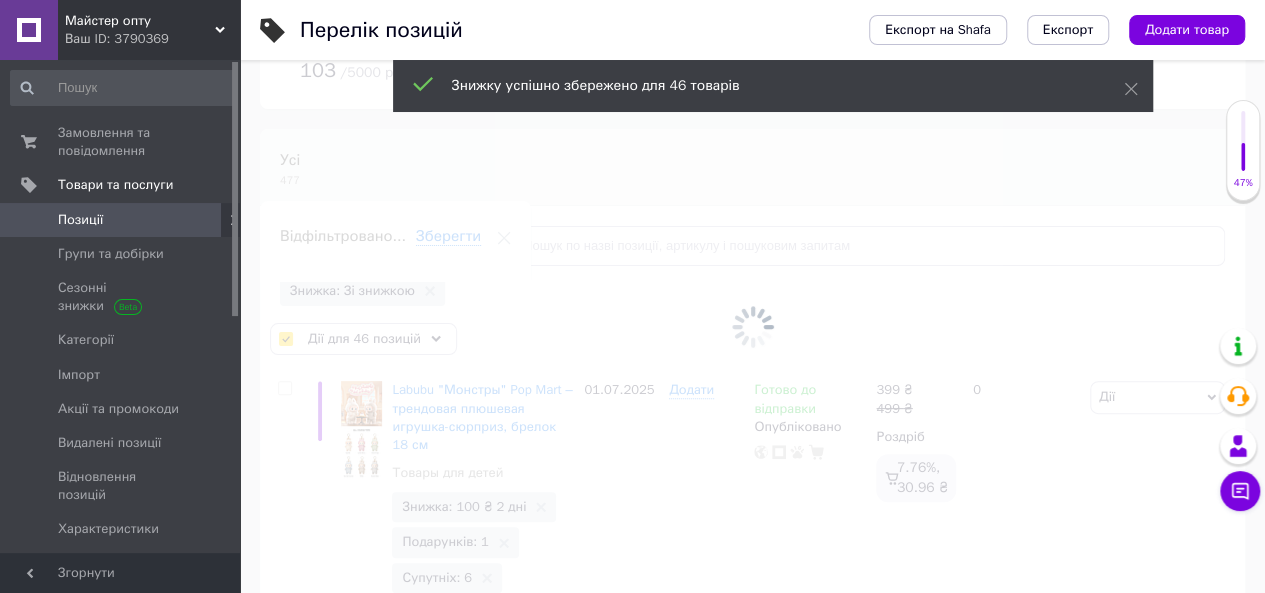 checkbox on "false" 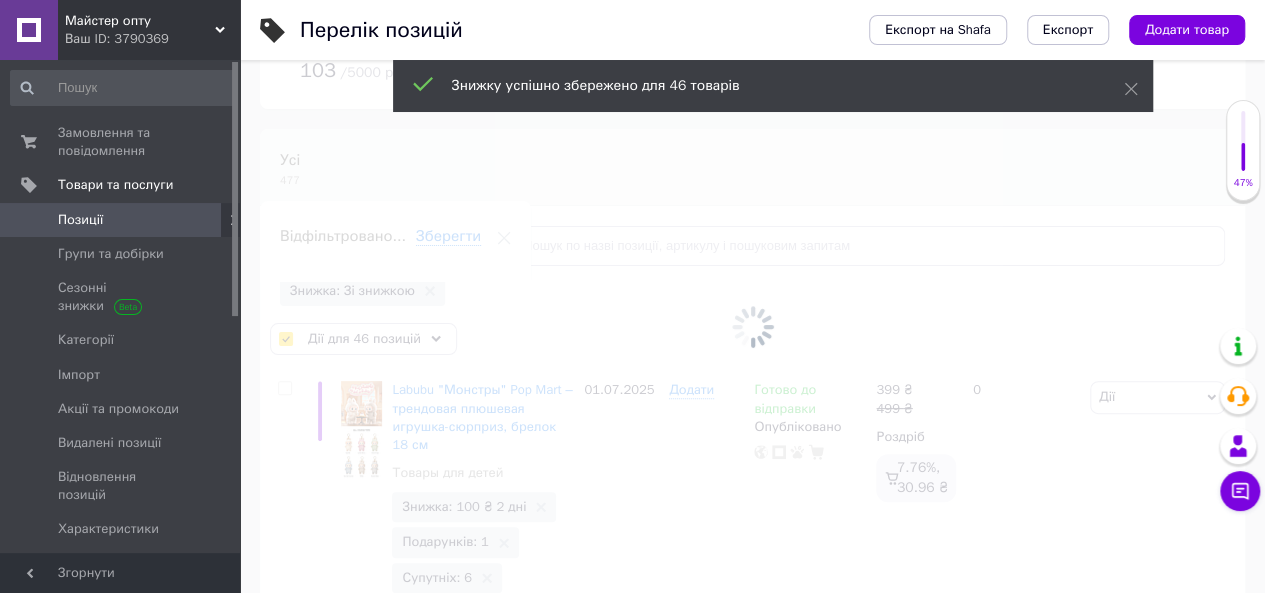 checkbox on "false" 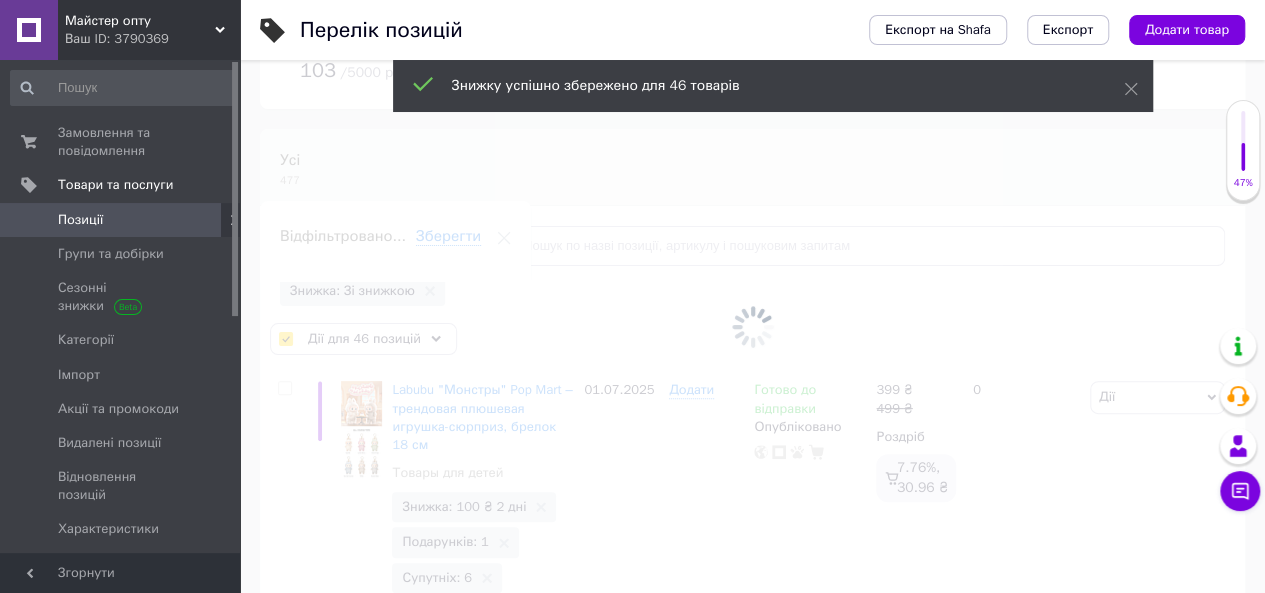 checkbox on "false" 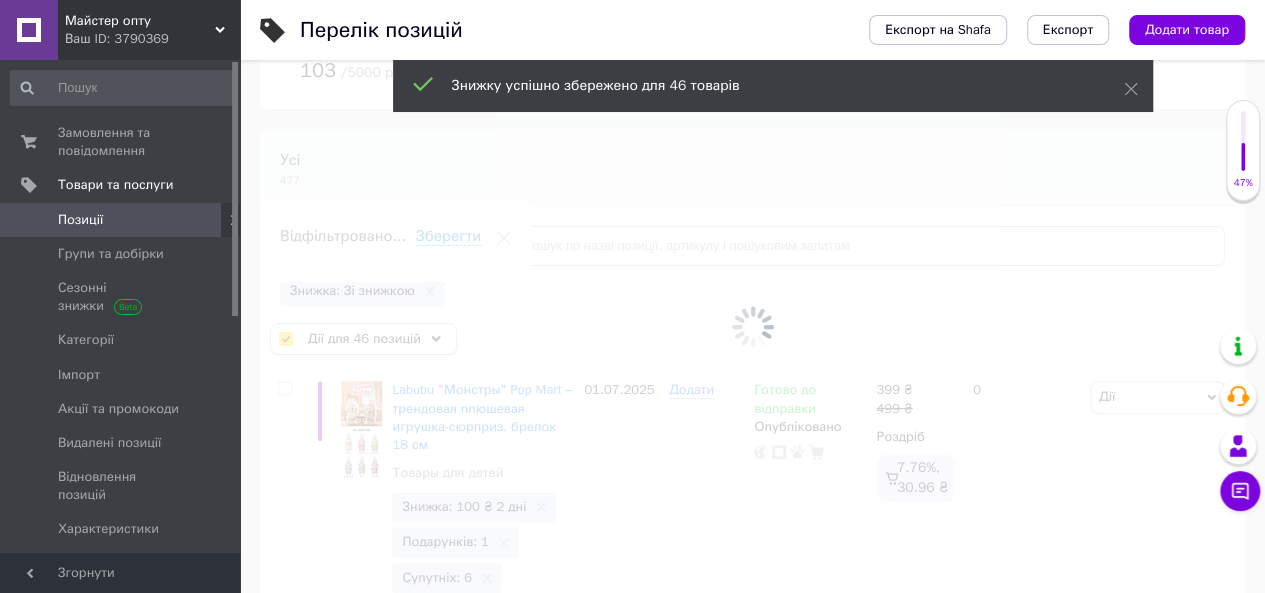 checkbox on "false" 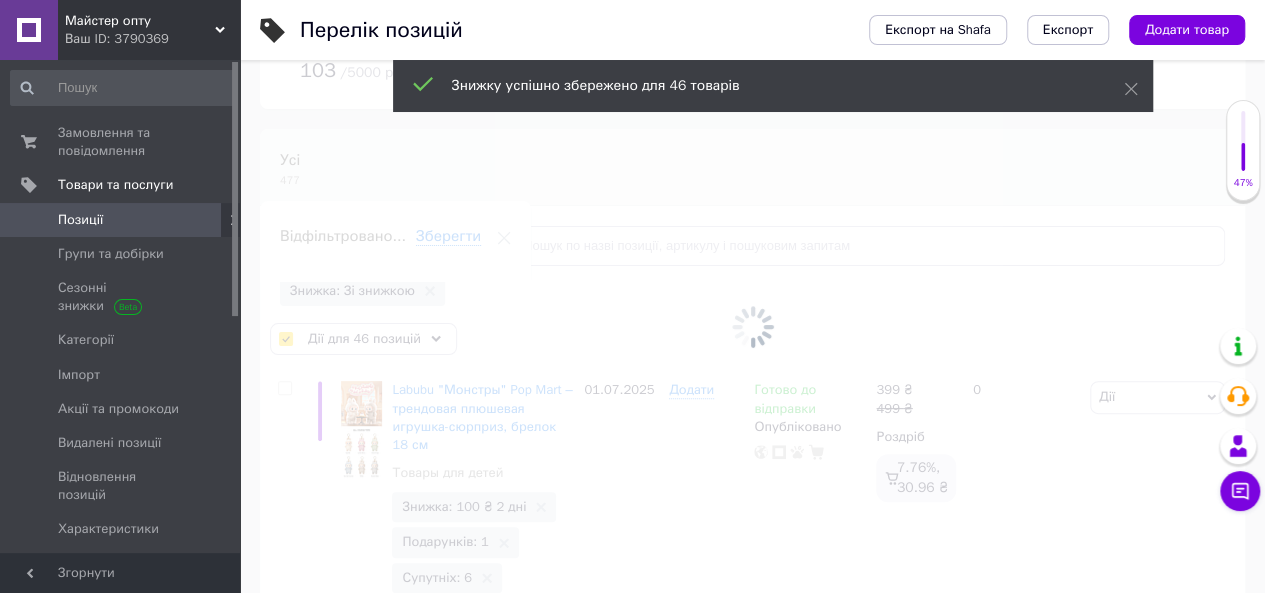 checkbox on "false" 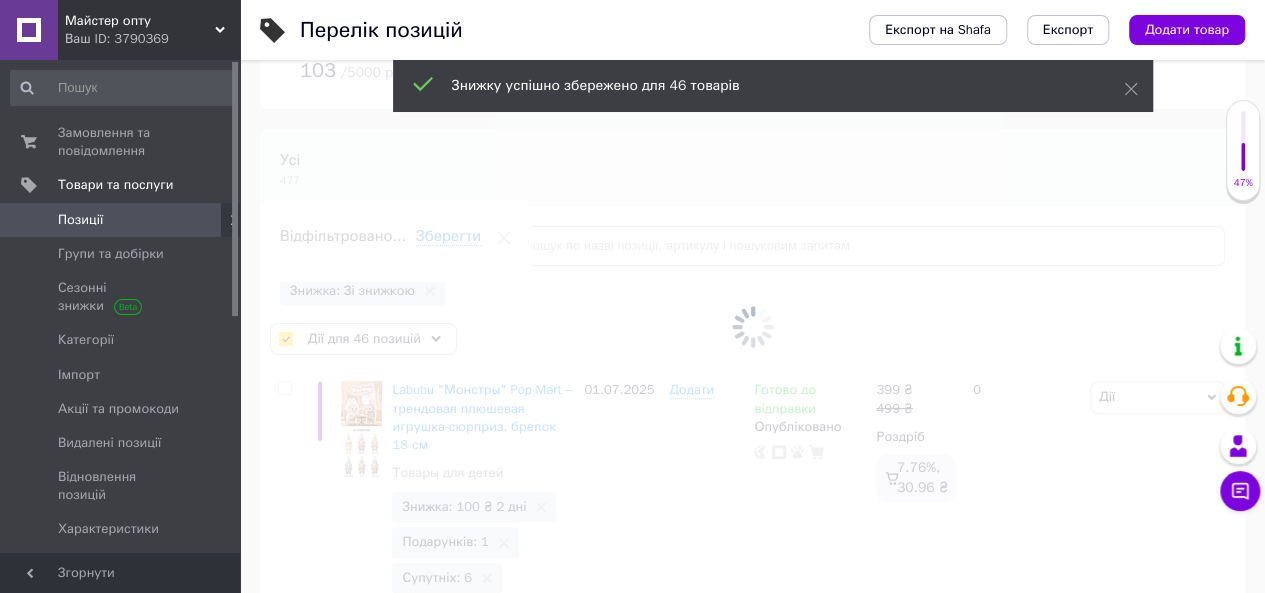 checkbox on "false" 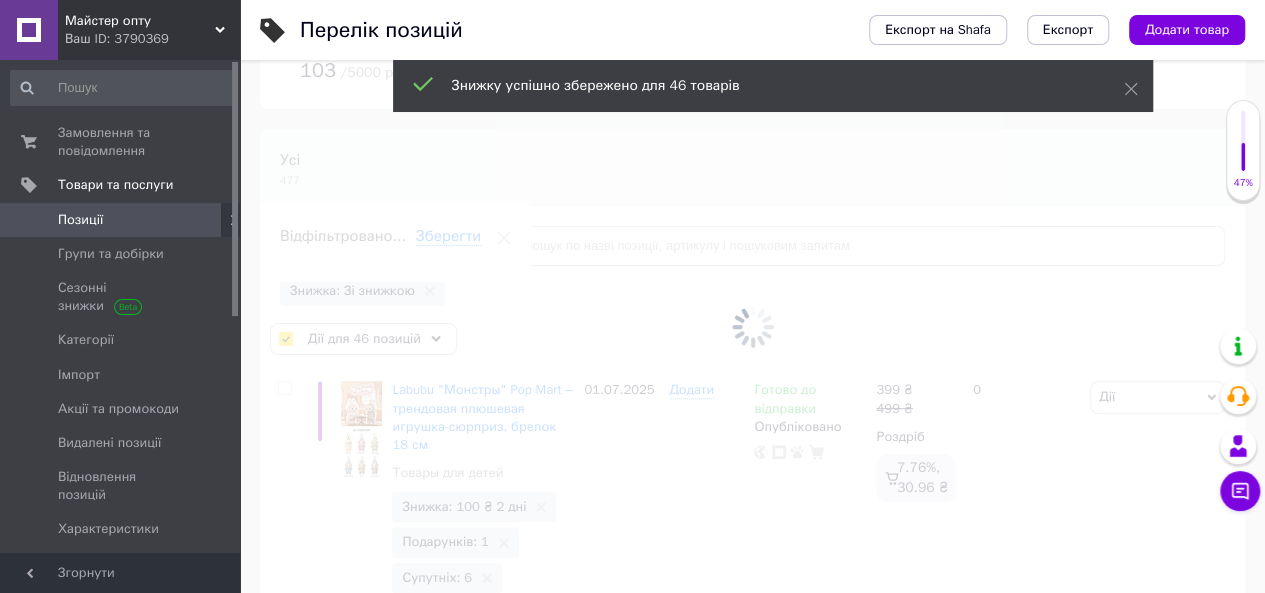 checkbox on "false" 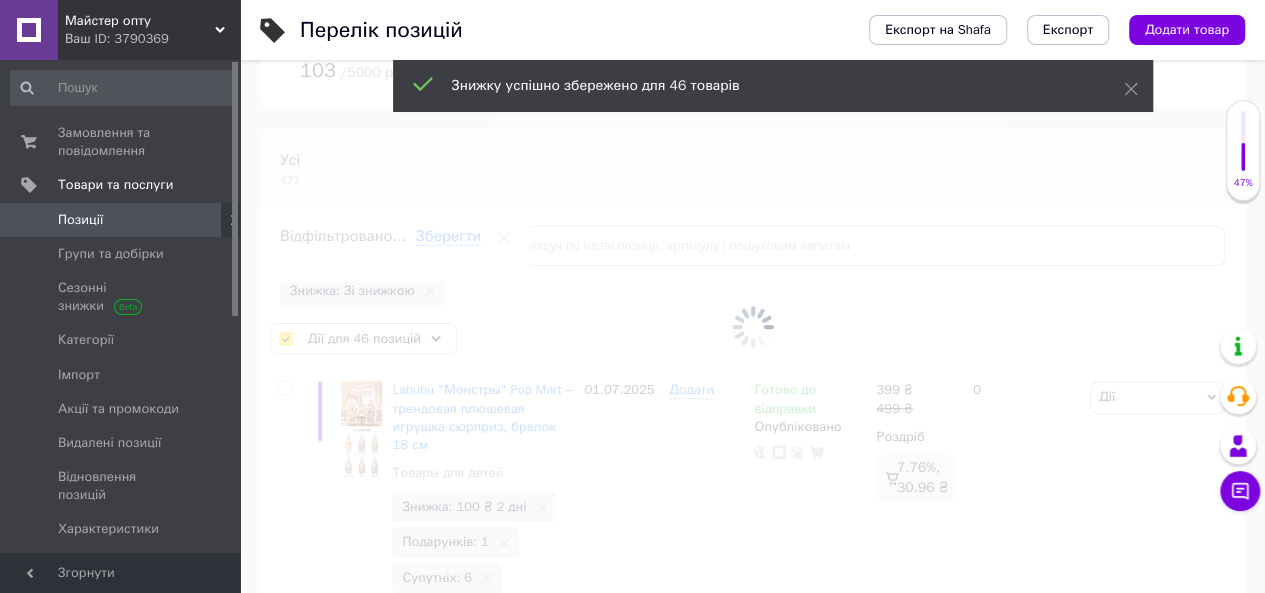 checkbox on "false" 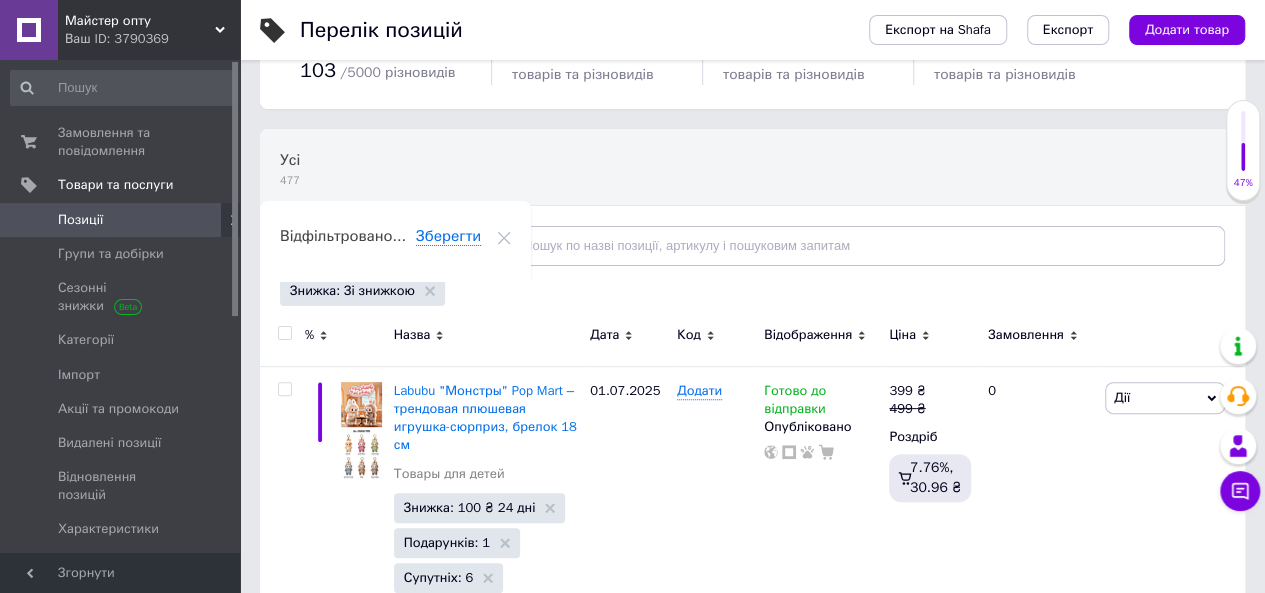 click on "Відфільтруйте товари" at bounding box center [368, 245] 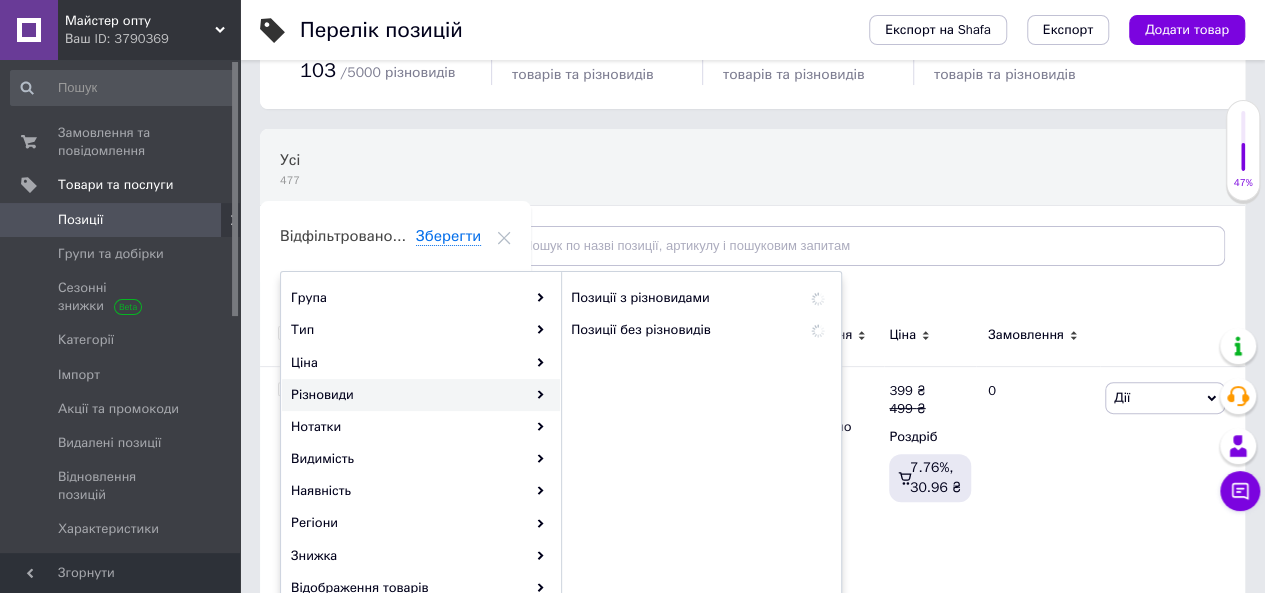 click on "Різновиди" at bounding box center (421, 395) 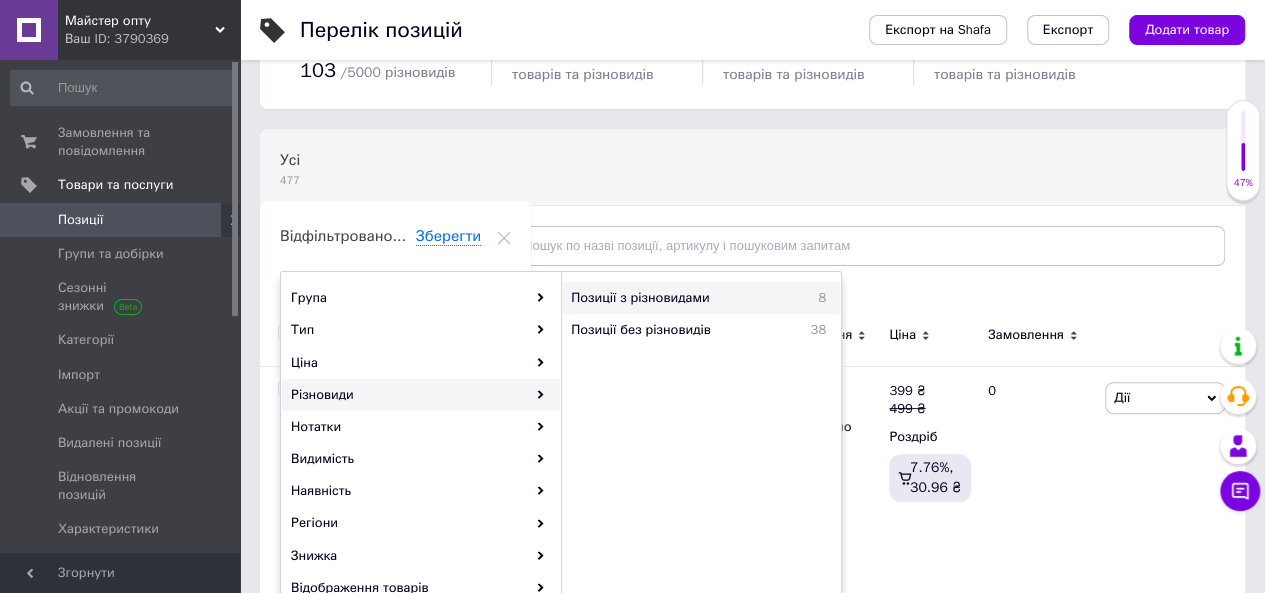 click on "Позиції з різновидами" at bounding box center (684, 298) 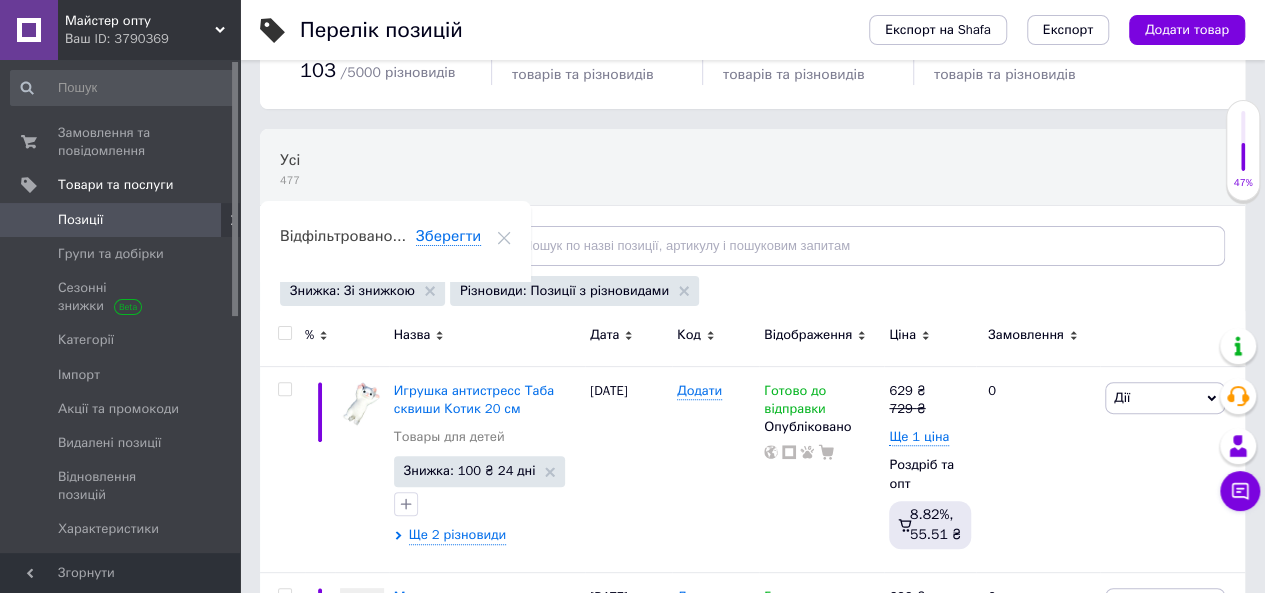 scroll, scrollTop: 300, scrollLeft: 0, axis: vertical 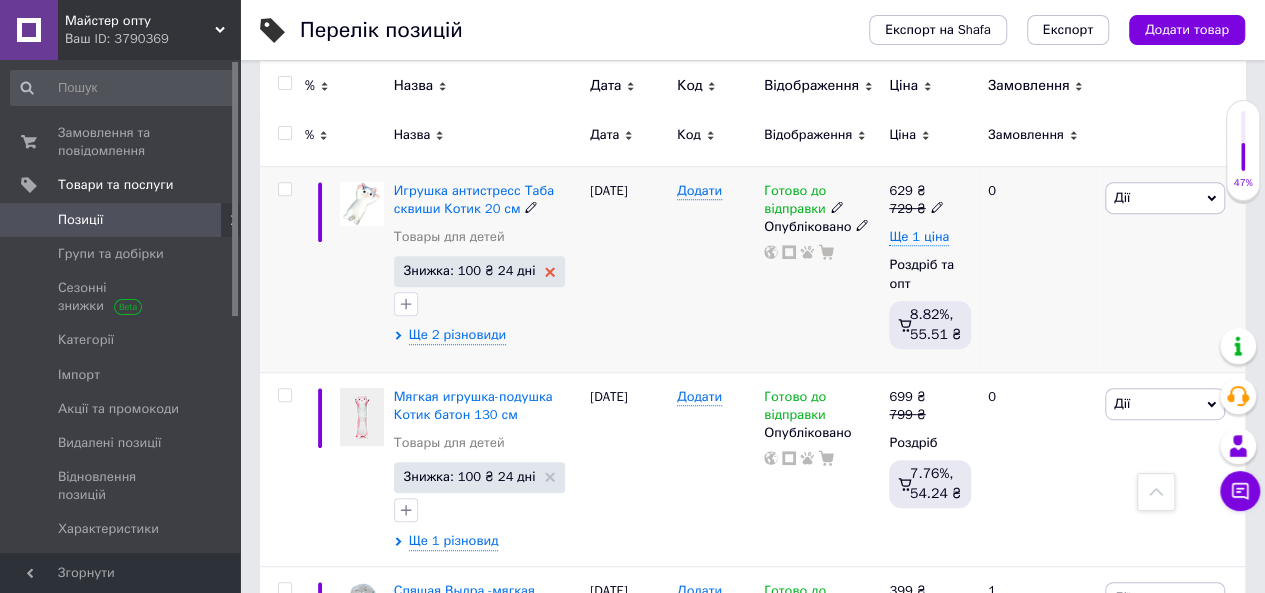 click 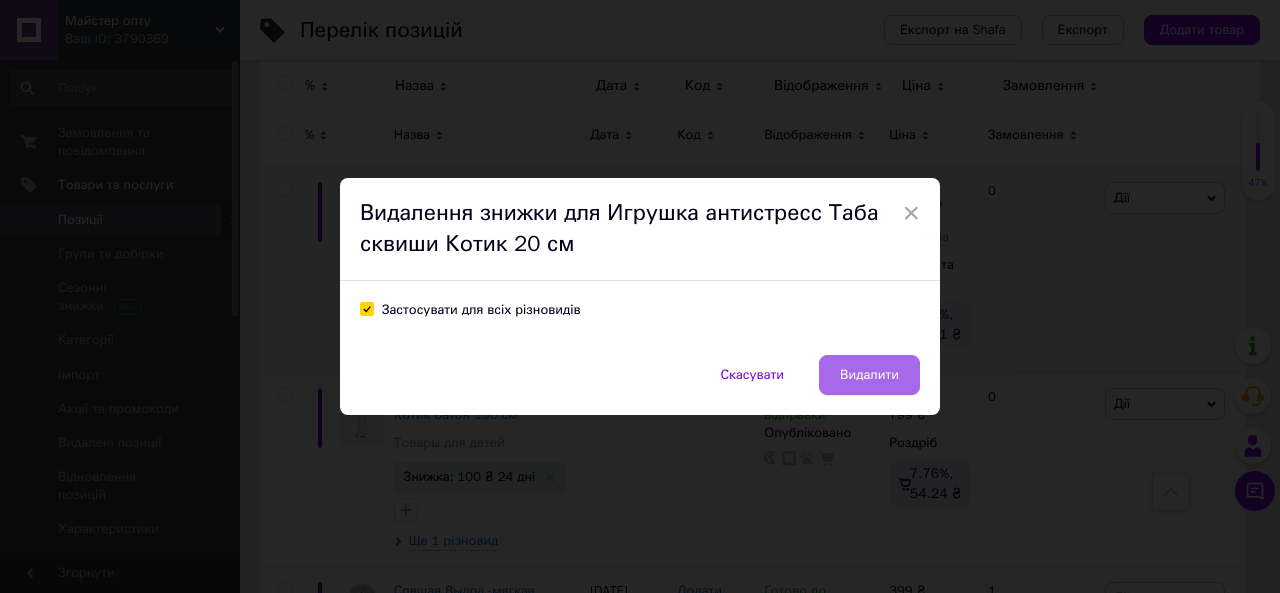 click on "Видалити" at bounding box center (869, 375) 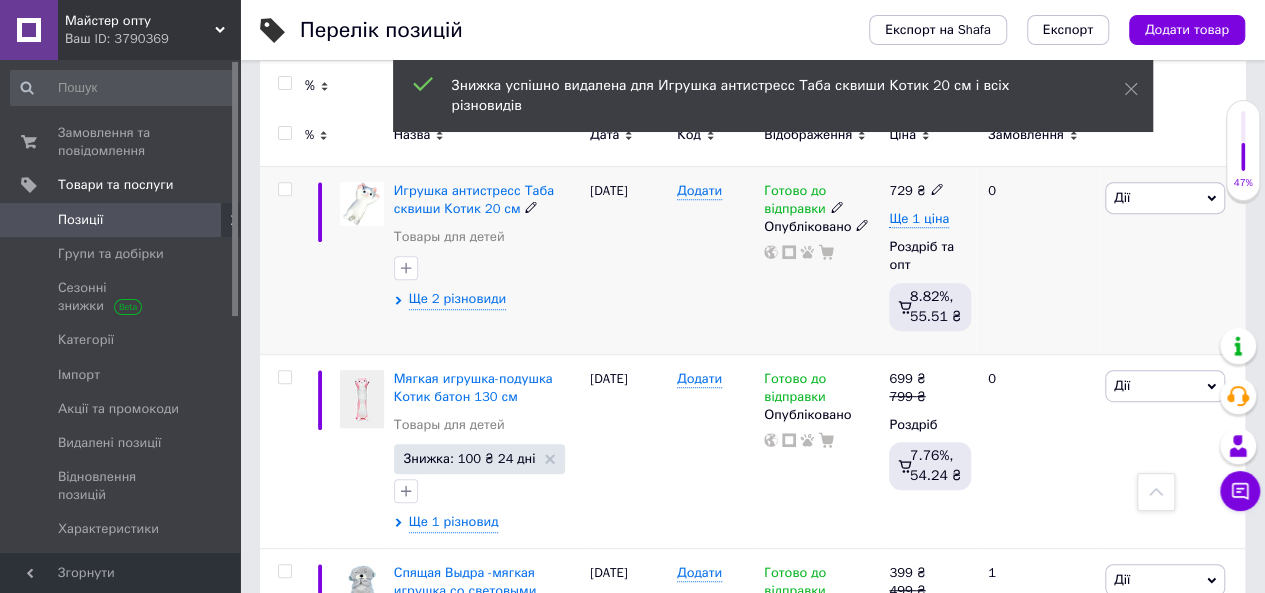 click 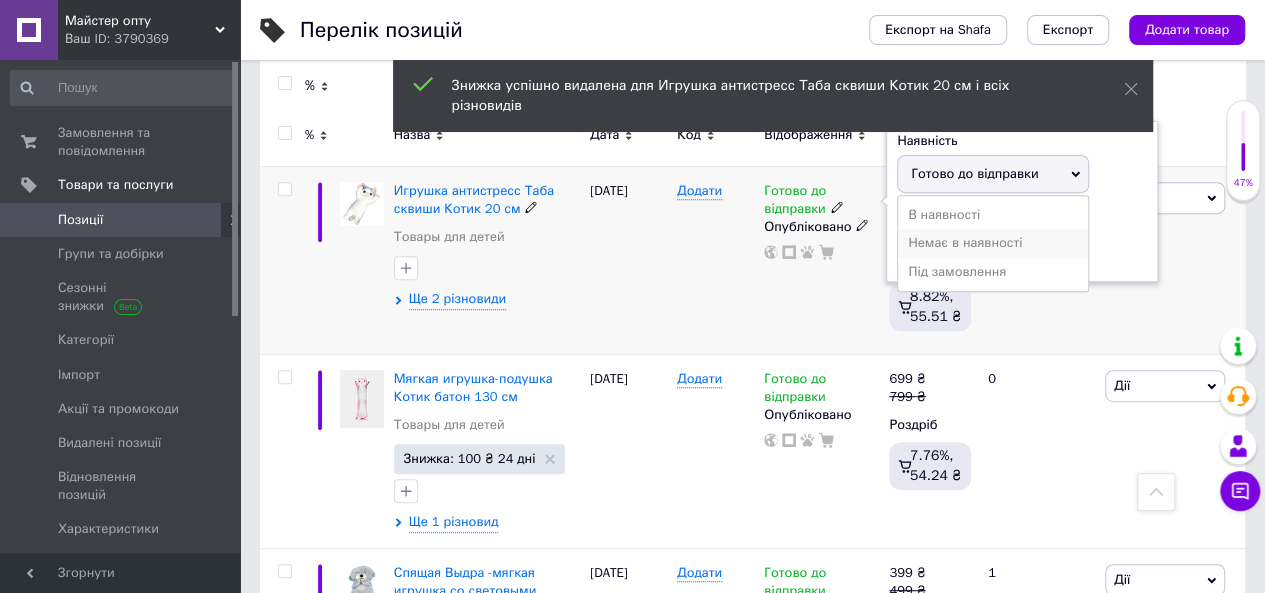 click on "Немає в наявності" at bounding box center (993, 243) 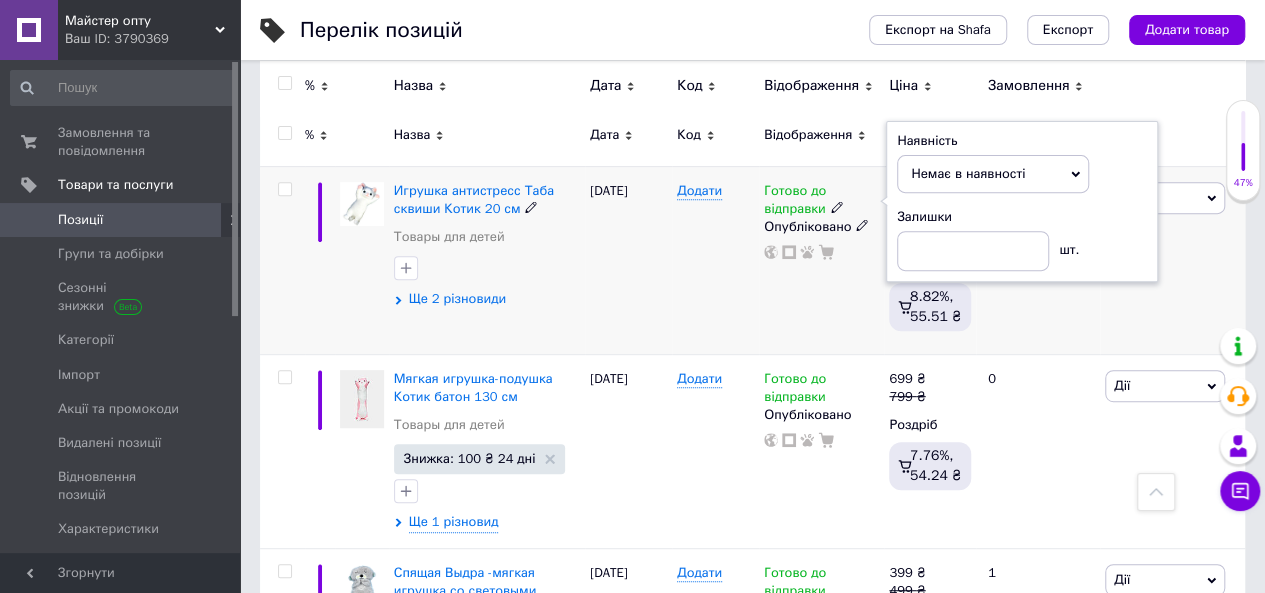 click on "Ще 2 різновиди" at bounding box center (457, 299) 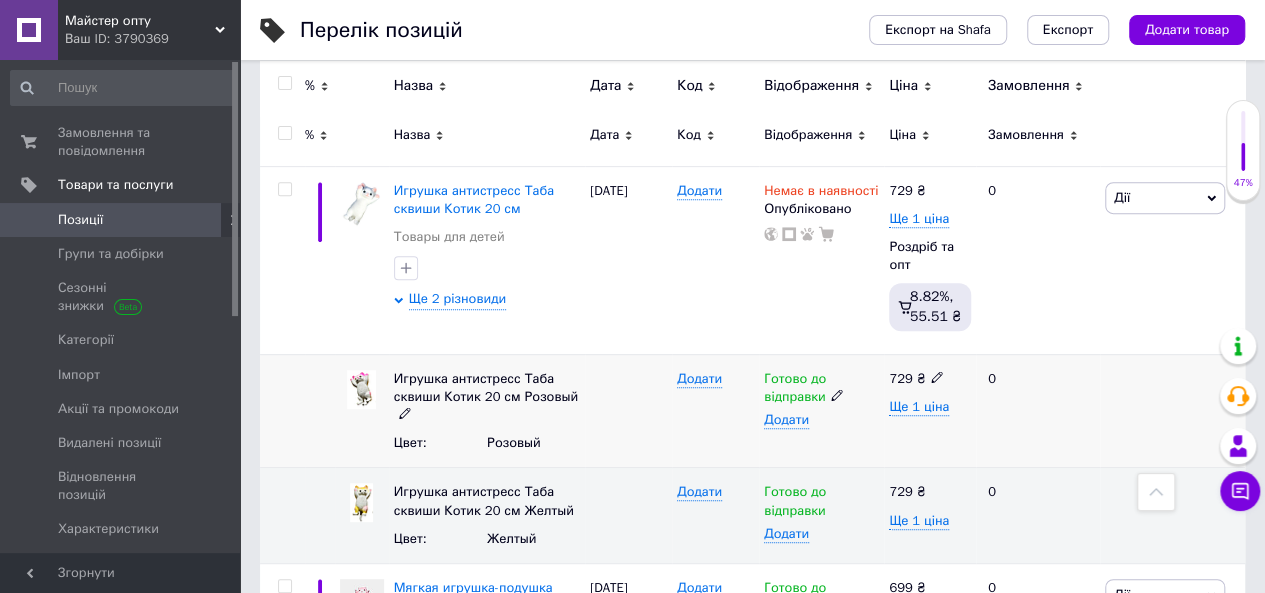 click 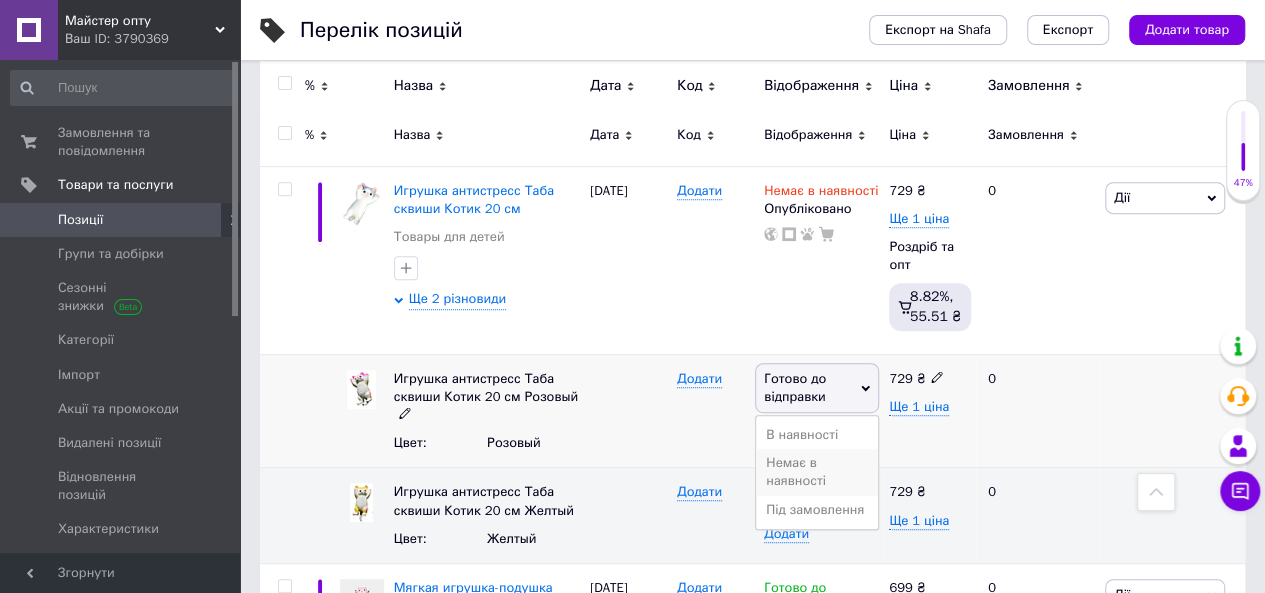 click on "Немає в наявності" at bounding box center [817, 472] 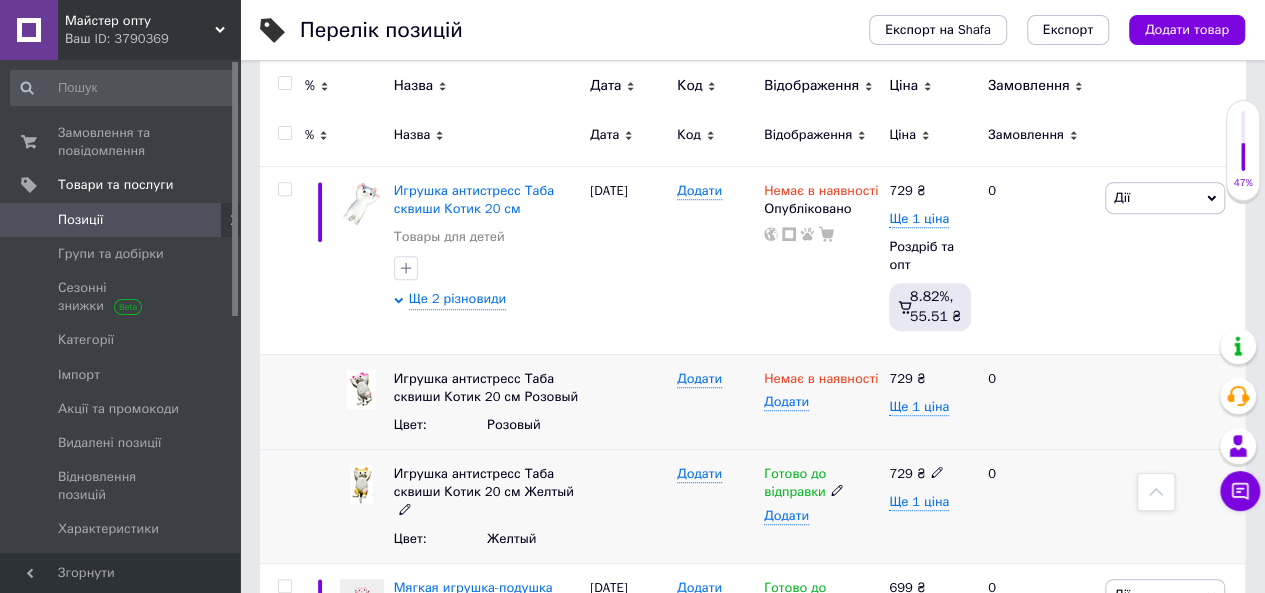 click on "Готово до відправки" at bounding box center (821, 483) 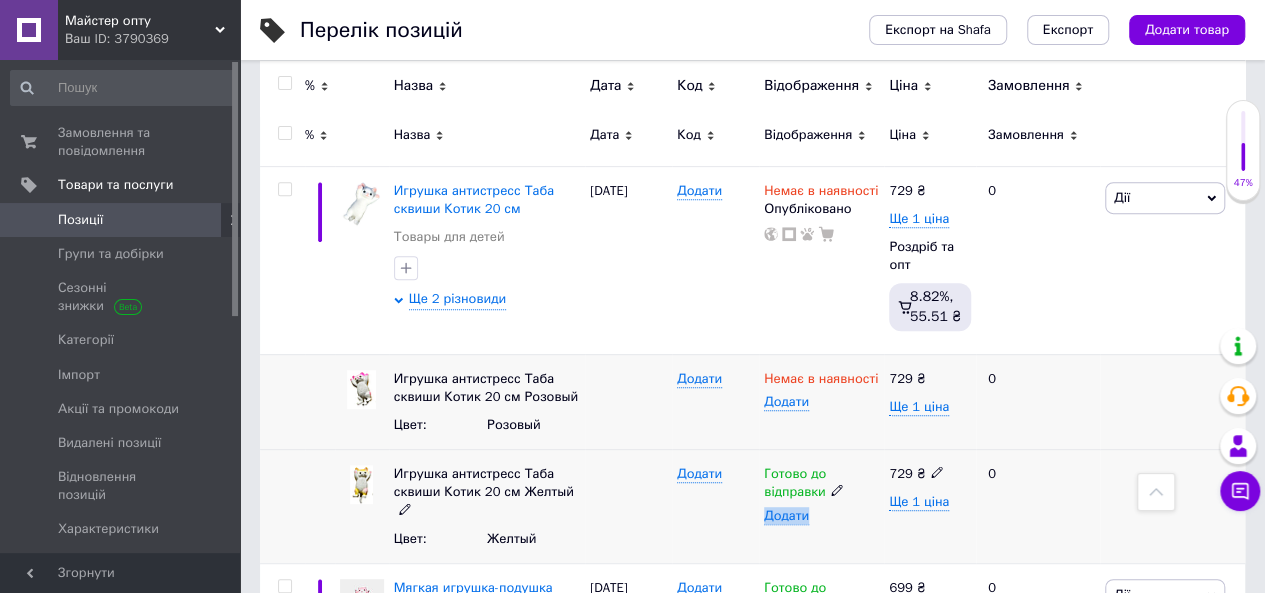 click 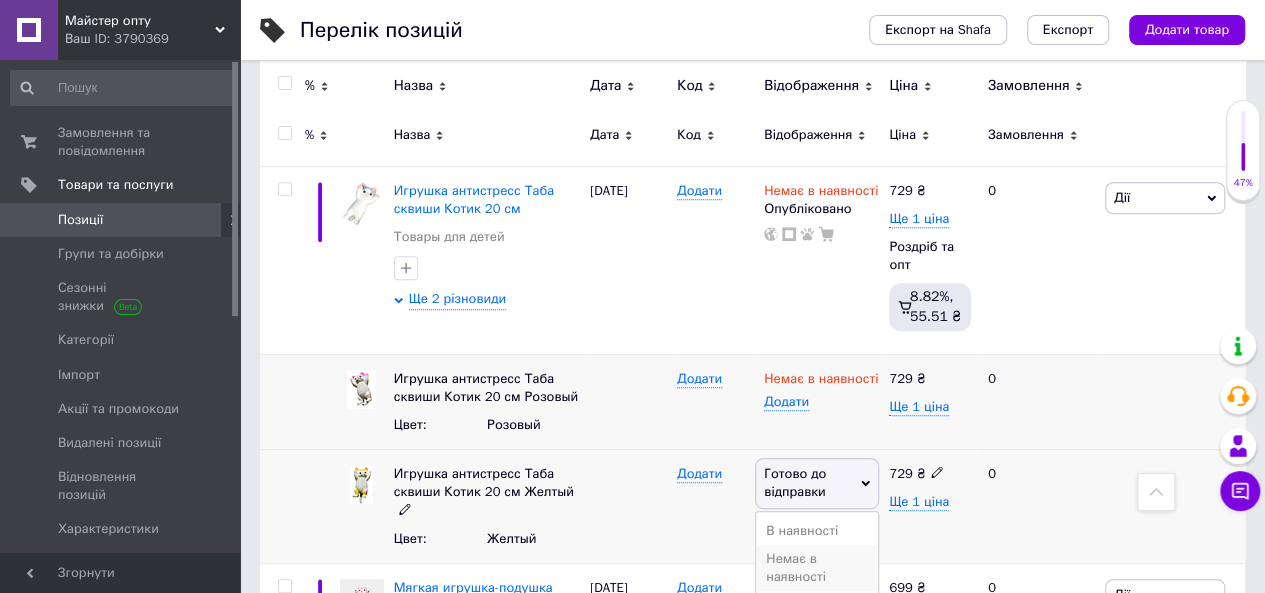 click on "Немає в наявності" at bounding box center [817, 568] 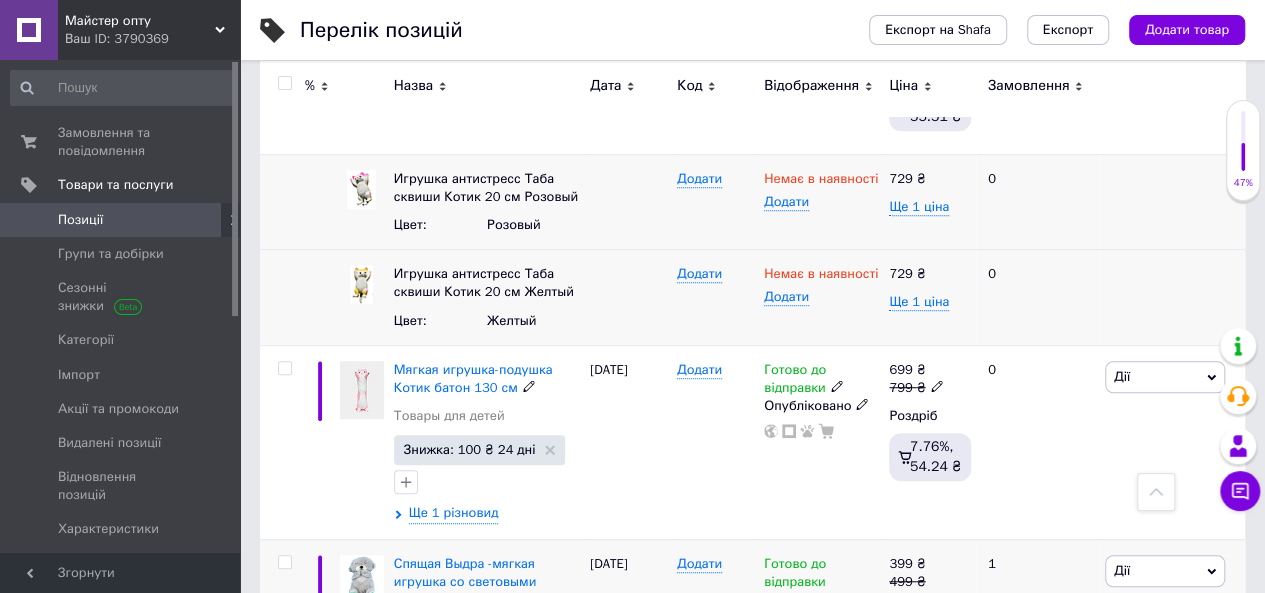 scroll, scrollTop: 600, scrollLeft: 0, axis: vertical 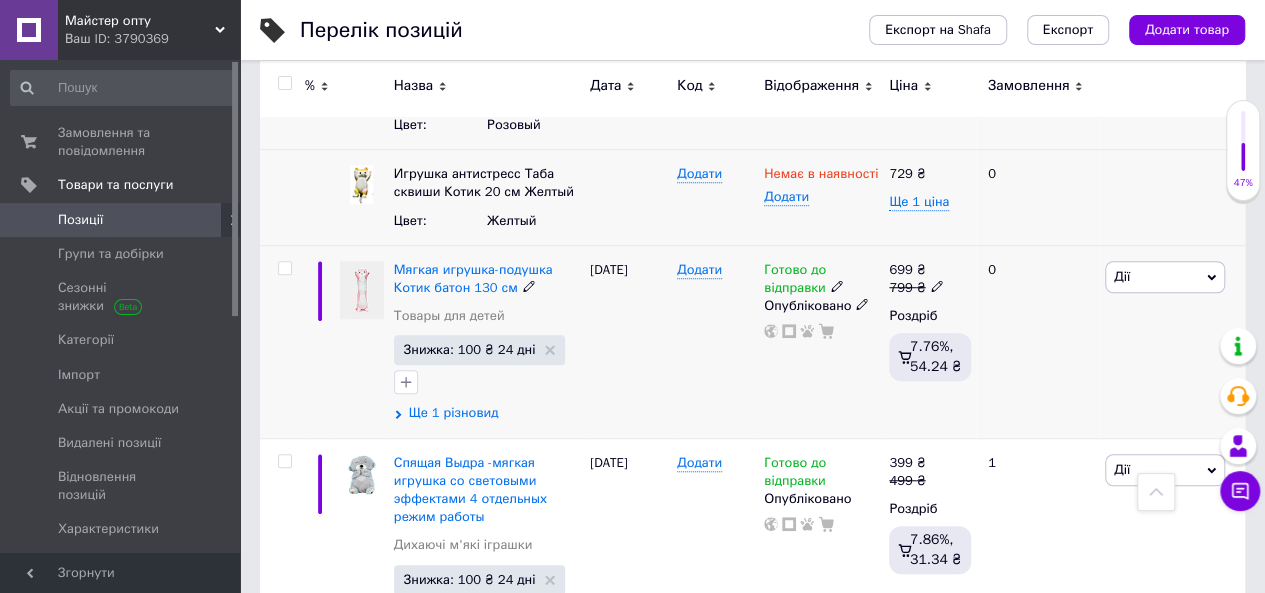 click on "Ще 1 різновид" at bounding box center (454, 413) 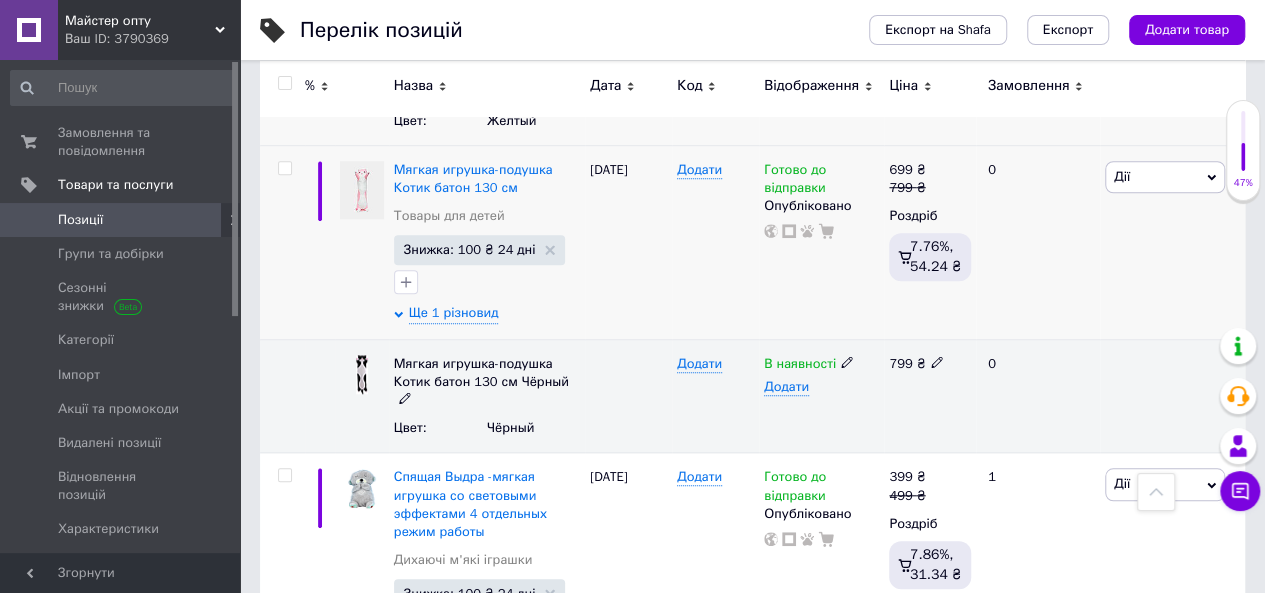 scroll, scrollTop: 900, scrollLeft: 0, axis: vertical 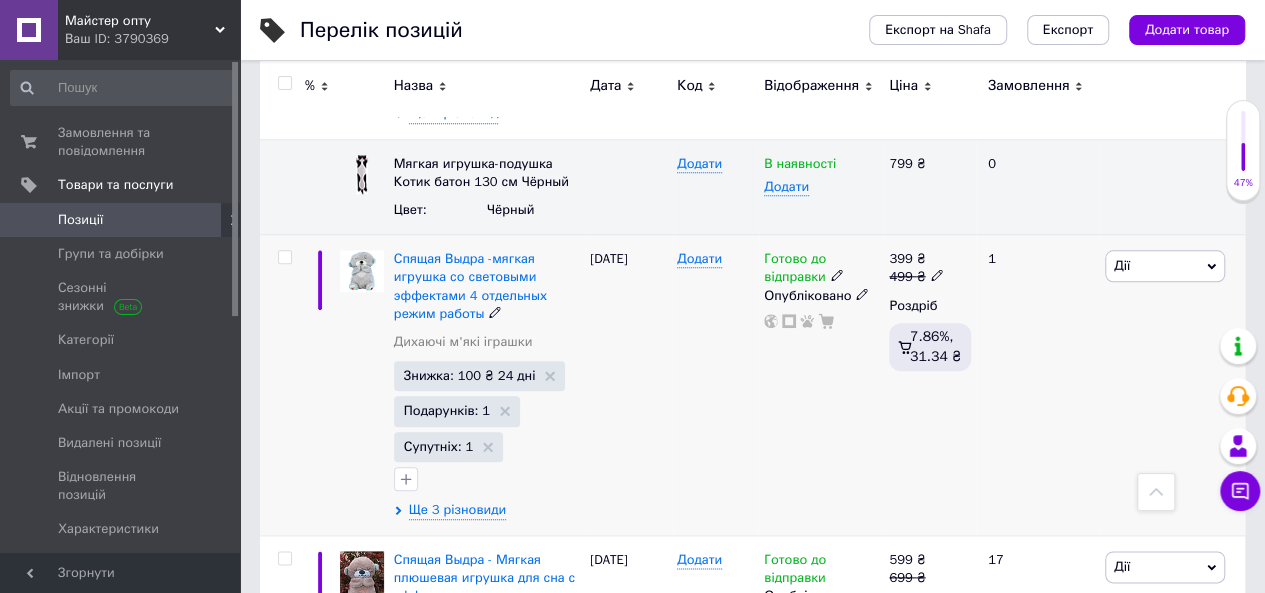 drag, startPoint x: 470, startPoint y: 505, endPoint x: 504, endPoint y: 493, distance: 36.05551 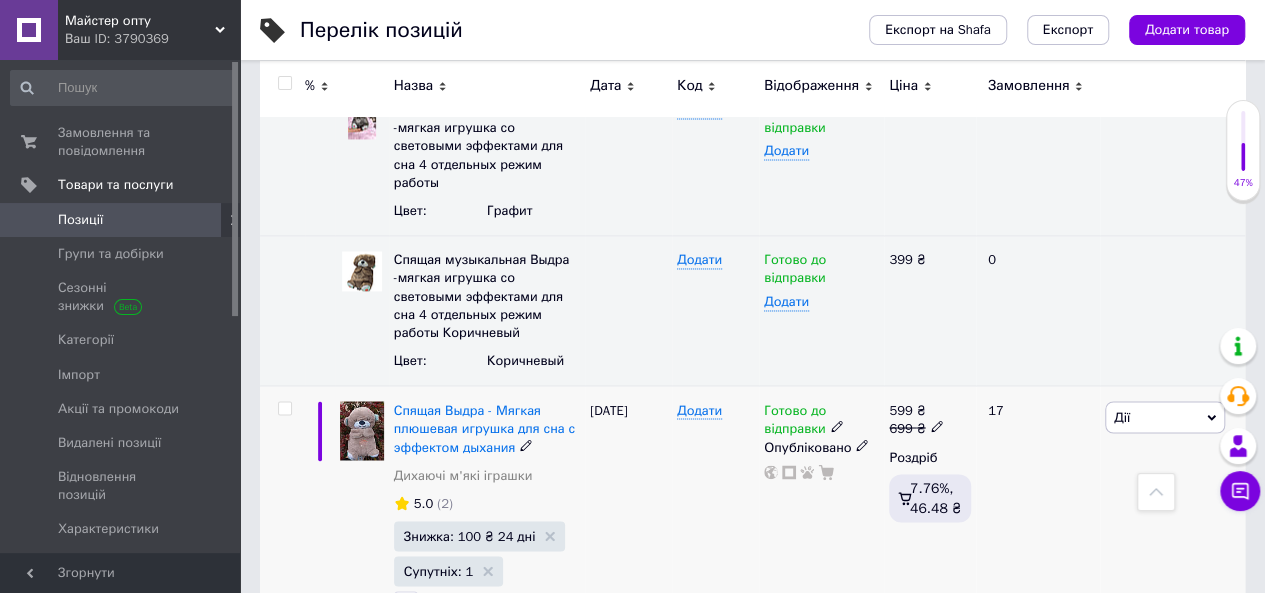 scroll, scrollTop: 1600, scrollLeft: 0, axis: vertical 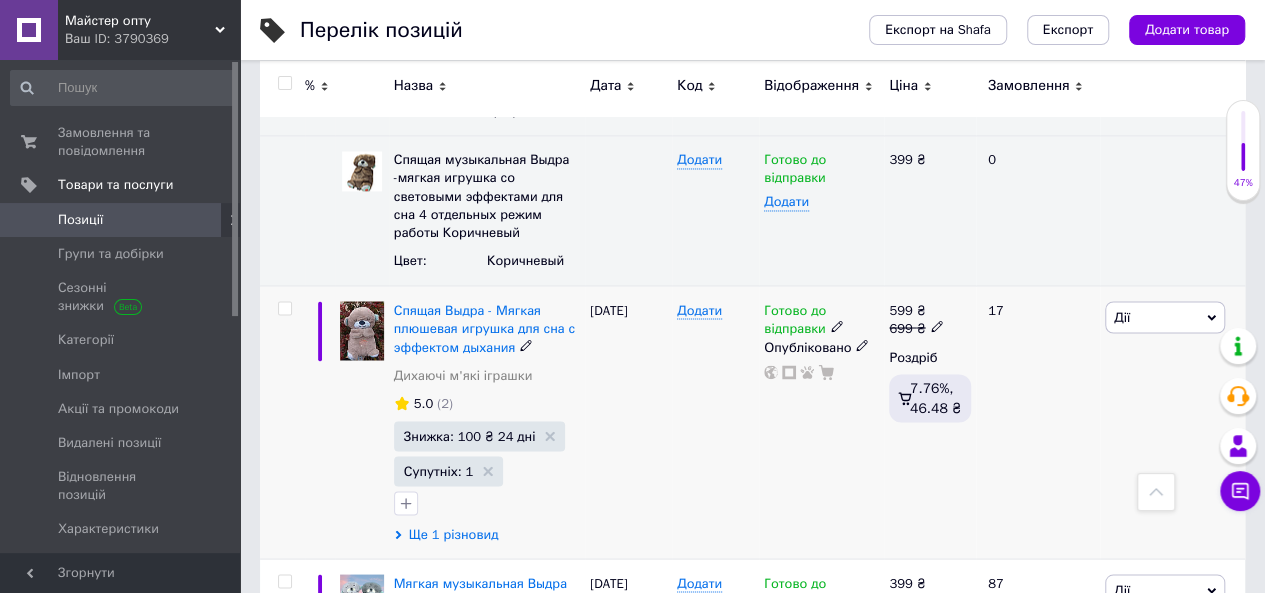 click on "Ще 1 різновид" at bounding box center (454, 534) 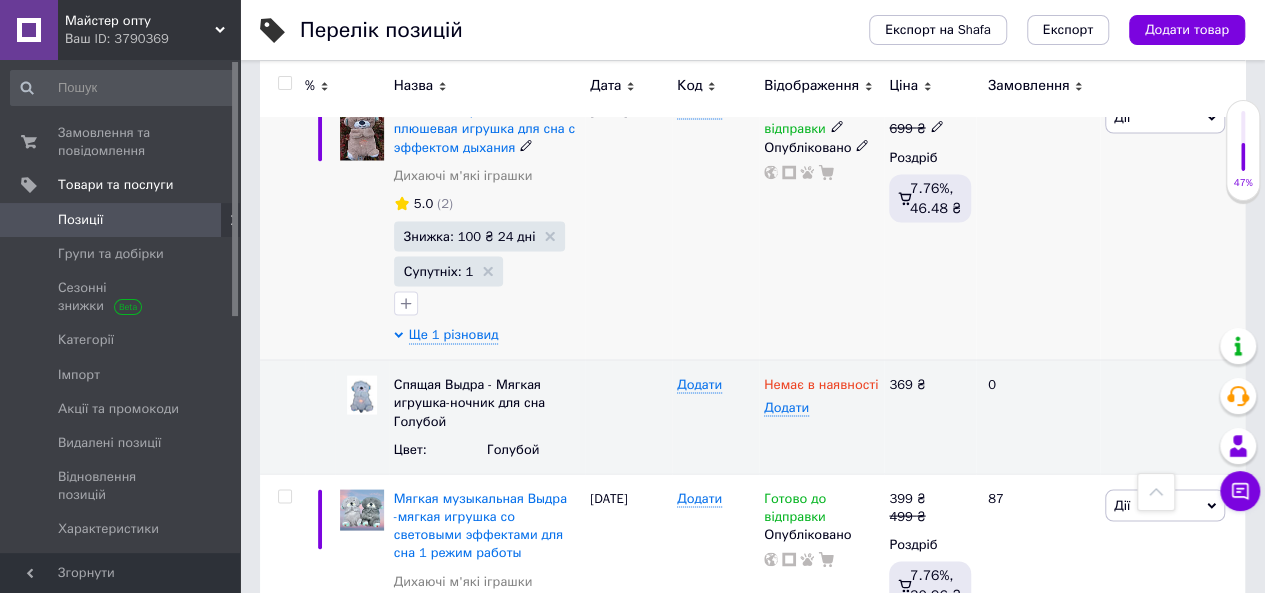 scroll, scrollTop: 1700, scrollLeft: 0, axis: vertical 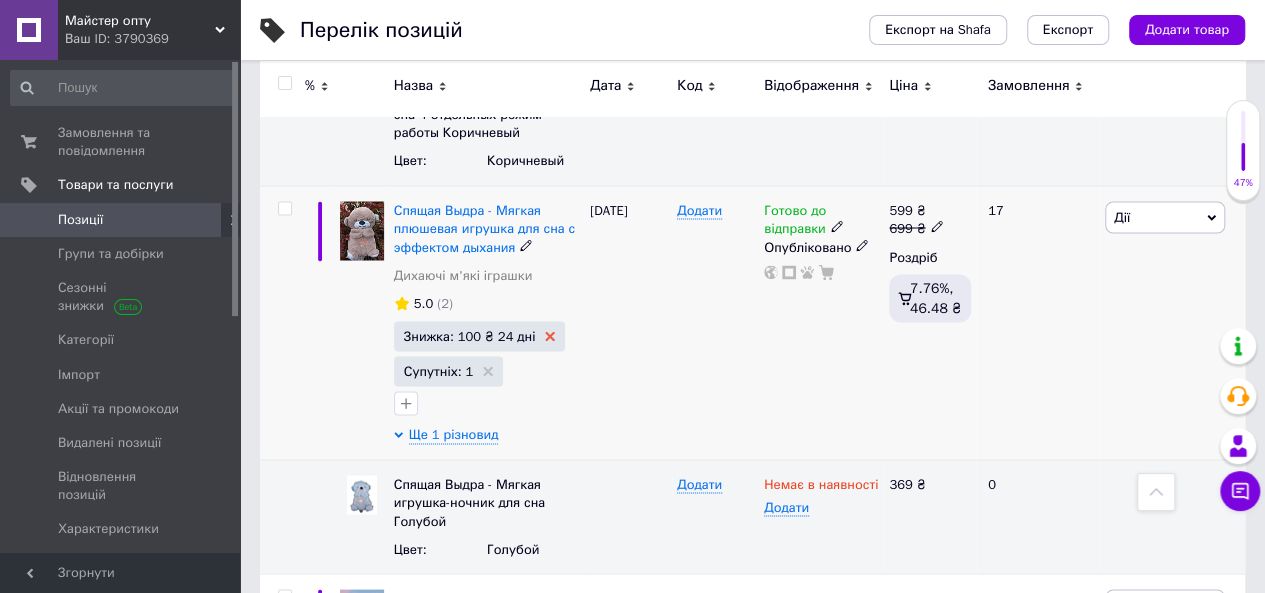 click 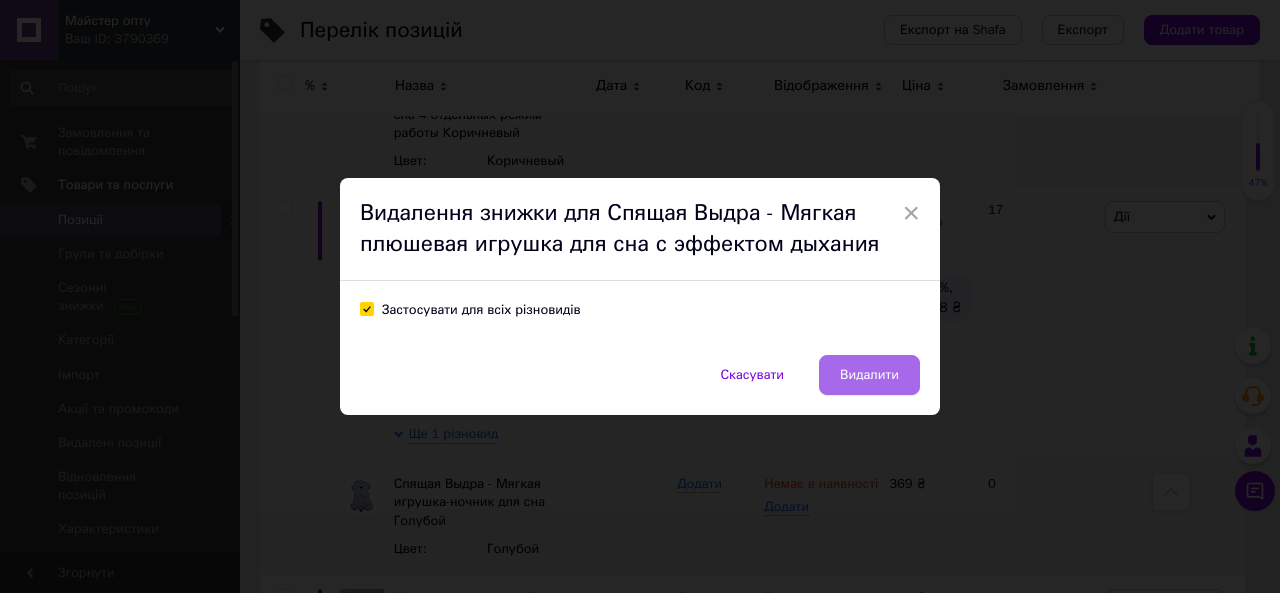 click on "Видалити" at bounding box center (869, 375) 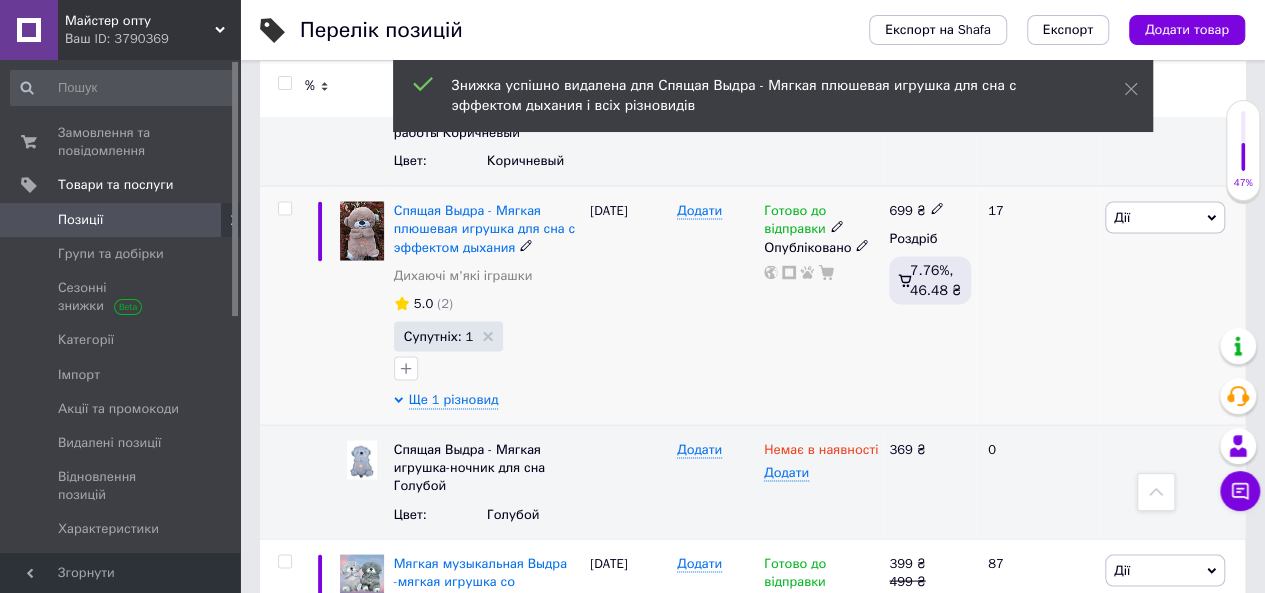 click 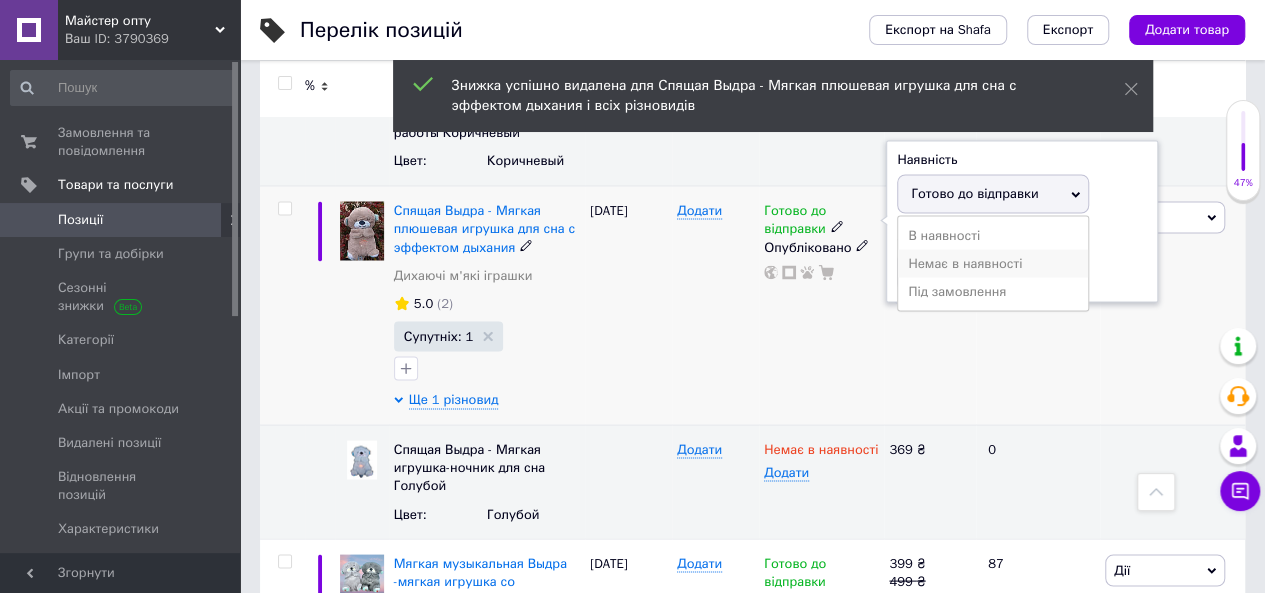 click on "Немає в наявності" at bounding box center (993, 263) 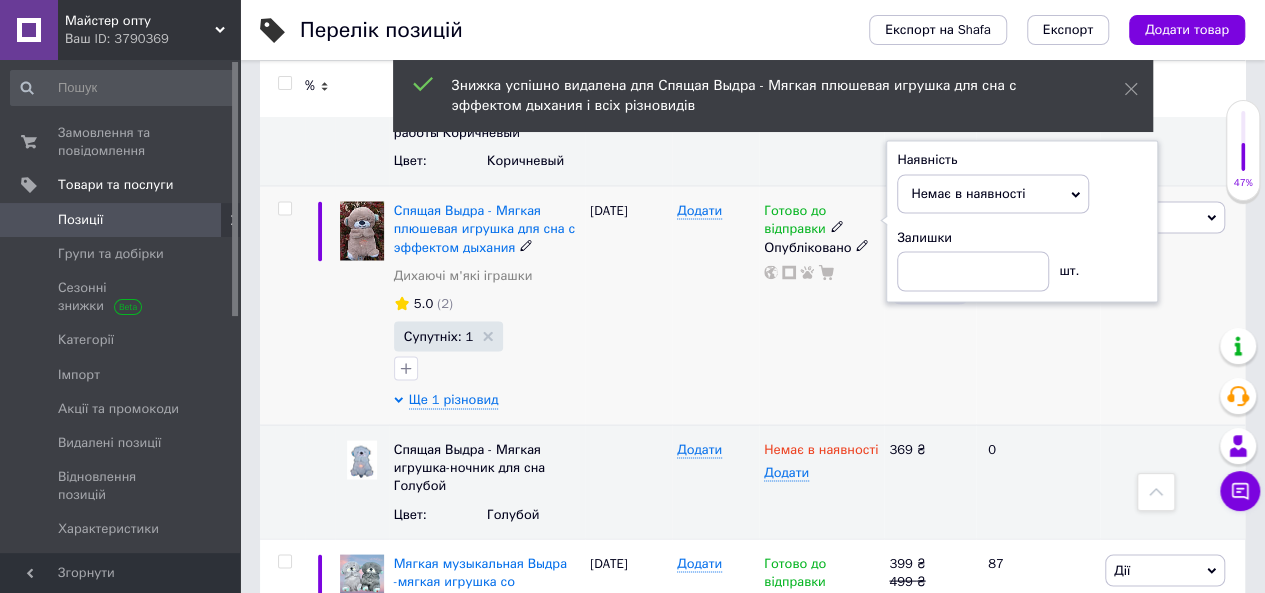 click on "Готово до відправки Наявність Немає в наявності В наявності Під замовлення Готово до відправки Залишки шт. Опубліковано" at bounding box center [821, 305] 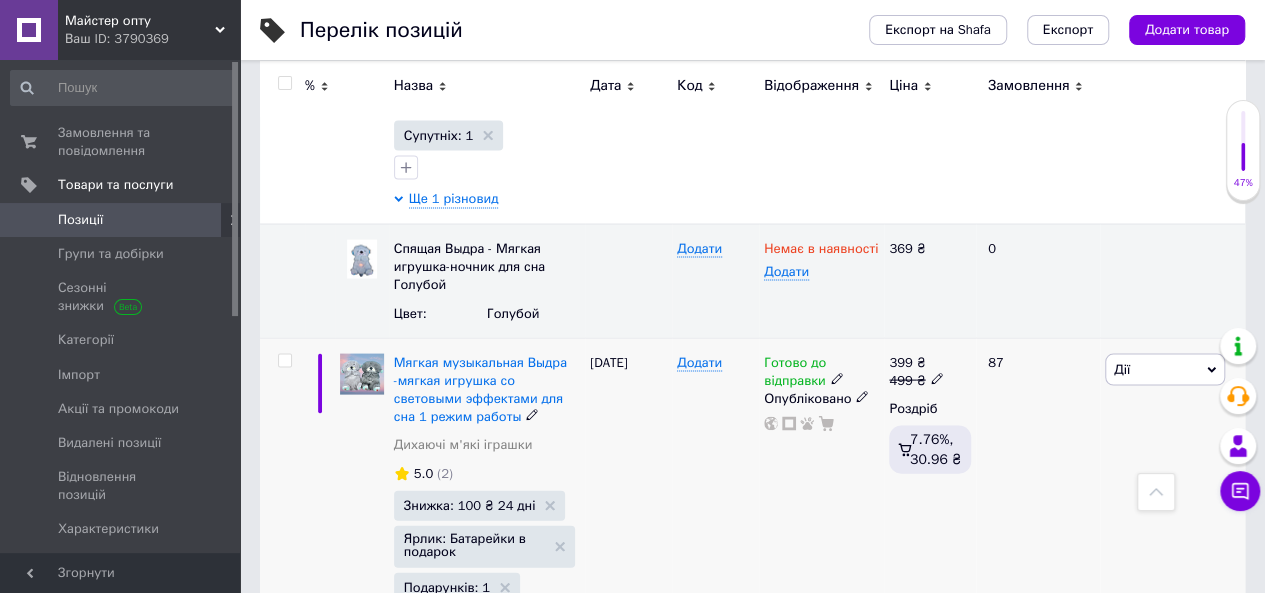scroll, scrollTop: 2100, scrollLeft: 0, axis: vertical 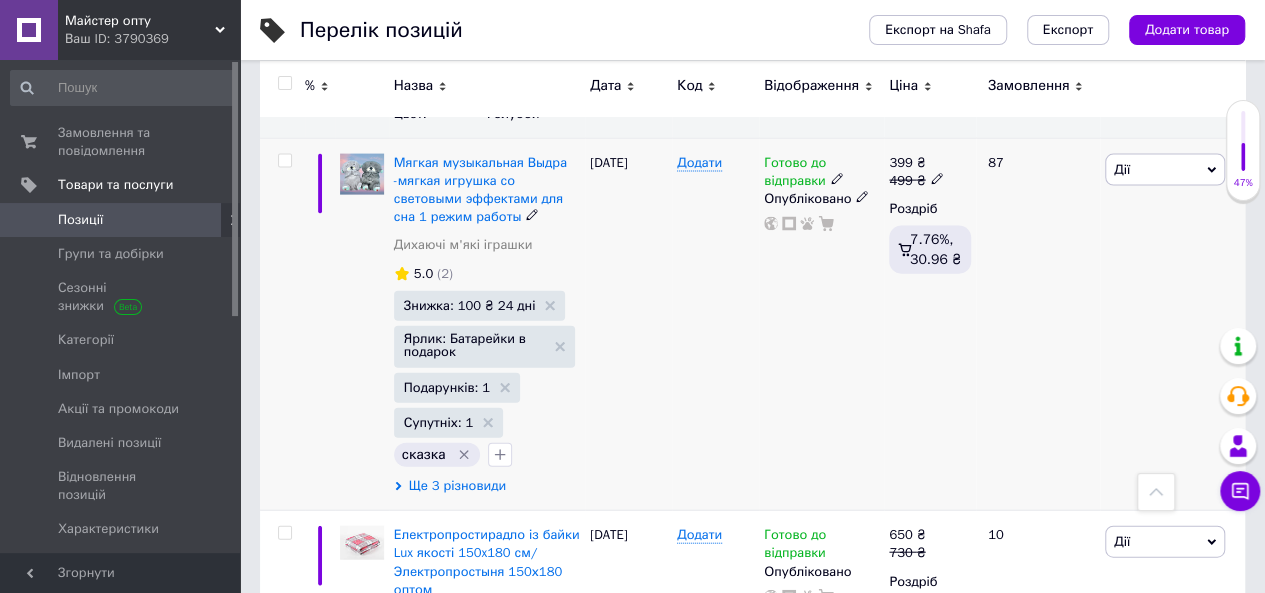 click on "Ще 3 різновиди" at bounding box center (457, 486) 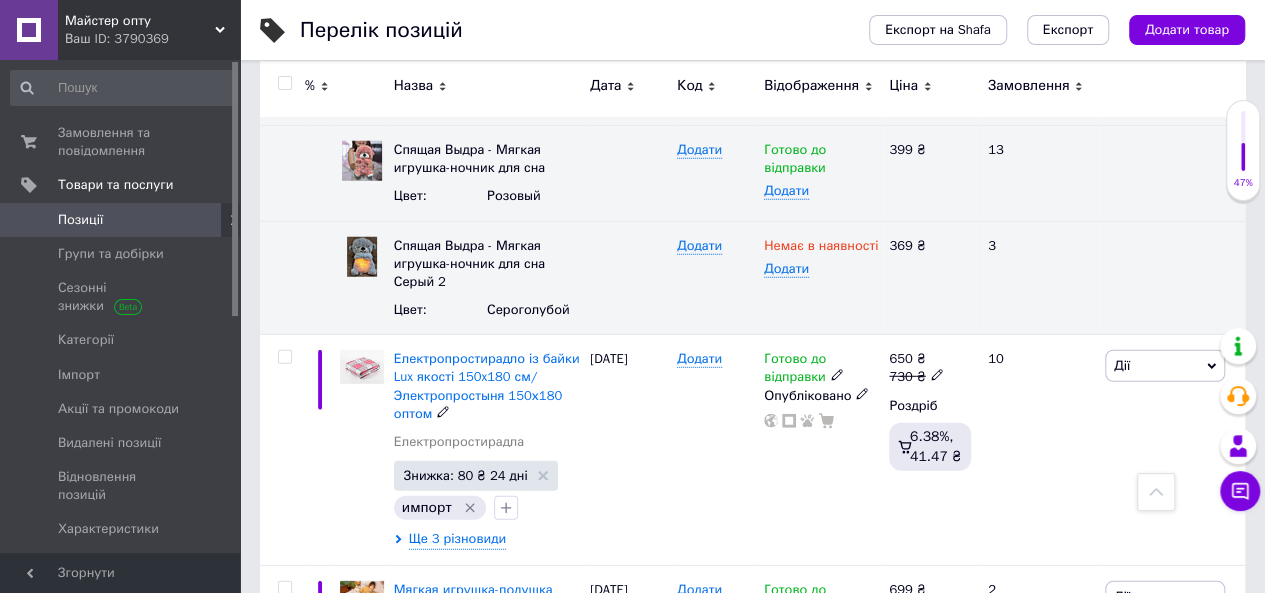 scroll, scrollTop: 2700, scrollLeft: 0, axis: vertical 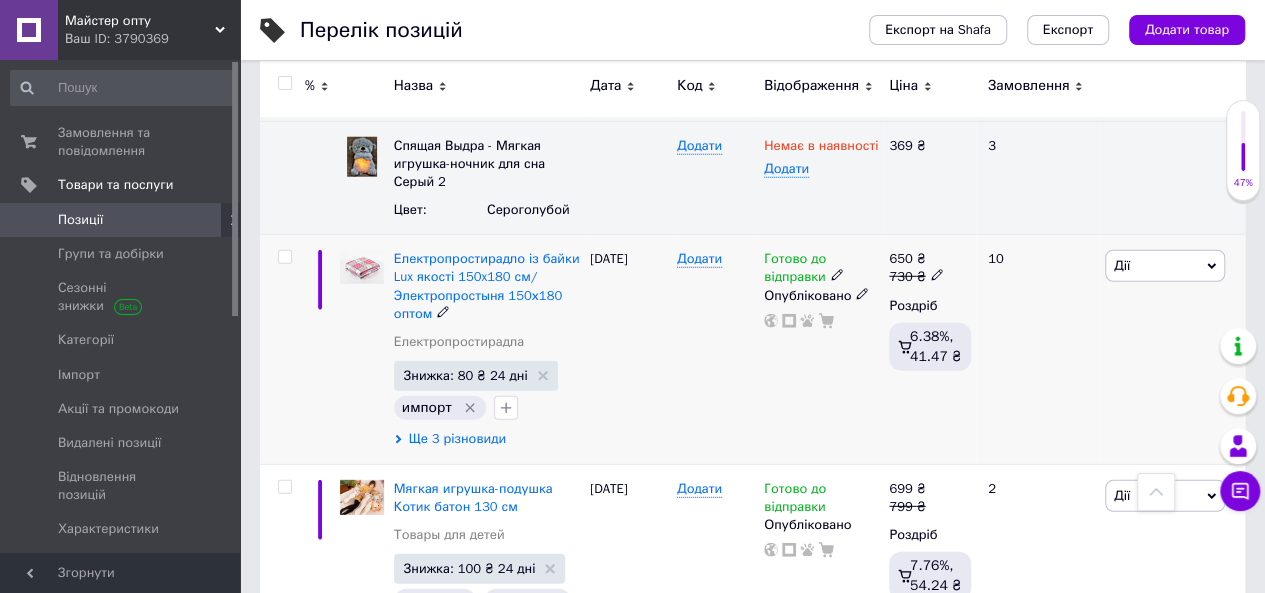 click on "Ще 3 різновиди" at bounding box center [457, 439] 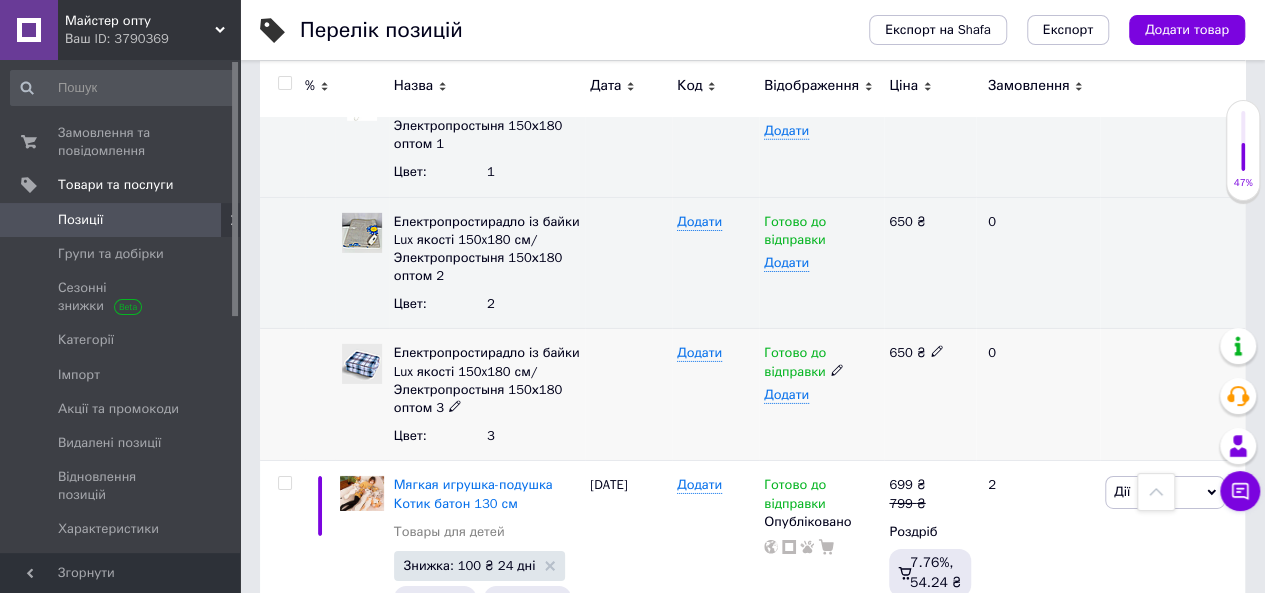 scroll, scrollTop: 3300, scrollLeft: 0, axis: vertical 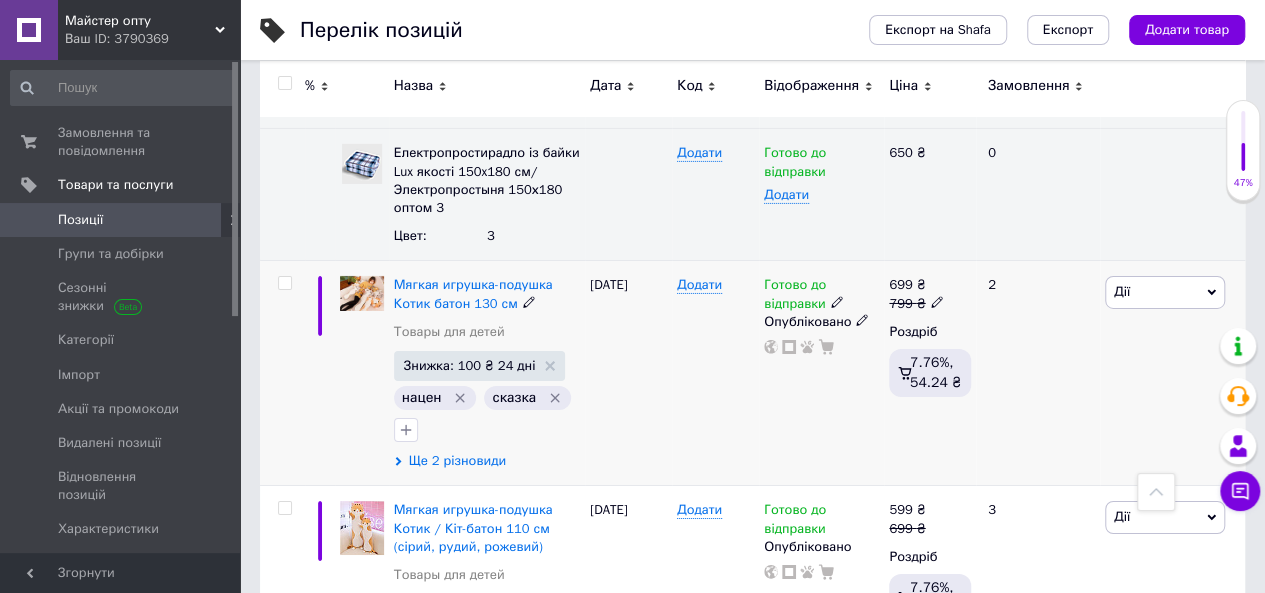 click on "Ще 2 різновиди" at bounding box center [457, 461] 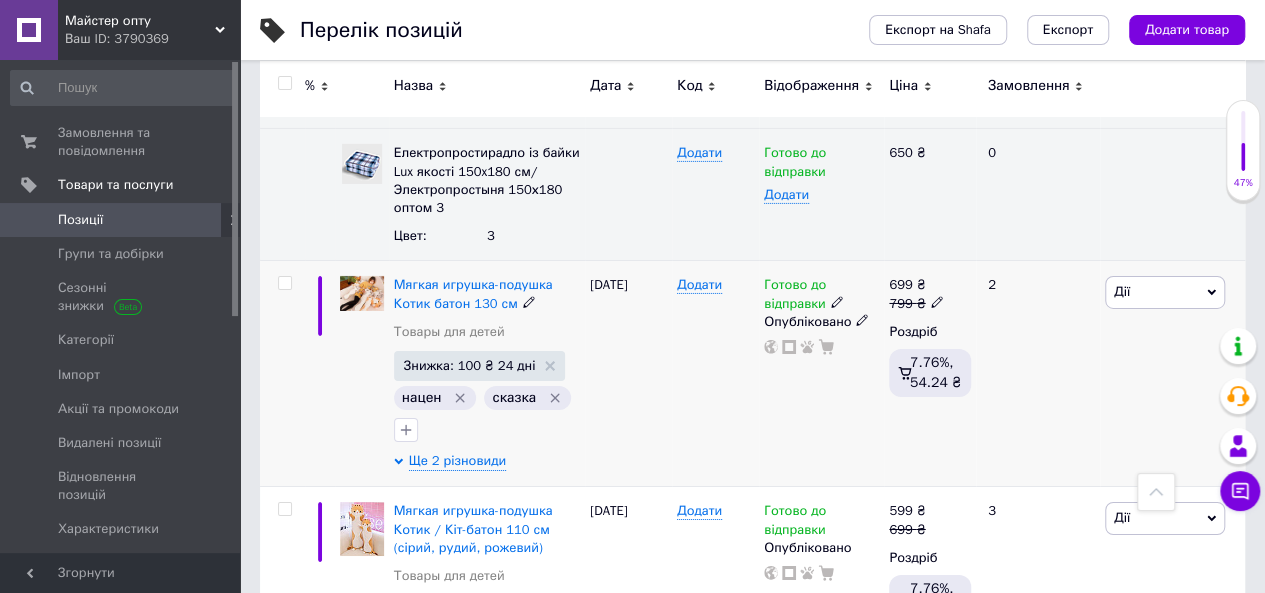 scroll, scrollTop: 3429, scrollLeft: 0, axis: vertical 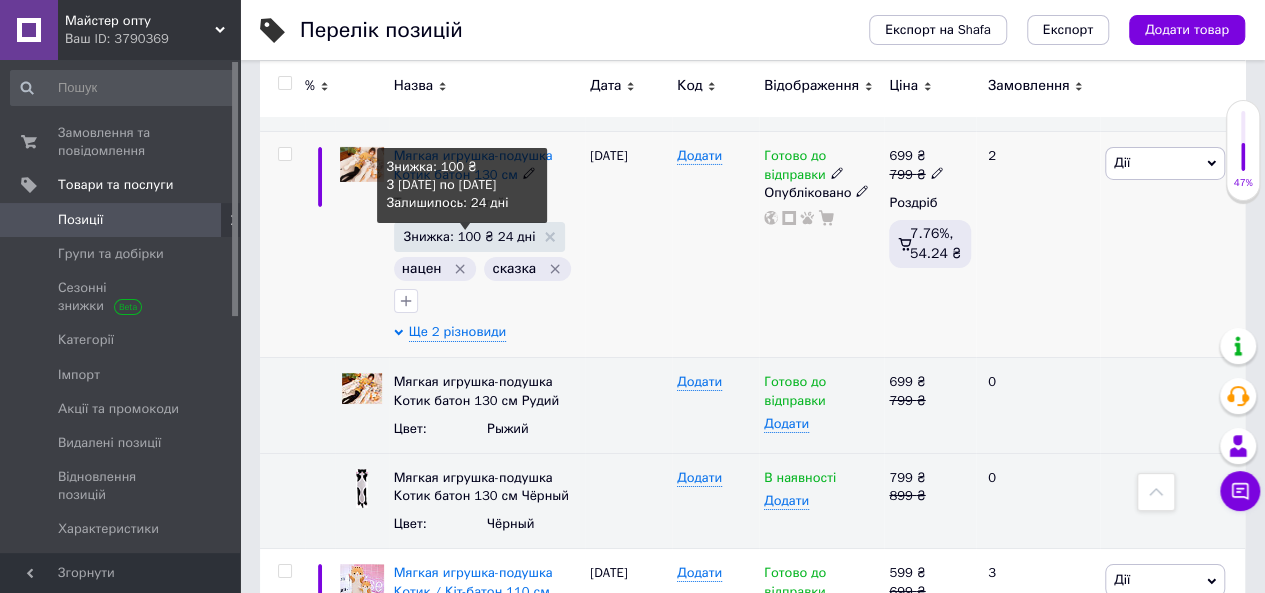 click on "Знижка: 100 ₴ 24 дні" at bounding box center [470, 236] 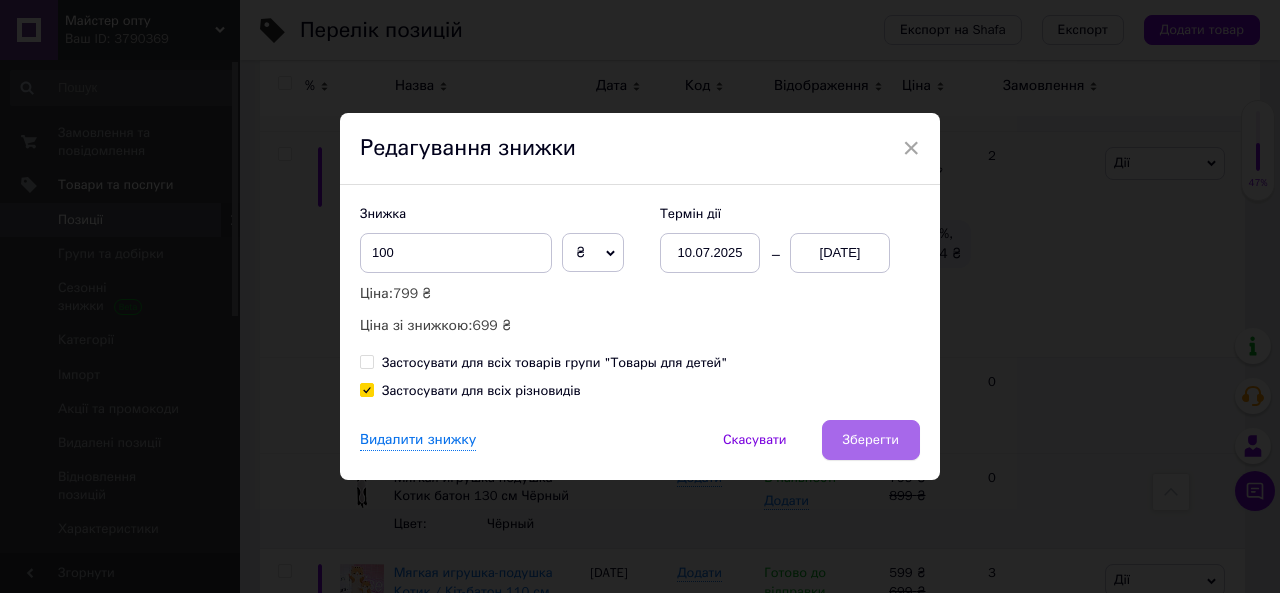 click on "Зберегти" at bounding box center (871, 440) 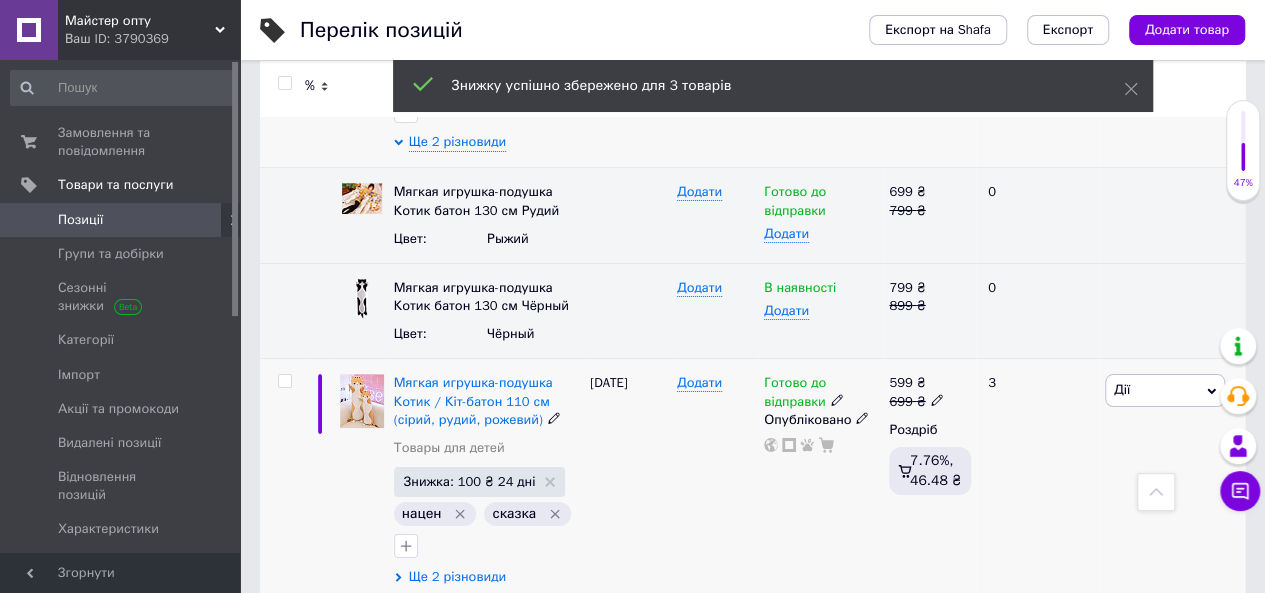 click on "Ще 2 різновиди" at bounding box center [457, 577] 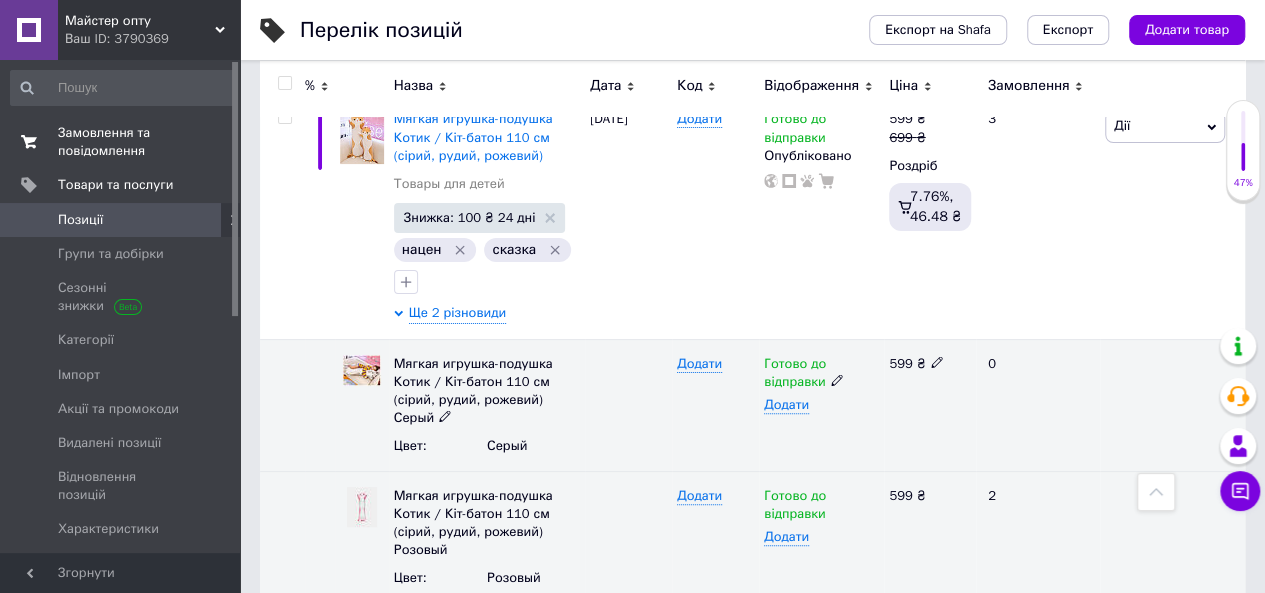 scroll, scrollTop: 3865, scrollLeft: 0, axis: vertical 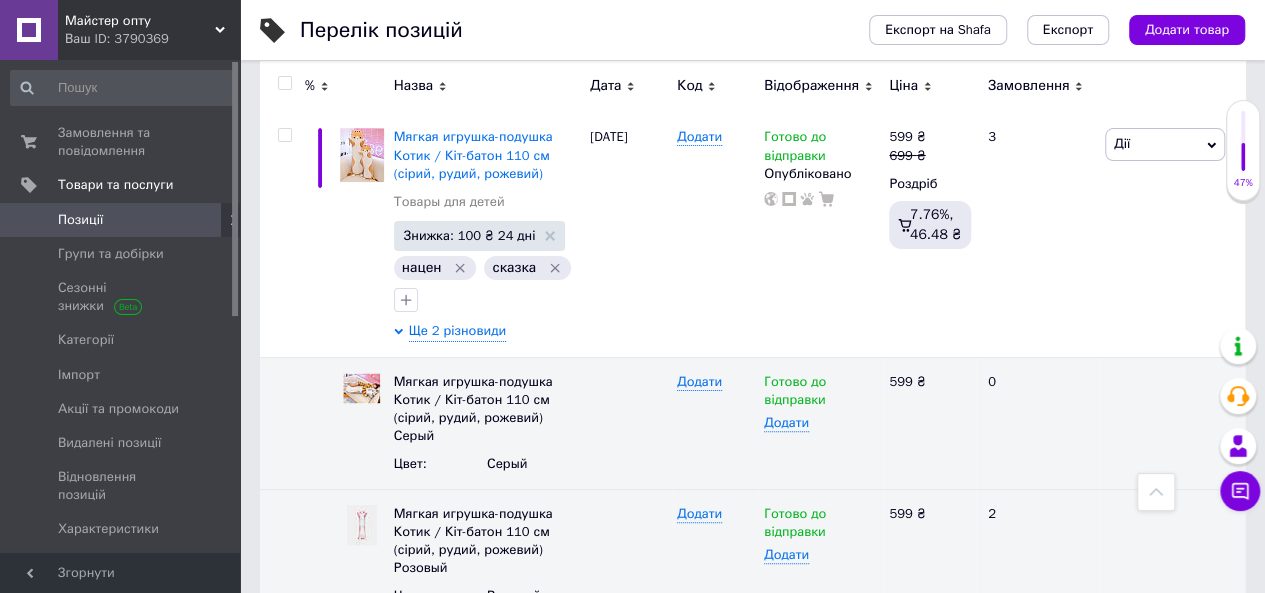 click on "Майстер опту" at bounding box center [140, 21] 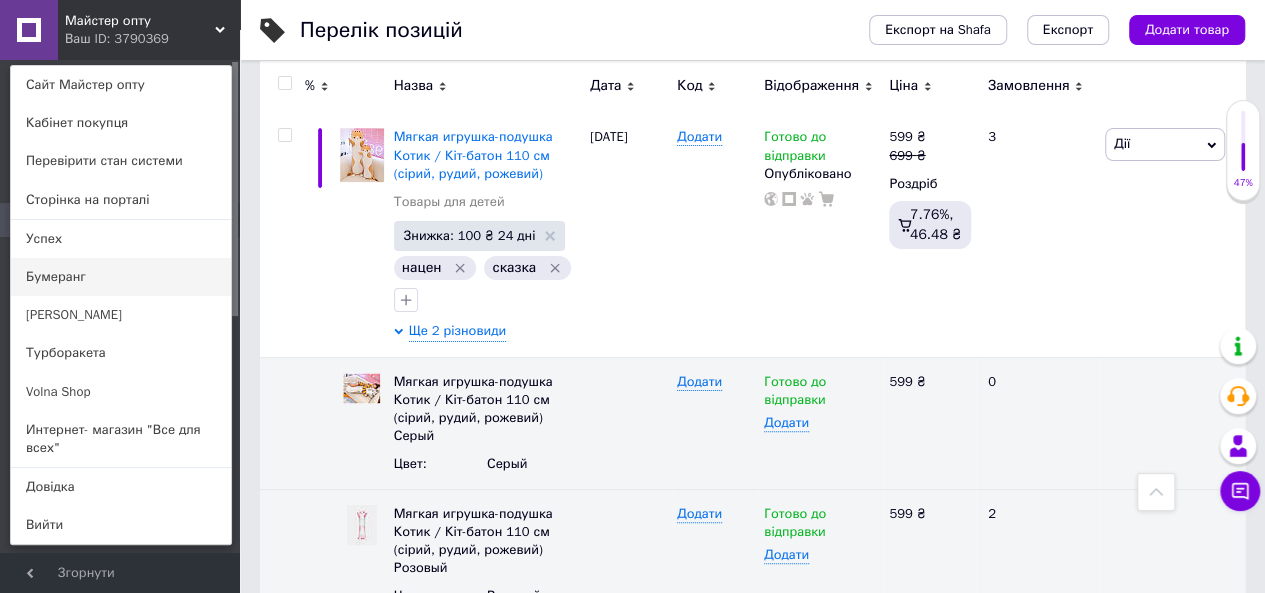 click on "Бумеранг" at bounding box center (121, 277) 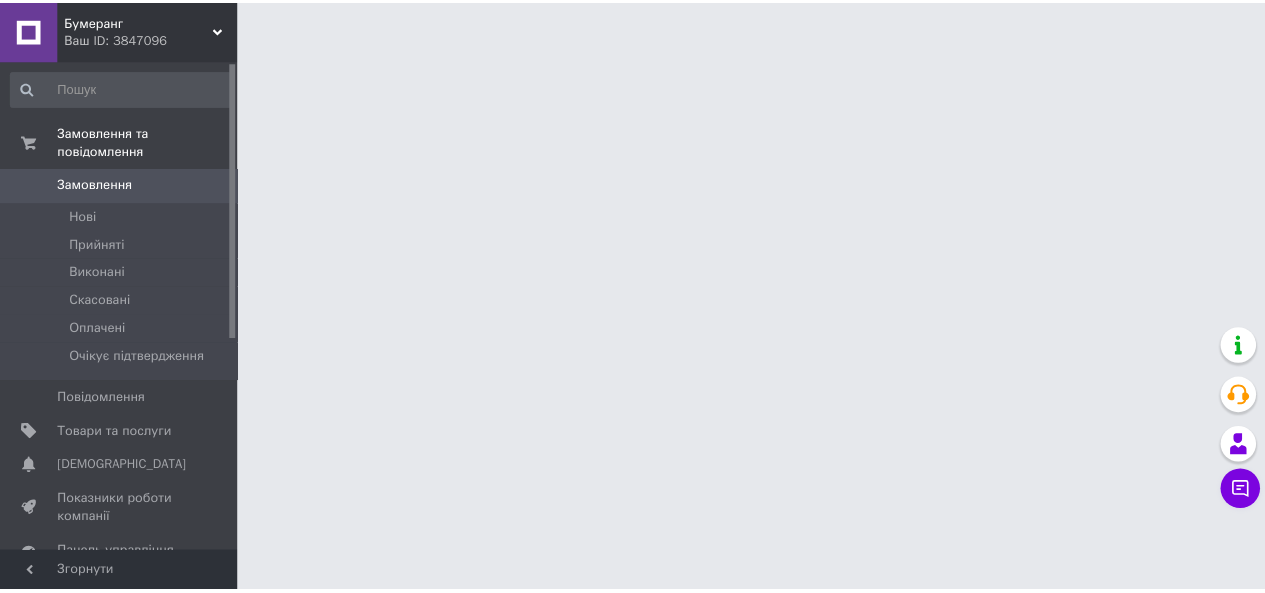 scroll, scrollTop: 0, scrollLeft: 0, axis: both 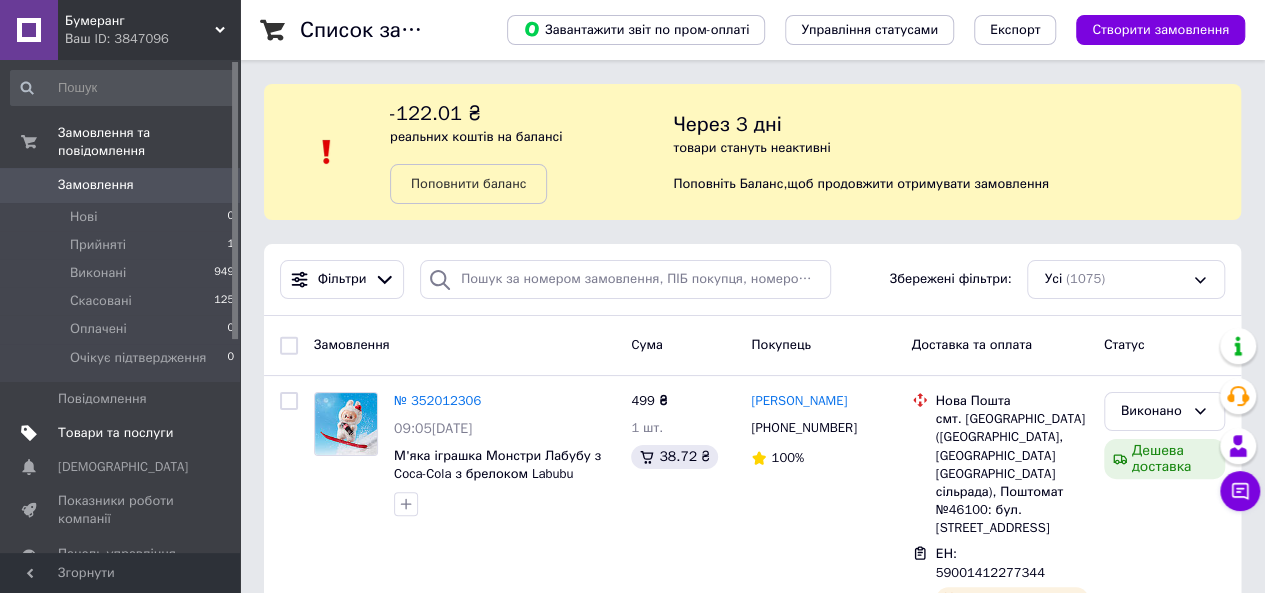 click on "Товари та послуги" at bounding box center [115, 433] 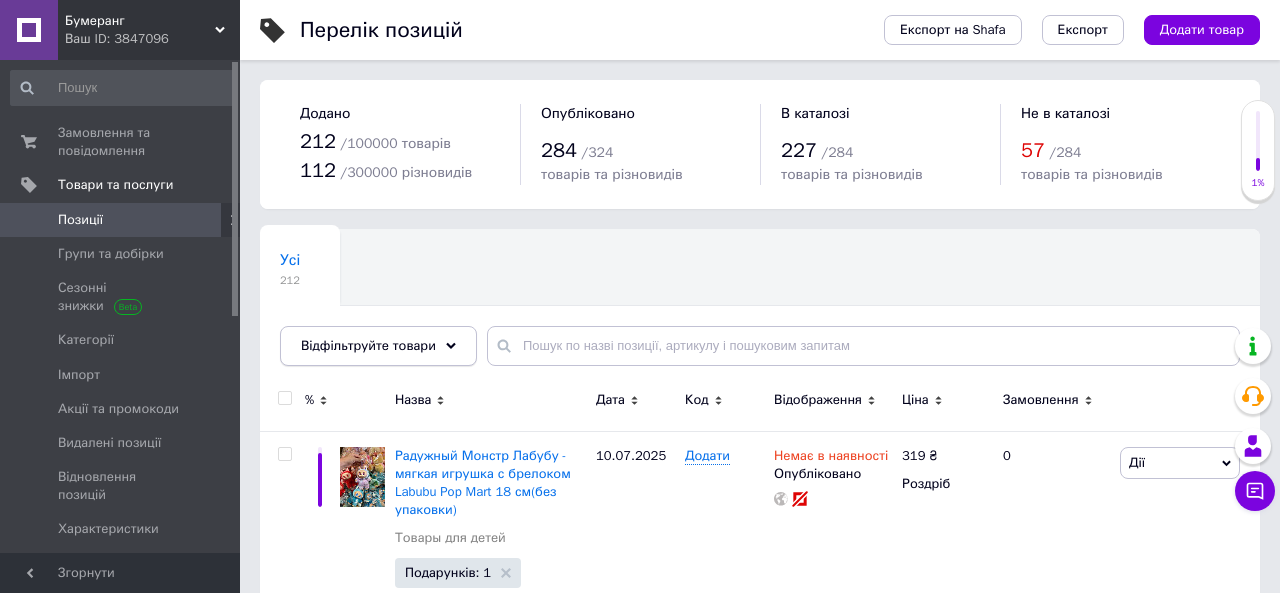 click on "Відфільтруйте товари" at bounding box center (368, 345) 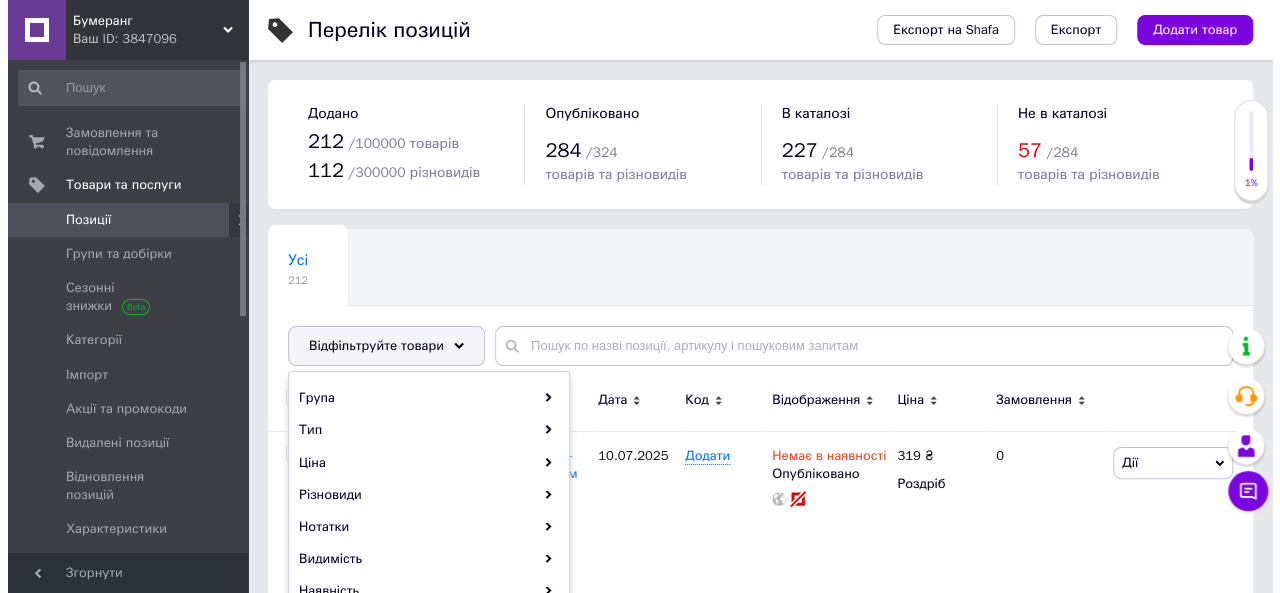 scroll, scrollTop: 100, scrollLeft: 0, axis: vertical 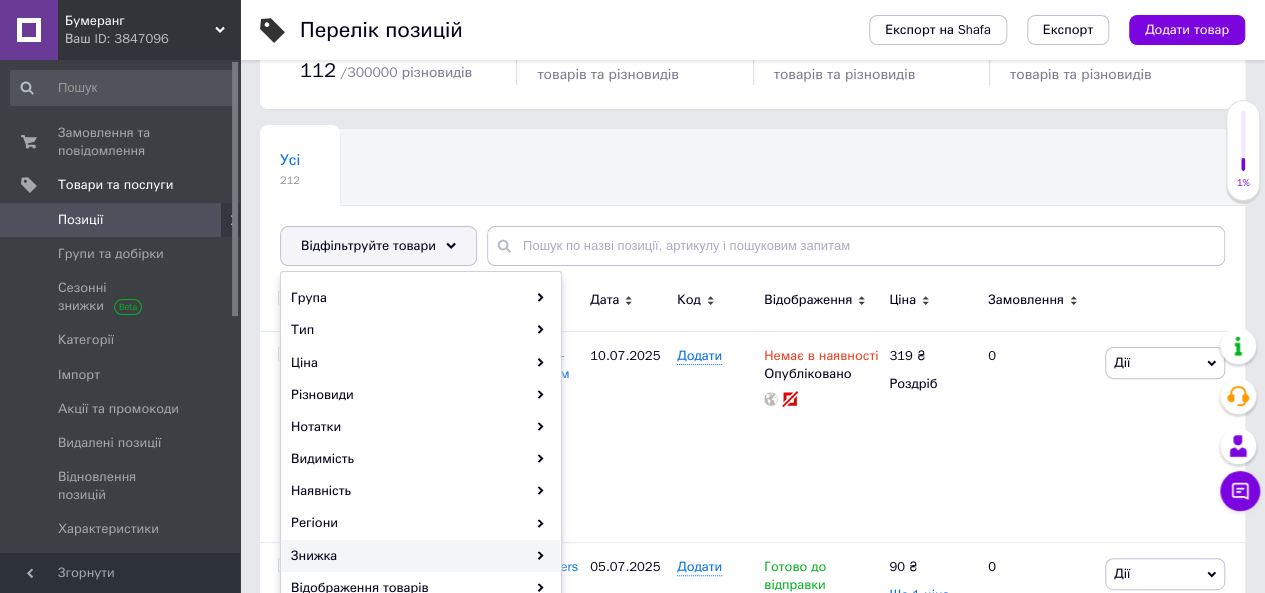 click on "Знижка" at bounding box center [421, 556] 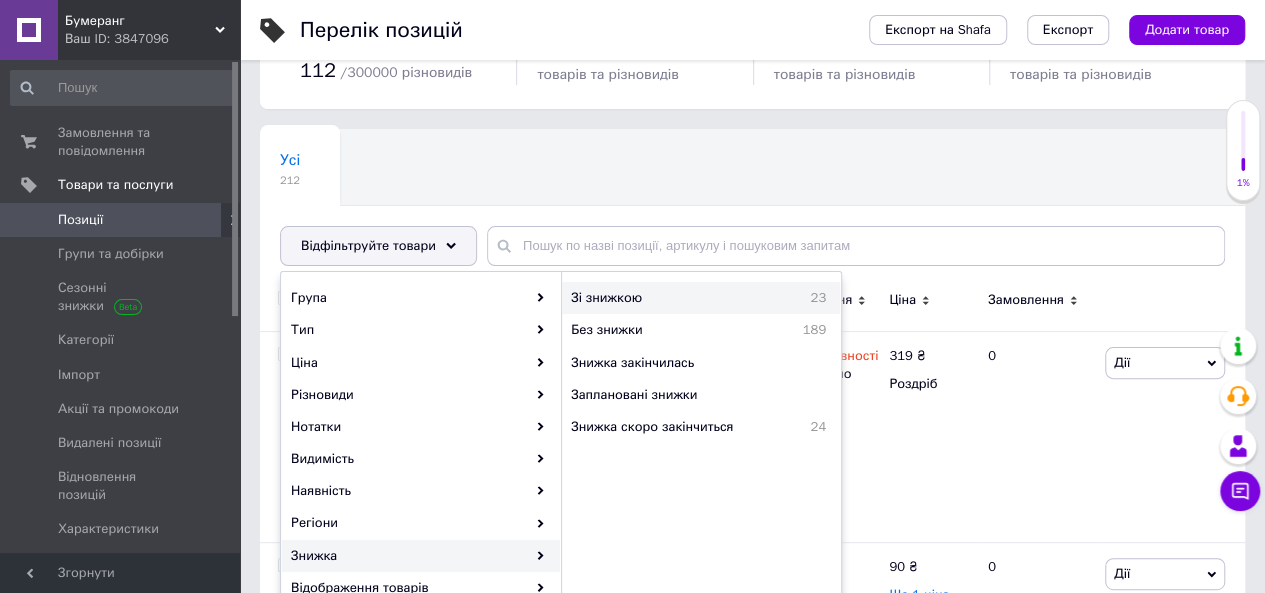 click on "Зі знижкою" at bounding box center [664, 298] 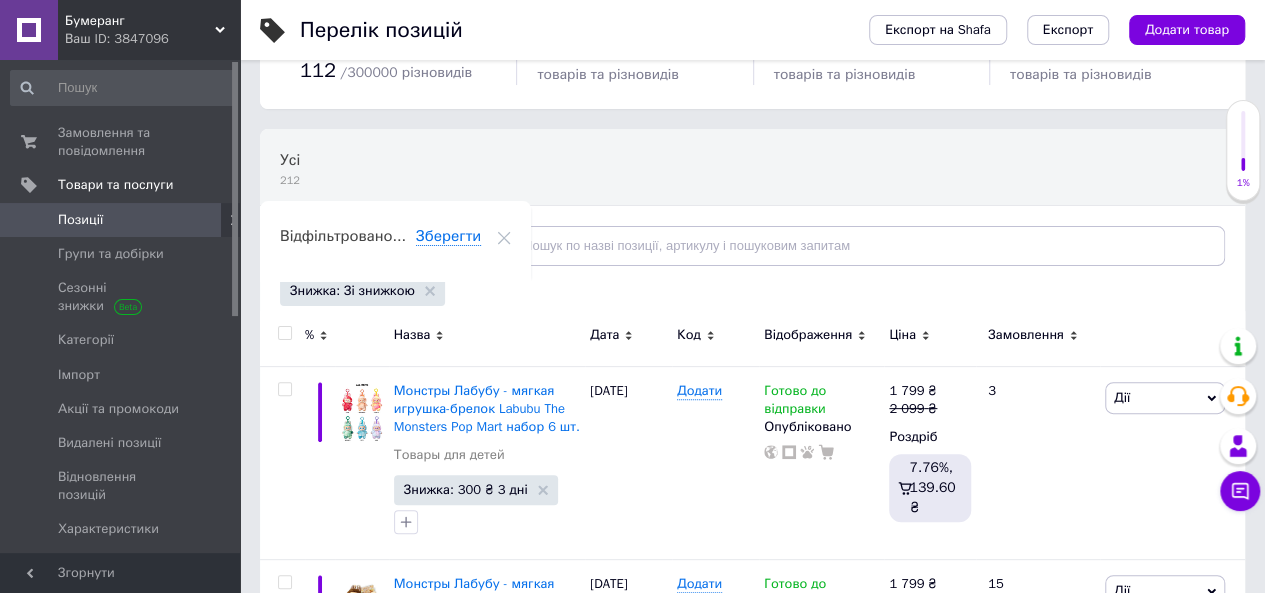 click at bounding box center (284, 333) 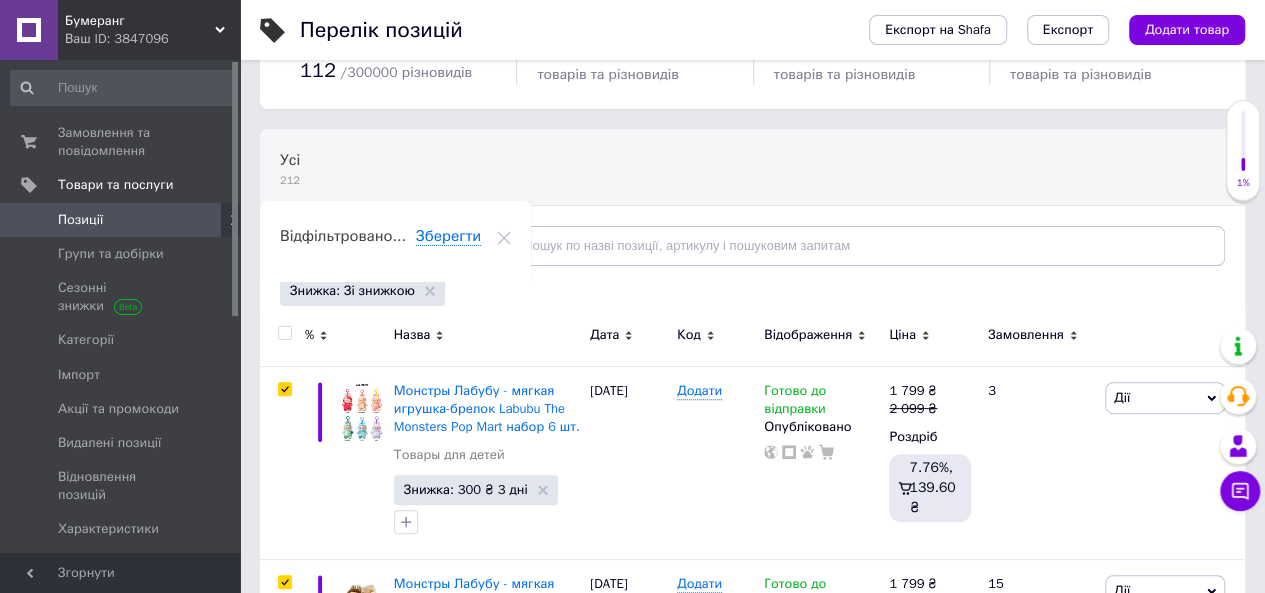 checkbox on "true" 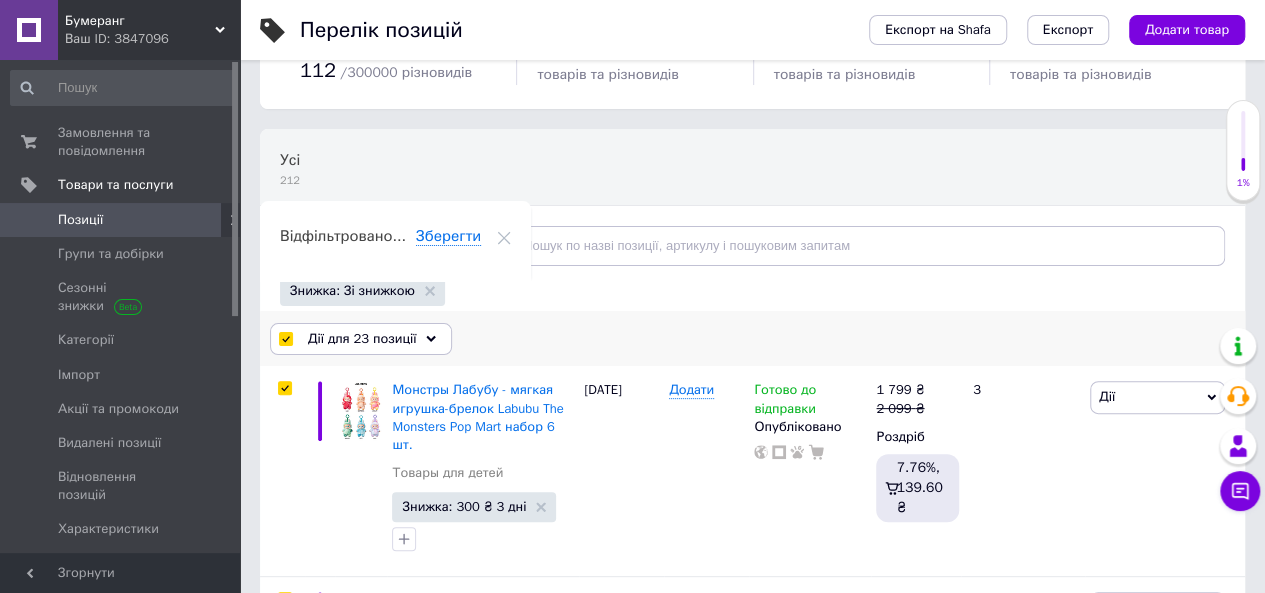 click on "Дії для 23 позиції" at bounding box center [362, 339] 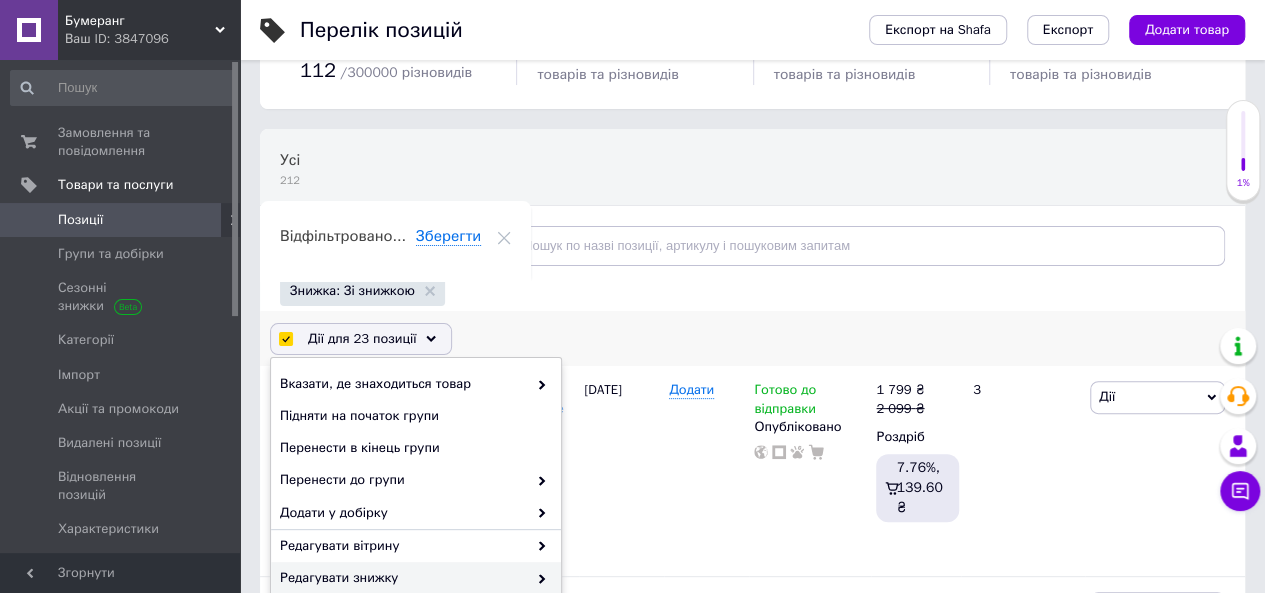 click on "Редагувати знижку" at bounding box center (403, 578) 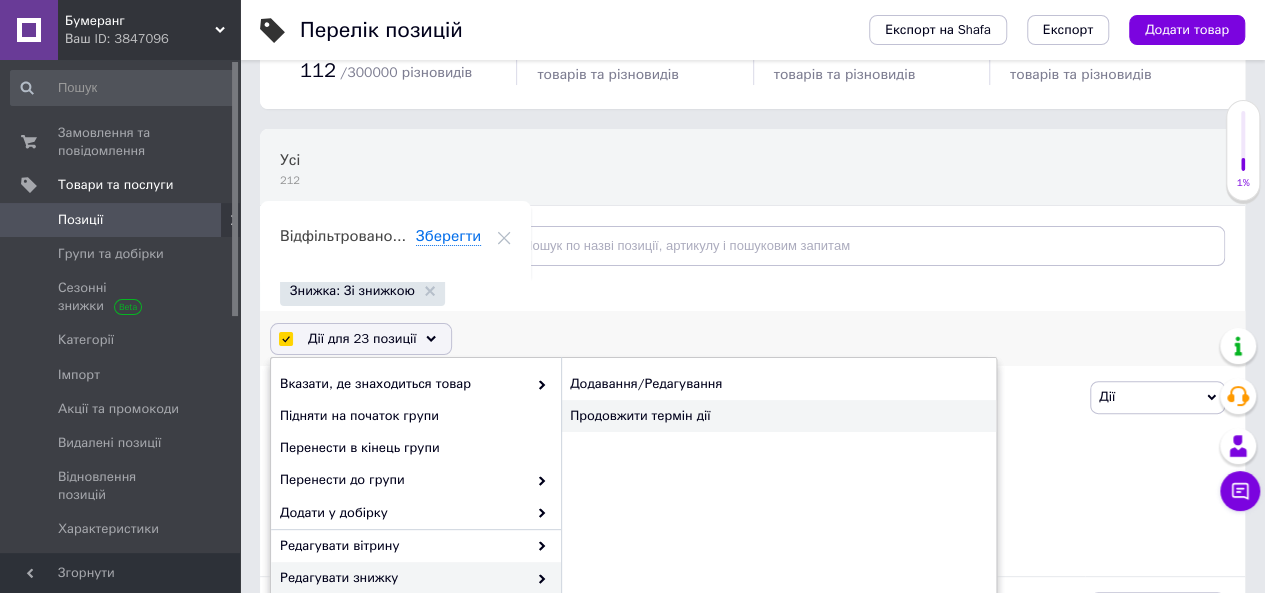click on "Продовжити термін дії" at bounding box center (778, 416) 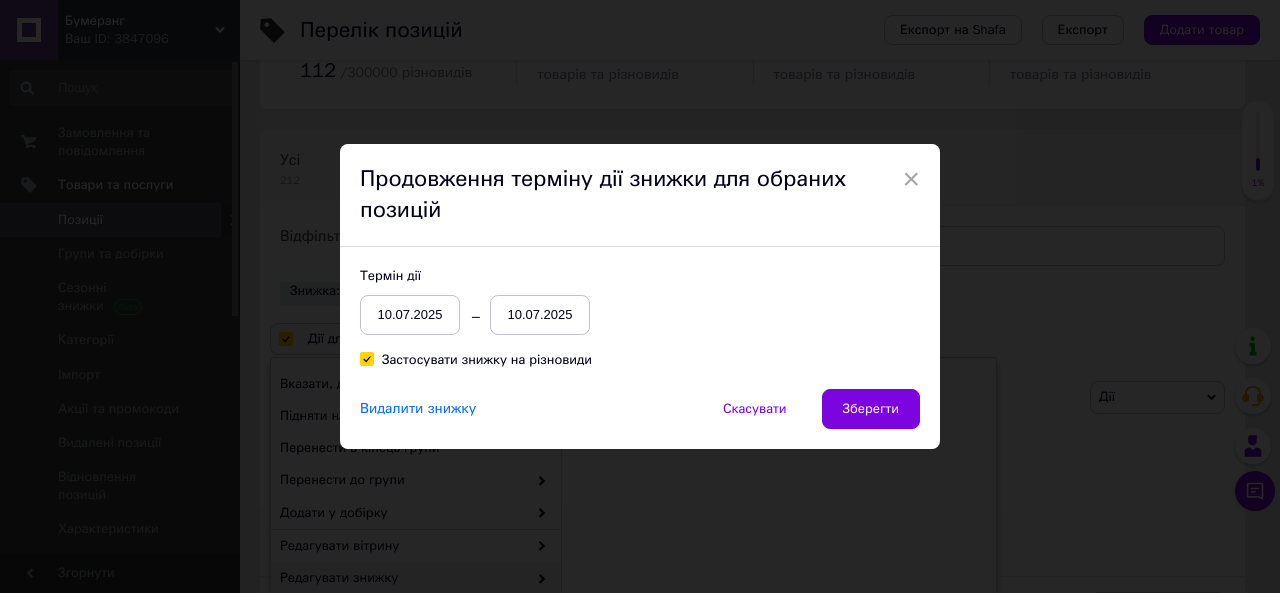 click on "10.07.2025" at bounding box center (540, 315) 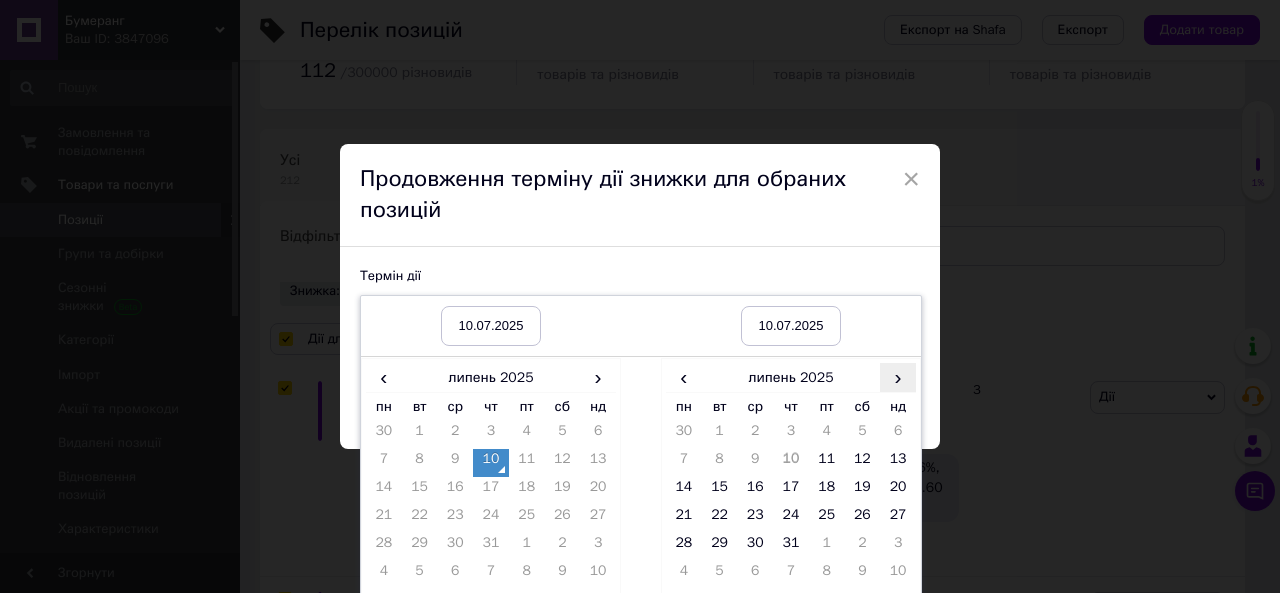 click on "›" at bounding box center (898, 377) 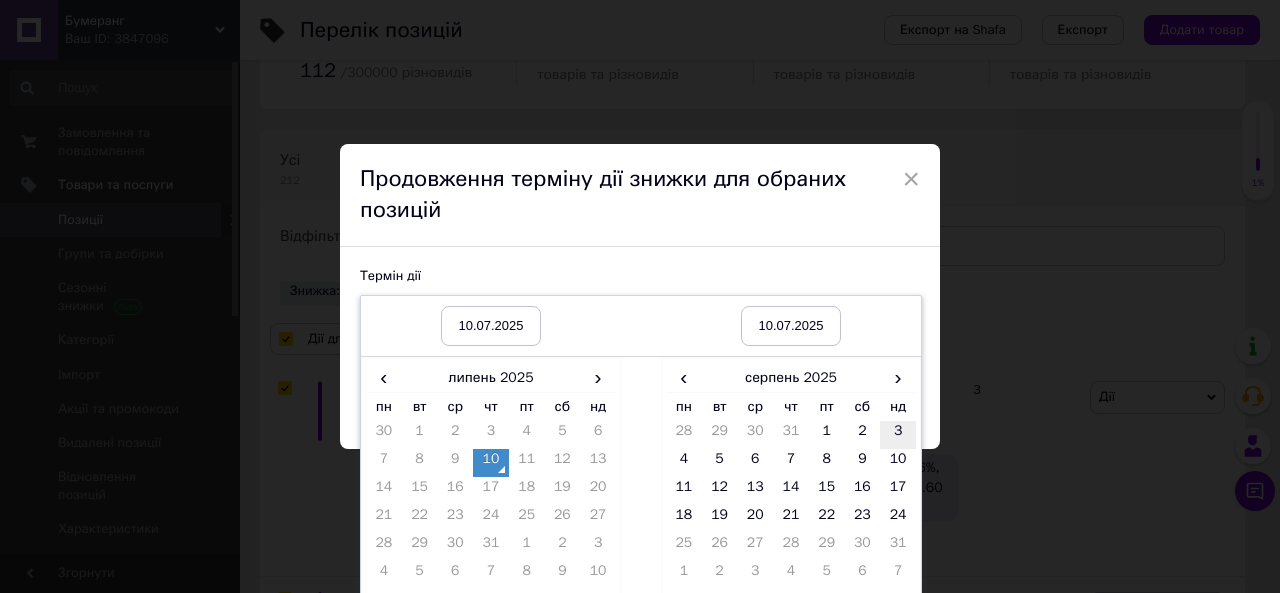 click on "3" at bounding box center (898, 435) 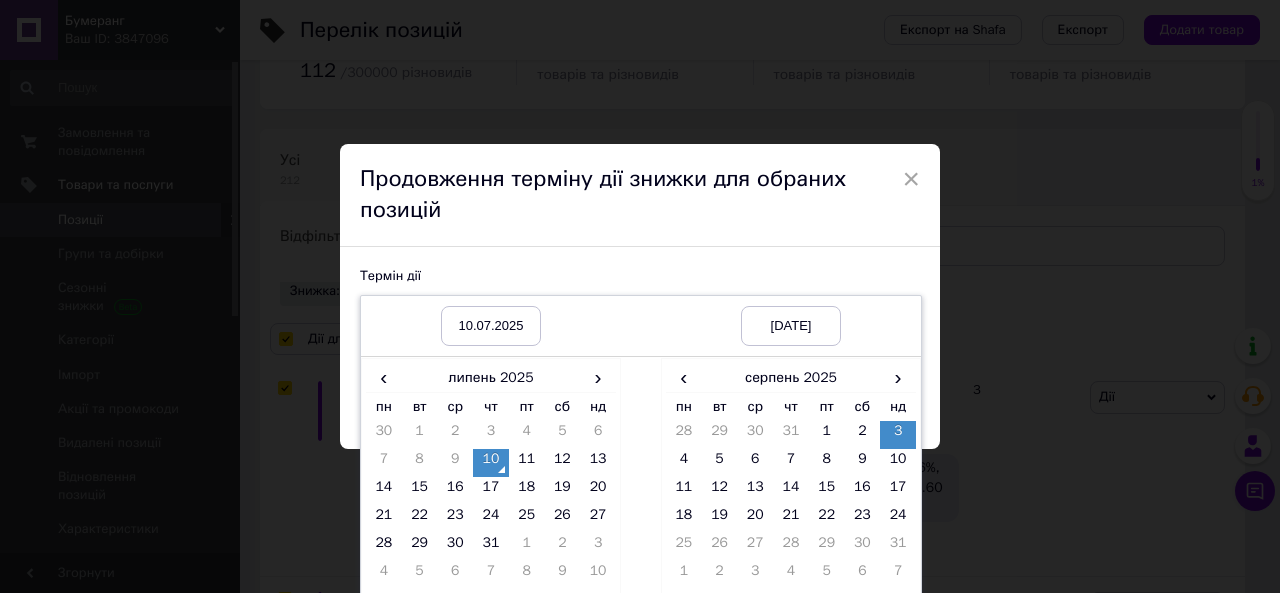 scroll, scrollTop: 60, scrollLeft: 0, axis: vertical 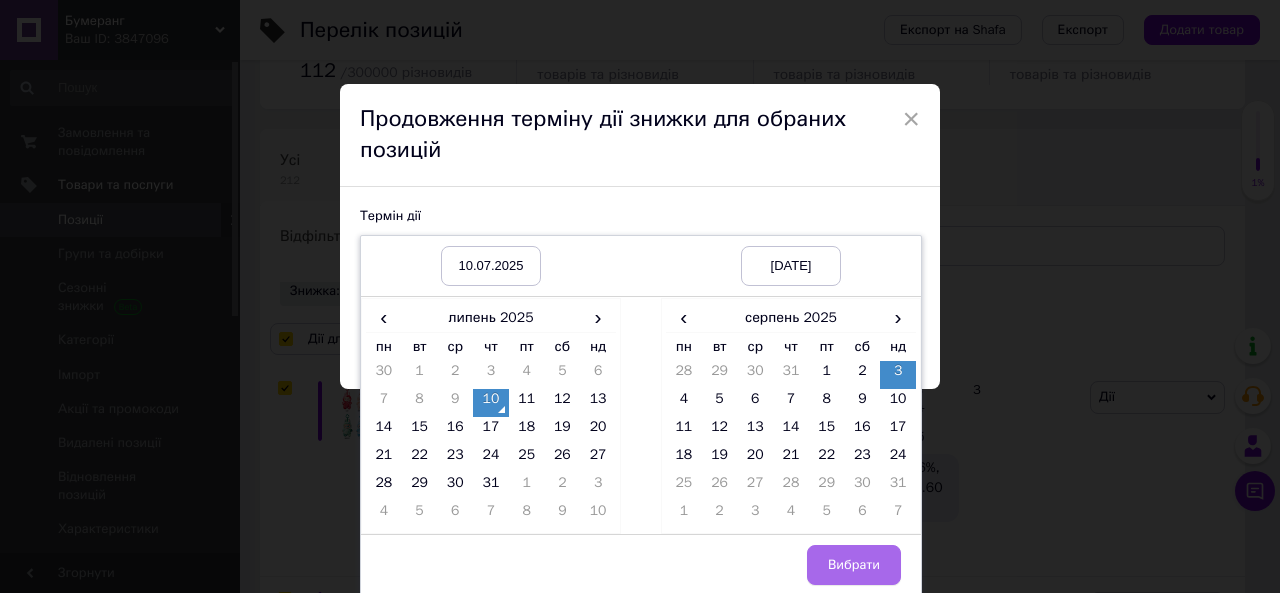 click on "Вибрати" at bounding box center [854, 565] 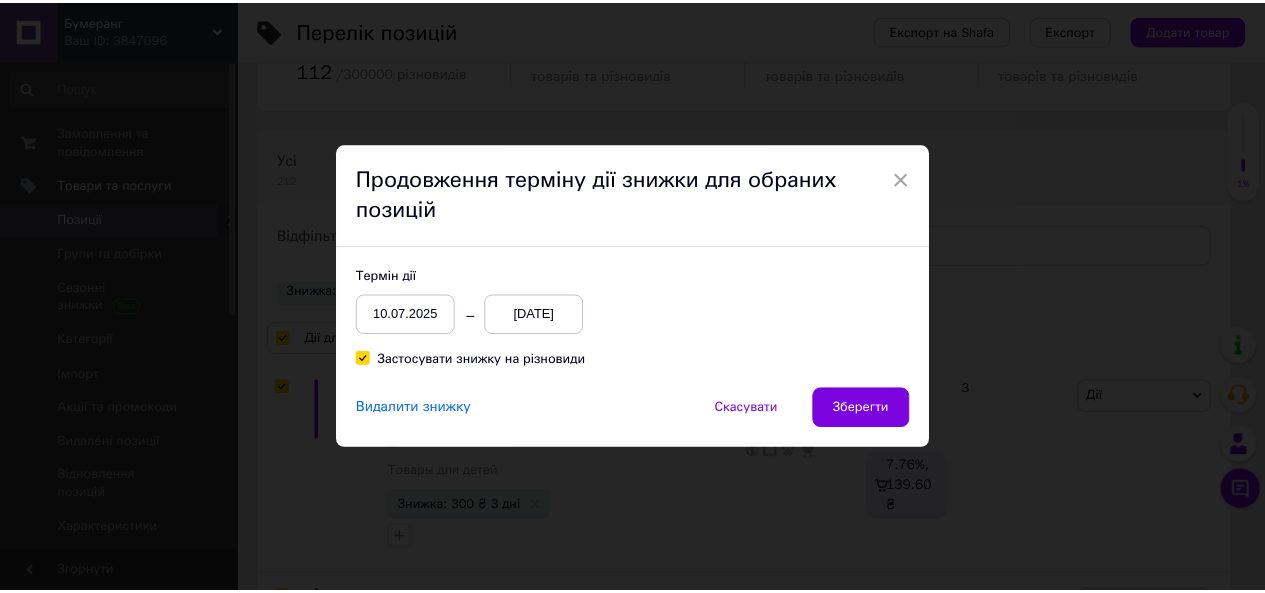 scroll, scrollTop: 0, scrollLeft: 0, axis: both 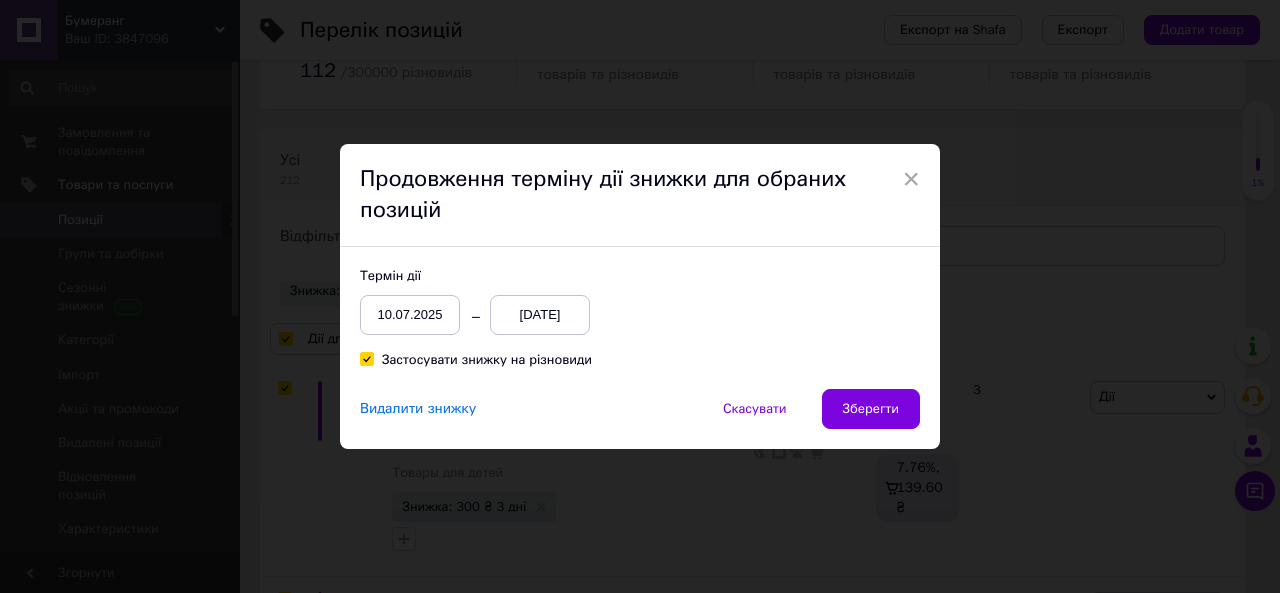 click on "Застосувати знижку на різновиди" at bounding box center [487, 360] 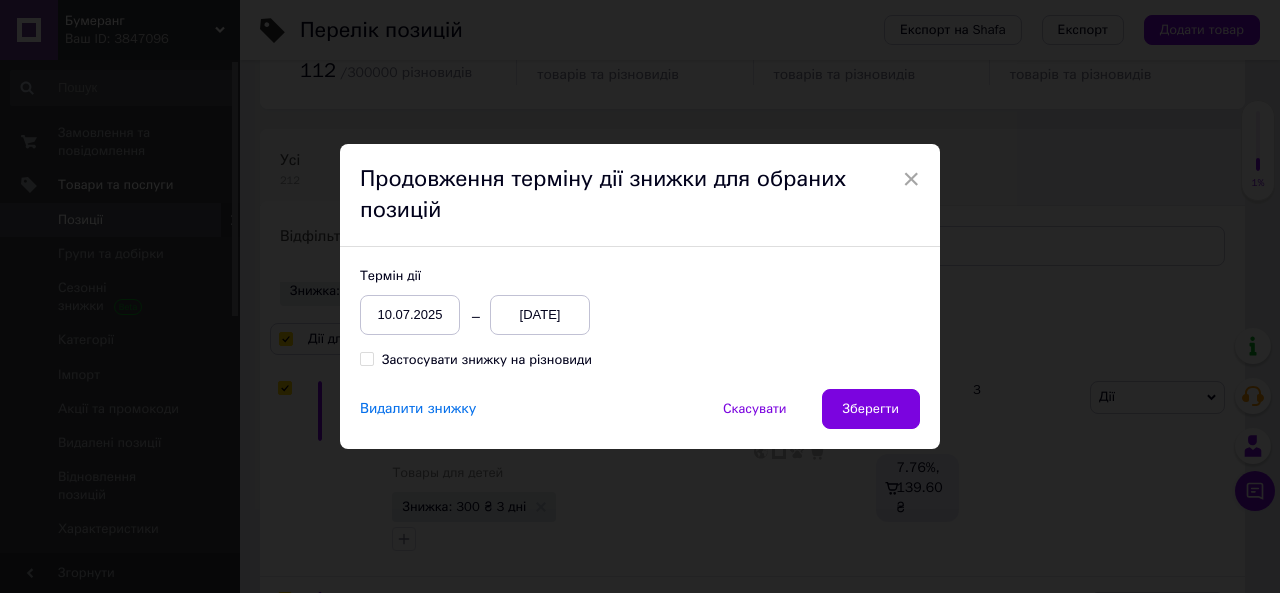 checkbox on "false" 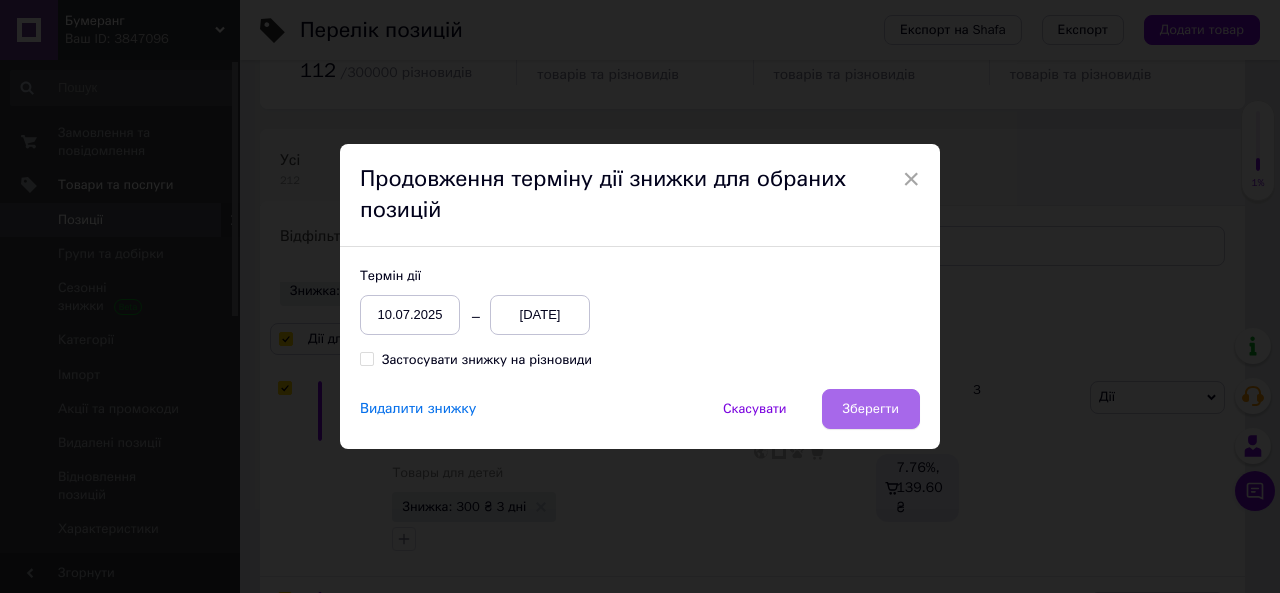 click on "Зберегти" at bounding box center (871, 409) 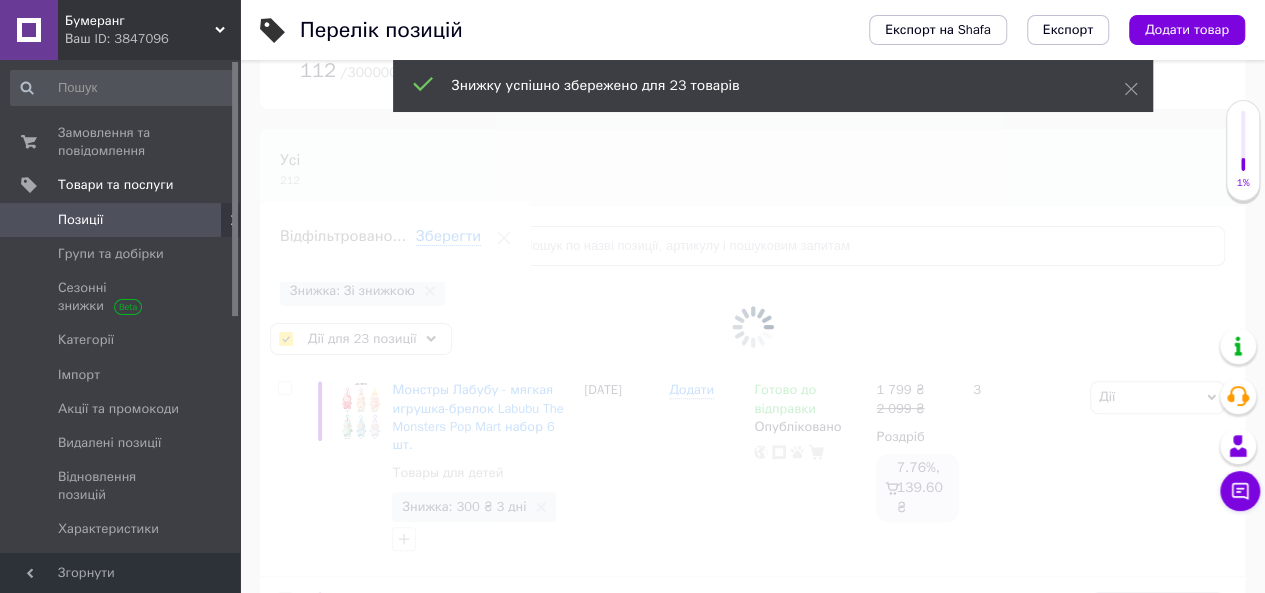 checkbox on "false" 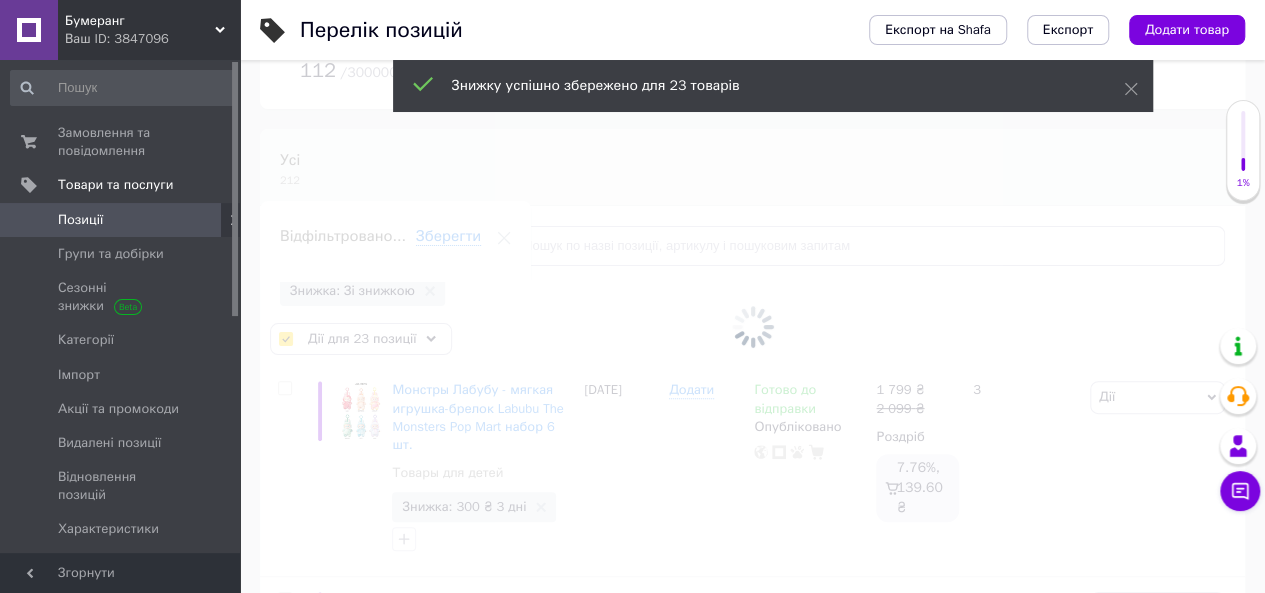 checkbox on "false" 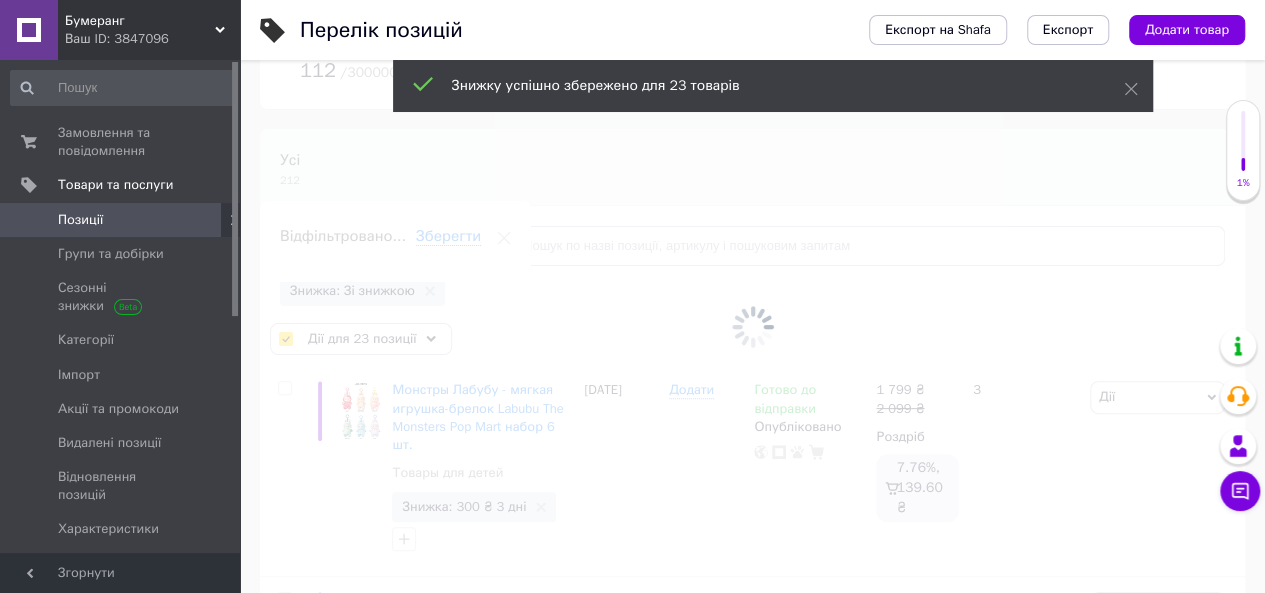 checkbox on "false" 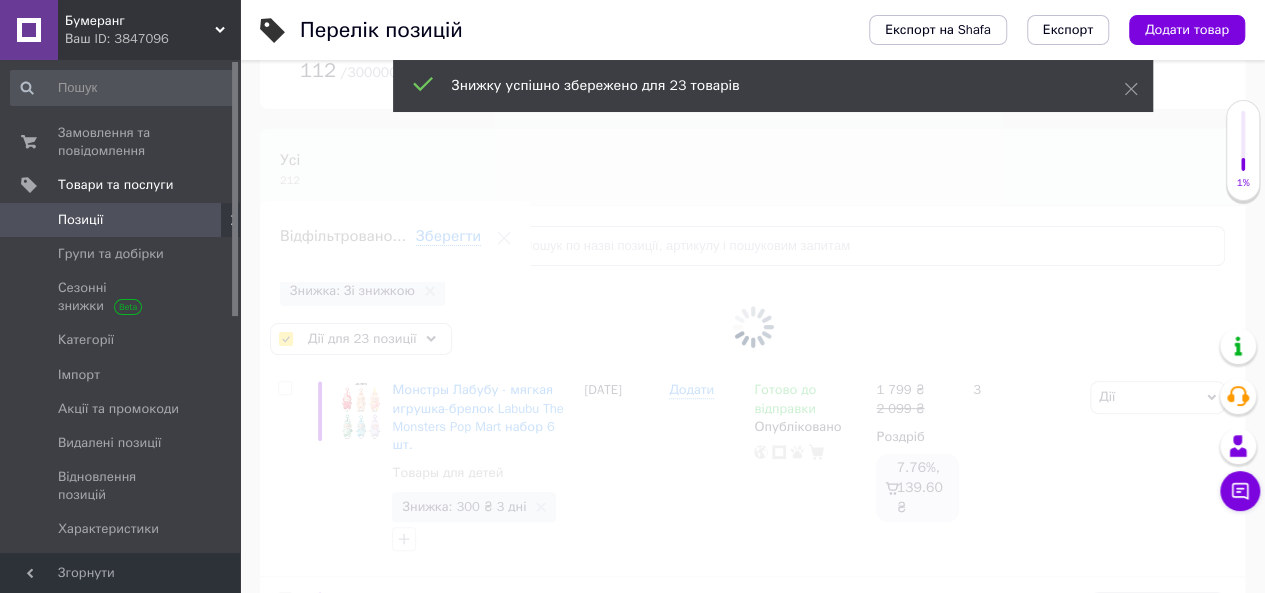 checkbox on "false" 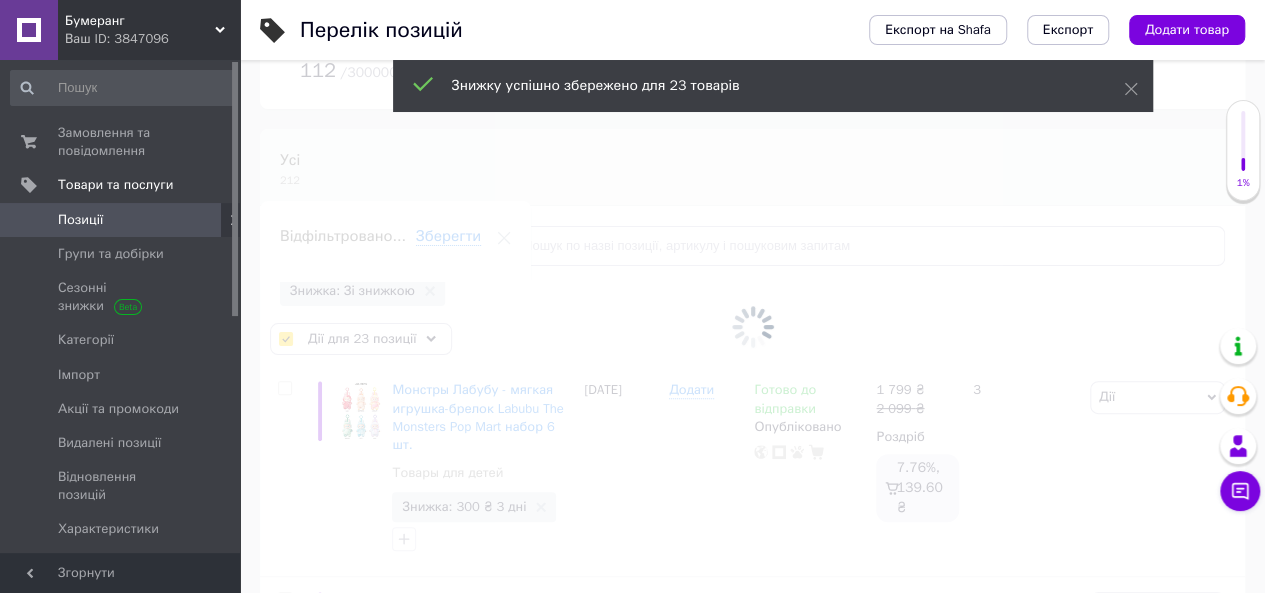 checkbox on "false" 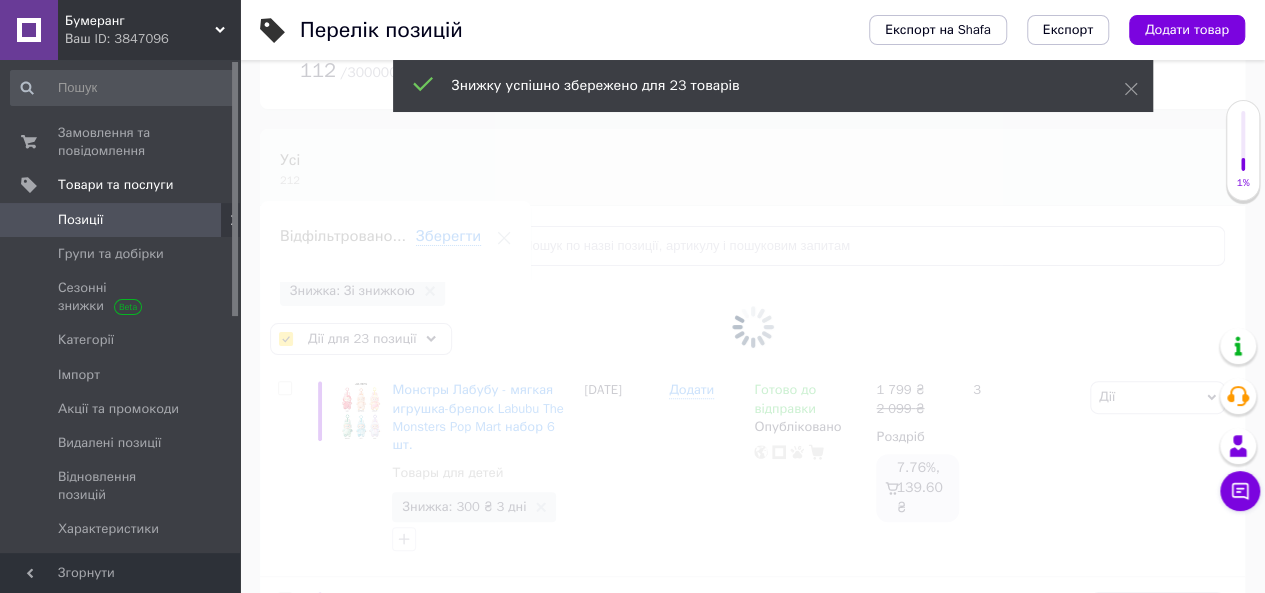 checkbox on "false" 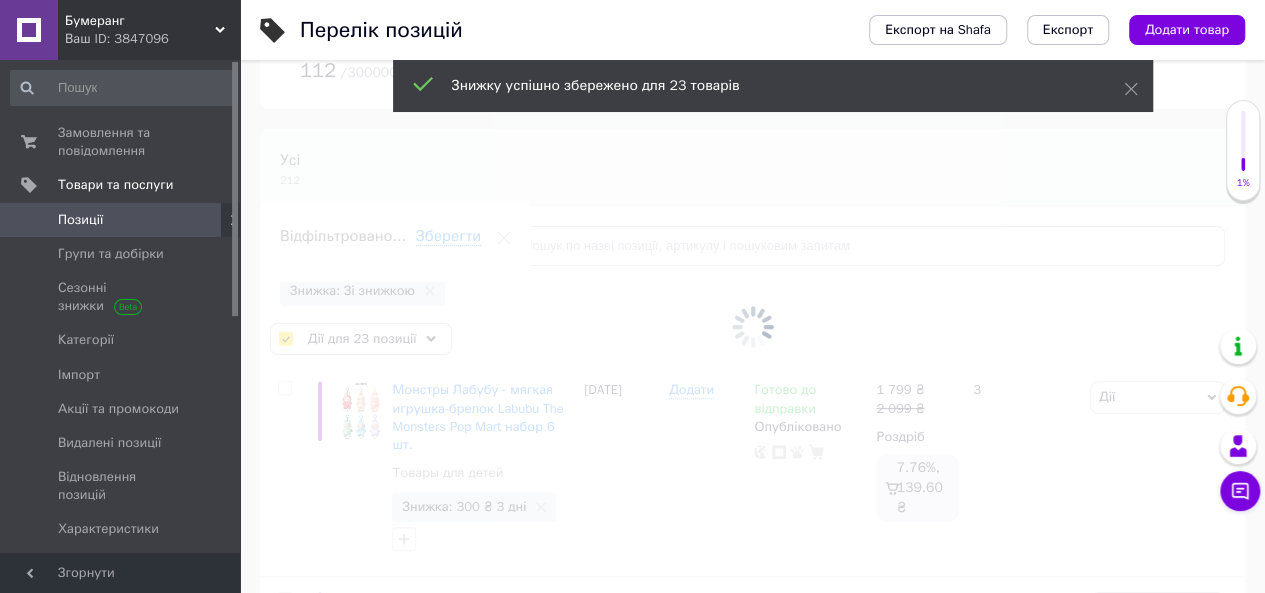 checkbox on "false" 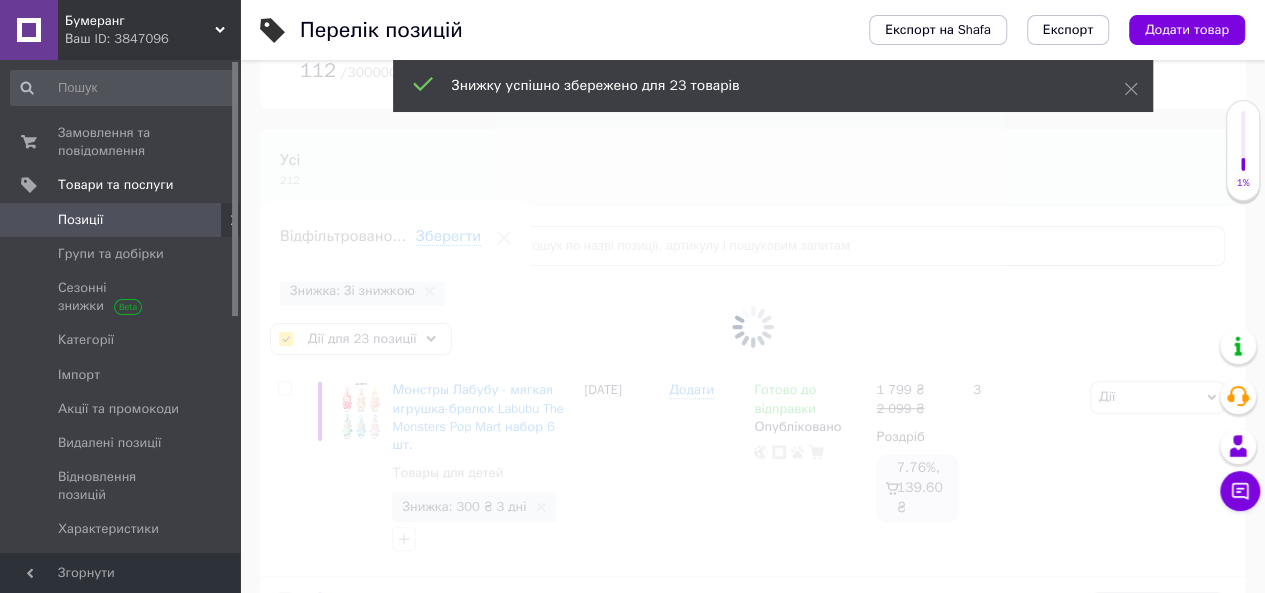 checkbox on "false" 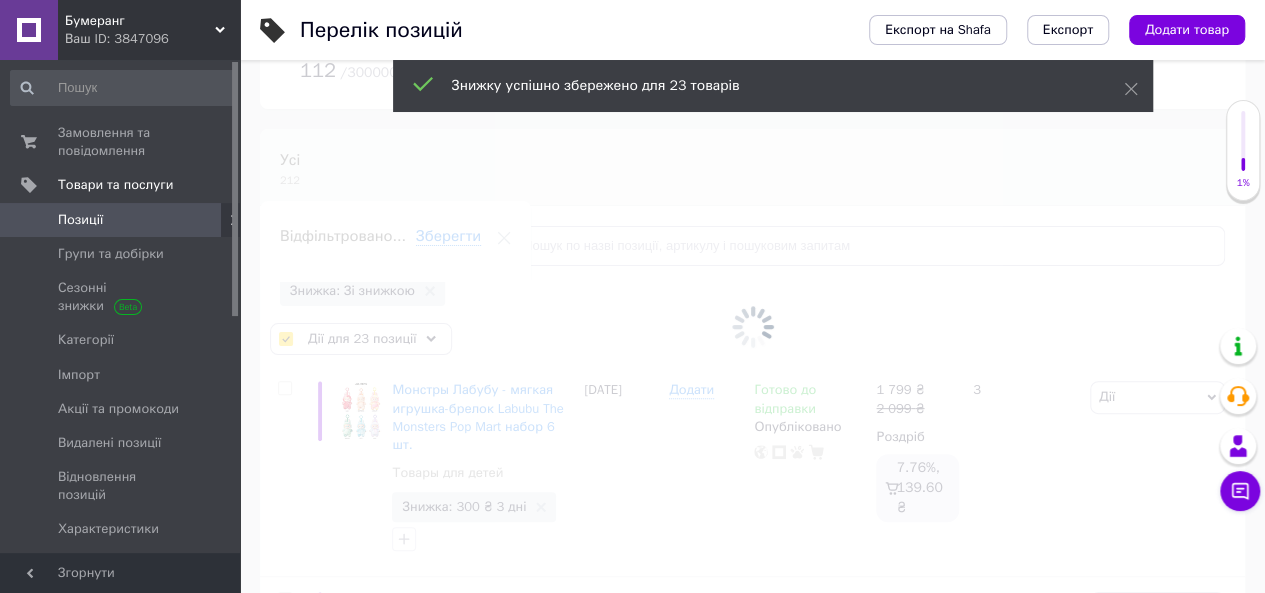 checkbox on "false" 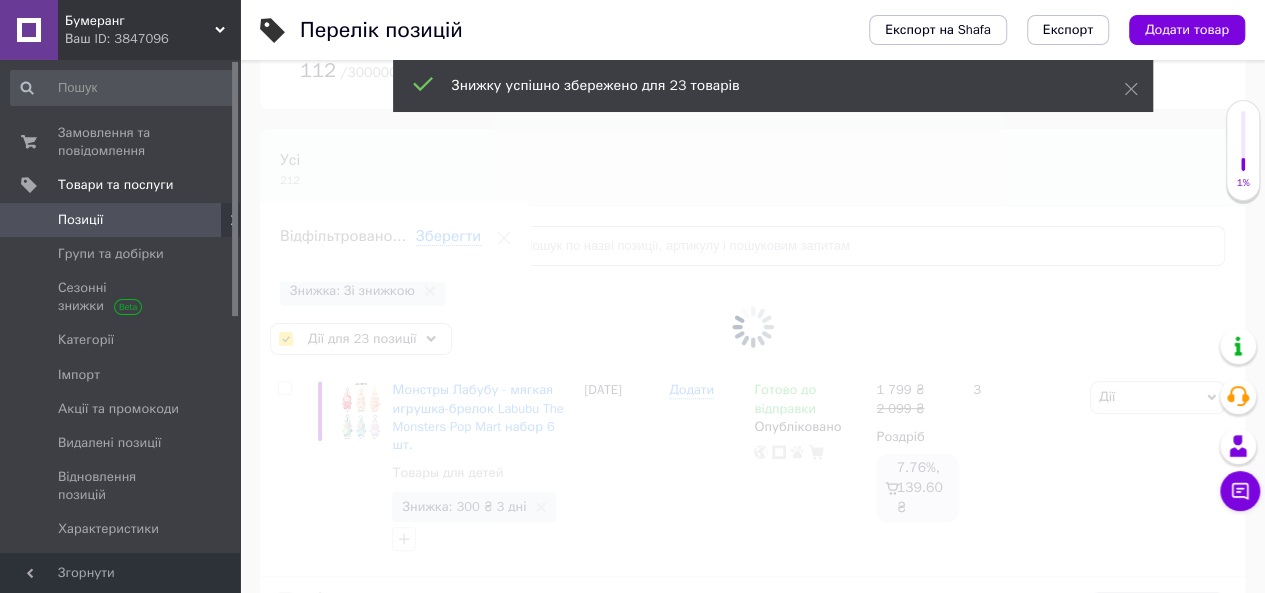 checkbox on "false" 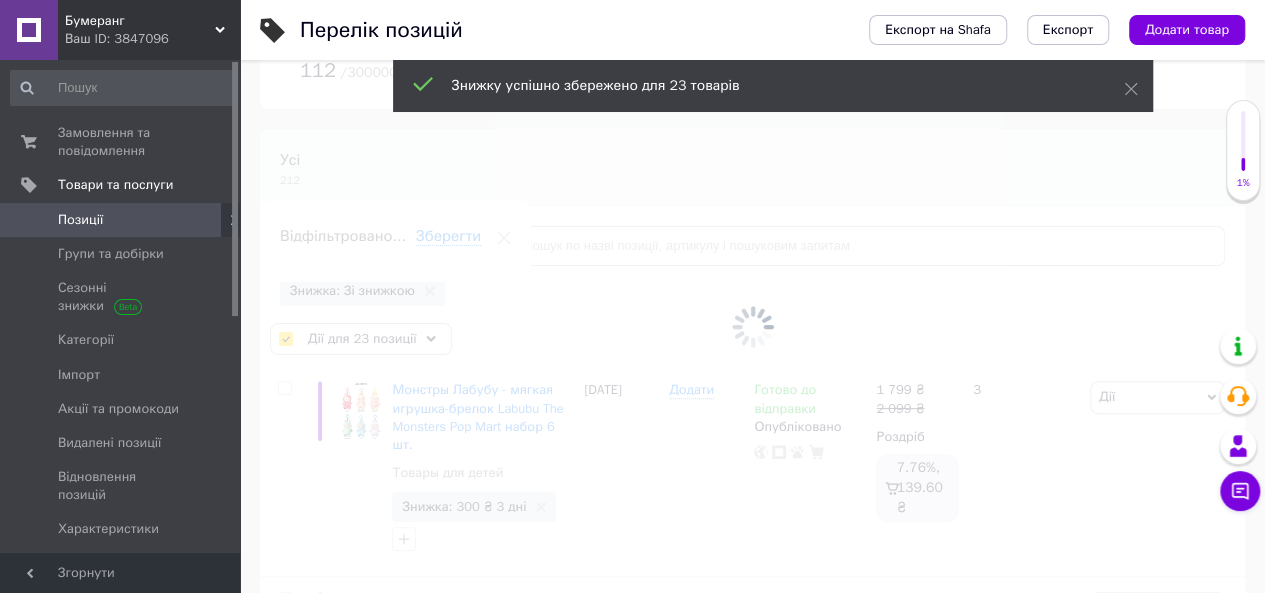 checkbox on "false" 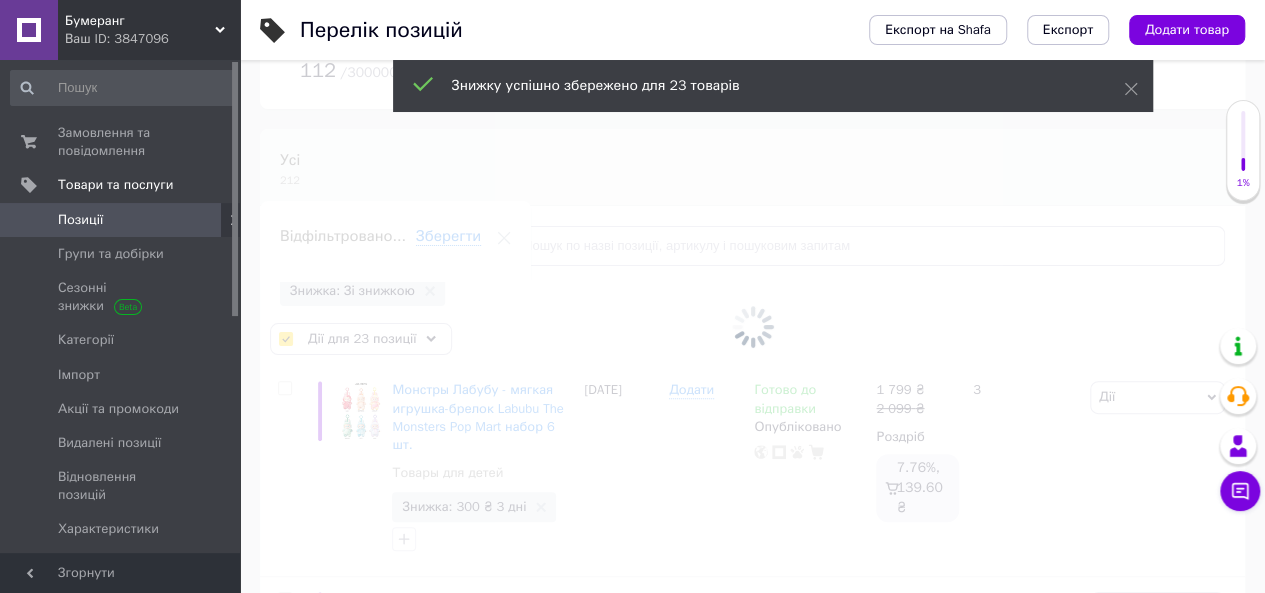 checkbox on "false" 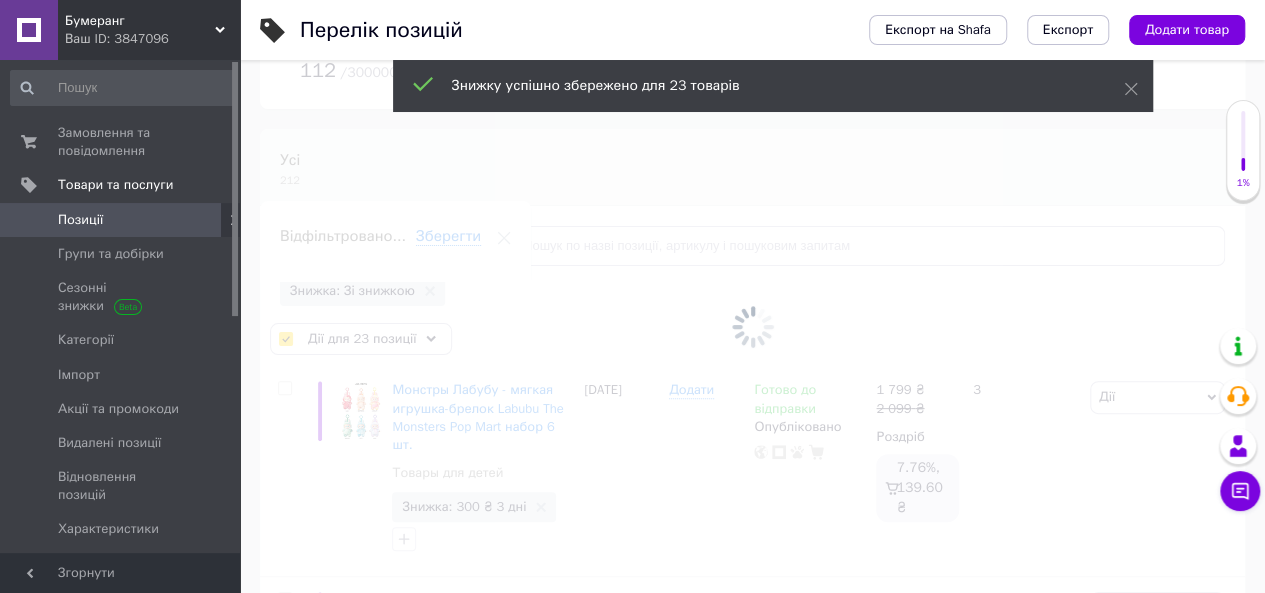 checkbox on "false" 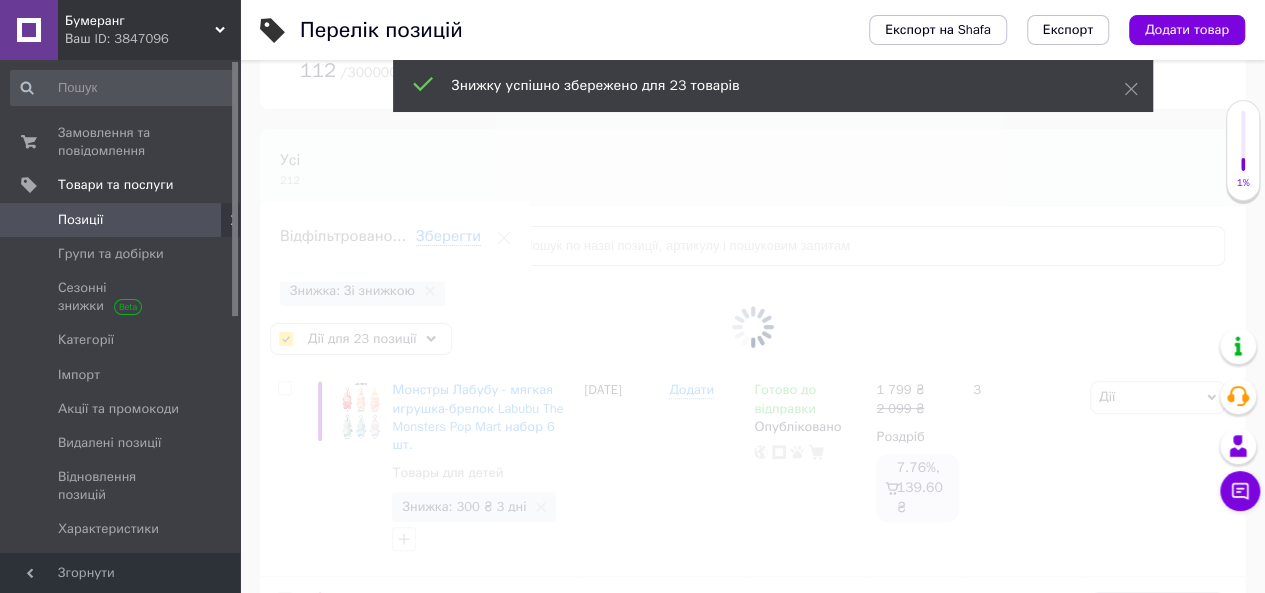 checkbox on "false" 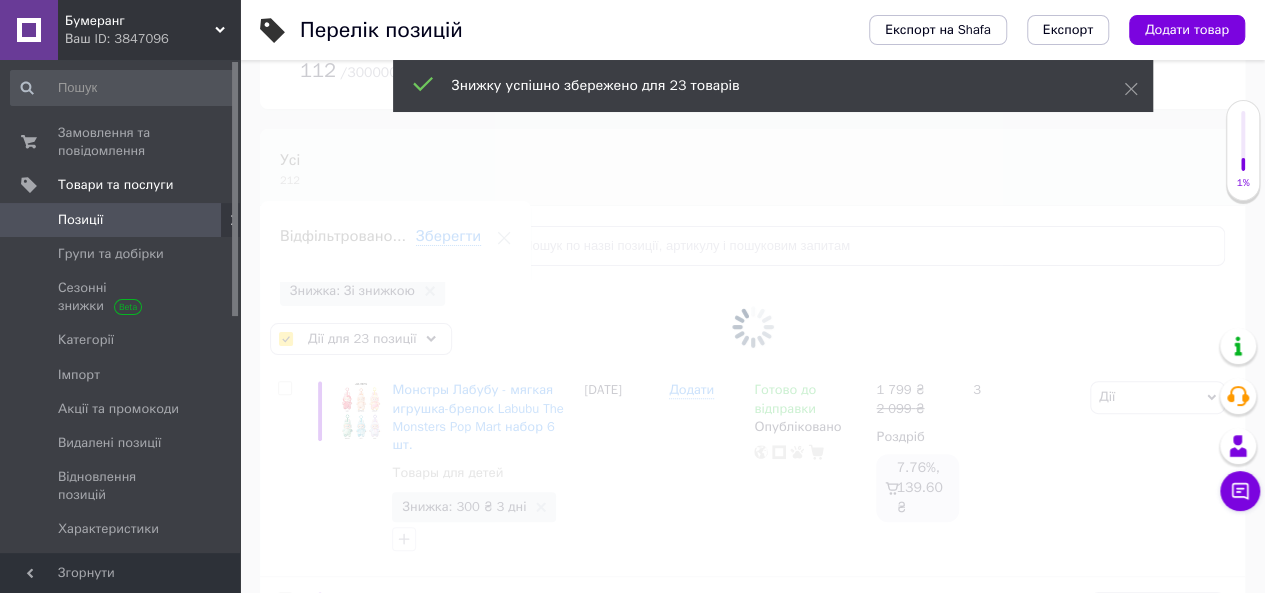 checkbox on "false" 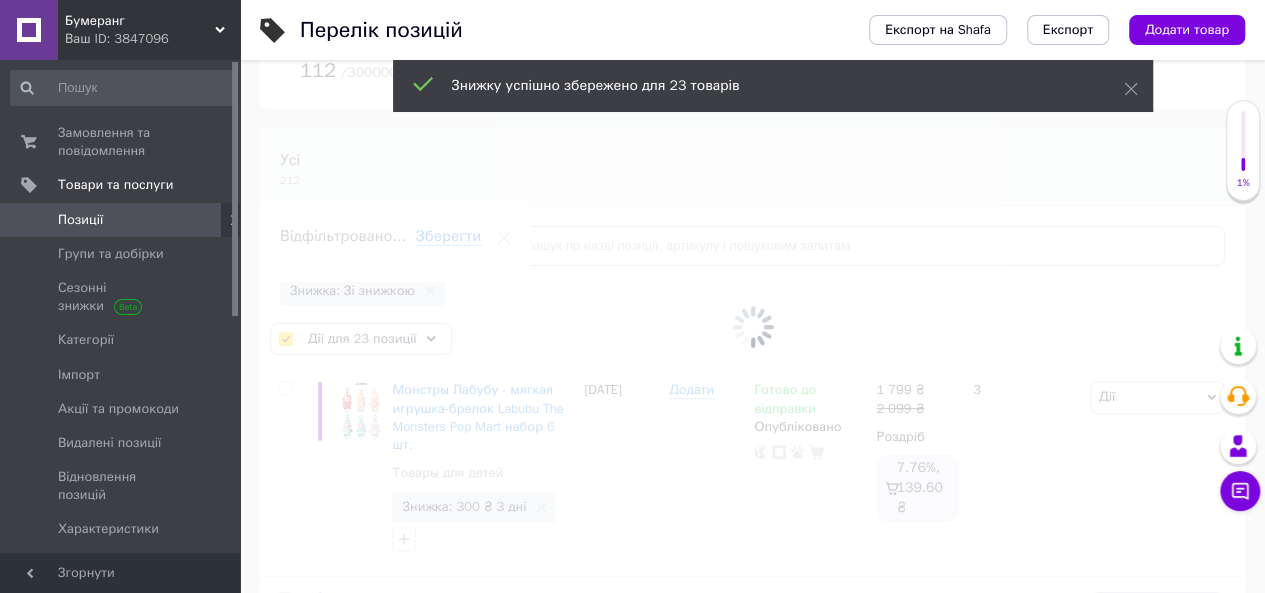 checkbox on "false" 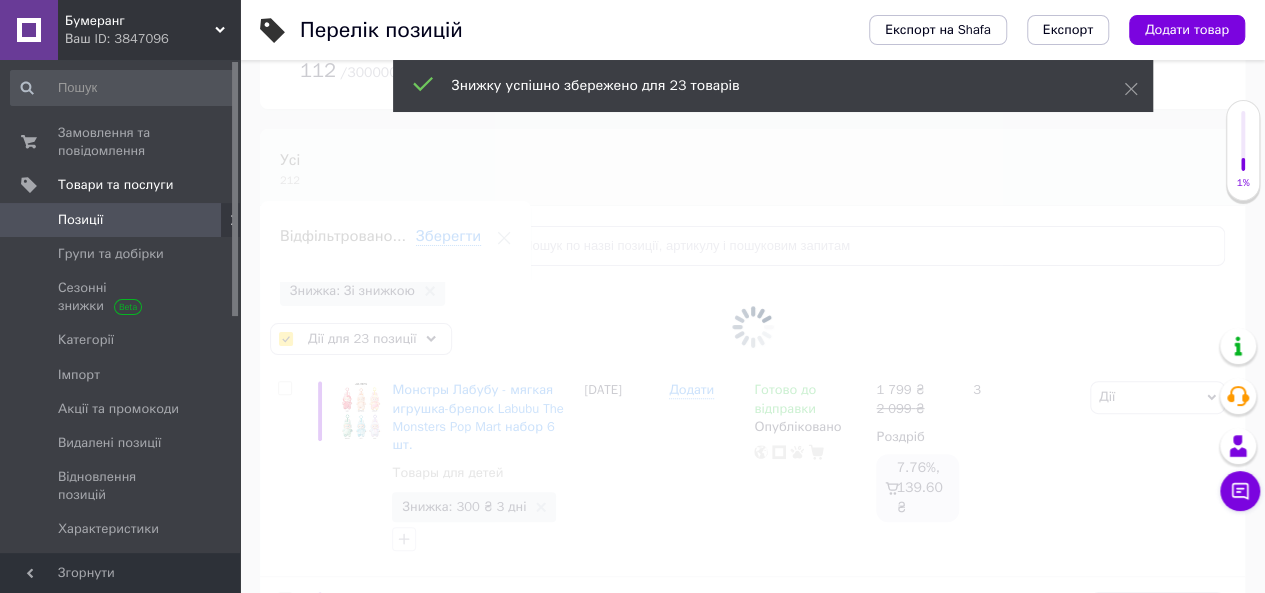 checkbox on "false" 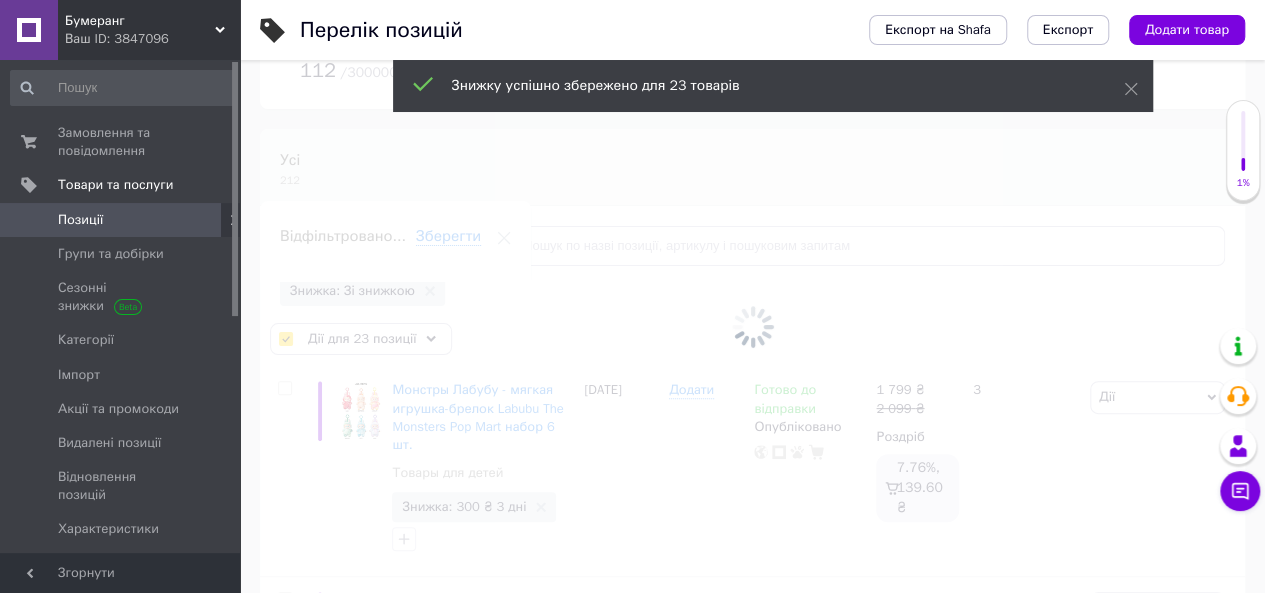 checkbox on "false" 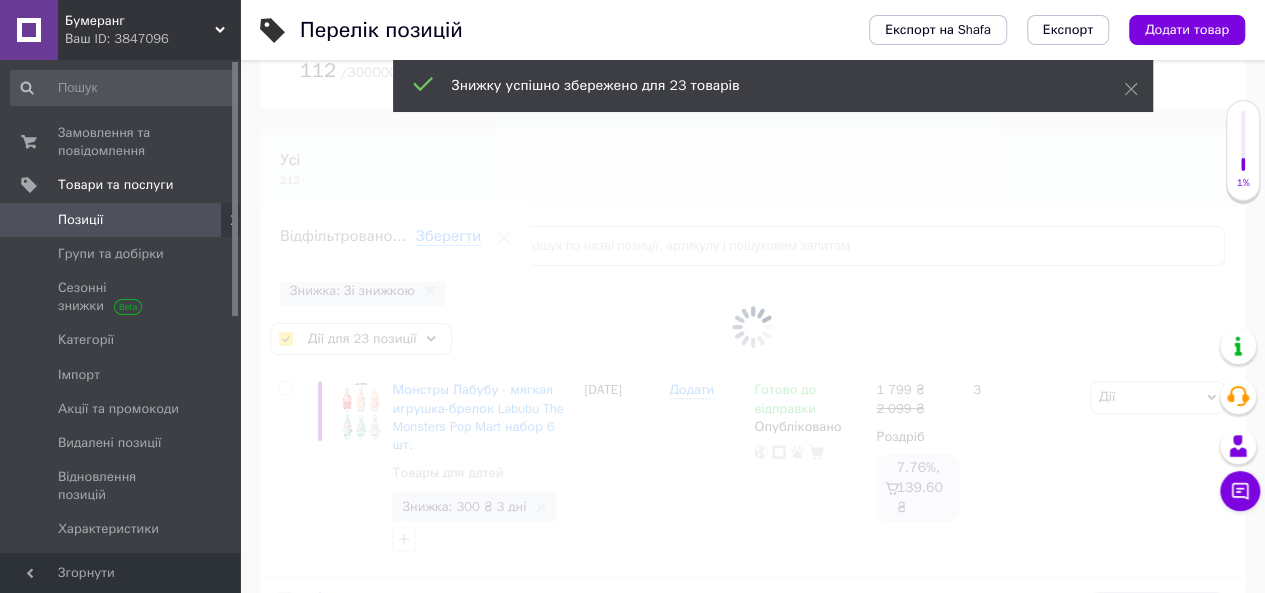 checkbox on "false" 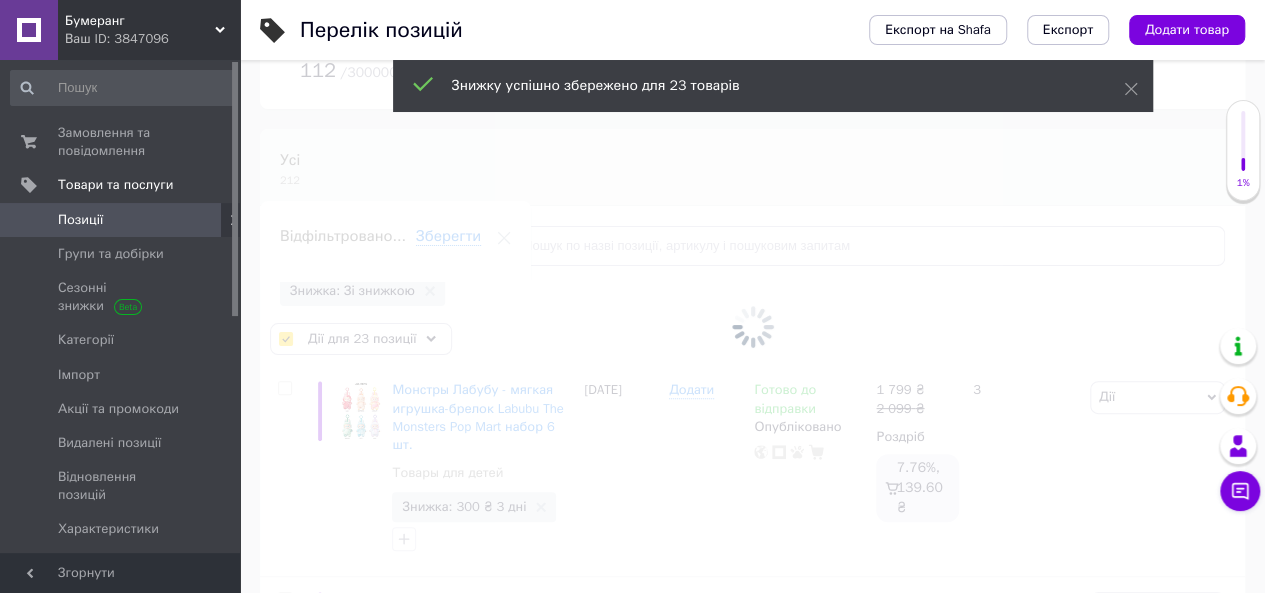 checkbox on "false" 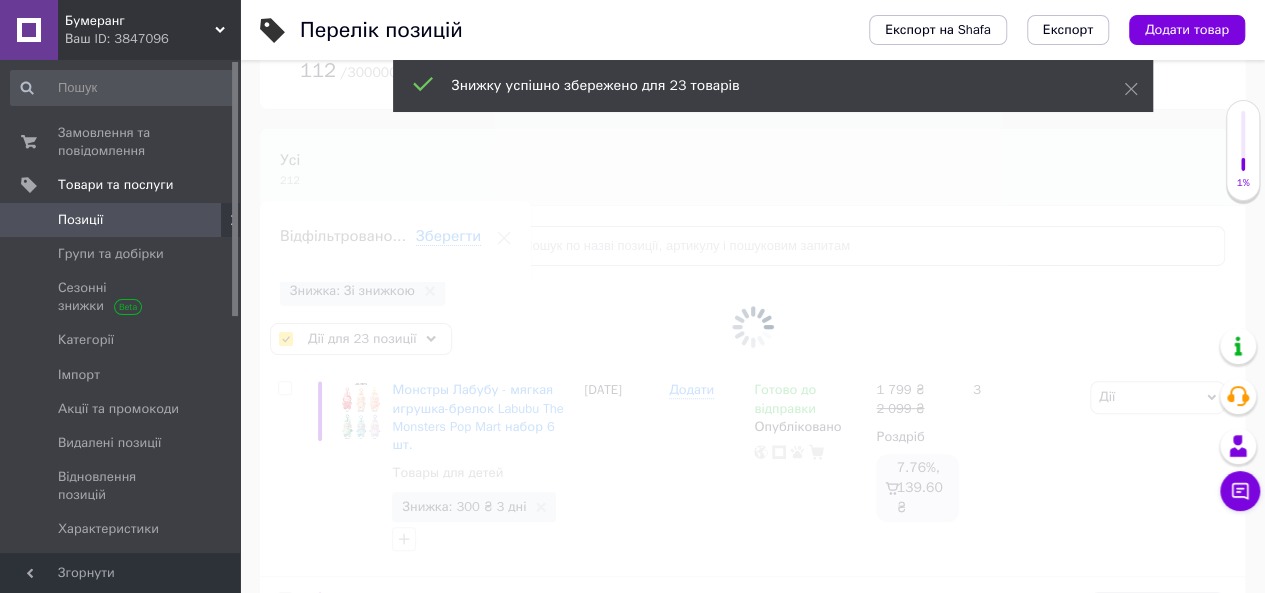 checkbox on "false" 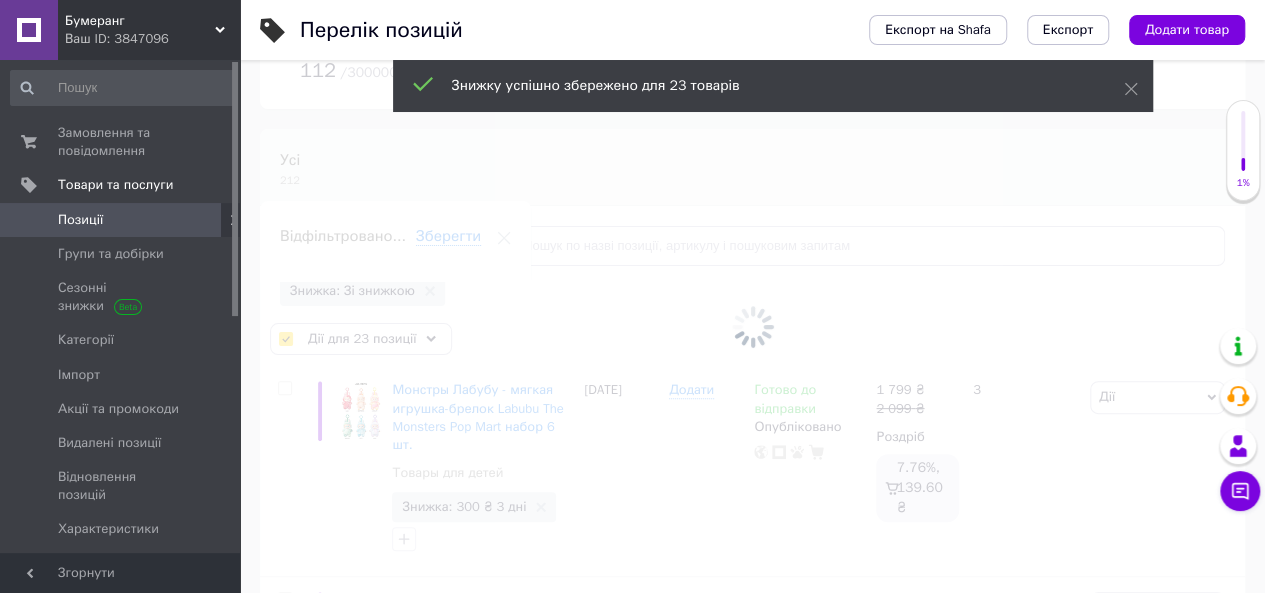 checkbox on "false" 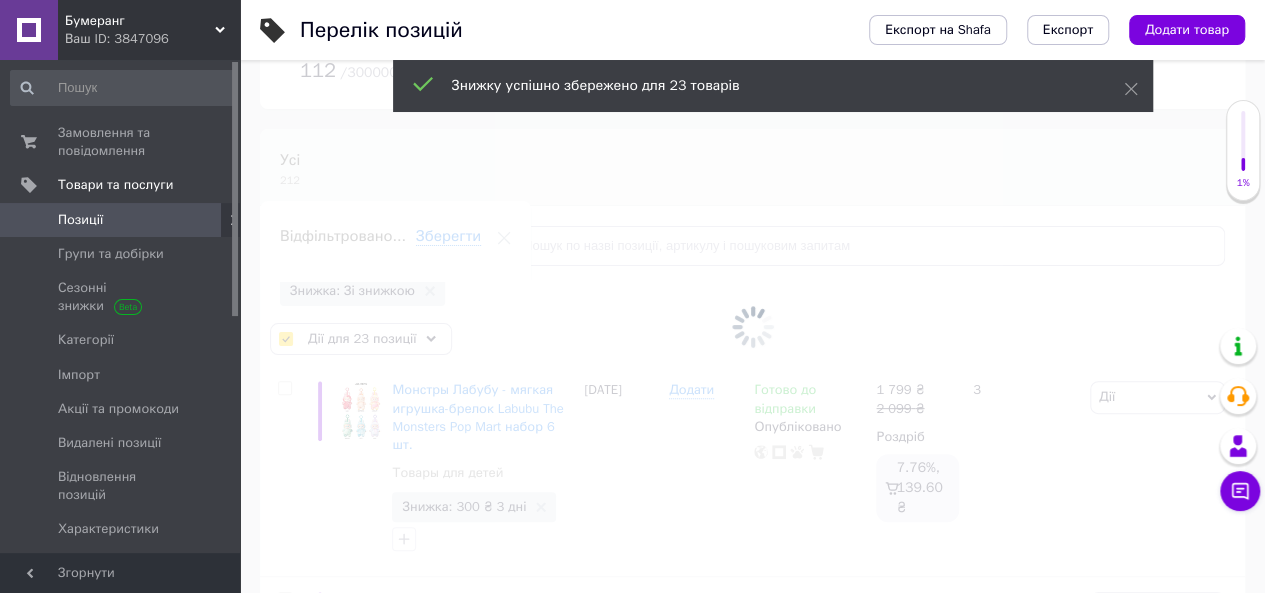 checkbox on "false" 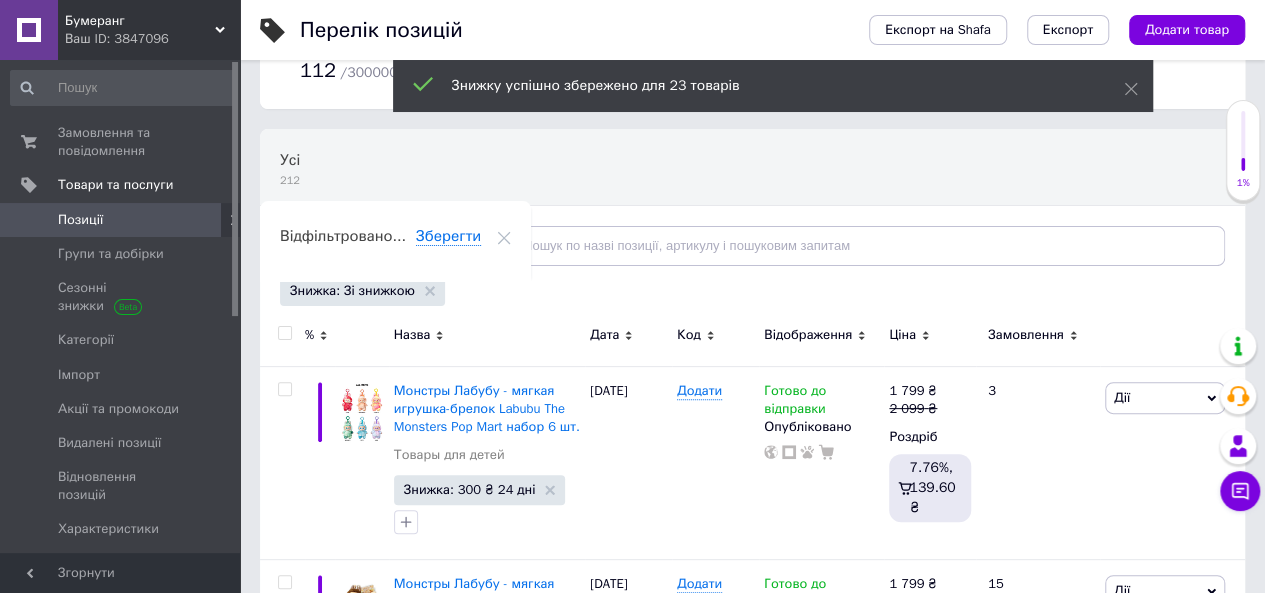 click on "Відфільтруйте товари" at bounding box center [368, 245] 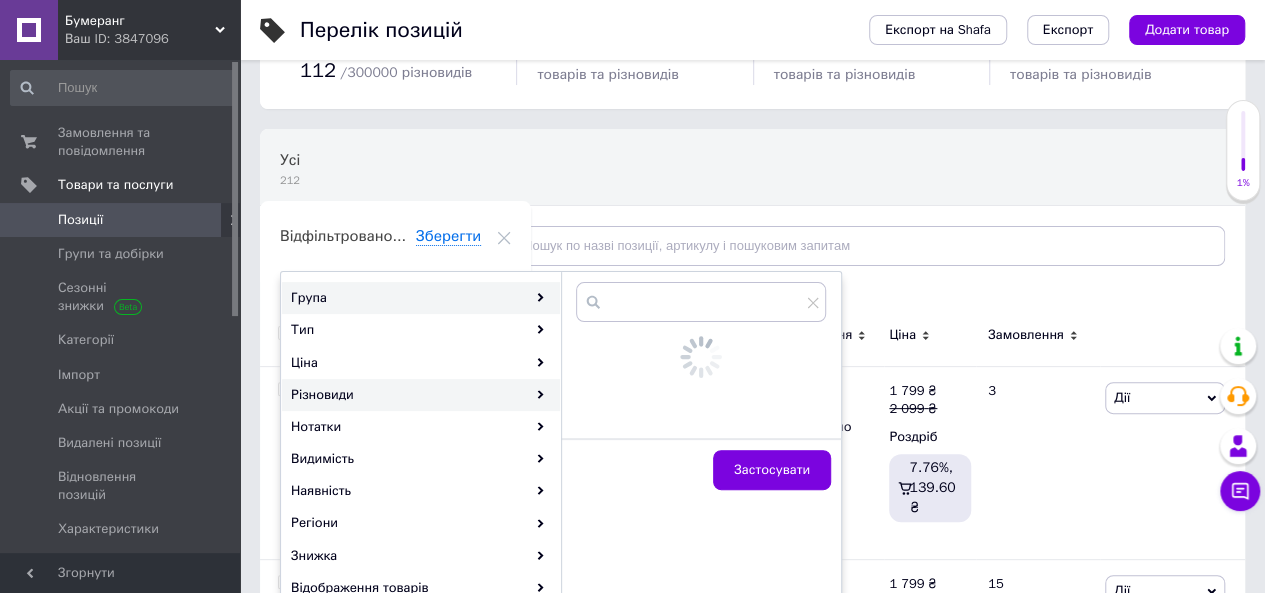 click on "Різновиди" at bounding box center [421, 395] 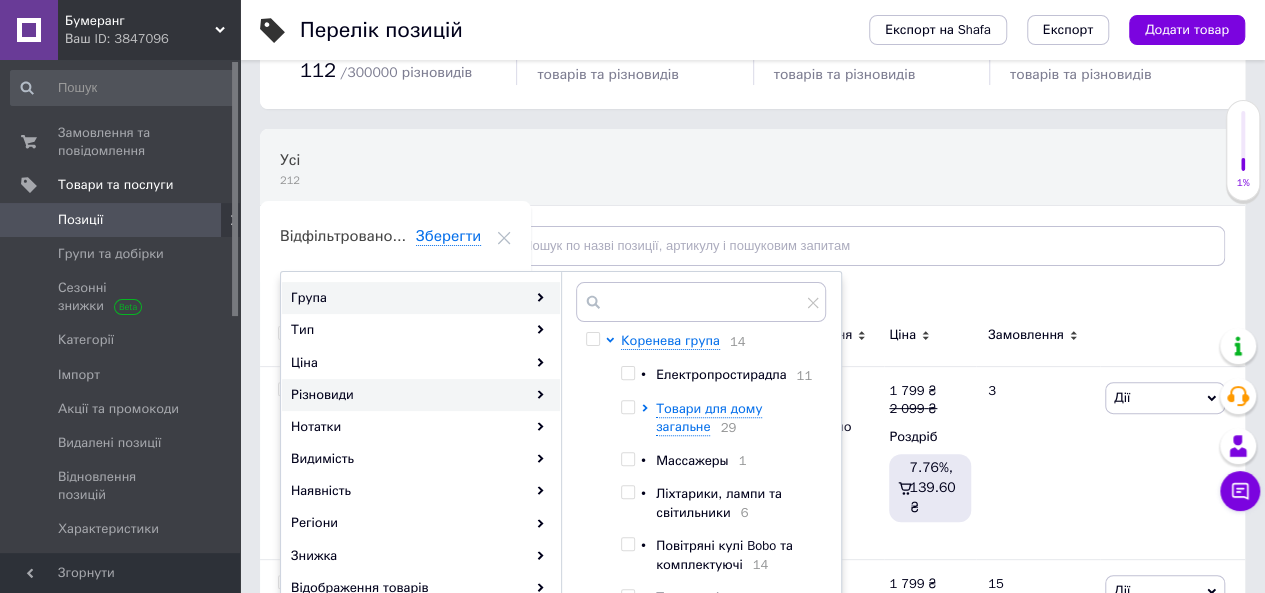 click on "Різновиди" at bounding box center (421, 395) 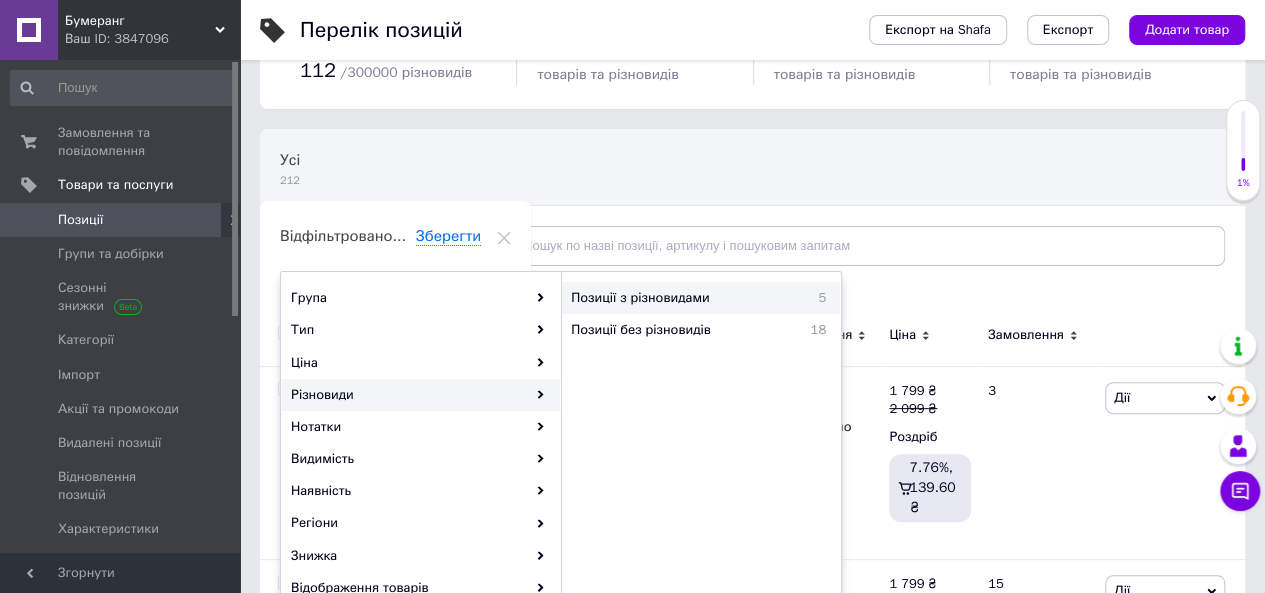click on "Позиції з різновидами" at bounding box center (684, 298) 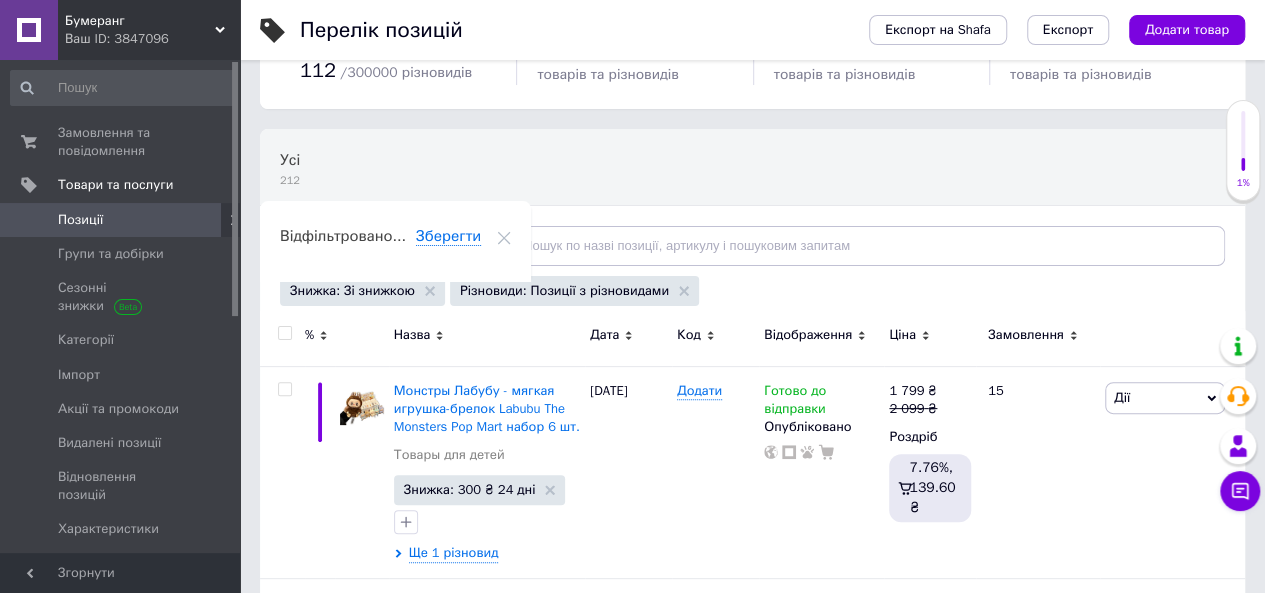 scroll, scrollTop: 200, scrollLeft: 0, axis: vertical 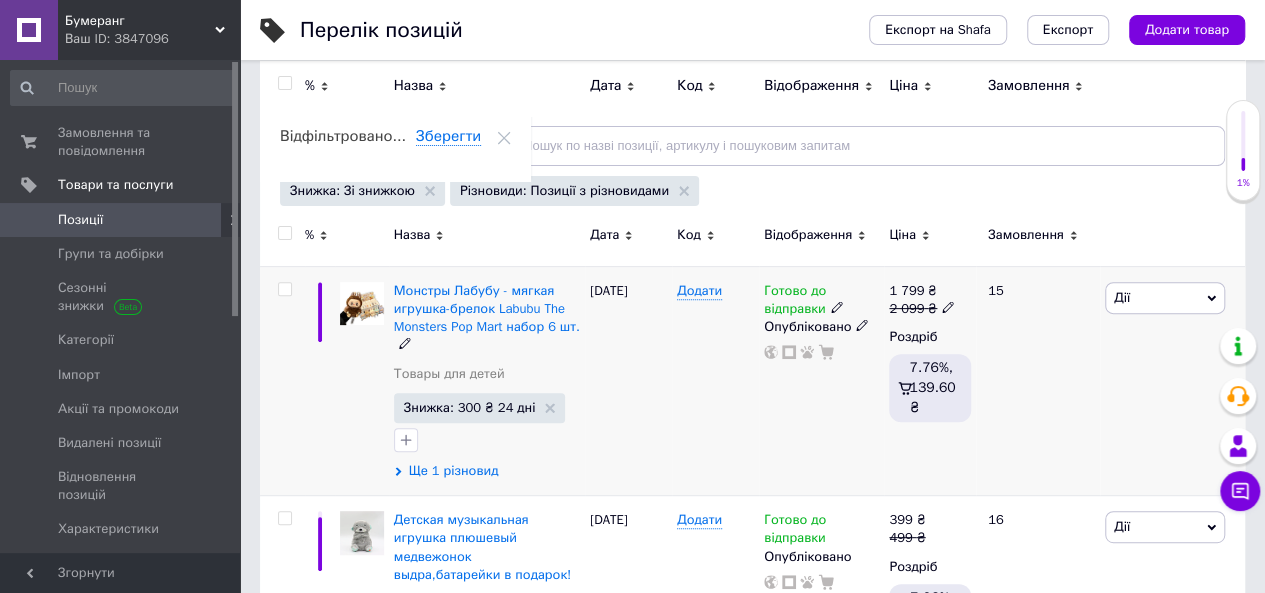 click on "Ще 1 різновид" at bounding box center [454, 471] 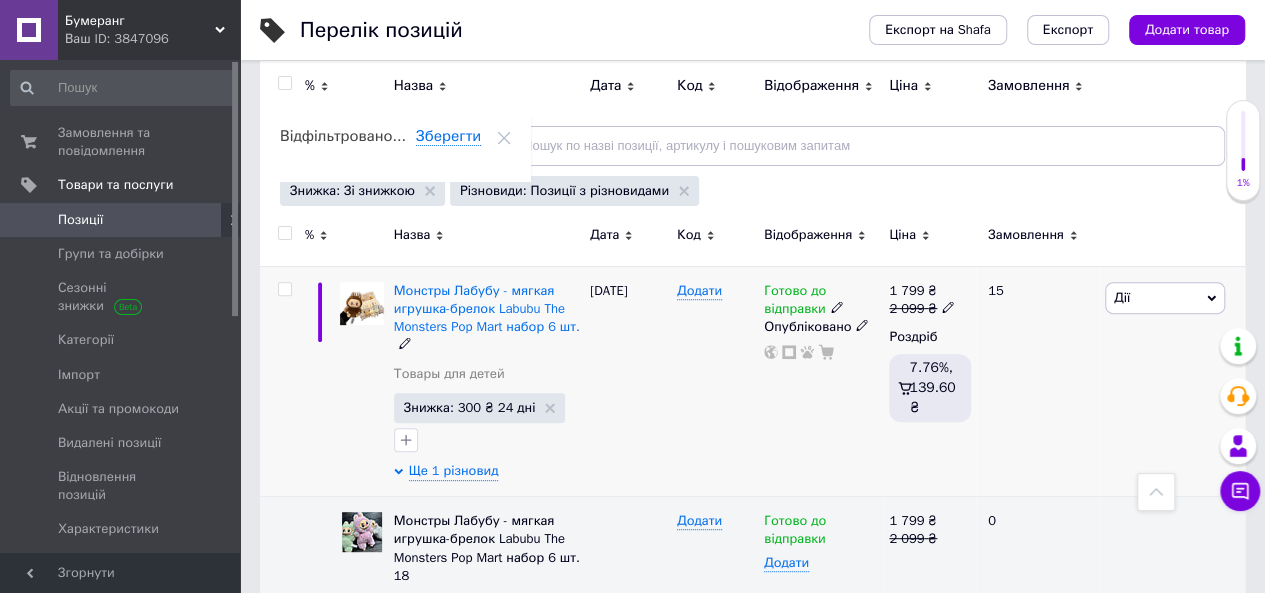 scroll, scrollTop: 300, scrollLeft: 0, axis: vertical 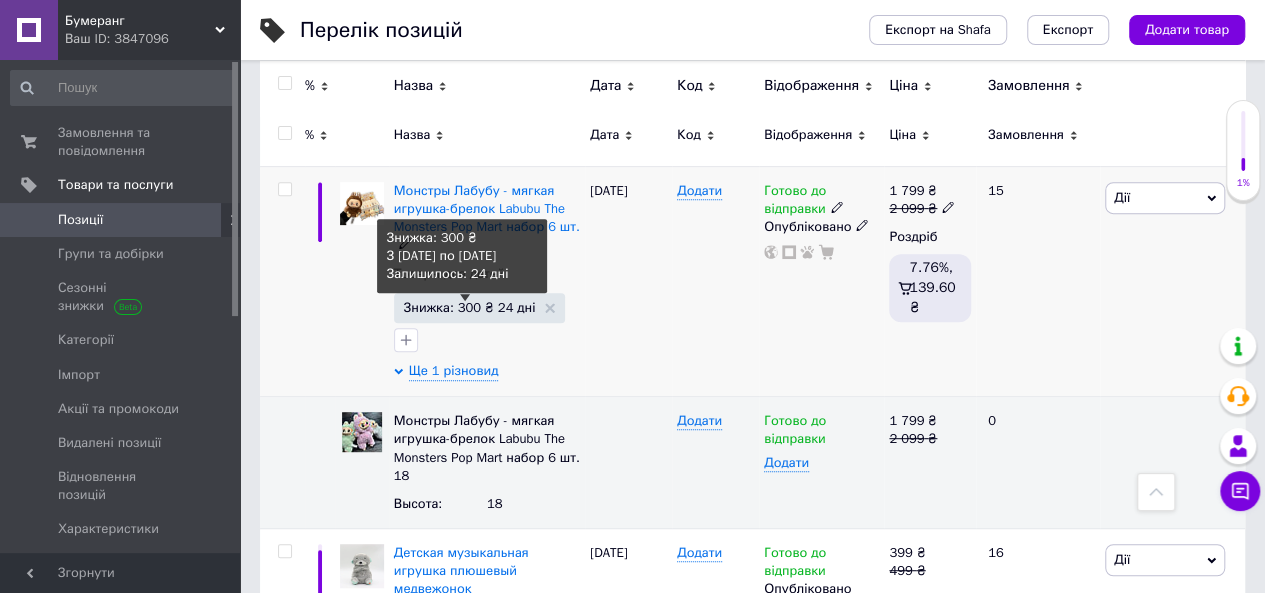 click on "Знижка: 300 ₴ 24 дні" at bounding box center [470, 307] 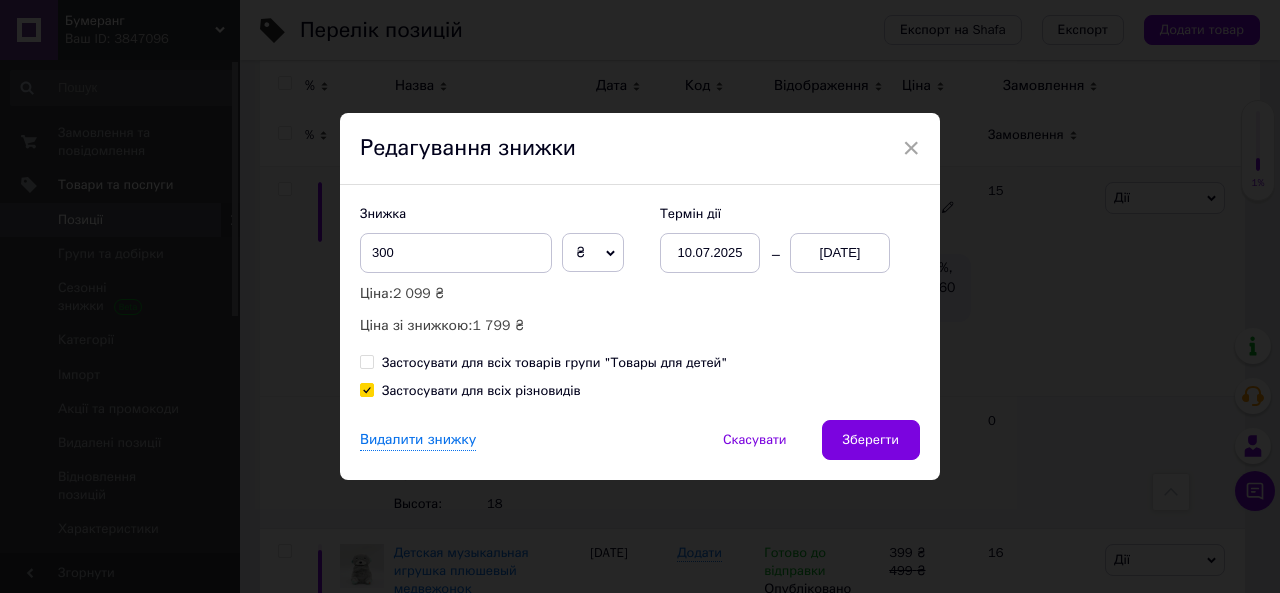 click on "Зберегти" at bounding box center (871, 440) 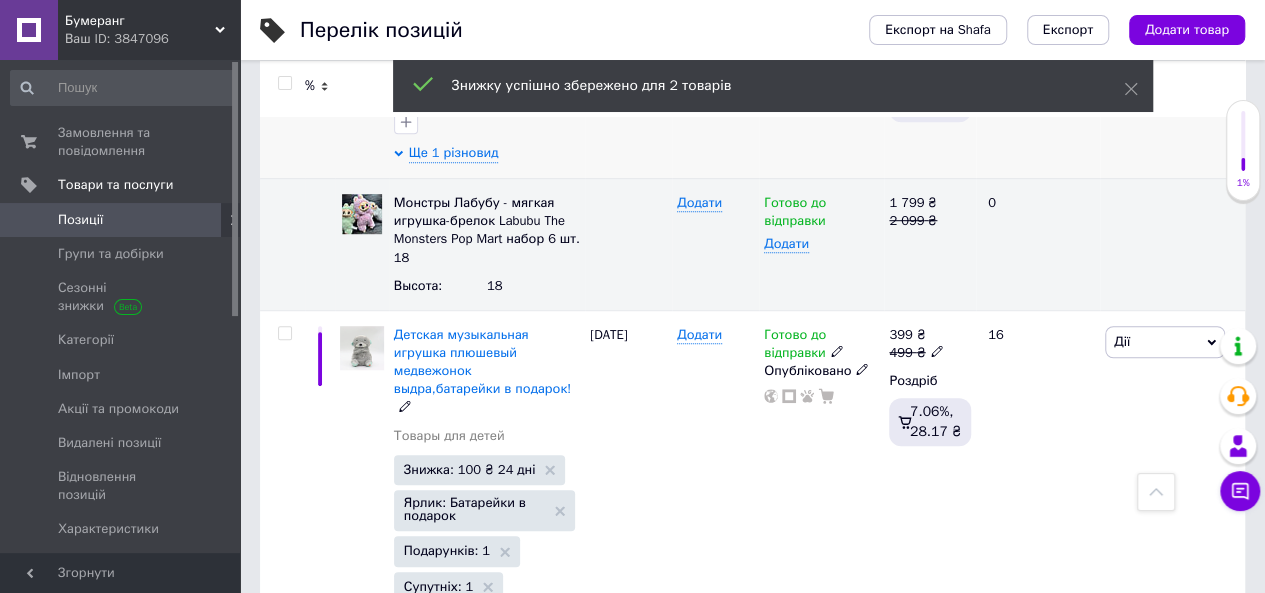 scroll, scrollTop: 600, scrollLeft: 0, axis: vertical 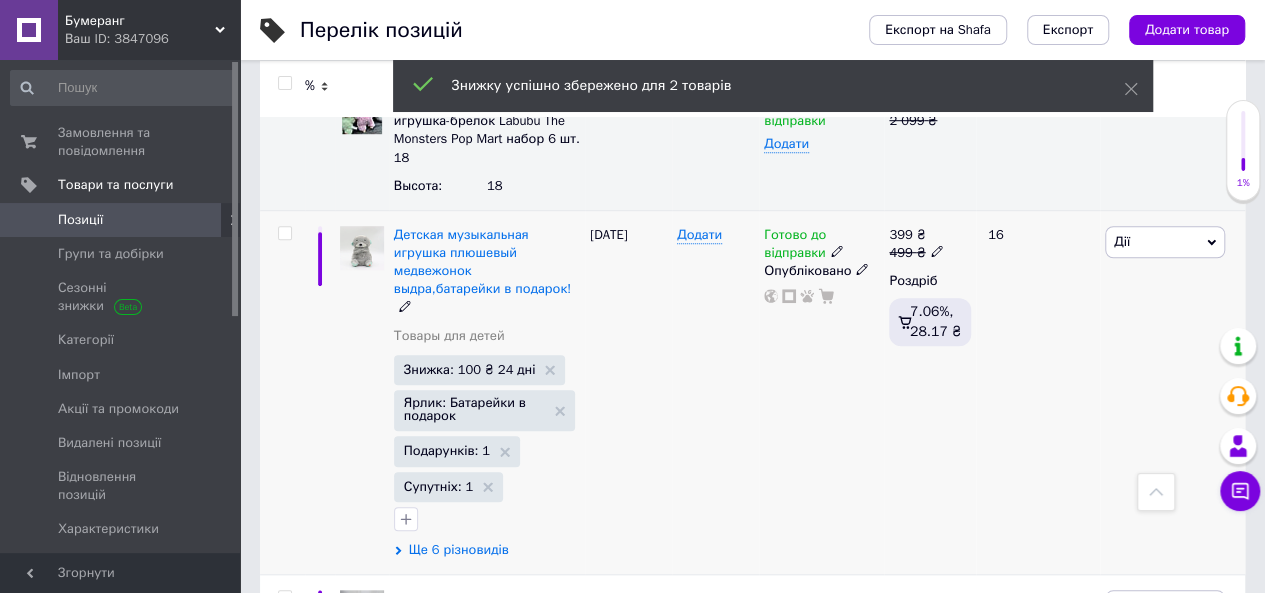 click on "Ще 6 різновидів" at bounding box center [459, 550] 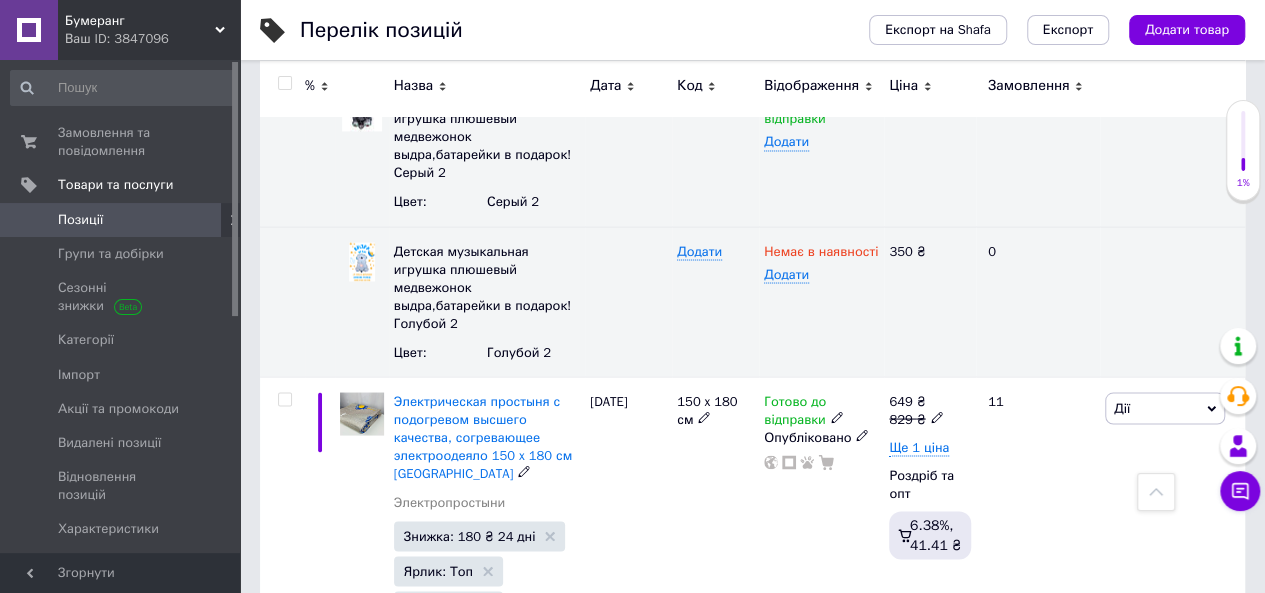 scroll, scrollTop: 1800, scrollLeft: 0, axis: vertical 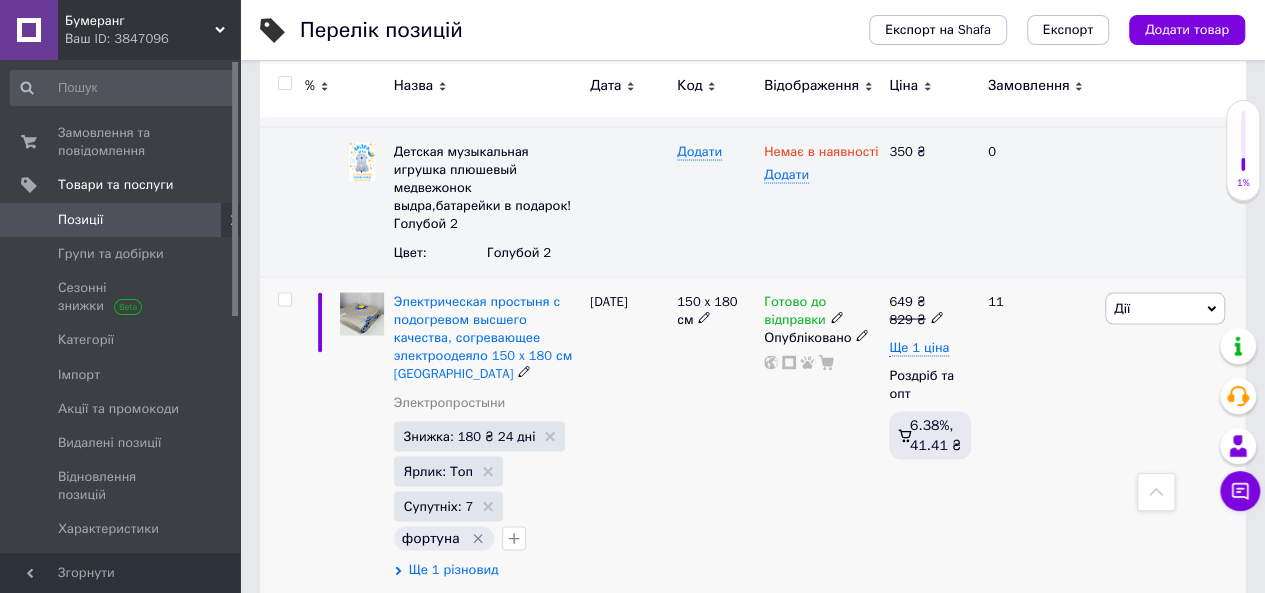 click on "Ще 1 різновид" at bounding box center [454, 569] 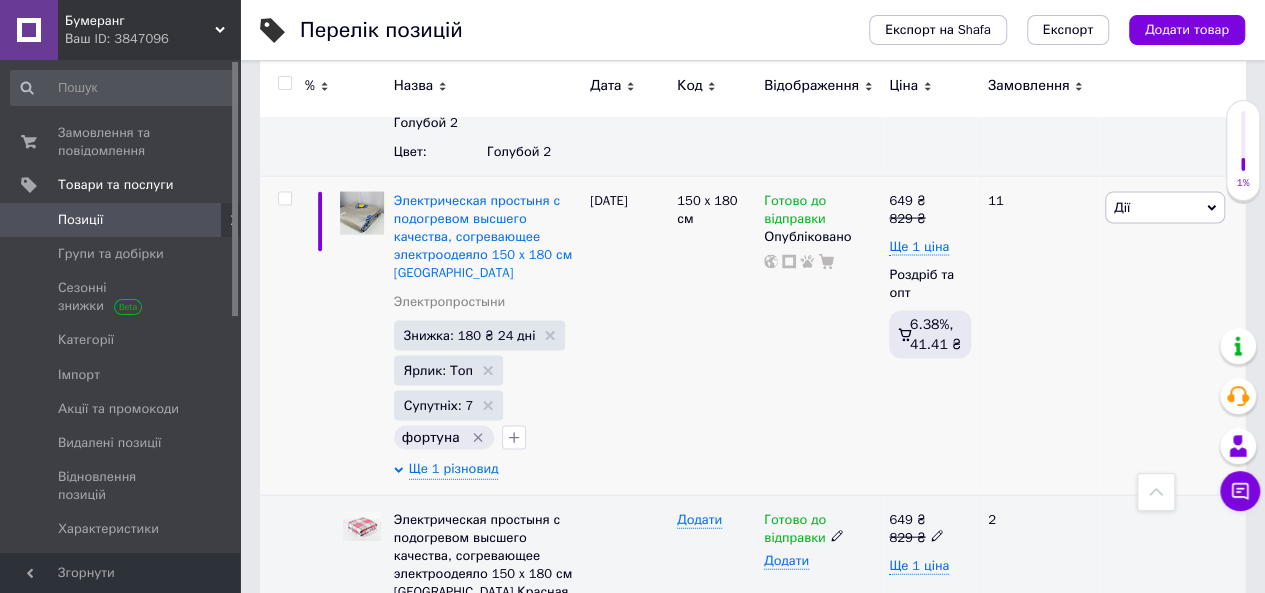 scroll, scrollTop: 2200, scrollLeft: 0, axis: vertical 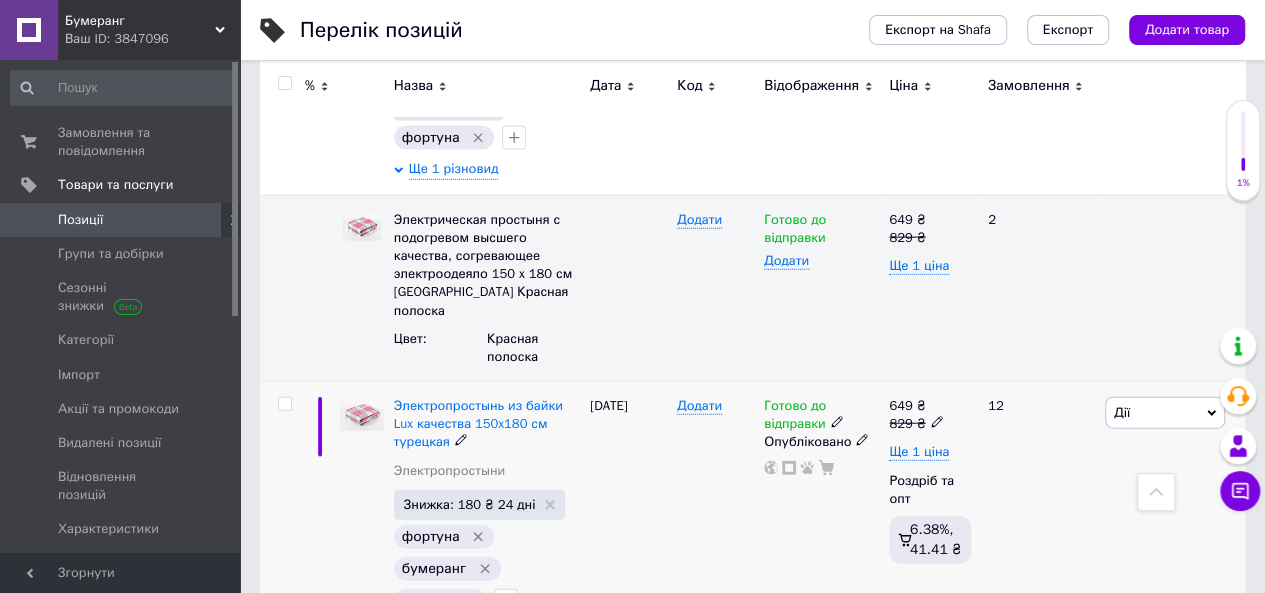 click on "Ще 2 різновиди" at bounding box center [457, 632] 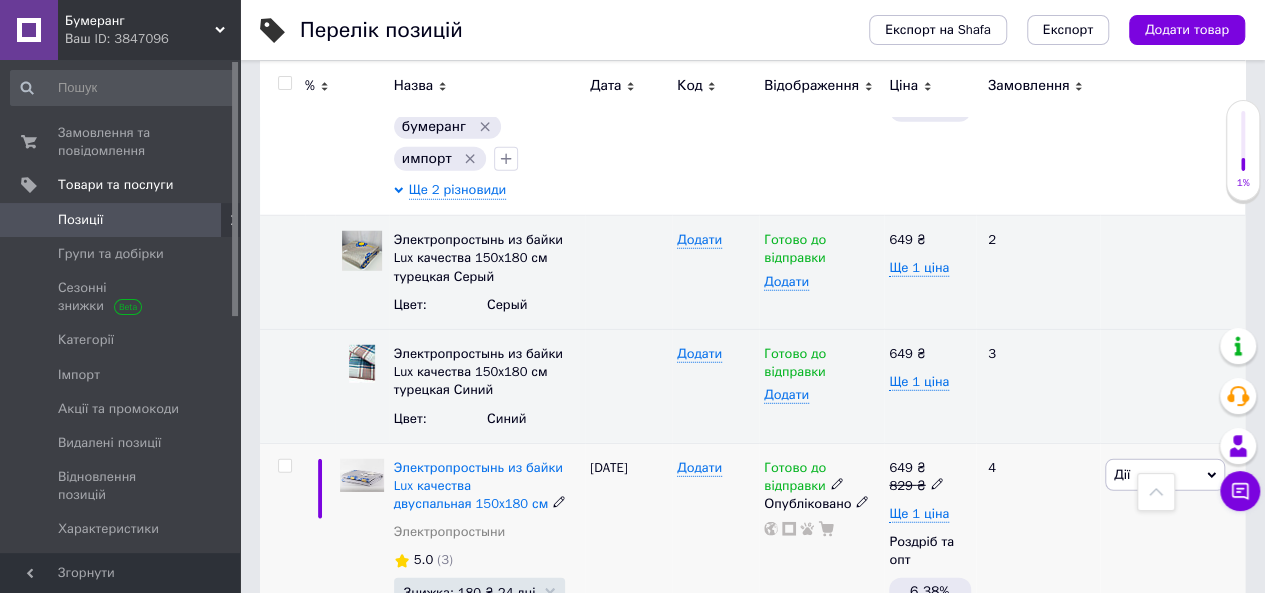 drag, startPoint x: 457, startPoint y: 543, endPoint x: 466, endPoint y: 525, distance: 20.12461 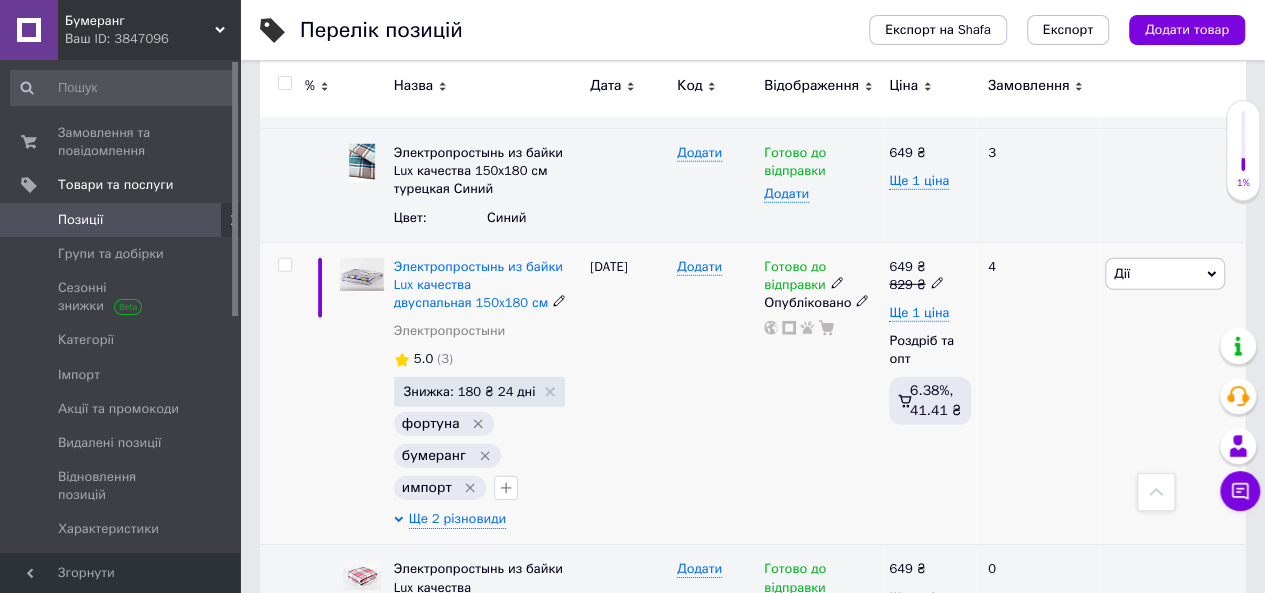 scroll, scrollTop: 2906, scrollLeft: 0, axis: vertical 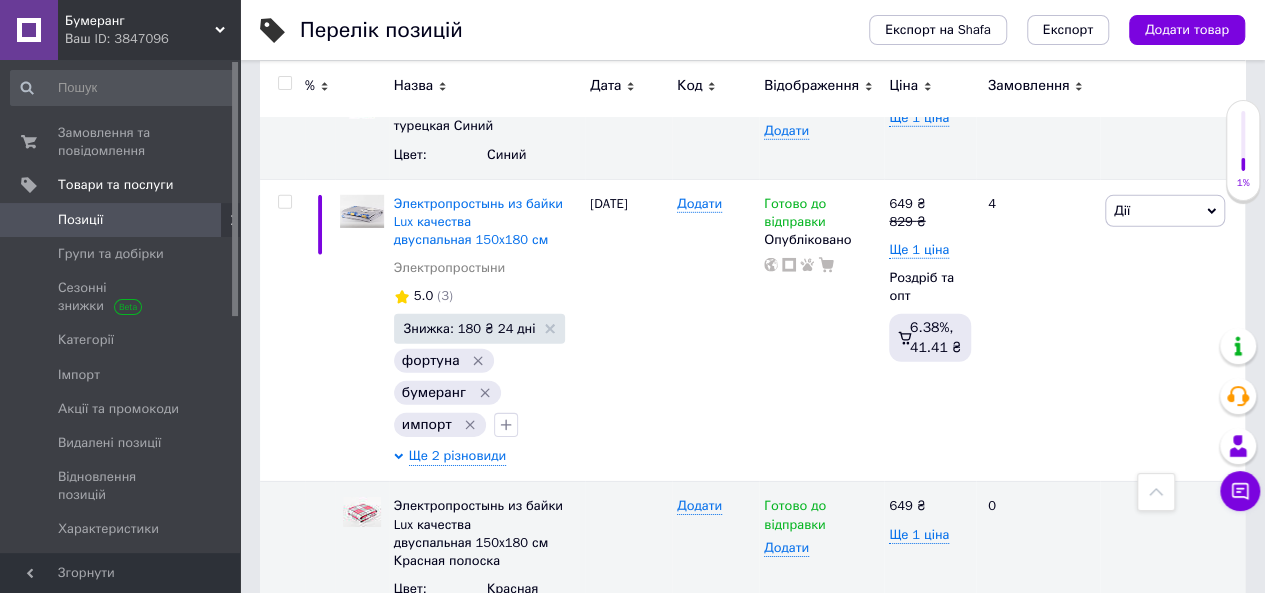 click on "Бумеранг Ваш ID: 3847096" at bounding box center (149, 30) 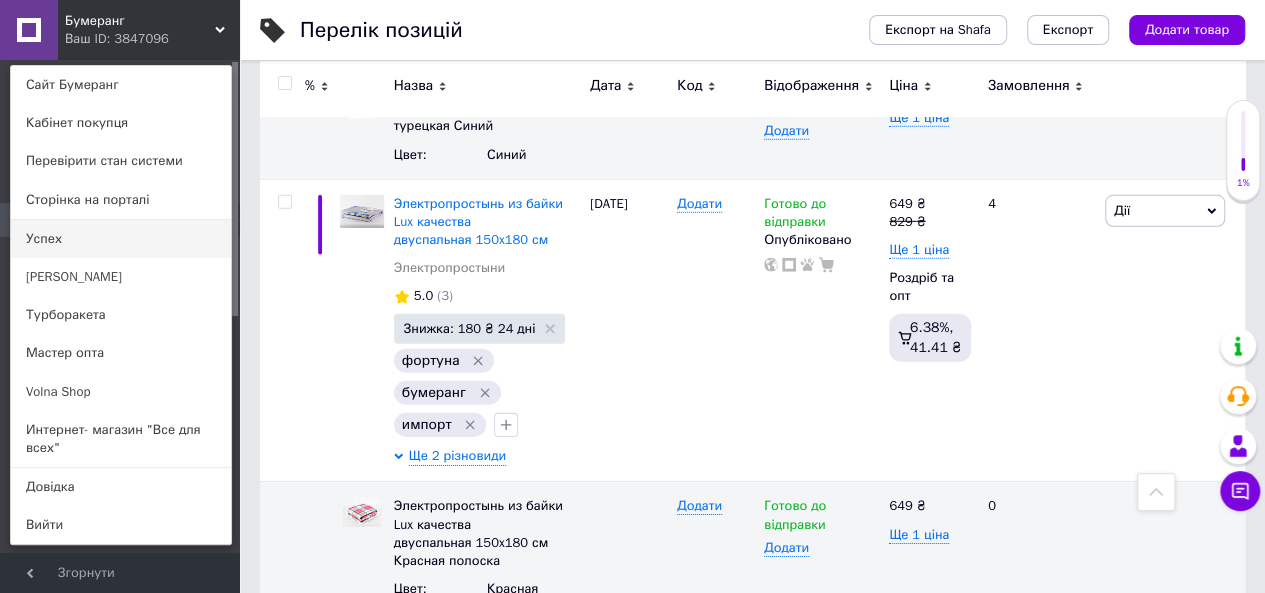 click on "Успех" at bounding box center [121, 239] 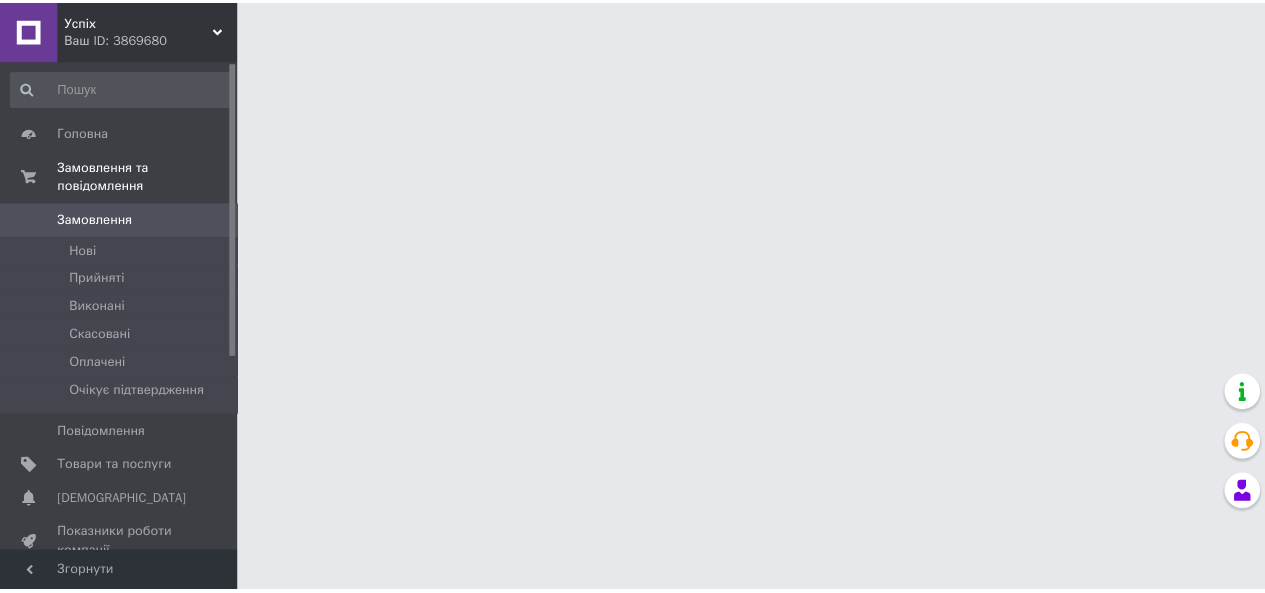 scroll, scrollTop: 0, scrollLeft: 0, axis: both 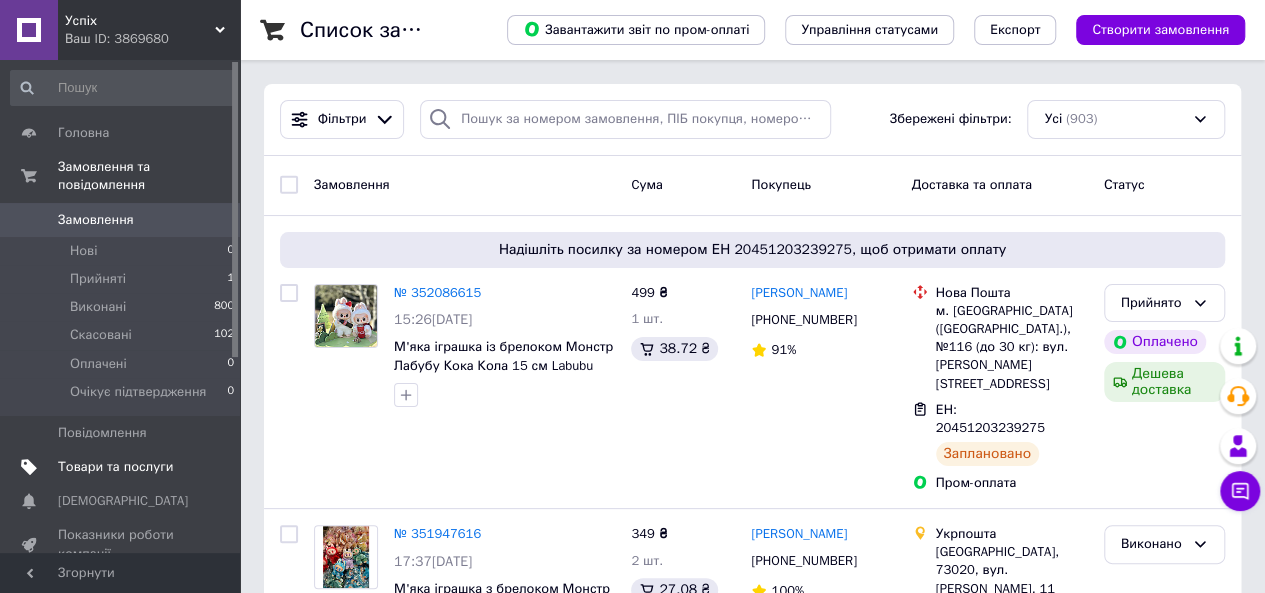 click on "Товари та послуги" at bounding box center [115, 467] 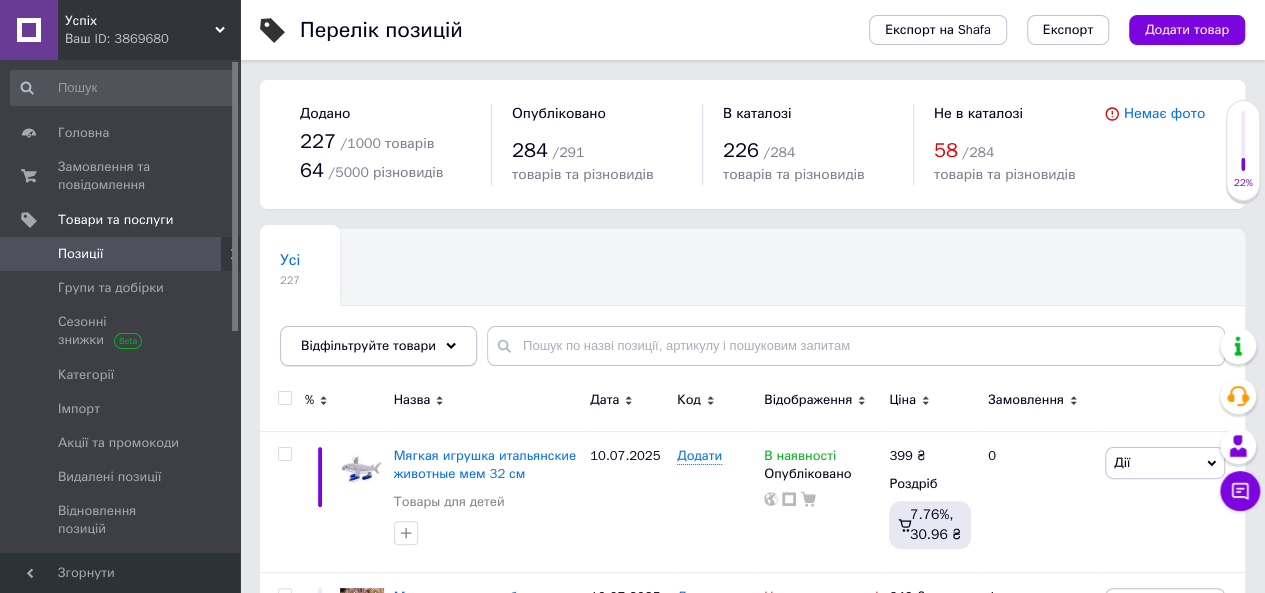 click on "Відфільтруйте товари" at bounding box center (368, 345) 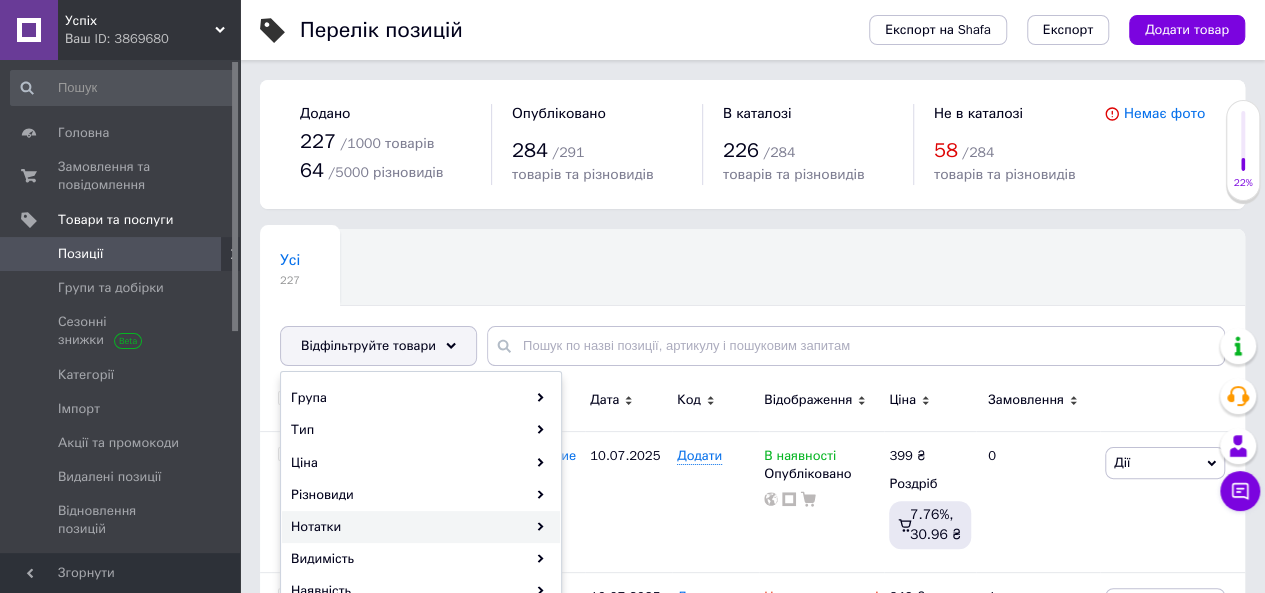 scroll, scrollTop: 100, scrollLeft: 0, axis: vertical 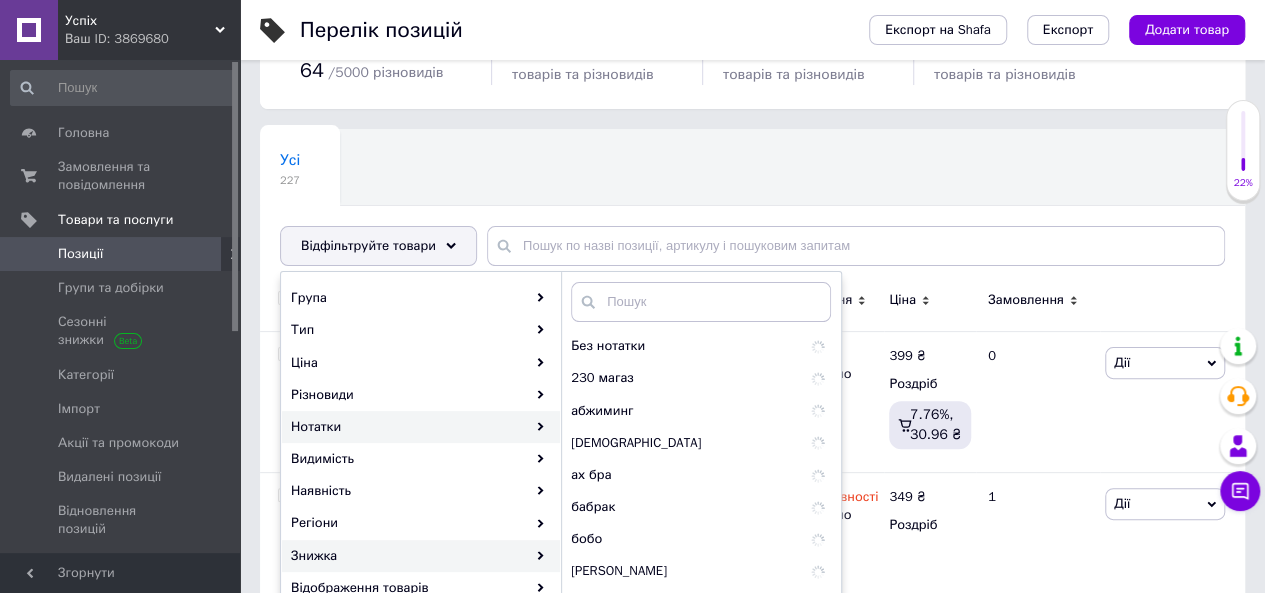 click on "Знижка" at bounding box center [421, 556] 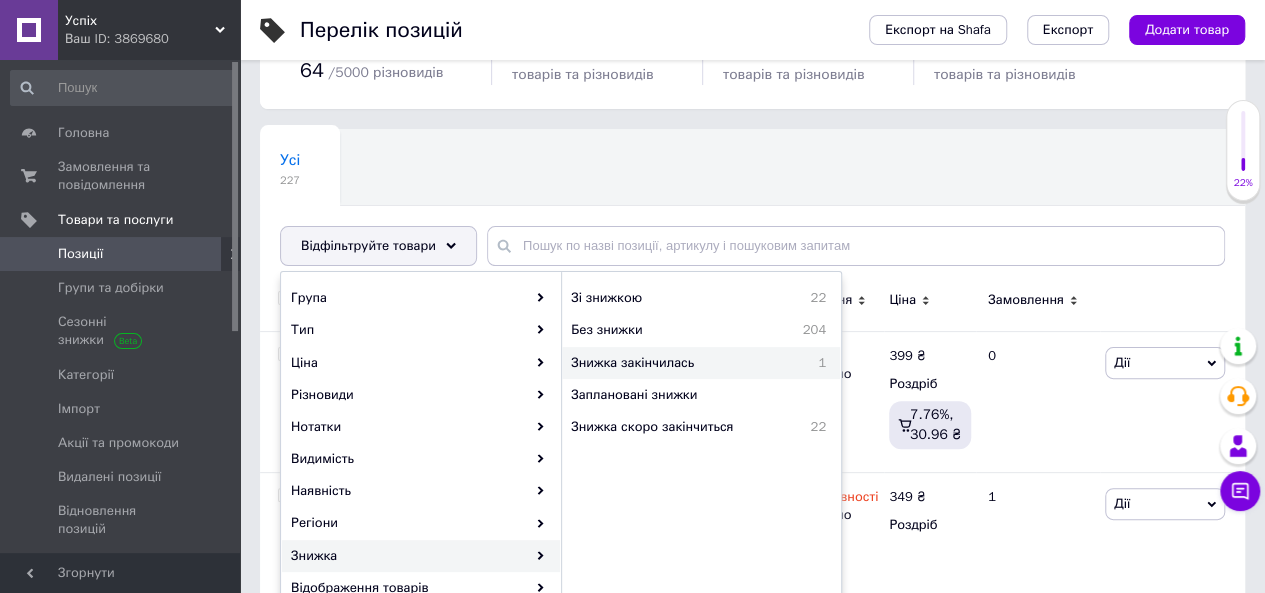 click on "Знижка закінчилась" at bounding box center (682, 363) 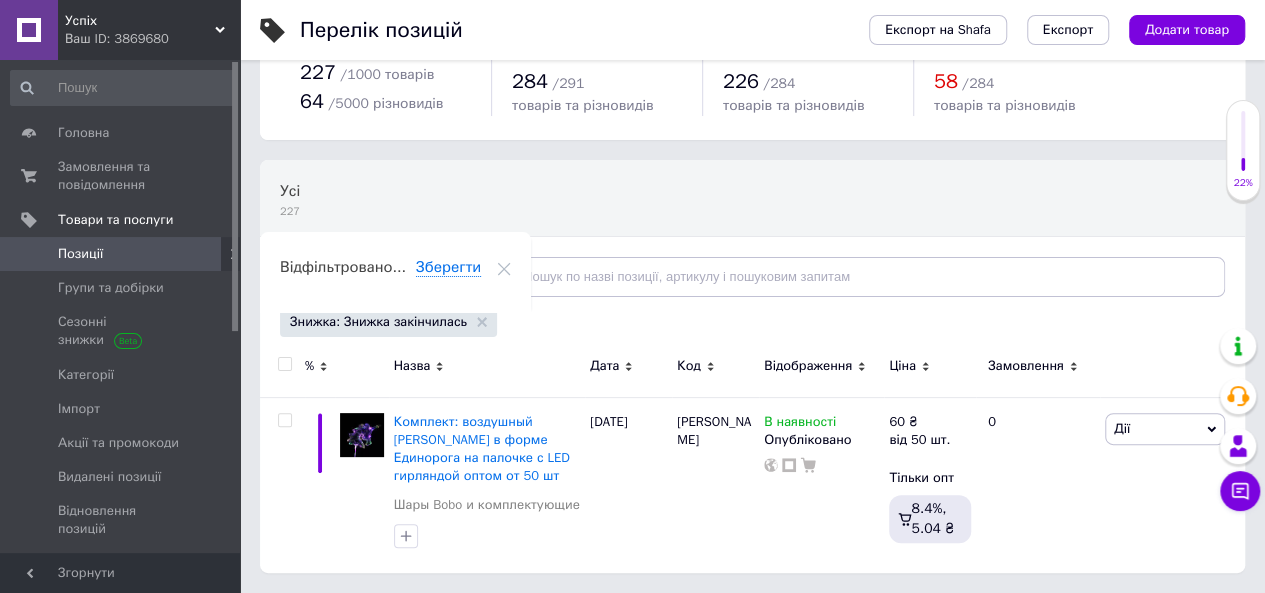 scroll, scrollTop: 67, scrollLeft: 0, axis: vertical 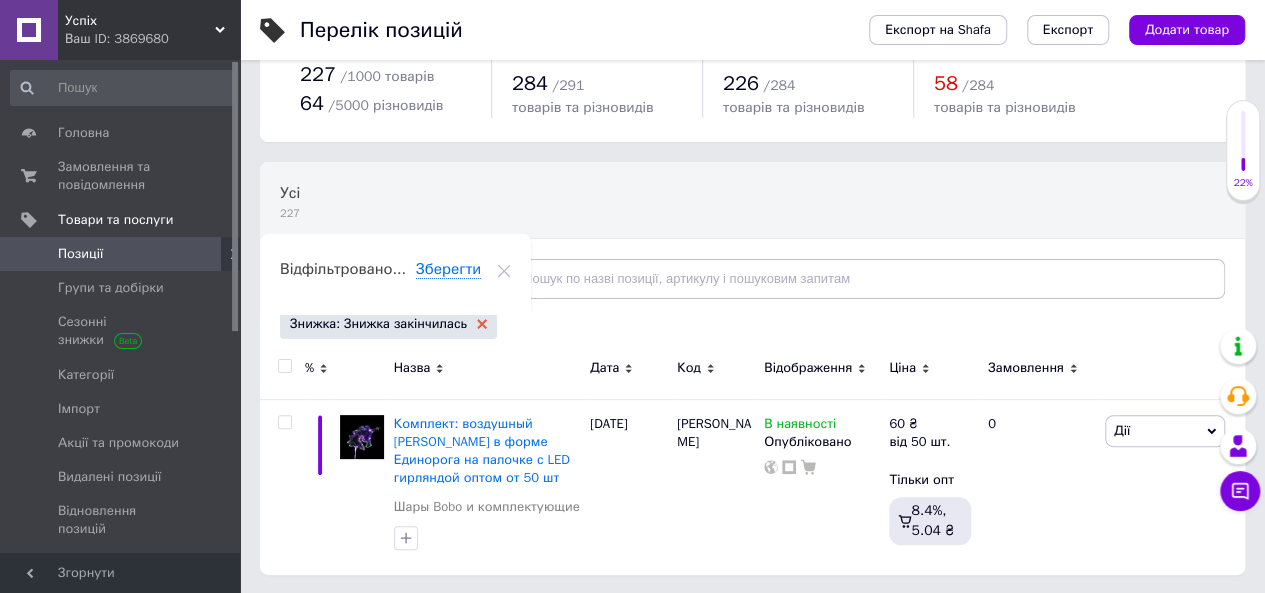 click 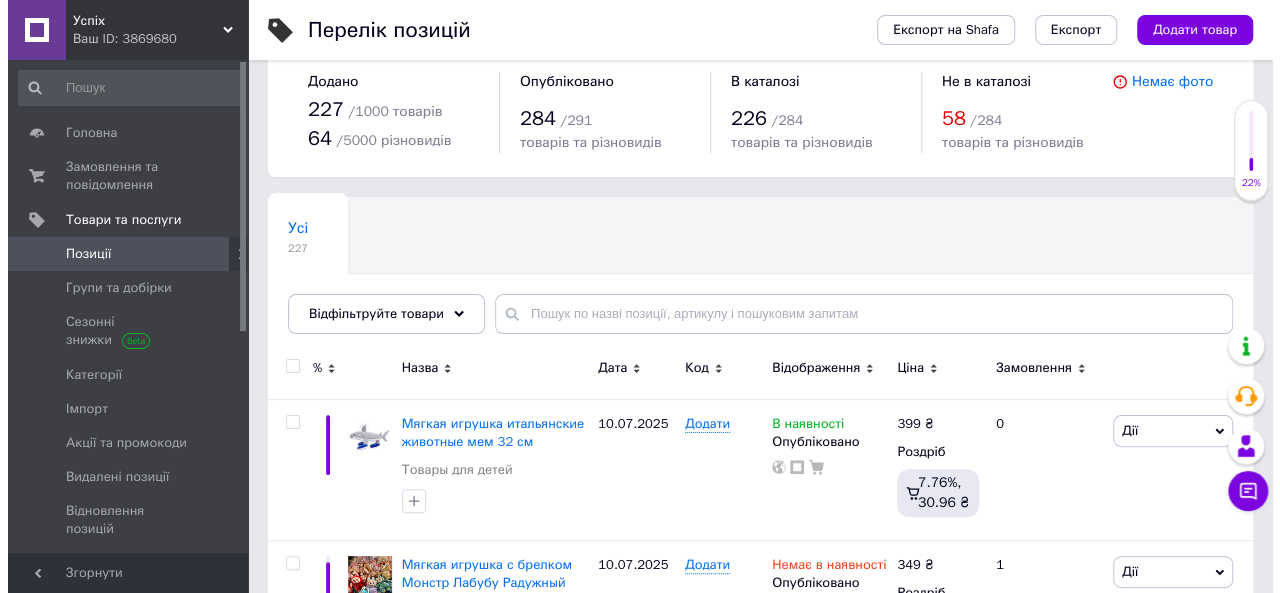 scroll, scrollTop: 100, scrollLeft: 0, axis: vertical 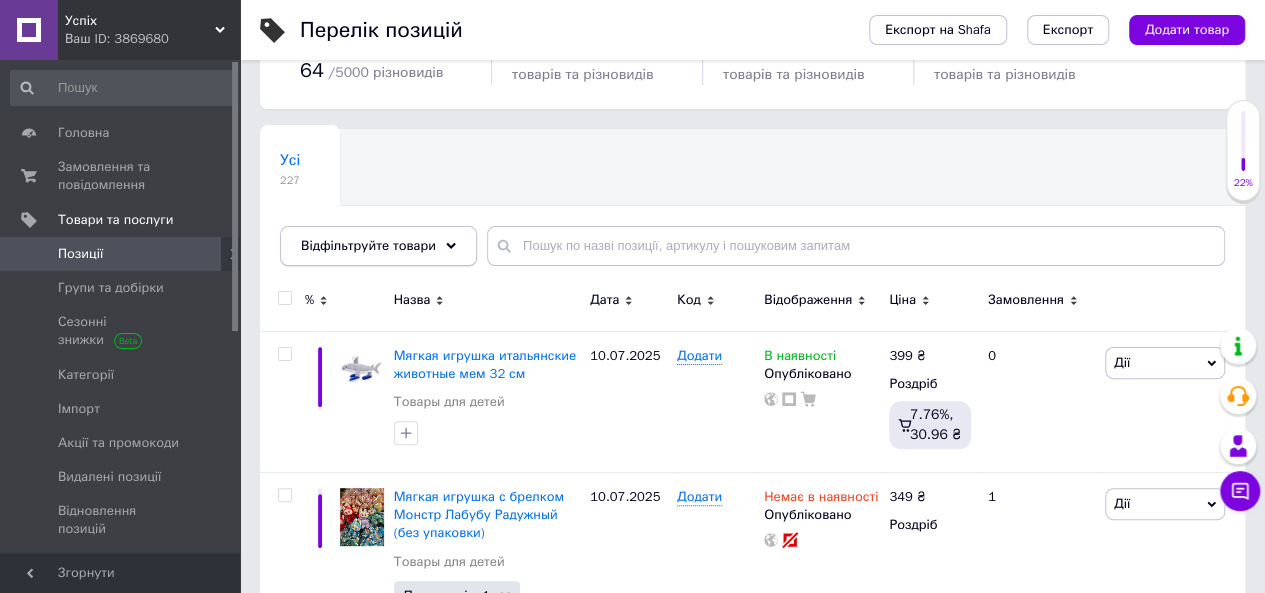 click on "Відфільтруйте товари" at bounding box center (378, 246) 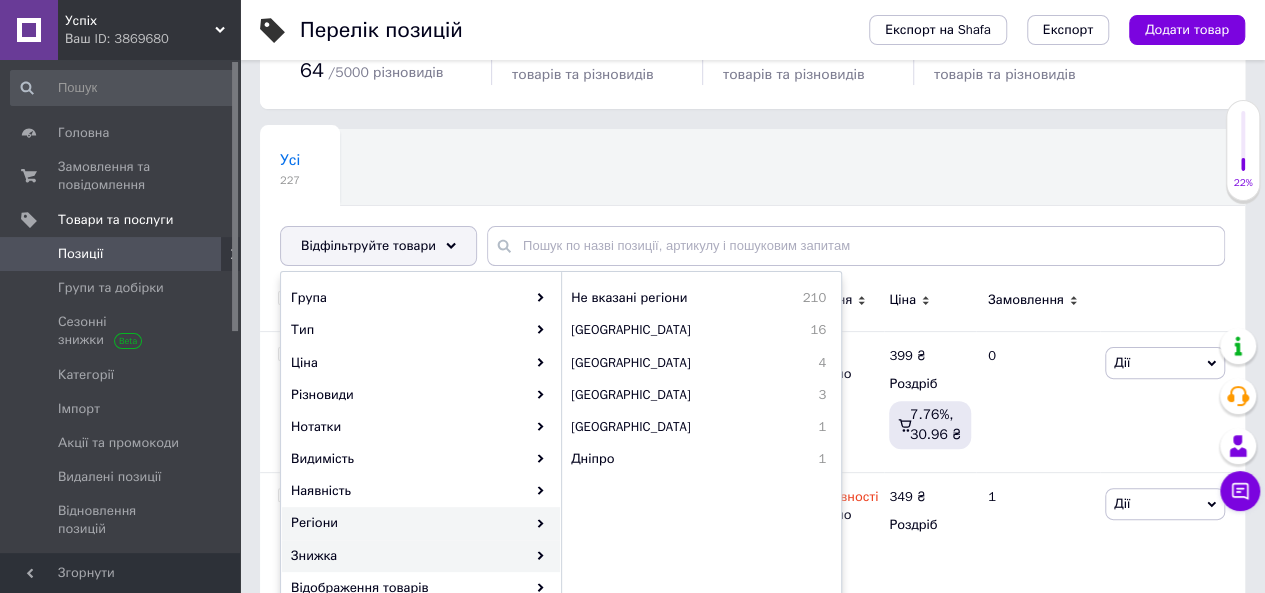 click on "Знижка" at bounding box center [421, 556] 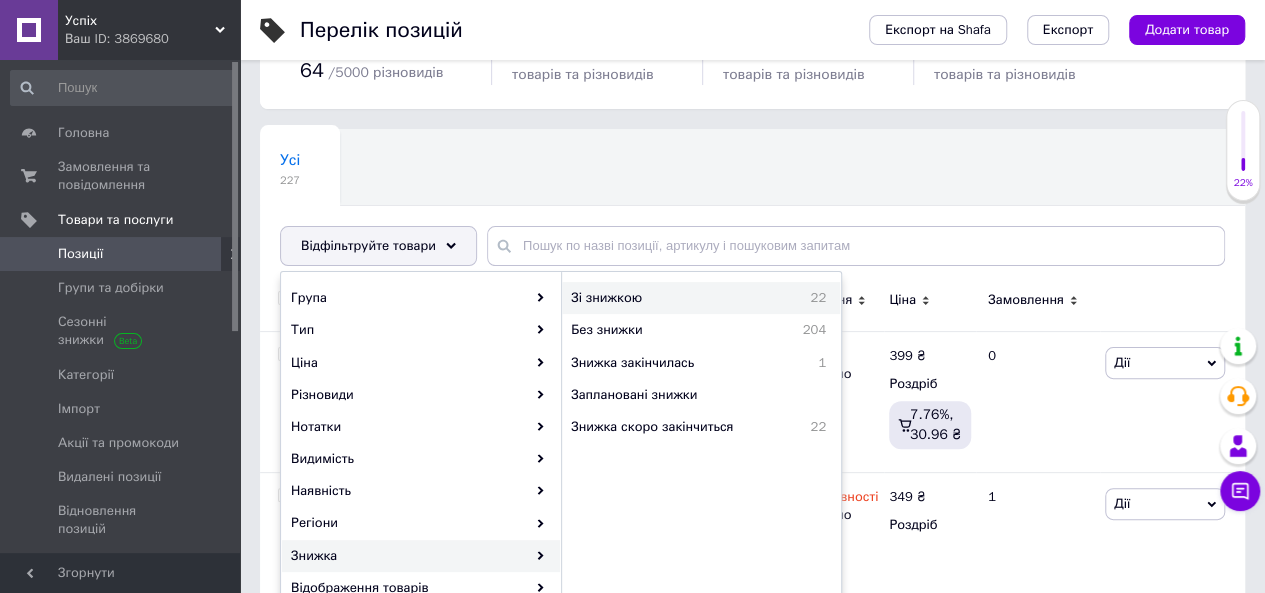 click on "Зі знижкою" at bounding box center (664, 298) 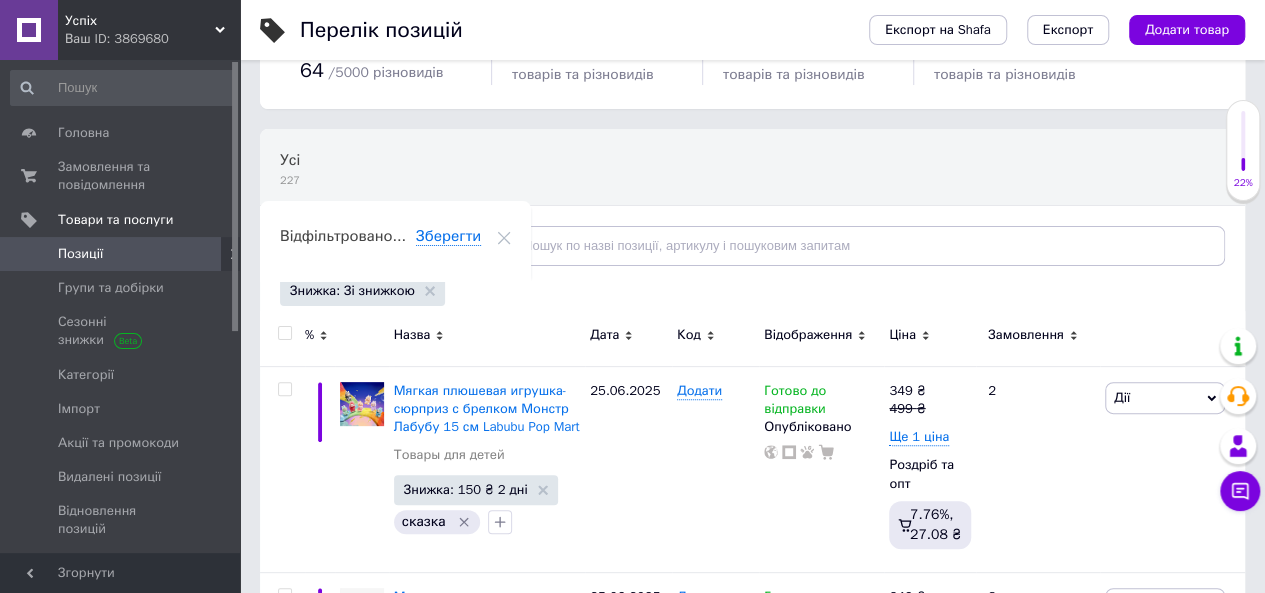 click at bounding box center (284, 333) 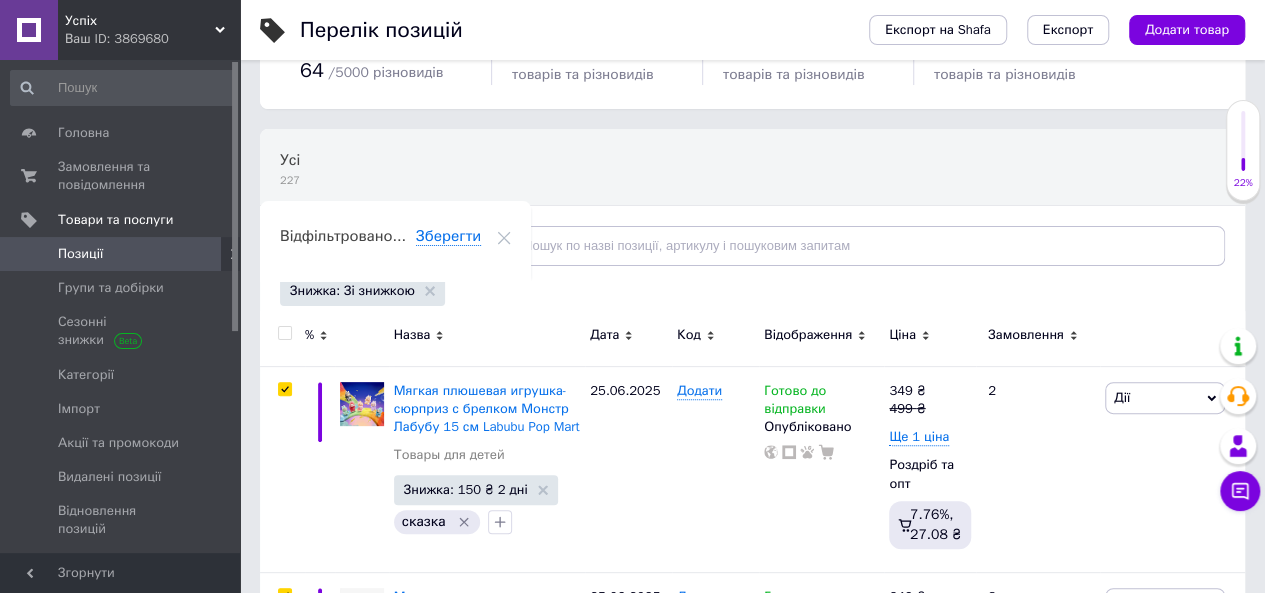 checkbox on "true" 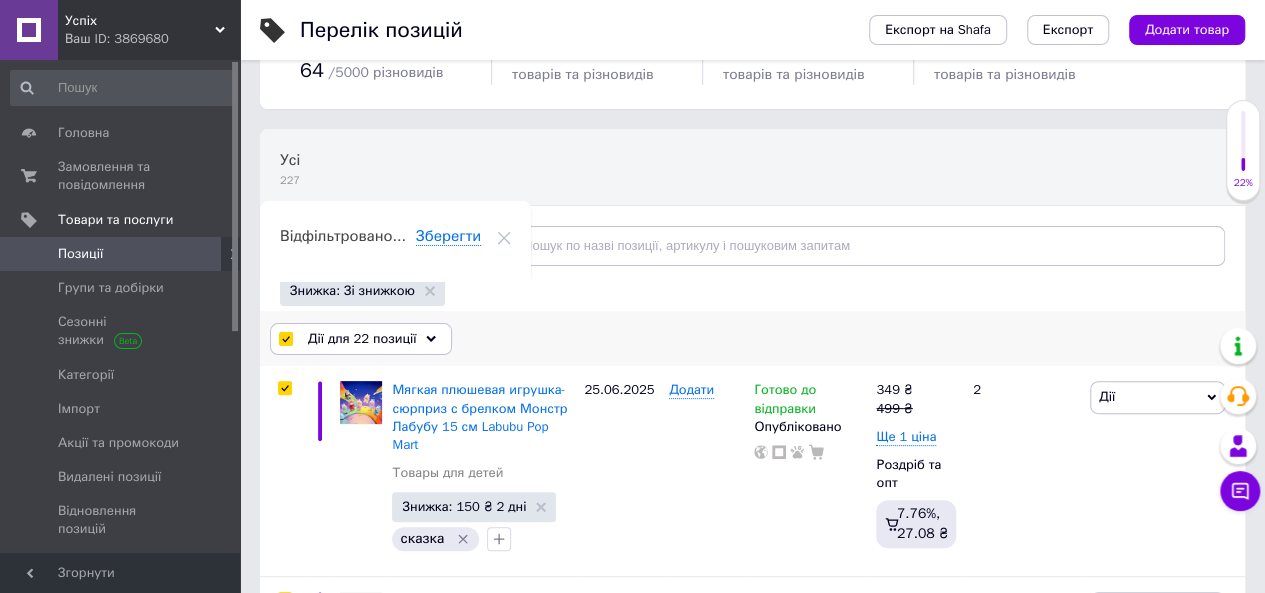 click on "Дії для 22 позиції" at bounding box center [362, 339] 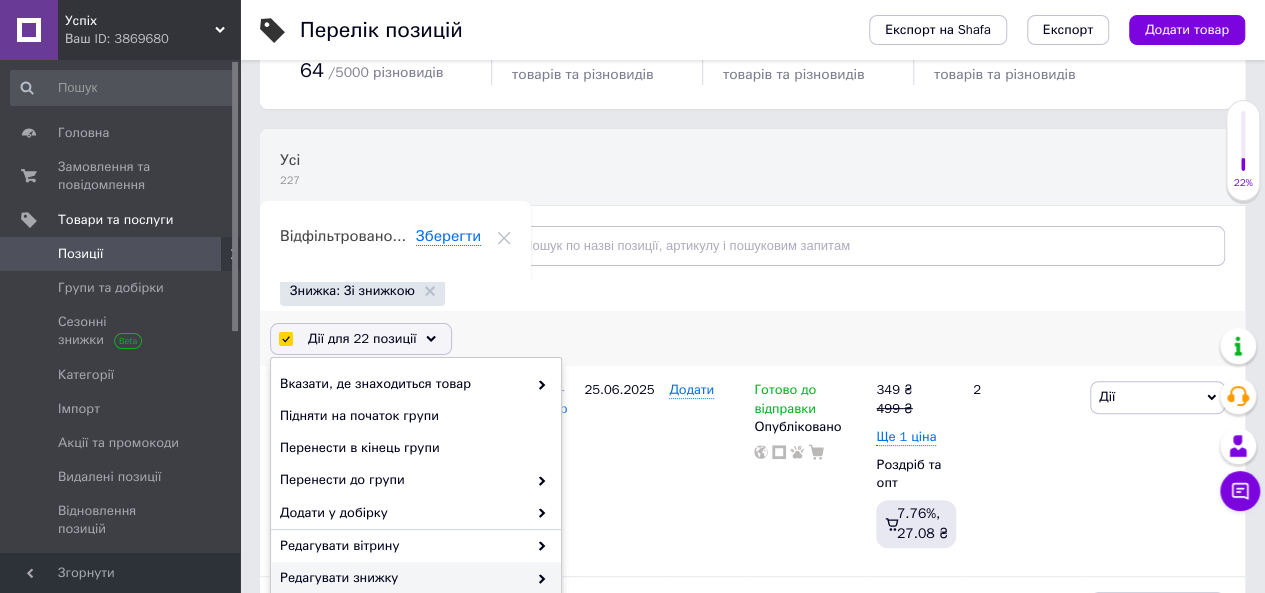 click on "Редагувати знижку" at bounding box center (416, 578) 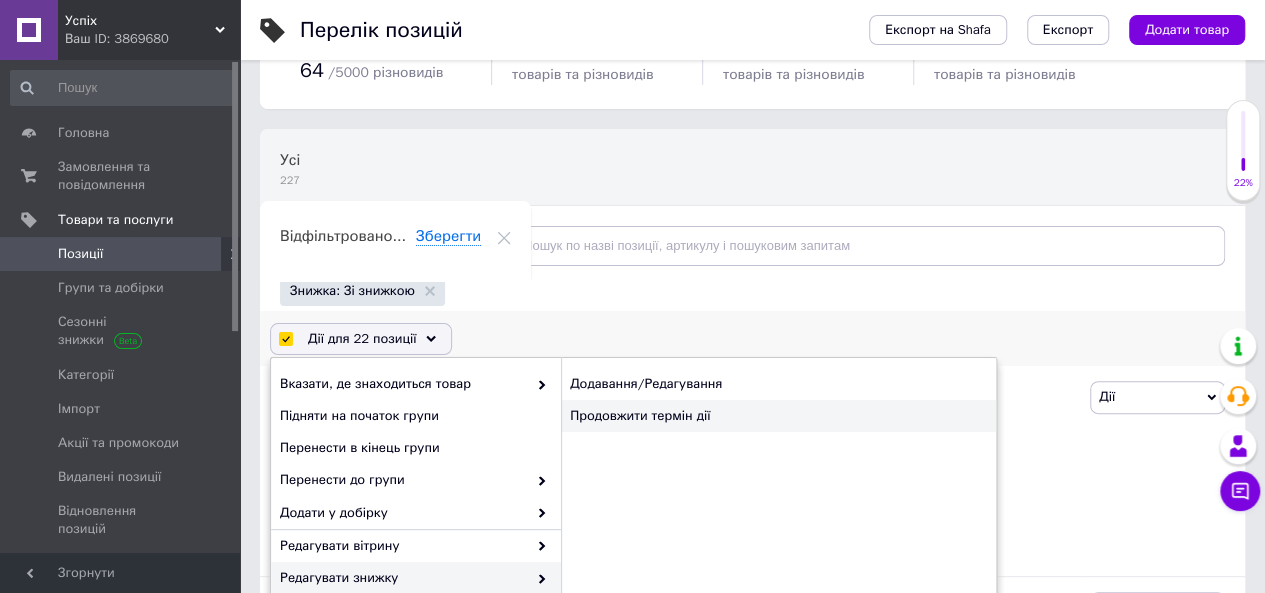 click on "Продовжити термін дії" at bounding box center [778, 416] 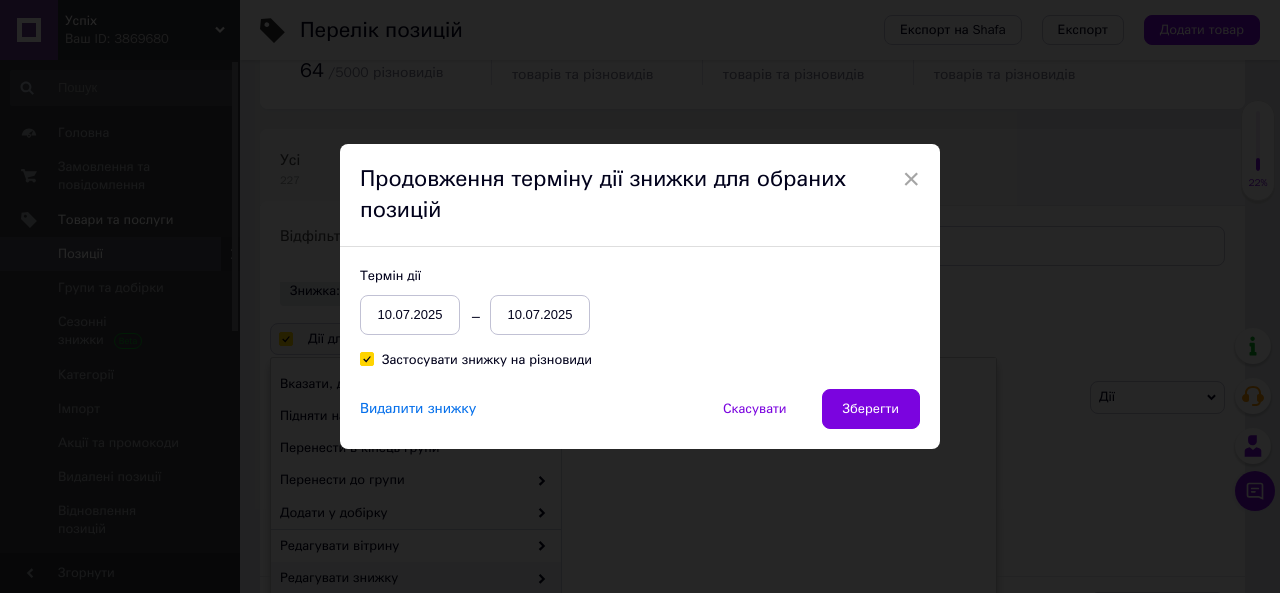 click on "Застосувати знижку на різновиди" at bounding box center [487, 360] 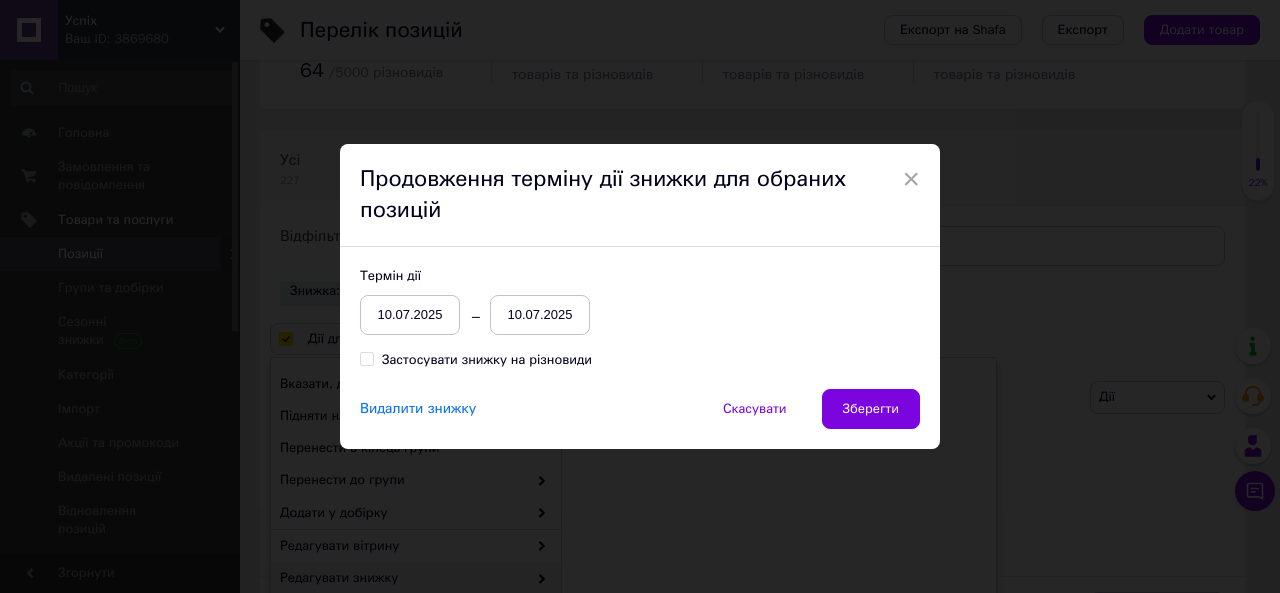 checkbox on "false" 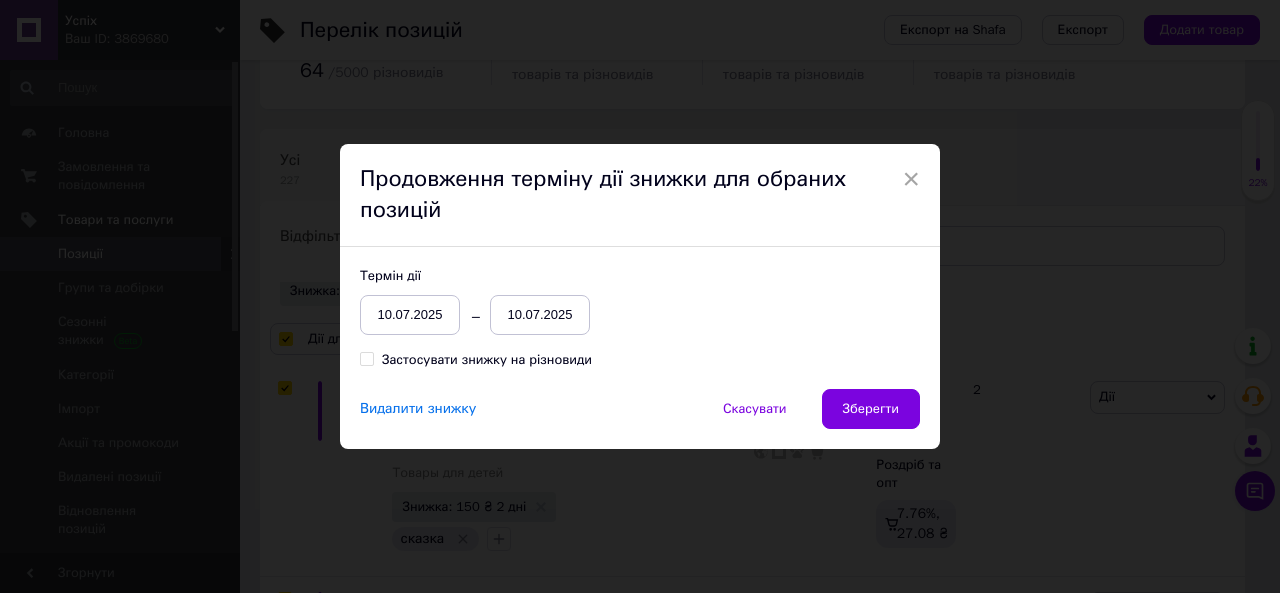 click on "10.07.2025" at bounding box center (540, 315) 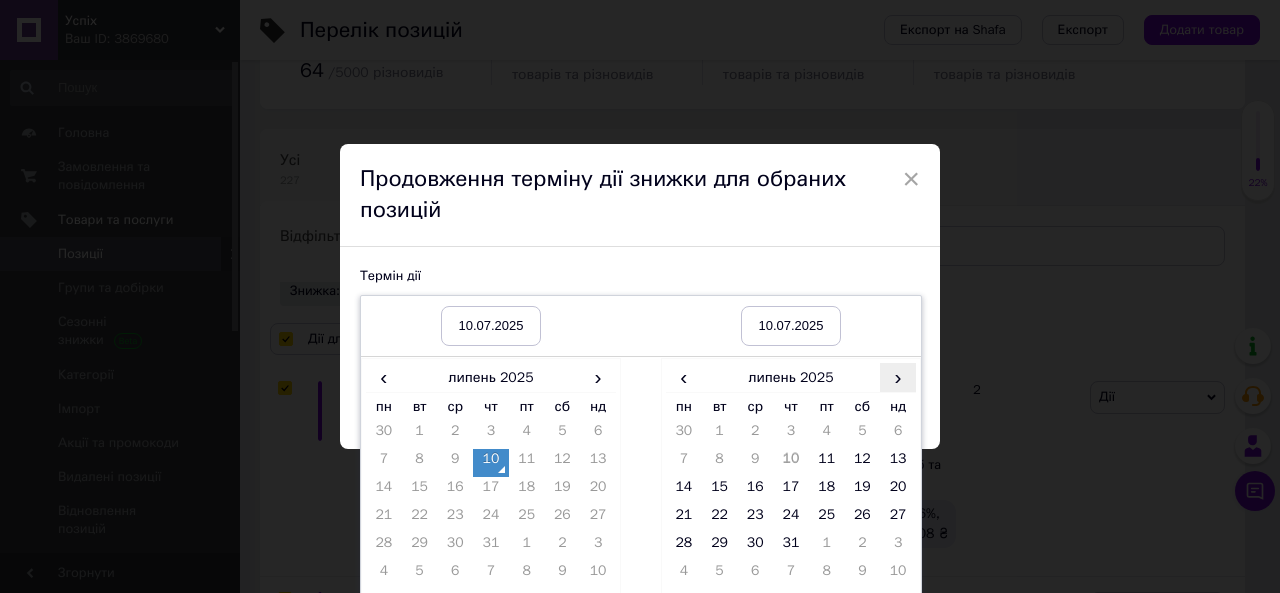 click on "›" at bounding box center [898, 377] 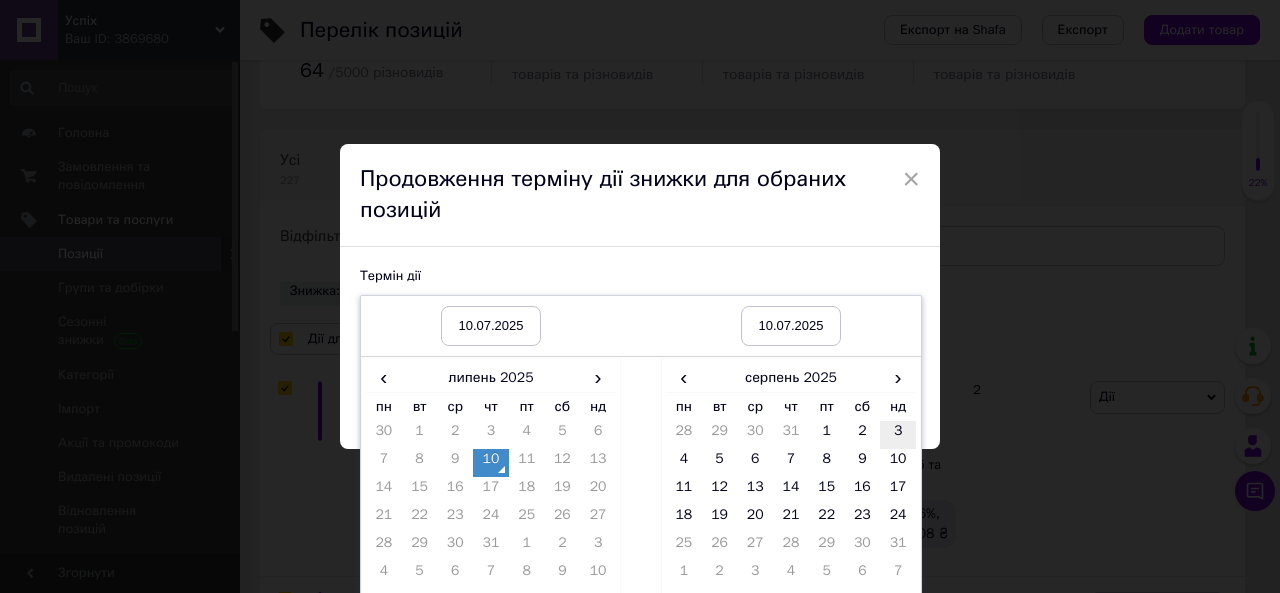 click on "3" at bounding box center [898, 435] 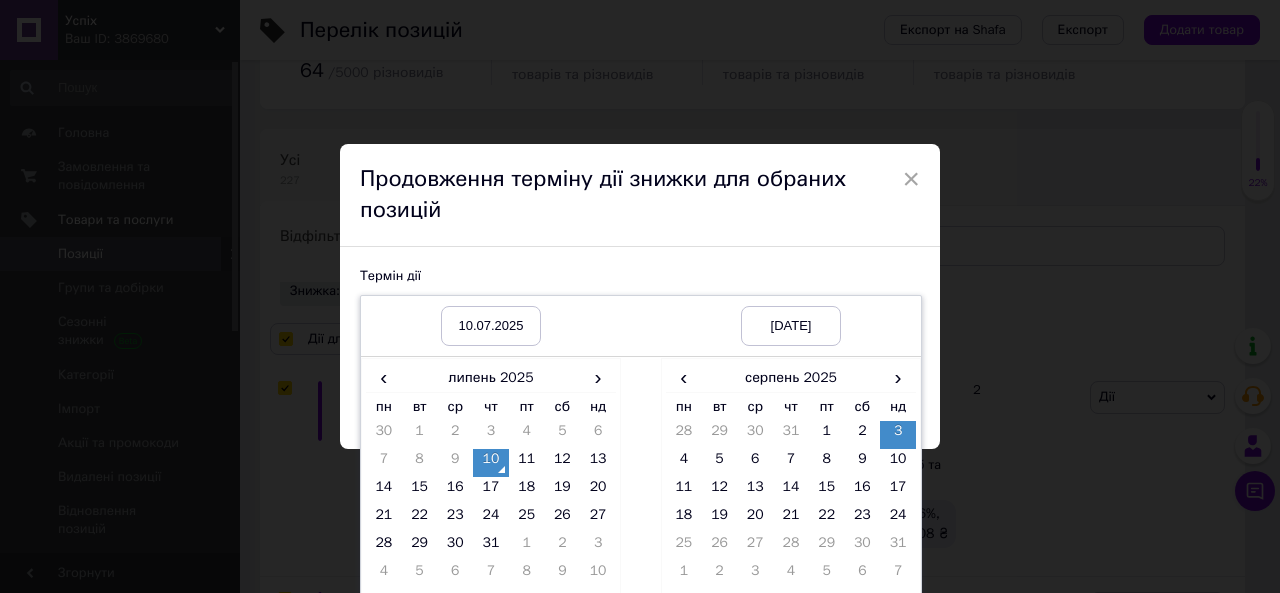 scroll, scrollTop: 60, scrollLeft: 0, axis: vertical 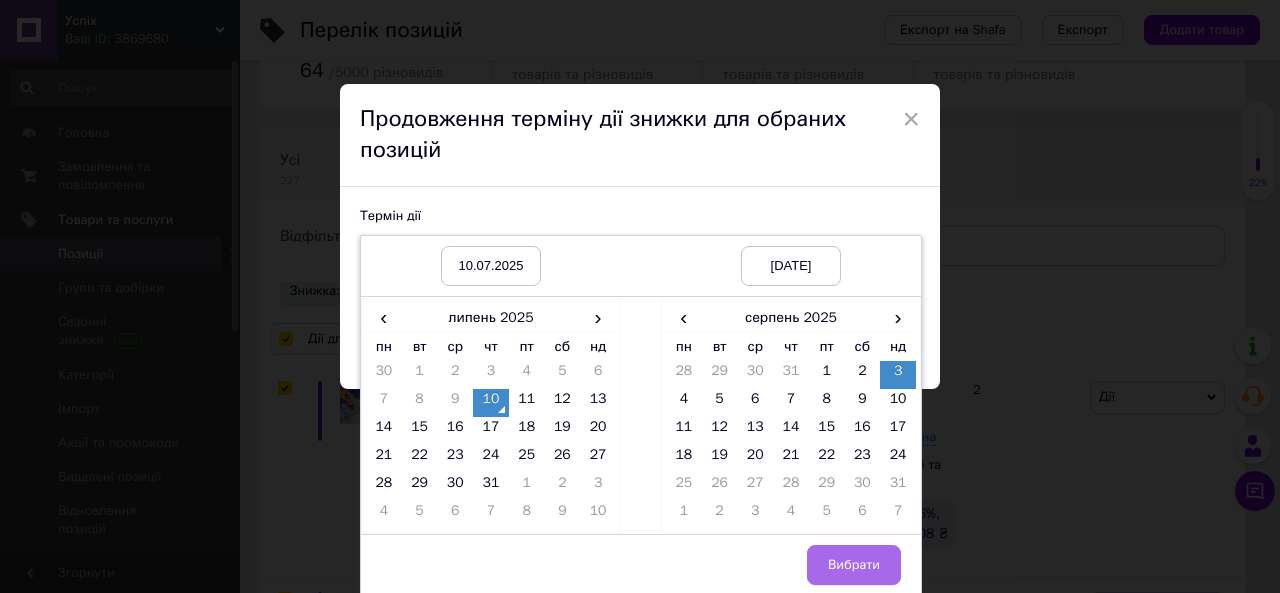 click on "Вибрати" at bounding box center (854, 565) 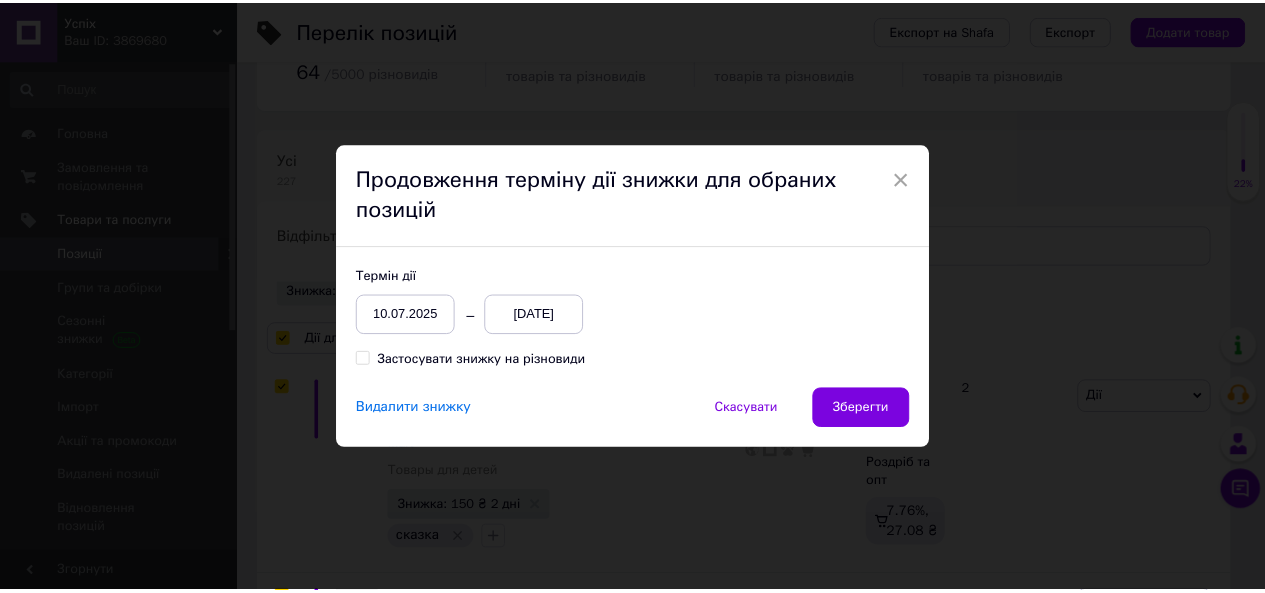 scroll, scrollTop: 0, scrollLeft: 0, axis: both 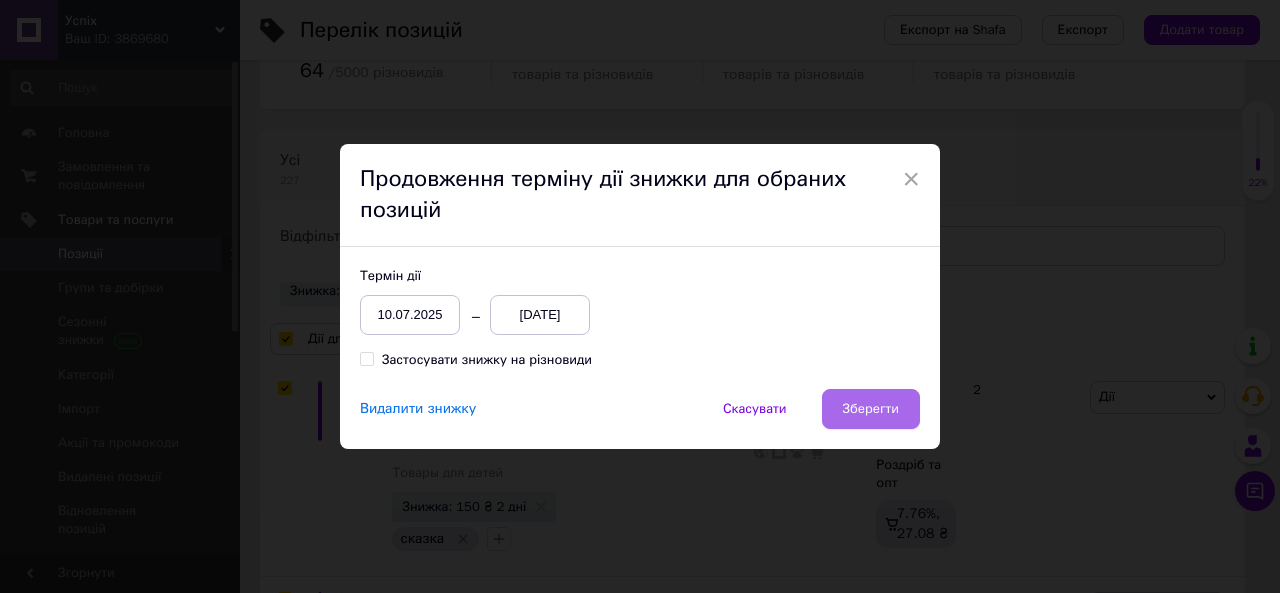 click on "Зберегти" at bounding box center (871, 409) 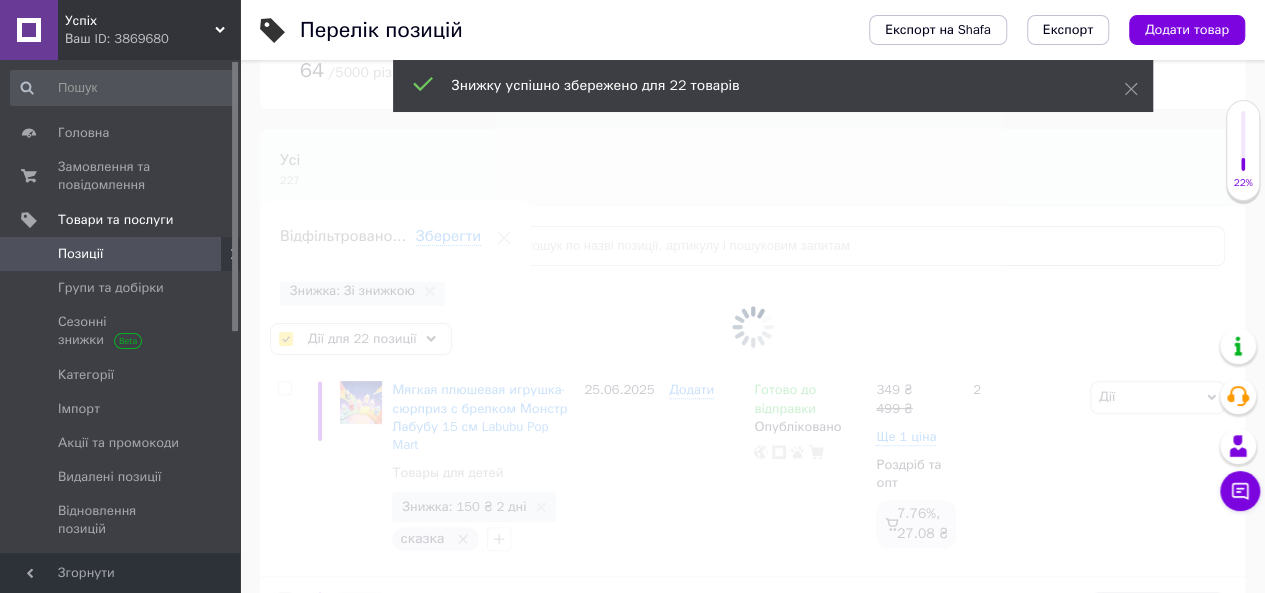 checkbox on "false" 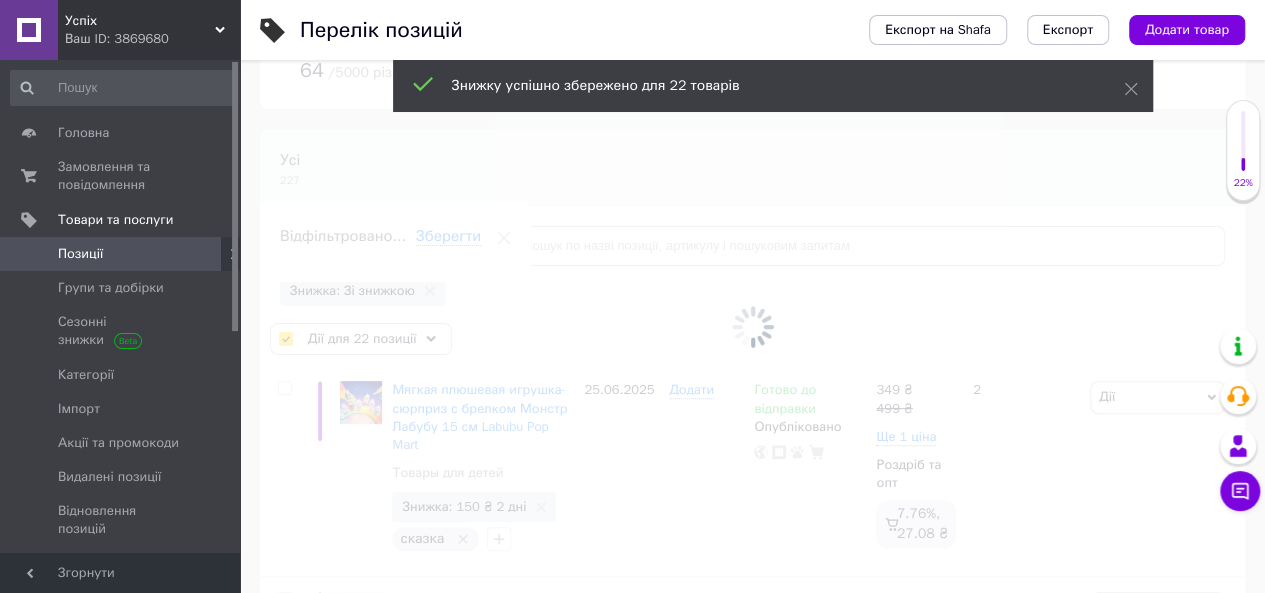 checkbox on "false" 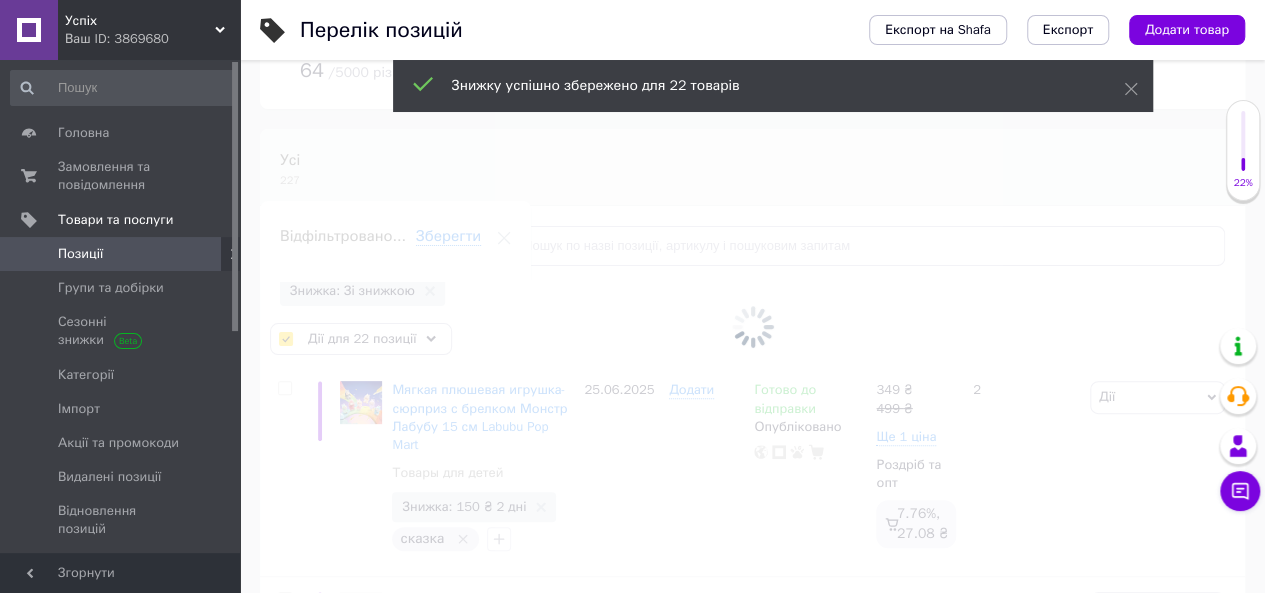 checkbox on "false" 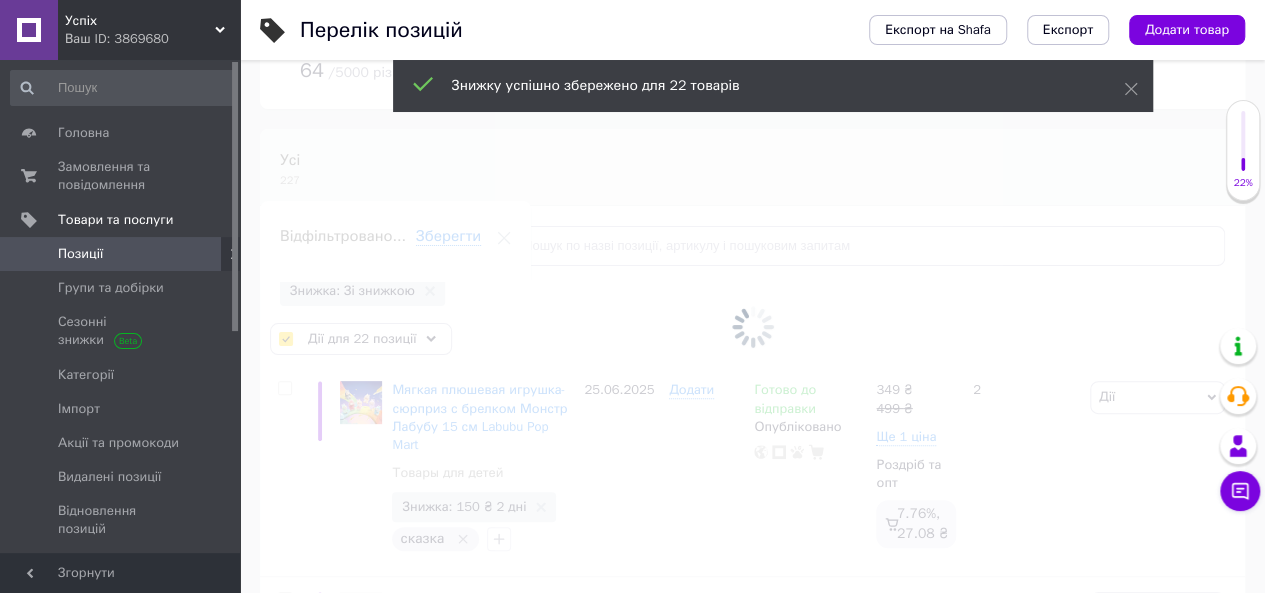 checkbox on "false" 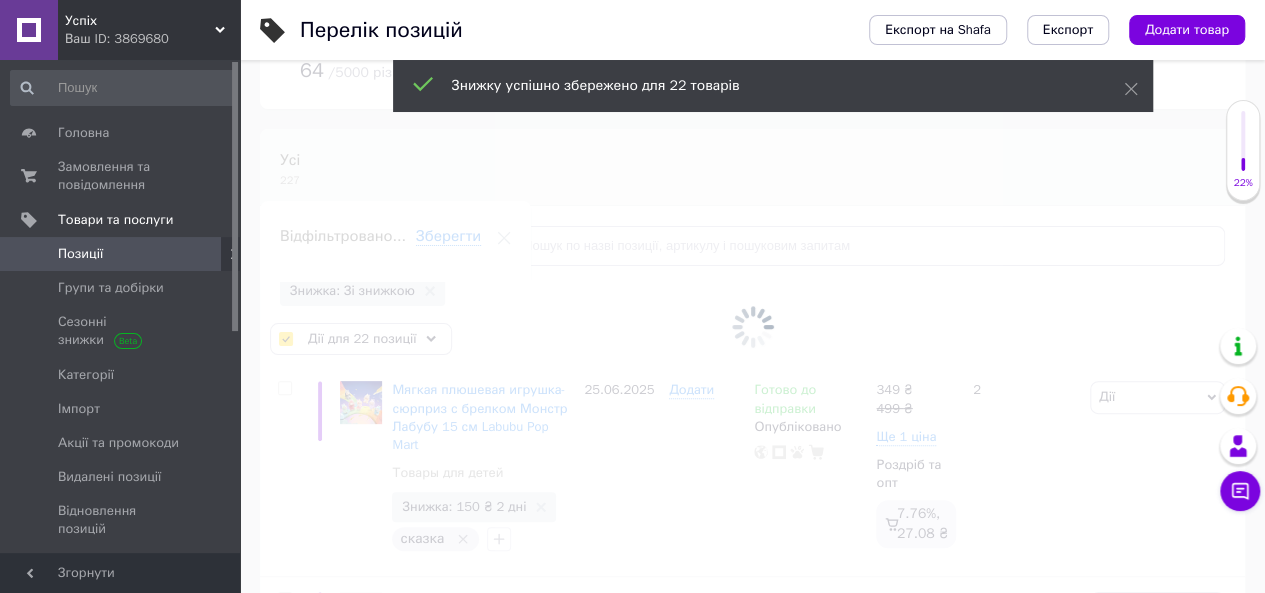 checkbox on "false" 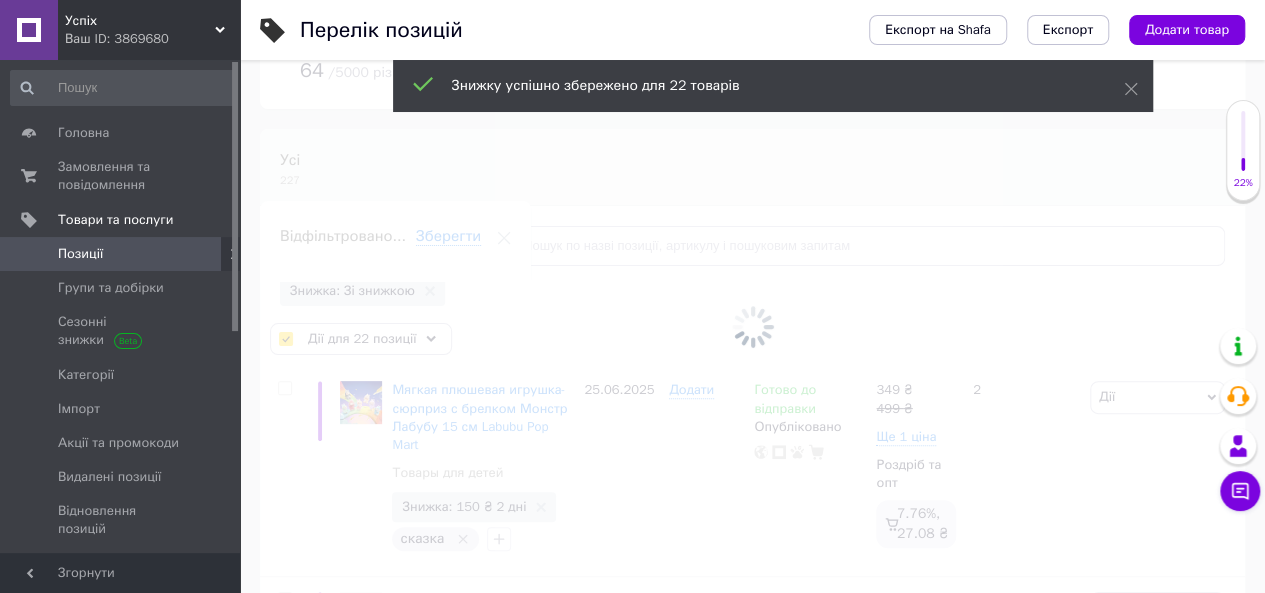 checkbox on "false" 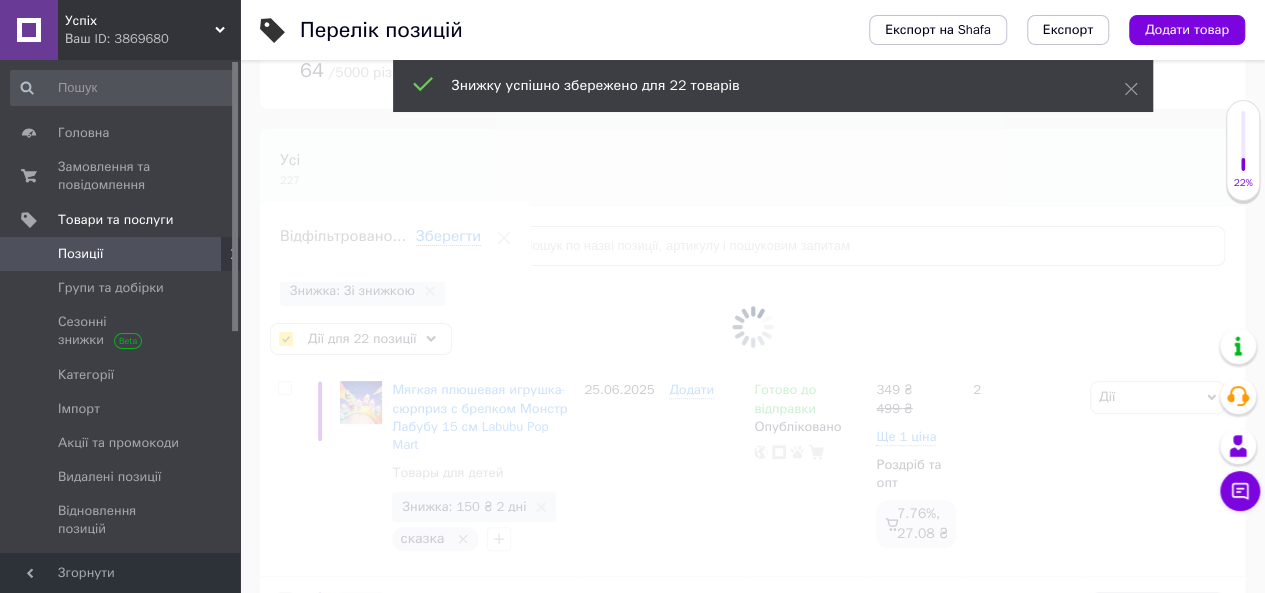 checkbox on "false" 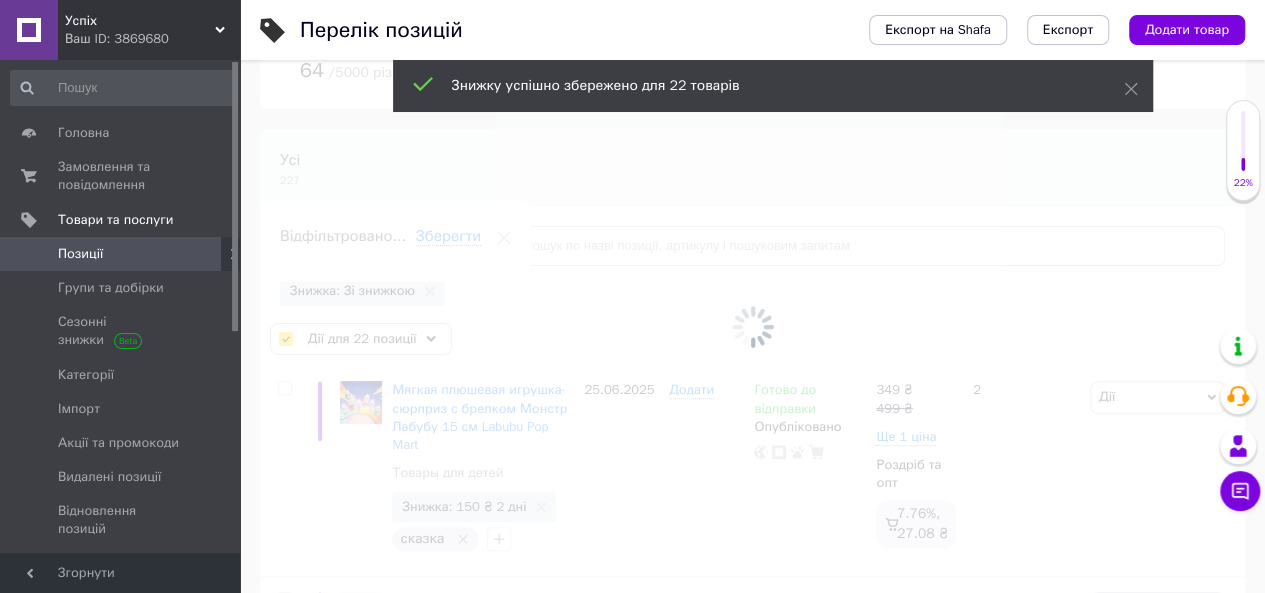 checkbox on "false" 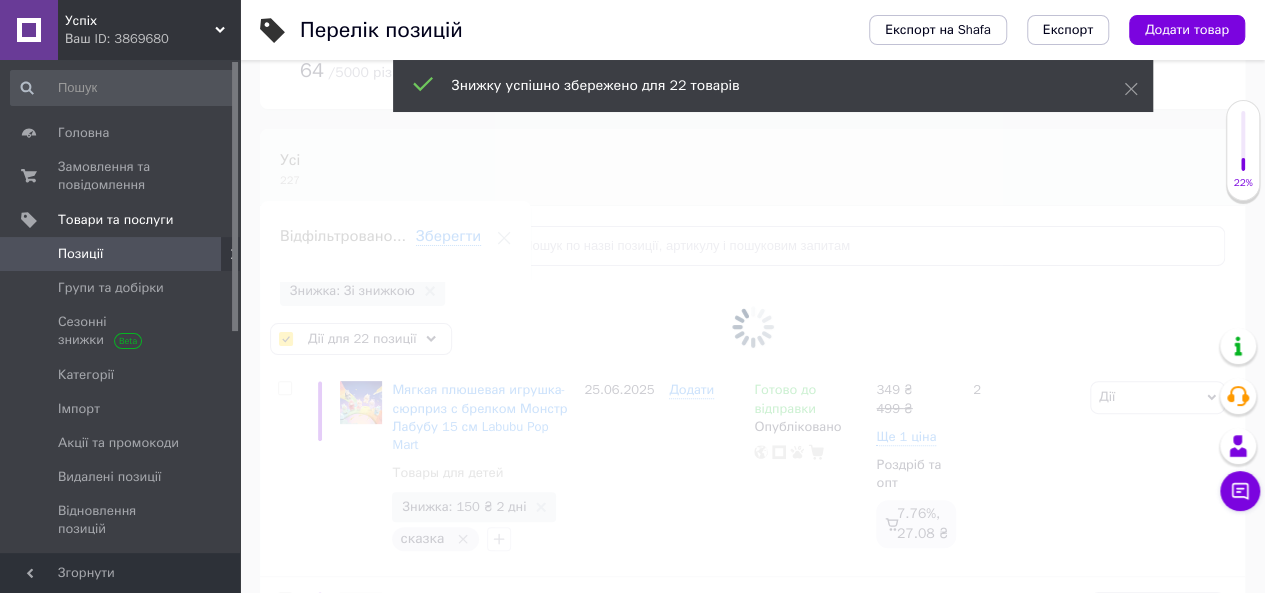 checkbox on "false" 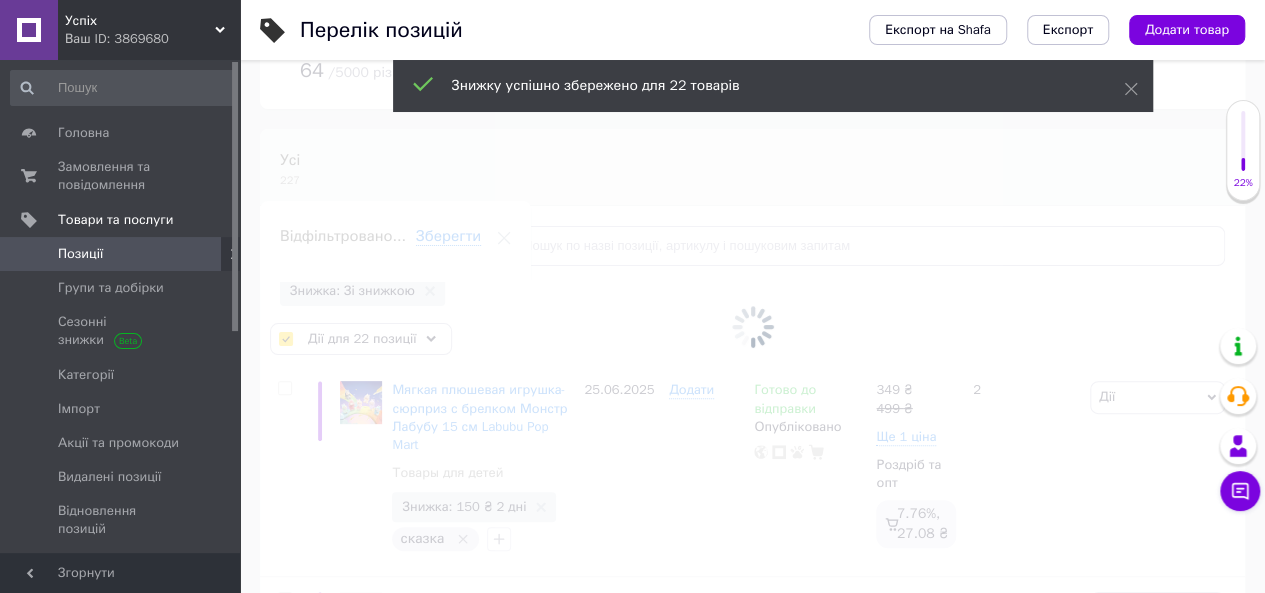 checkbox on "false" 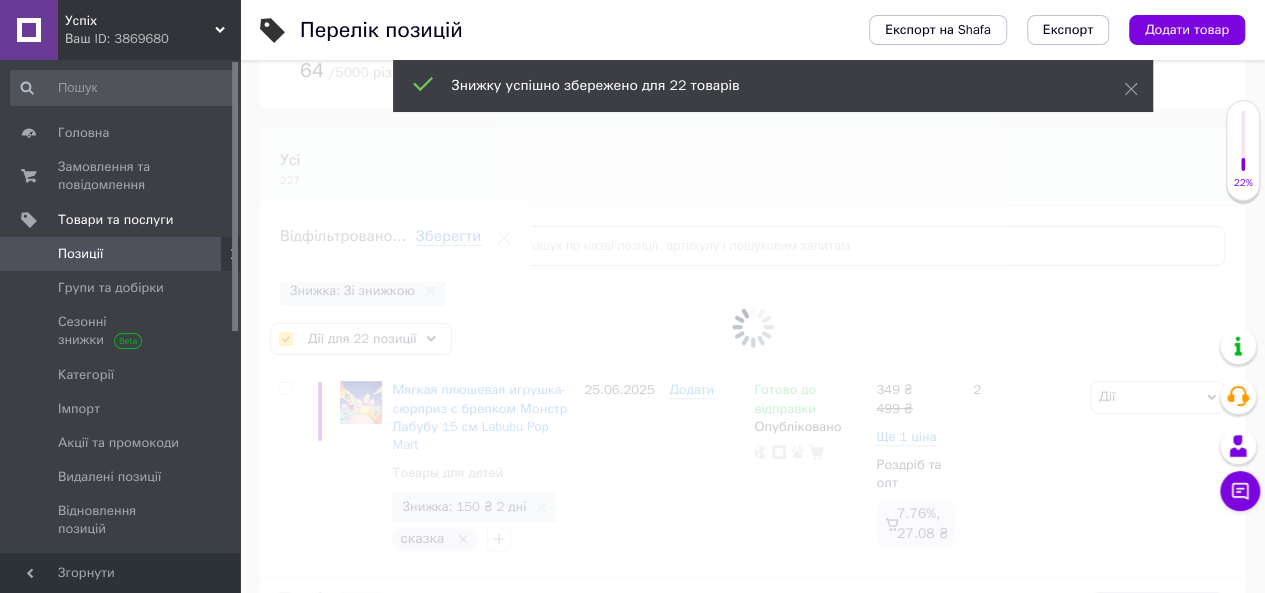 checkbox on "false" 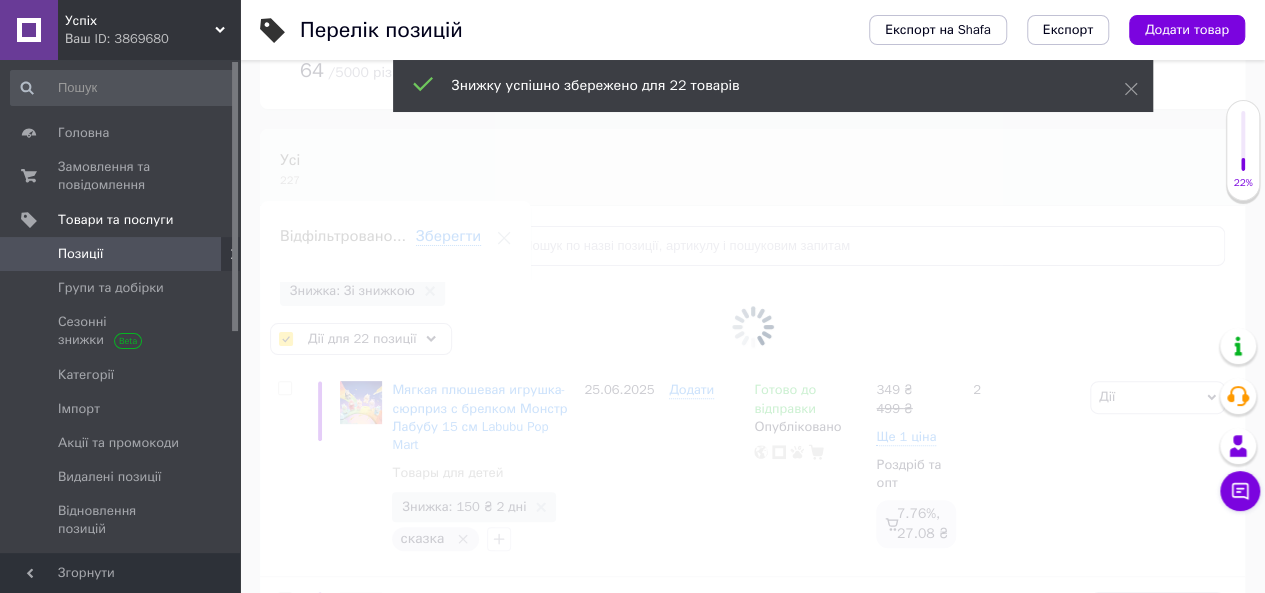 checkbox on "false" 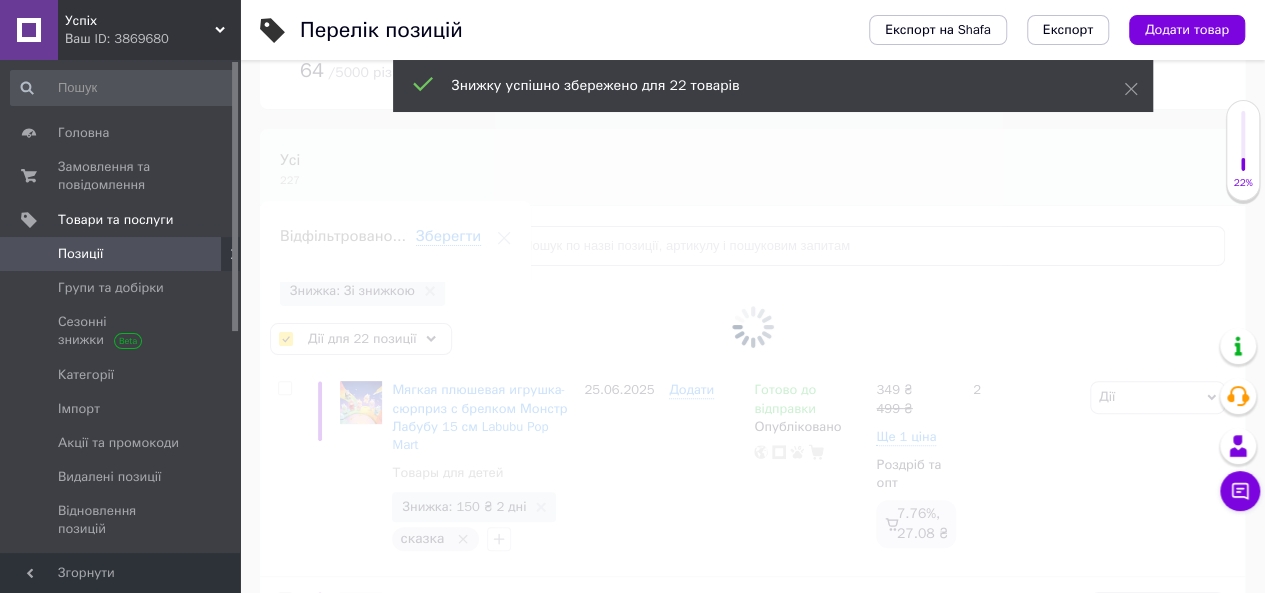 checkbox on "false" 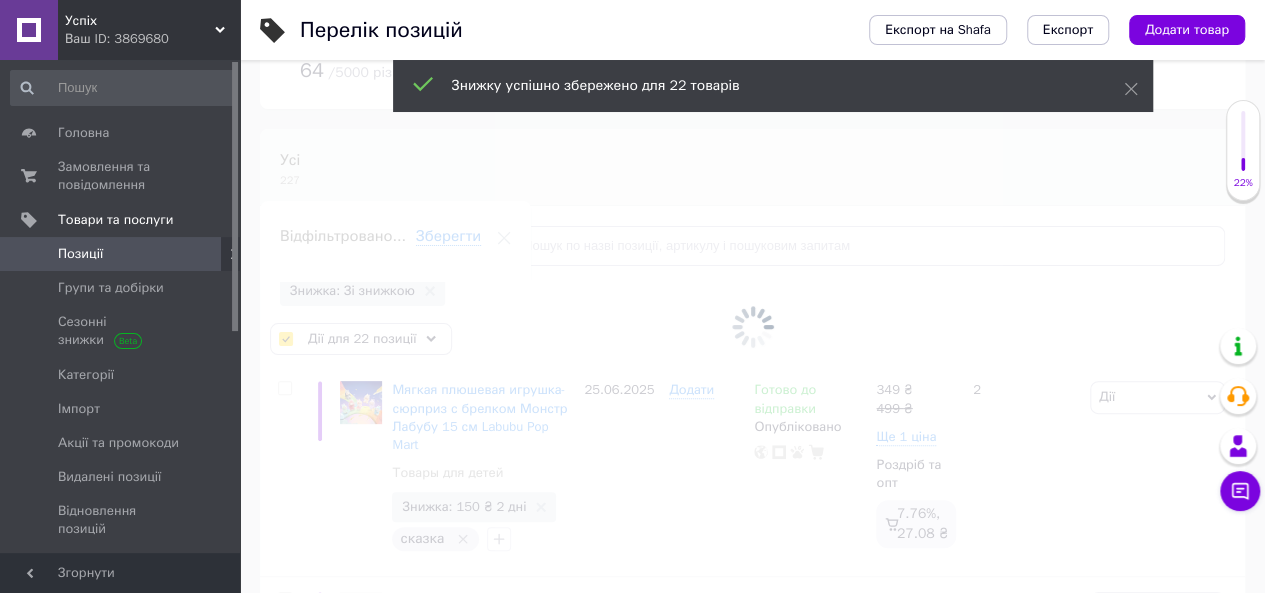 checkbox on "false" 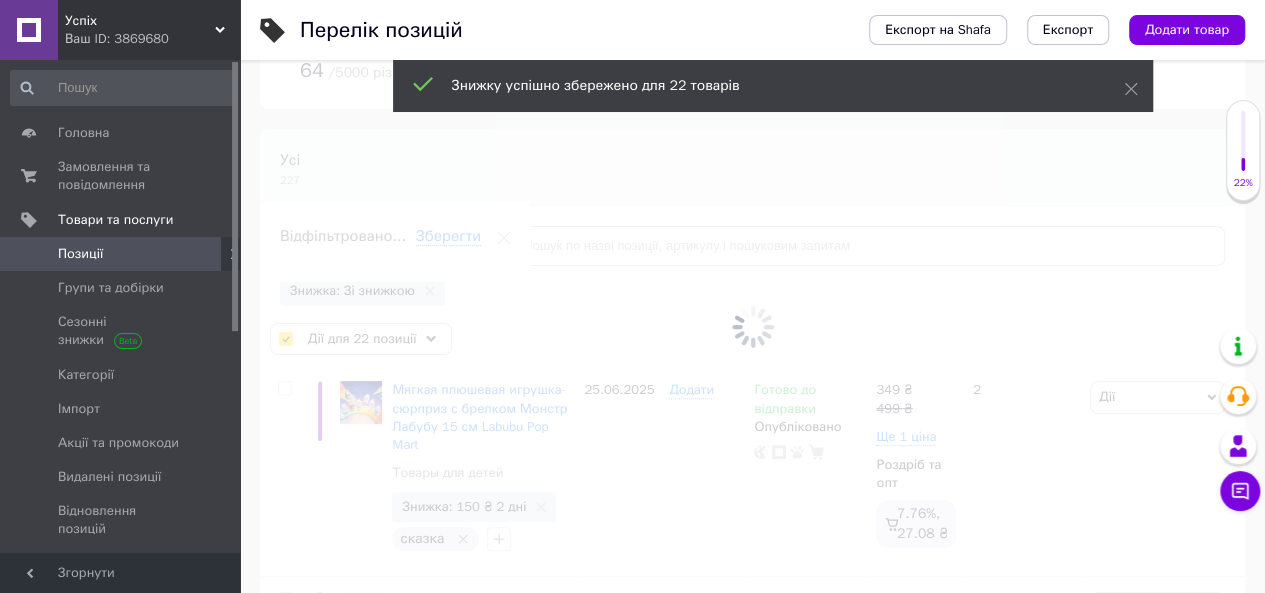 checkbox on "false" 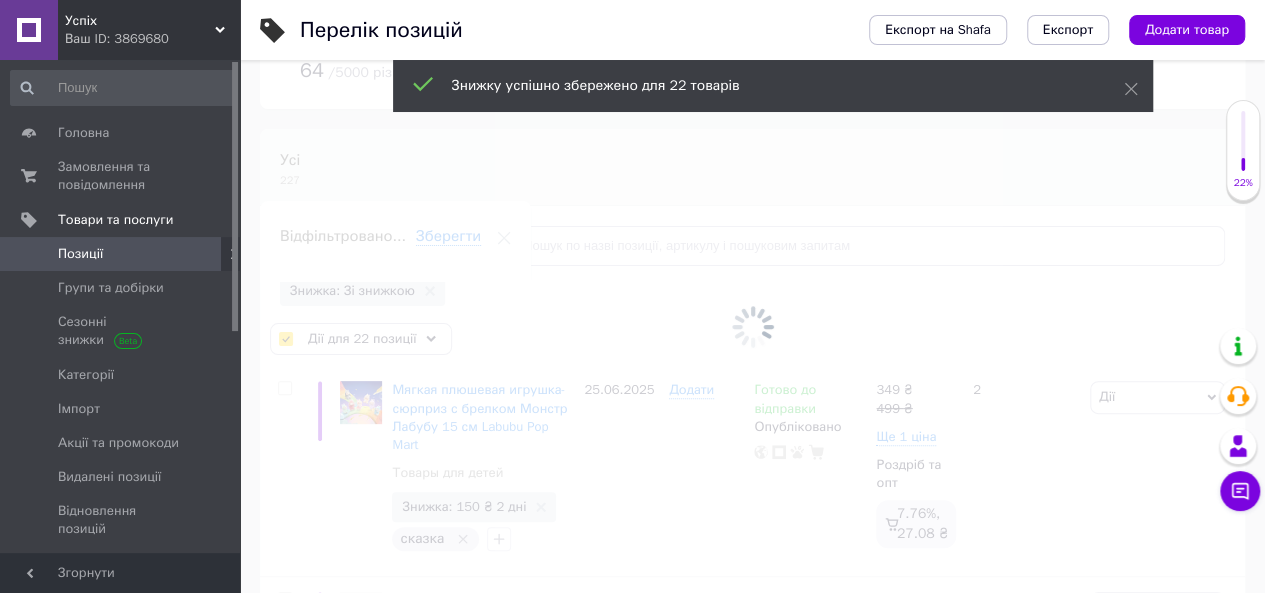 checkbox on "false" 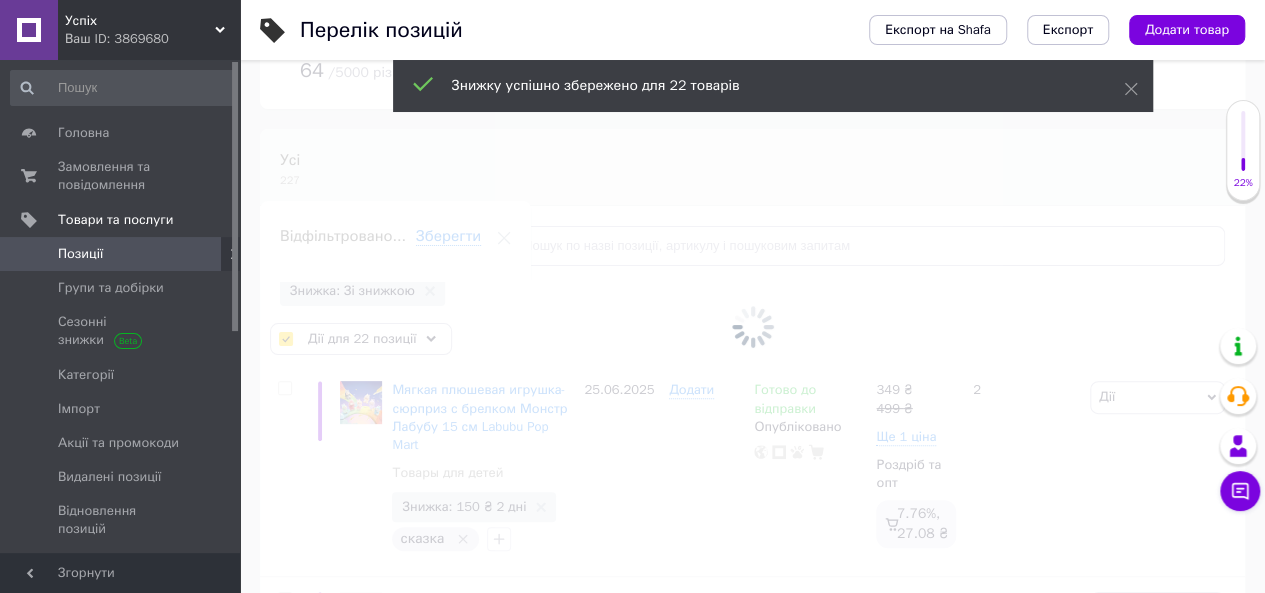 checkbox on "false" 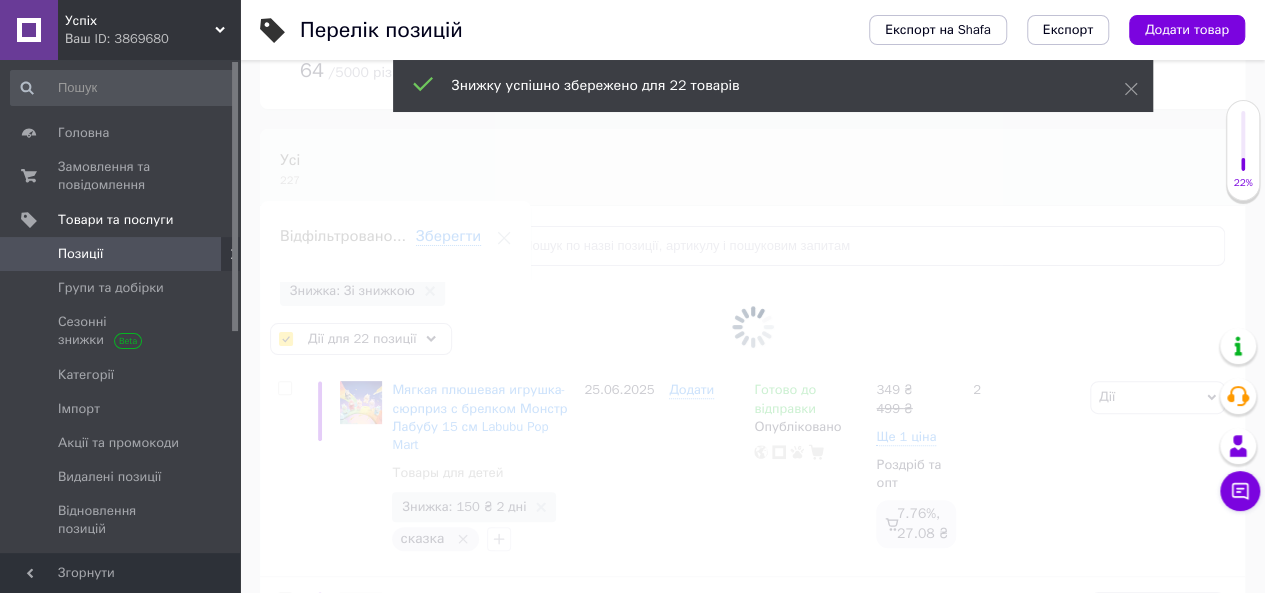 checkbox on "false" 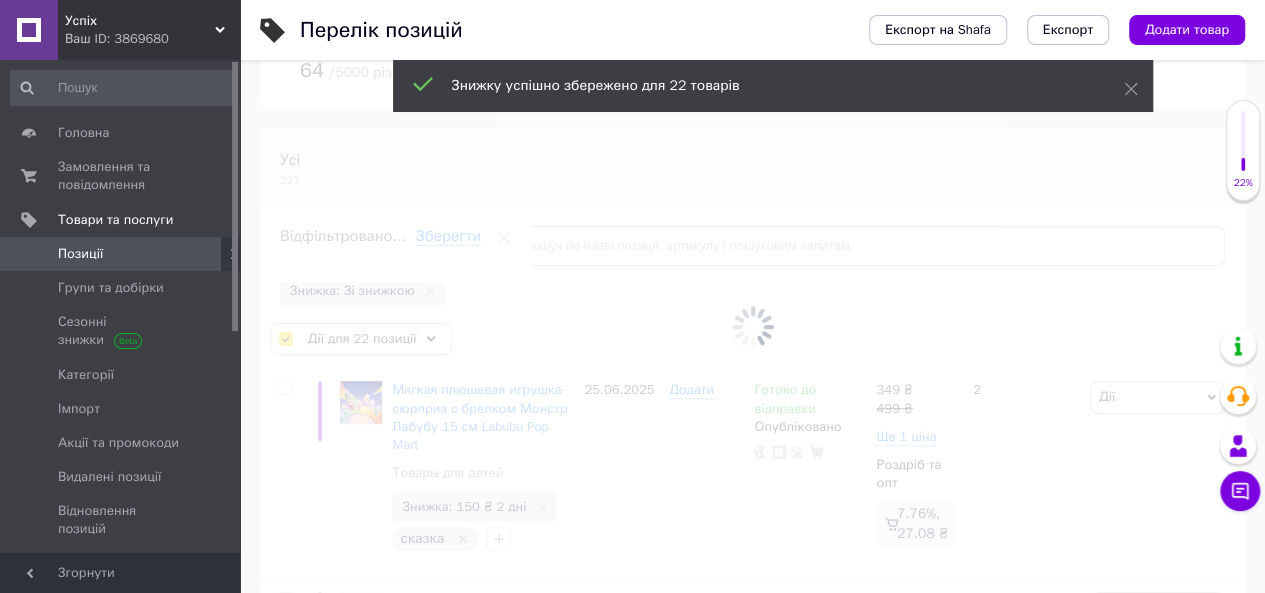 checkbox on "false" 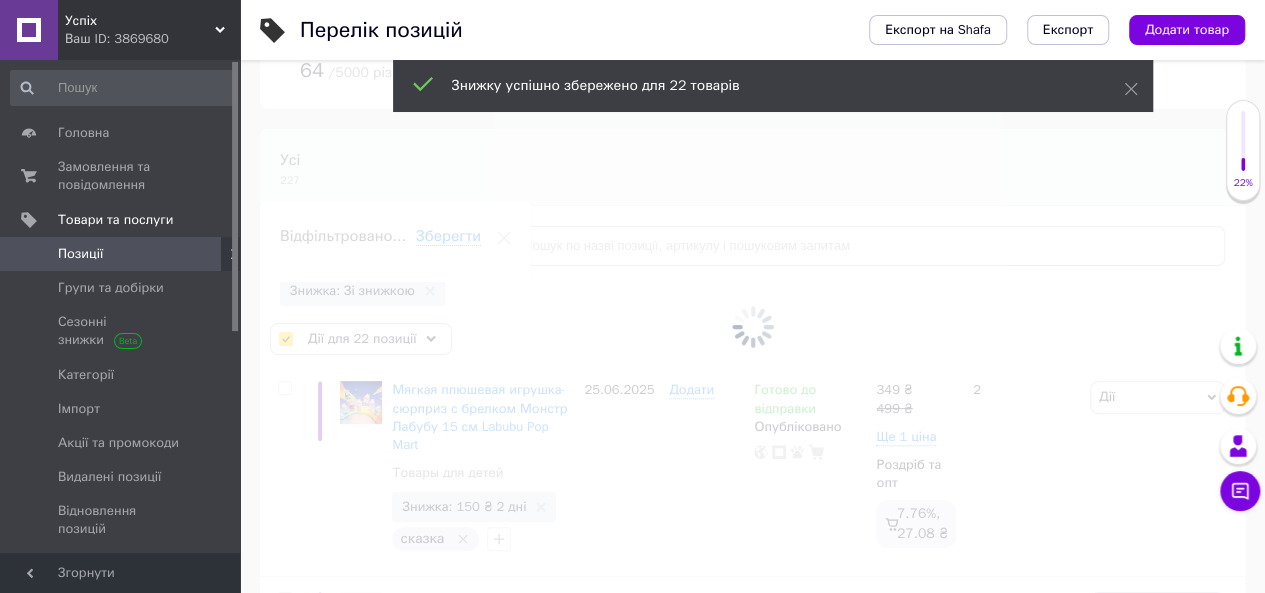 checkbox on "false" 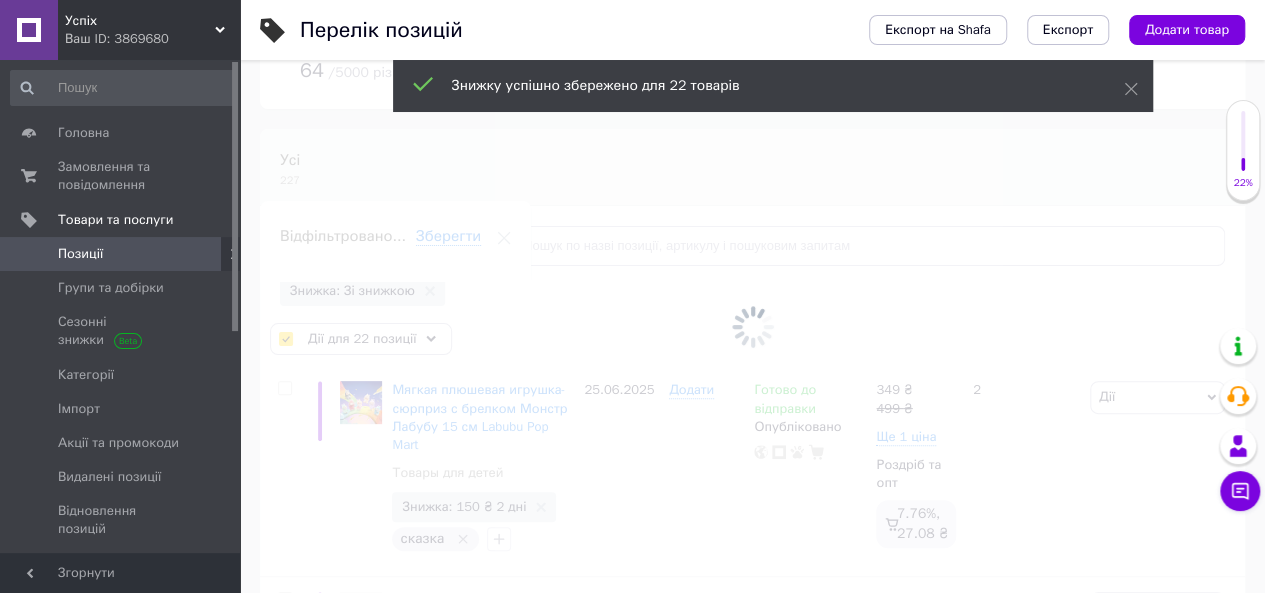 checkbox on "false" 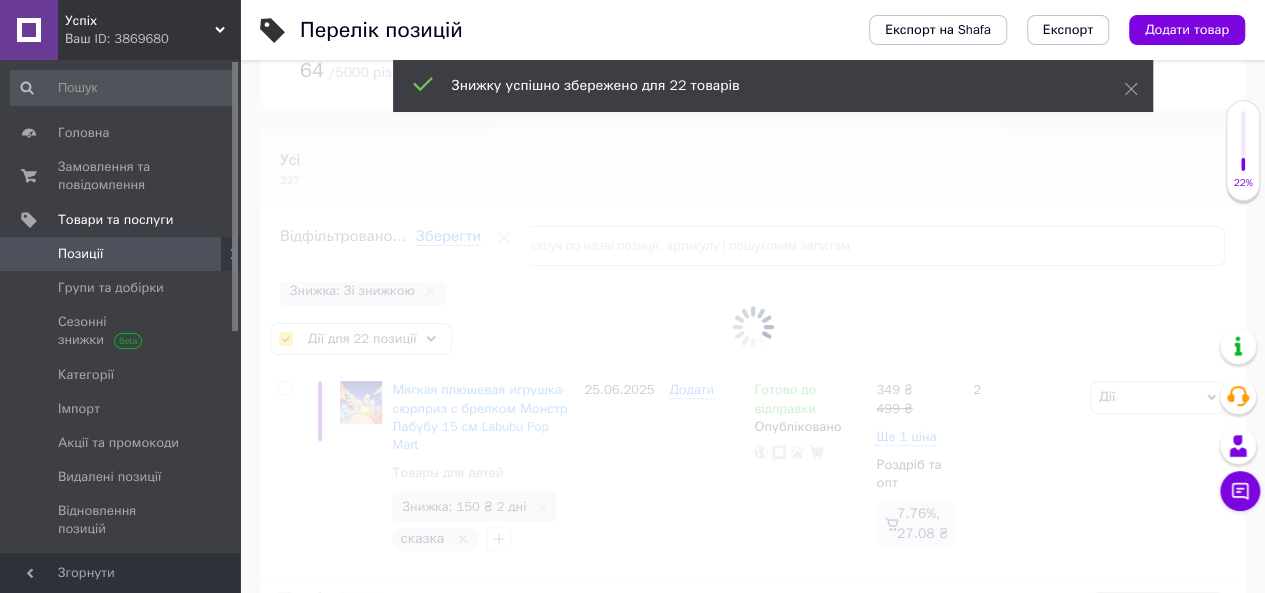 checkbox on "false" 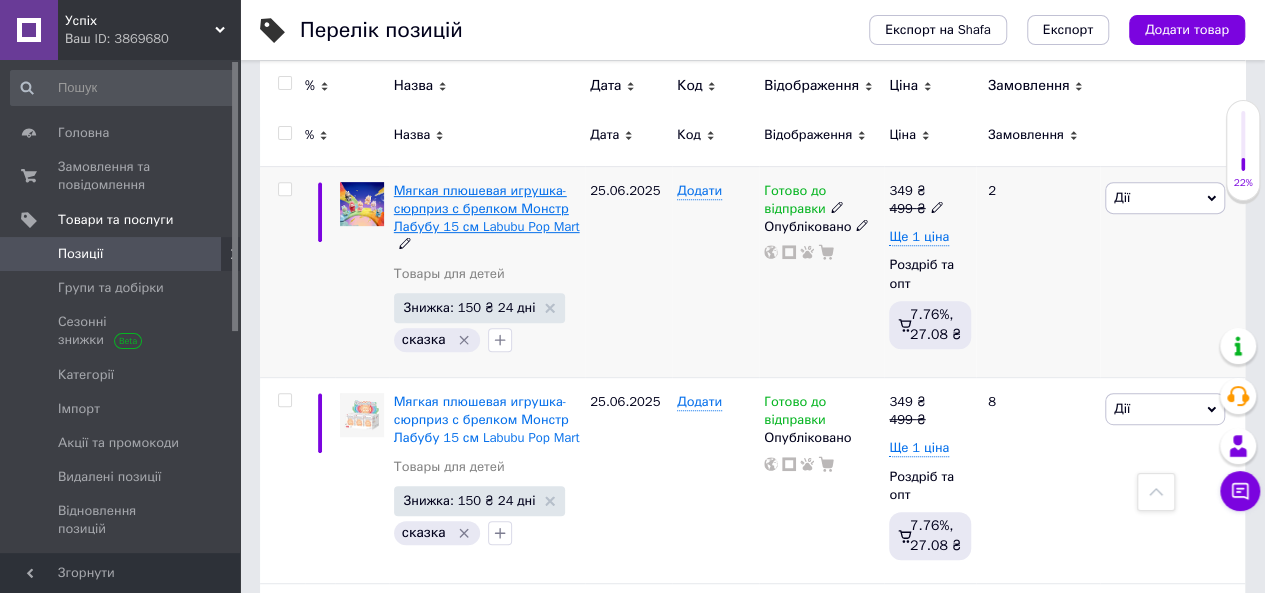 scroll, scrollTop: 0, scrollLeft: 0, axis: both 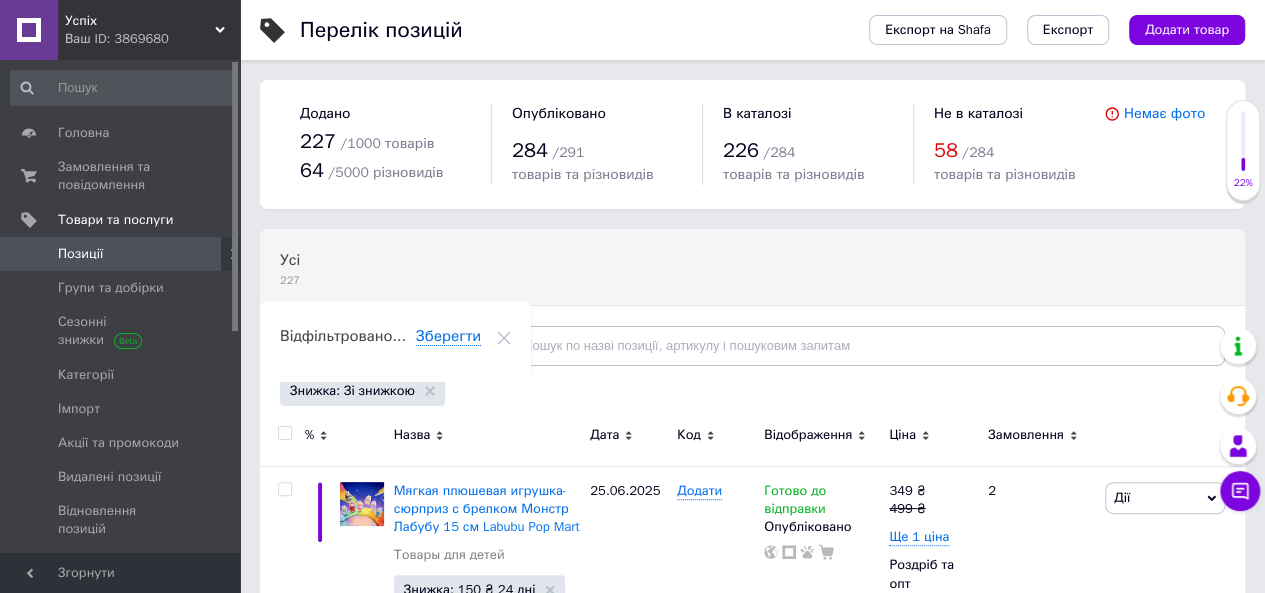 click on "Відфільтруйте товари" at bounding box center (378, 346) 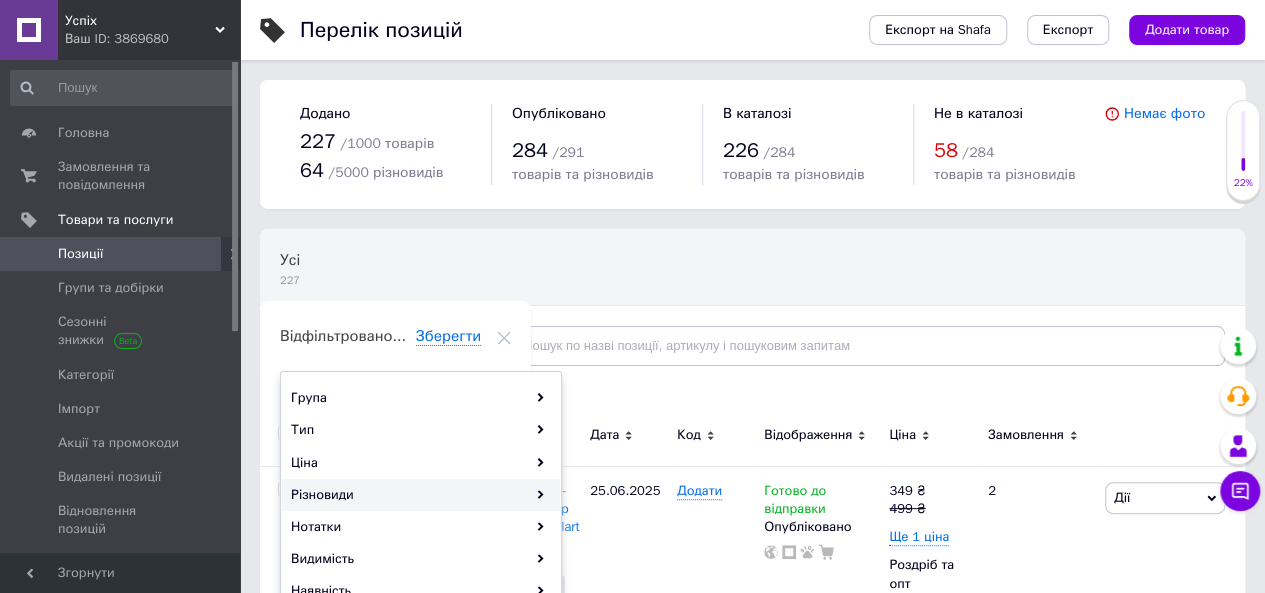 click on "Різновиди" at bounding box center [421, 495] 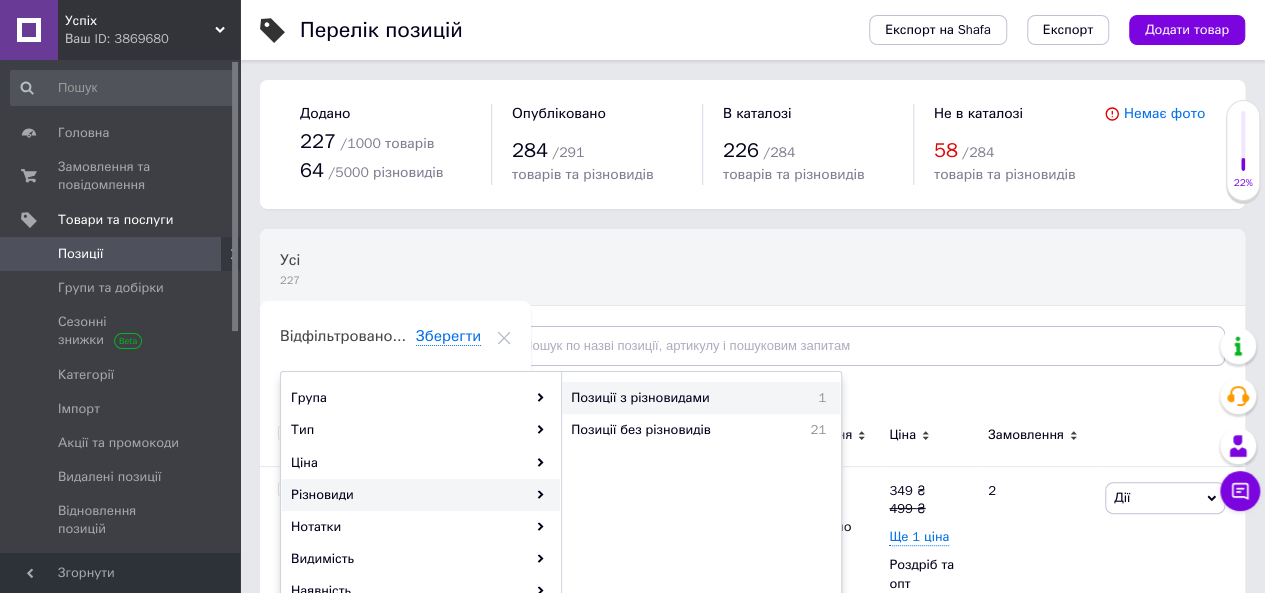 click on "Позиції з різновидами" at bounding box center (684, 398) 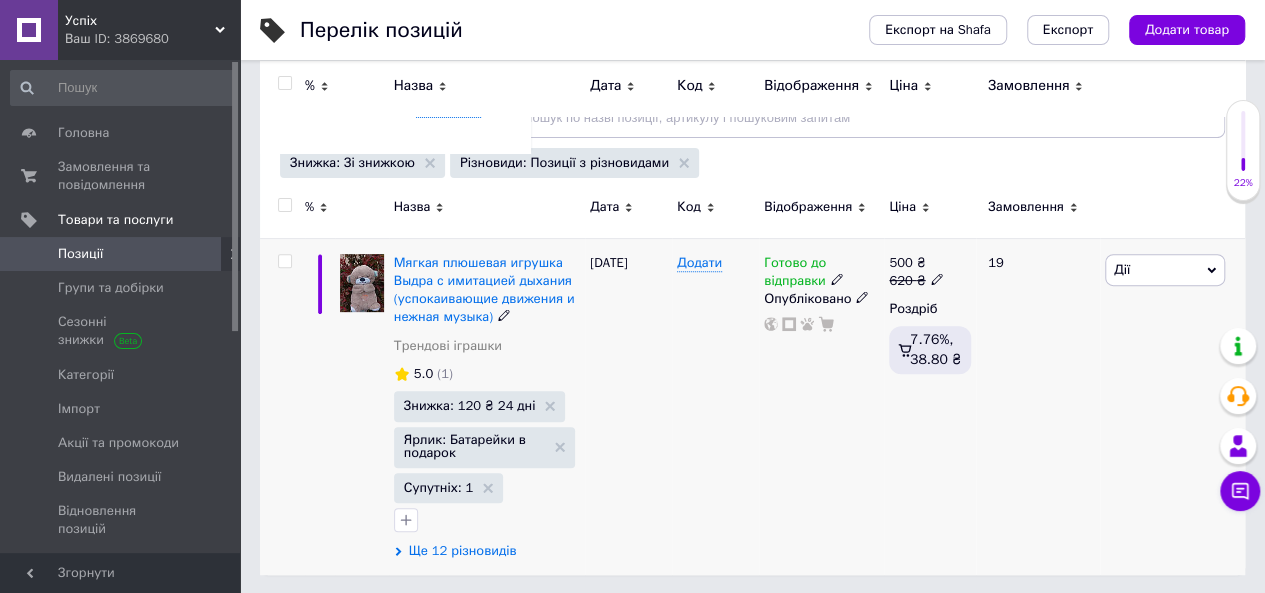 click on "Ще 12 різновидів" at bounding box center (463, 551) 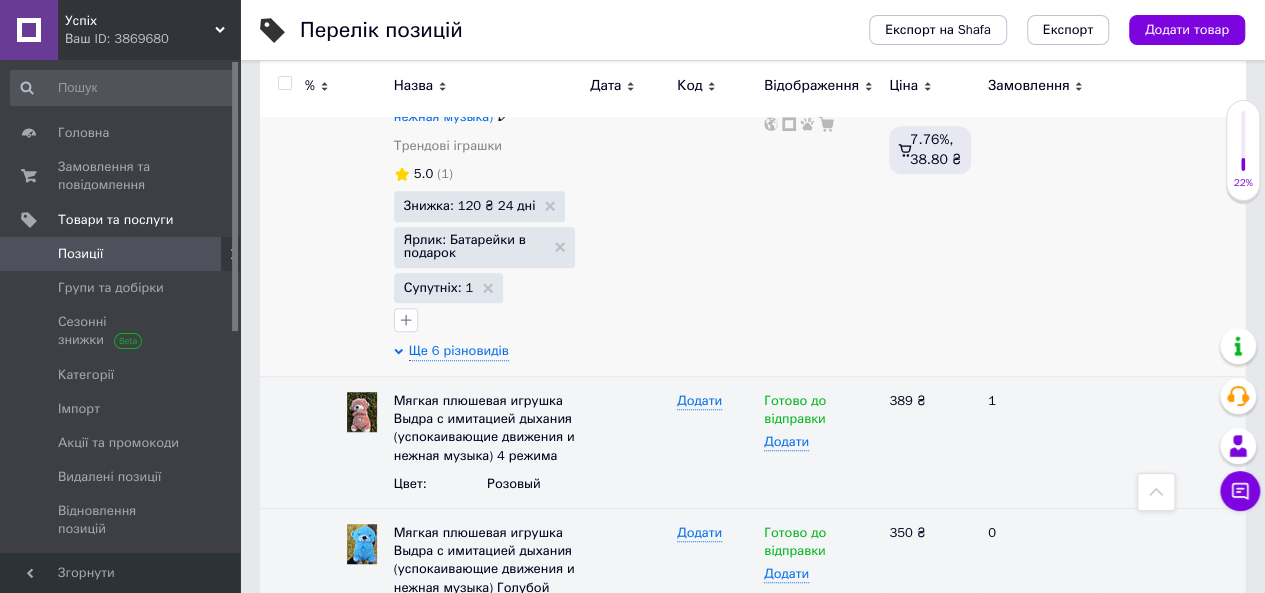 scroll, scrollTop: 228, scrollLeft: 0, axis: vertical 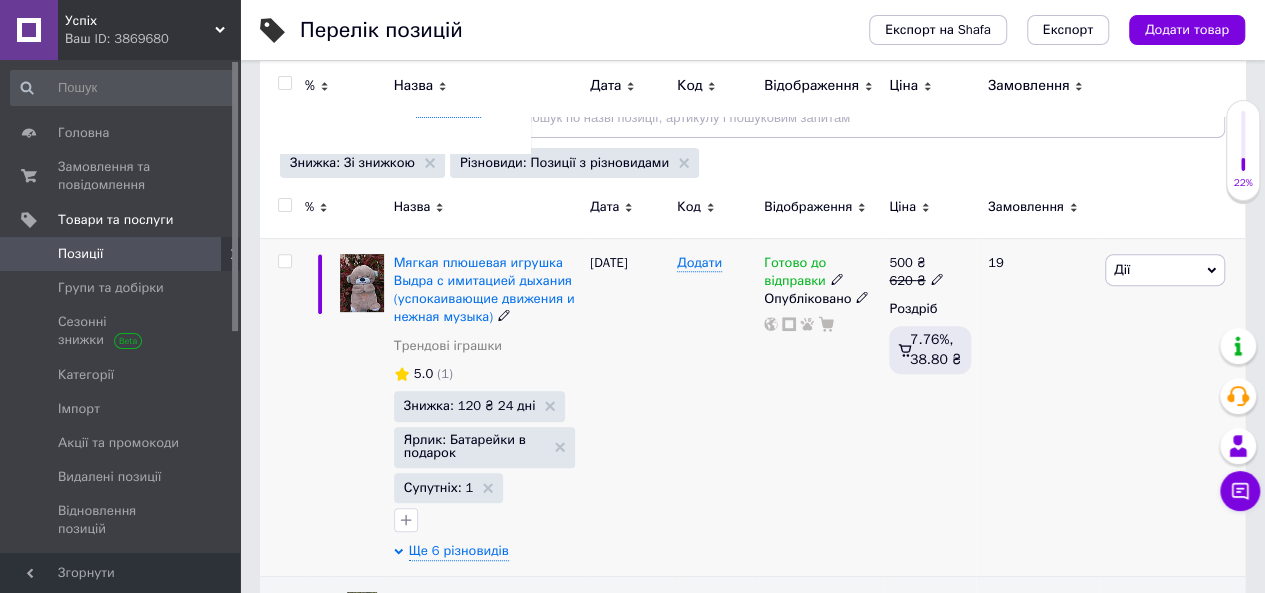 click 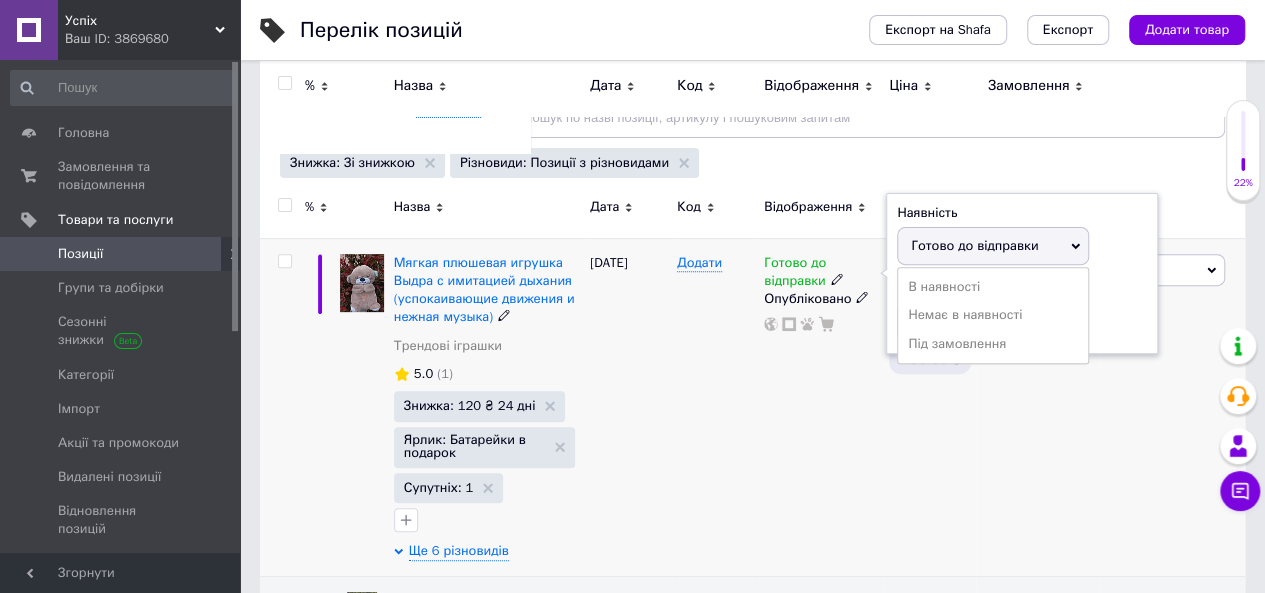 drag, startPoint x: 920, startPoint y: 314, endPoint x: 841, endPoint y: 339, distance: 82.86133 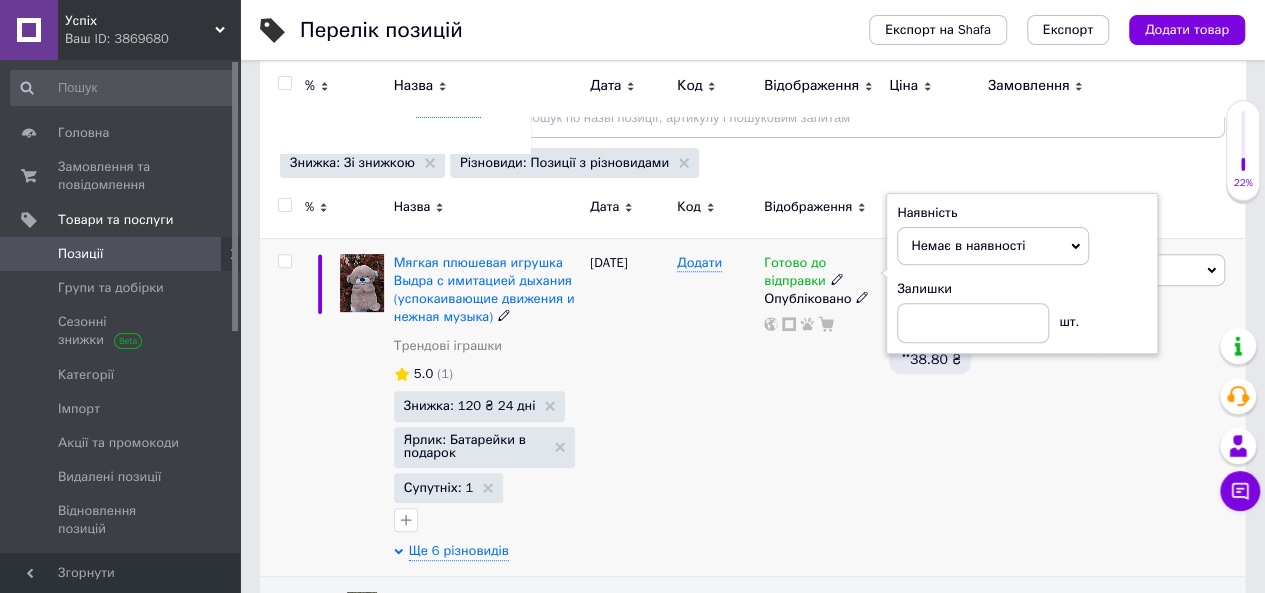 click on "Додати" at bounding box center (715, 407) 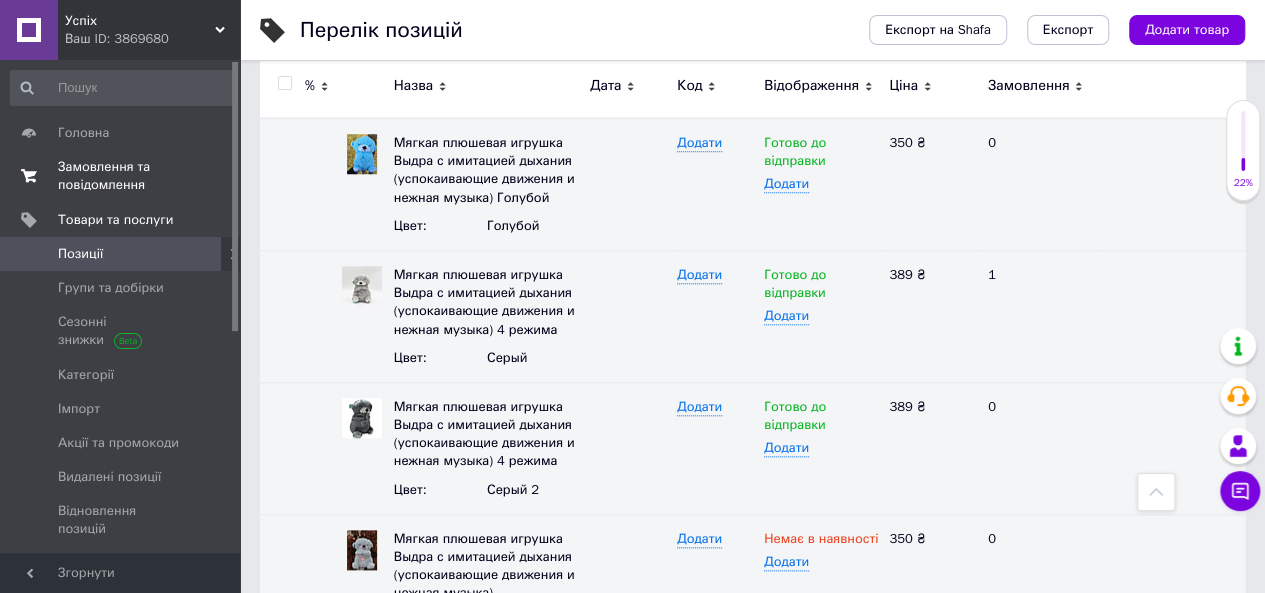 scroll, scrollTop: 718, scrollLeft: 0, axis: vertical 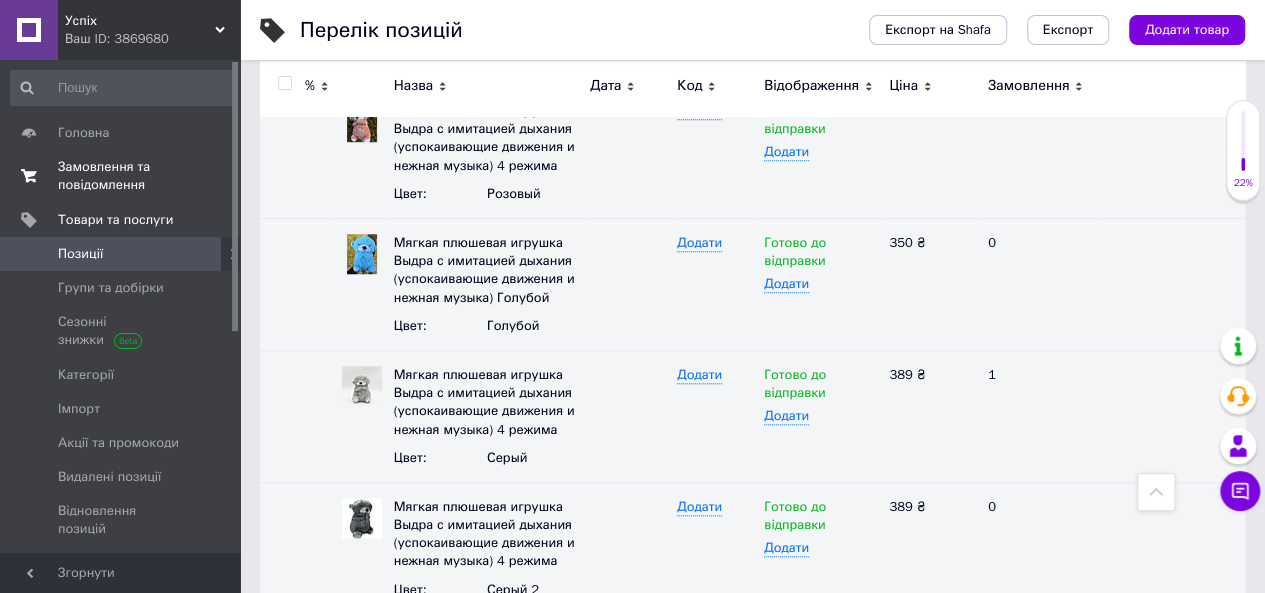 click on "Замовлення та повідомлення" at bounding box center [121, 176] 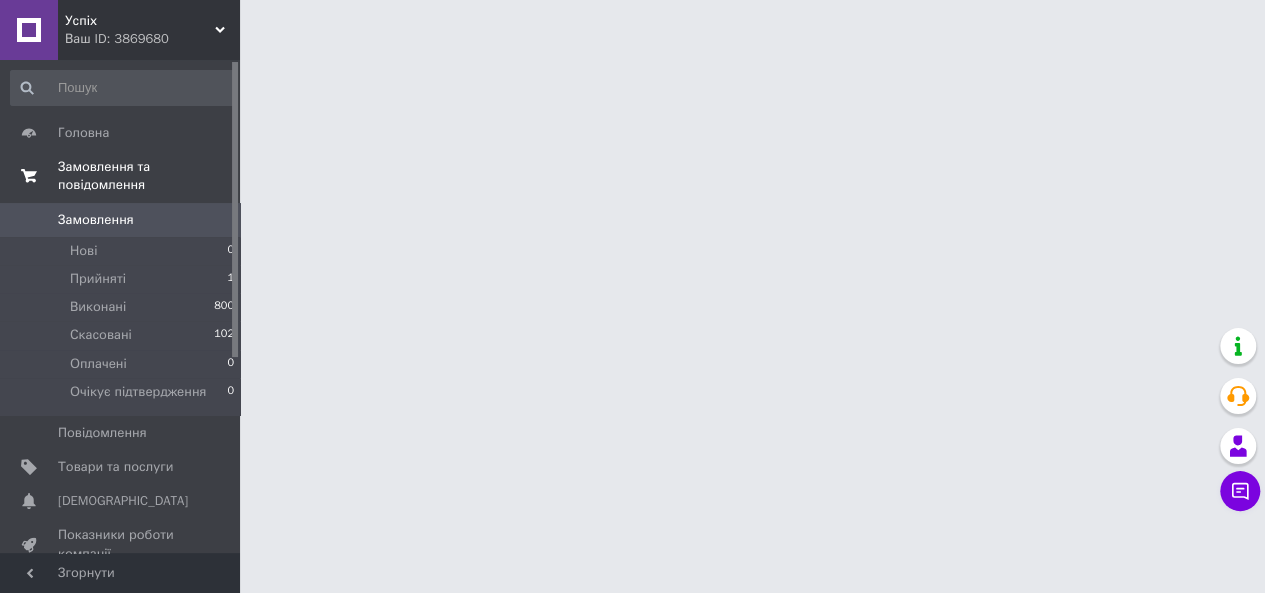 scroll, scrollTop: 0, scrollLeft: 0, axis: both 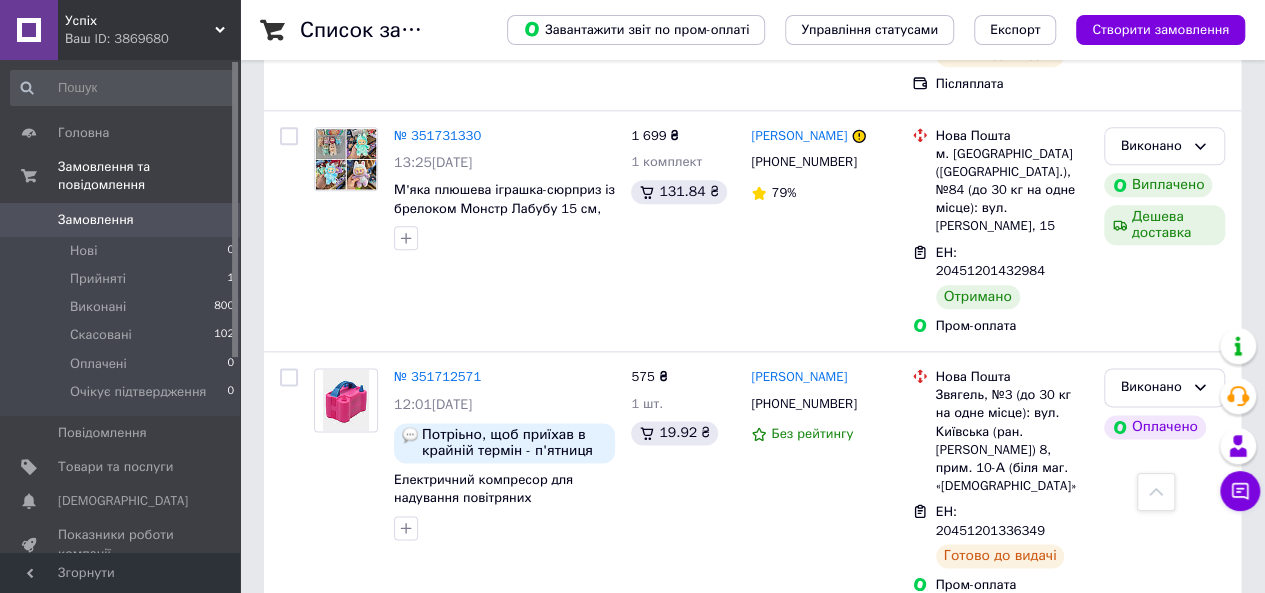click on "Ваш ID: 3869680" at bounding box center (152, 39) 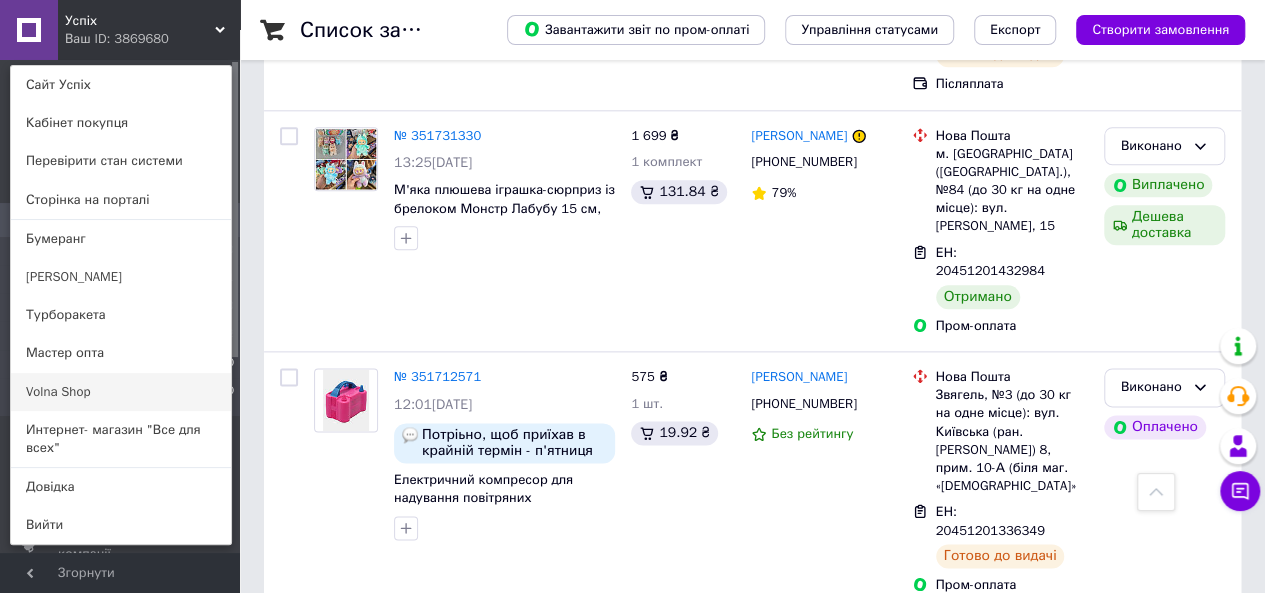 click on "Volna Shop" at bounding box center (121, 392) 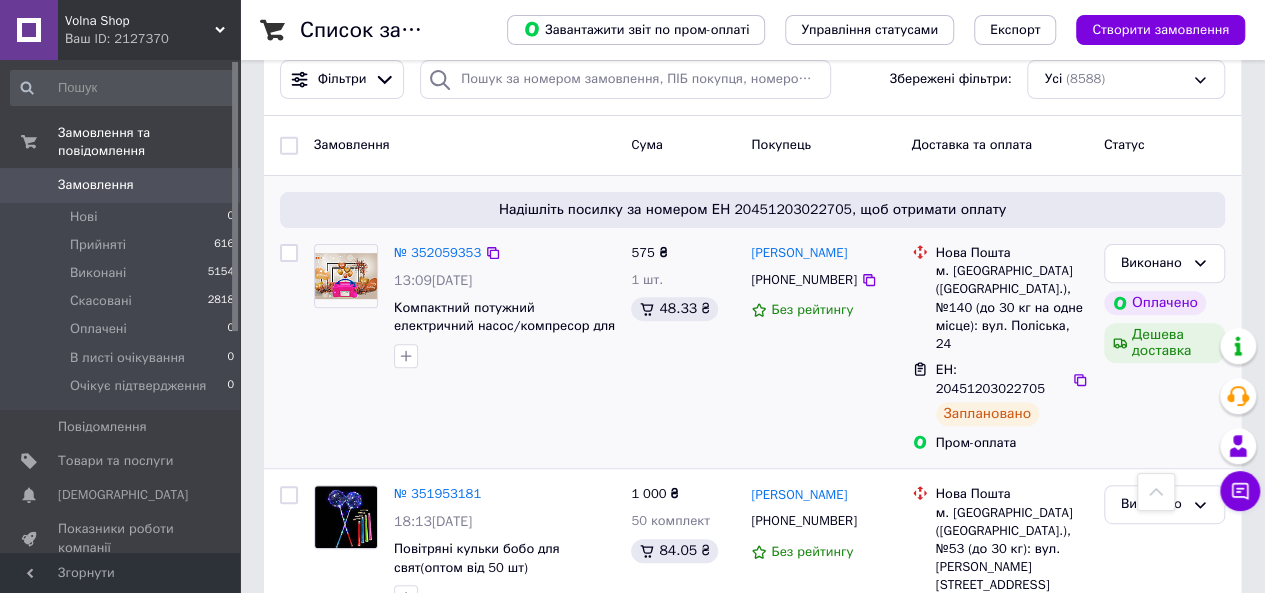 scroll, scrollTop: 400, scrollLeft: 0, axis: vertical 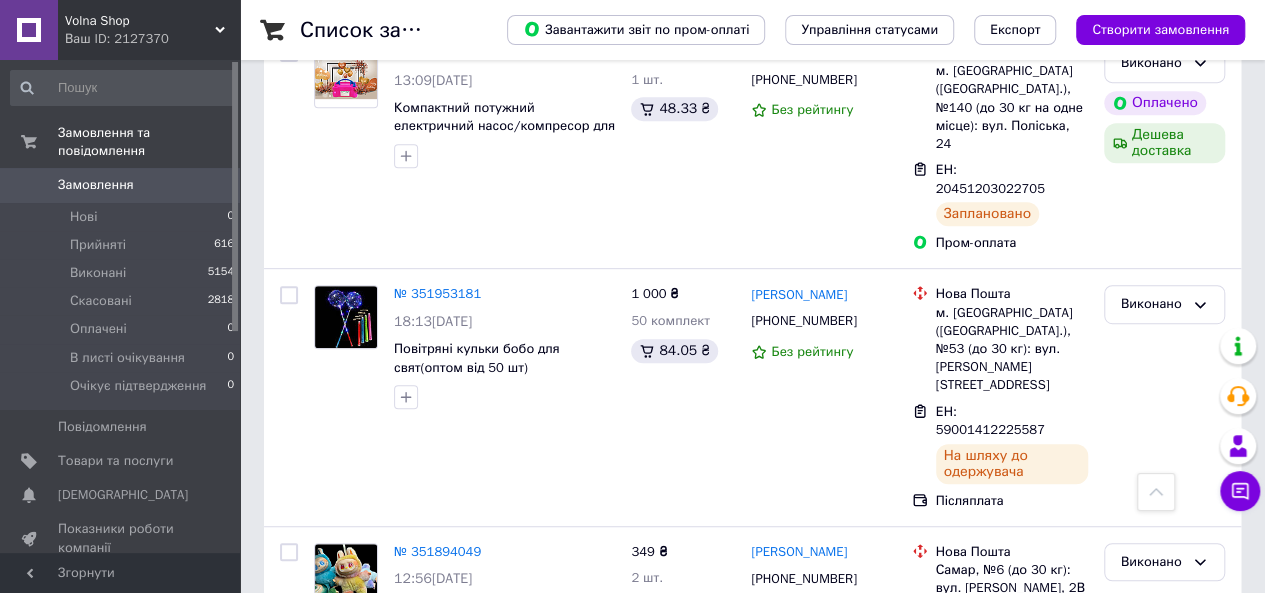 drag, startPoint x: 132, startPoint y: 29, endPoint x: 102, endPoint y: 309, distance: 281.60257 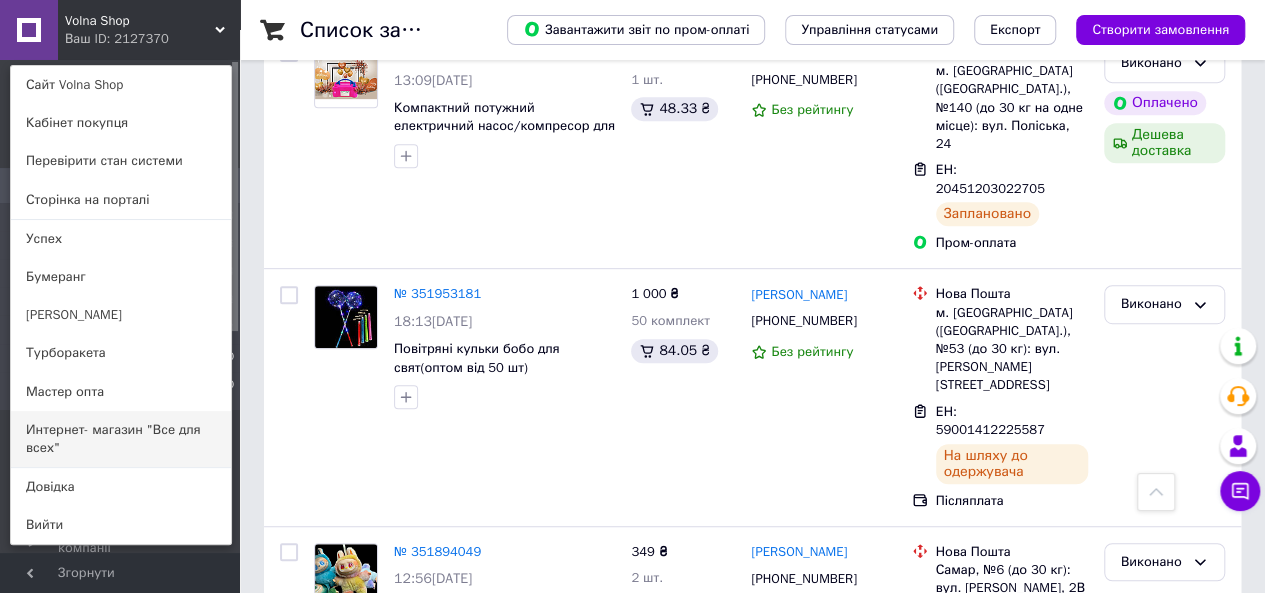 click on "Интернет- магазин  "Все для всех"" at bounding box center (121, 439) 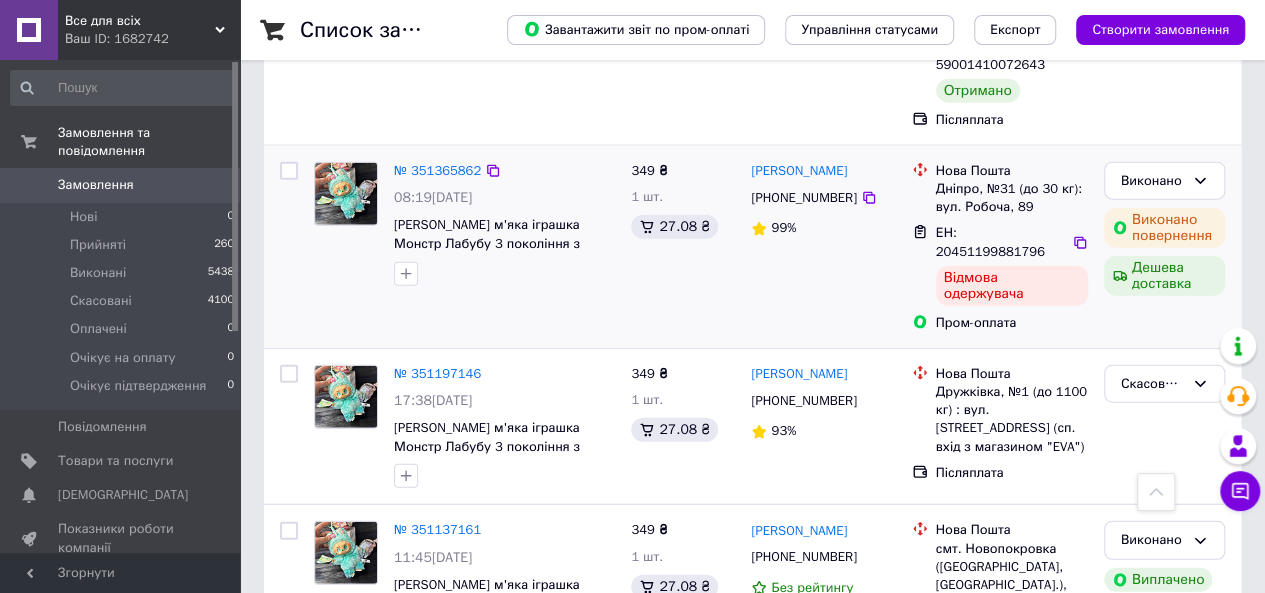 scroll, scrollTop: 2600, scrollLeft: 0, axis: vertical 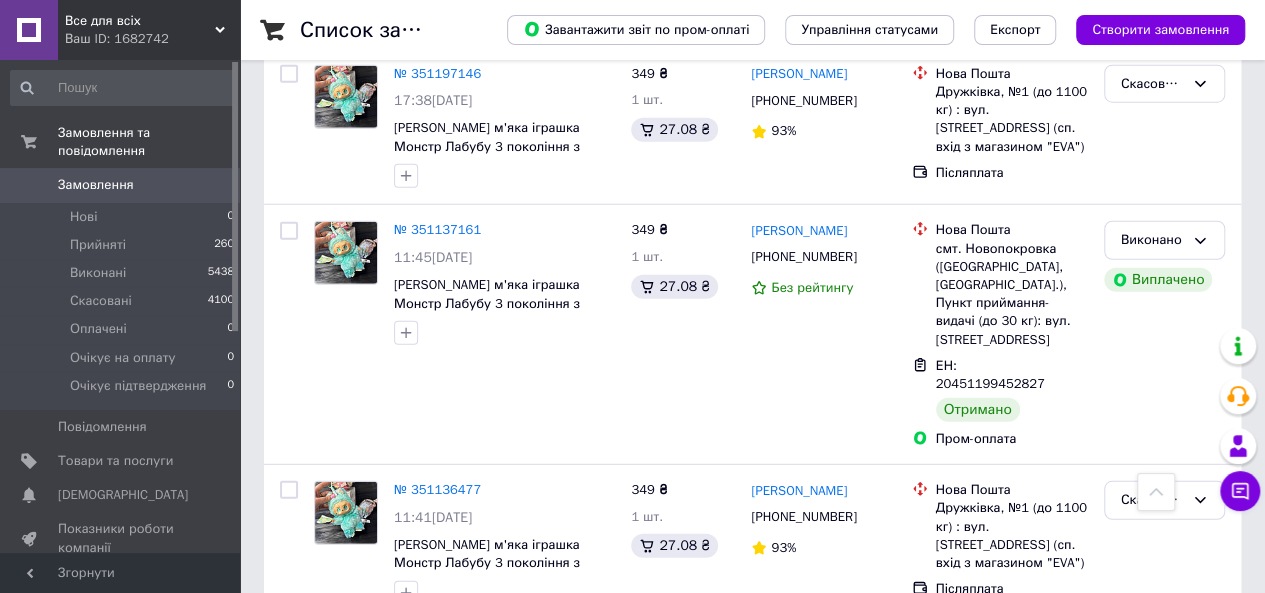 click on "Все для всіх" at bounding box center (140, 21) 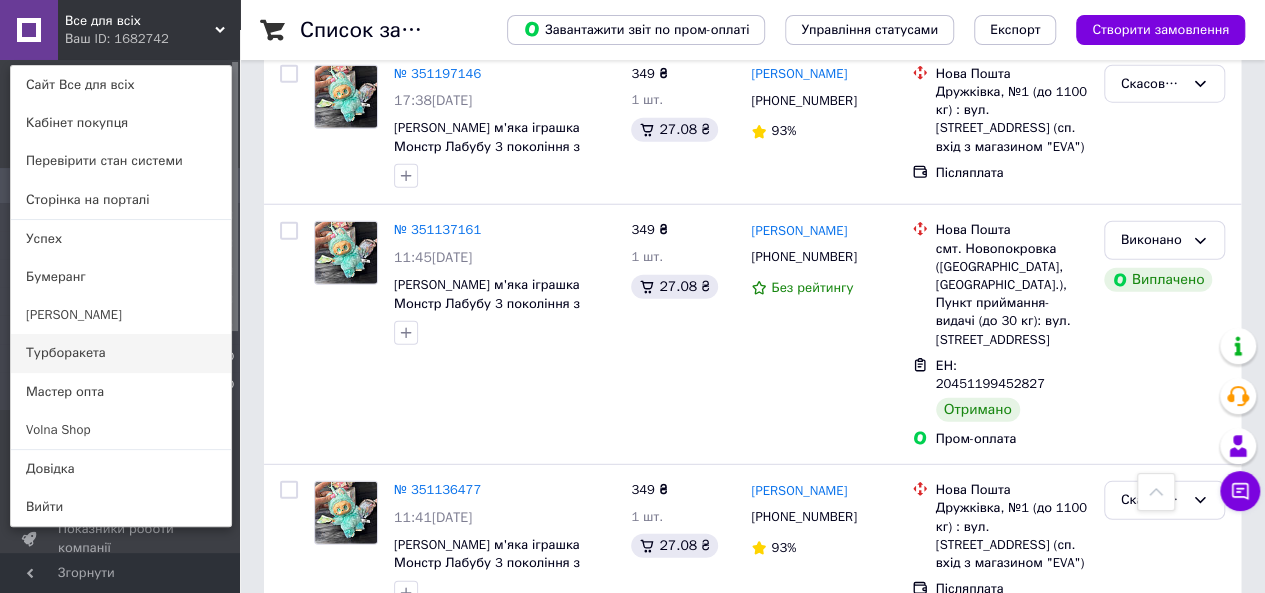 click on "Турборакета" at bounding box center (121, 353) 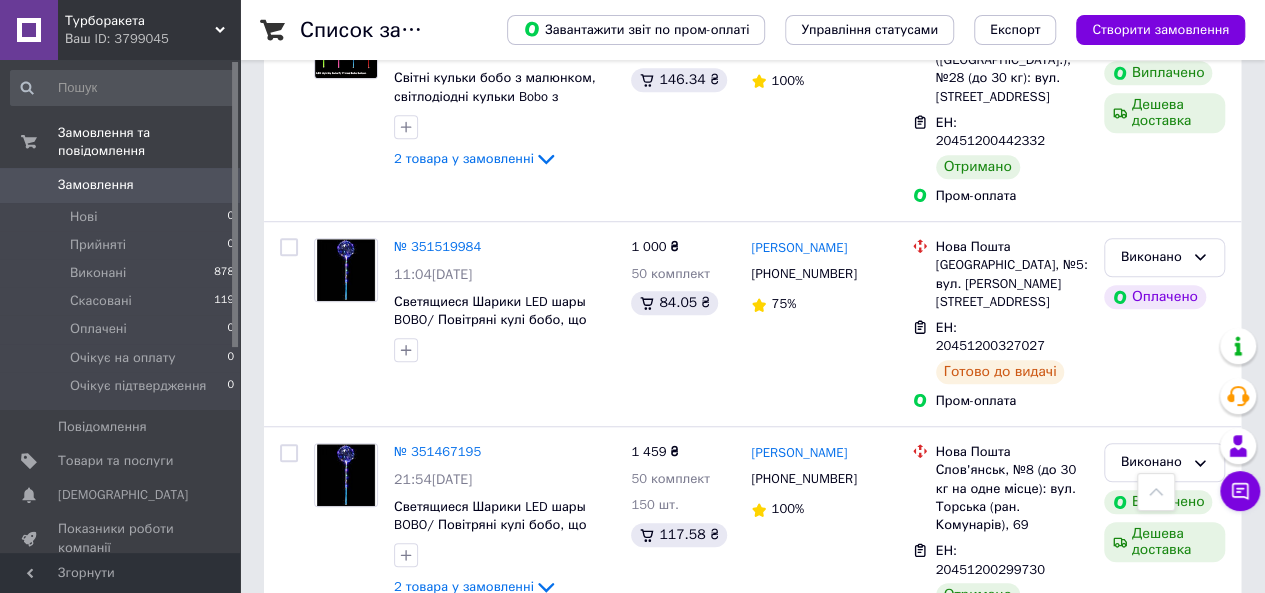 scroll, scrollTop: 900, scrollLeft: 0, axis: vertical 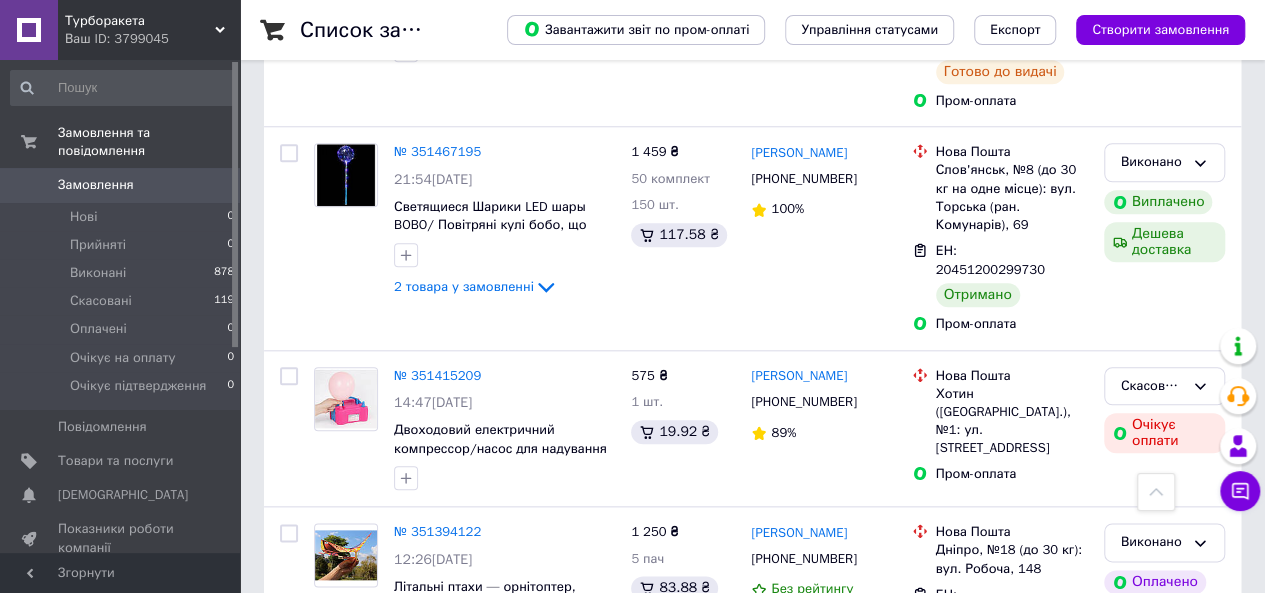 click on "Турборакета" at bounding box center [140, 21] 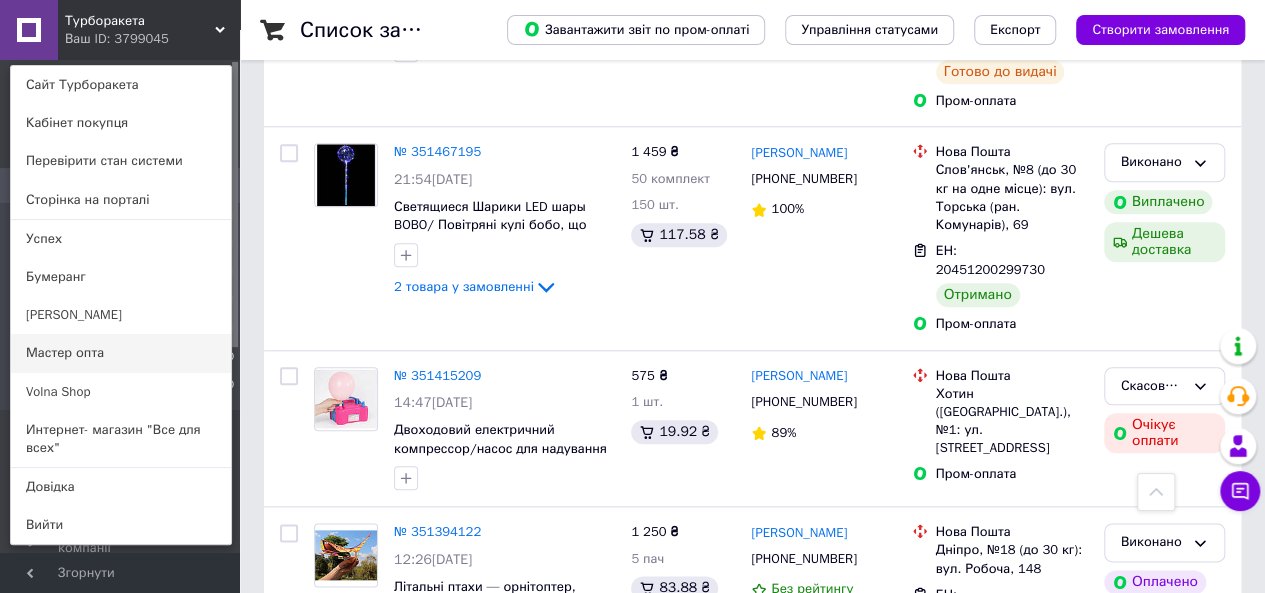 click on "Мастер опта" at bounding box center (121, 353) 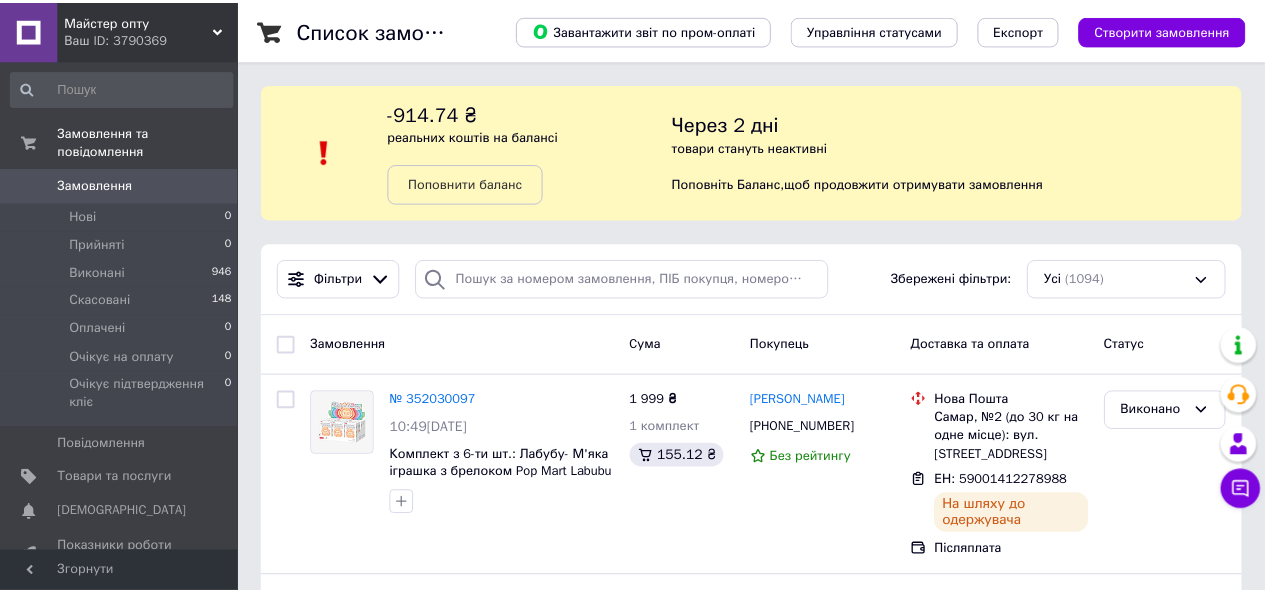 scroll, scrollTop: 0, scrollLeft: 0, axis: both 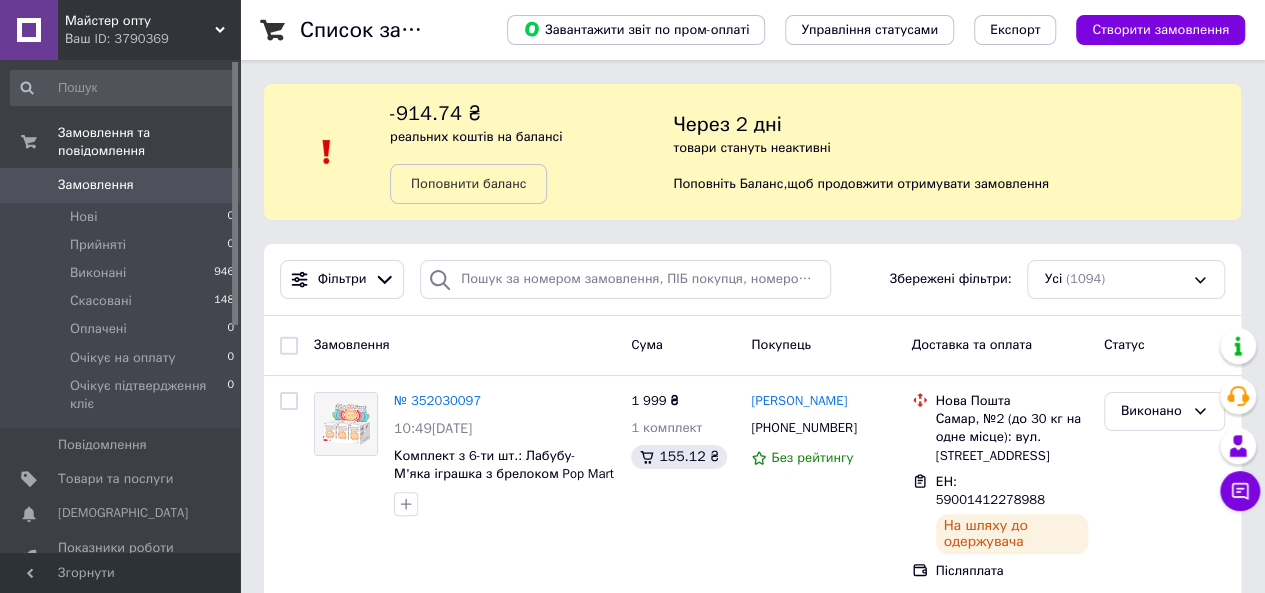 click on "Майстер опту" at bounding box center [140, 21] 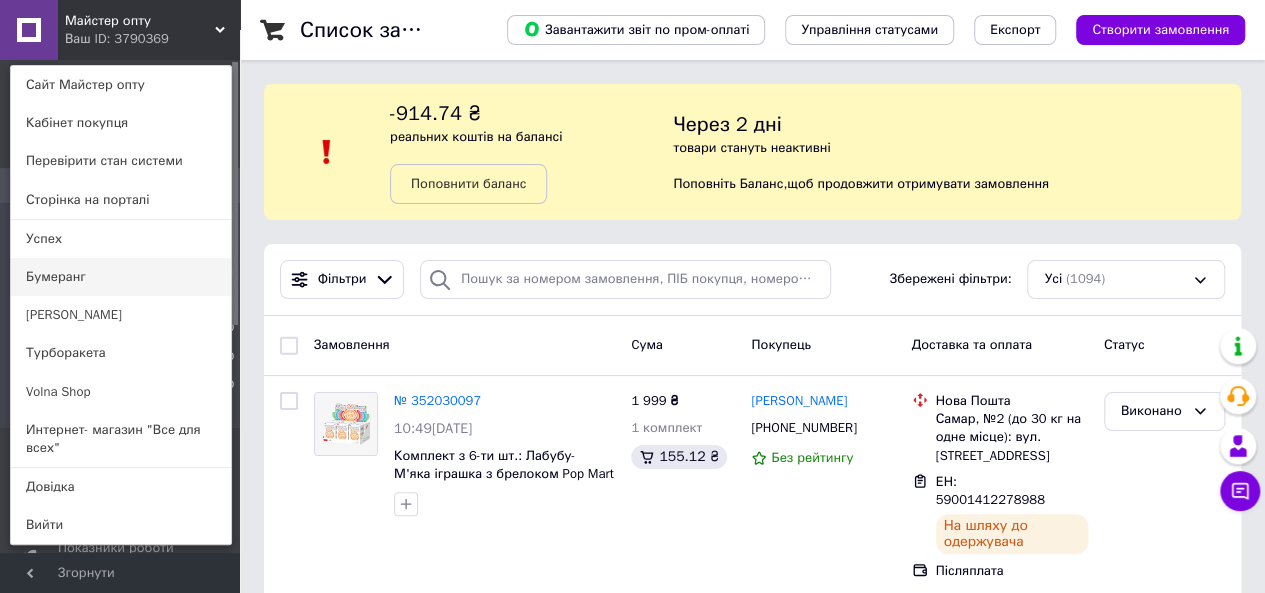 click on "Бумеранг" at bounding box center [121, 277] 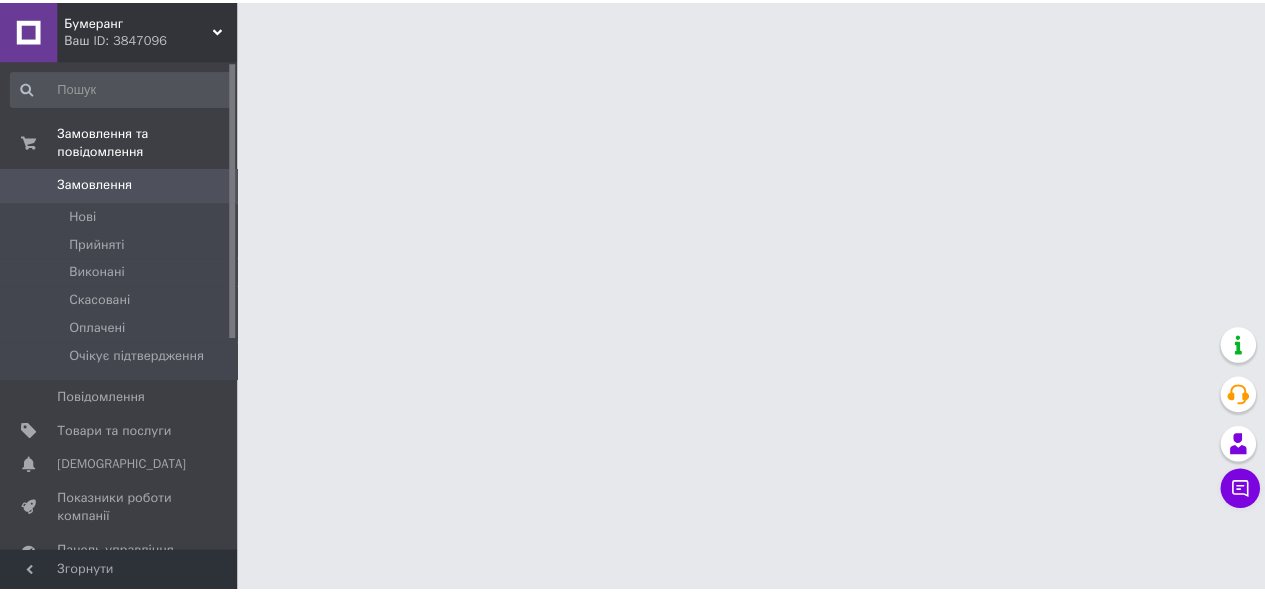 scroll, scrollTop: 0, scrollLeft: 0, axis: both 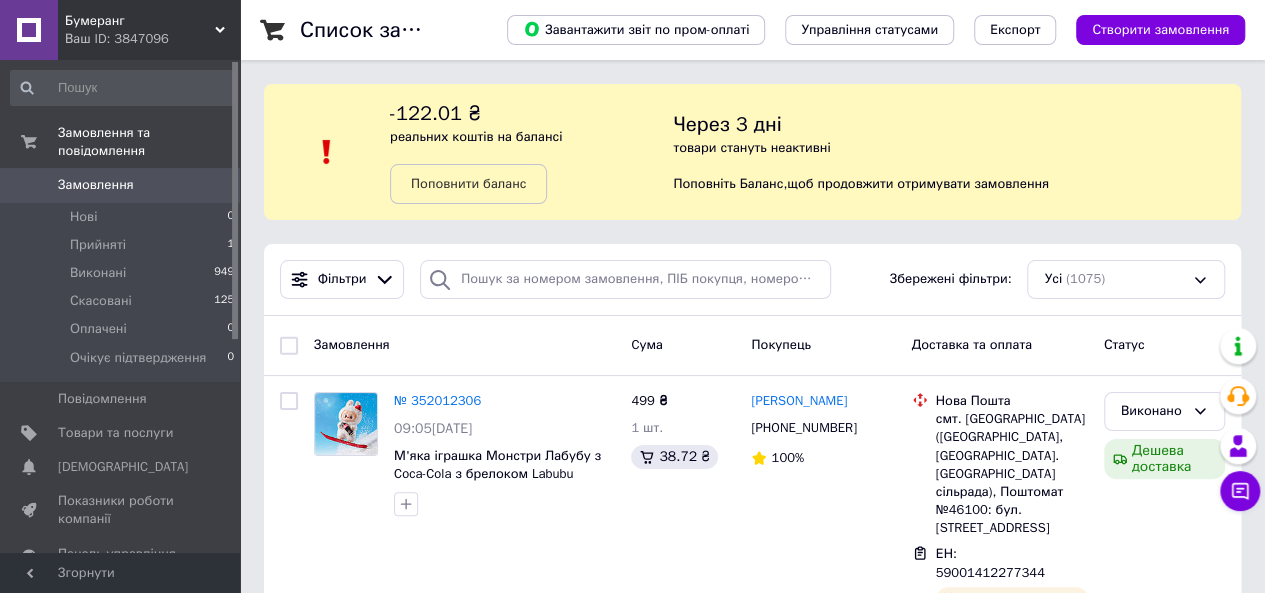 click on "Ваш ID: 3847096" at bounding box center (152, 39) 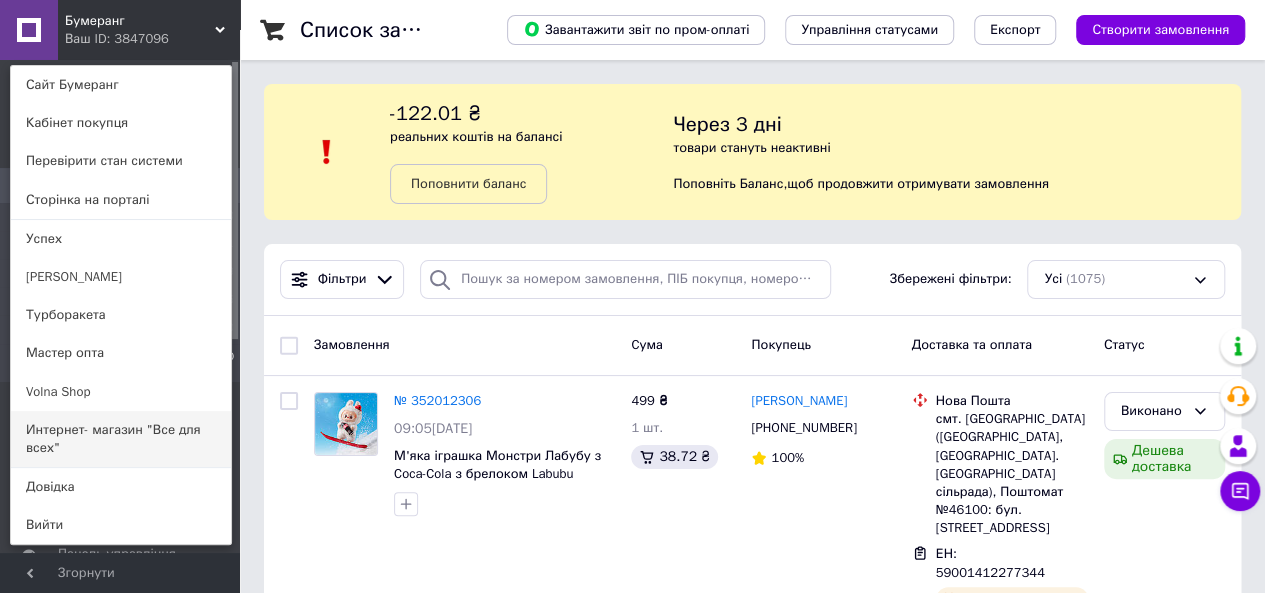 click on "Интернет- магазин  "Все для всех"" at bounding box center [121, 439] 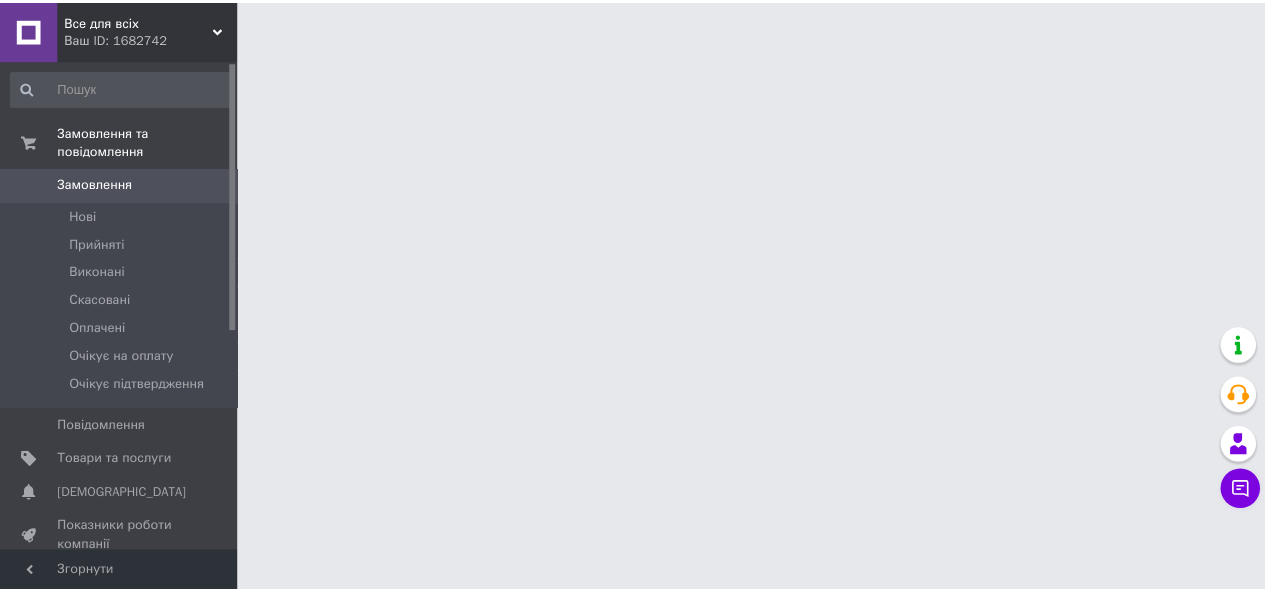 scroll, scrollTop: 0, scrollLeft: 0, axis: both 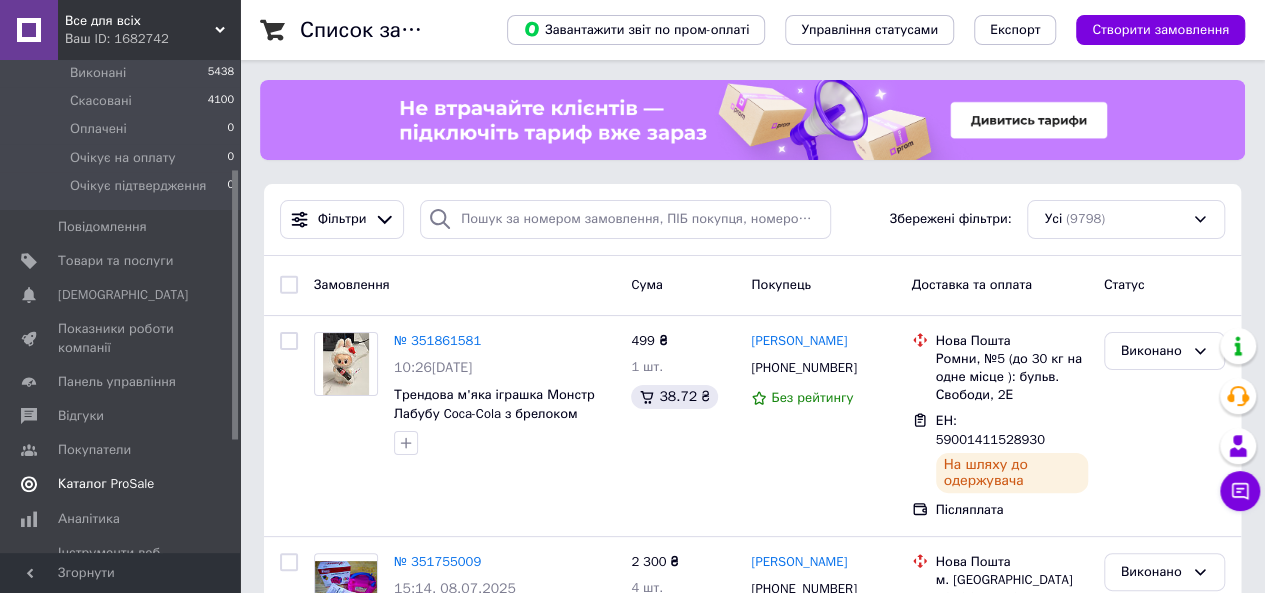 click on "Каталог ProSale" at bounding box center [106, 484] 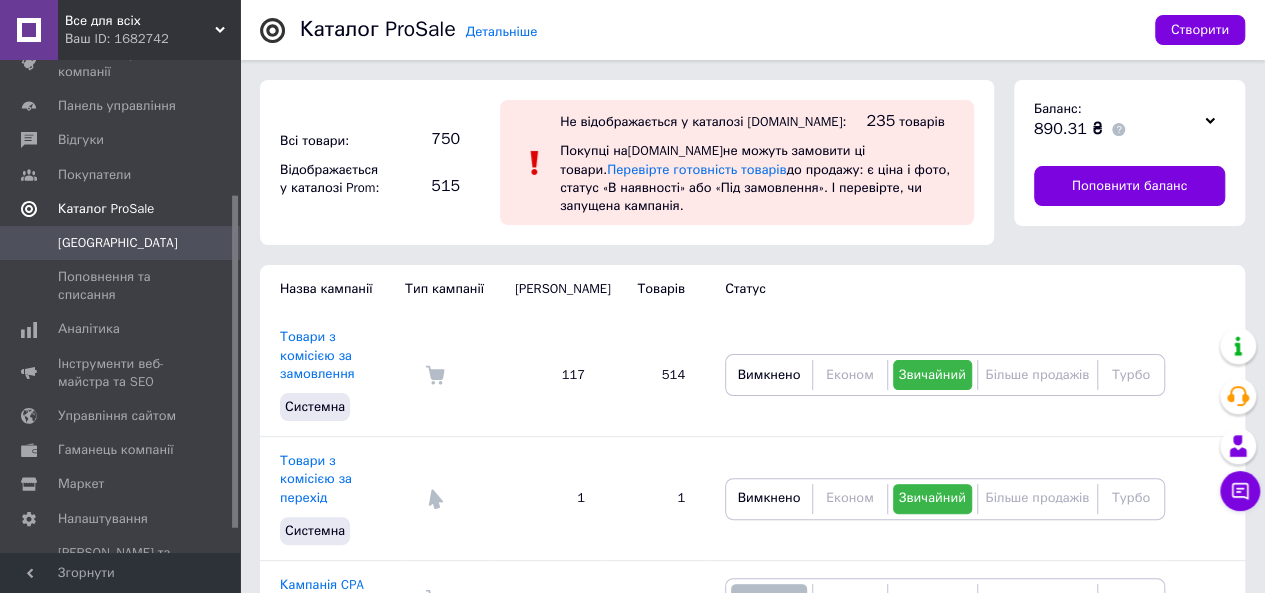 scroll, scrollTop: 0, scrollLeft: 0, axis: both 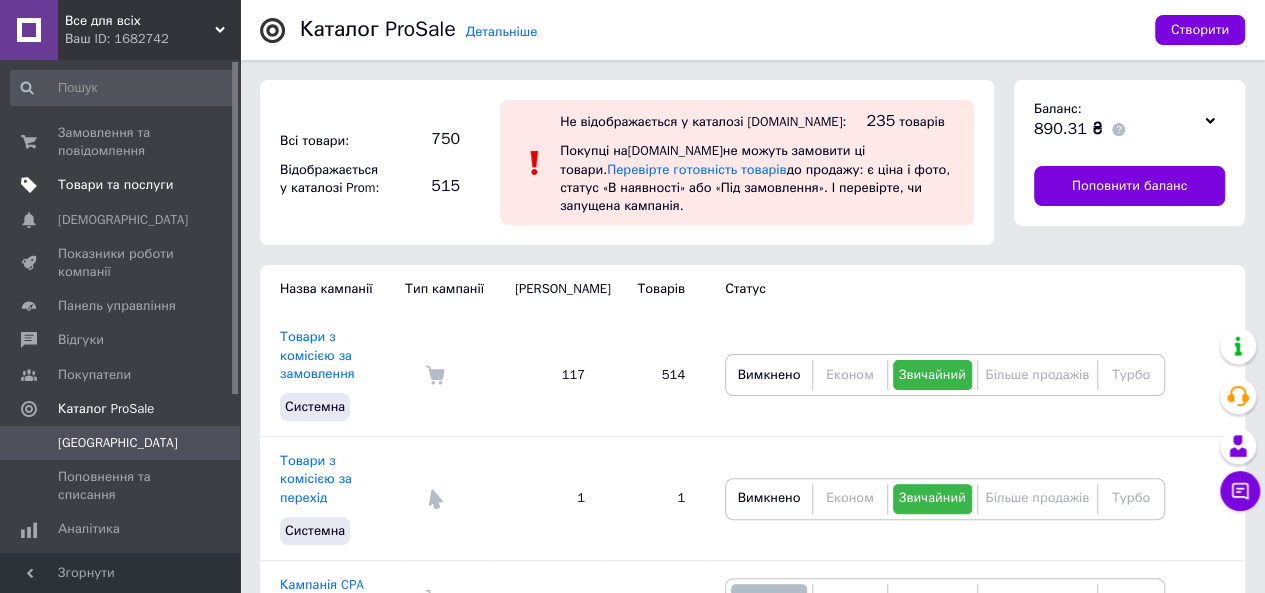 click on "Товари та послуги" at bounding box center (115, 185) 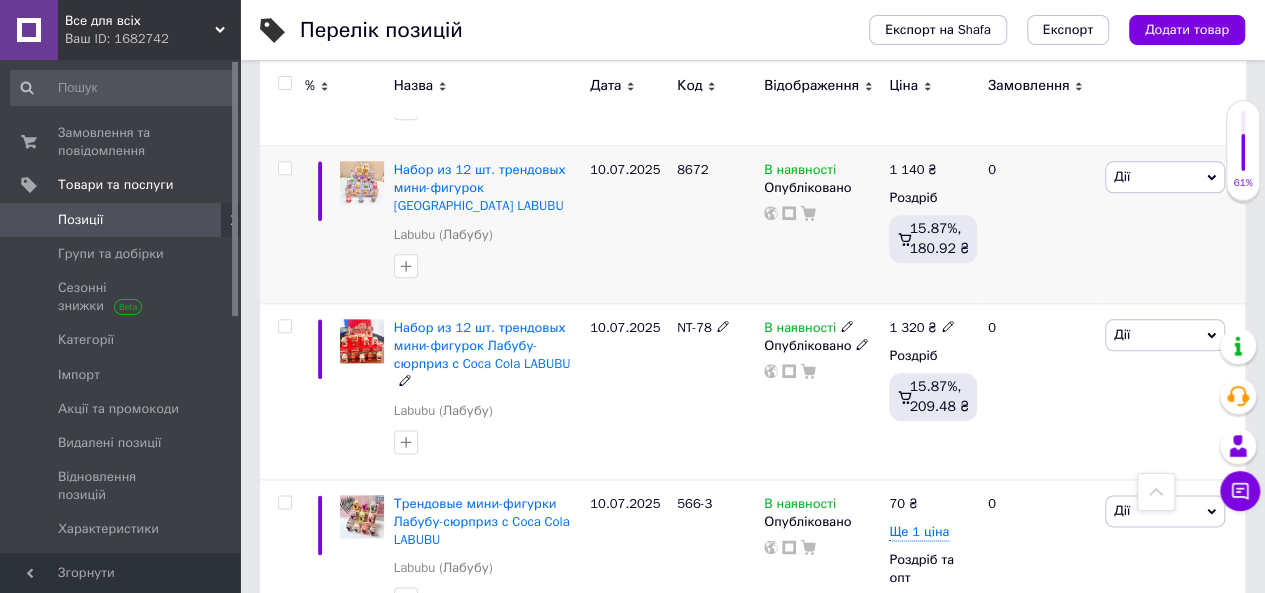 scroll, scrollTop: 1200, scrollLeft: 0, axis: vertical 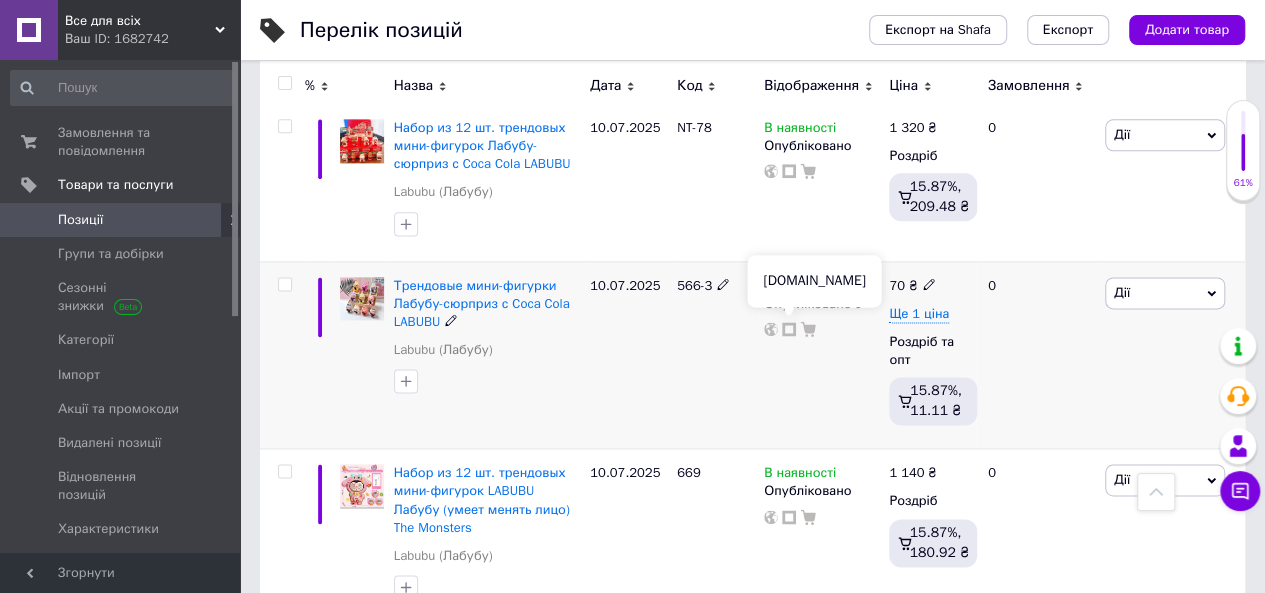 click 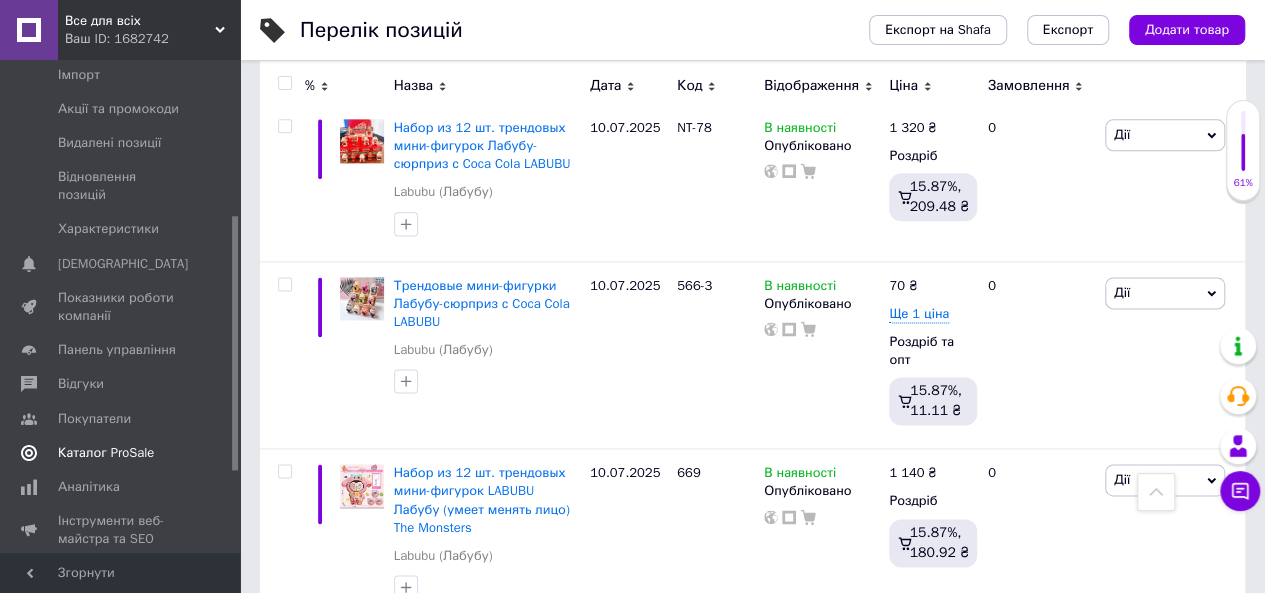 scroll, scrollTop: 456, scrollLeft: 0, axis: vertical 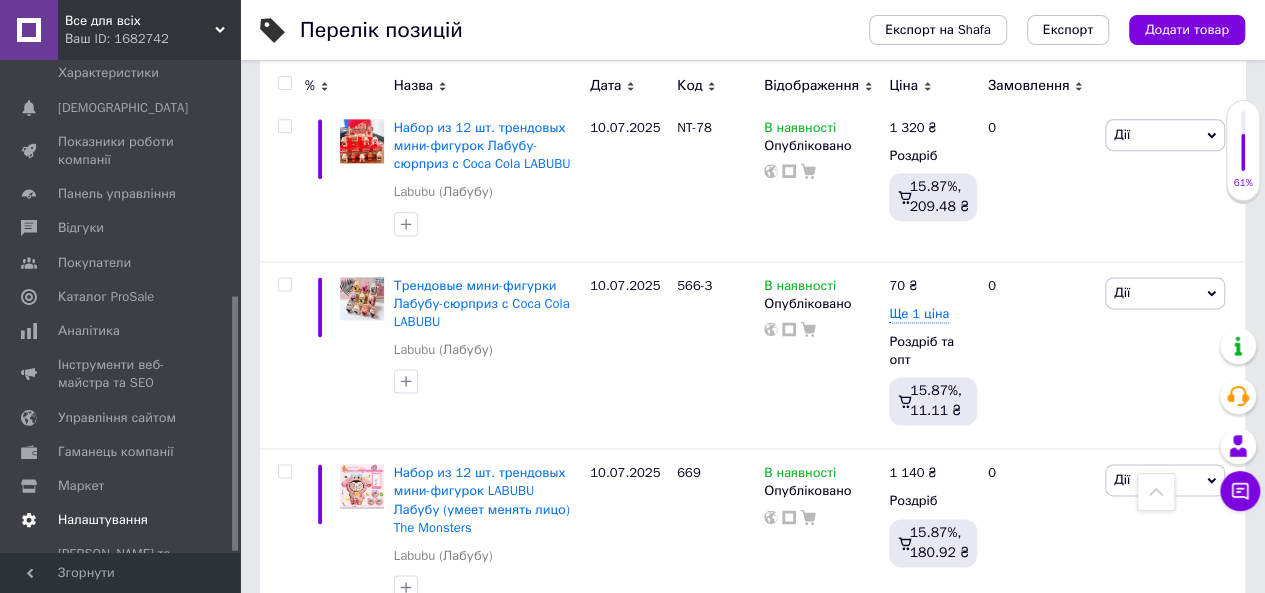 click on "Налаштування" at bounding box center [103, 520] 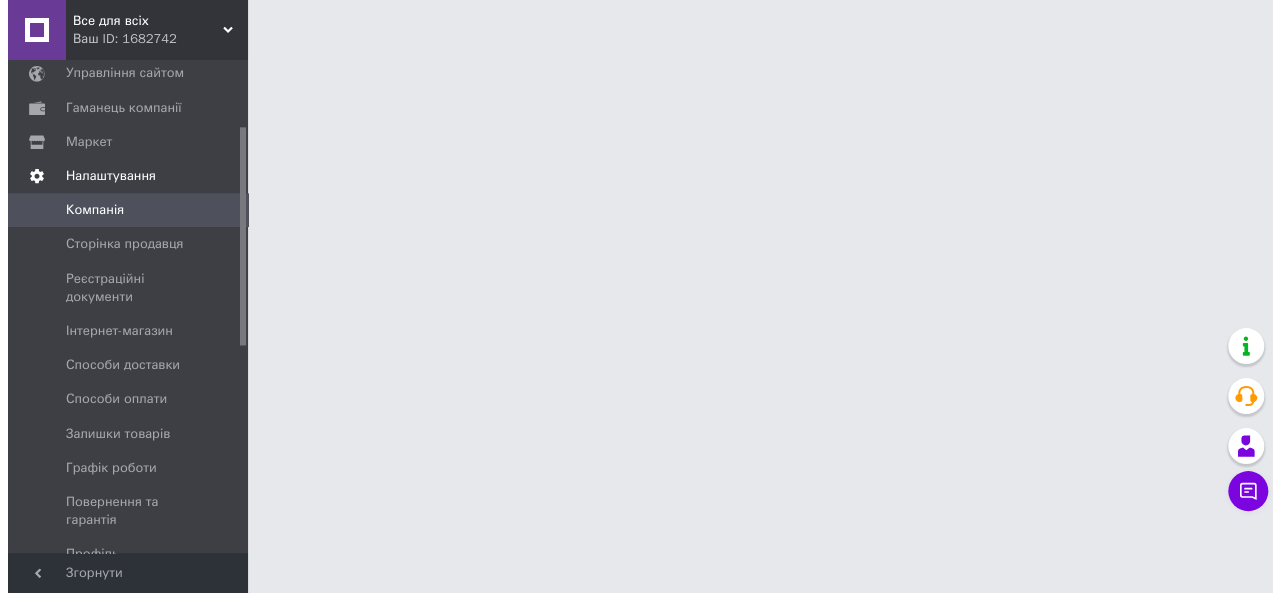 scroll, scrollTop: 0, scrollLeft: 0, axis: both 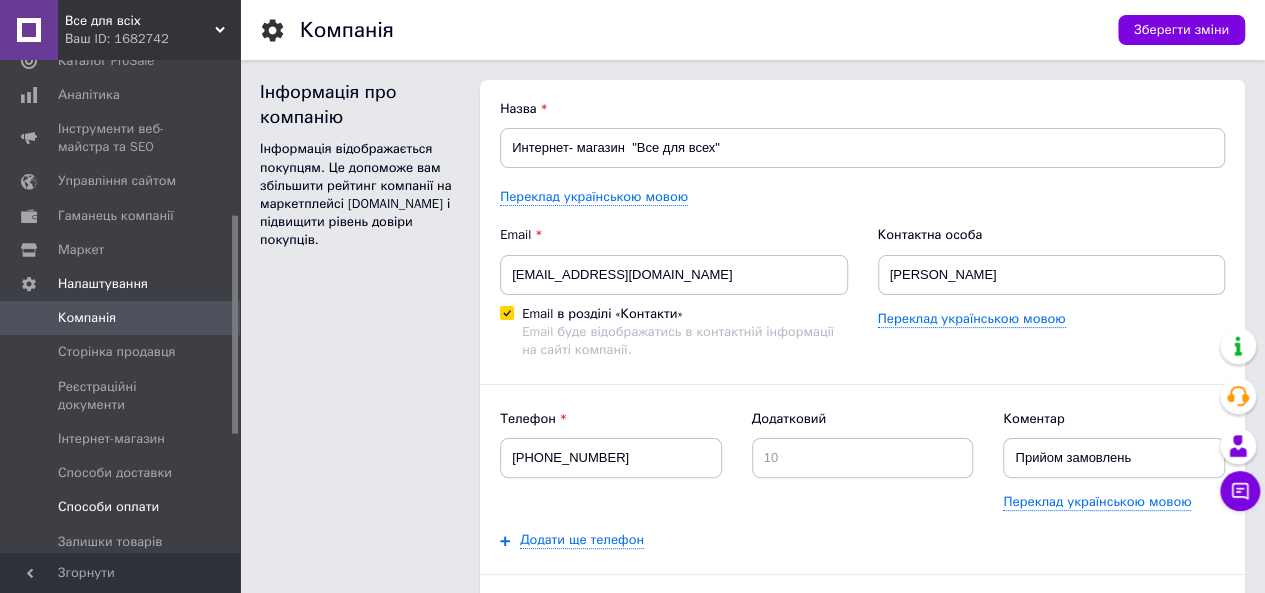 click on "Способи оплати" at bounding box center (108, 507) 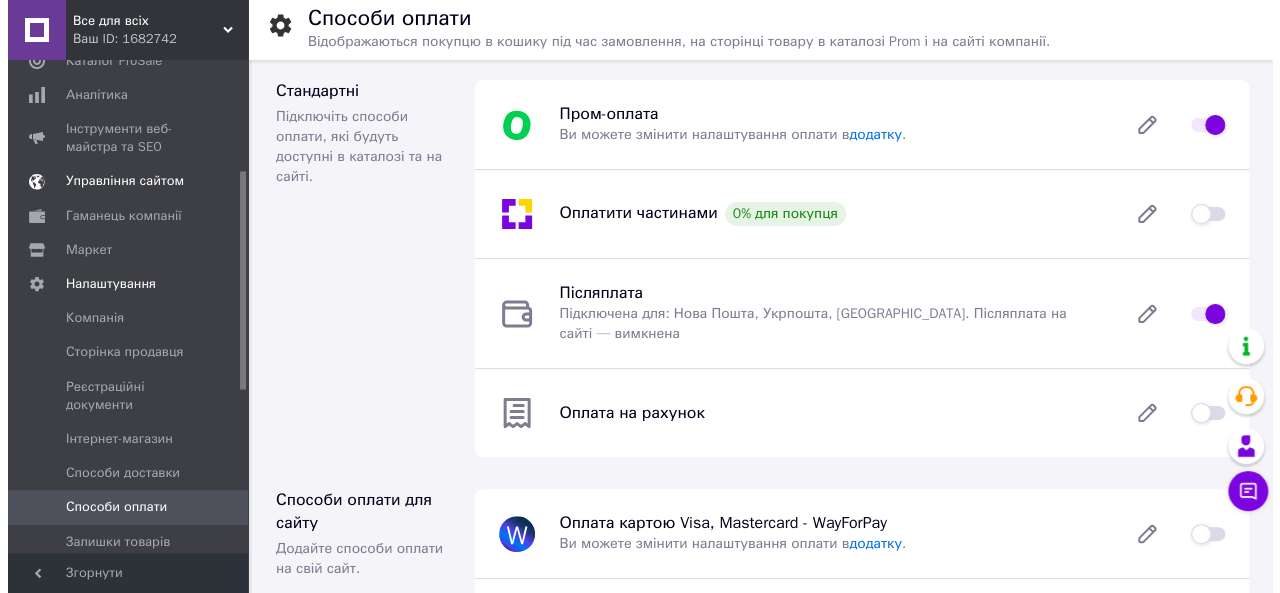 scroll, scrollTop: 248, scrollLeft: 0, axis: vertical 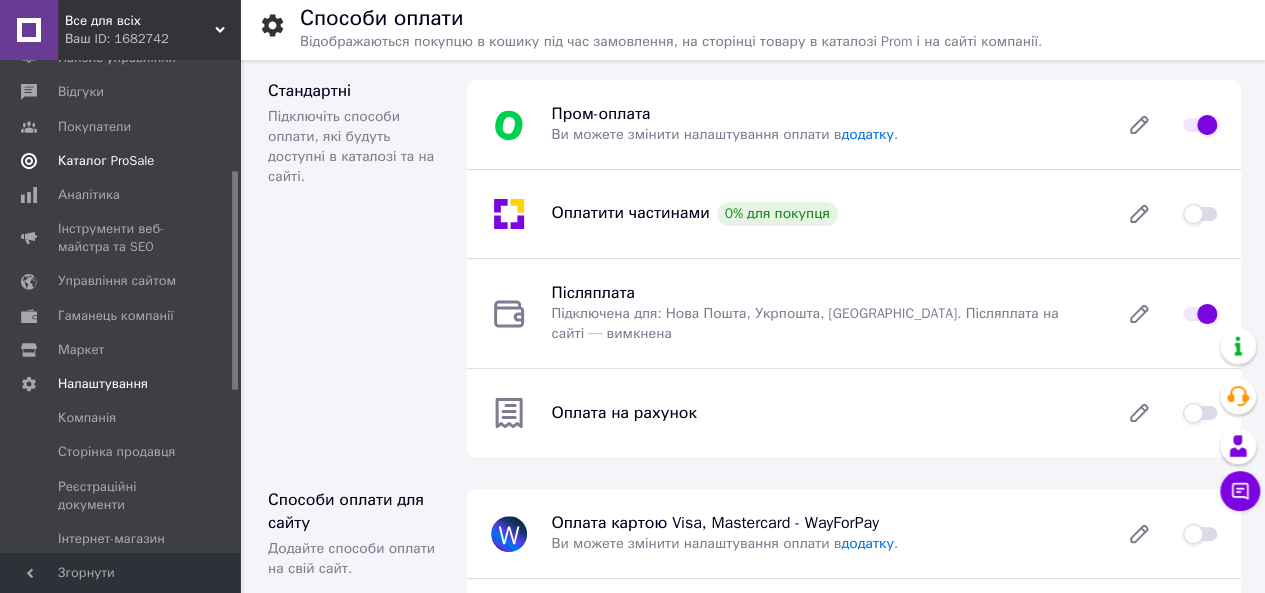 click on "Каталог ProSale" at bounding box center (106, 161) 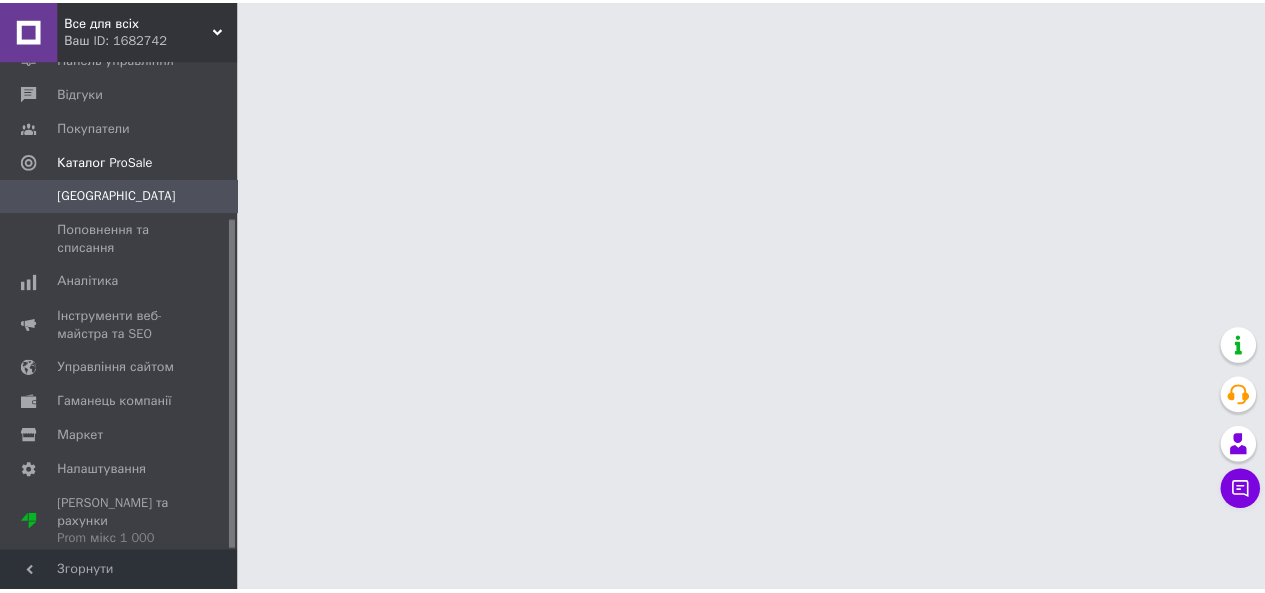 scroll, scrollTop: 235, scrollLeft: 0, axis: vertical 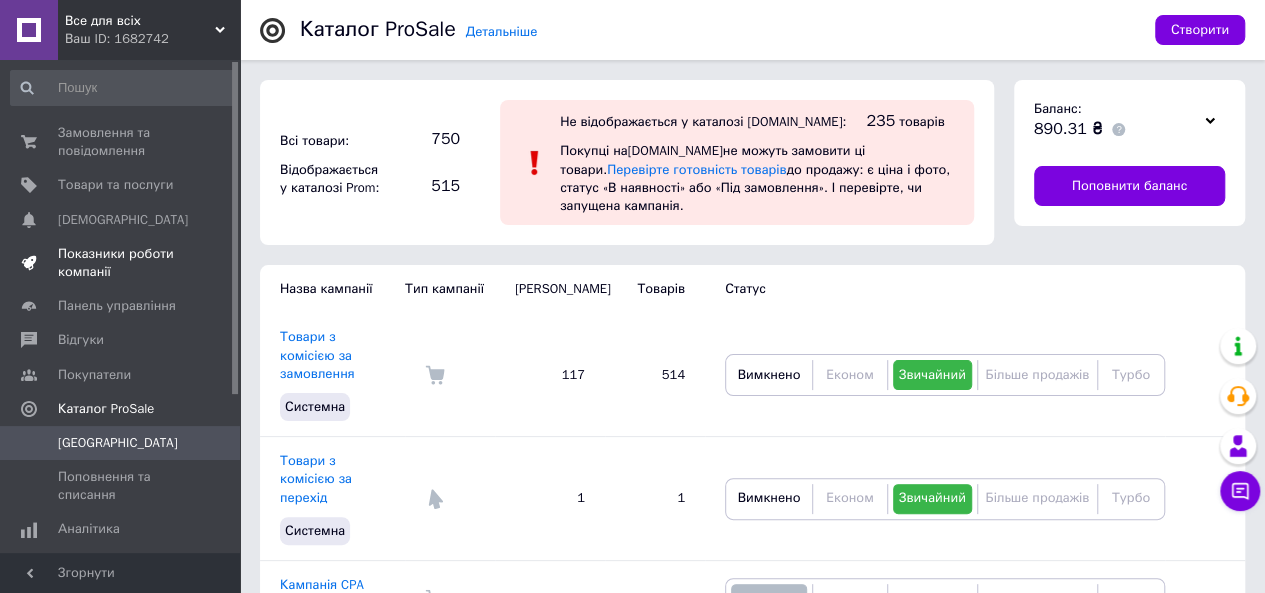 click on "Замовлення та повідомлення" at bounding box center (121, 142) 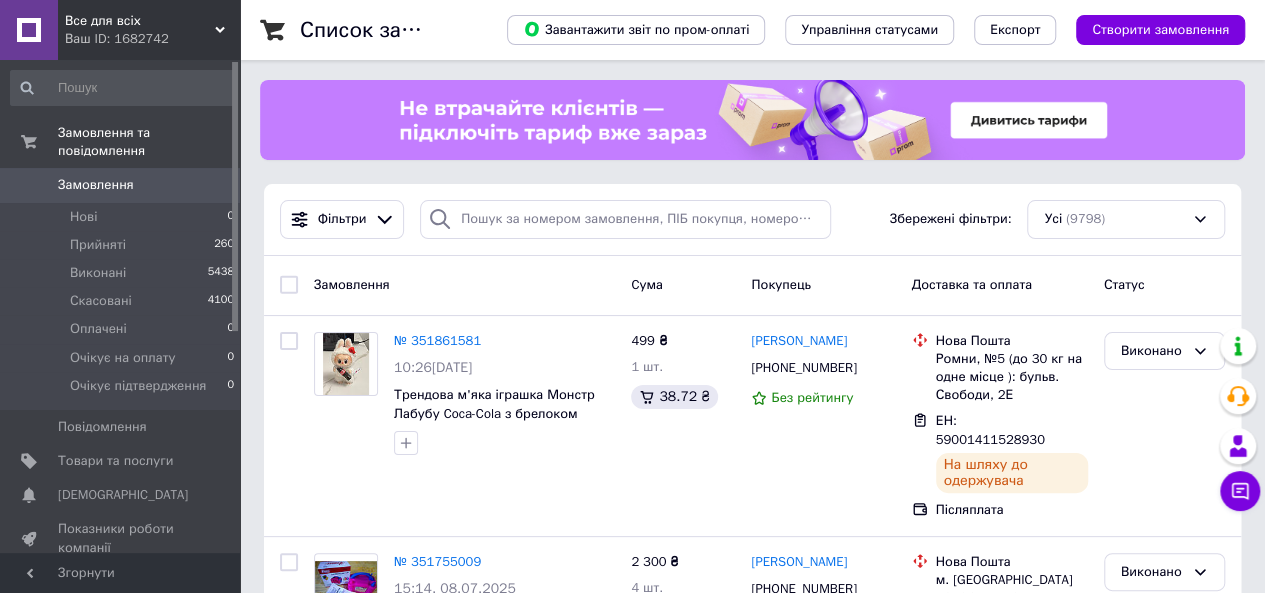 click on "Все для всіх" at bounding box center [140, 21] 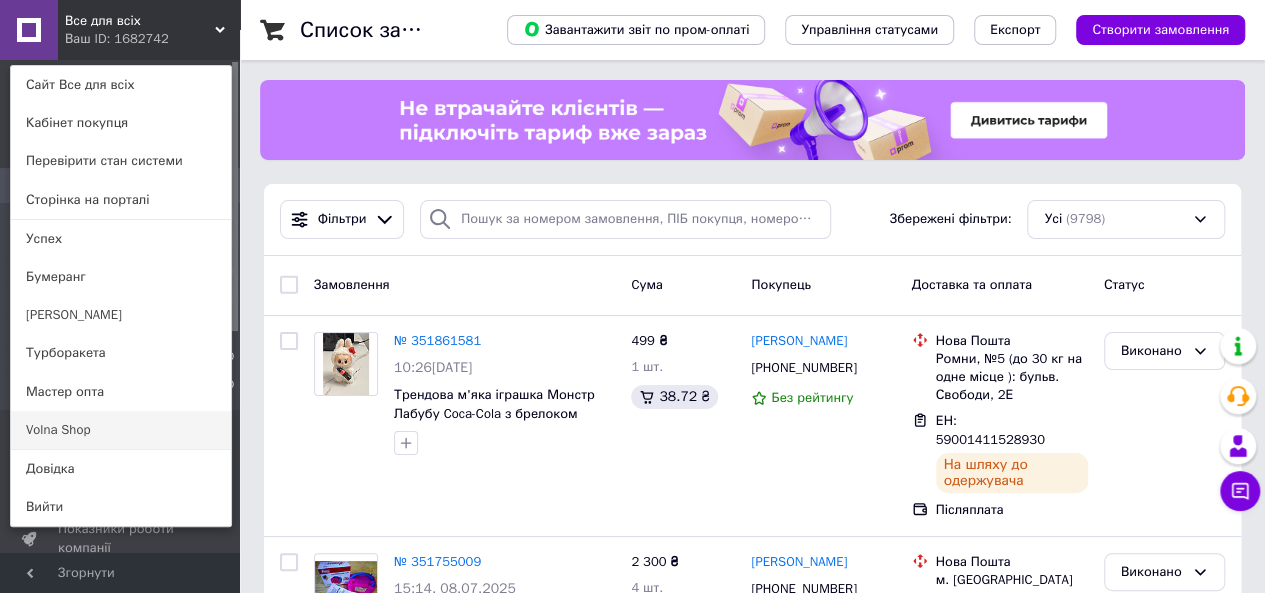 click on "Volna Shop" at bounding box center [121, 430] 